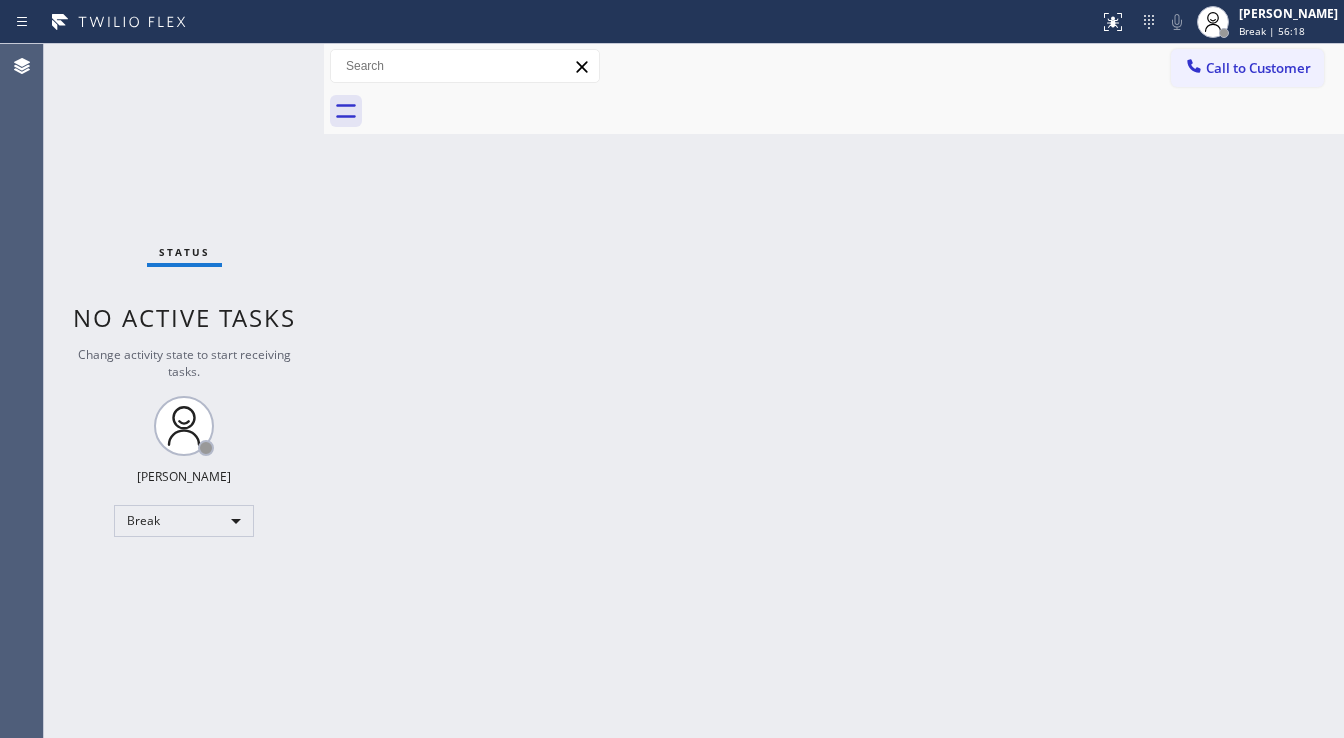scroll, scrollTop: 0, scrollLeft: 0, axis: both 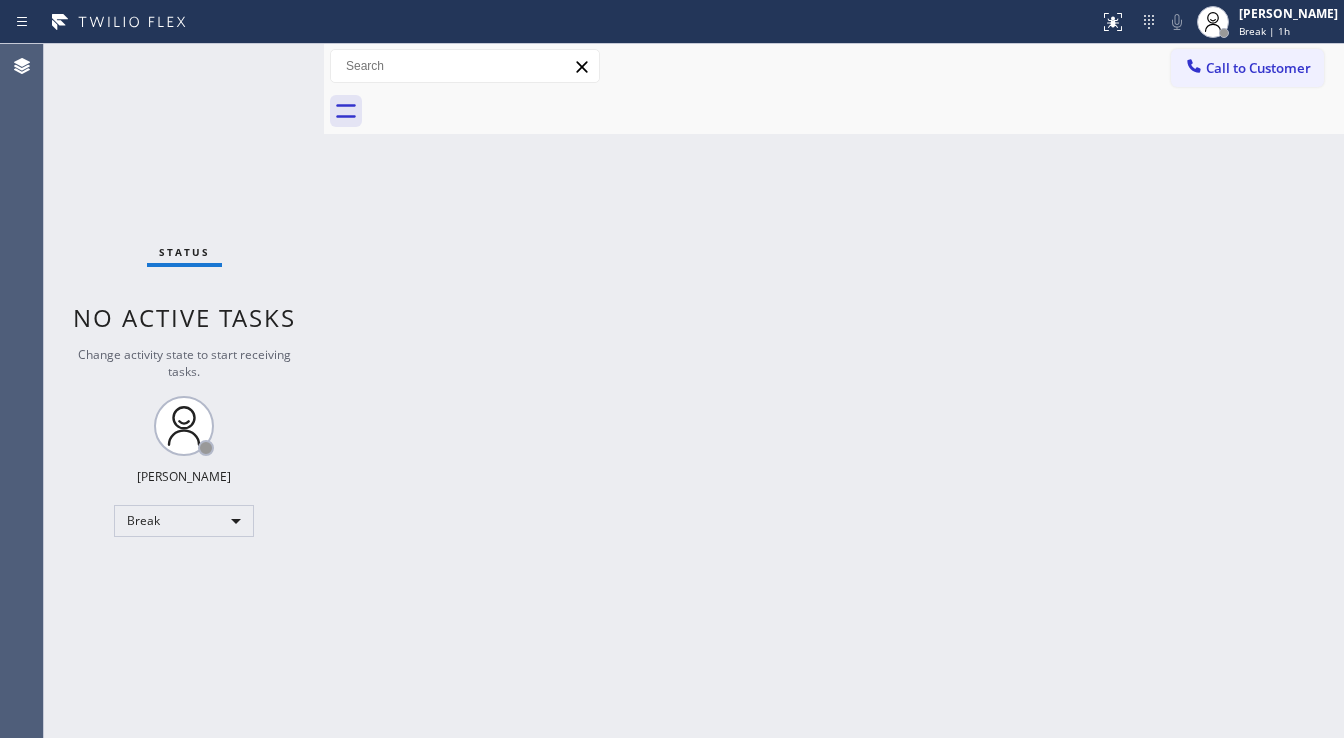 click on "Status   No active tasks     Change activity state to start receiving tasks.   [PERSON_NAME] Break" at bounding box center (184, 391) 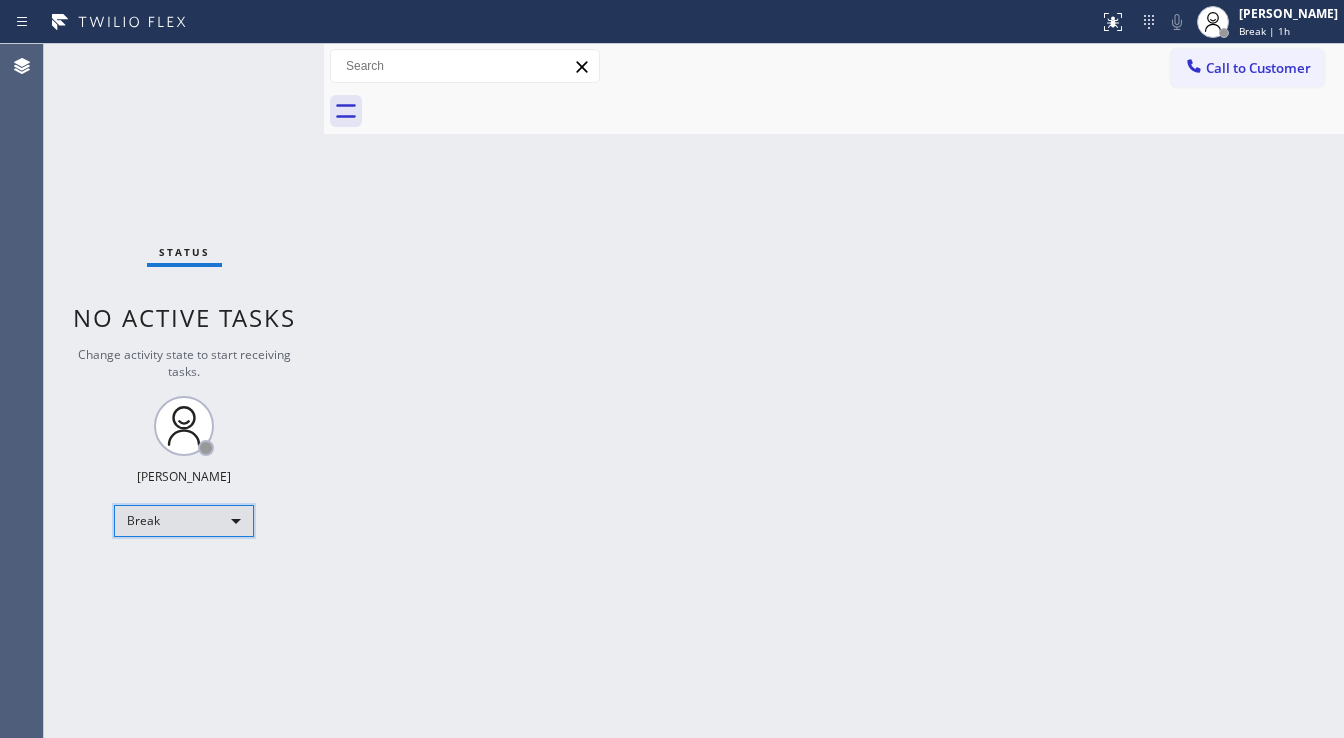click on "Break" at bounding box center (184, 521) 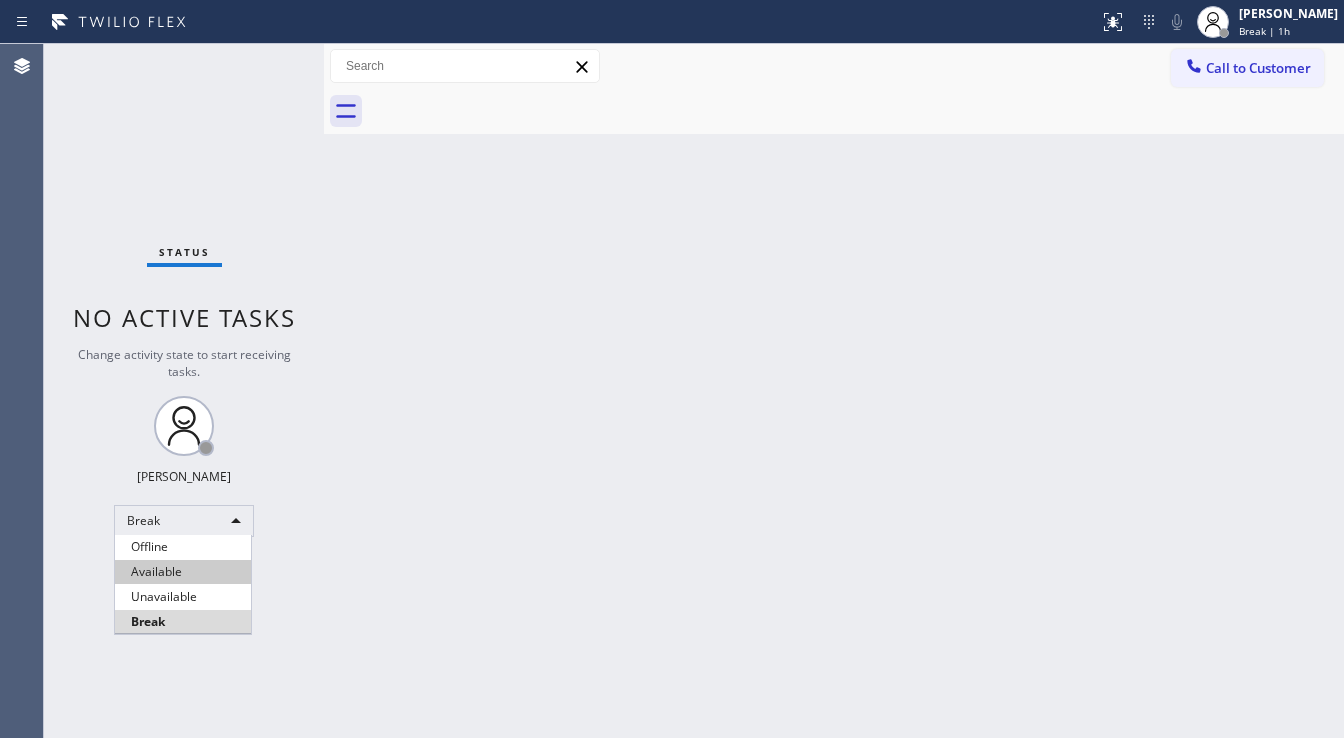 click on "Available" at bounding box center (183, 572) 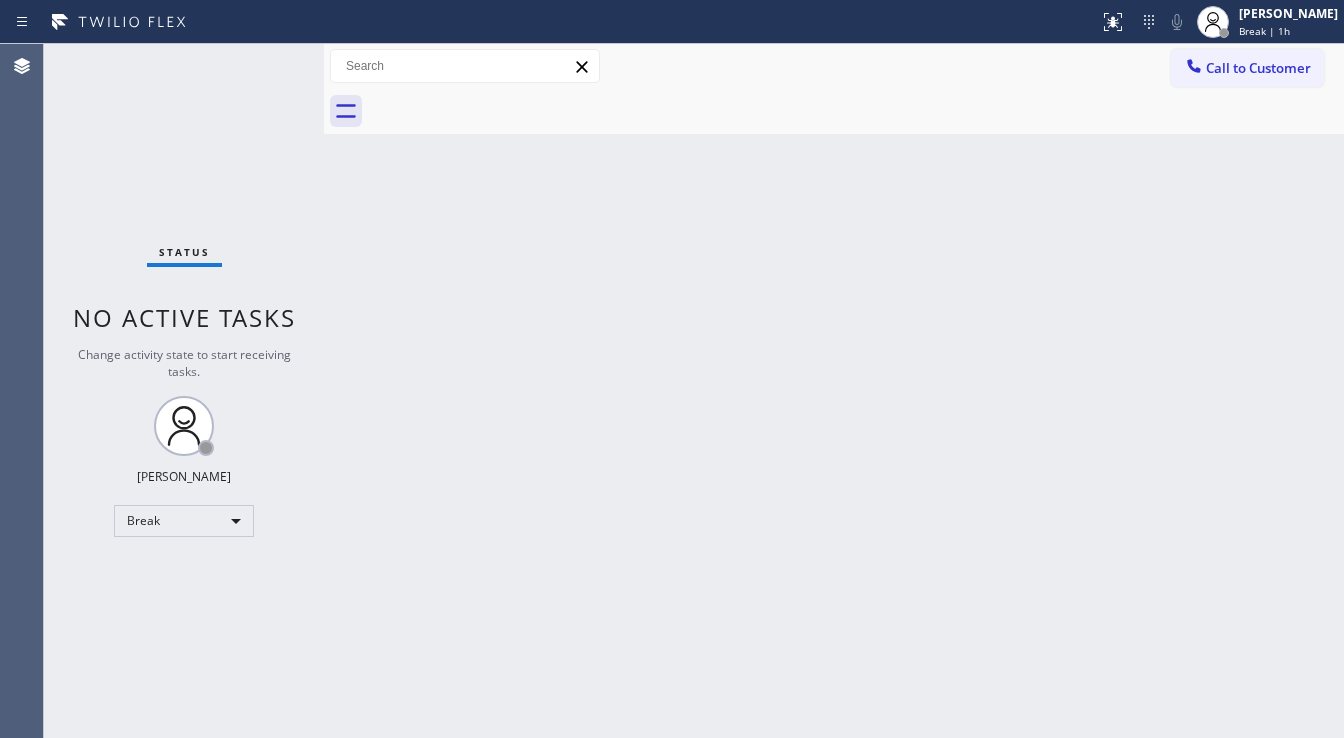 click at bounding box center (324, 391) 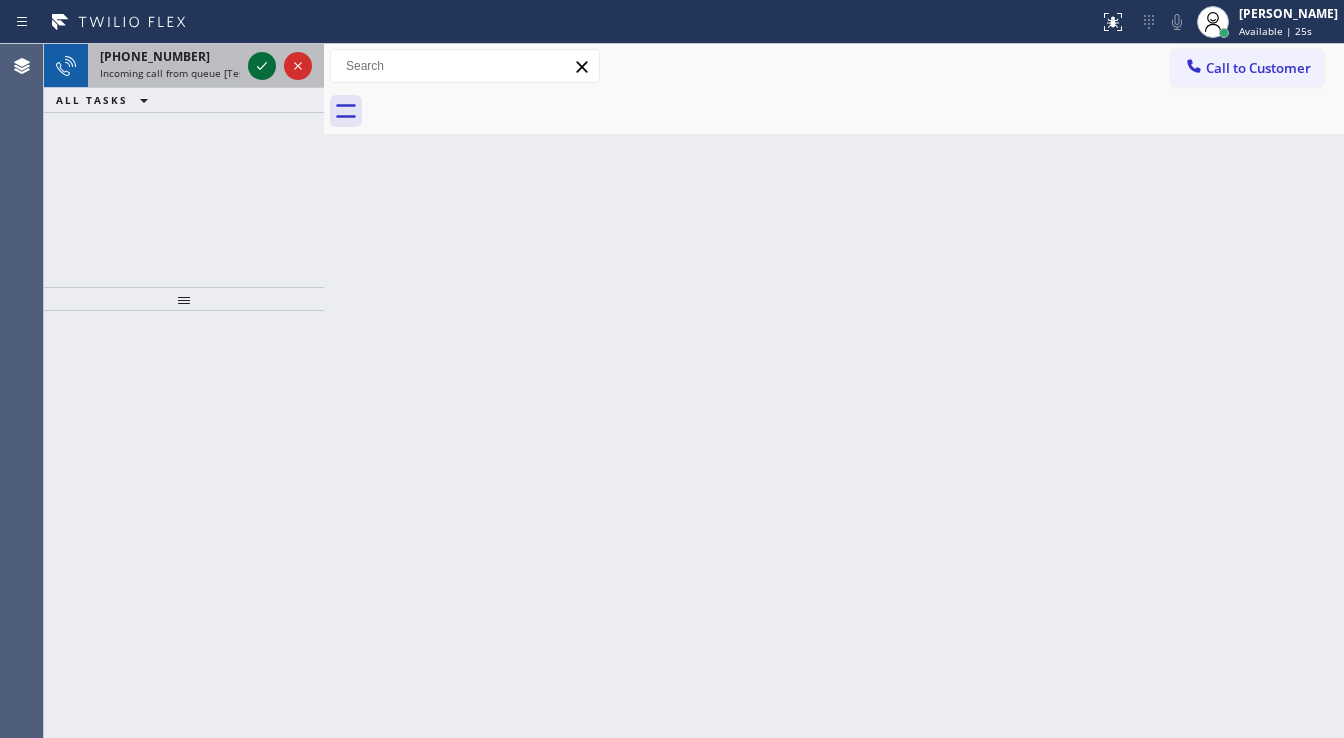 click 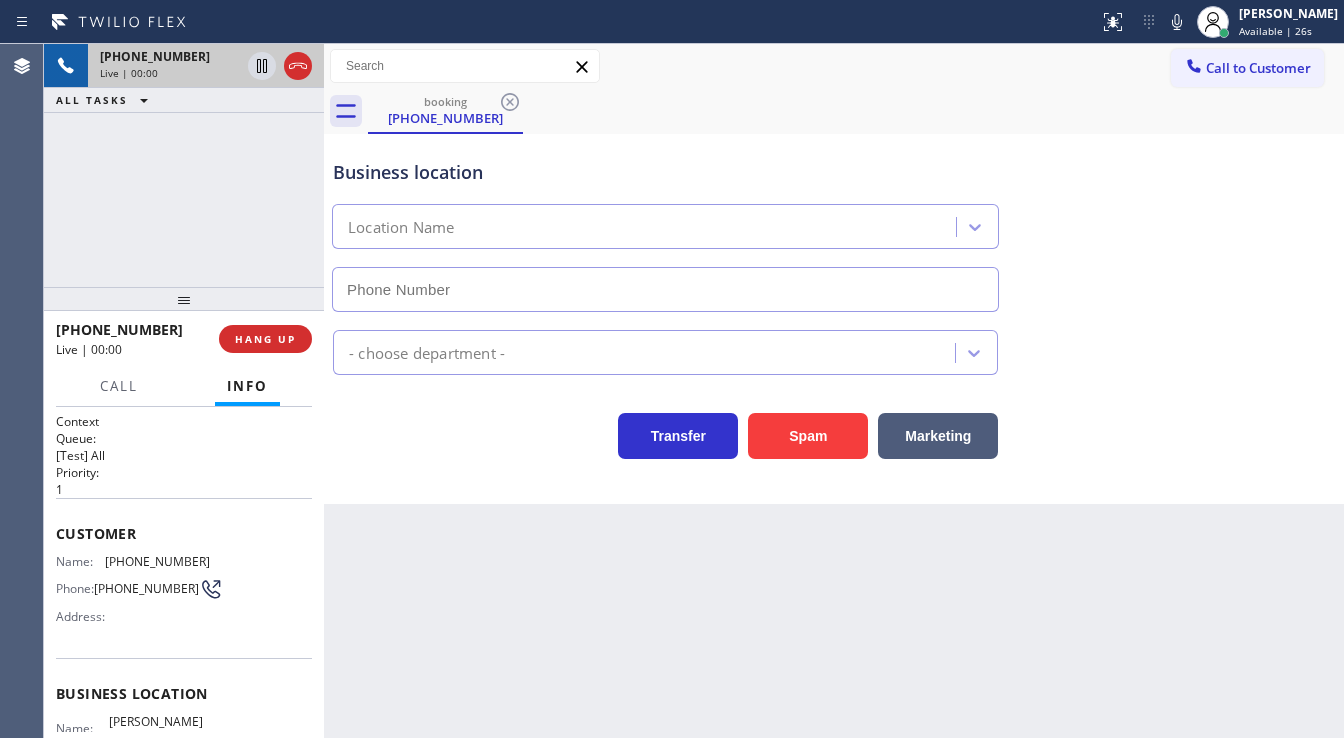 scroll, scrollTop: 80, scrollLeft: 0, axis: vertical 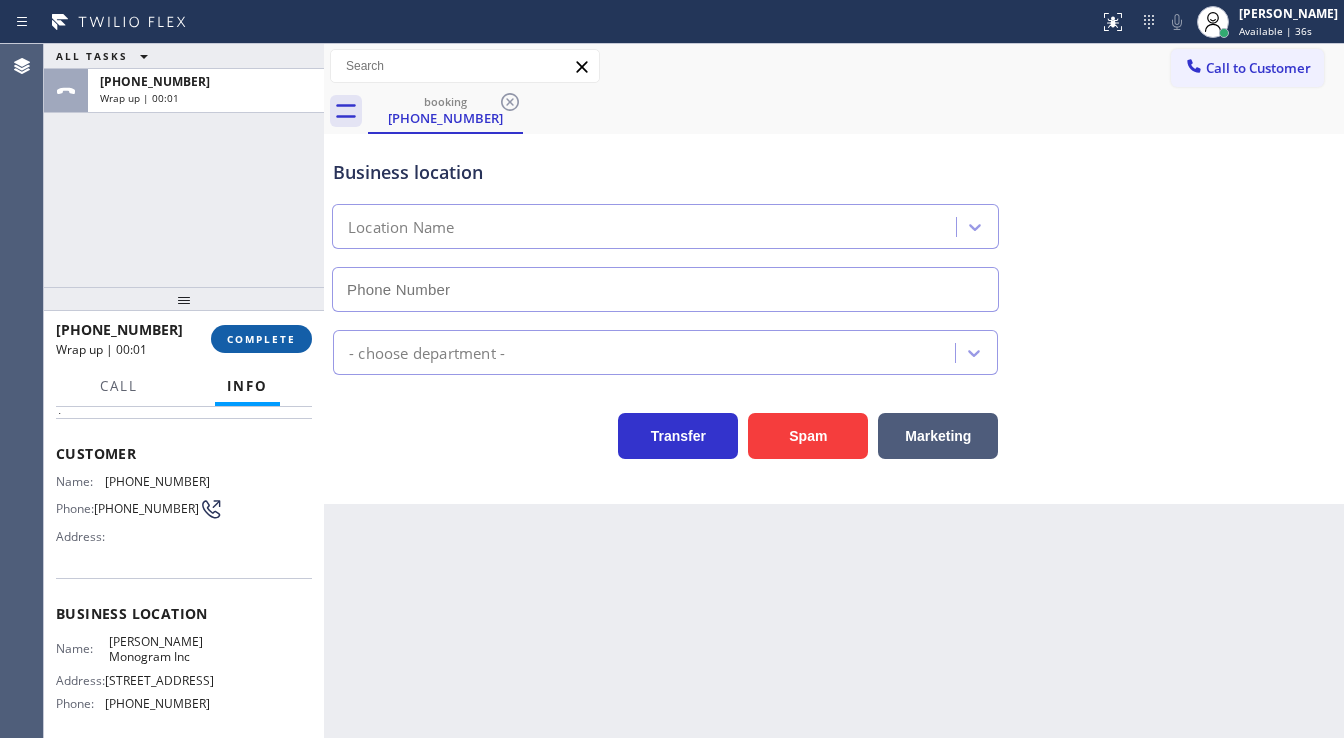 click on "COMPLETE" at bounding box center [261, 339] 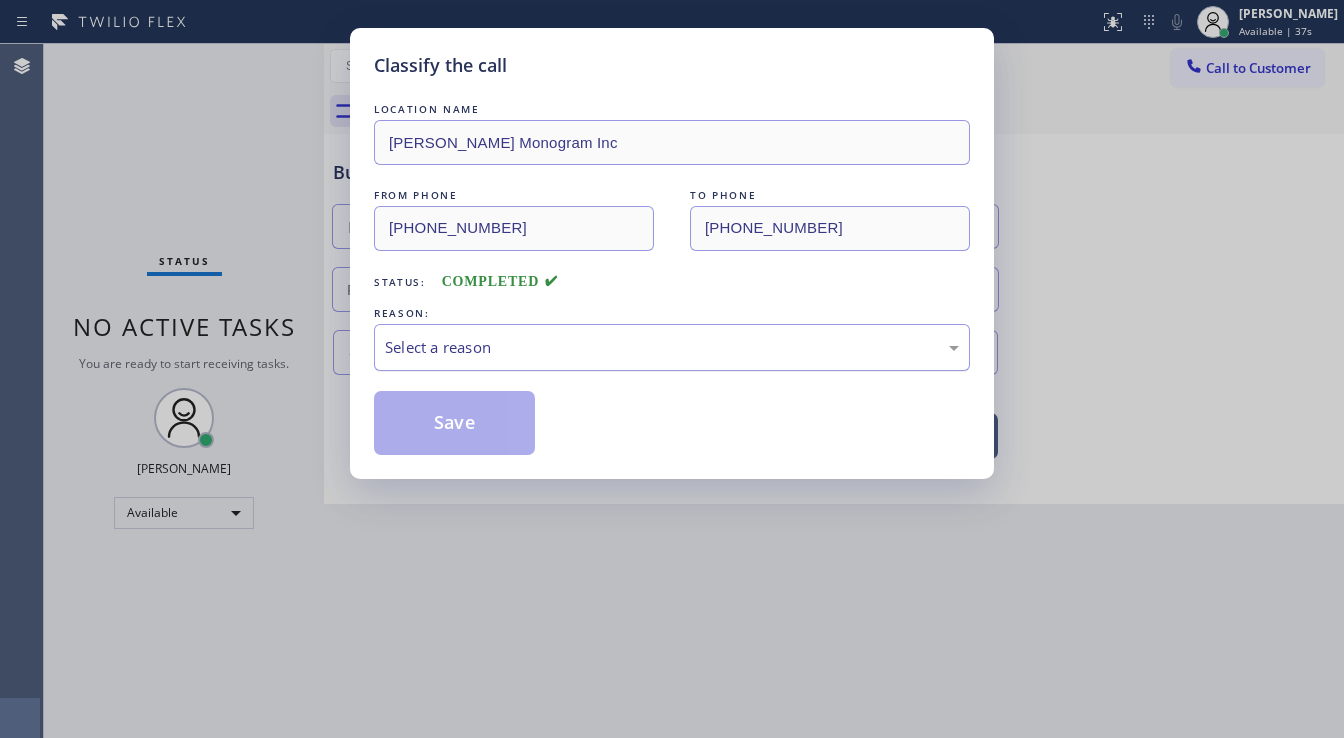 click on "Select a reason" at bounding box center (672, 347) 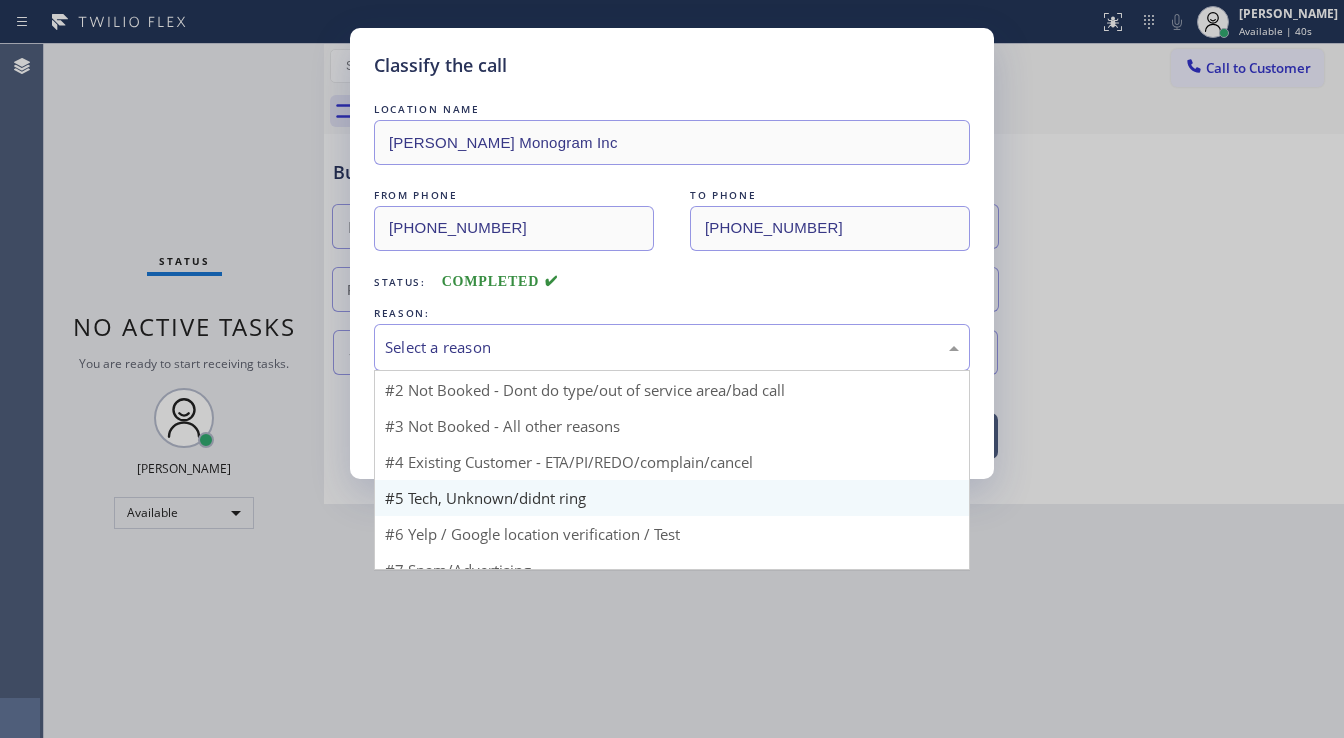 scroll, scrollTop: 53, scrollLeft: 0, axis: vertical 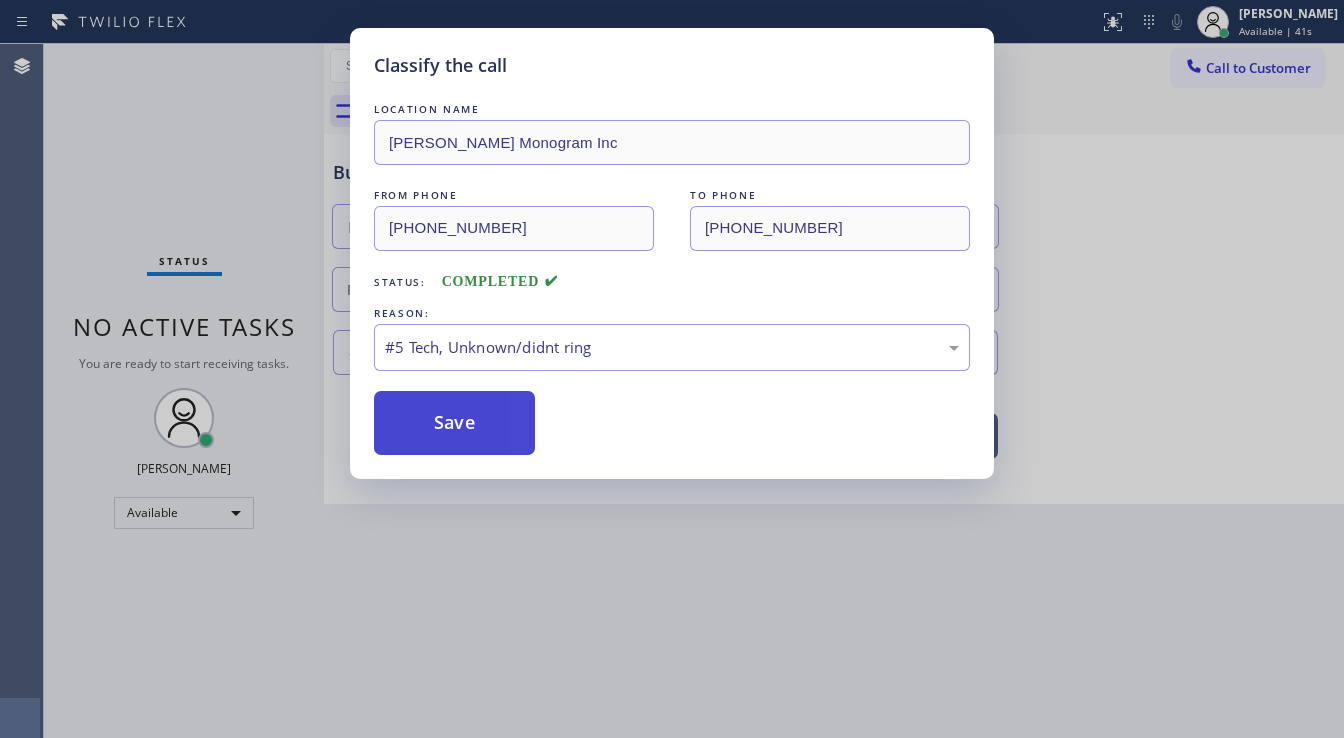 click on "Save" at bounding box center (454, 423) 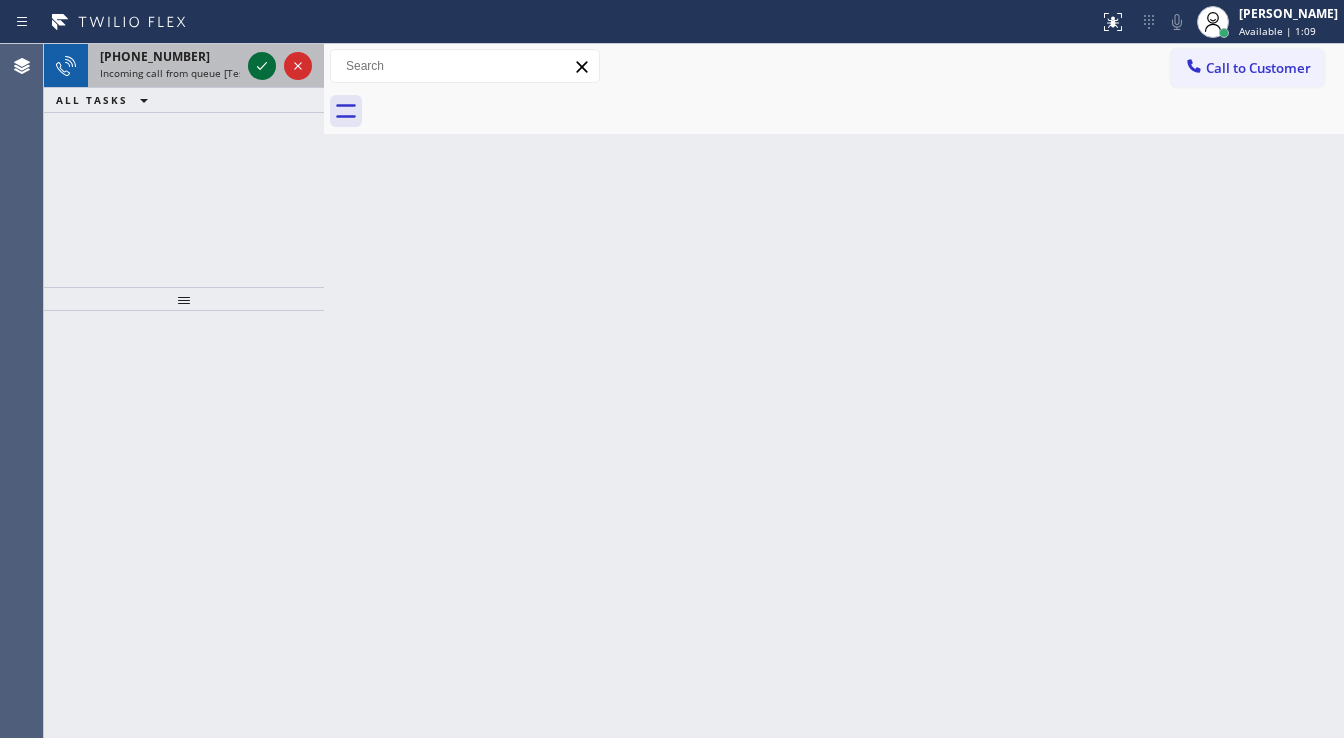 click 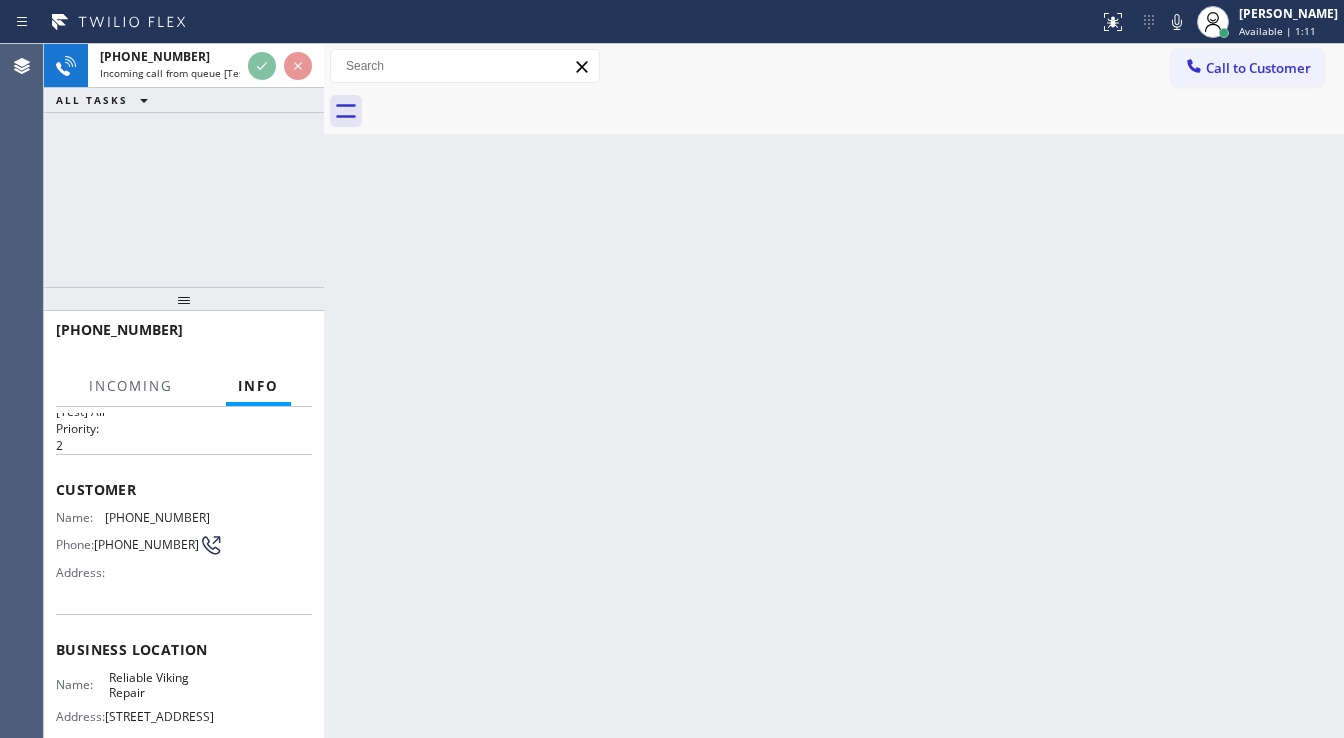 scroll, scrollTop: 80, scrollLeft: 0, axis: vertical 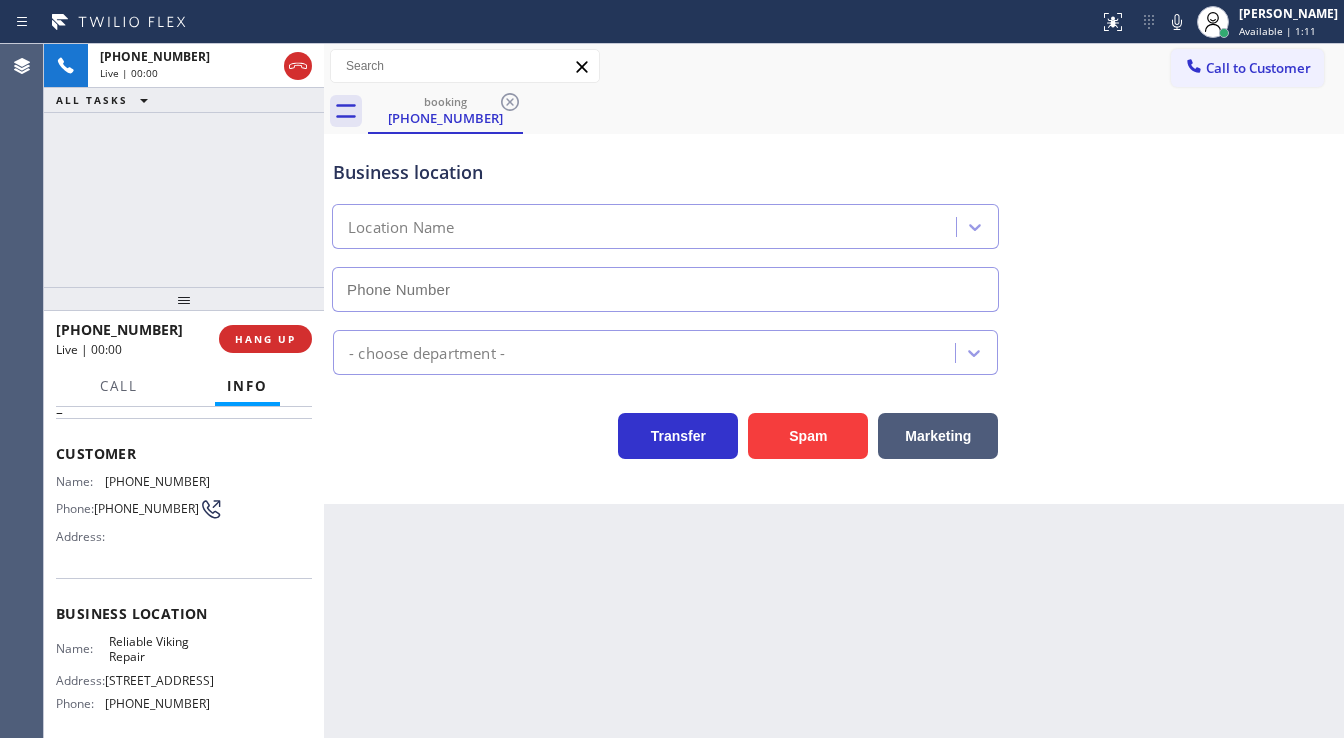 type on "[PHONE_NUMBER]" 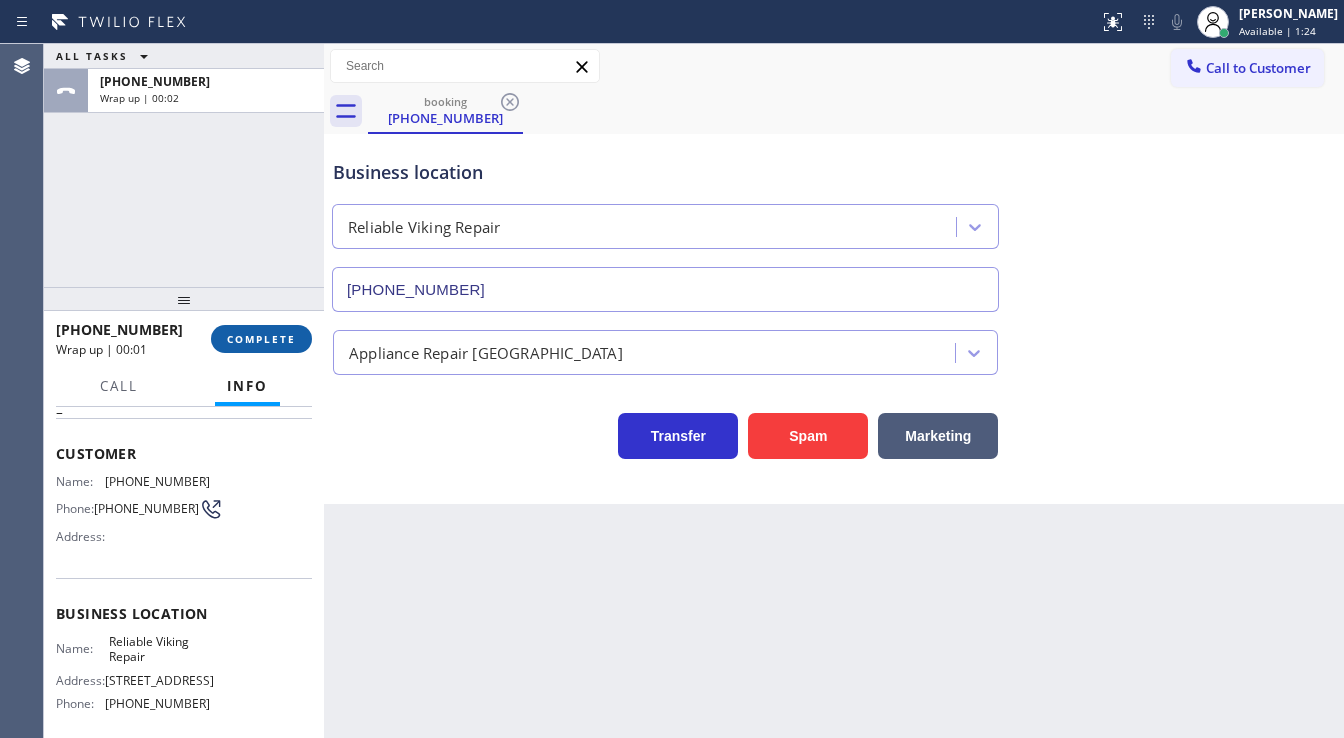 click on "COMPLETE" at bounding box center [261, 339] 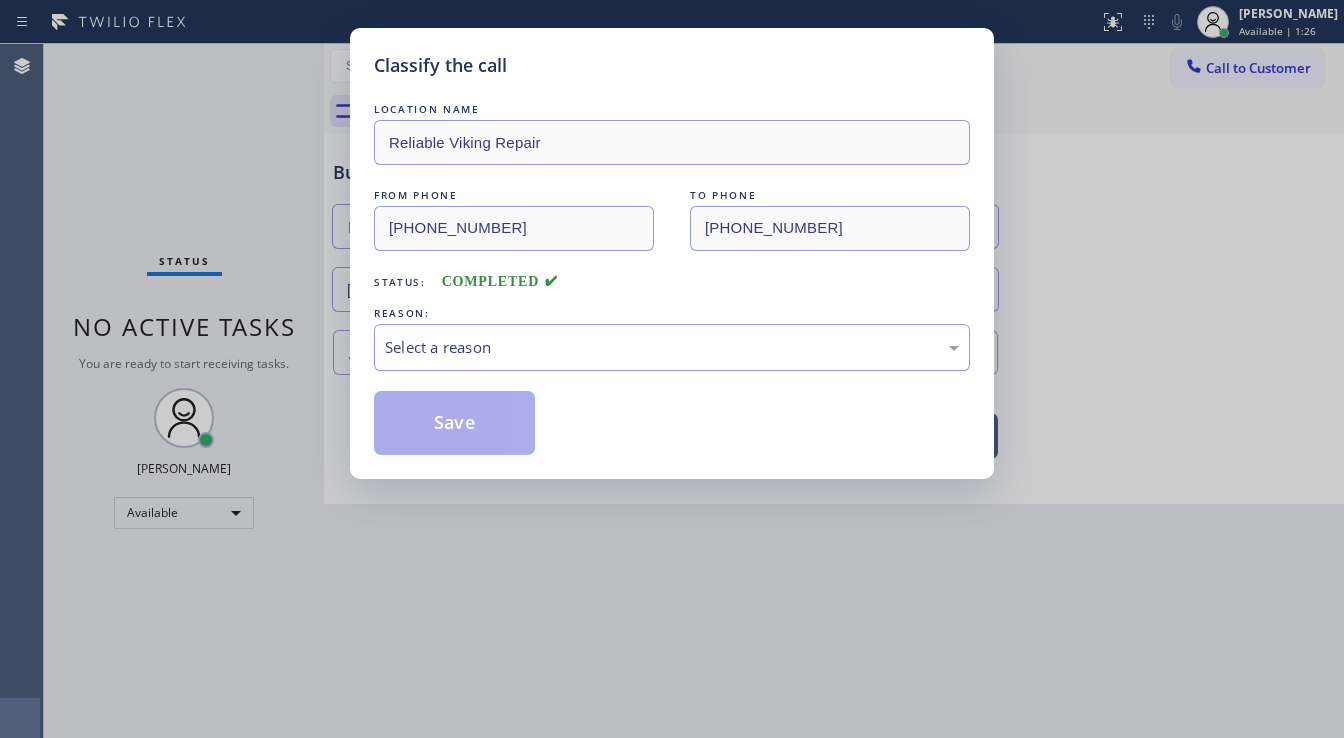 drag, startPoint x: 556, startPoint y: 334, endPoint x: 585, endPoint y: 349, distance: 32.649654 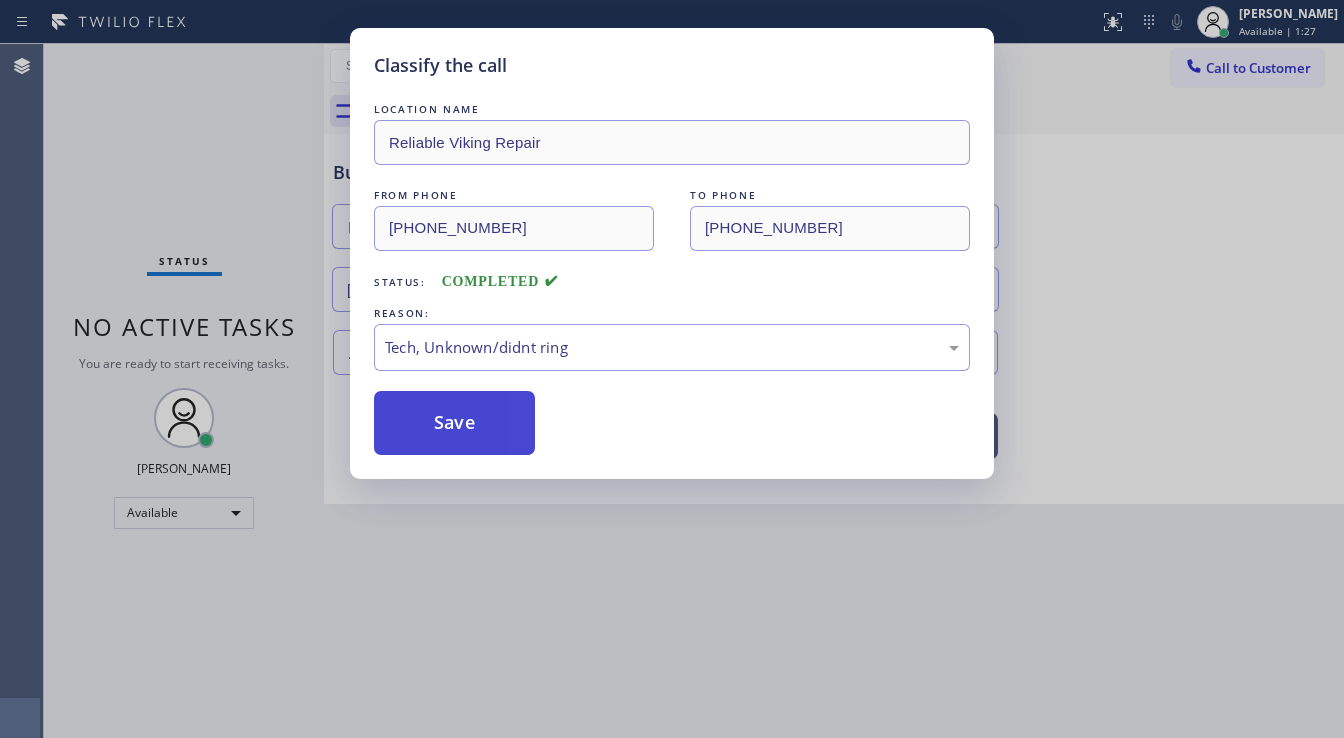 click on "Save" at bounding box center (454, 423) 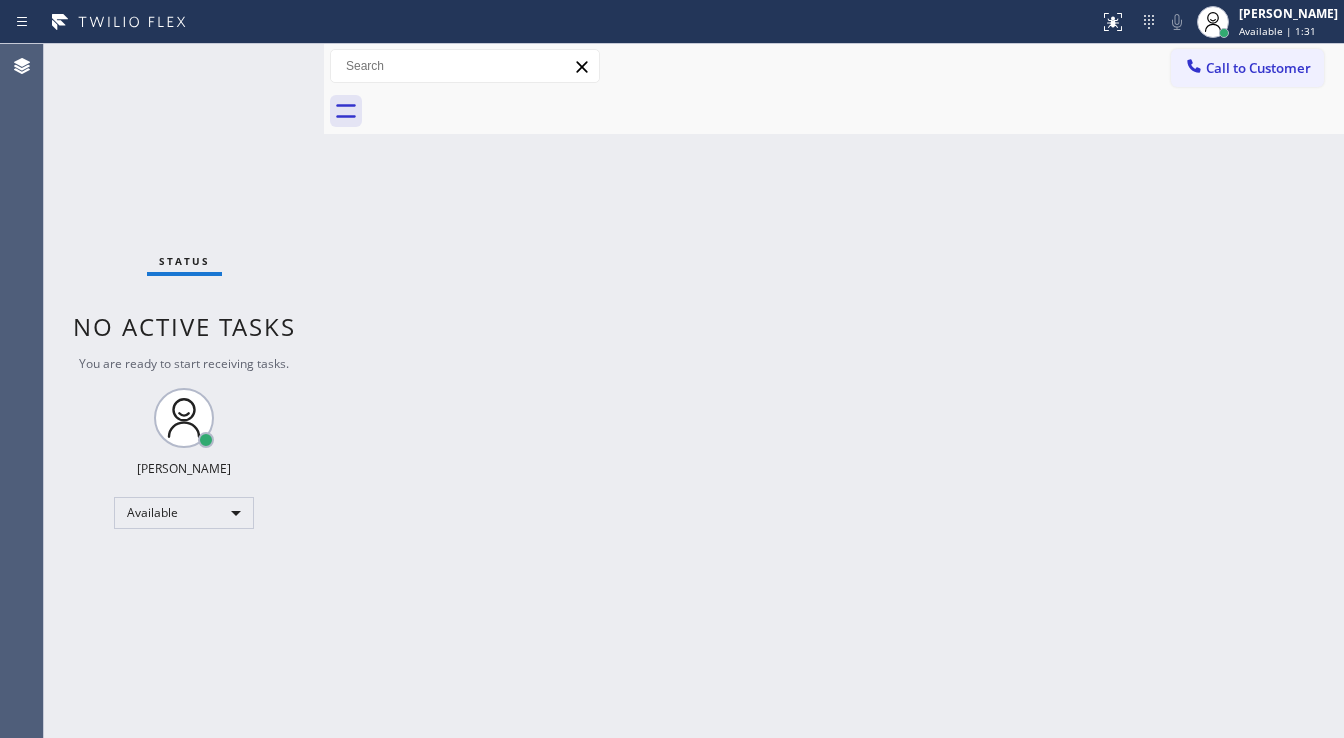 click on "Status   No active tasks     You are ready to start receiving tasks.   [PERSON_NAME]" at bounding box center (184, 391) 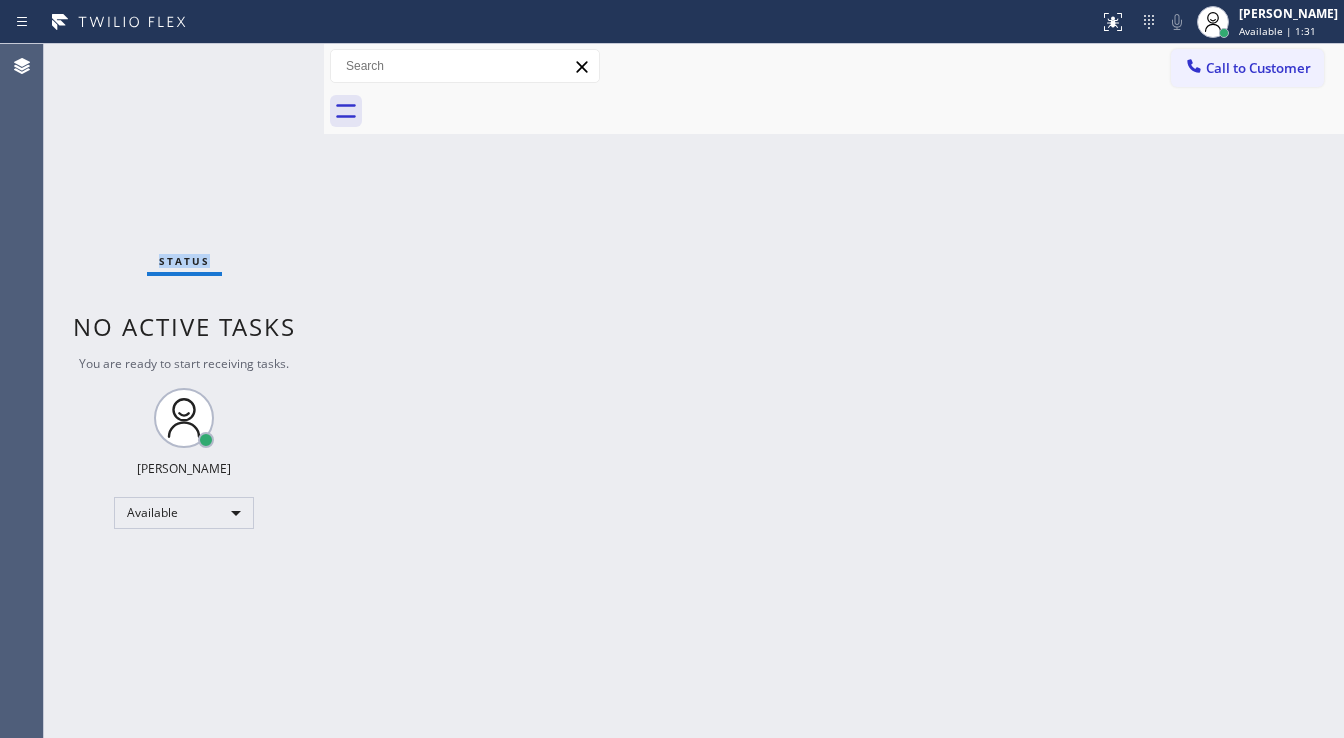 click on "Status   No active tasks     You are ready to start receiving tasks.   [PERSON_NAME]" at bounding box center (184, 391) 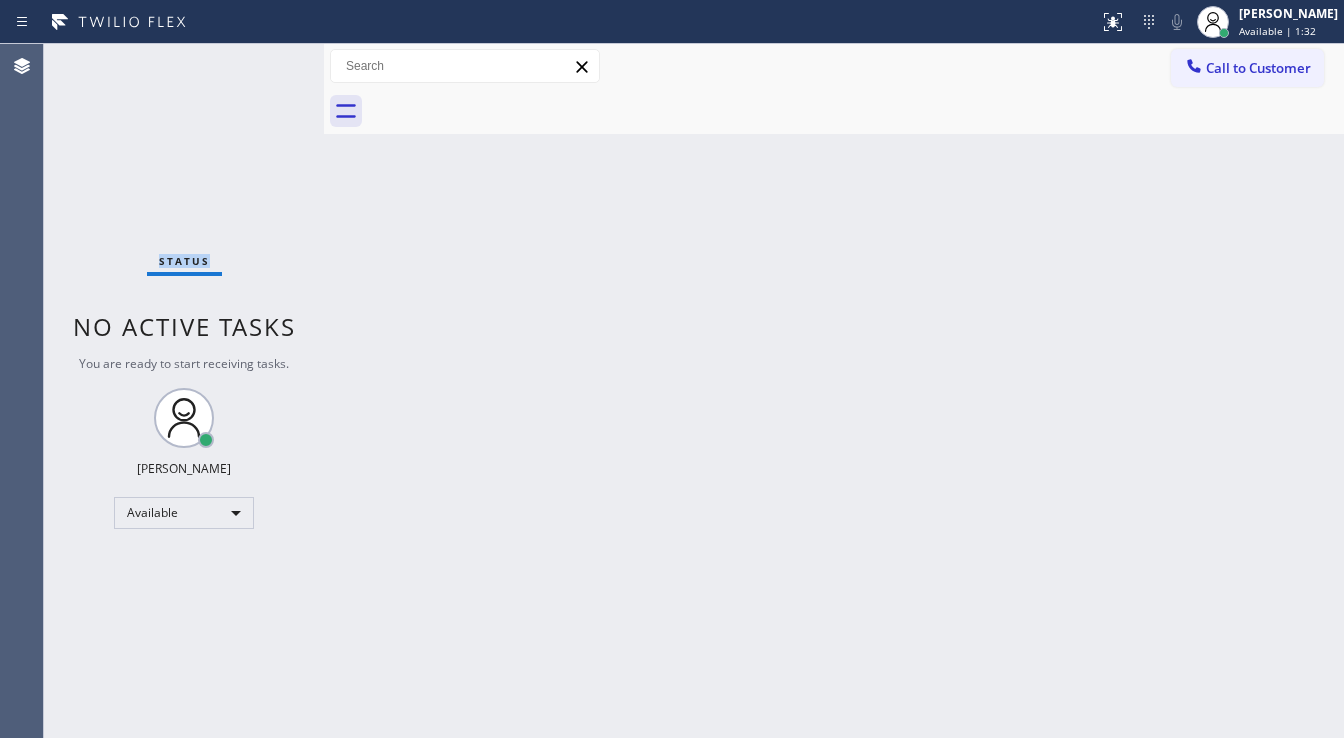 click on "Status   No active tasks     You are ready to start receiving tasks.   [PERSON_NAME]" at bounding box center (184, 391) 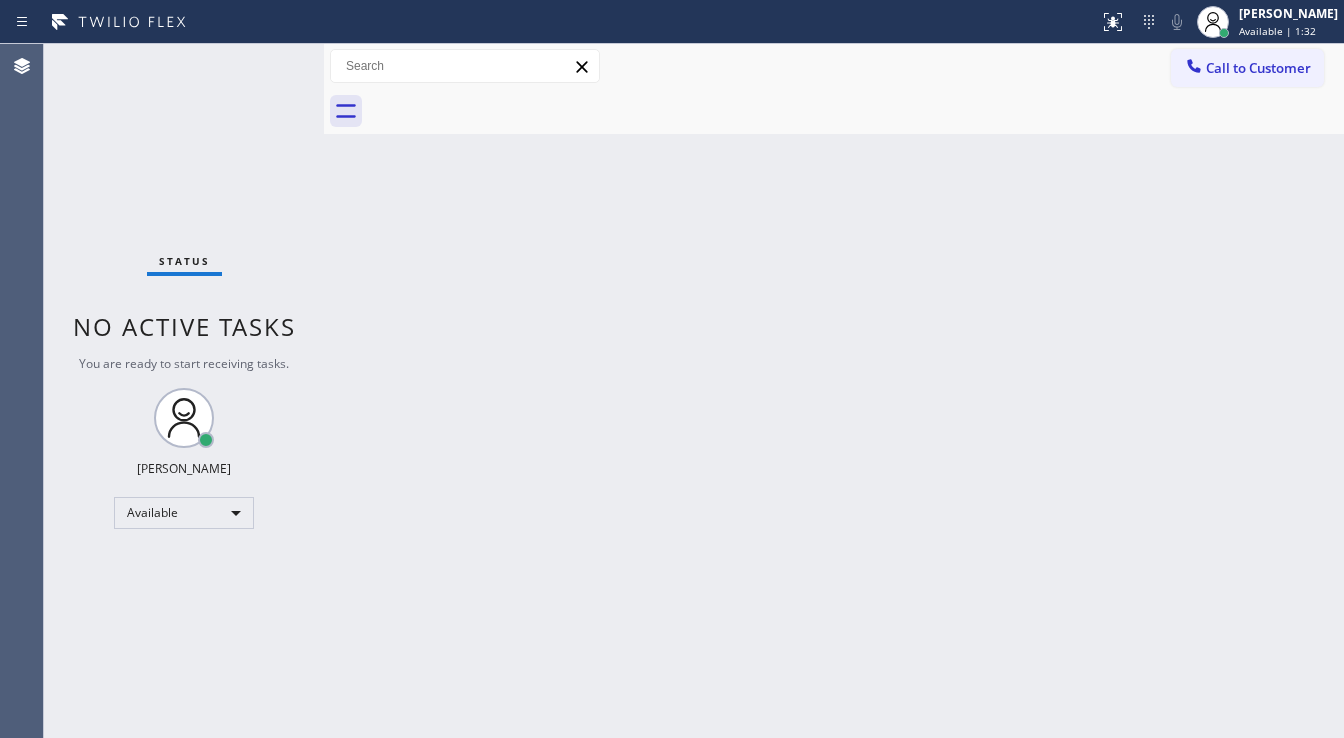 click on "Status   No active tasks     You are ready to start receiving tasks.   [PERSON_NAME]" at bounding box center [184, 391] 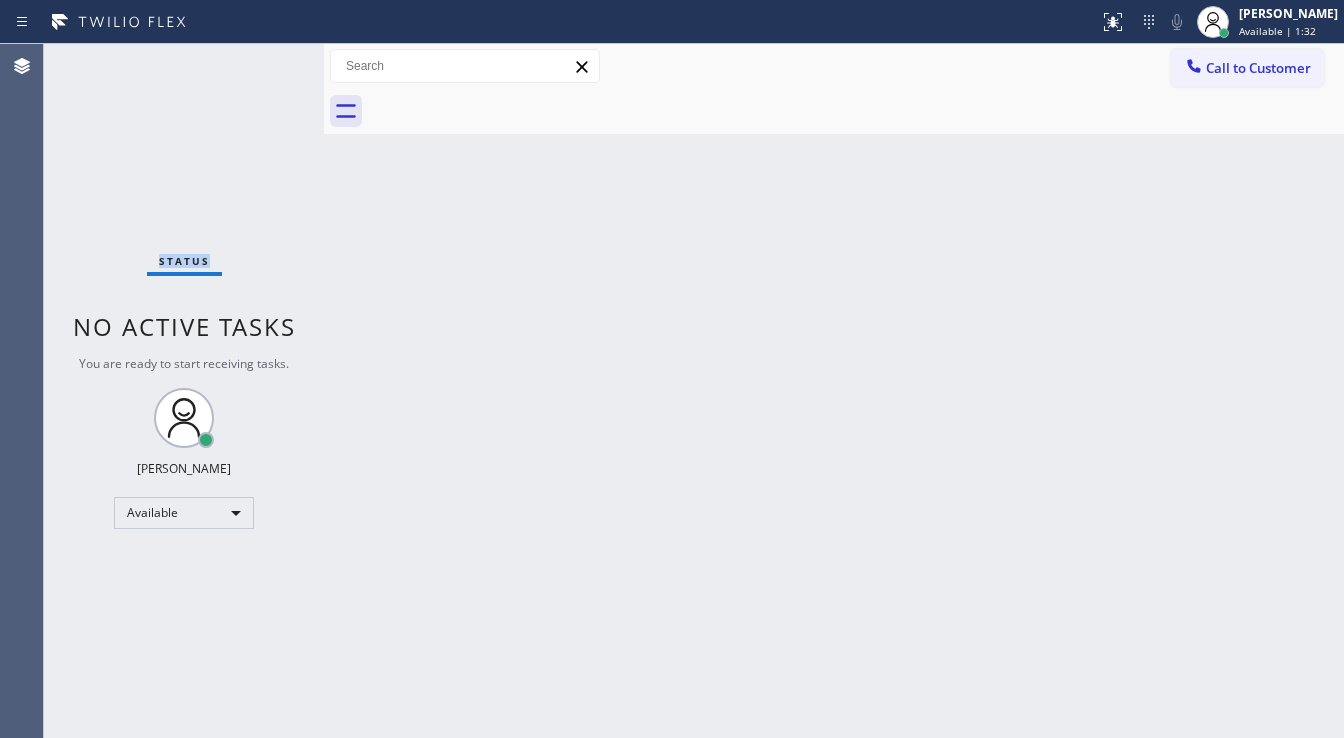click on "Status   No active tasks     You are ready to start receiving tasks.   [PERSON_NAME]" at bounding box center [184, 391] 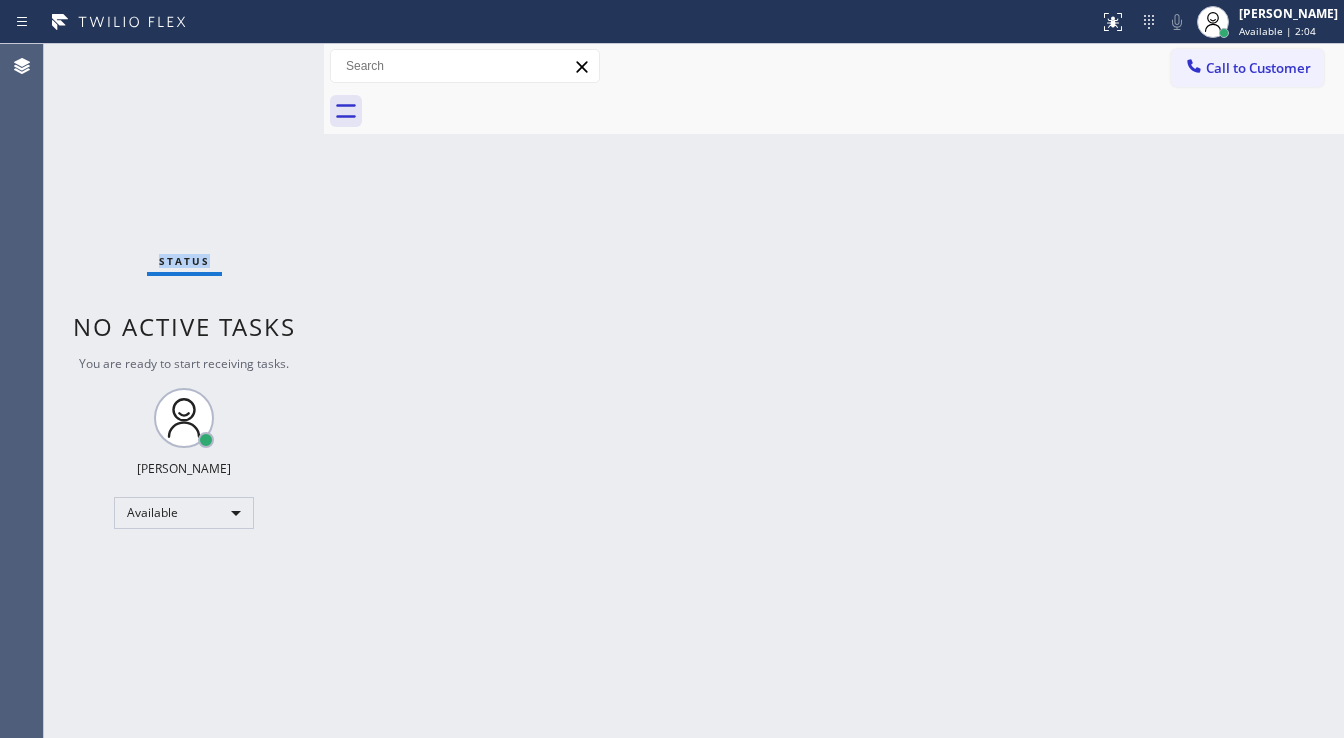 click on "Status   No active tasks     You are ready to start receiving tasks.   [PERSON_NAME]" at bounding box center [184, 391] 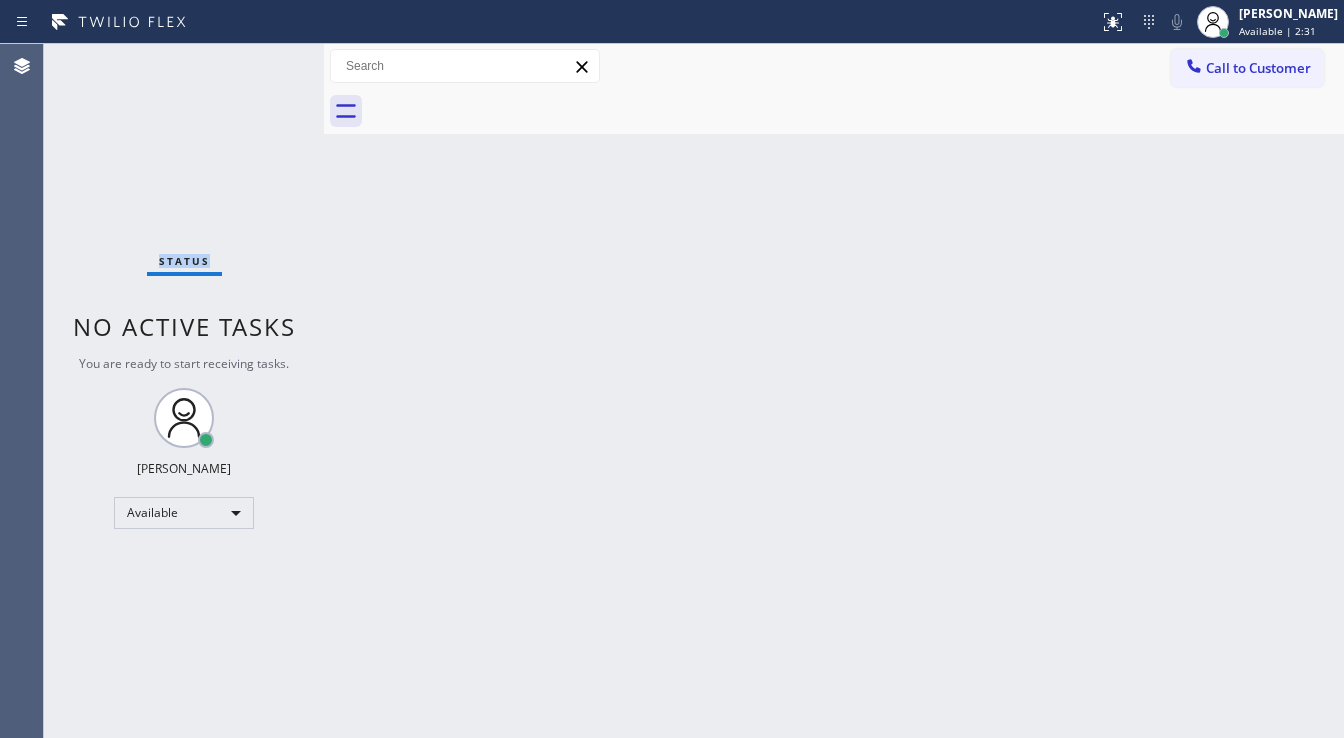 drag, startPoint x: 208, startPoint y: 84, endPoint x: 256, endPoint y: 72, distance: 49.47727 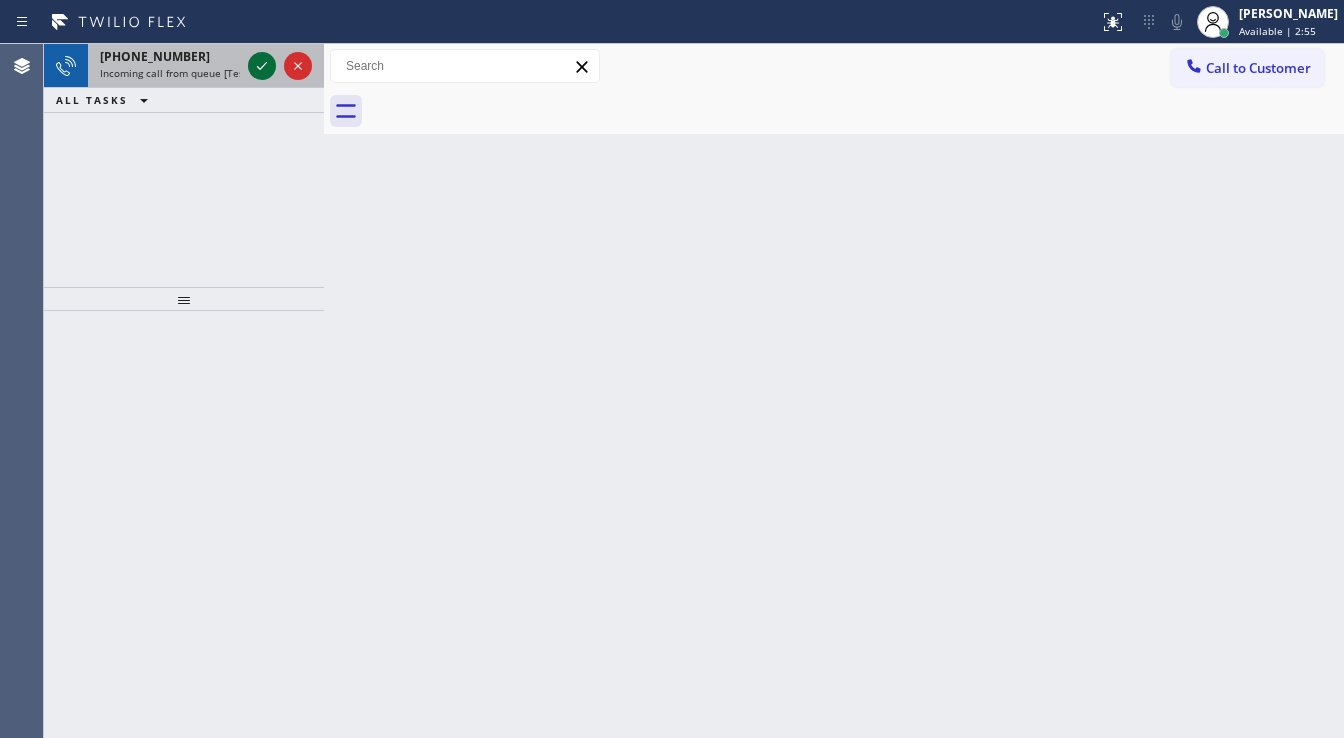 click 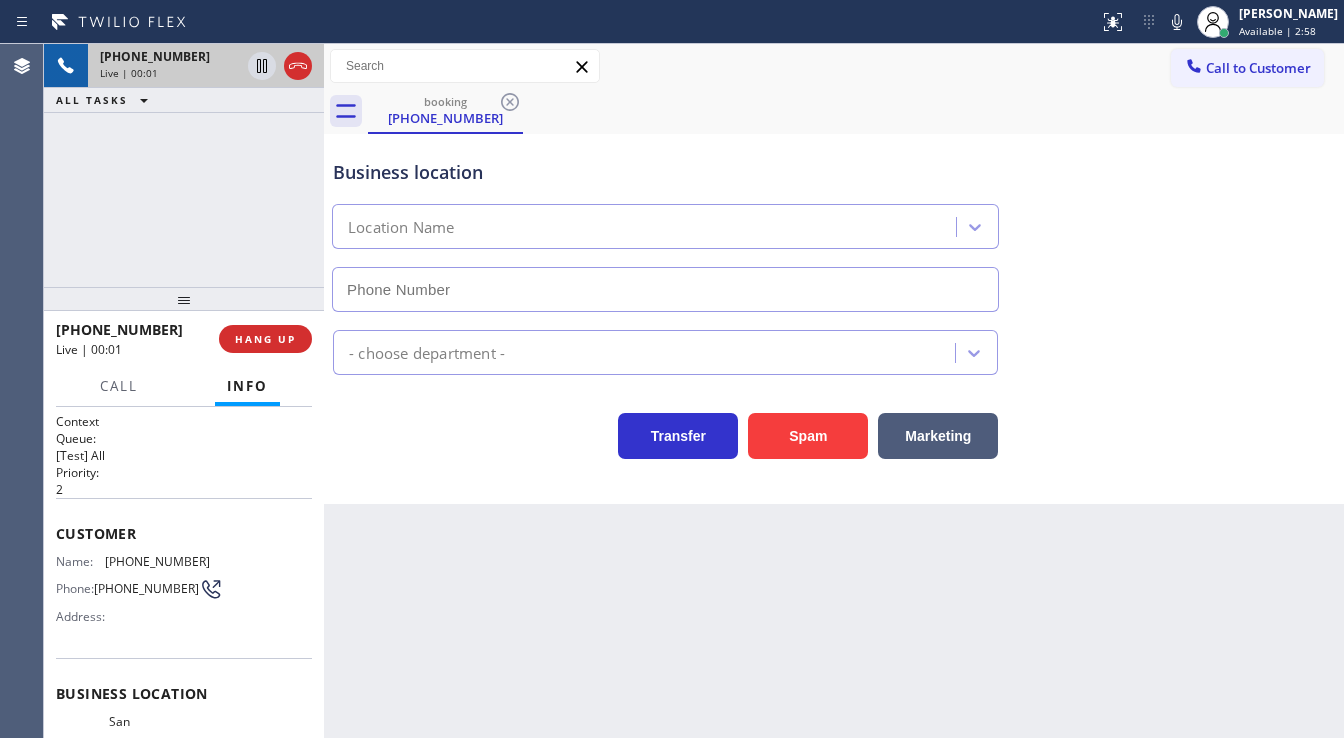 type on "[PHONE_NUMBER]" 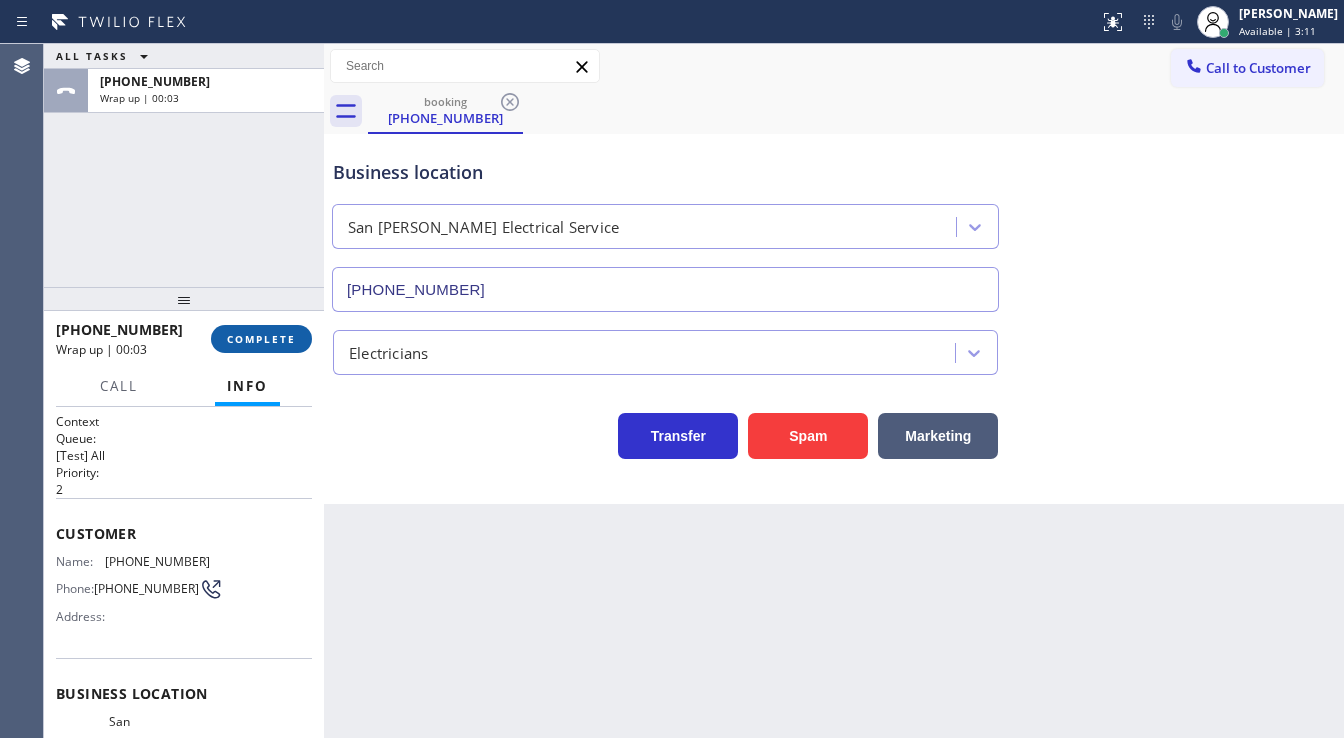 click on "COMPLETE" at bounding box center (261, 339) 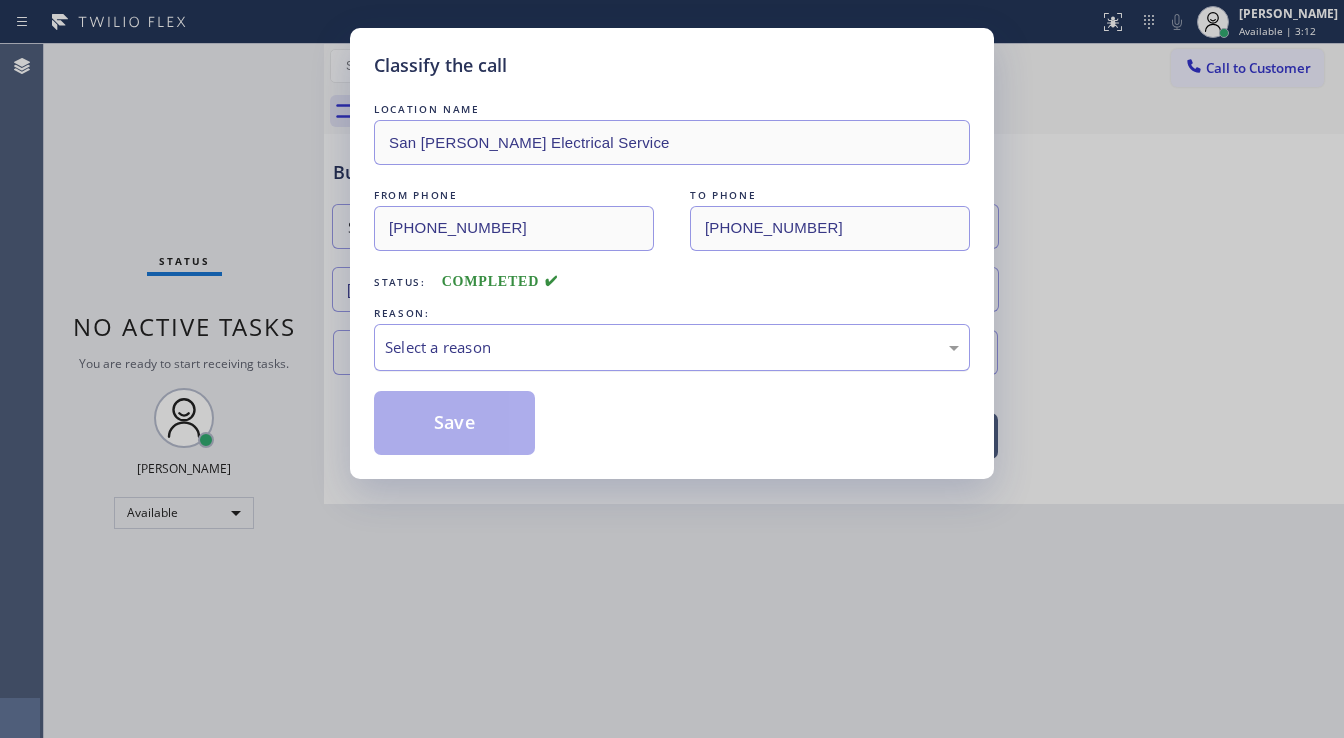 click on "Select a reason" at bounding box center (672, 347) 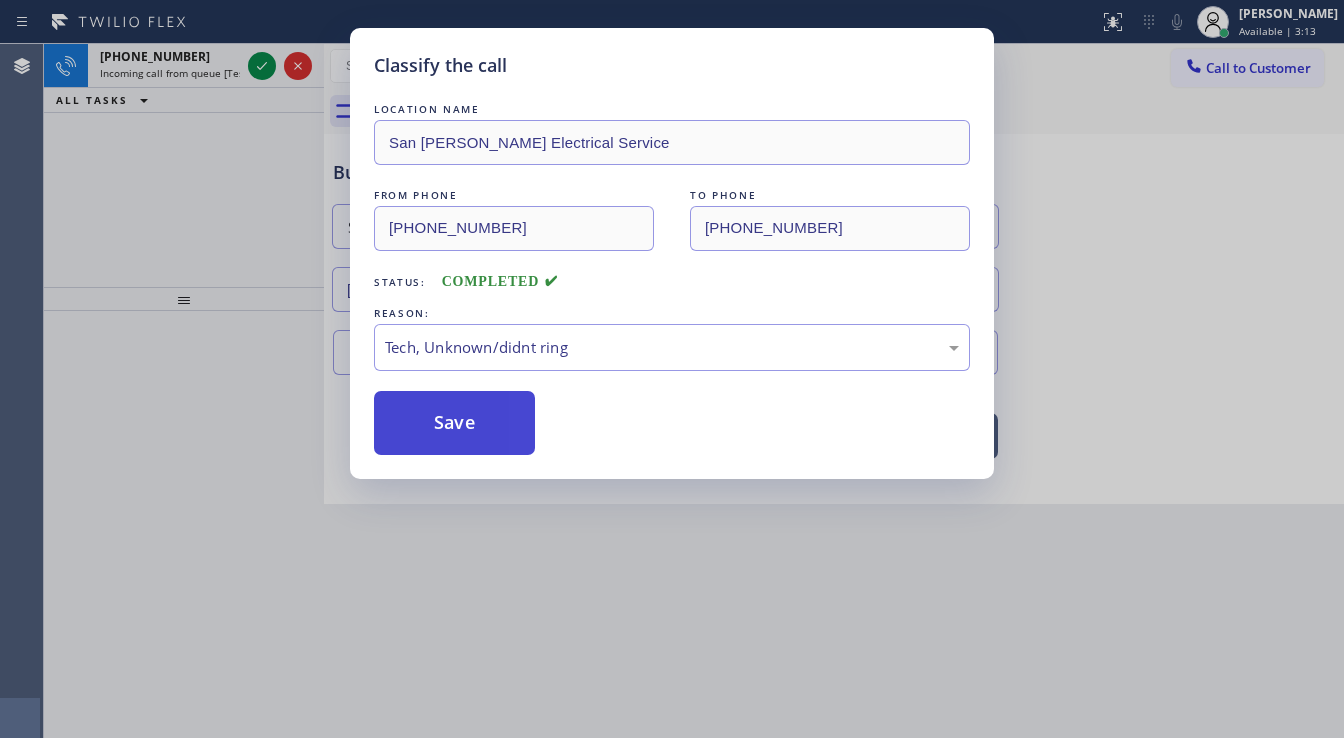 drag, startPoint x: 481, startPoint y: 420, endPoint x: 460, endPoint y: 393, distance: 34.20526 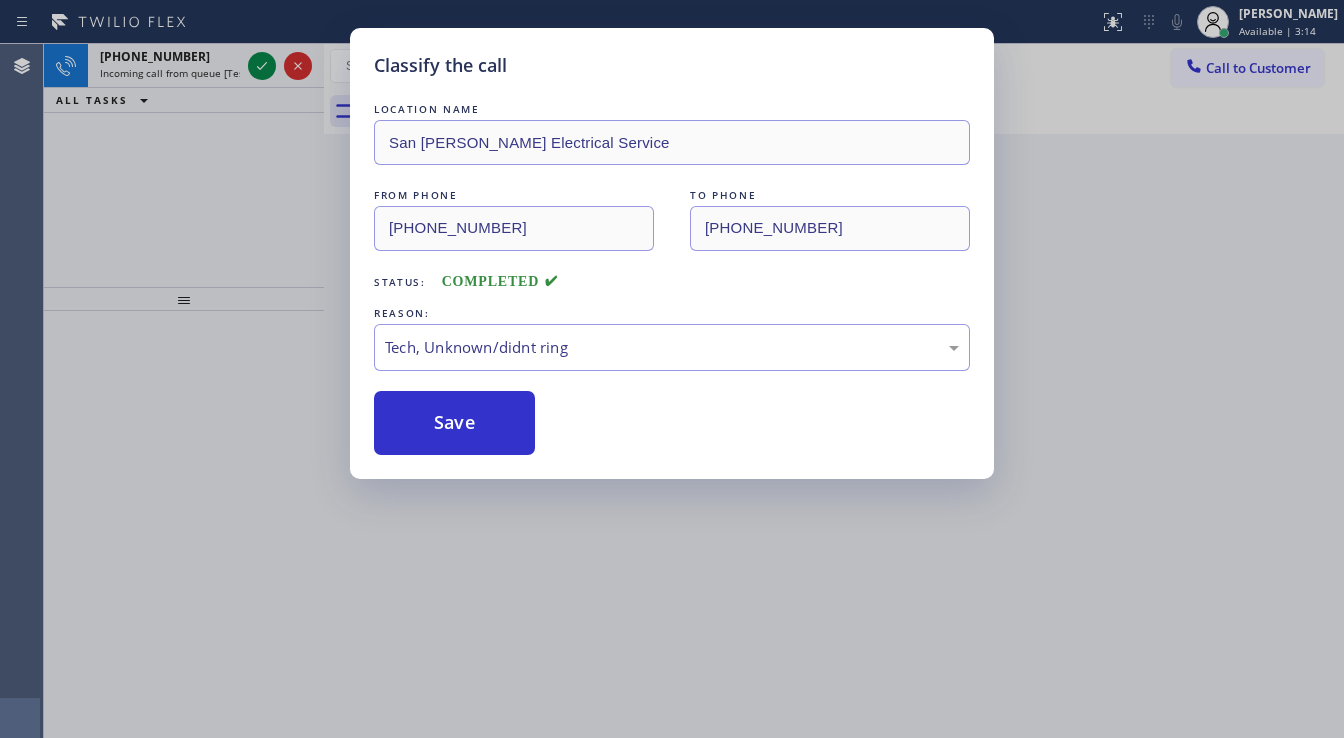 click on "Classify the call LOCATION NAME San [PERSON_NAME] Electrical Service FROM PHONE [PHONE_NUMBER] TO PHONE [PHONE_NUMBER] Status: COMPLETED REASON: Tech, Unknown/didnt ring Save" at bounding box center [672, 369] 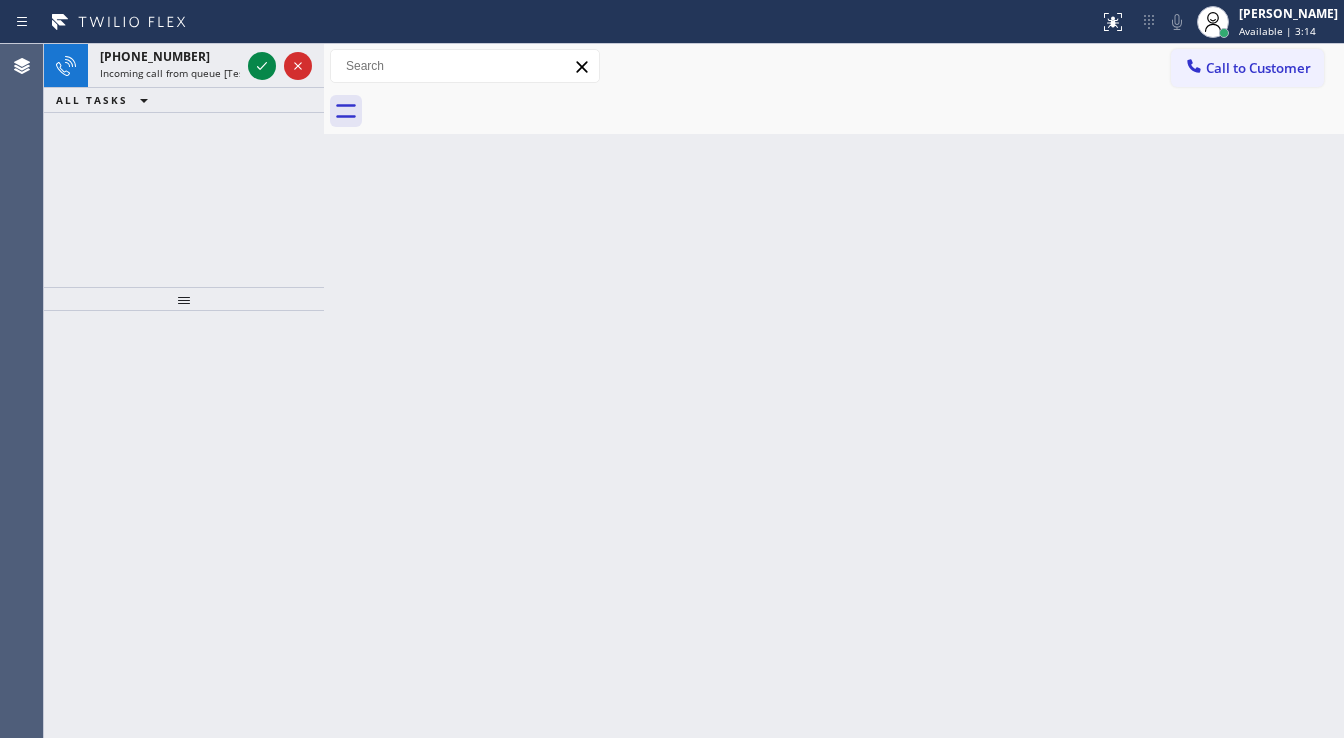 click on "Classify the call LOCATION NAME American Service Alliance [GEOGRAPHIC_DATA] FROM PHONE [PHONE_NUMBER] TO PHONE [PHONE_NUMBER] Status: COMPLETED REASON: Tech, Unknown/didnt ring Save Classify the call LOCATION NAME Sub Zero Appliance Wizard [GEOGRAPHIC_DATA] FROM PHONE [PHONE_NUMBER] TO PHONE [PHONE_NUMBER] Status: COMPLETED REASON: Not Booked - All other reasons Save Classify the call LOCATION NAME Sub Zero Appliance Wizard [GEOGRAPHIC_DATA] FROM PHONE [PHONE_NUMBER] TO PHONE [PHONE_NUMBER] Status: COMPLETED REASON: Not Booked - All other reasons Save Classify the call LOCATION NAME Sub Zero Appliance Wizard Costa Mesa FROM PHONE [PHONE_NUMBER] TO PHONE [PHONE_NUMBER] Status: COMPLETED REASON: Not Booked - All other reasons Save Classify the call LOCATION NAME Irvine Best Appliance Service FROM PHONE [PHONE_NUMBER] TO PHONE [PHONE_NUMBER] Status: COMPLETED REASON: Not Booked - All other reasons Save Classify the call LOCATION NAME Thermador Repair Group Glenside FROM PHONE [PHONE_NUMBER] TO PHONE [PHONE_NUMBER] Status: COMPLETED" at bounding box center [694, 391] 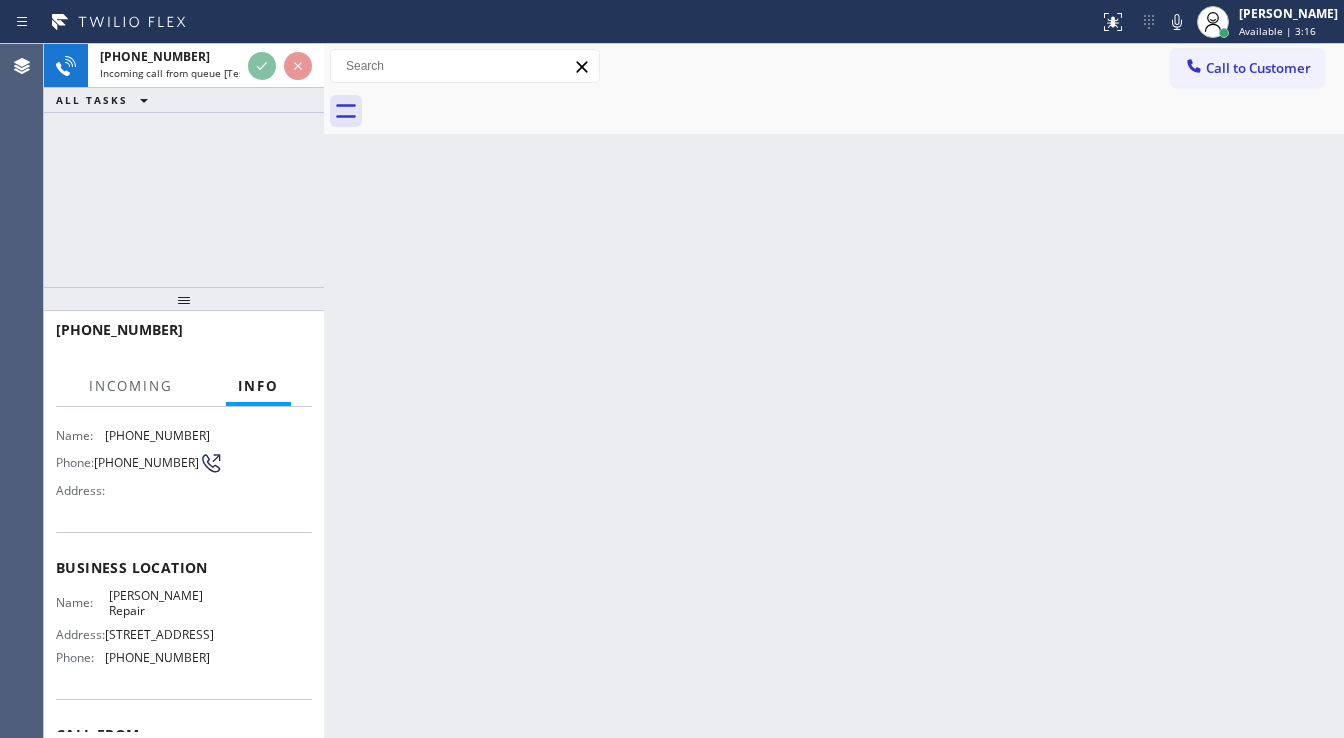 scroll, scrollTop: 160, scrollLeft: 0, axis: vertical 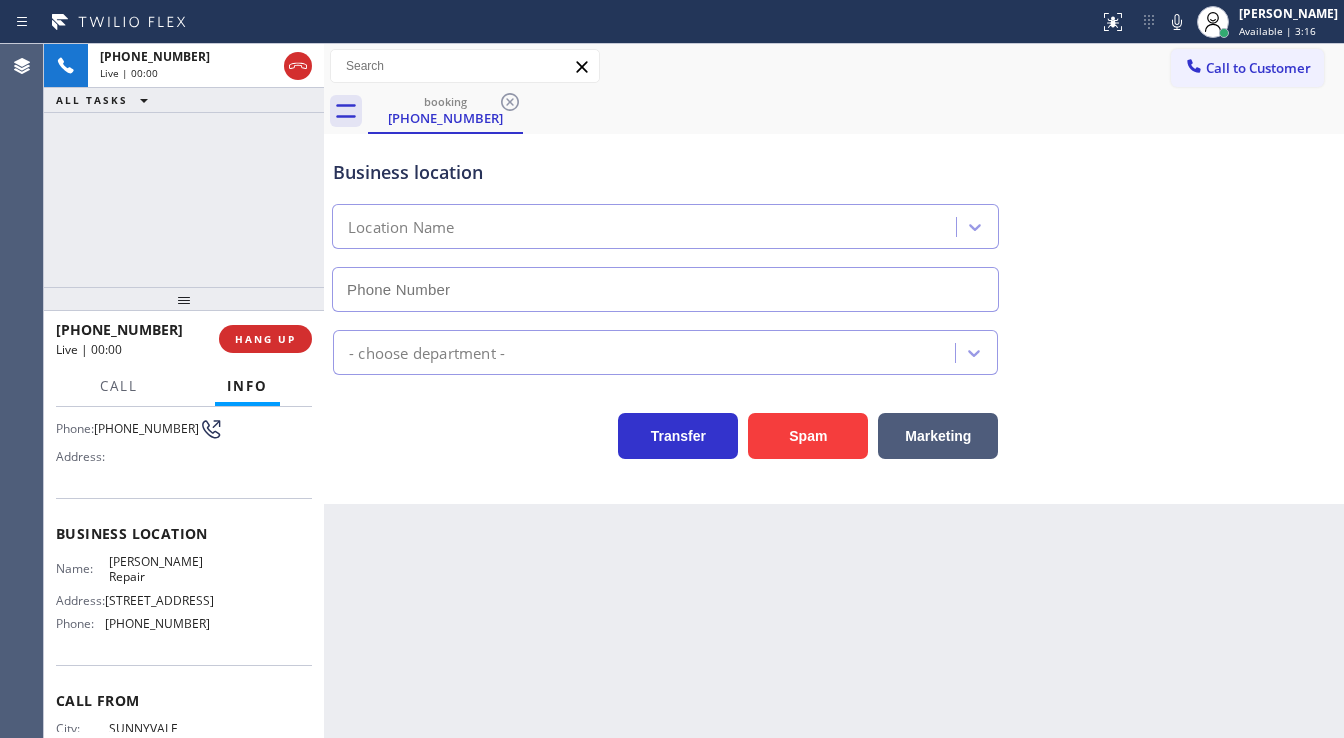 type on "[PHONE_NUMBER]" 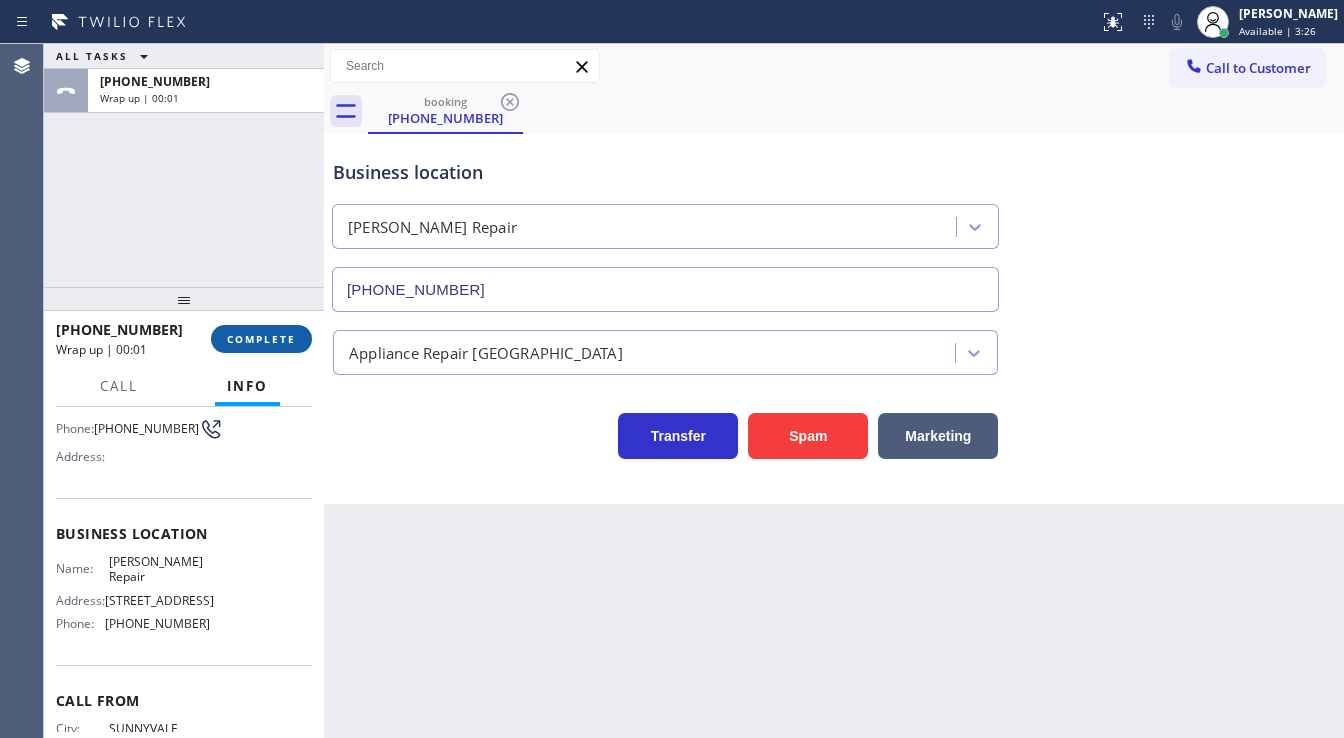 click on "COMPLETE" at bounding box center [261, 339] 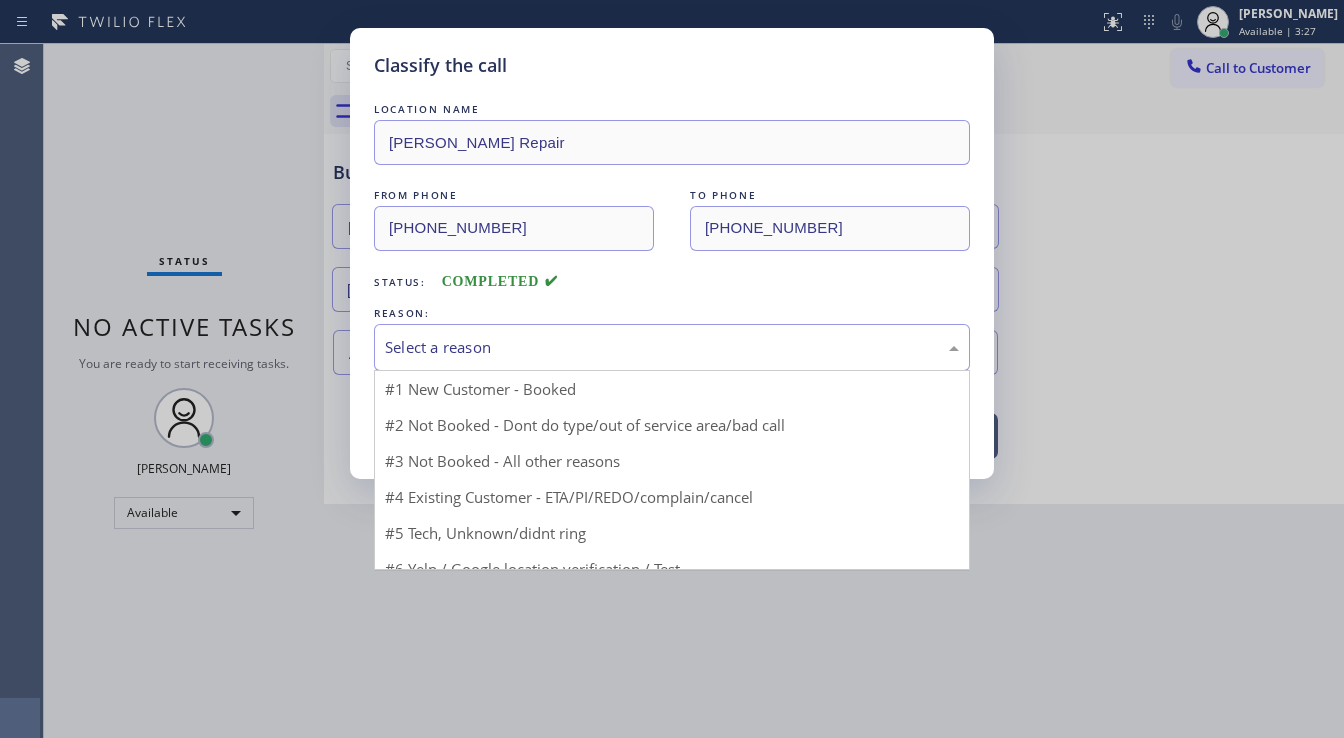click on "Select a reason" at bounding box center (672, 347) 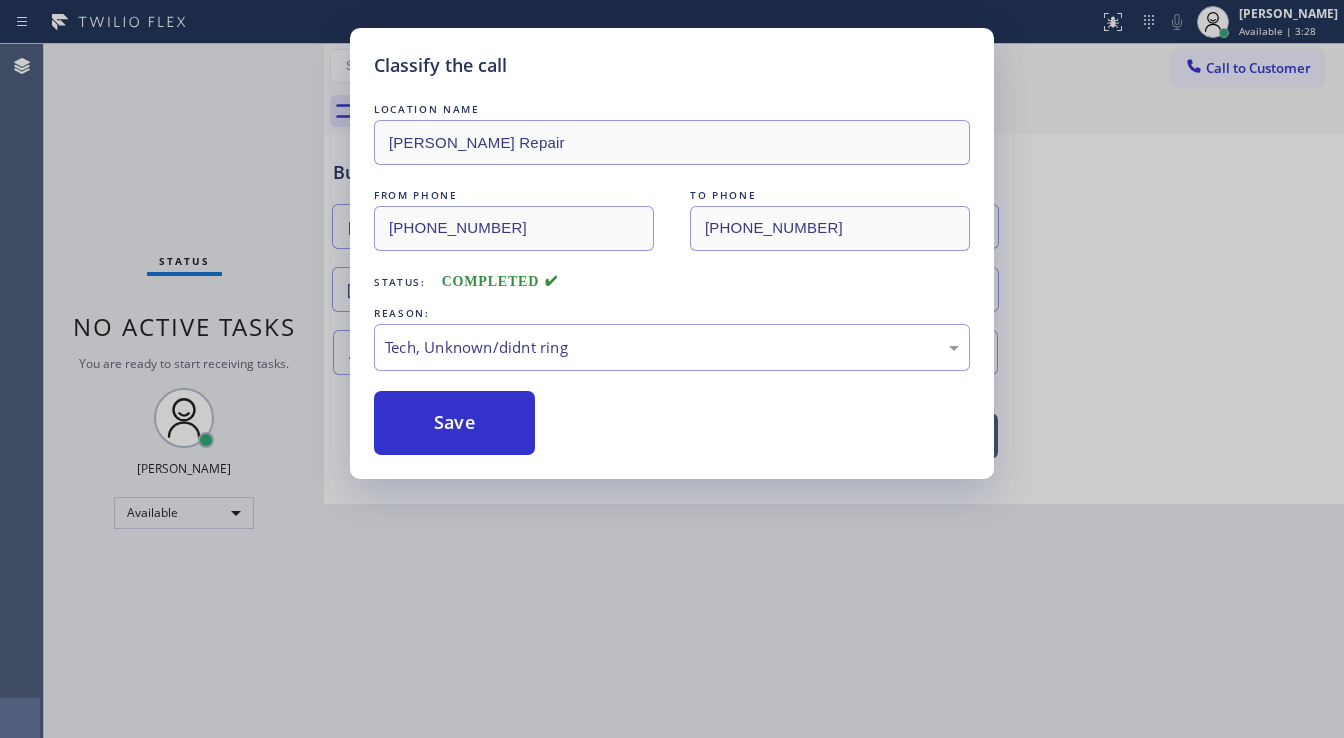 drag, startPoint x: 460, startPoint y: 492, endPoint x: 456, endPoint y: 475, distance: 17.464249 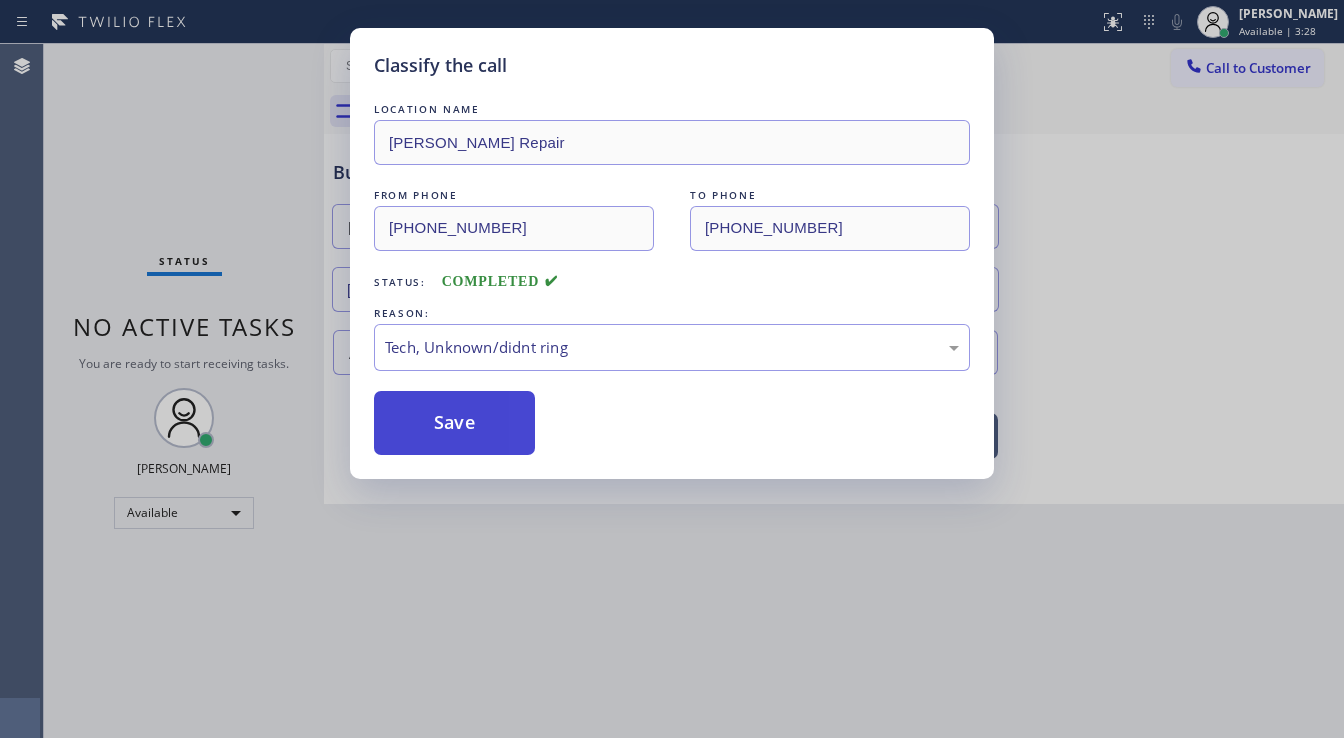 click on "Save" at bounding box center [454, 423] 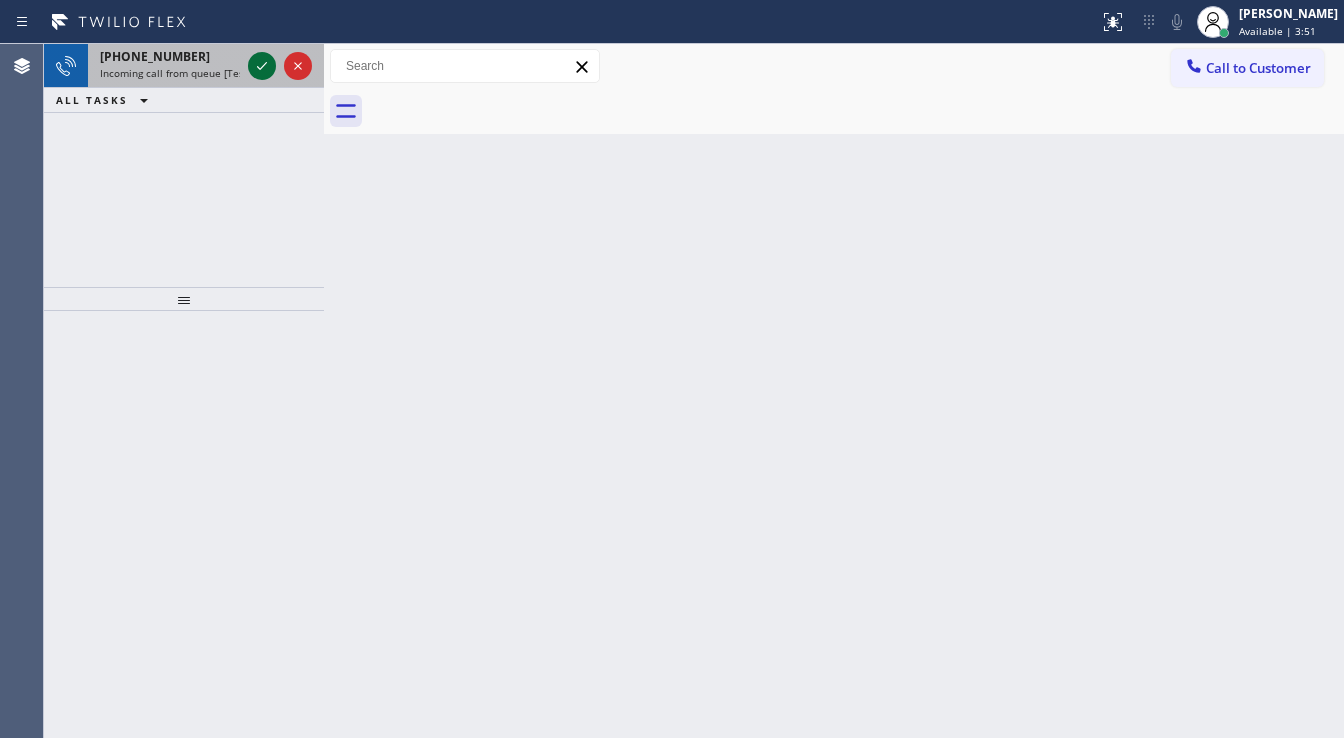 click 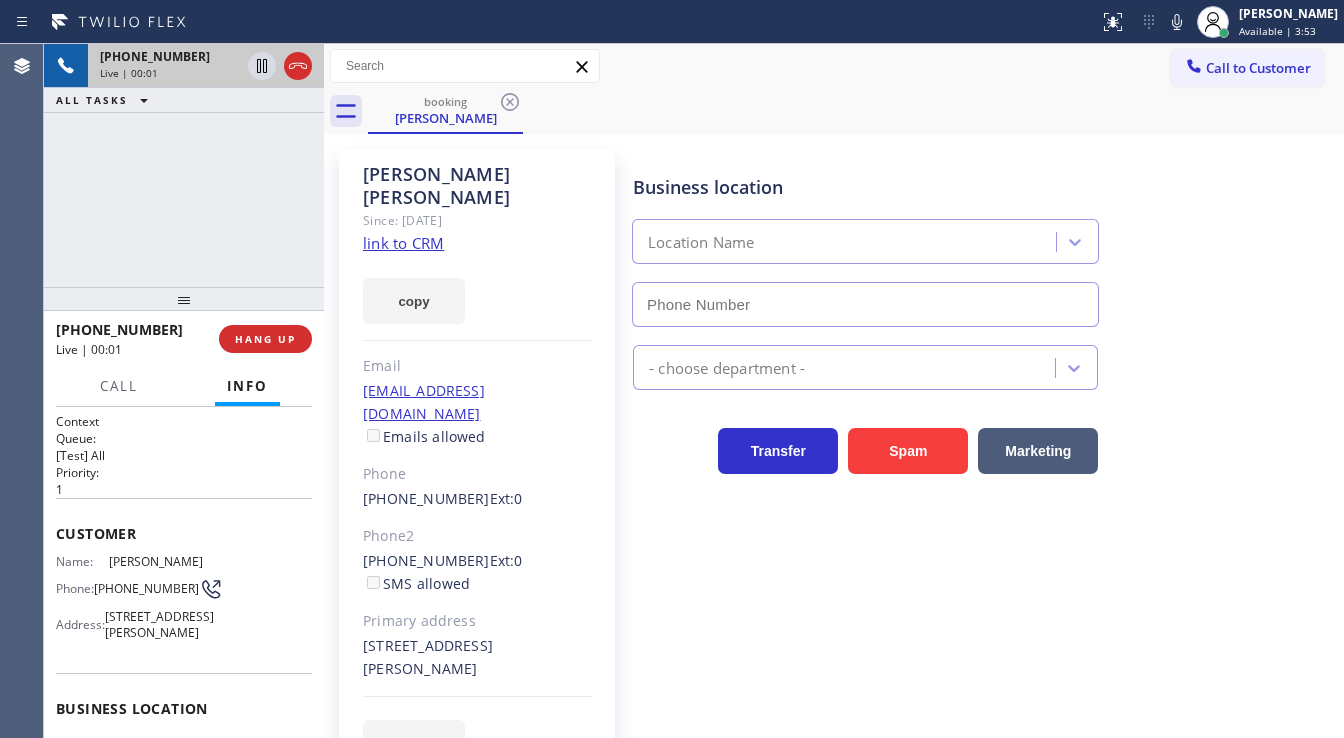 type on "[PHONE_NUMBER]" 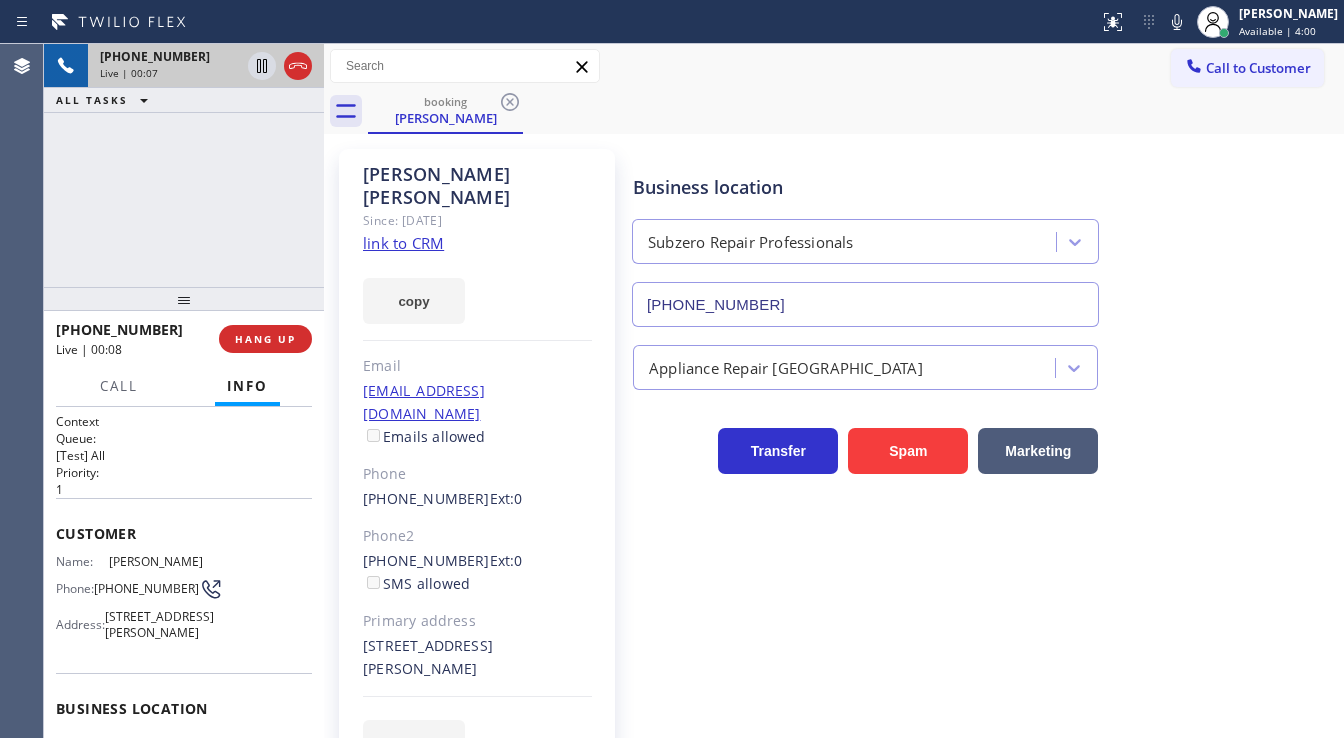 click on "link to CRM" 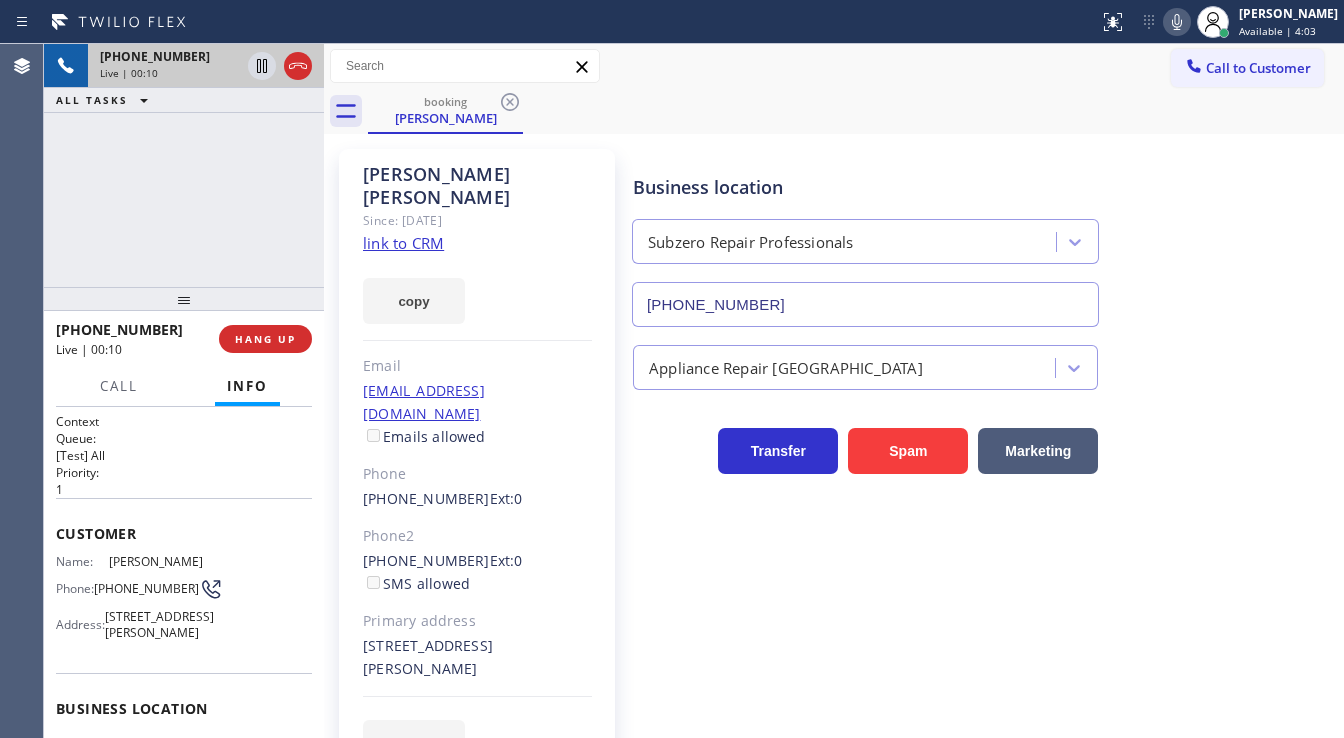 click 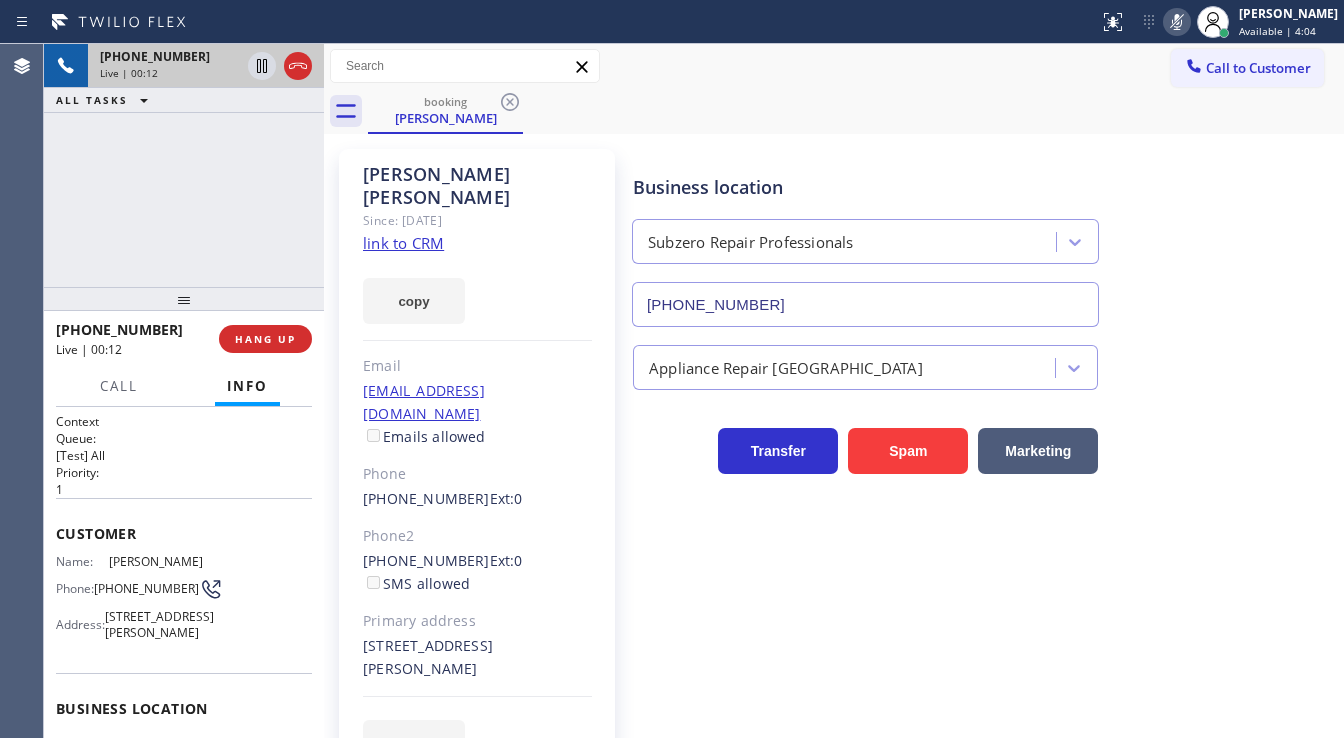 click 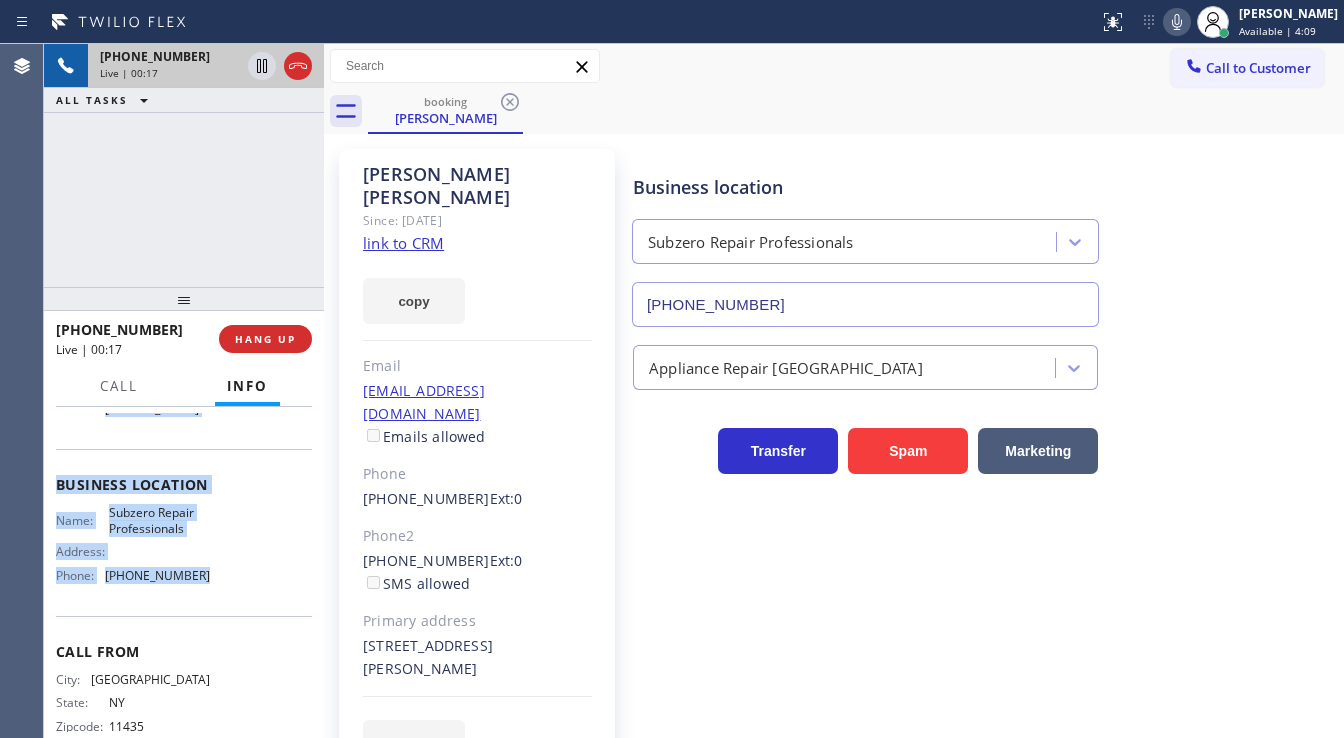 scroll, scrollTop: 240, scrollLeft: 0, axis: vertical 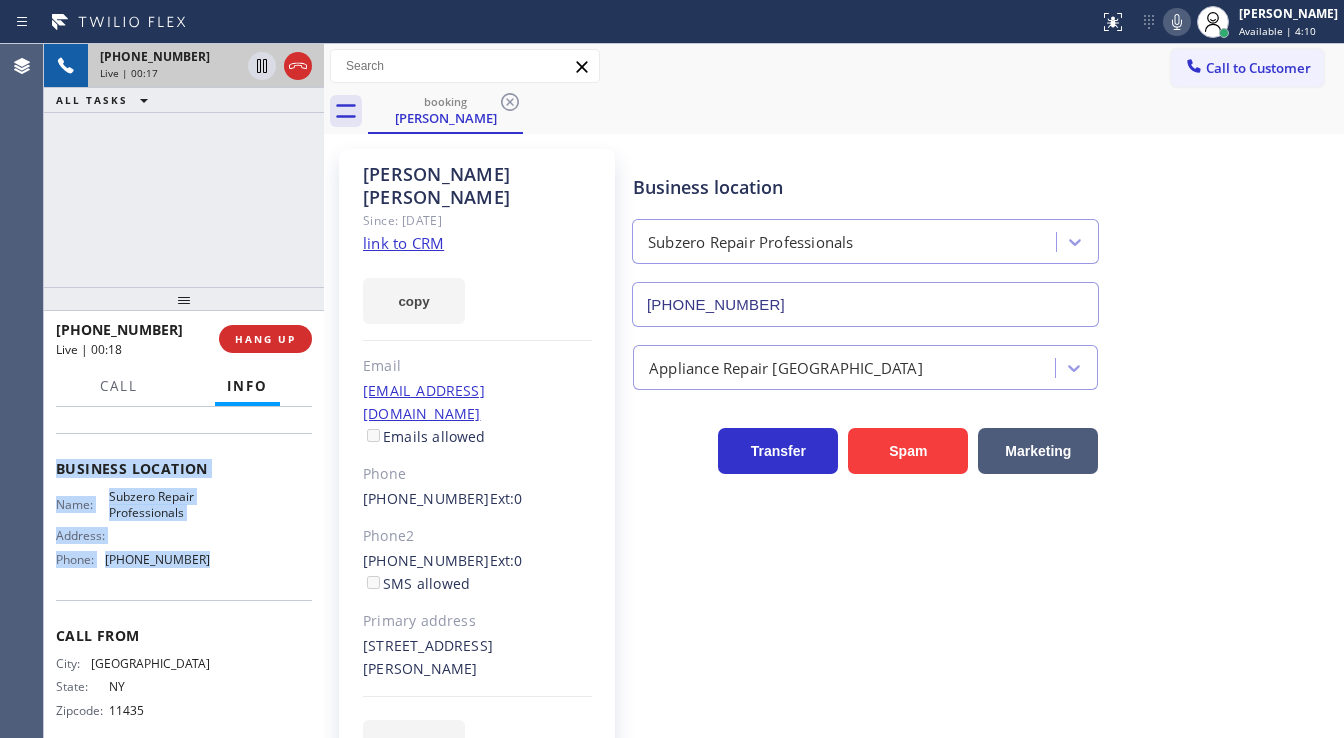 drag, startPoint x: 55, startPoint y: 528, endPoint x: 206, endPoint y: 584, distance: 161.04968 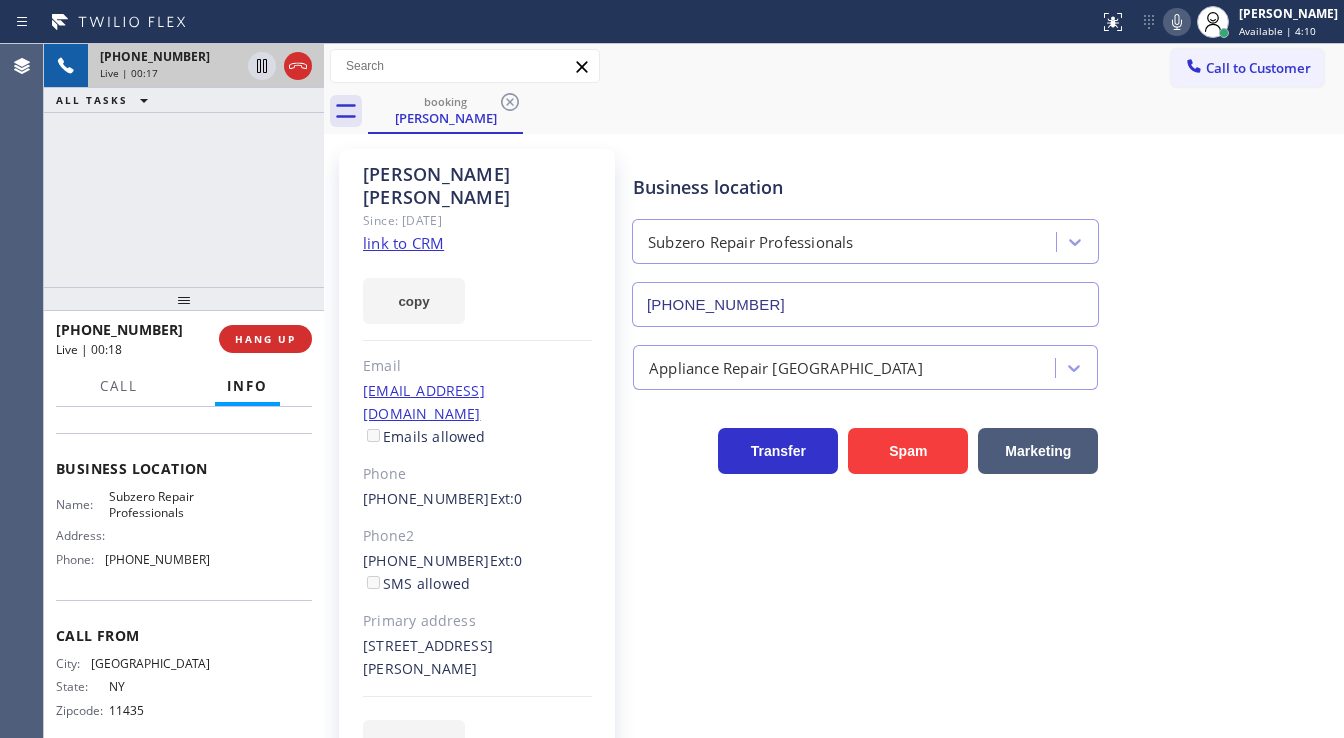 click on "[PHONE_NUMBER] Live | 00:17 ALL TASKS ALL TASKS ACTIVE TASKS TASKS IN WRAP UP" at bounding box center [184, 165] 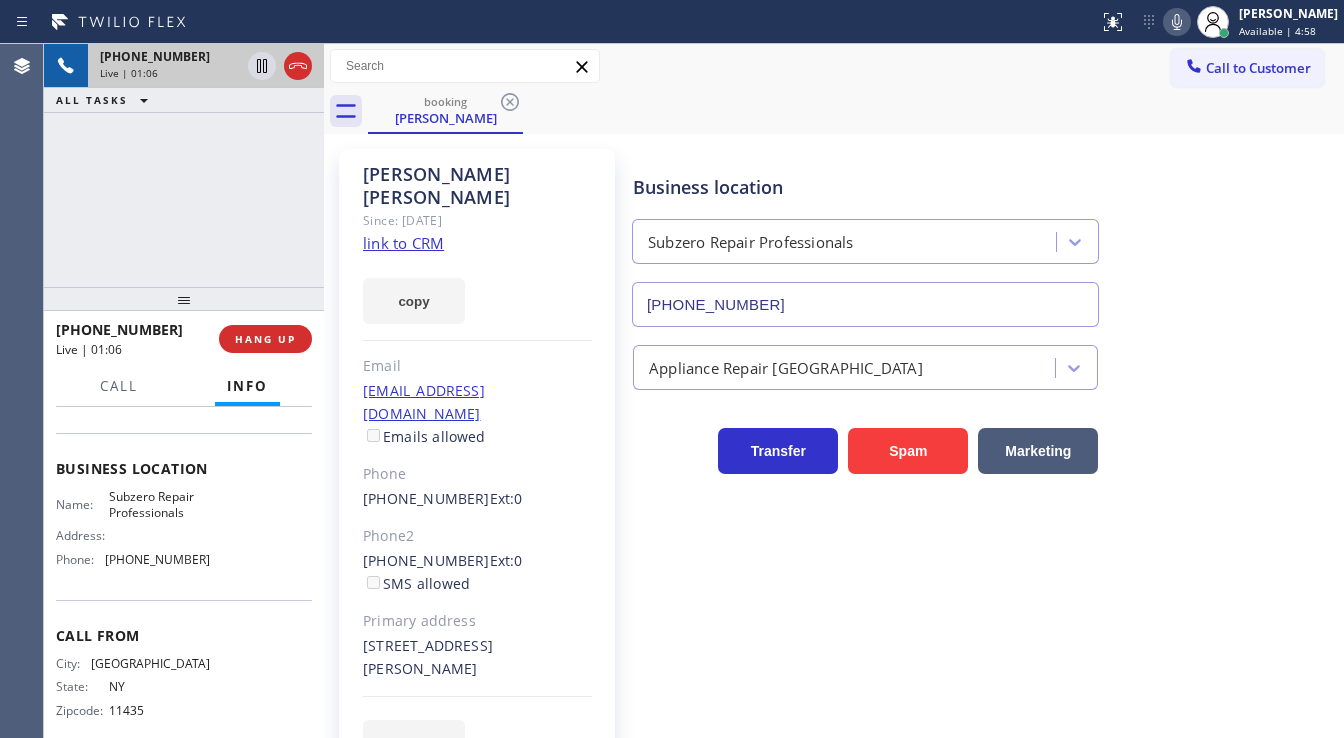 click on "[PHONE_NUMBER] Live | 01:06 ALL TASKS ALL TASKS ACTIVE TASKS TASKS IN WRAP UP" at bounding box center [184, 165] 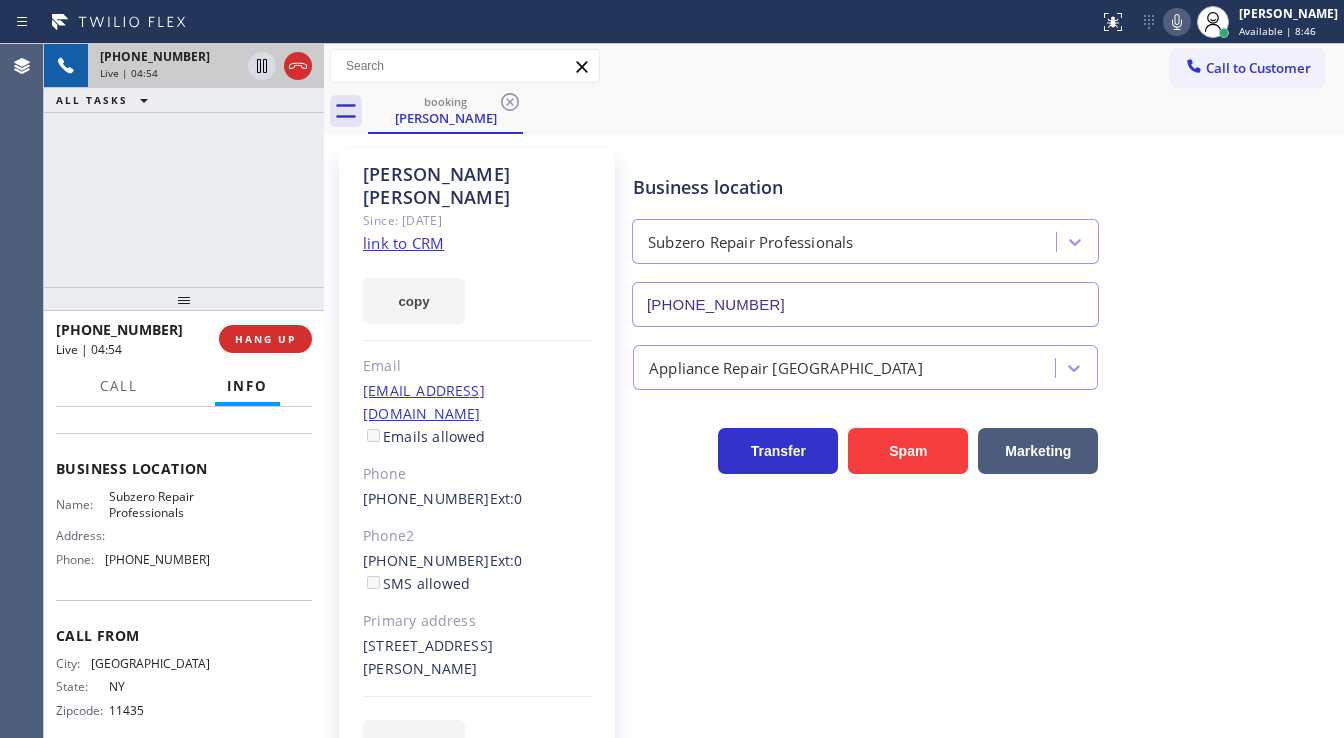 click 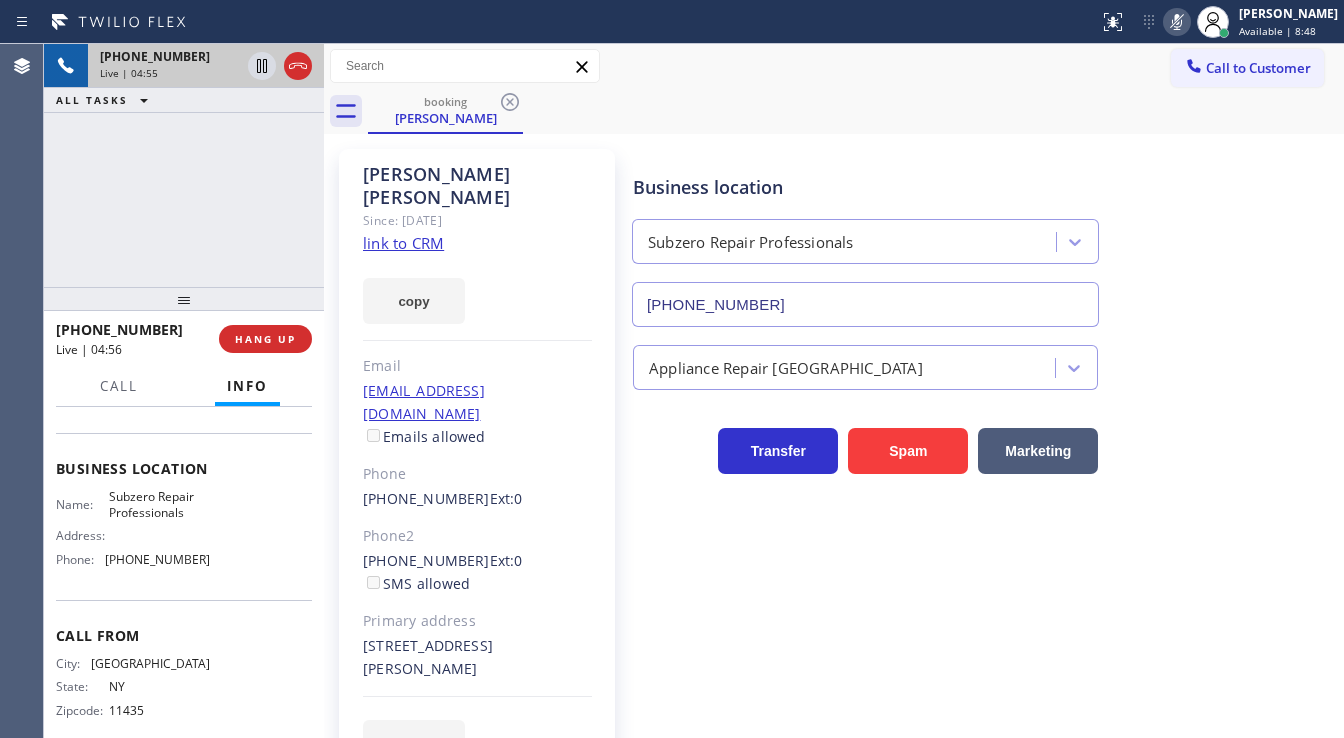 click 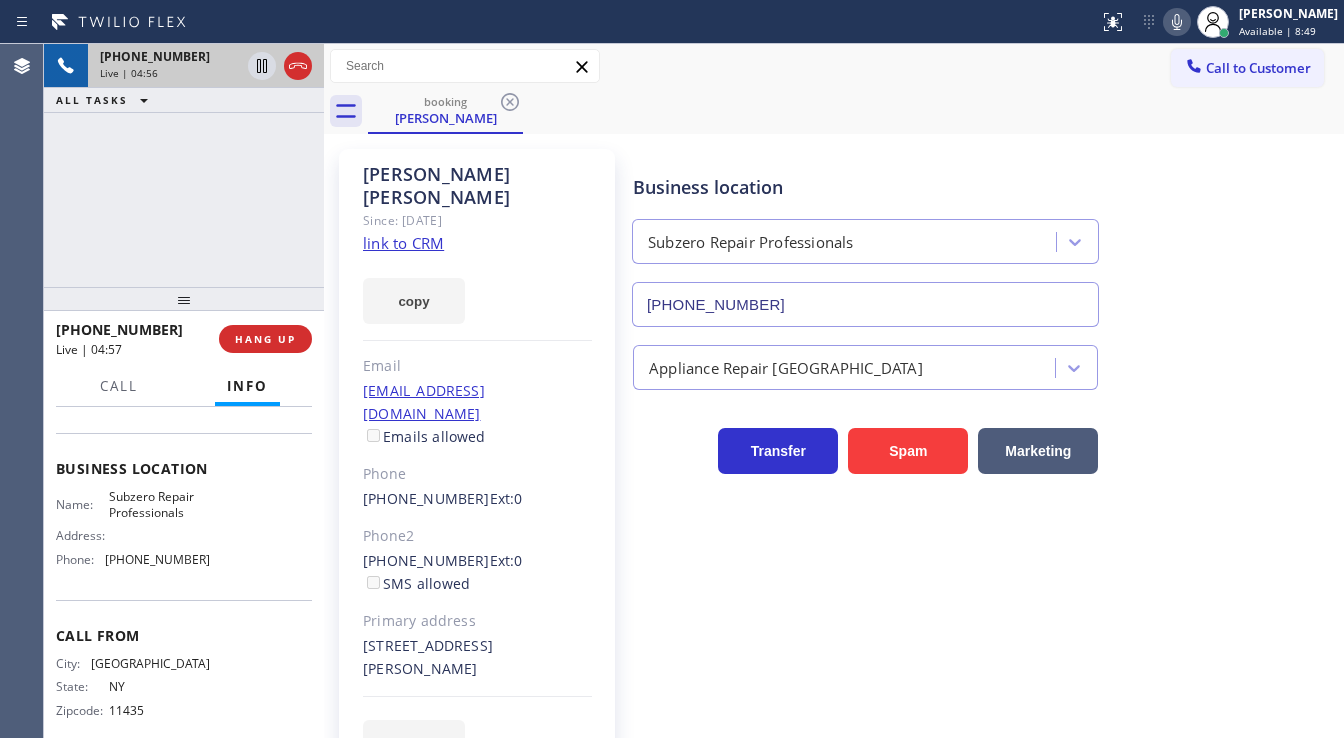 click on "[PHONE_NUMBER] Live | 04:56 ALL TASKS ALL TASKS ACTIVE TASKS TASKS IN WRAP UP" at bounding box center (184, 165) 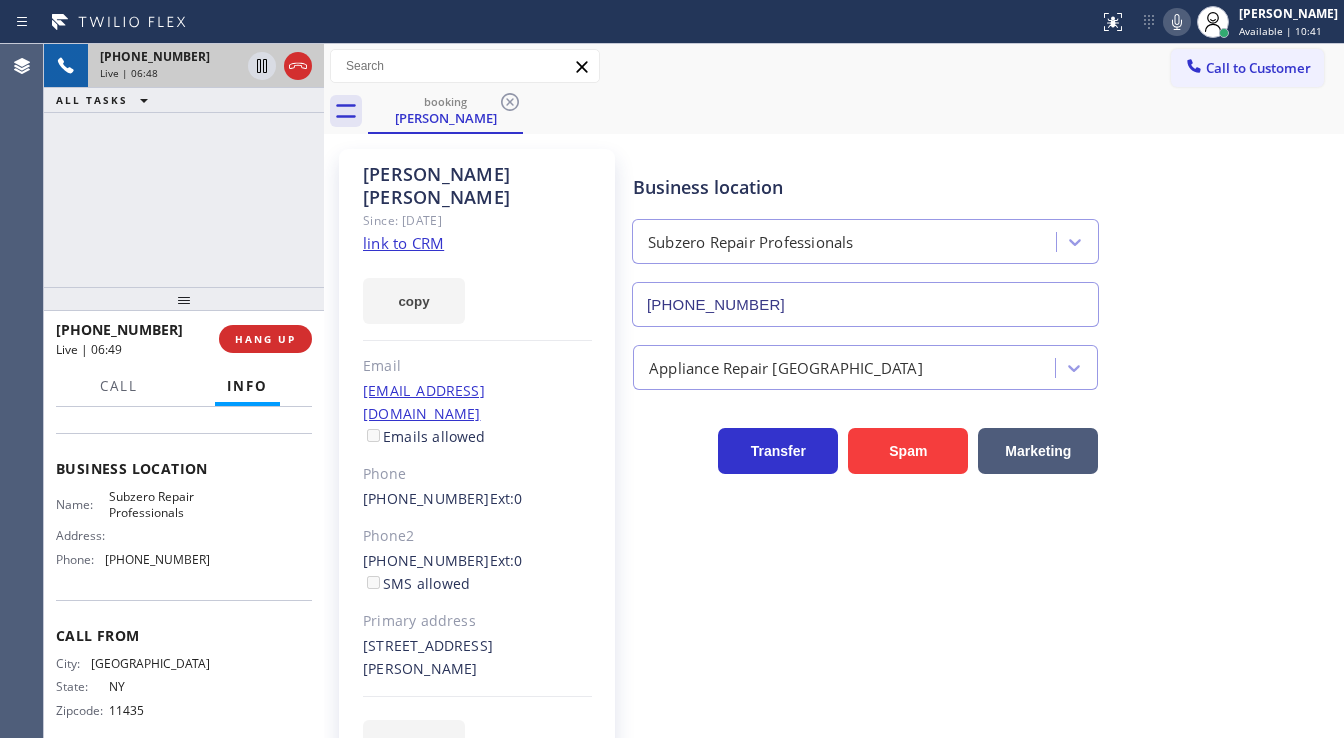 drag, startPoint x: 63, startPoint y: 211, endPoint x: 257, endPoint y: 14, distance: 276.48688 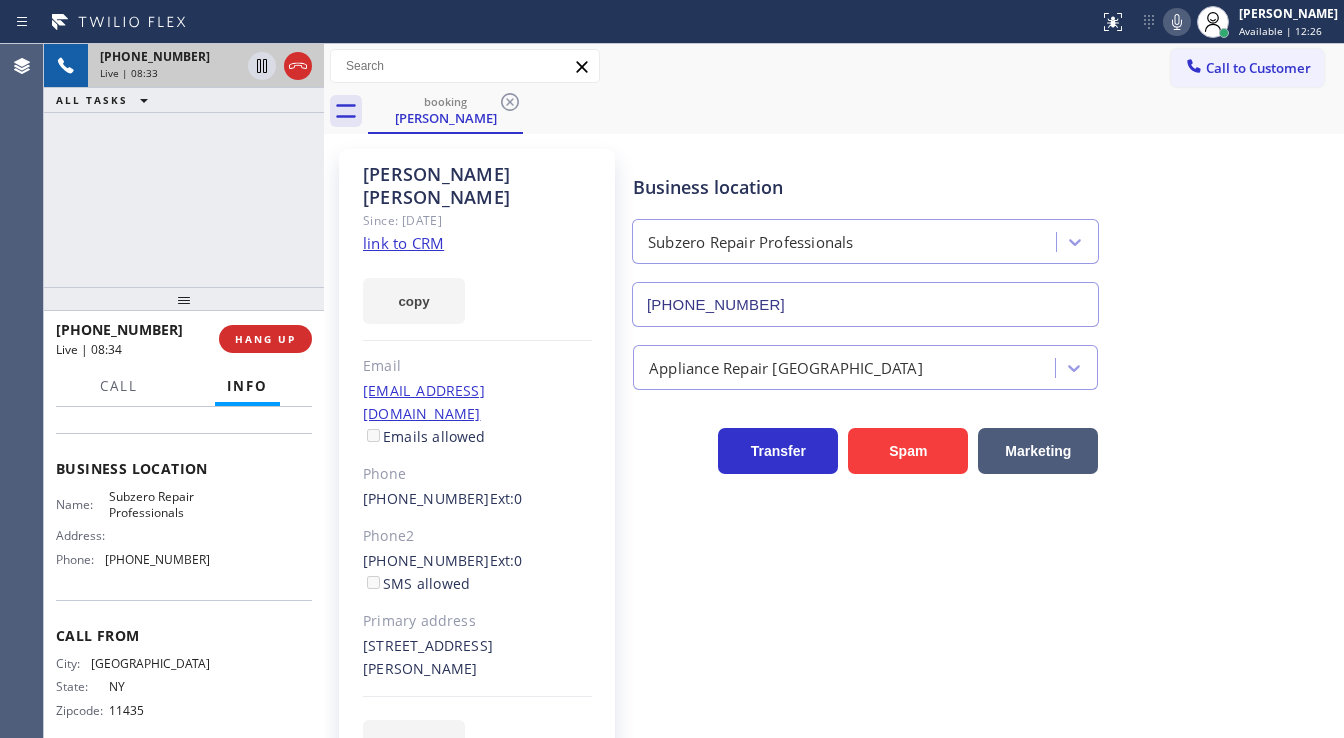 click on "[PERSON_NAME] Since: [DATE] link to CRM copy Email [EMAIL_ADDRESS][DOMAIN_NAME]  Emails allowed Phone [PHONE_NUMBER]  Ext:  0 Phone2 [PHONE_NUMBER]  Ext:  0  SMS allowed Primary address  [STREET_ADDRESS][PERSON_NAME] EDIT" at bounding box center (477, 469) 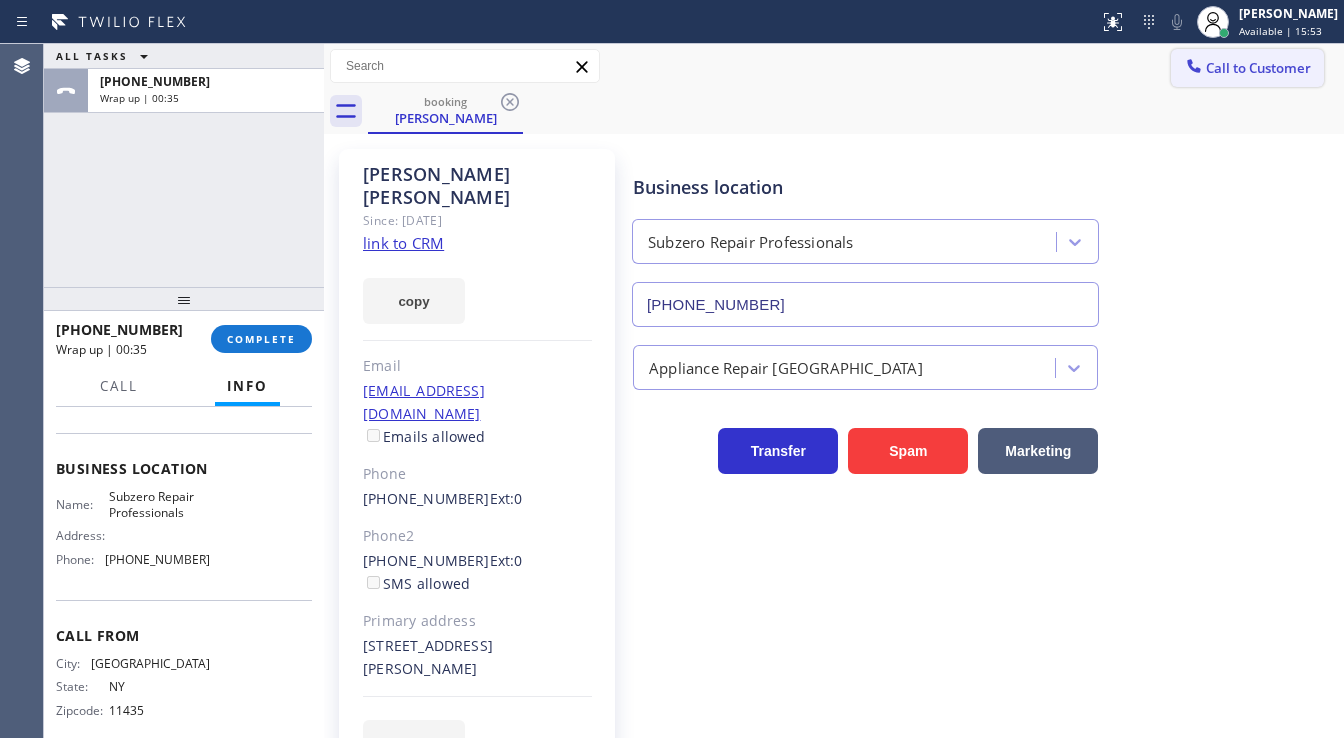 click on "Call to Customer" at bounding box center (1258, 68) 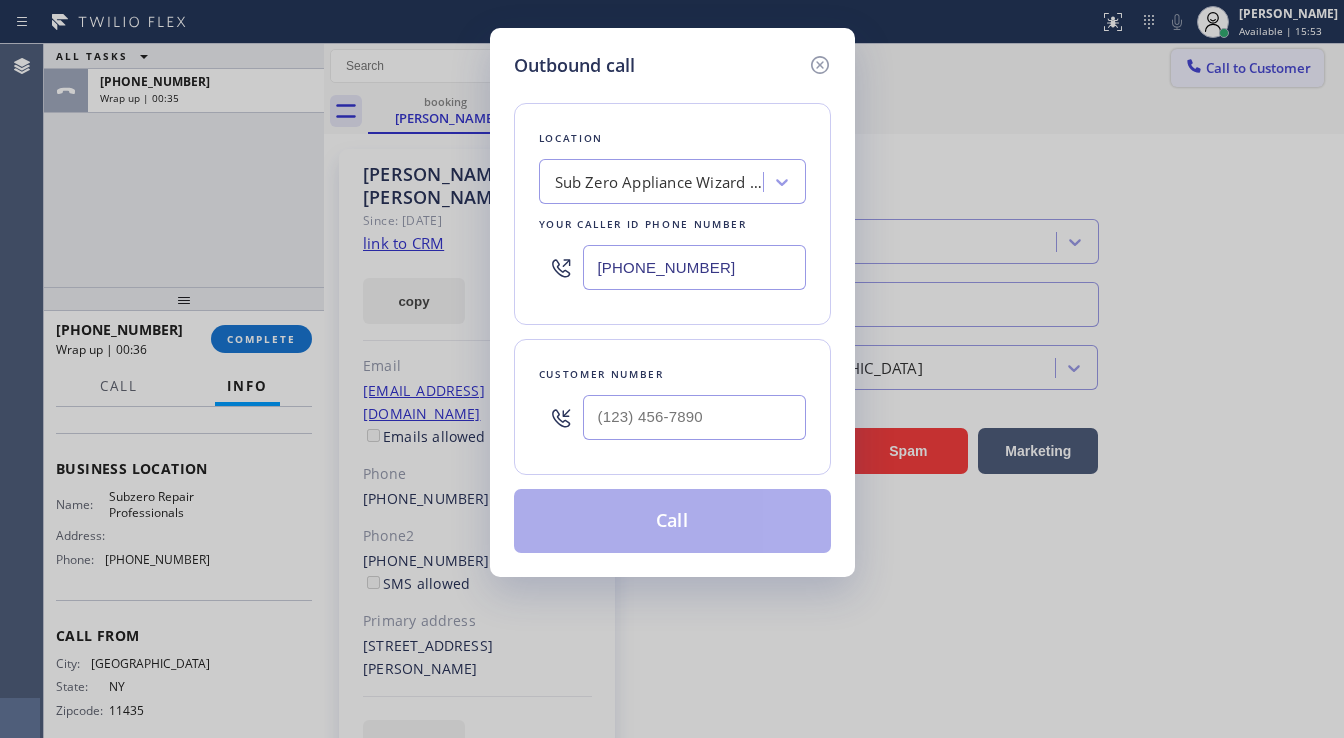 type 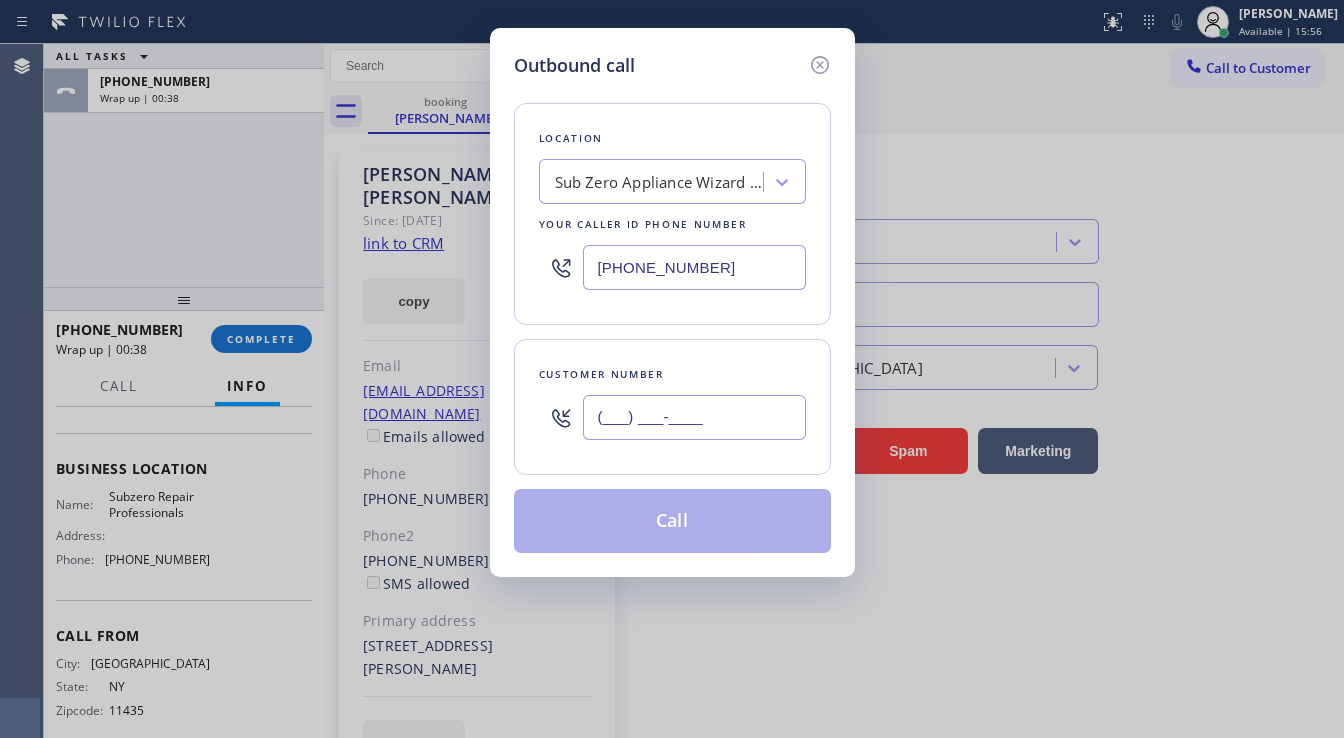 click on "(___) ___-____" at bounding box center [694, 417] 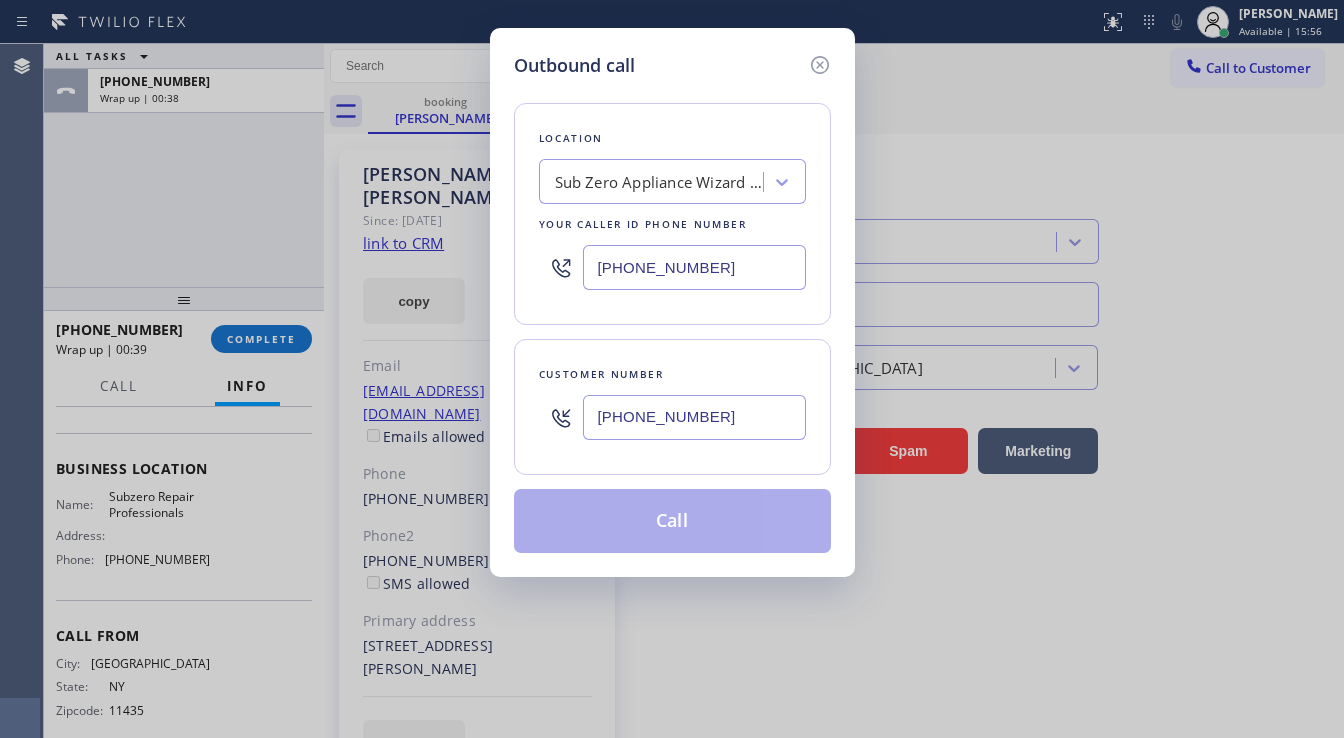 type on "[PHONE_NUMBER]" 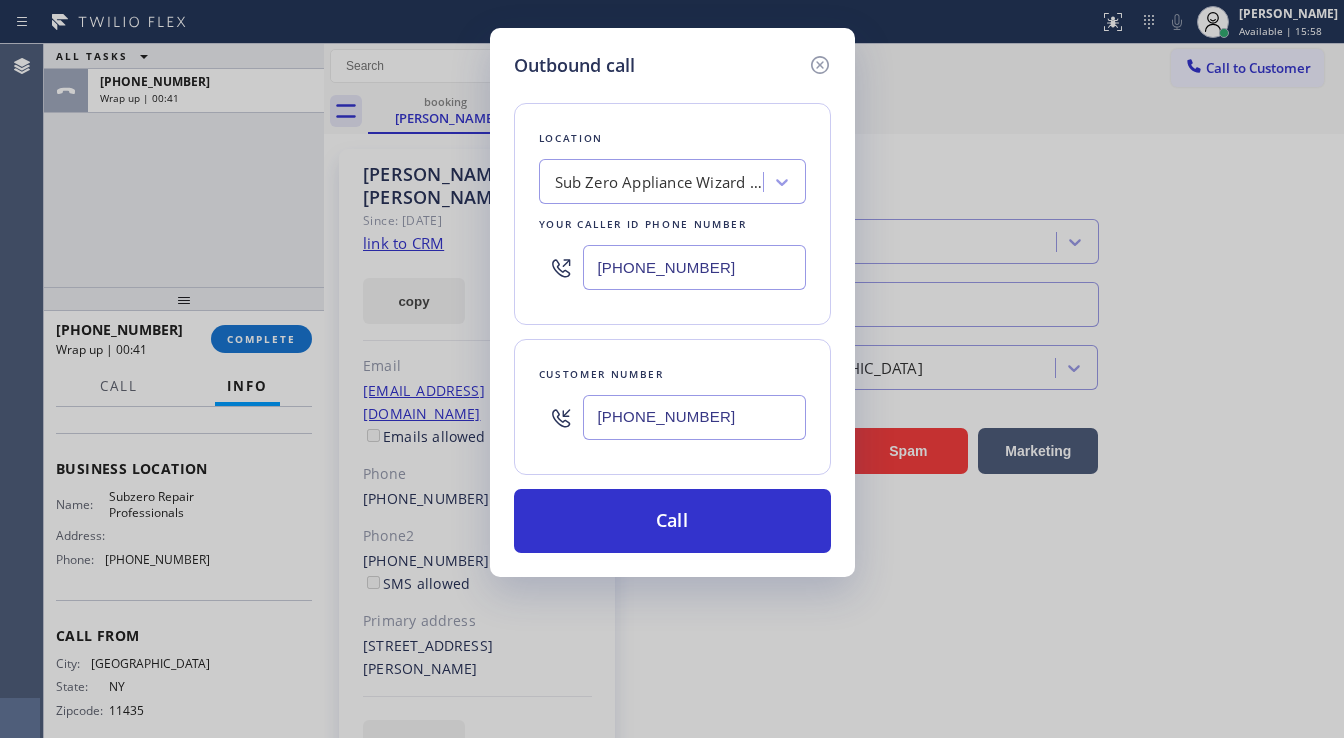 click on "[PHONE_NUMBER]" at bounding box center [694, 267] 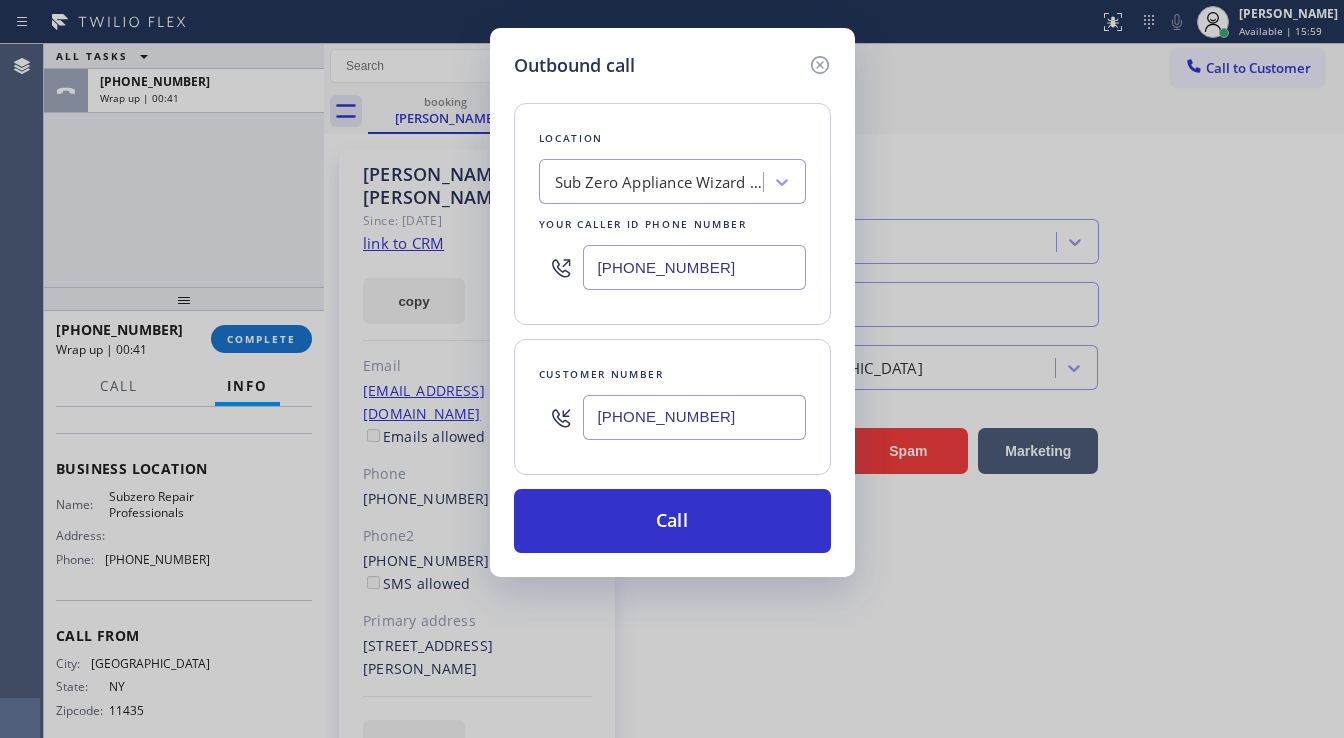 click on "[PHONE_NUMBER]" at bounding box center [694, 267] 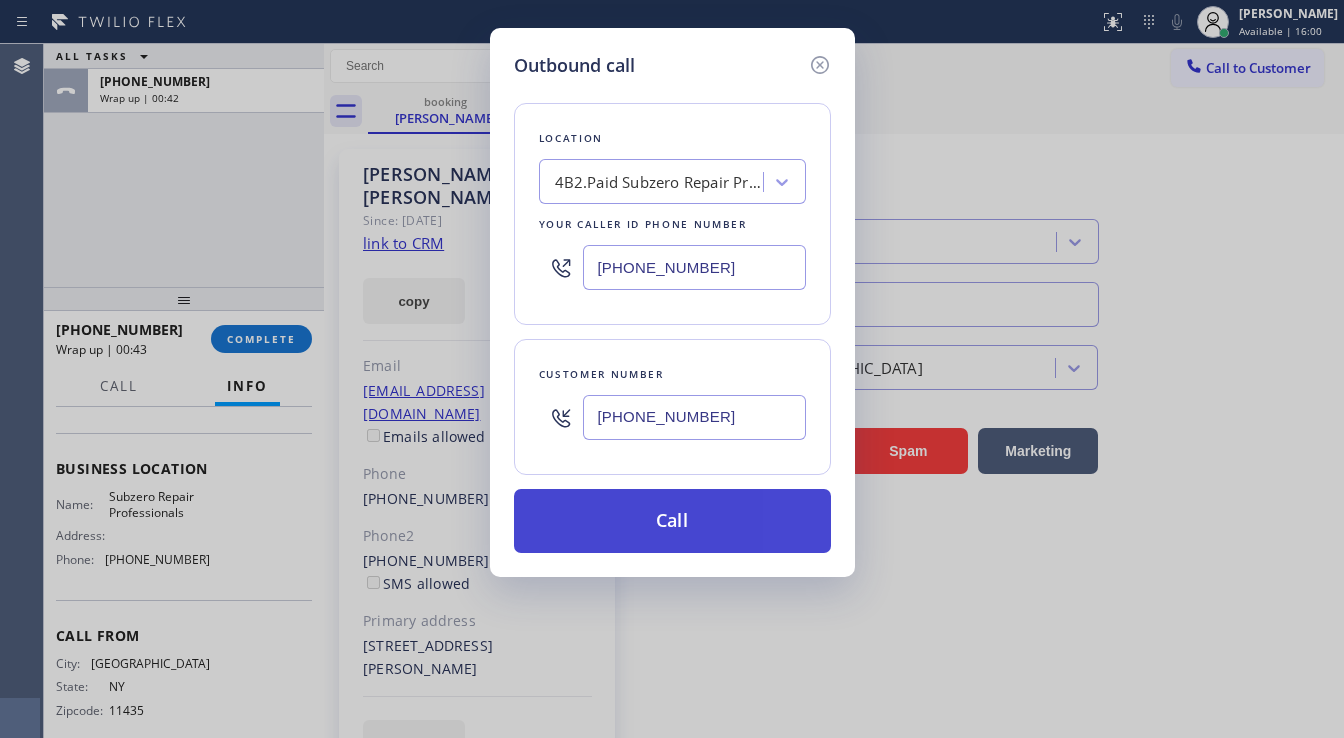 type on "[PHONE_NUMBER]" 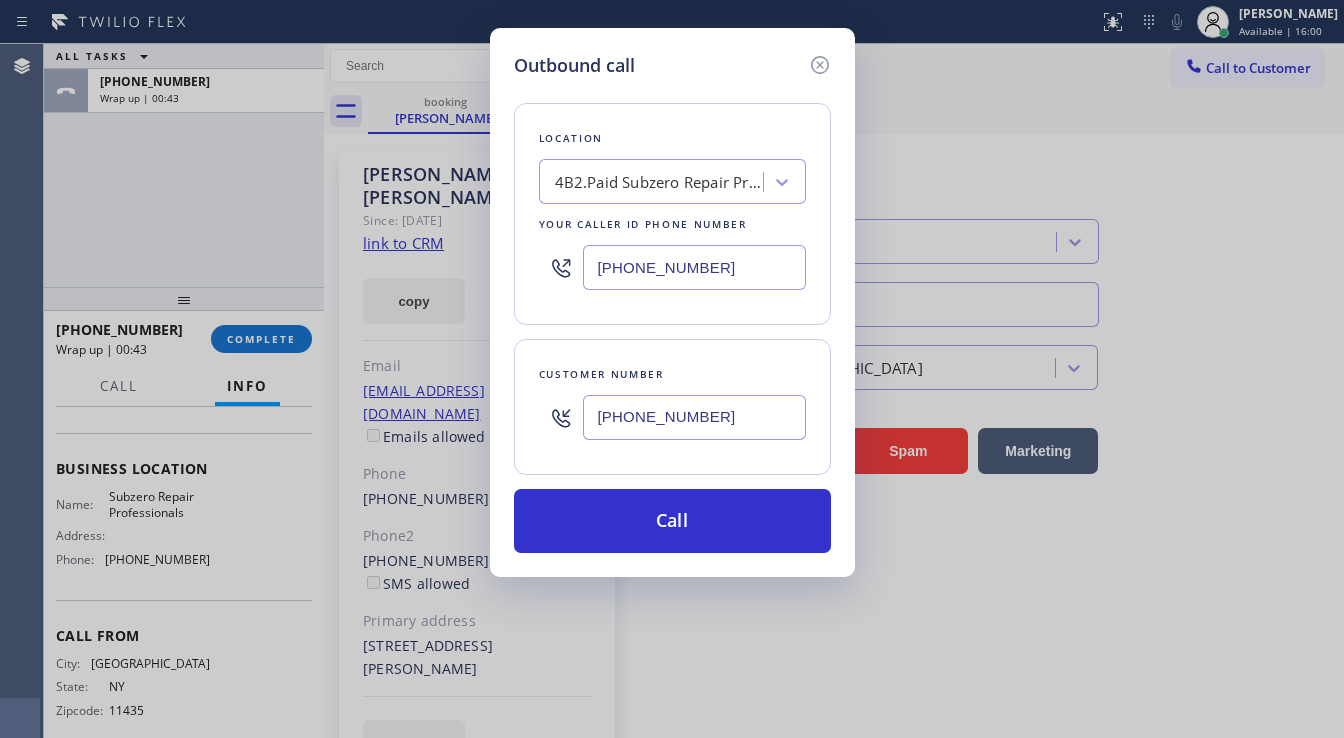 type 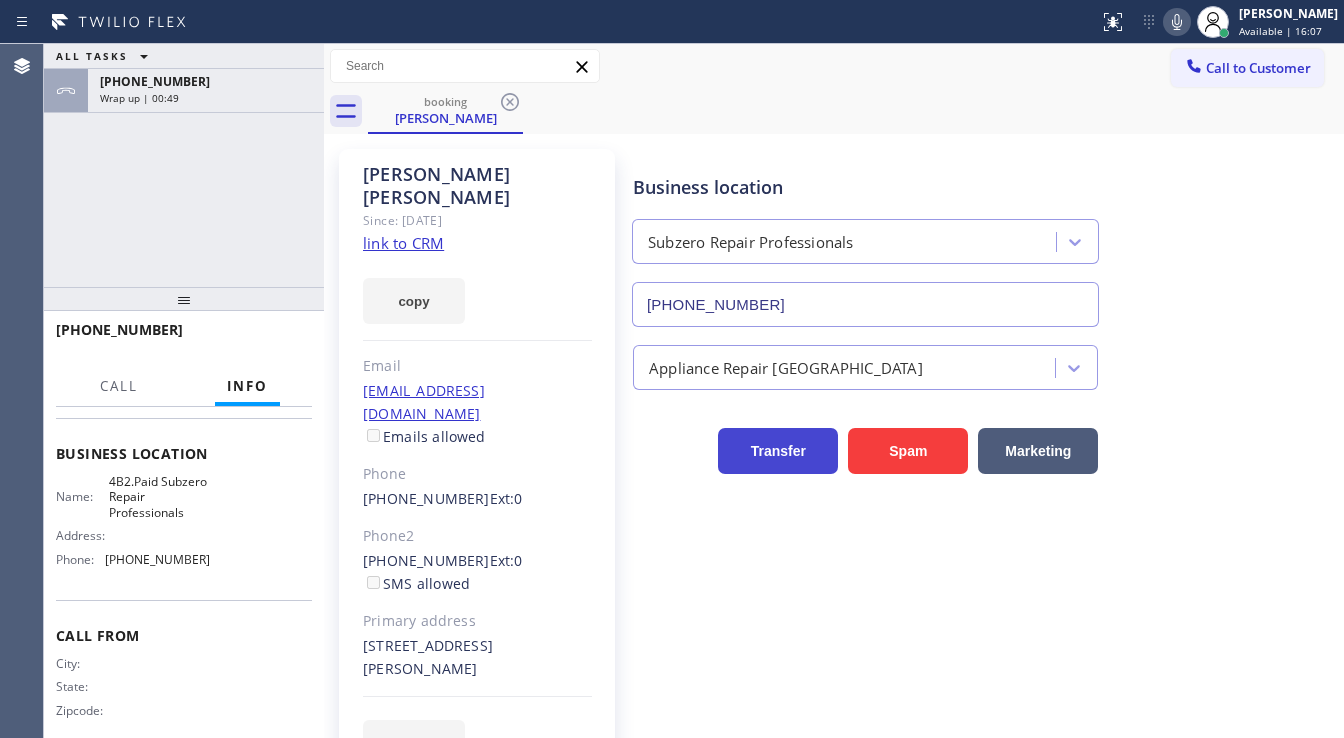 scroll, scrollTop: 248, scrollLeft: 0, axis: vertical 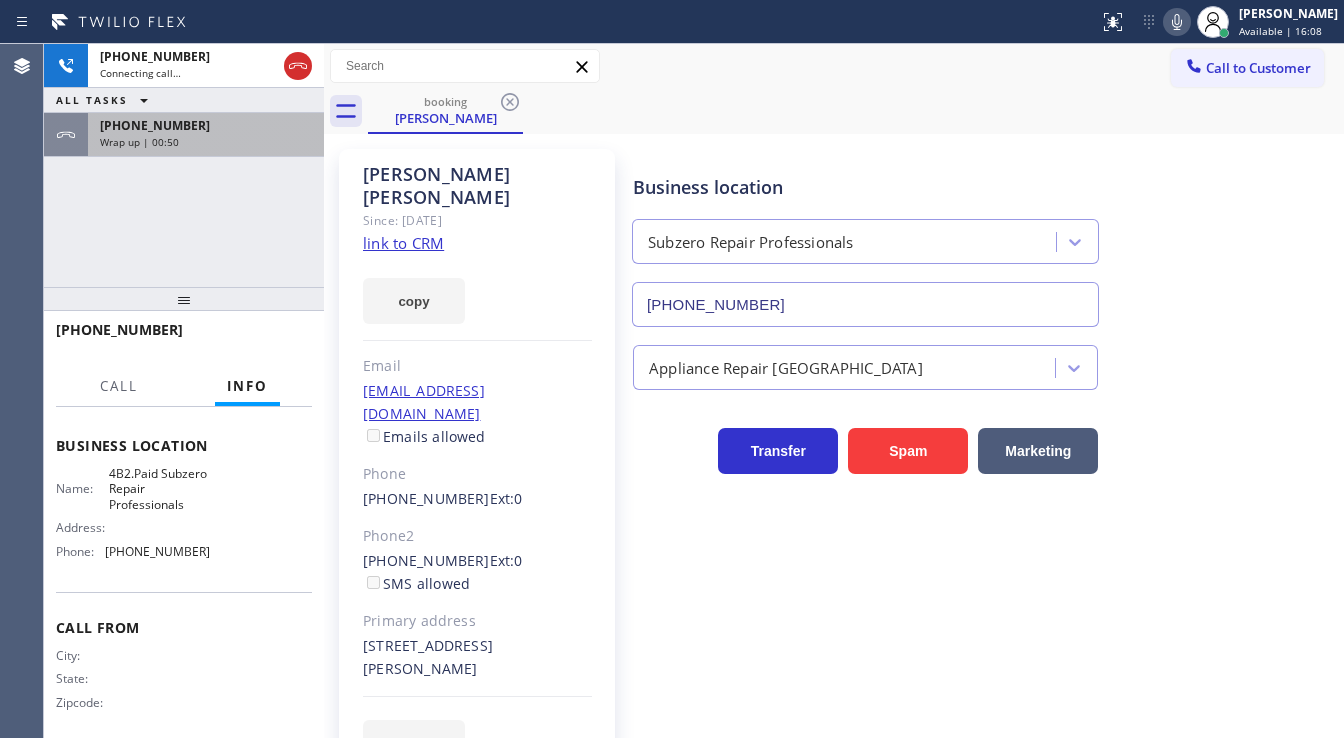 click on "Wrap up | 00:50" at bounding box center [206, 142] 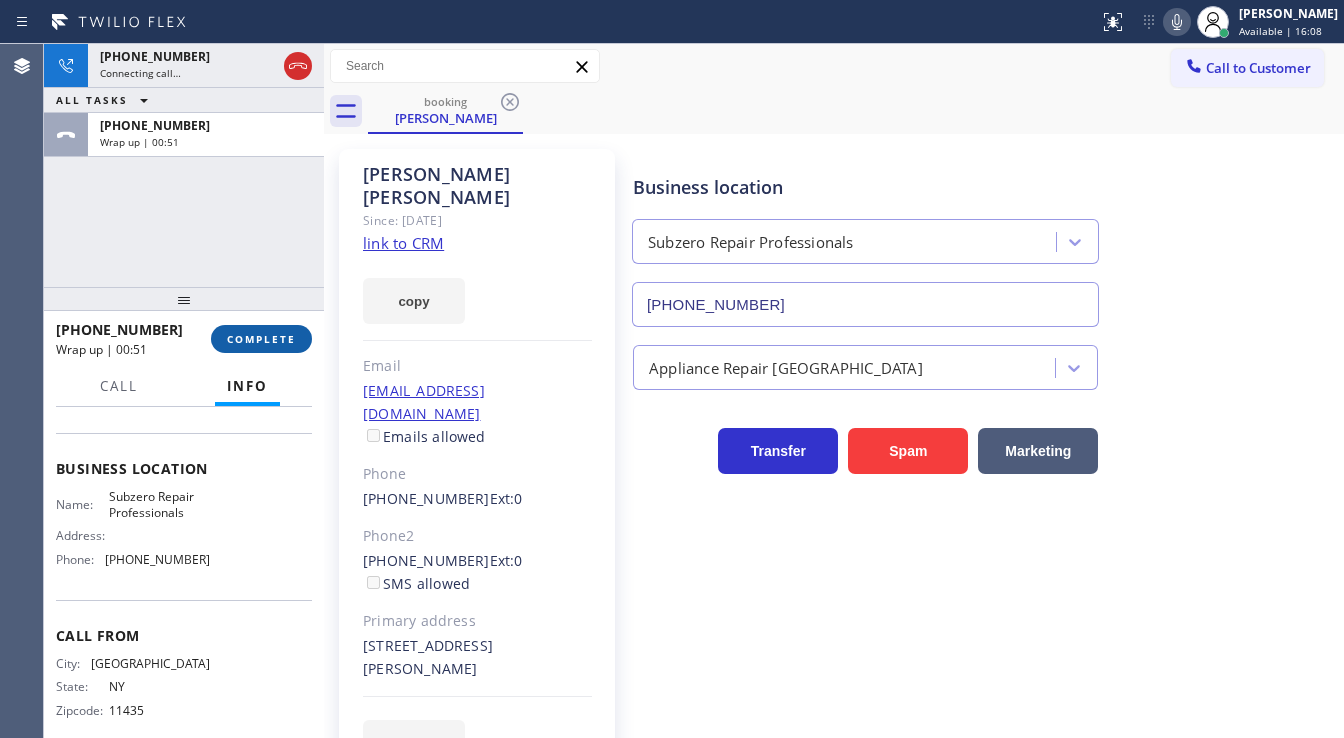 click on "COMPLETE" at bounding box center (261, 339) 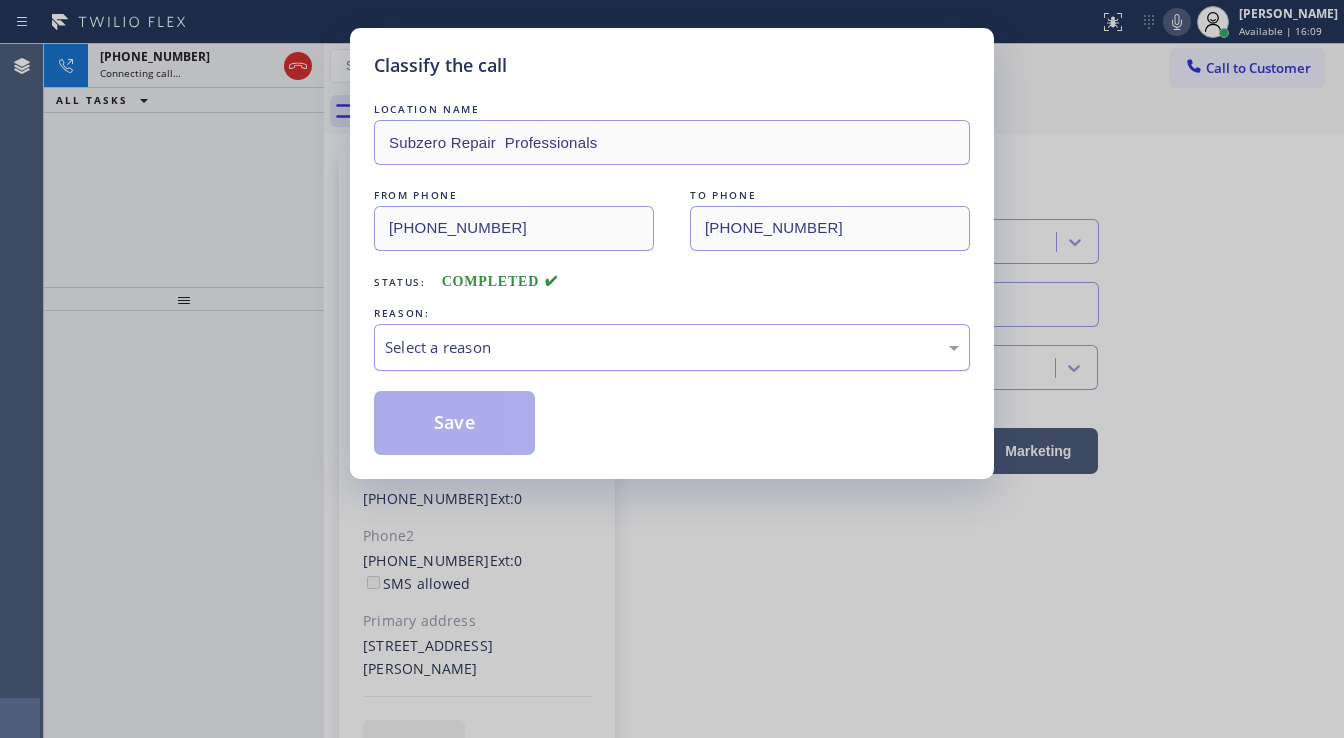 drag, startPoint x: 447, startPoint y: 355, endPoint x: 449, endPoint y: 366, distance: 11.18034 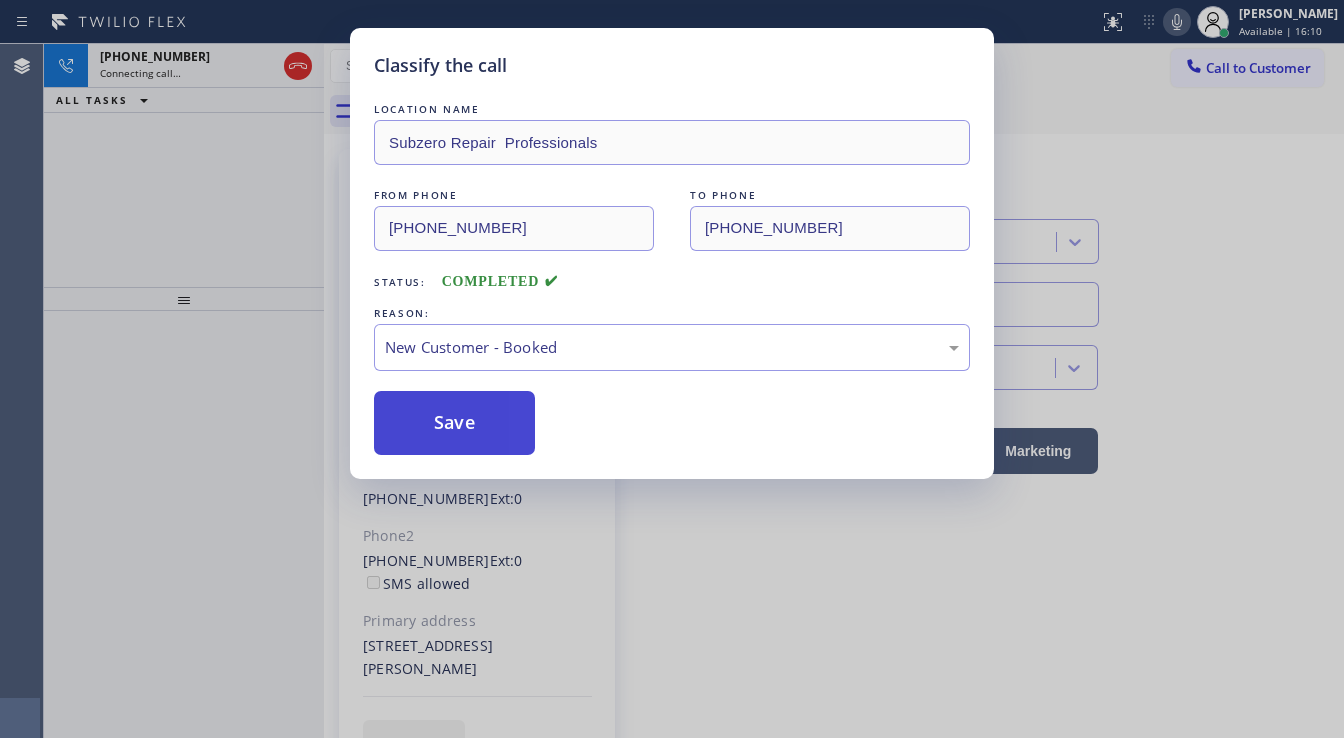 click on "Save" at bounding box center (454, 423) 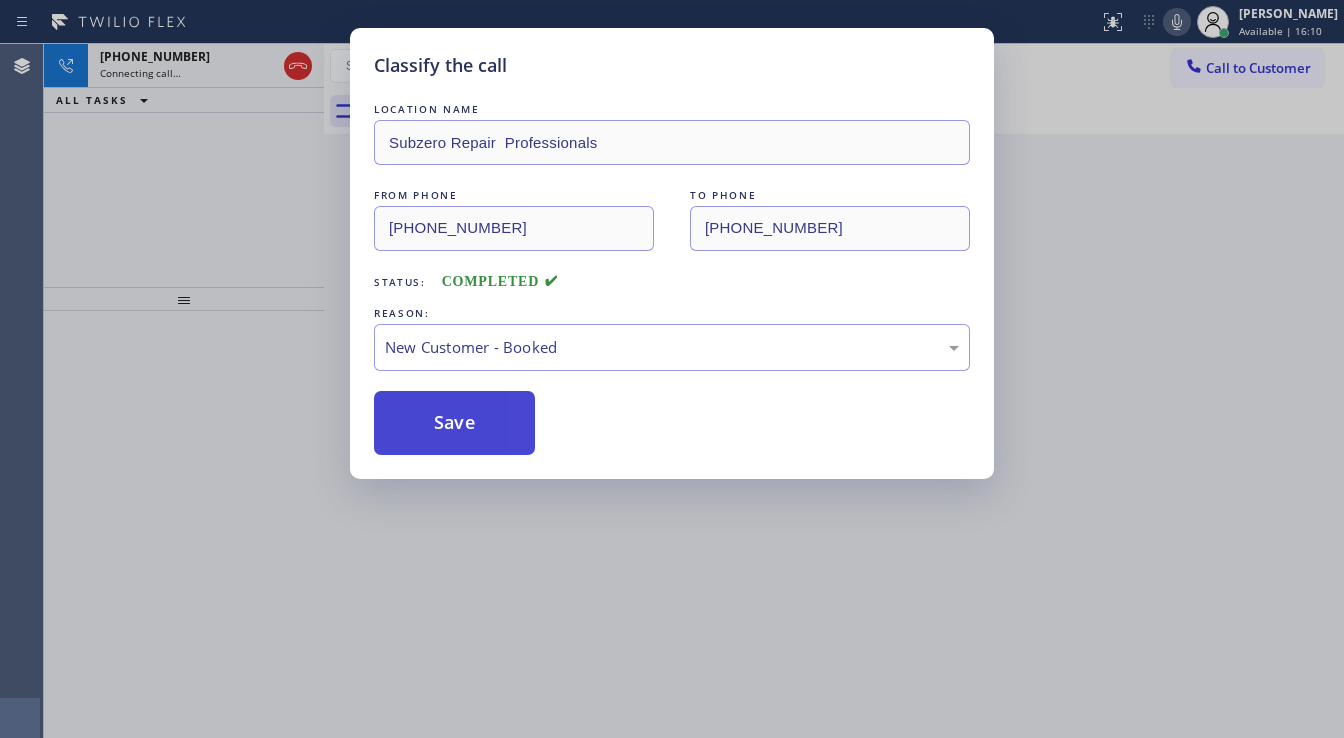 click on "Save" at bounding box center [454, 423] 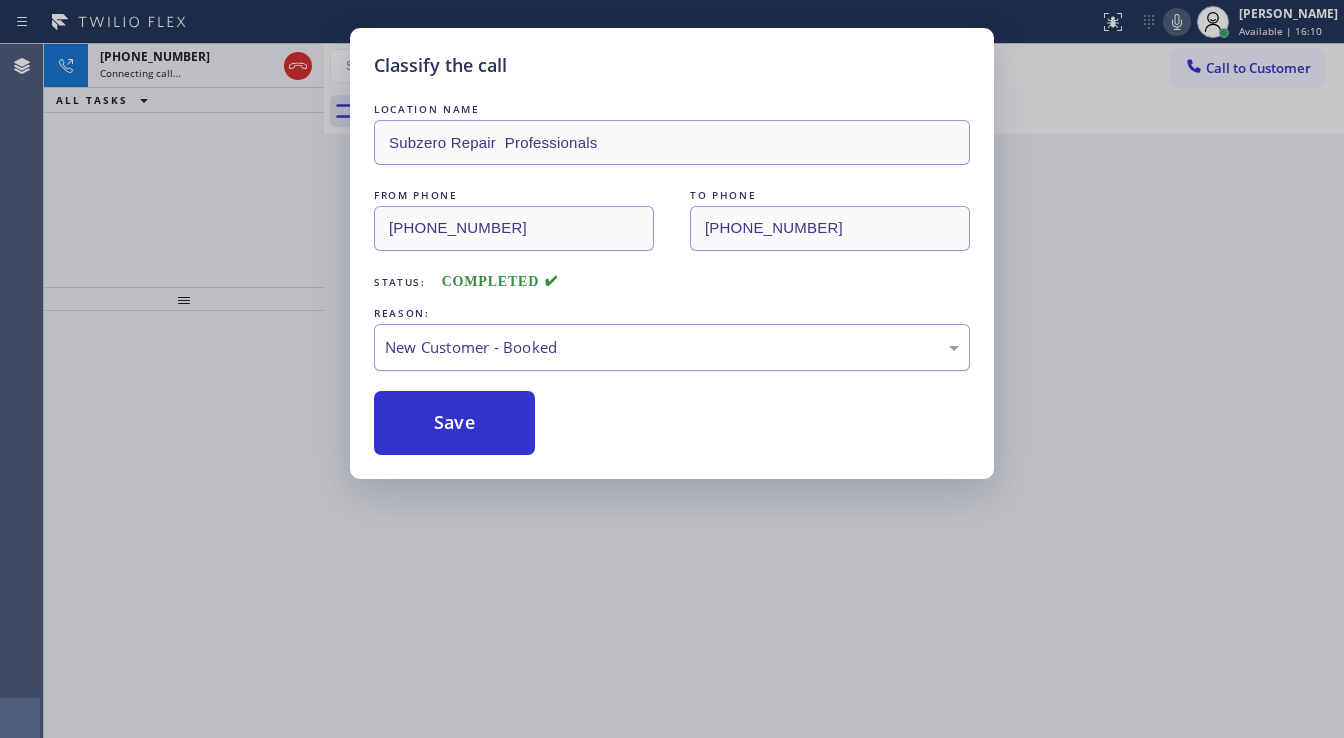 type 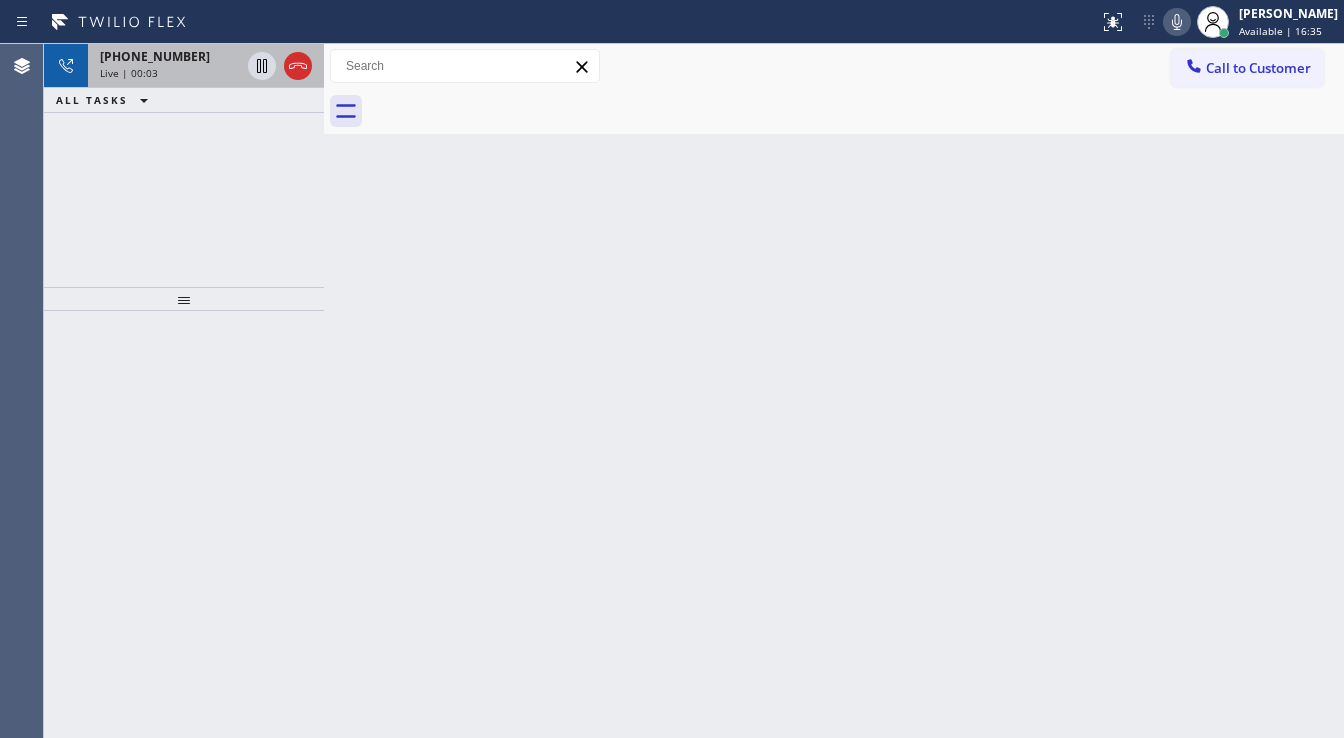 click on "Live | 00:03" at bounding box center (170, 73) 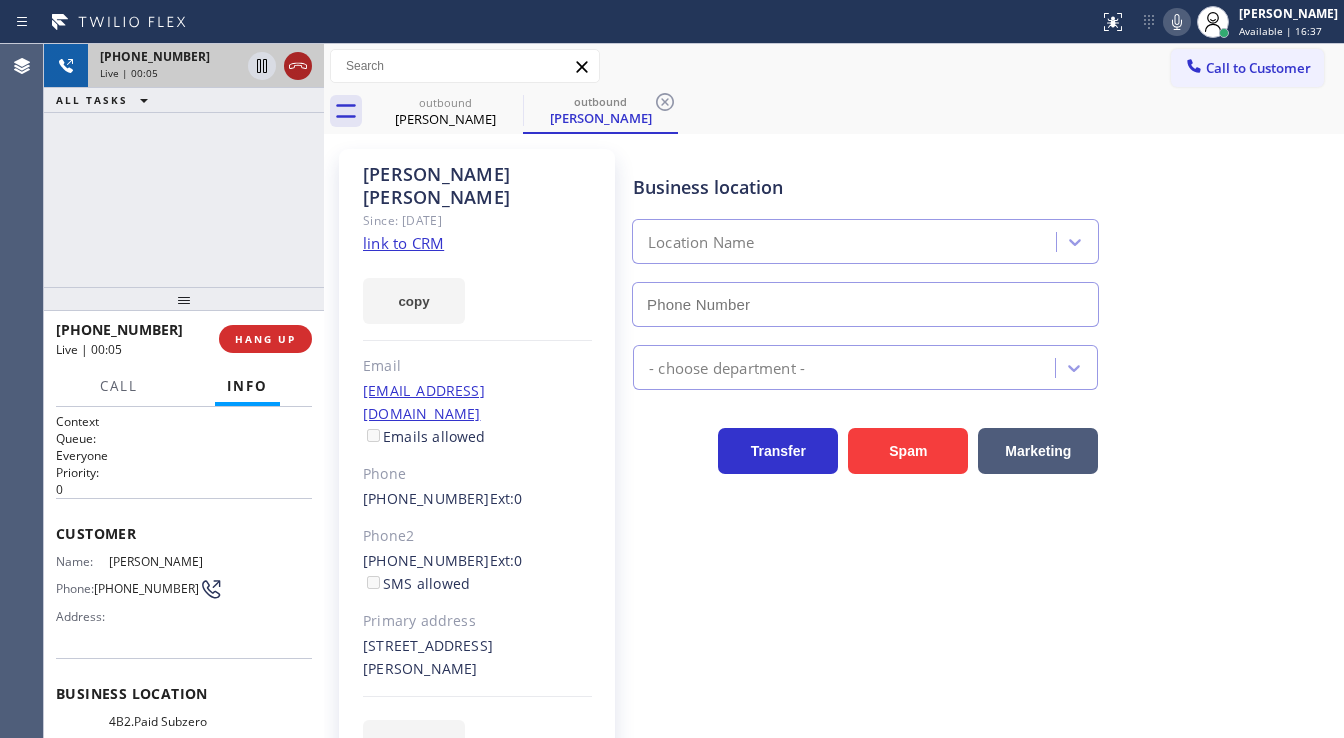 type on "[PHONE_NUMBER]" 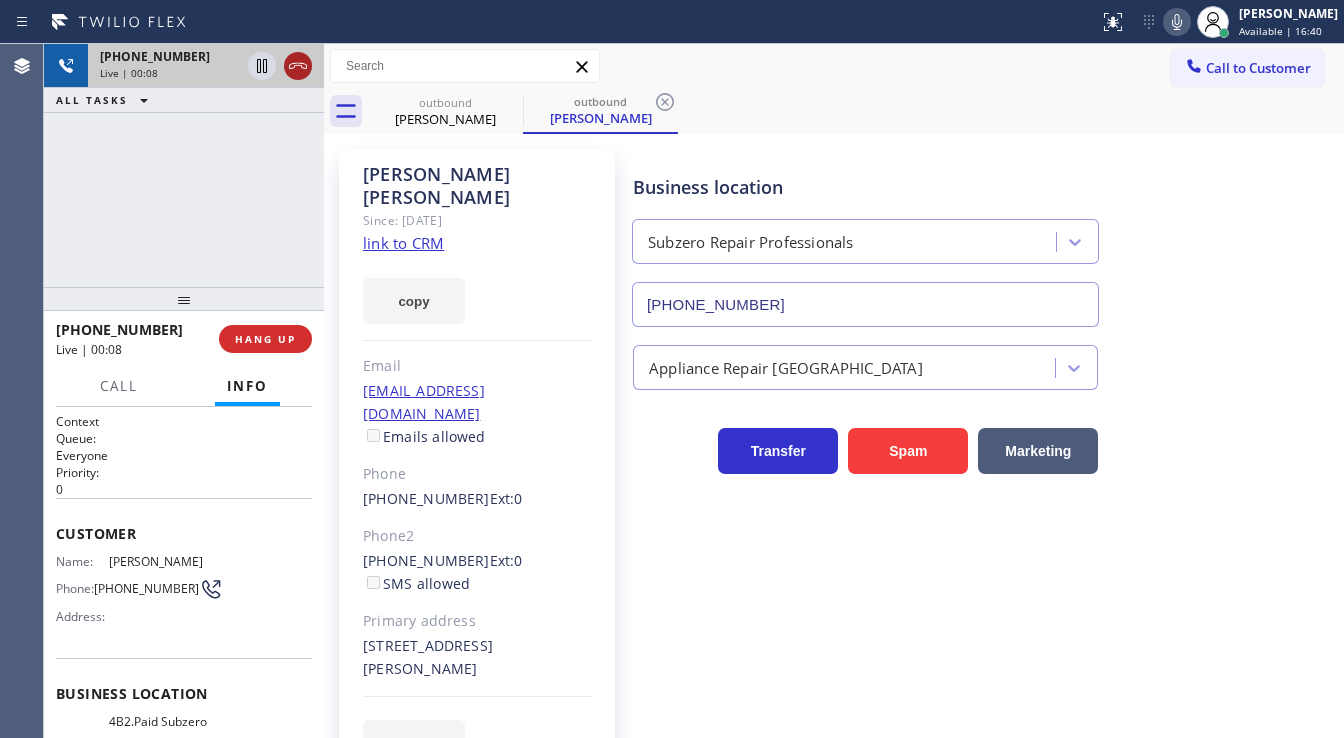 click 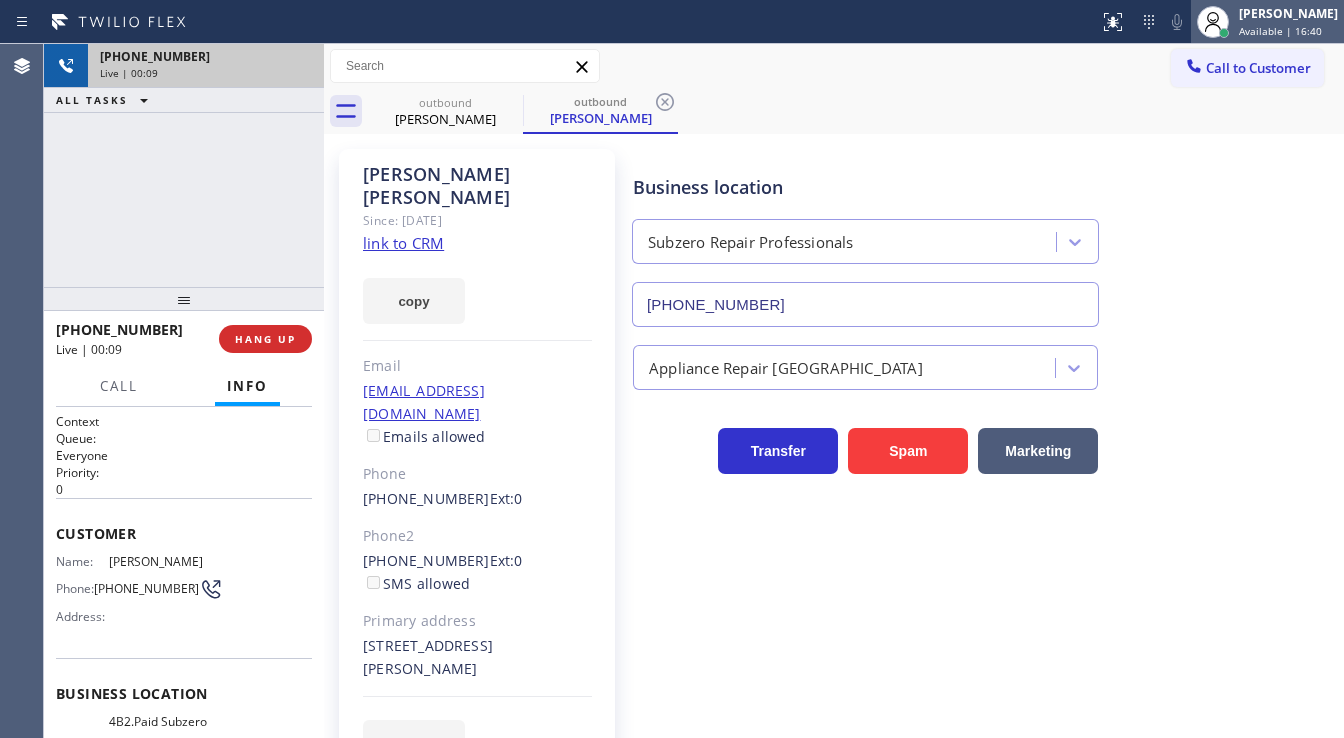 click on "Available | 16:40" at bounding box center (1280, 31) 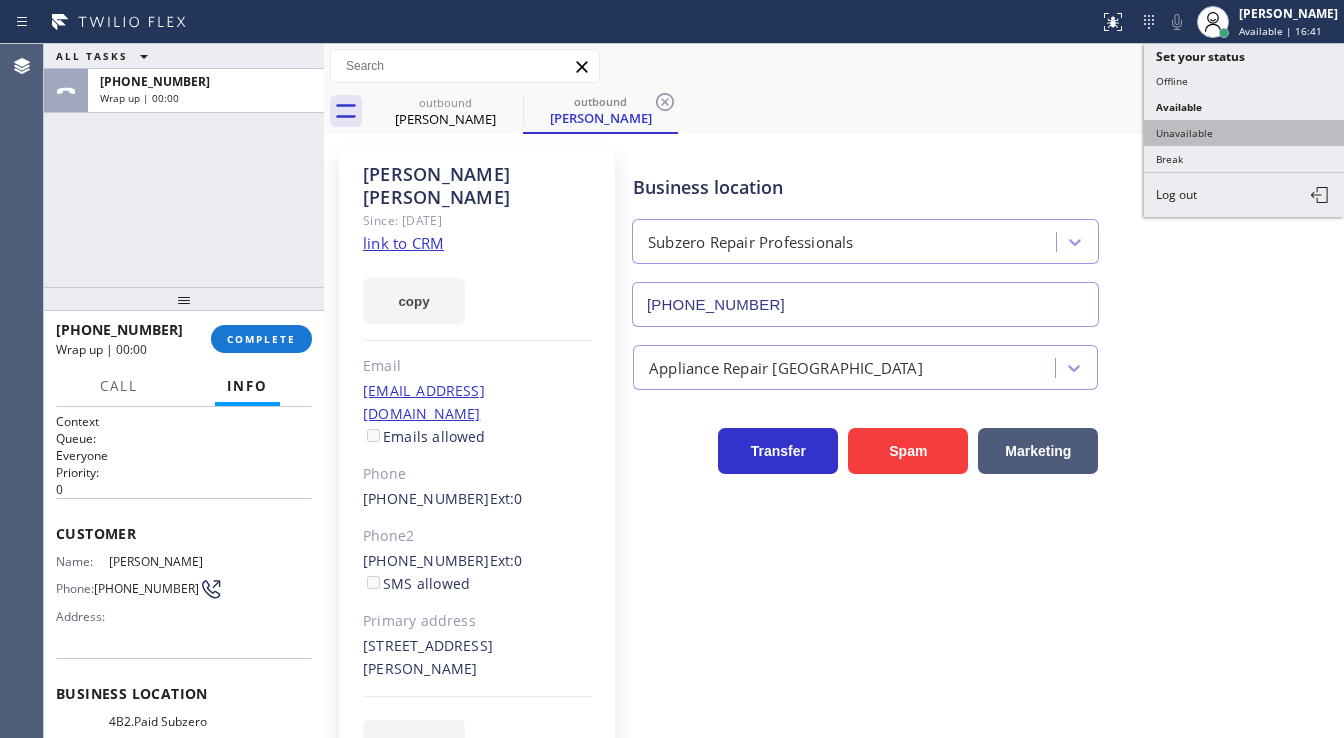 click on "Unavailable" at bounding box center (1244, 133) 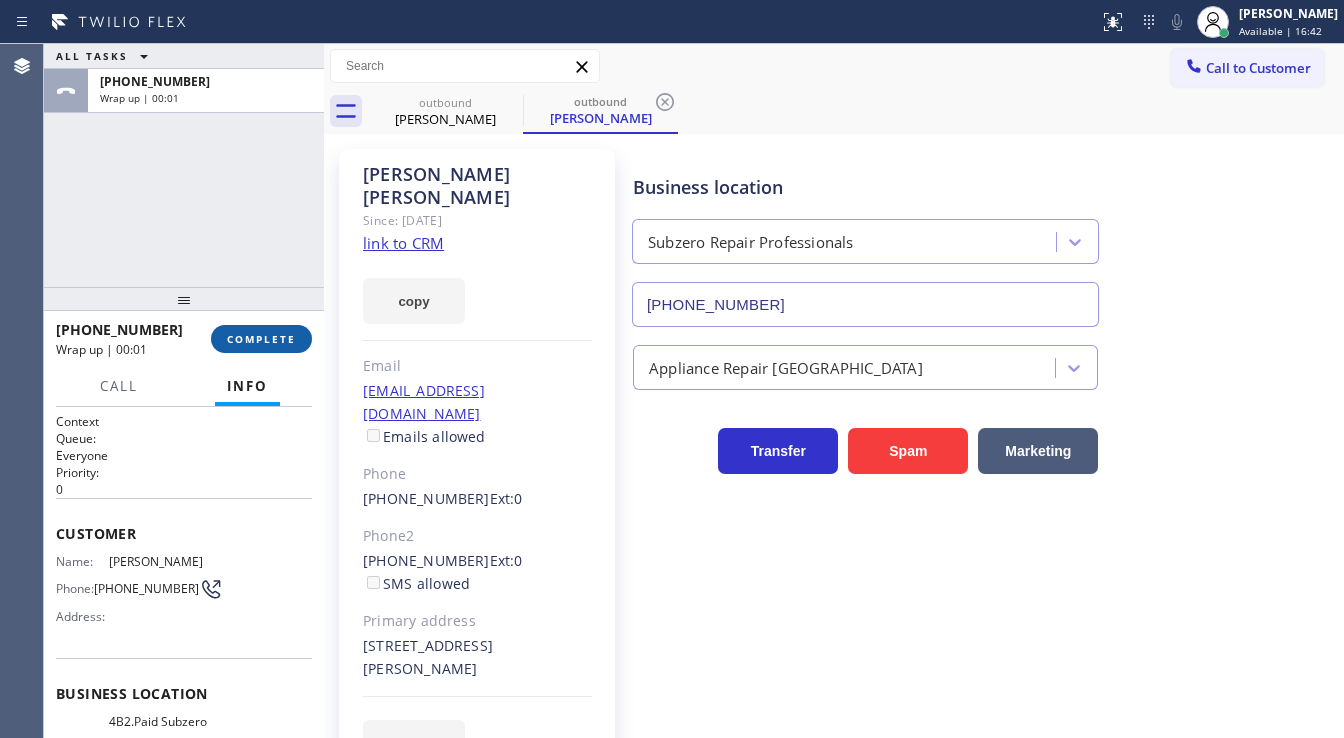 click on "COMPLETE" at bounding box center (261, 339) 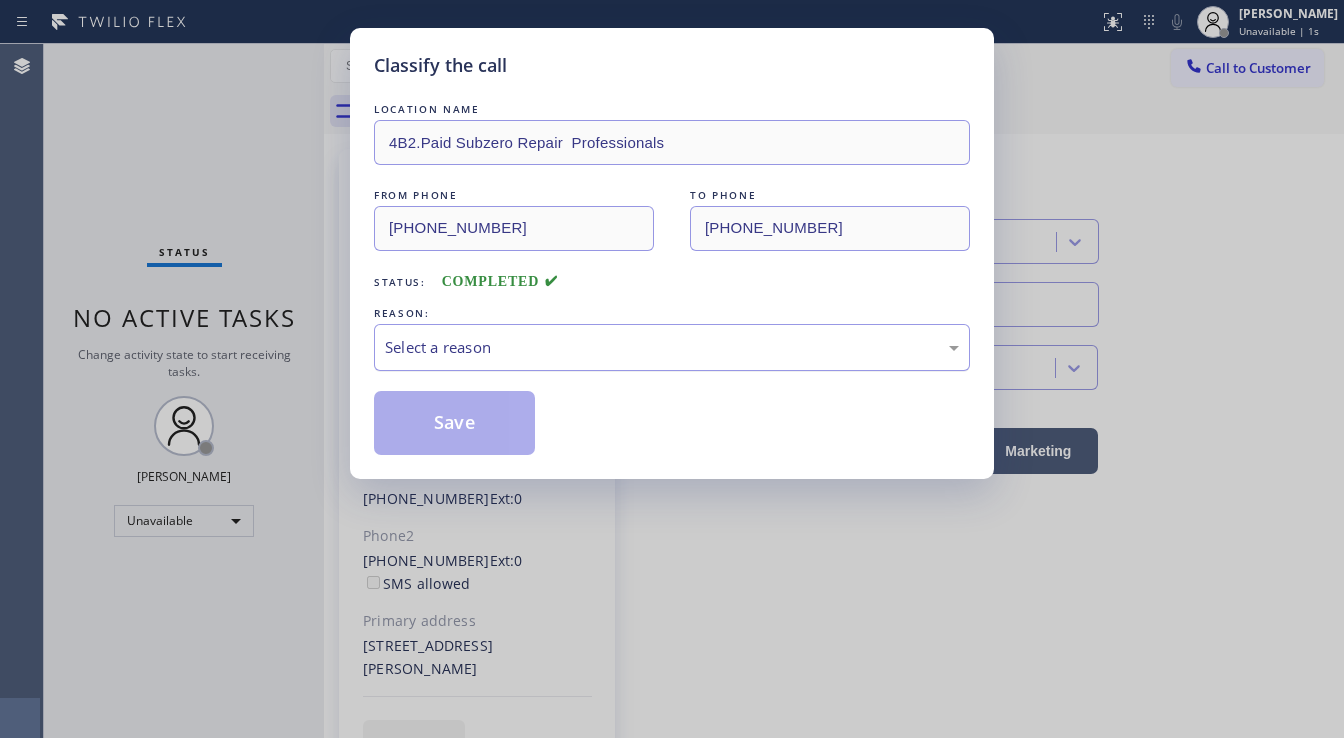 click on "Select a reason" at bounding box center [672, 347] 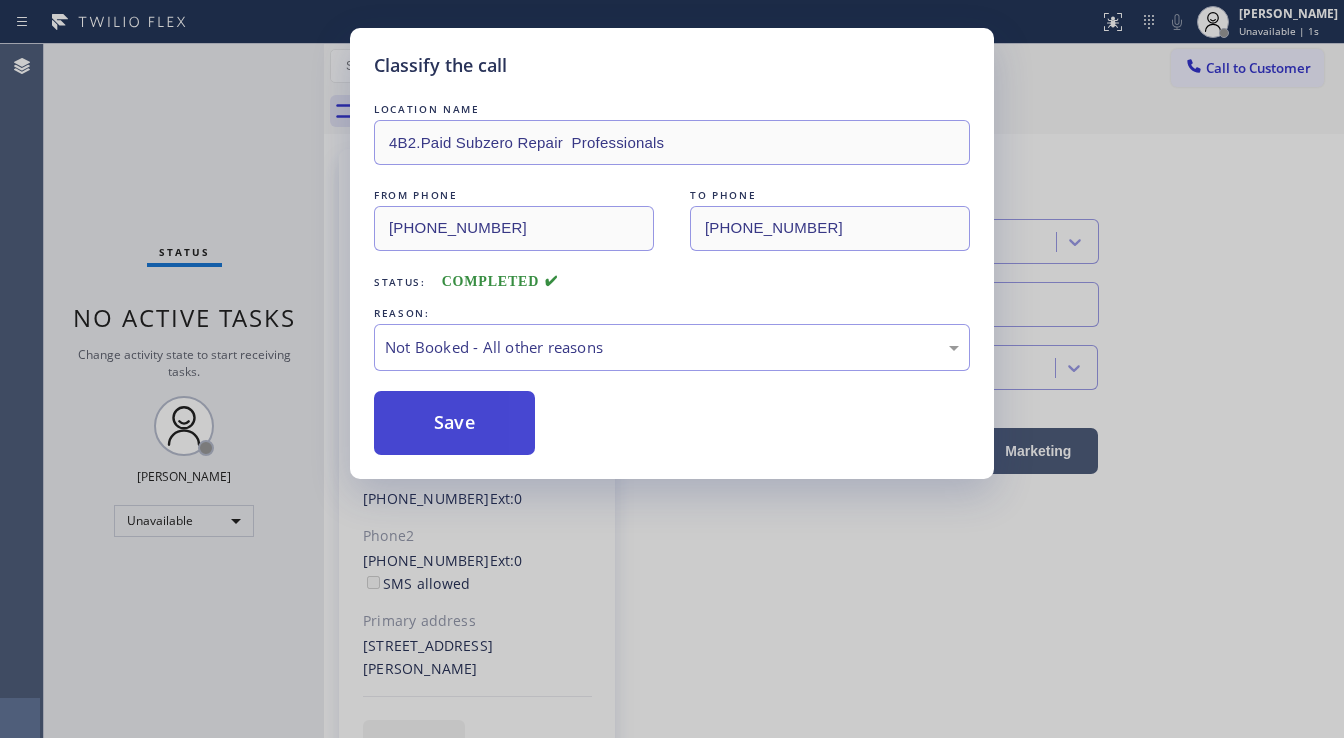 click on "Save" at bounding box center (454, 423) 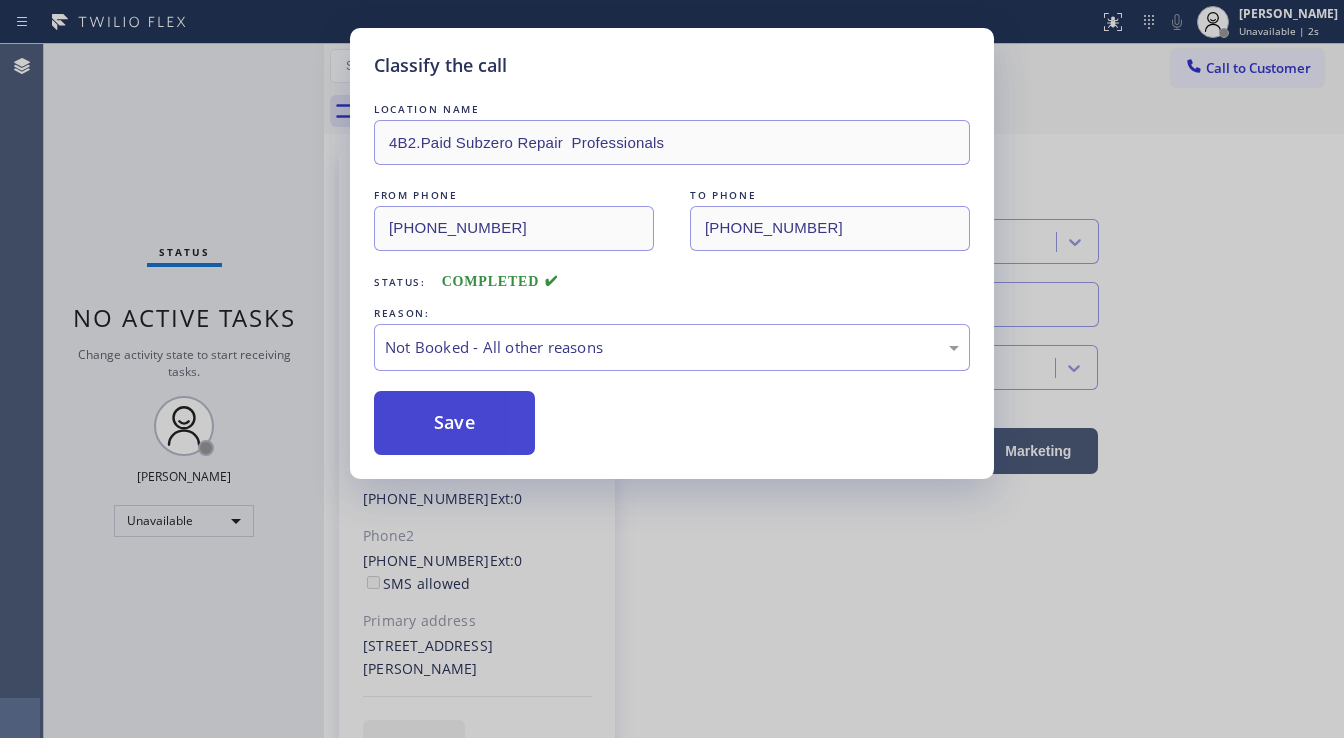 click on "Save" at bounding box center (454, 423) 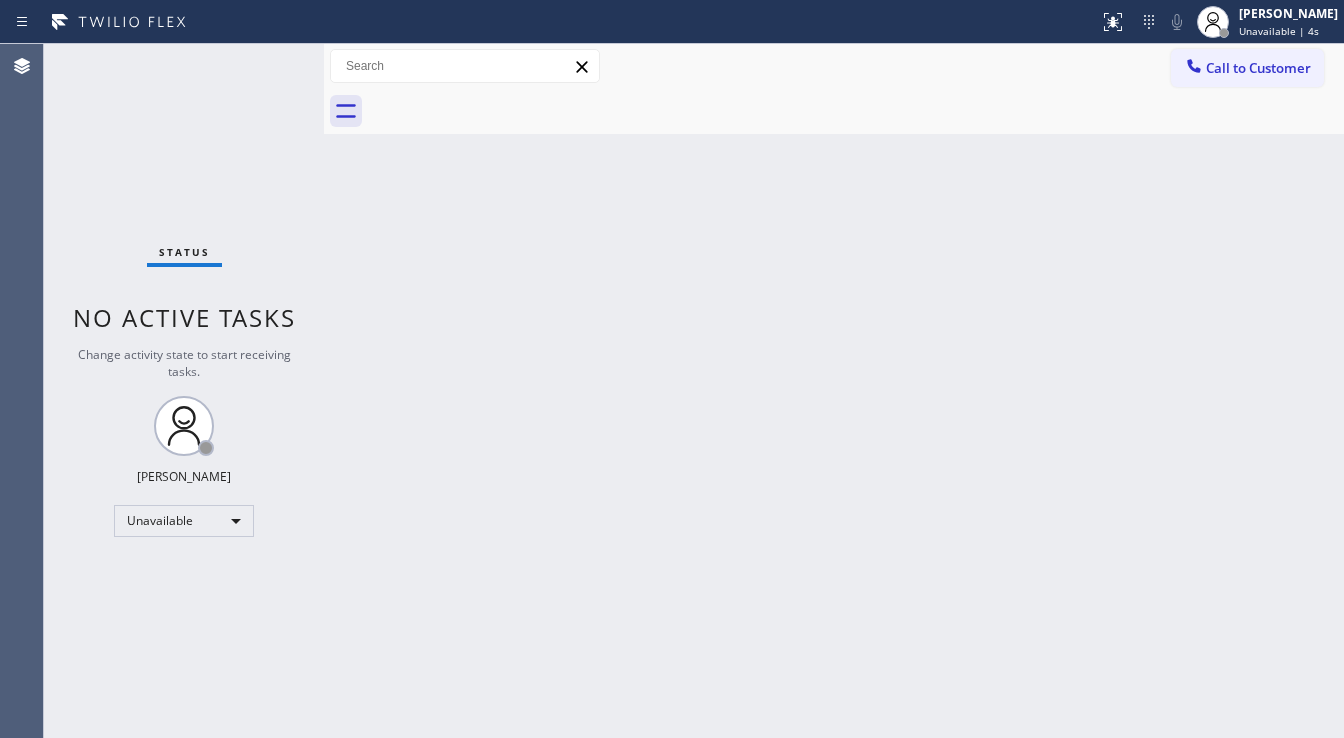 drag, startPoint x: 1267, startPoint y: 68, endPoint x: 1211, endPoint y: 109, distance: 69.40461 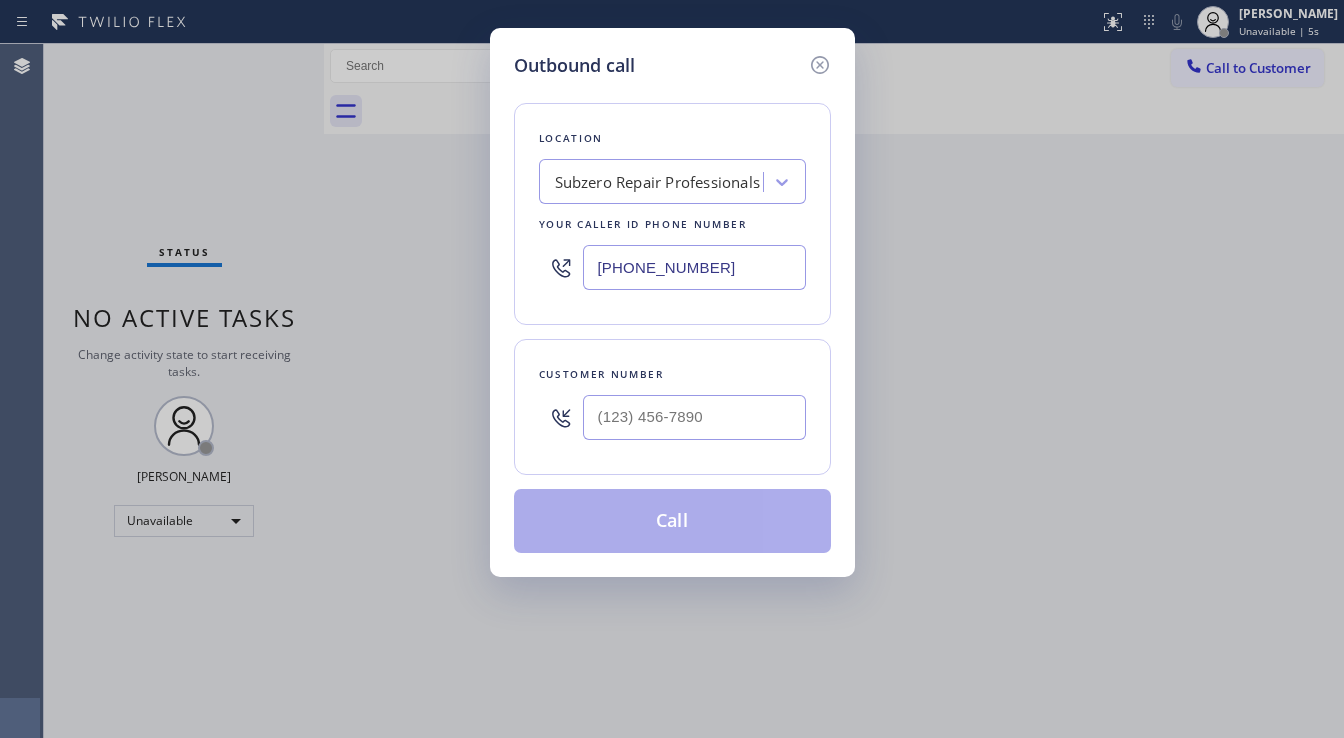 type on "(___) ___-____" 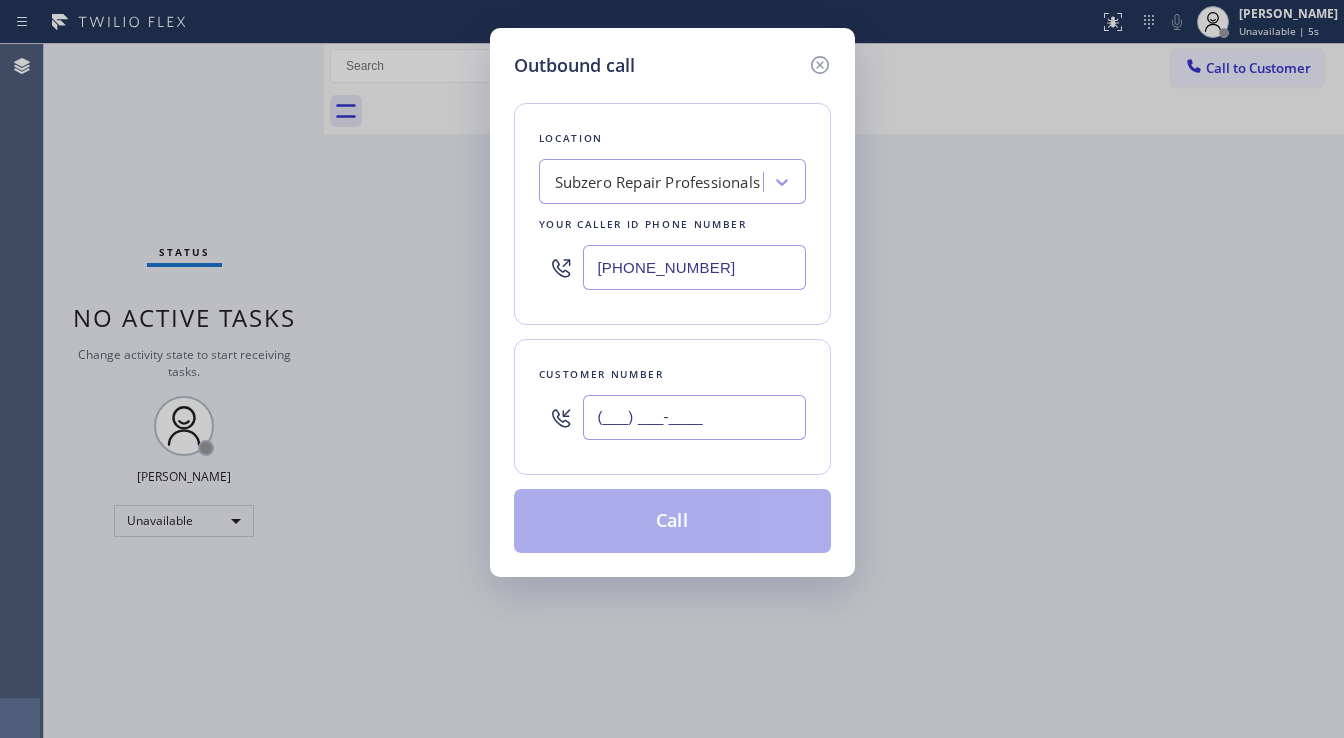 click on "(___) ___-____" at bounding box center [694, 417] 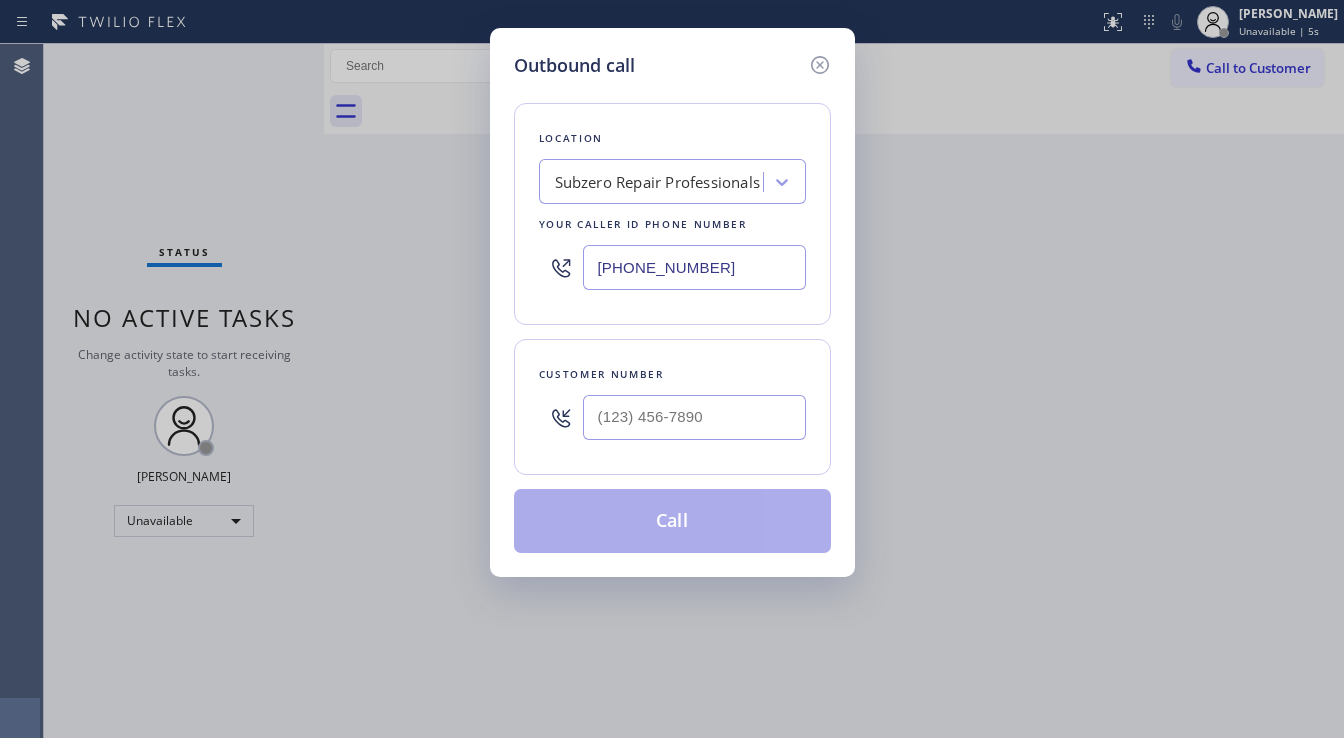 type on "(___) ___-____" 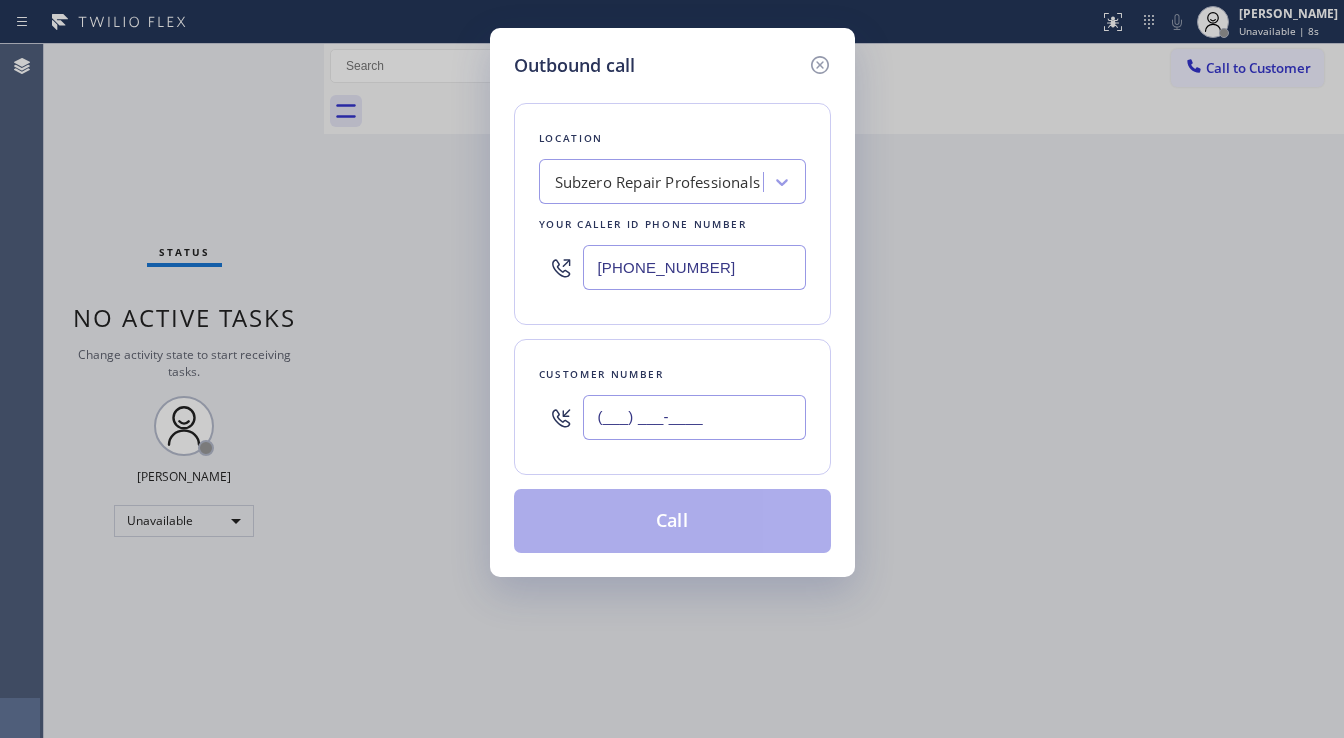 paste on "917) 834-7746" 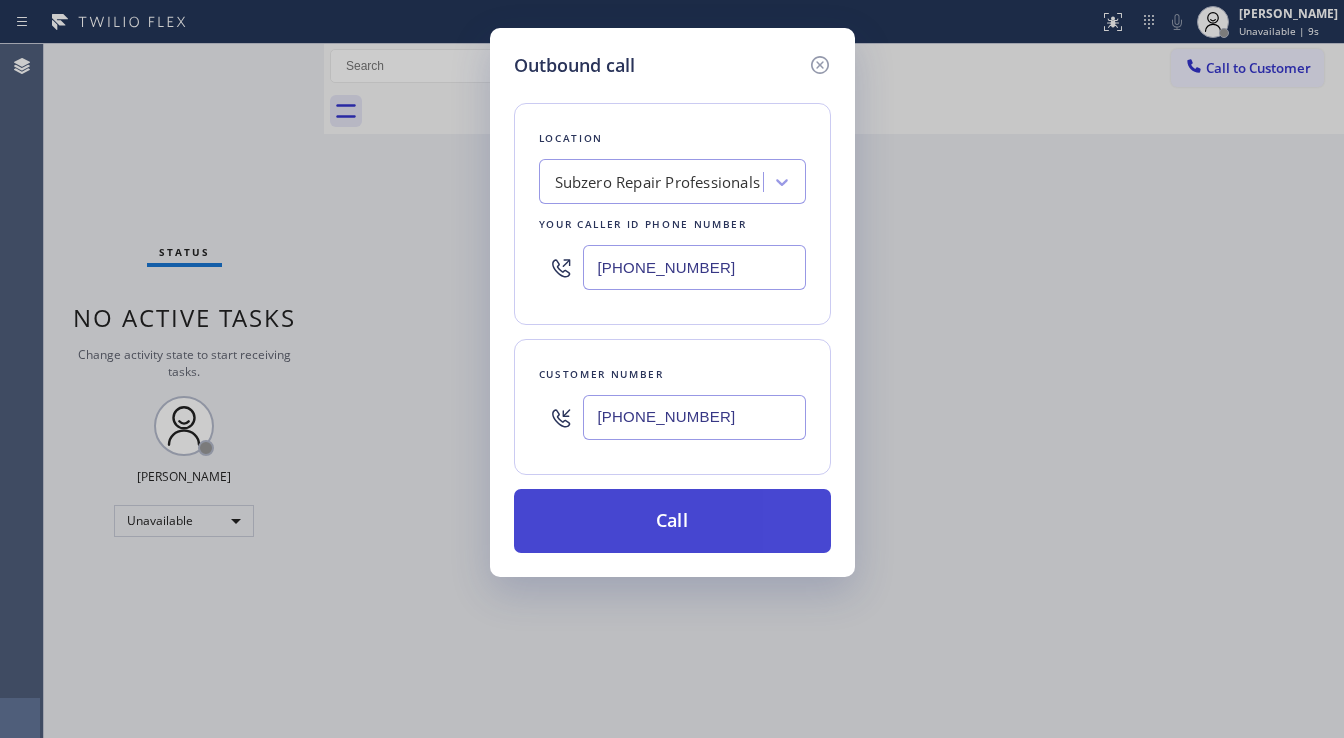 type on "[PHONE_NUMBER]" 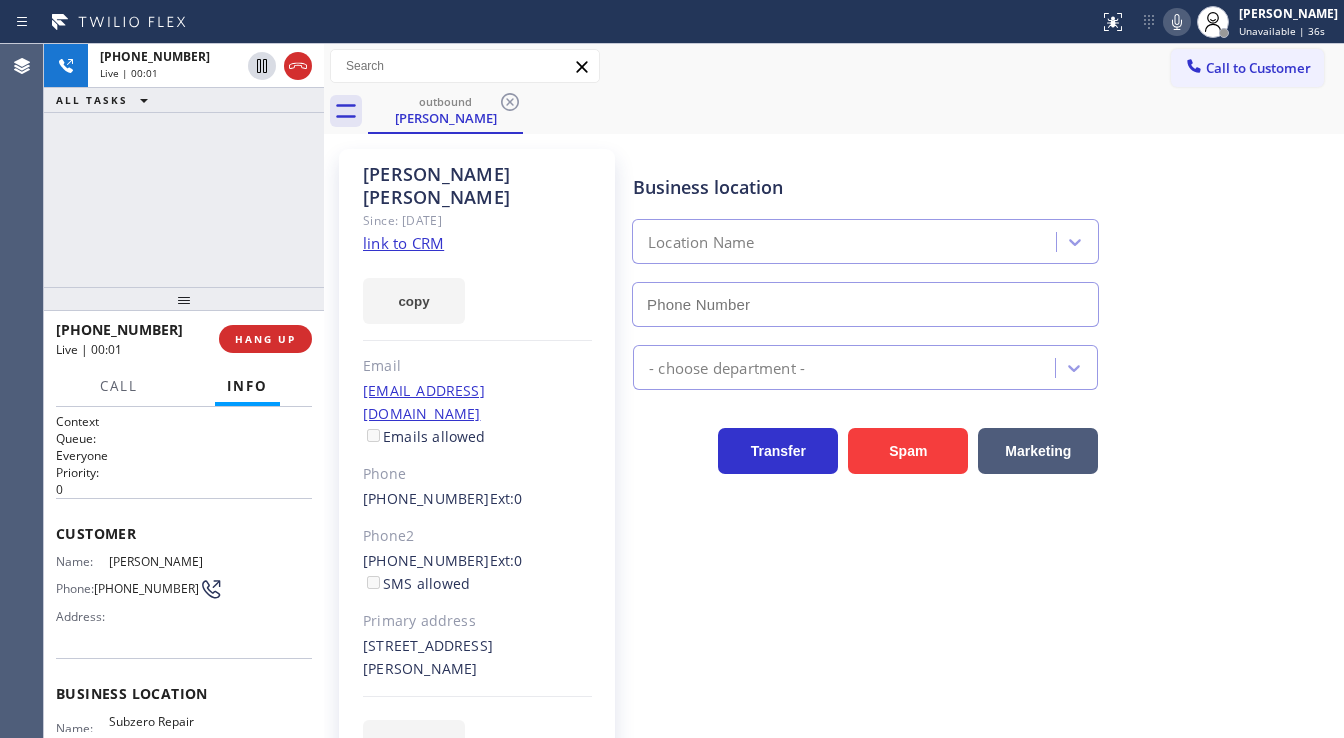type on "[PHONE_NUMBER]" 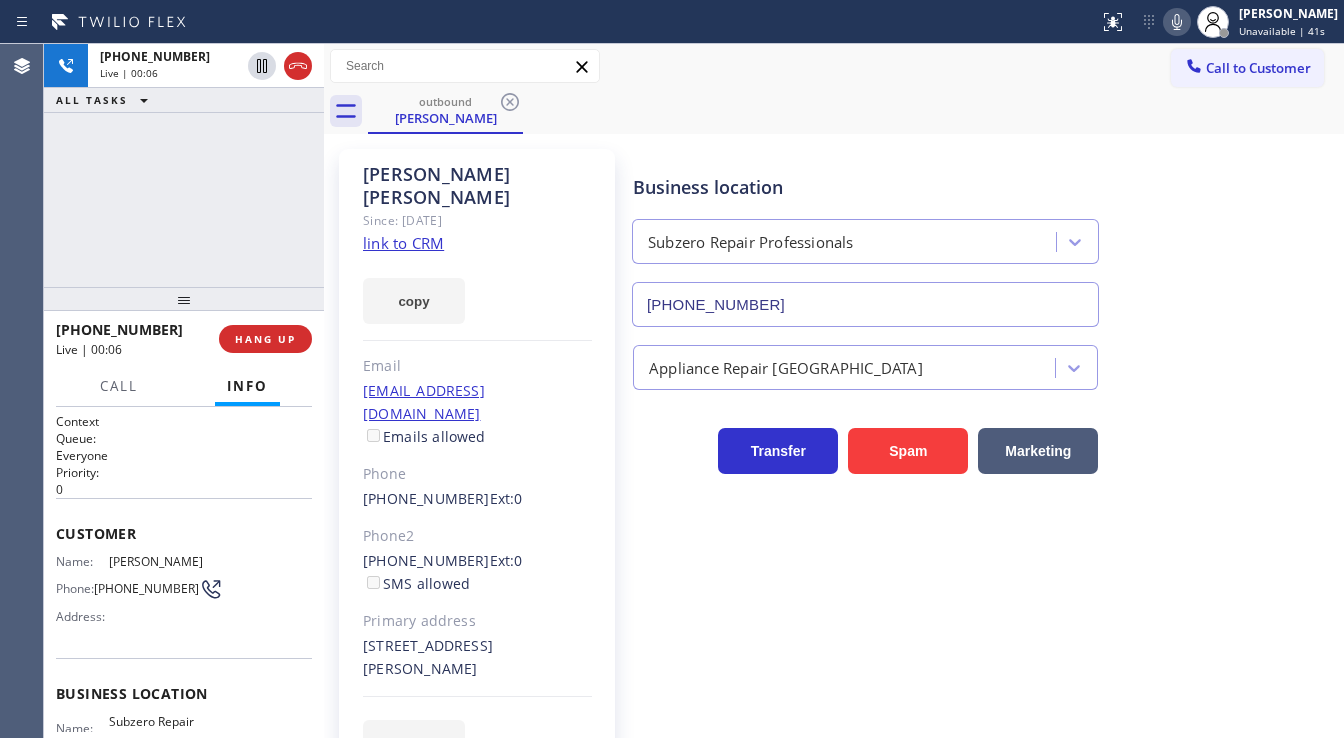 drag, startPoint x: 84, startPoint y: 186, endPoint x: 193, endPoint y: 150, distance: 114.791115 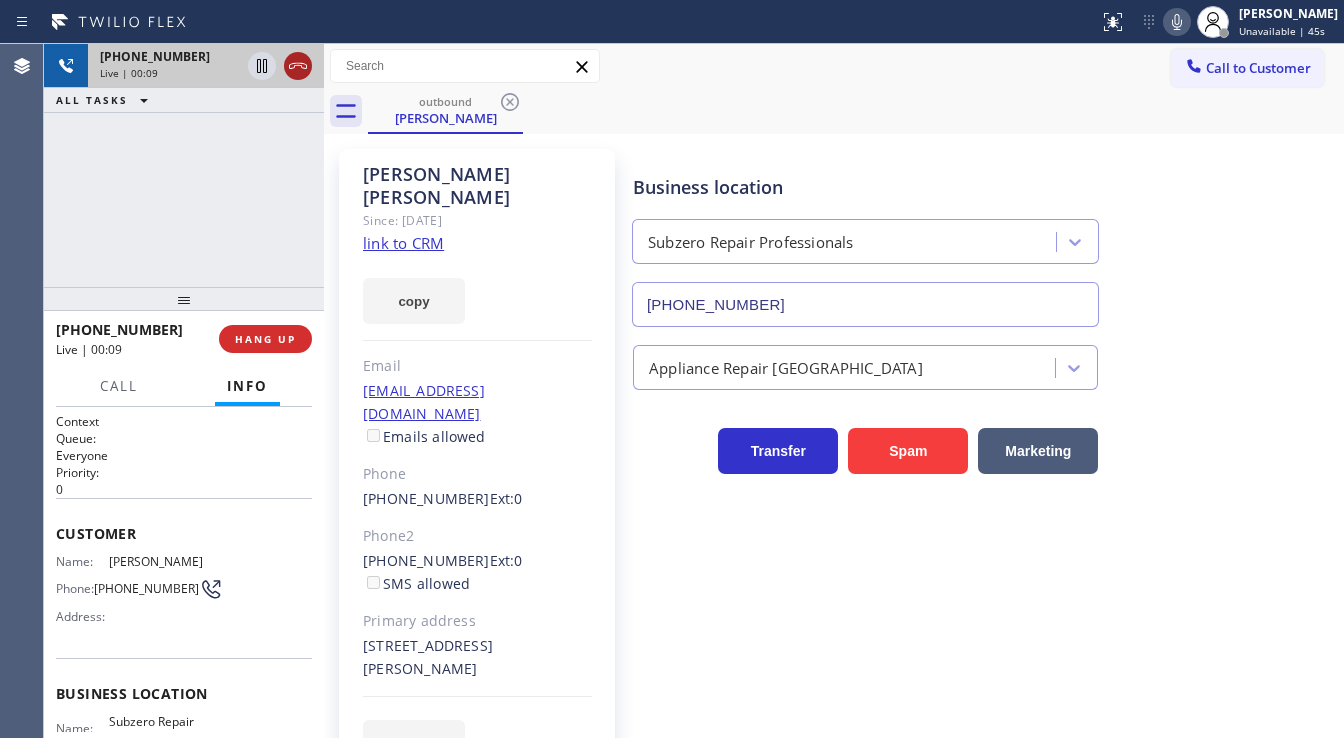 click 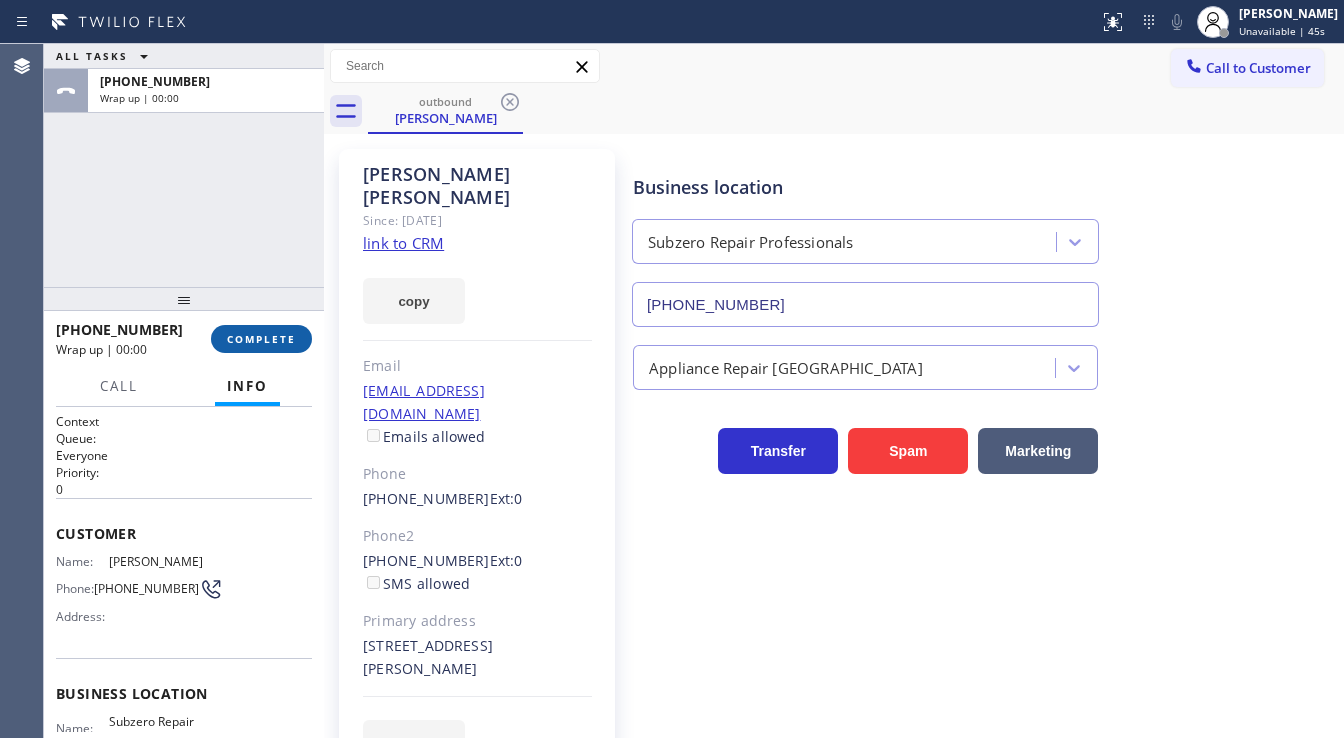 click on "COMPLETE" at bounding box center [261, 339] 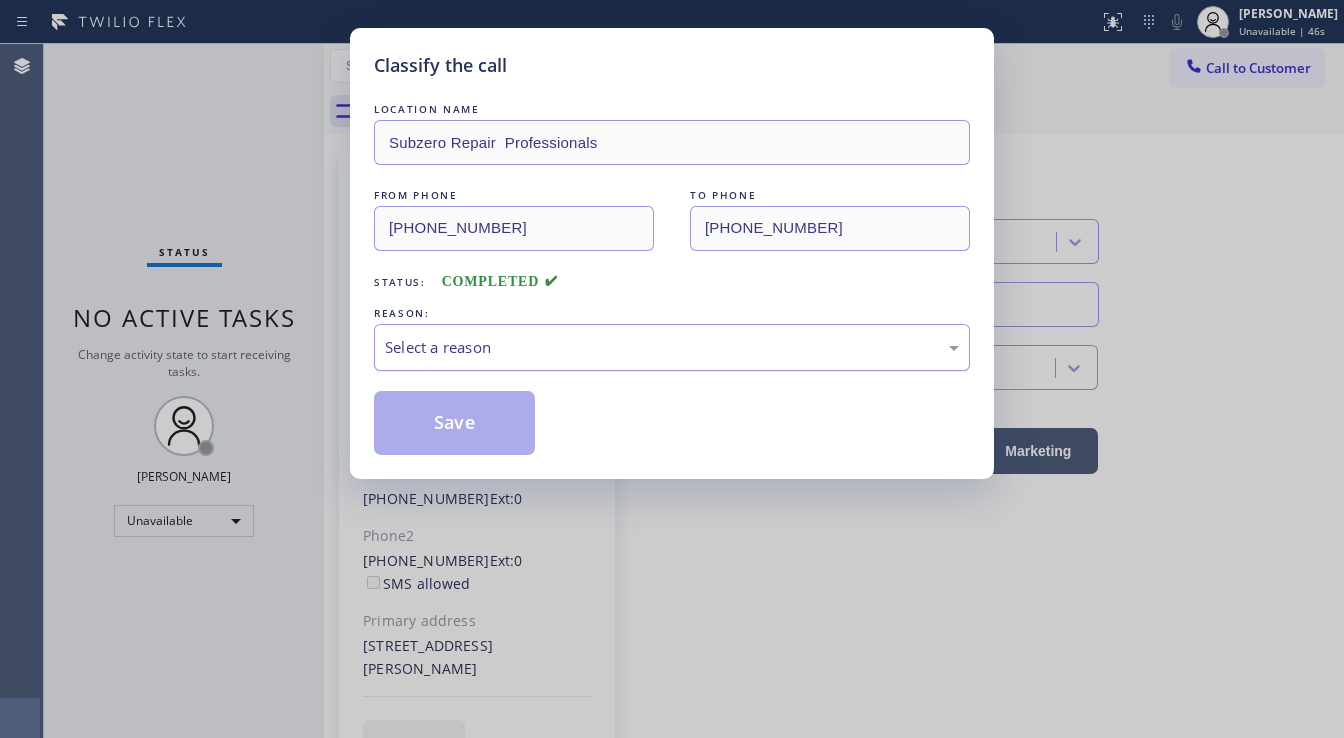click on "Select a reason" at bounding box center [672, 347] 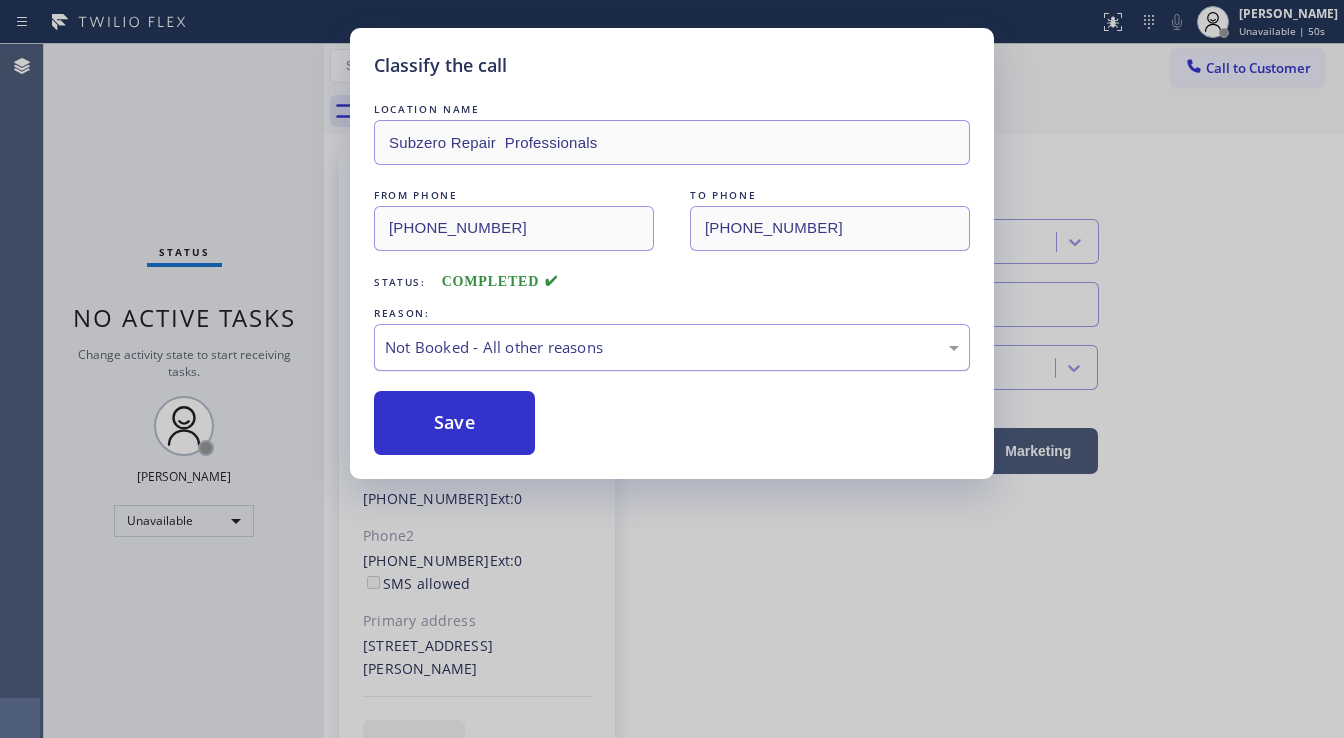 click on "Not Booked - All other reasons" at bounding box center (672, 347) 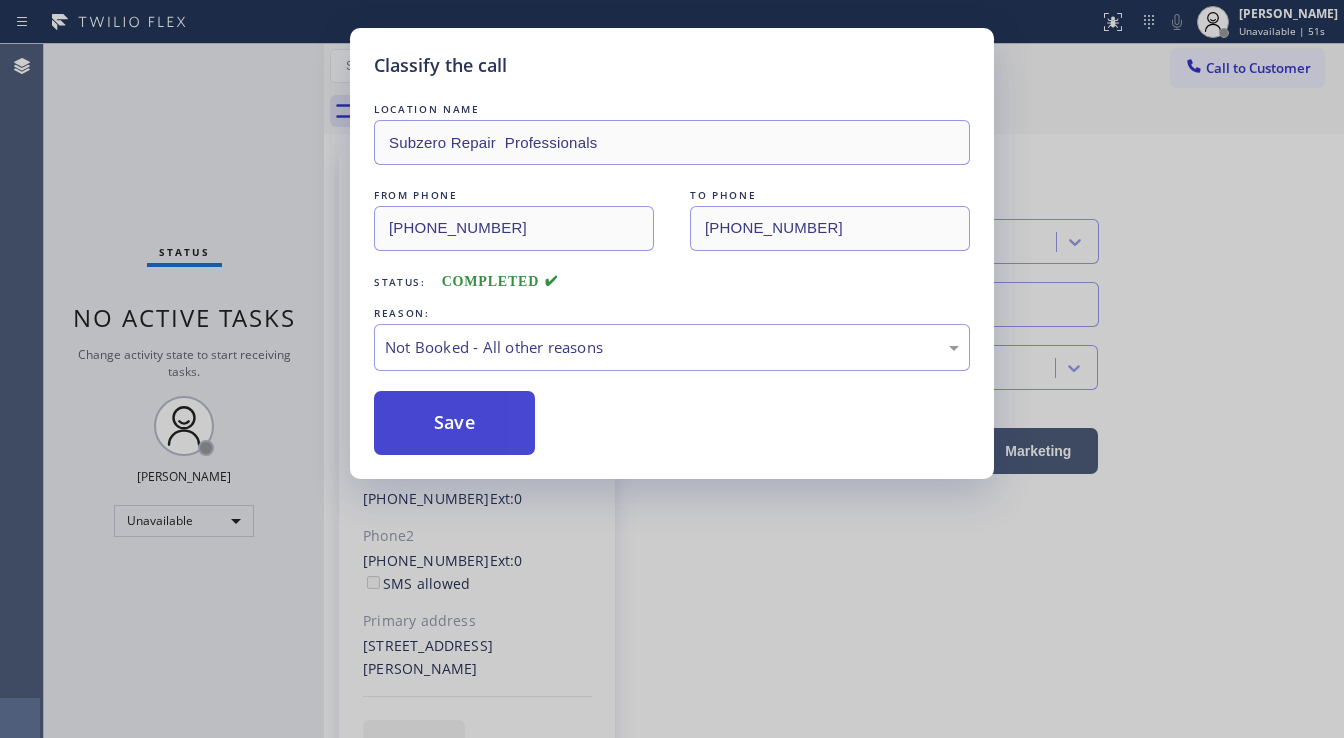 click on "Save" at bounding box center (454, 423) 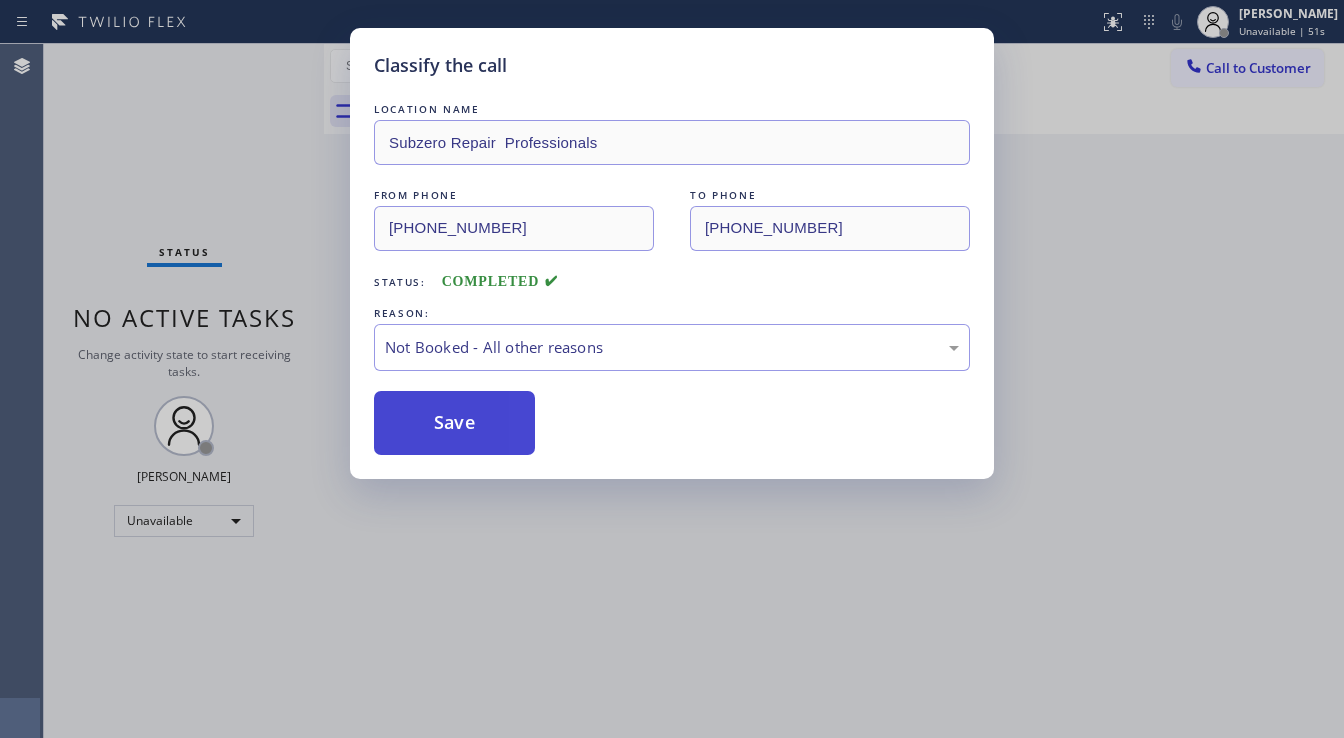 click on "Save" at bounding box center (454, 423) 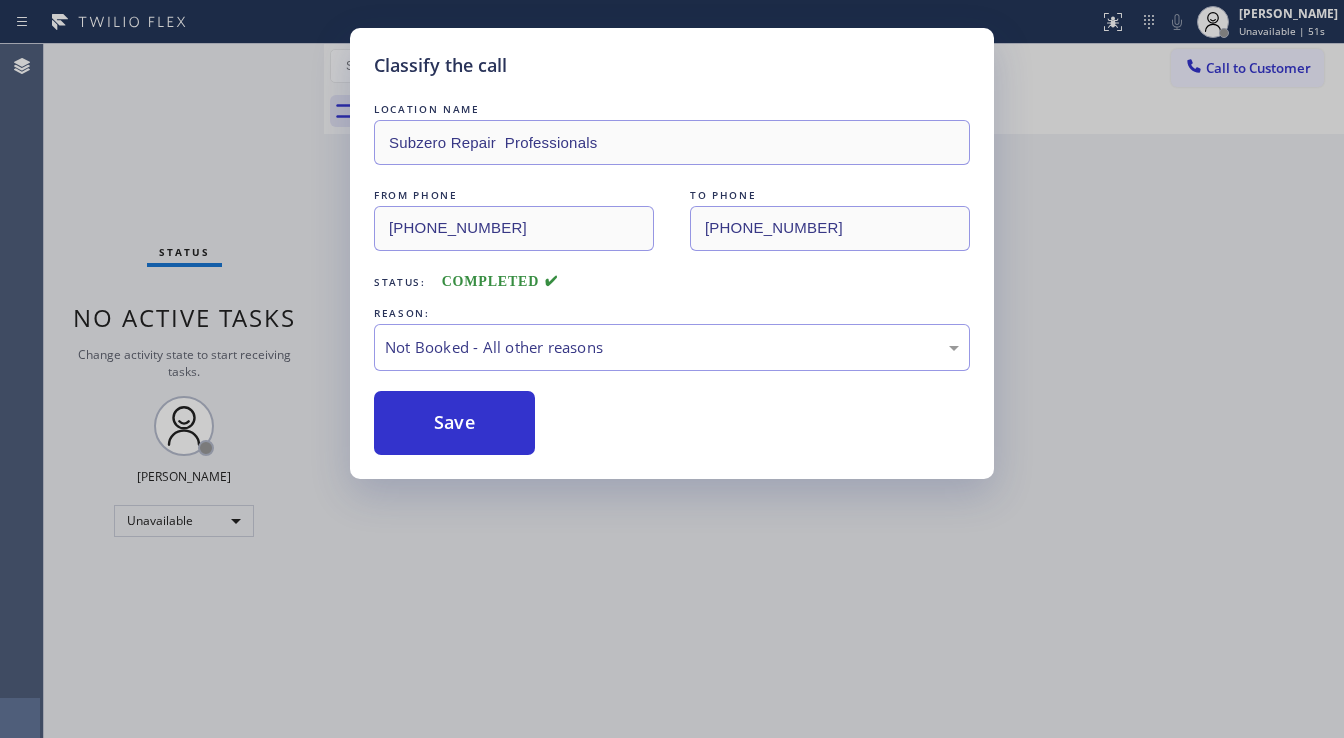 type 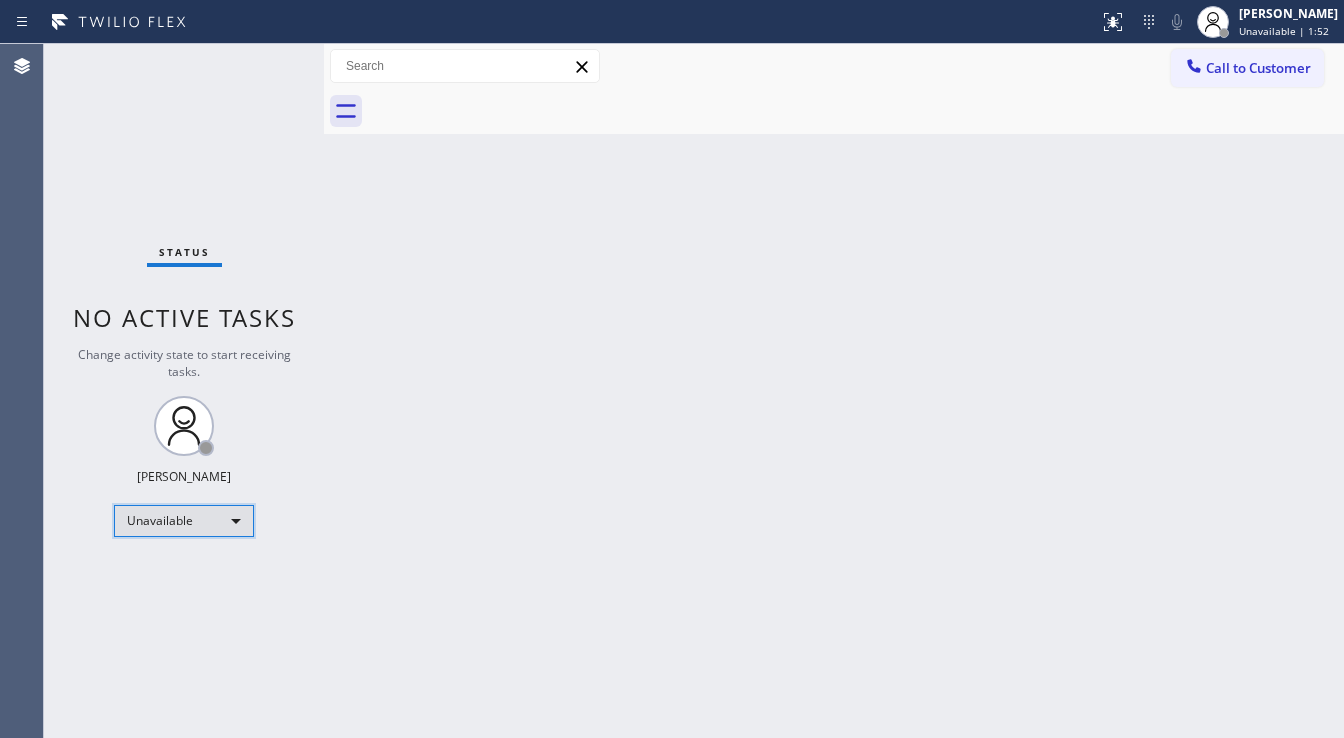 click on "Unavailable" at bounding box center [184, 521] 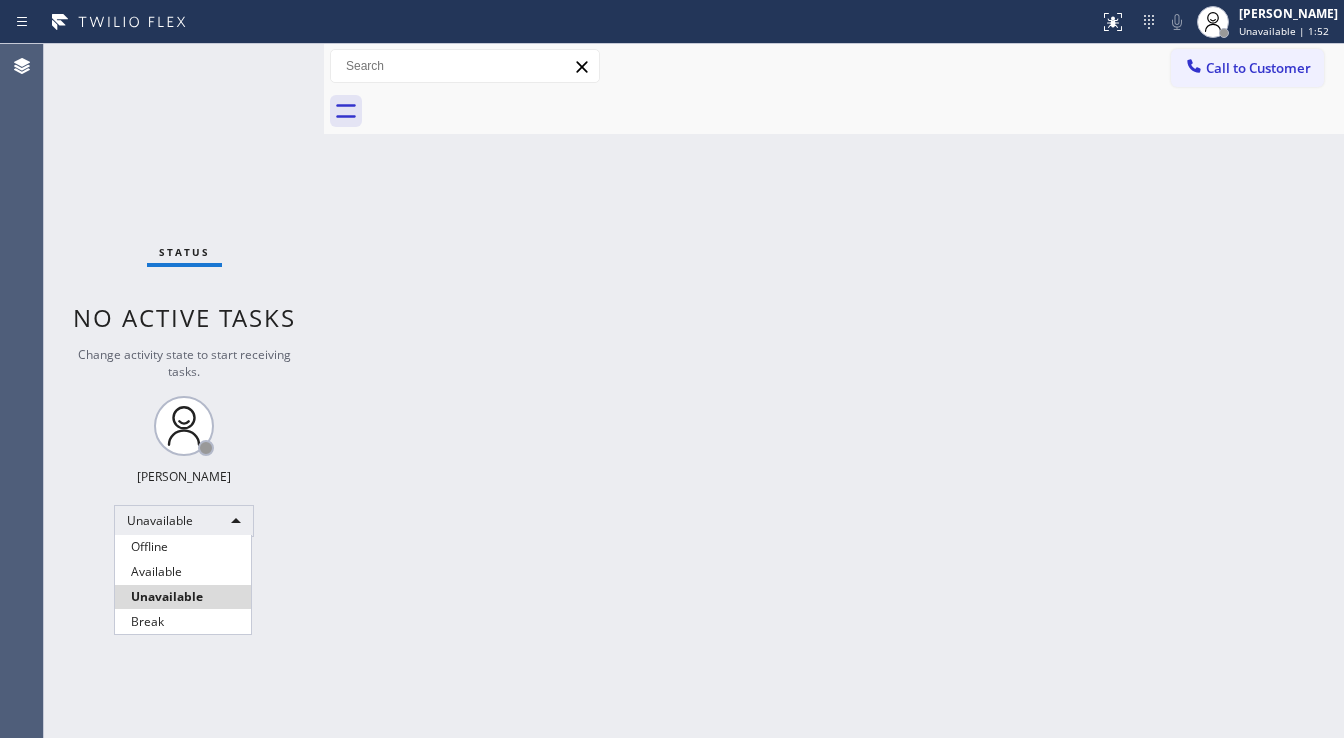 click on "Available" at bounding box center [183, 572] 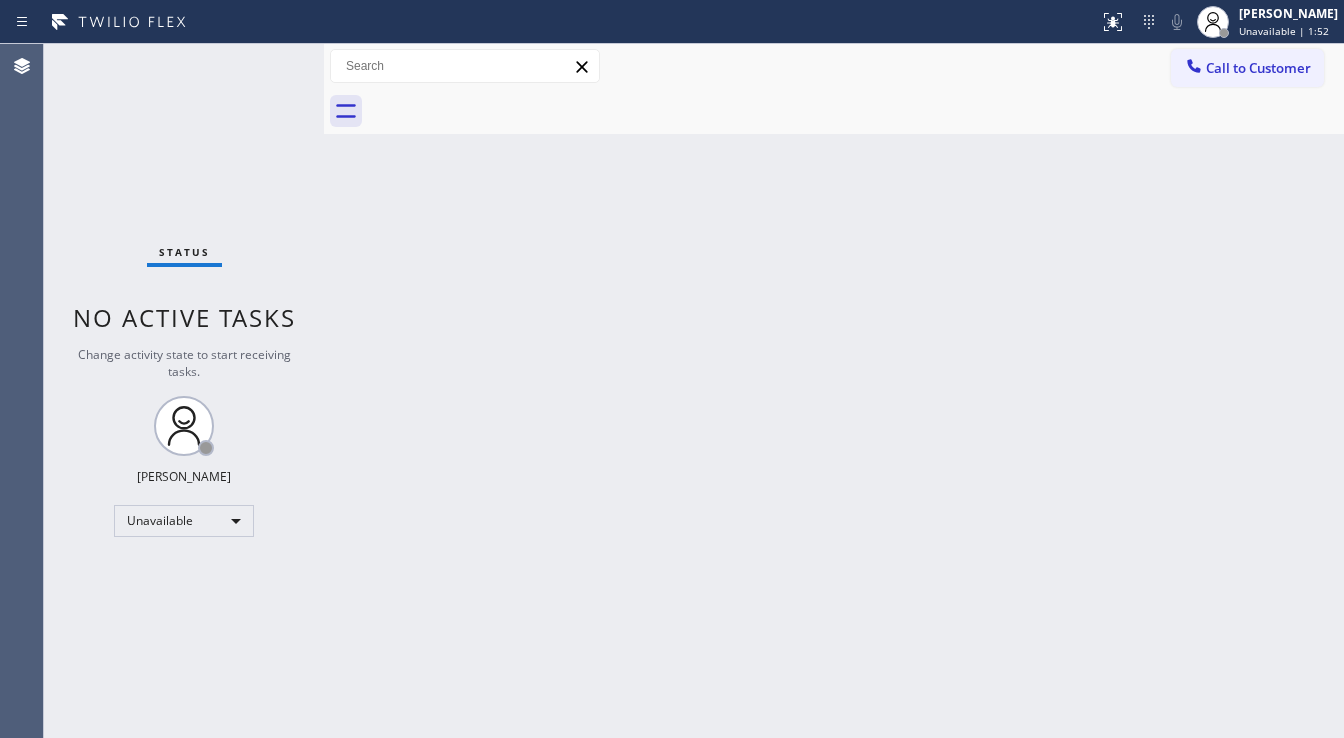 click on "Back to Dashboard Change Sender ID Customers Technicians Select a contact Outbound call Technician Search Technician Your caller id phone number Your caller id phone number Call Technician info Name   Phone none Address none Change Sender ID HVAC [PHONE_NUMBER] 5 Star Appliance [PHONE_NUMBER] Appliance Repair [PHONE_NUMBER] Plumbing [PHONE_NUMBER] Air Duct Cleaning [PHONE_NUMBER]  Electricians [PHONE_NUMBER] Cancel Change Check personal SMS Reset Change No tabs Call to Customer Outbound call Location Subzero Repair  Professionals Your caller id phone number [PHONE_NUMBER] Customer number Call Outbound call Technician Search Technician Your caller id phone number Your caller id phone number Call" at bounding box center [834, 391] 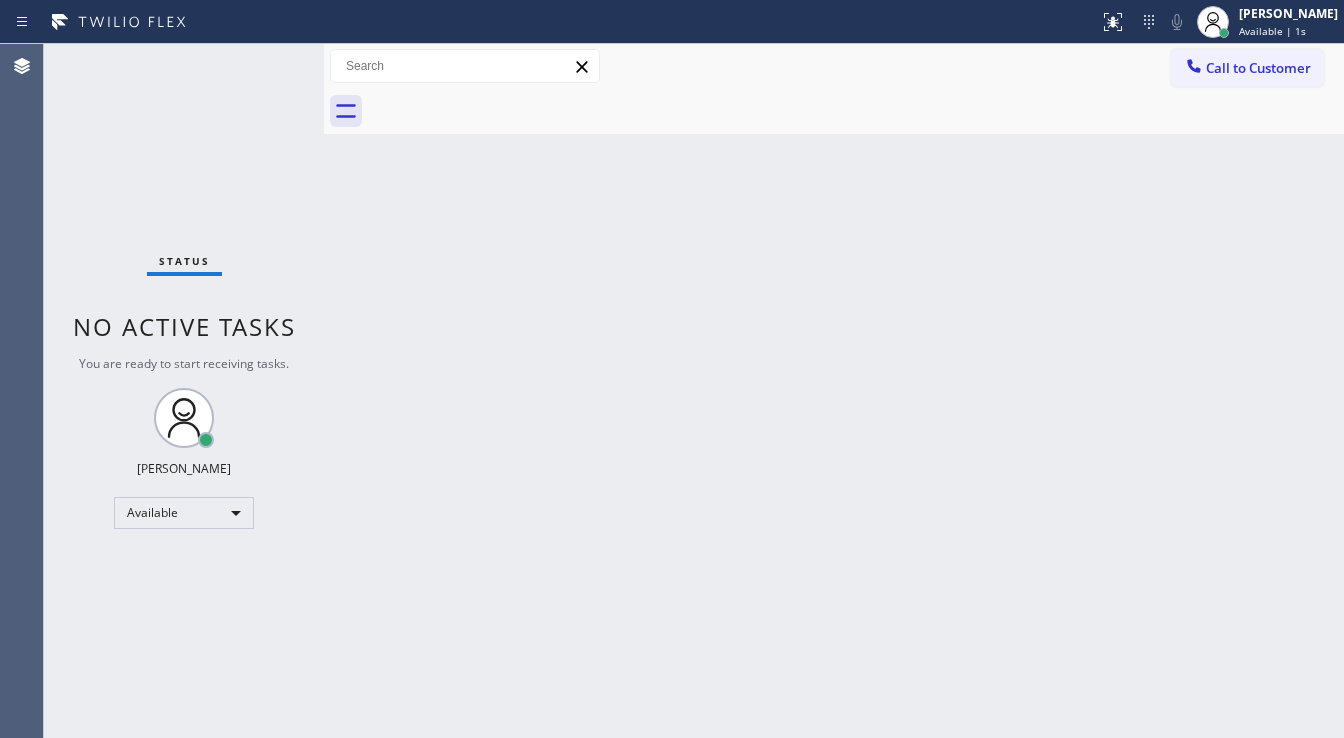 drag, startPoint x: 189, startPoint y: 200, endPoint x: 259, endPoint y: 8, distance: 204.36243 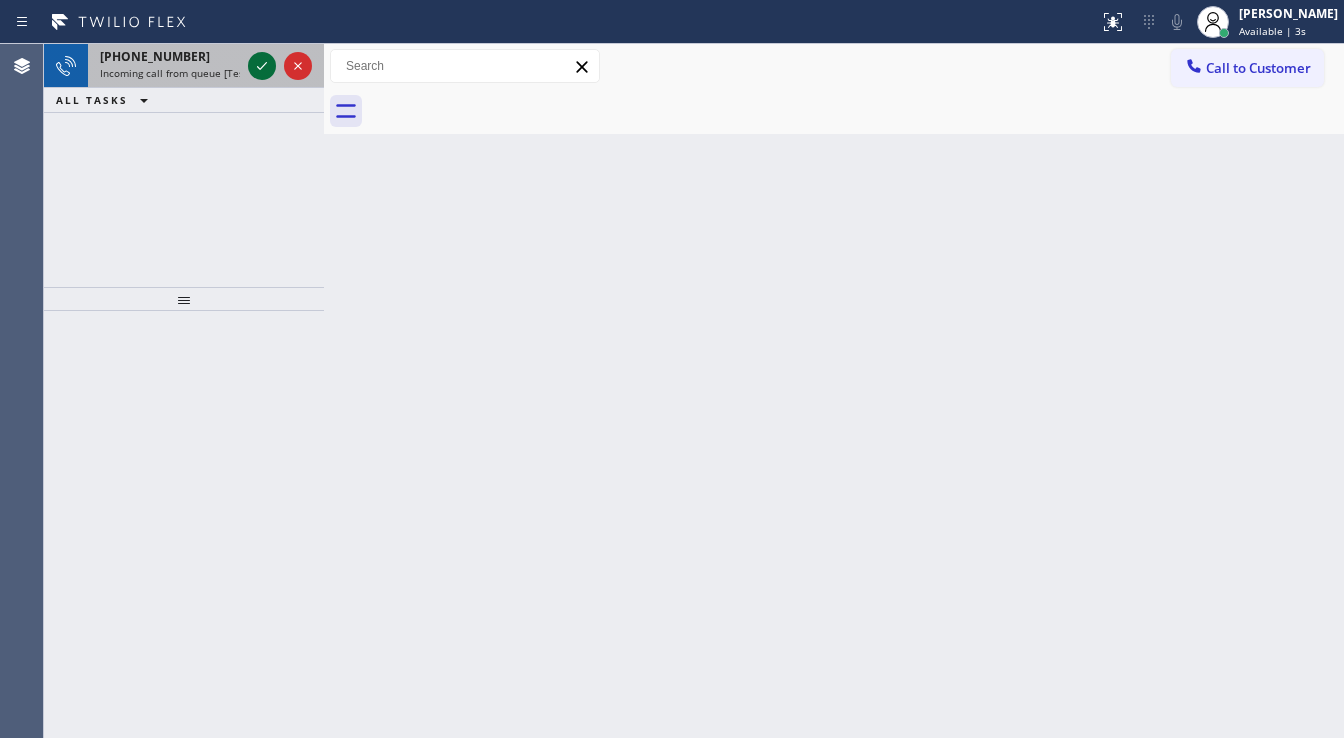 click 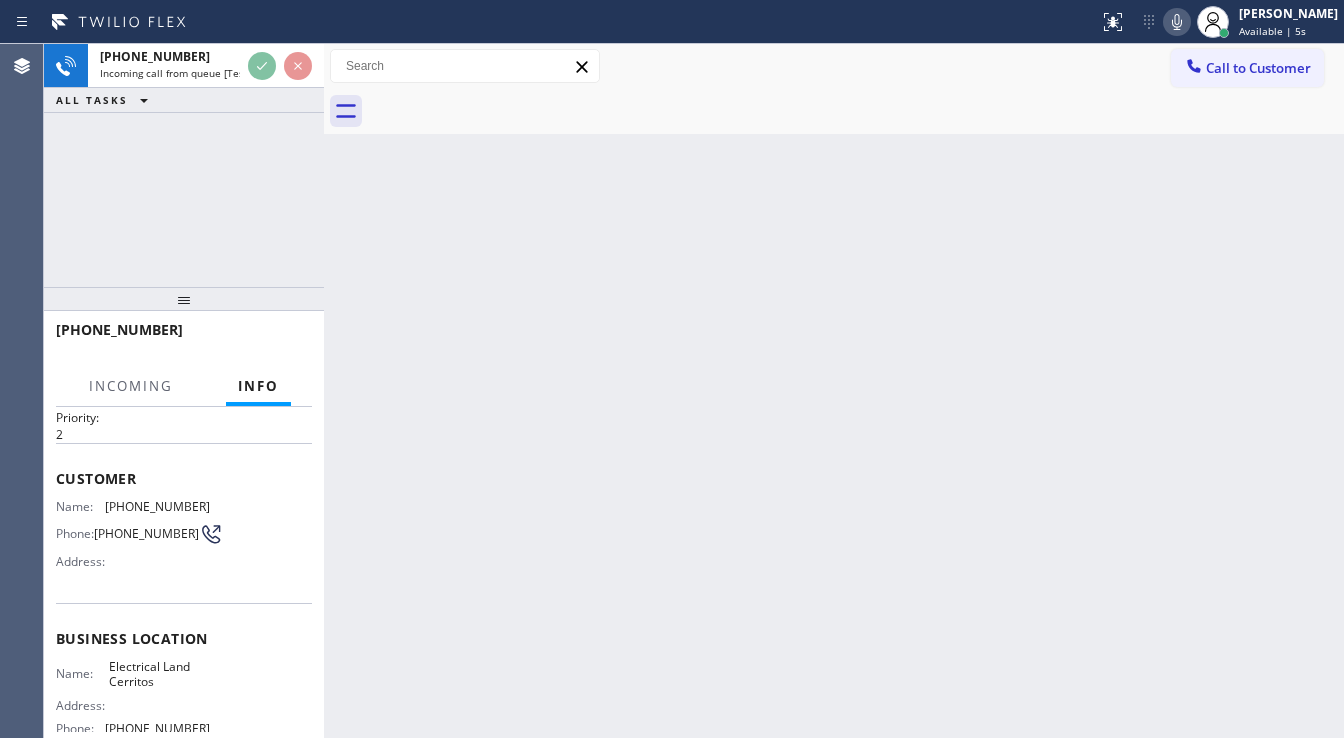 scroll, scrollTop: 80, scrollLeft: 0, axis: vertical 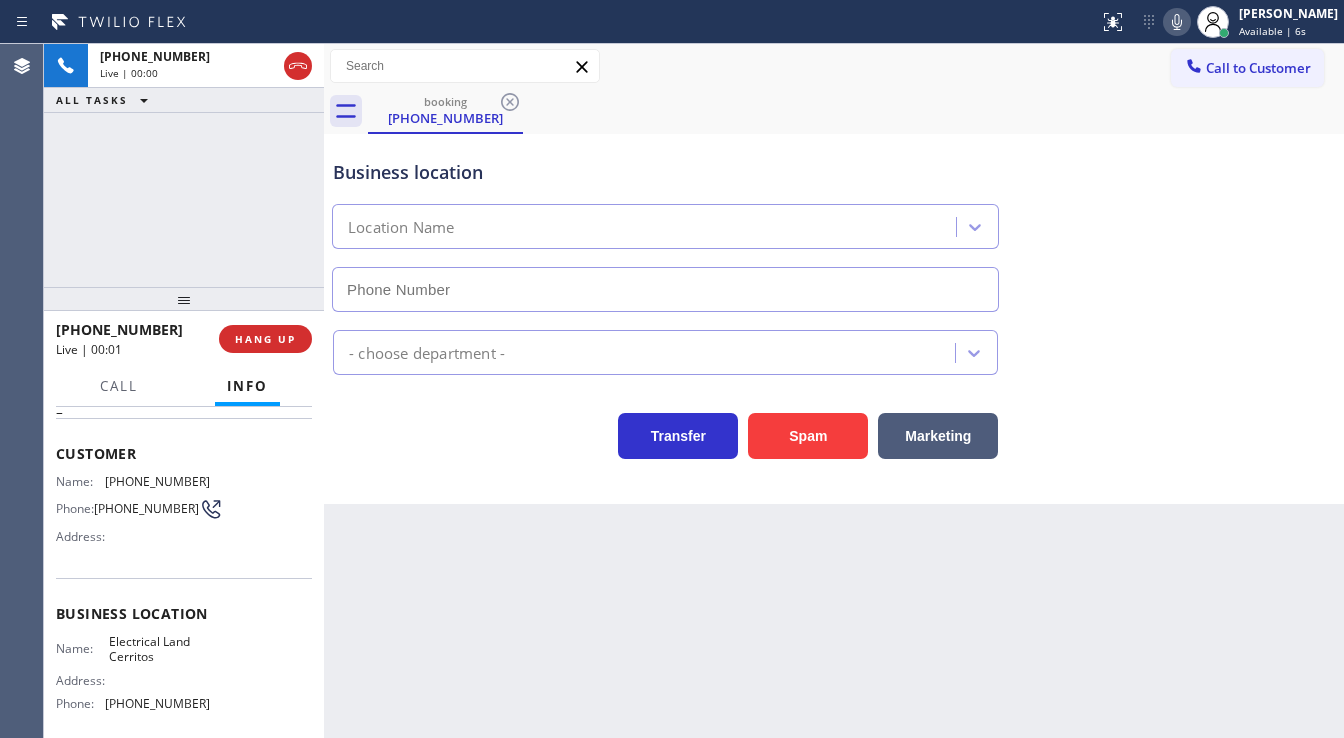 type on "[PHONE_NUMBER]" 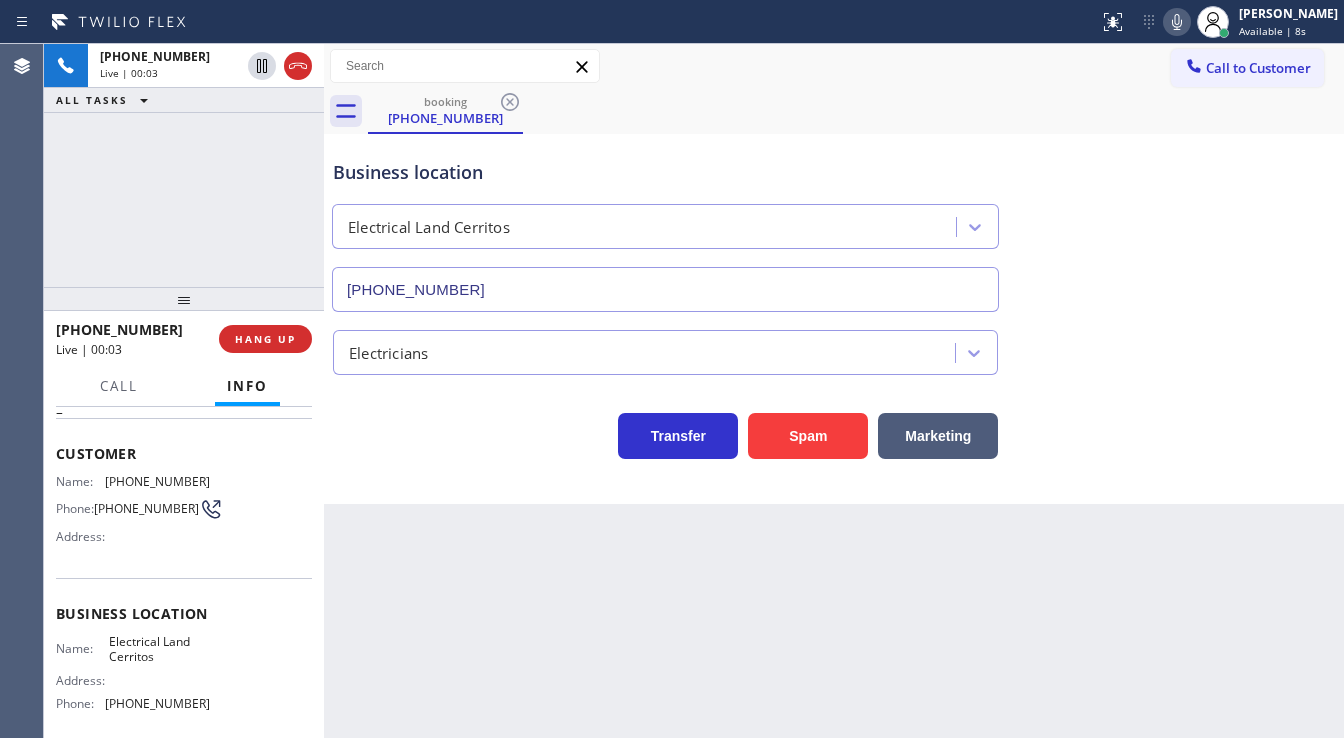 click on "Business location Electrical Land [GEOGRAPHIC_DATA] [PHONE_NUMBER] Electricians Transfer Spam Marketing" at bounding box center [834, 319] 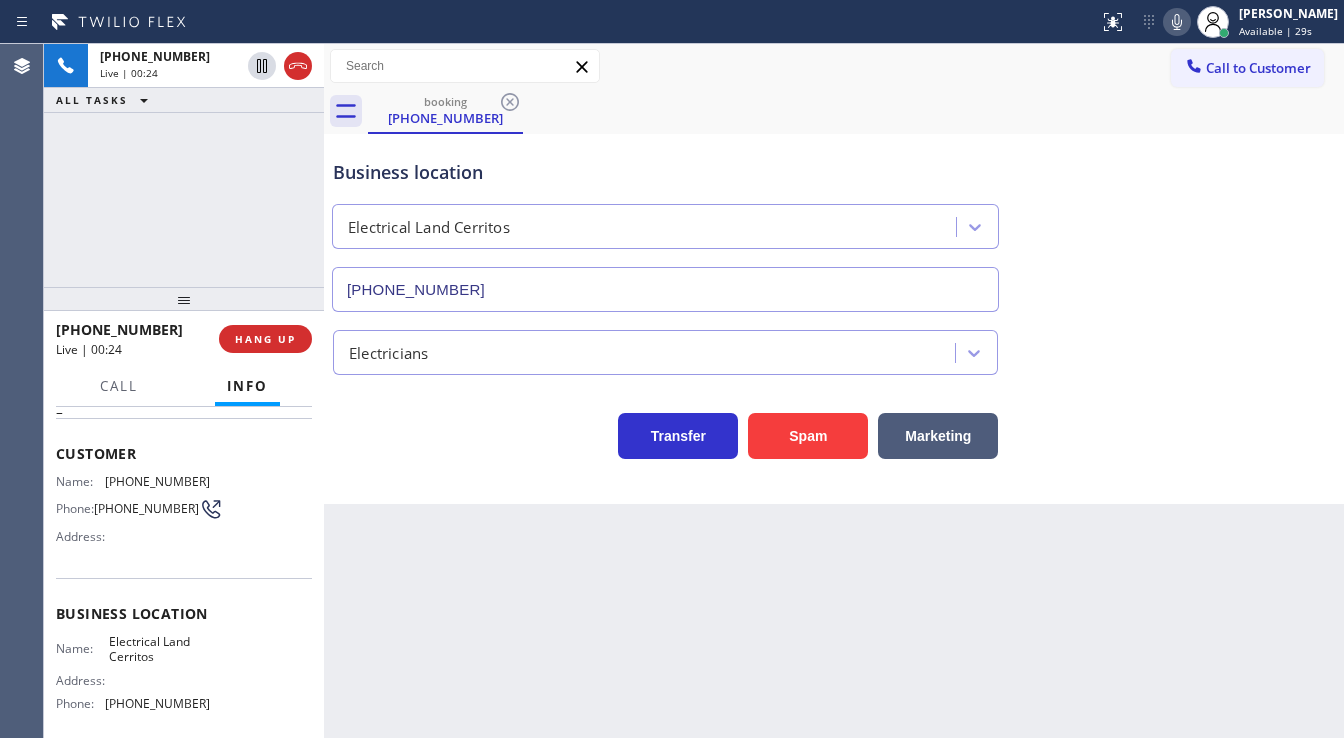 click on "[PHONE_NUMBER] Live | 00:24 ALL TASKS ALL TASKS ACTIVE TASKS TASKS IN WRAP UP" at bounding box center [184, 165] 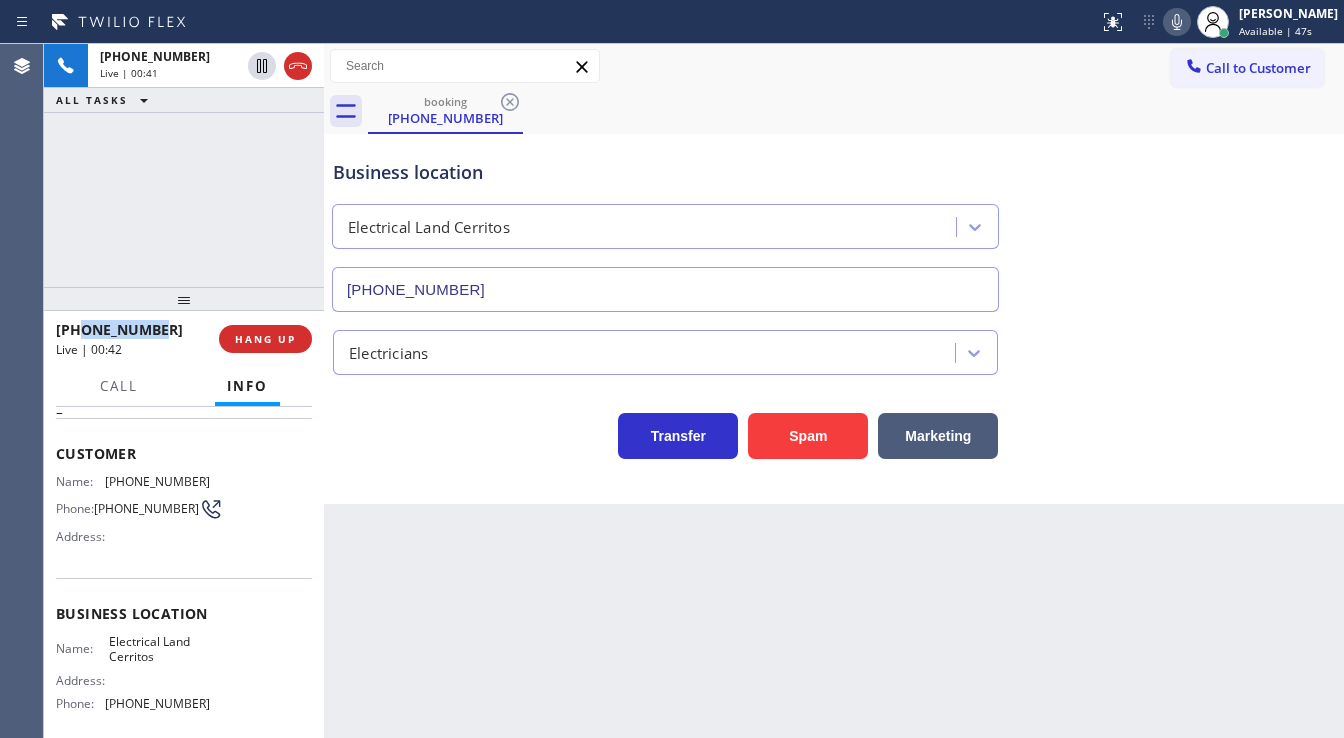 drag, startPoint x: 160, startPoint y: 328, endPoint x: 76, endPoint y: 332, distance: 84.095184 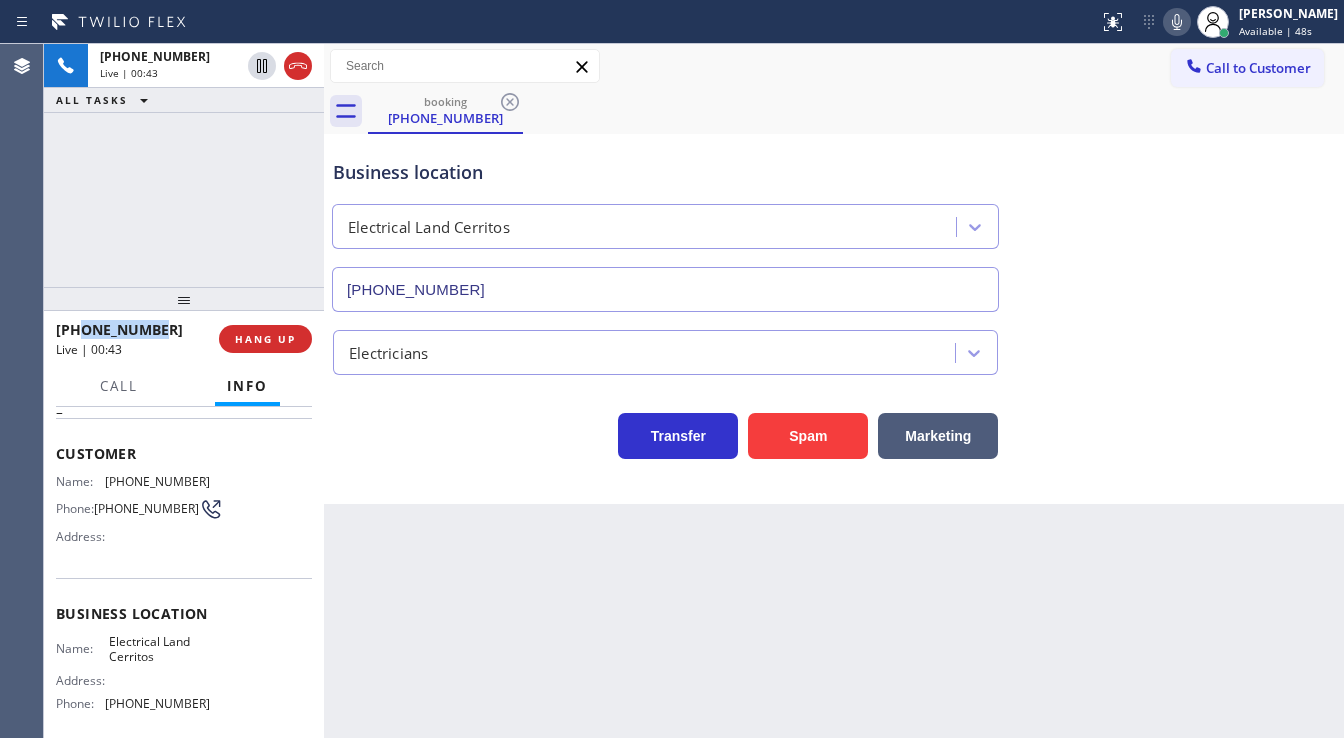 click on "[PHONE_NUMBER]" at bounding box center [130, 329] 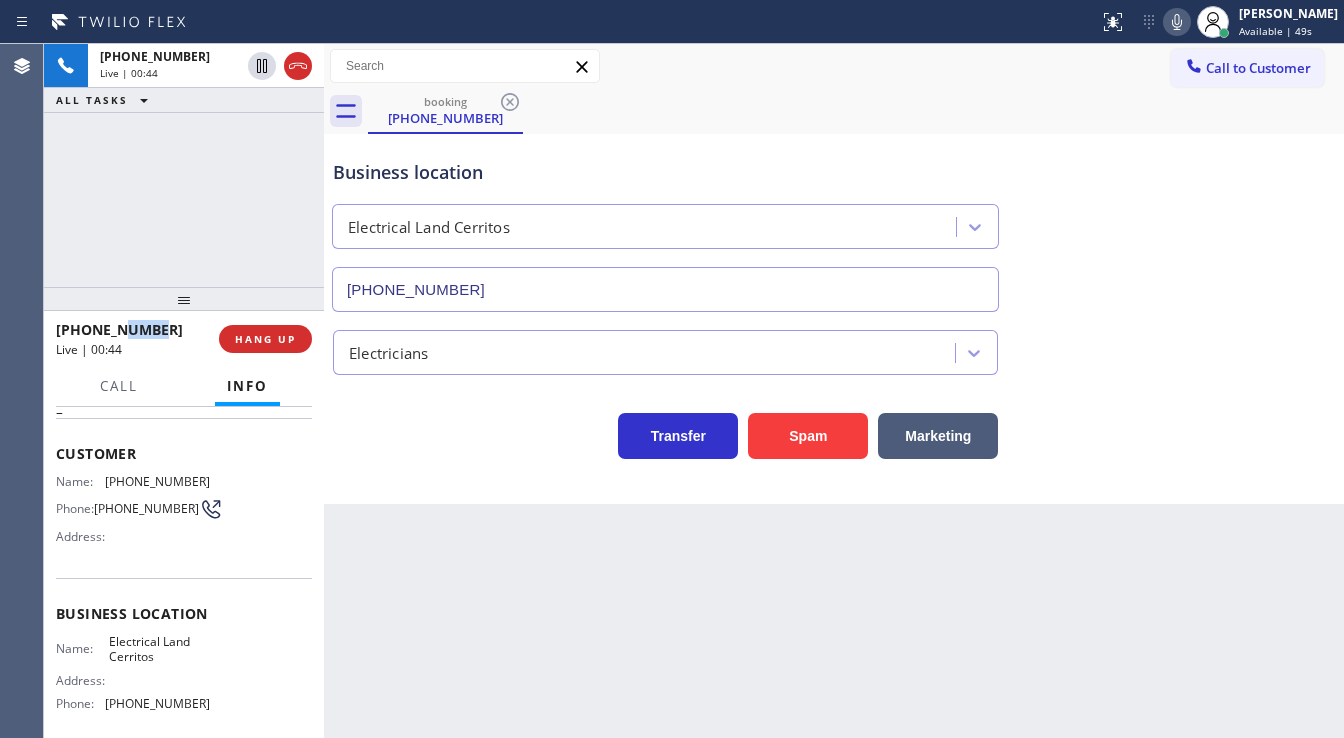 drag, startPoint x: 156, startPoint y: 329, endPoint x: 123, endPoint y: 335, distance: 33.54102 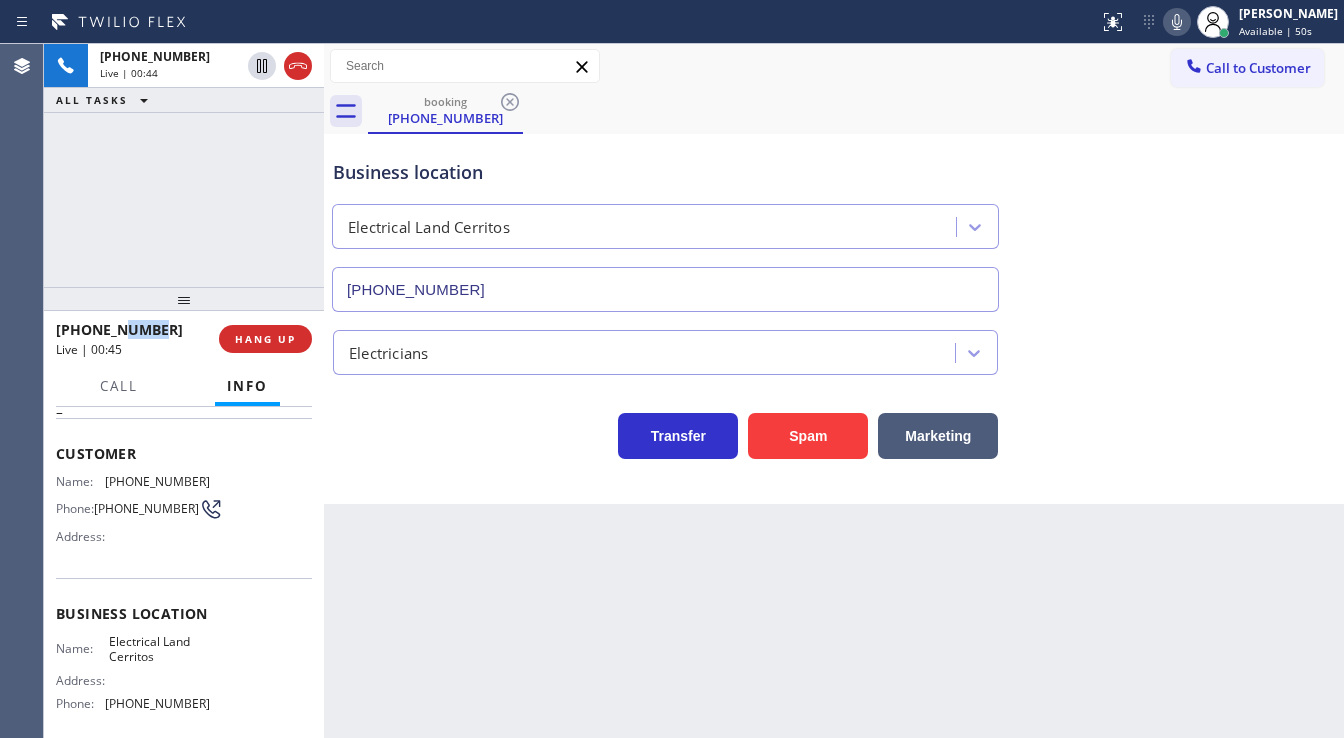 copy on "8786" 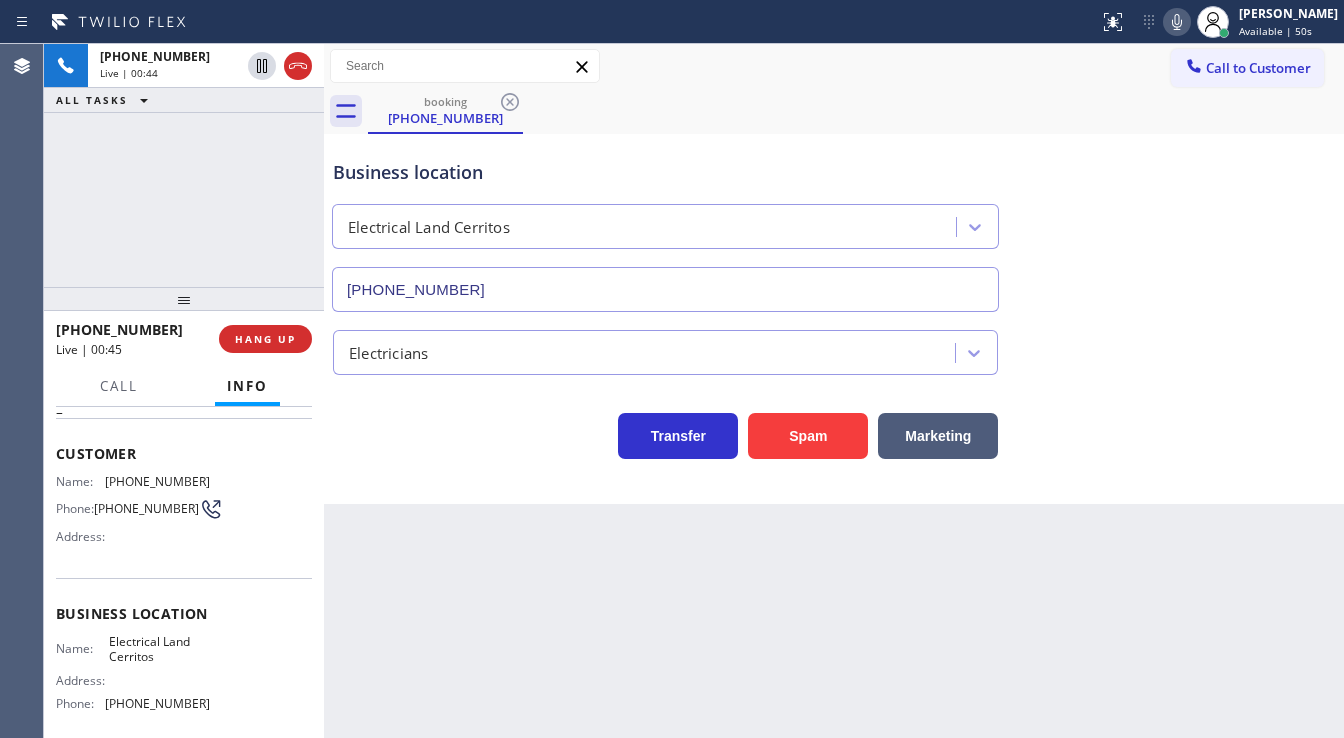 click on "[PHONE_NUMBER] Live | 00:44 ALL TASKS ALL TASKS ACTIVE TASKS TASKS IN WRAP UP" at bounding box center (184, 165) 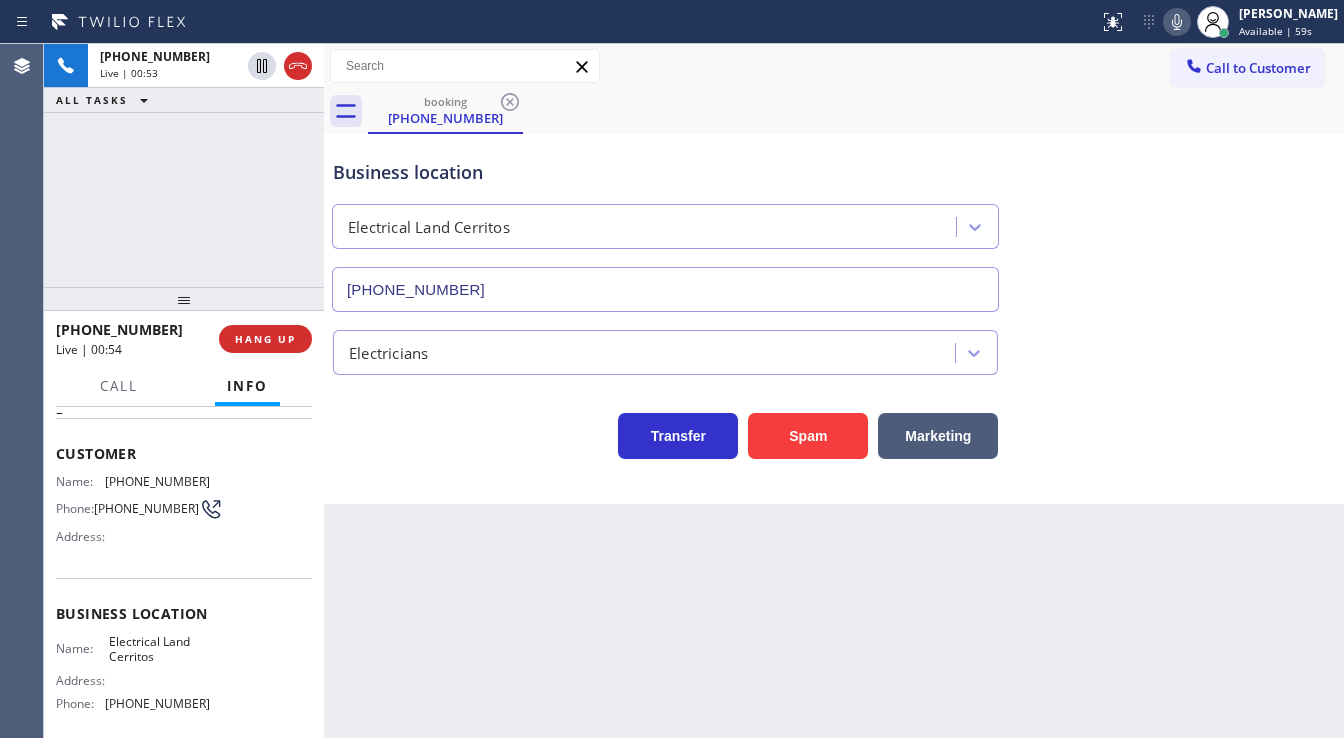 click on "[PHONE_NUMBER] Live | 00:53 ALL TASKS ALL TASKS ACTIVE TASKS TASKS IN WRAP UP" at bounding box center (184, 165) 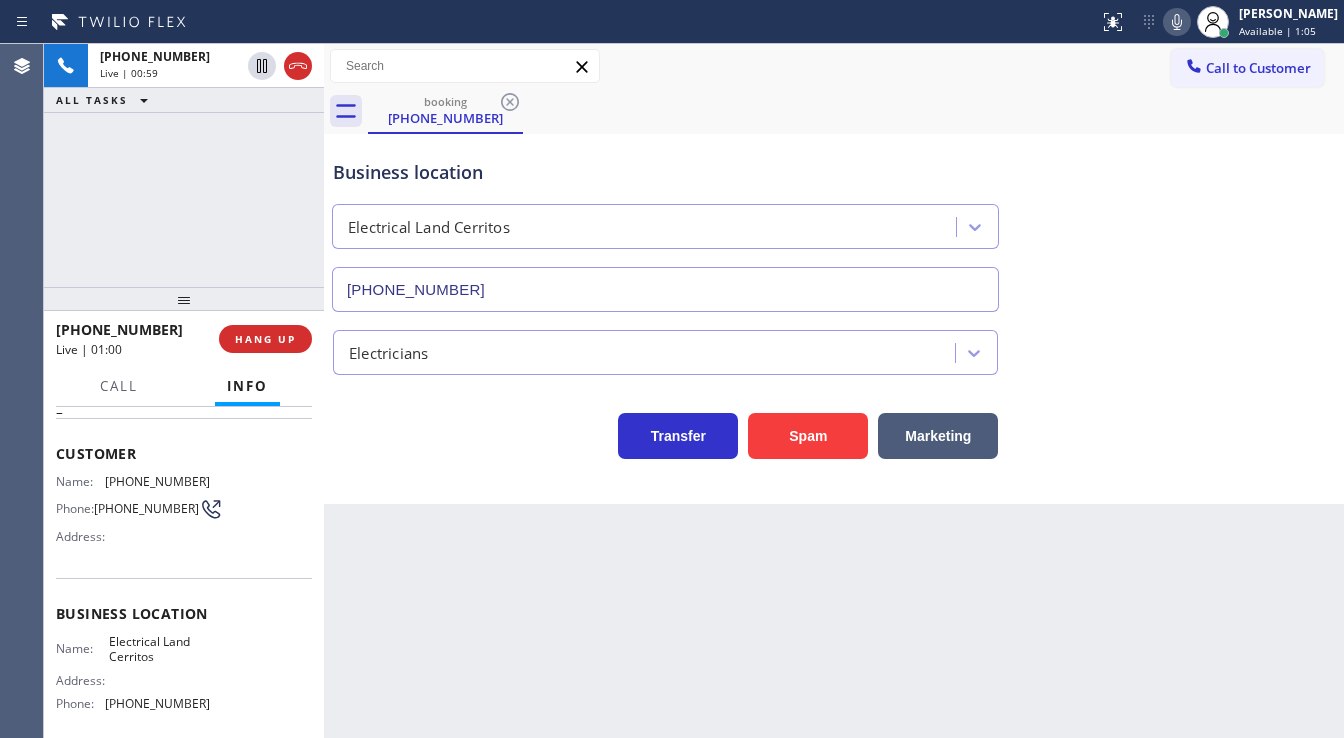click on "[PHONE_NUMBER] Live | 00:59 ALL TASKS ALL TASKS ACTIVE TASKS TASKS IN WRAP UP" at bounding box center (184, 165) 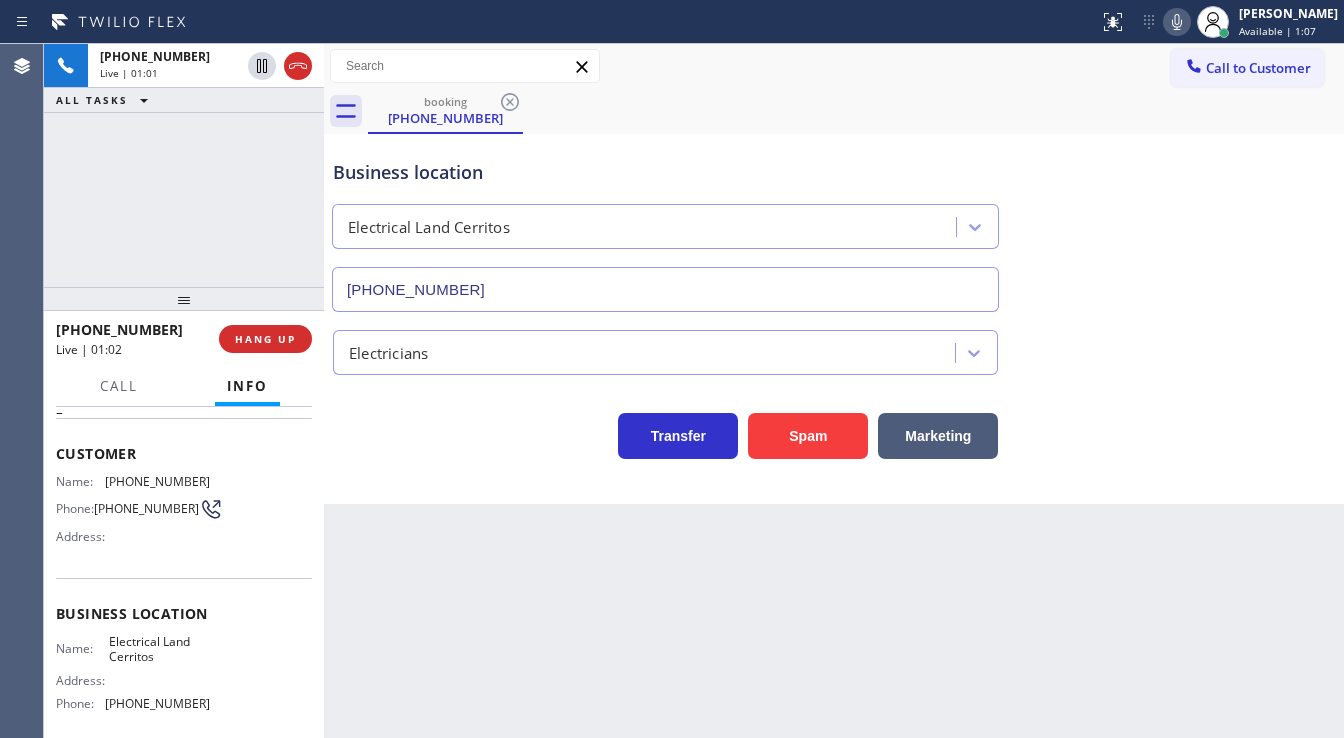 click on "[PHONE_NUMBER] Live | 01:01 ALL TASKS ALL TASKS ACTIVE TASKS TASKS IN WRAP UP" at bounding box center [184, 165] 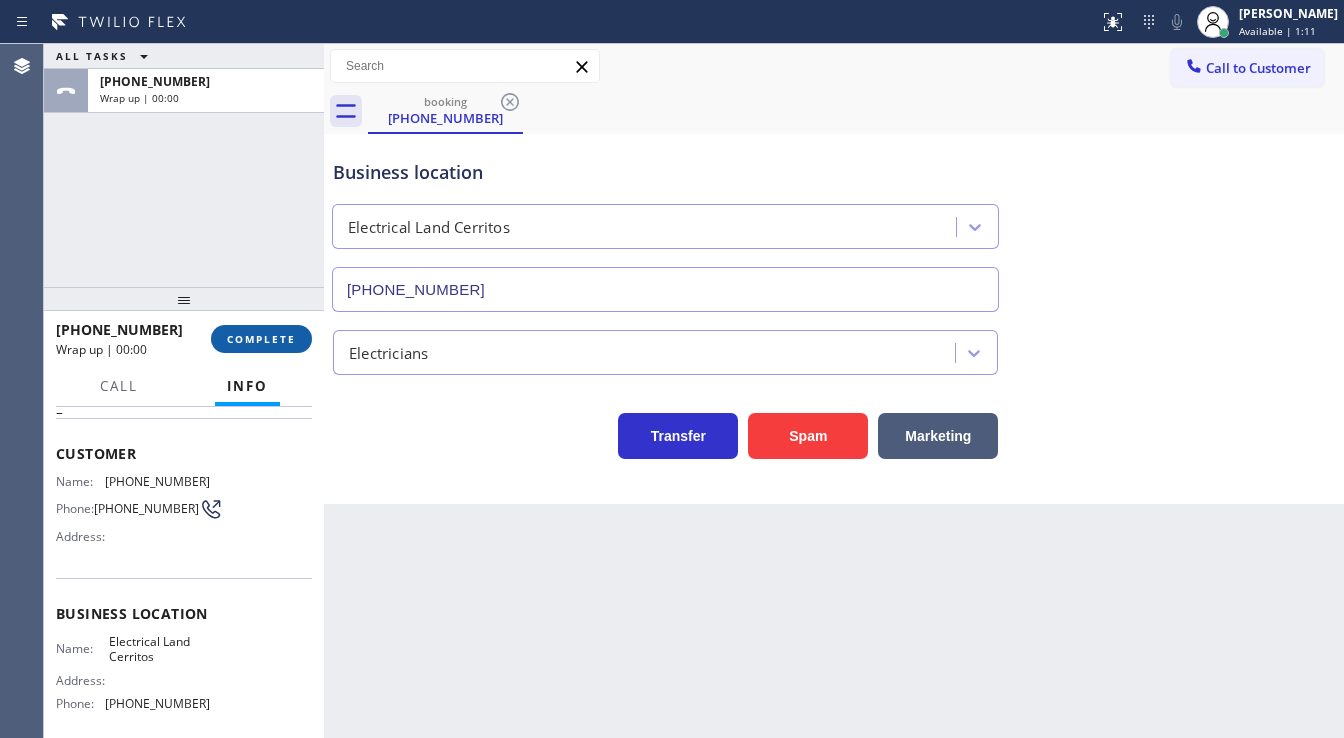 click on "COMPLETE" at bounding box center [261, 339] 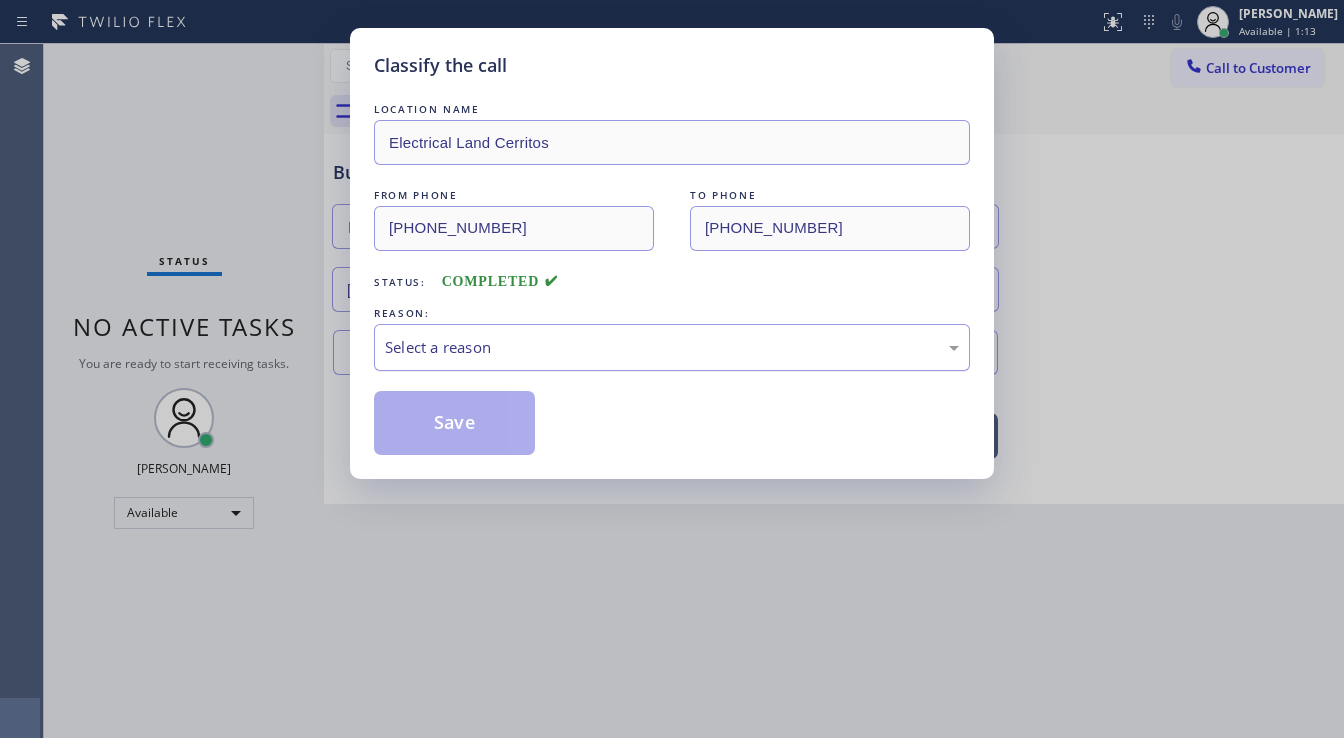click on "Select a reason" at bounding box center (672, 347) 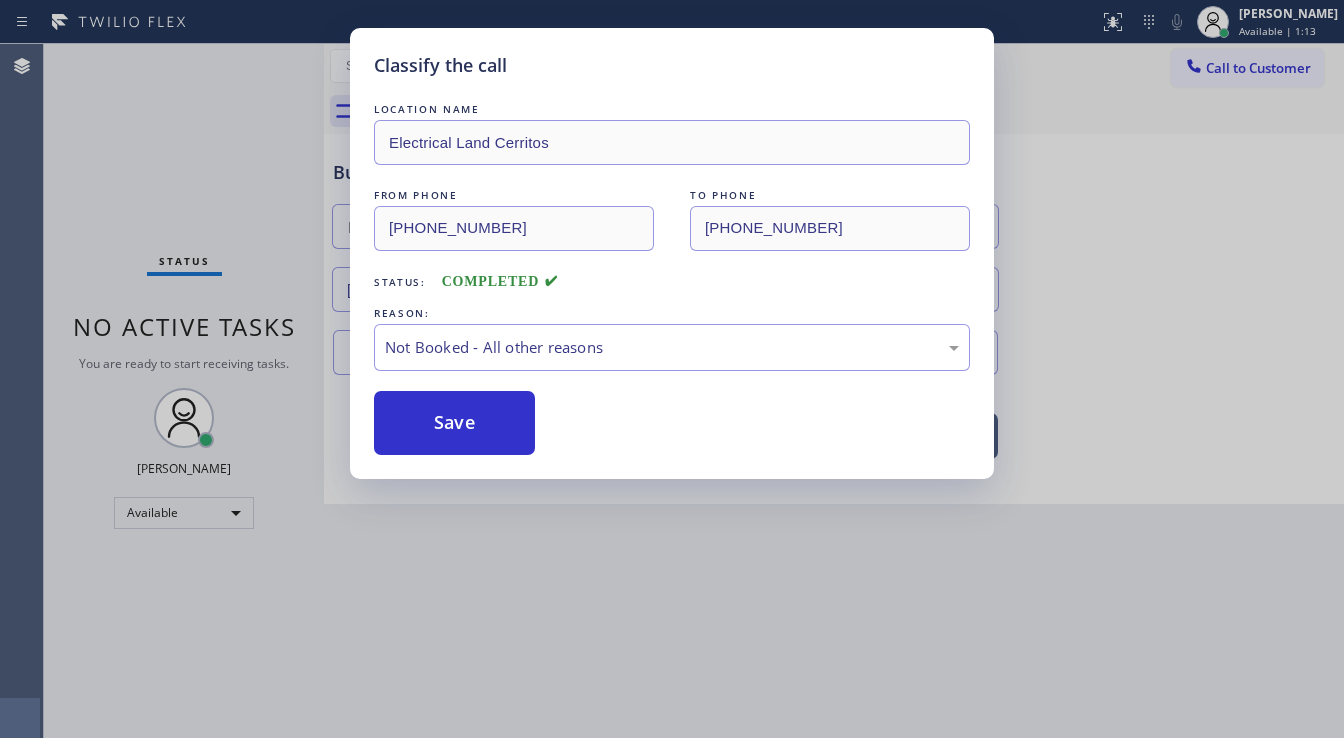 click on "Save" at bounding box center [454, 423] 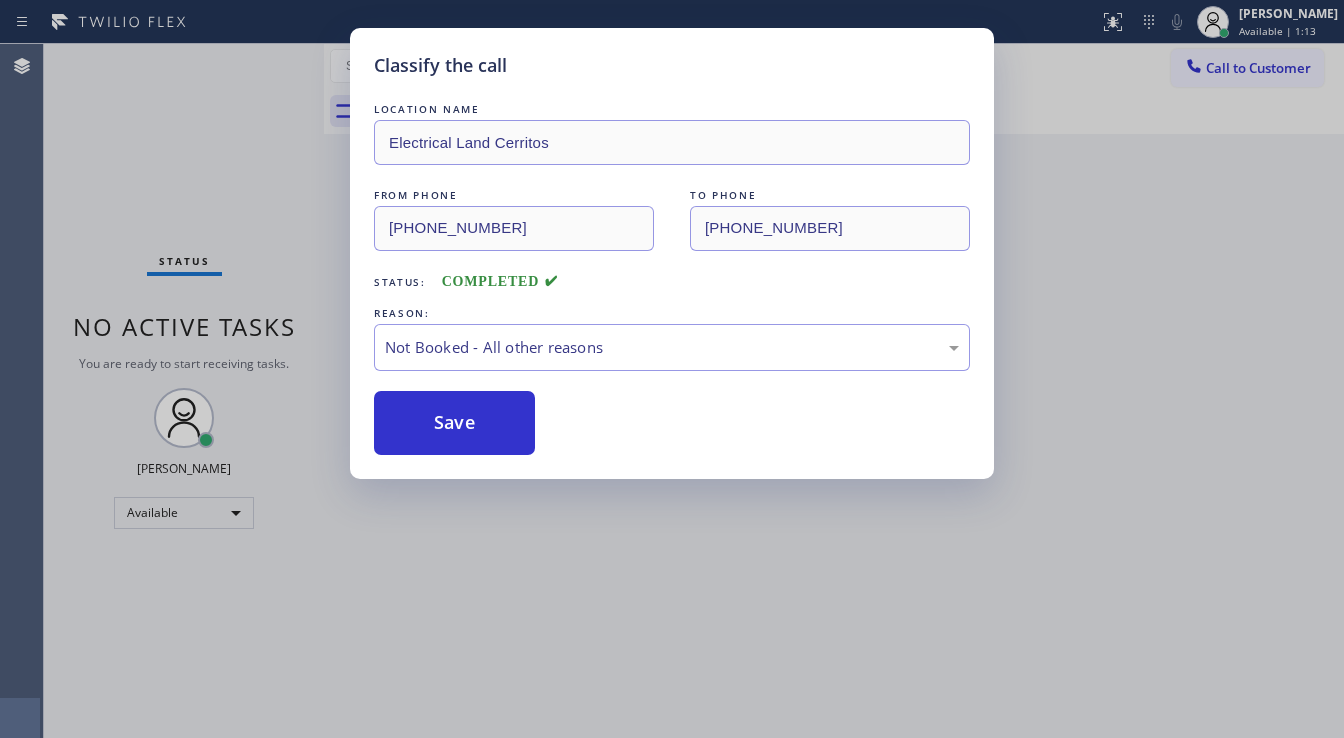 click on "Save" at bounding box center [454, 423] 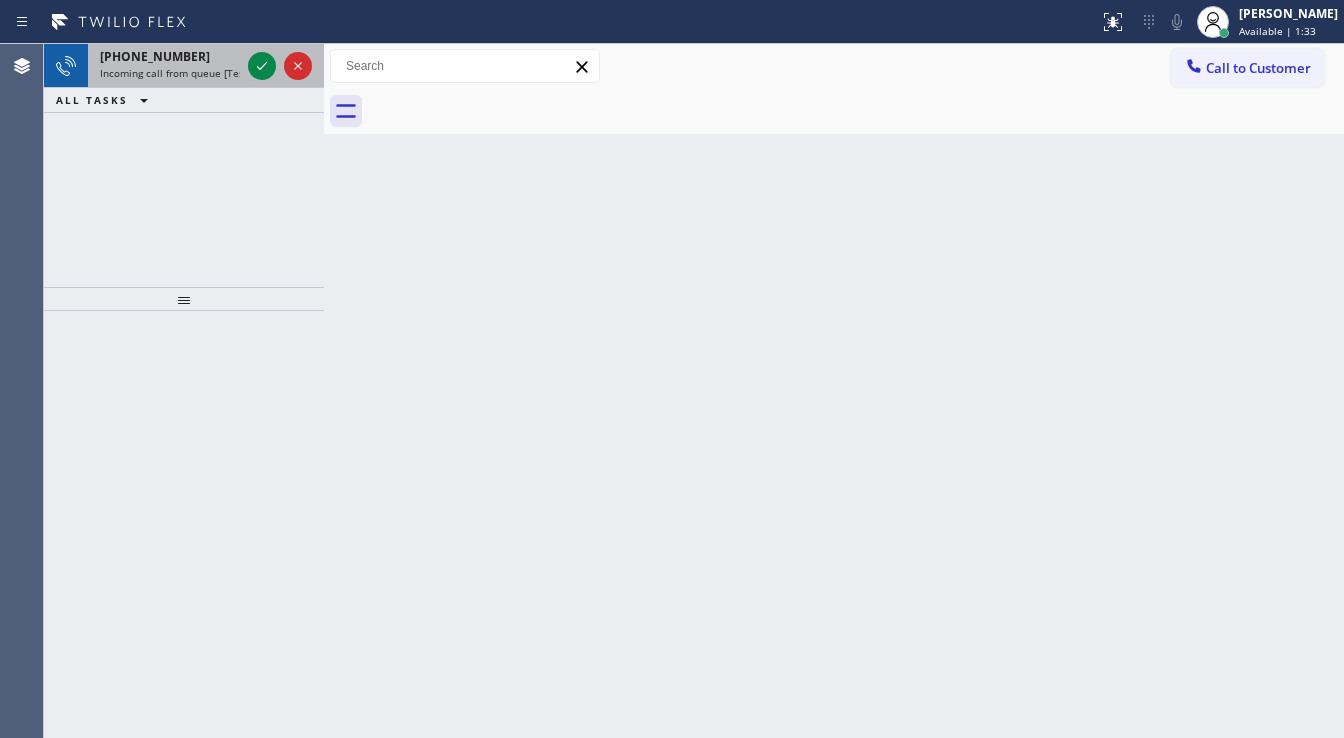 click on "[PHONE_NUMBER] Incoming call from queue [Test] All" at bounding box center [166, 66] 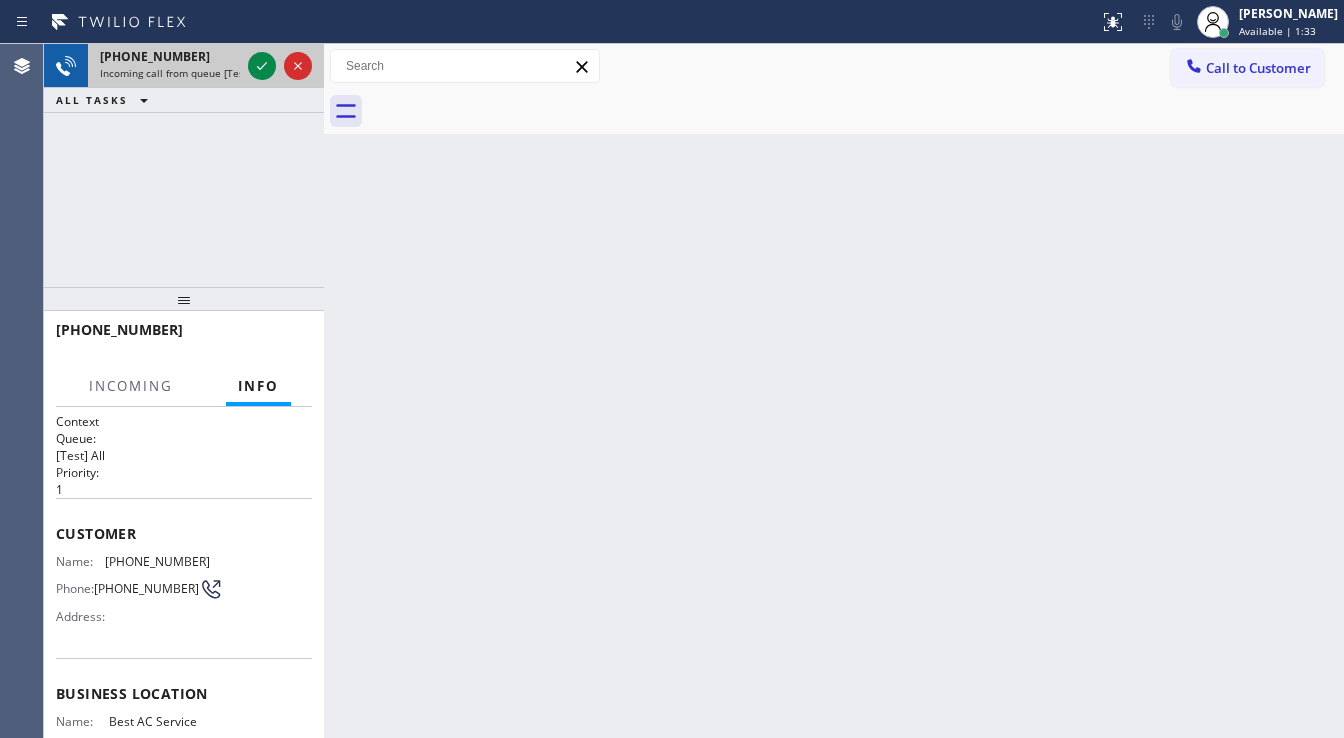 click on "[PHONE_NUMBER] Incoming call from queue [Test] All" at bounding box center [184, 66] 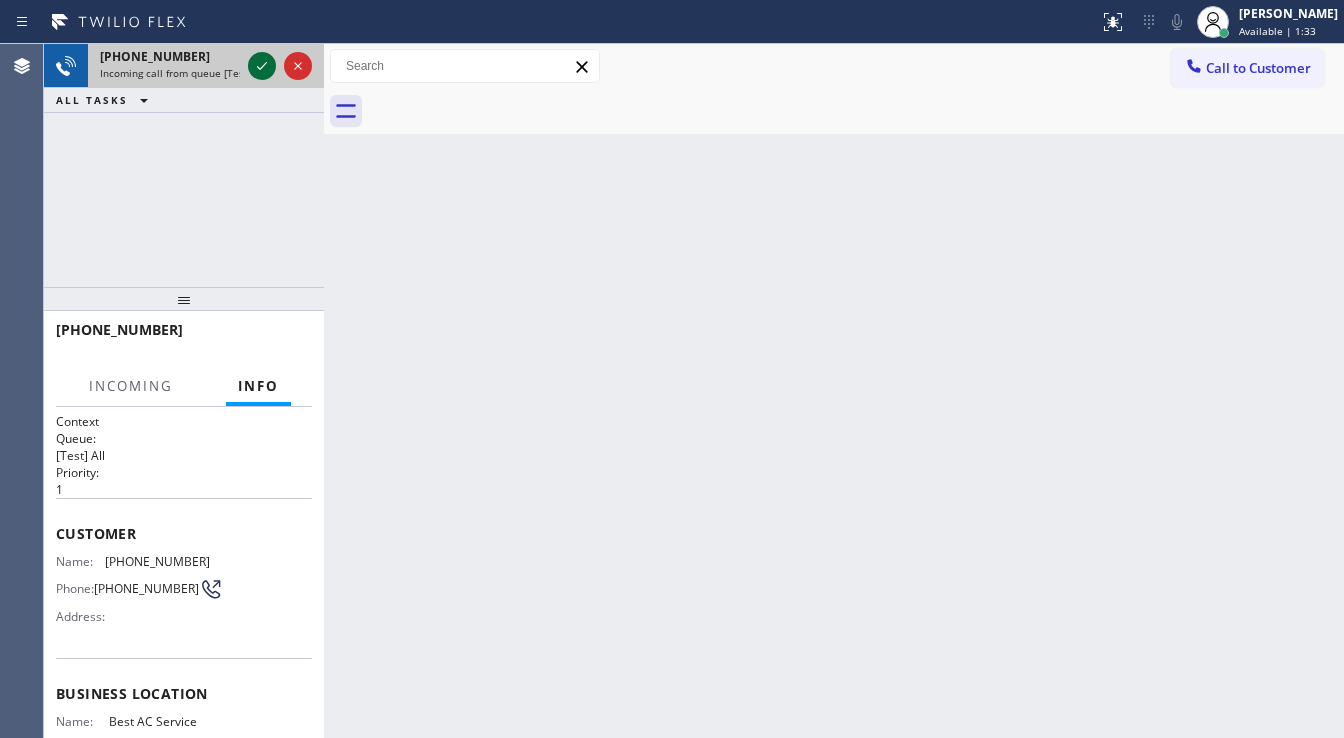 click at bounding box center (280, 66) 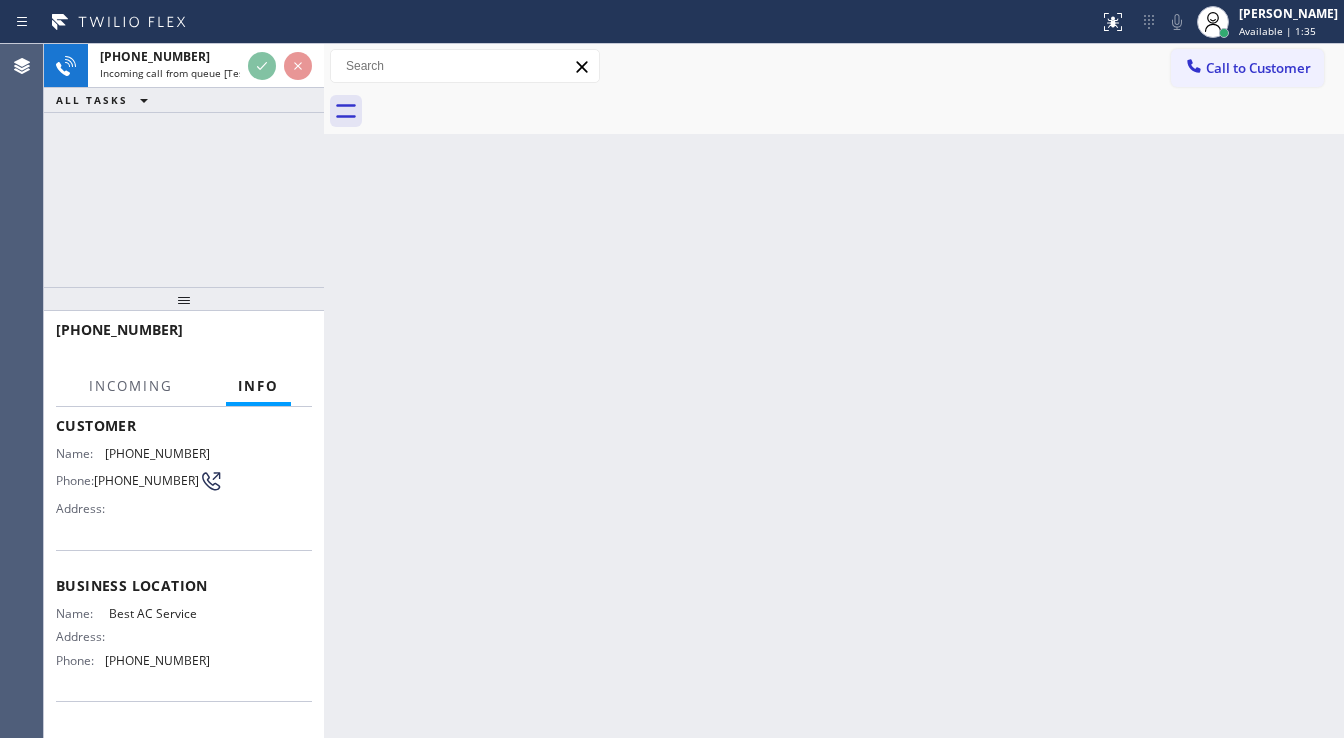 scroll, scrollTop: 80, scrollLeft: 0, axis: vertical 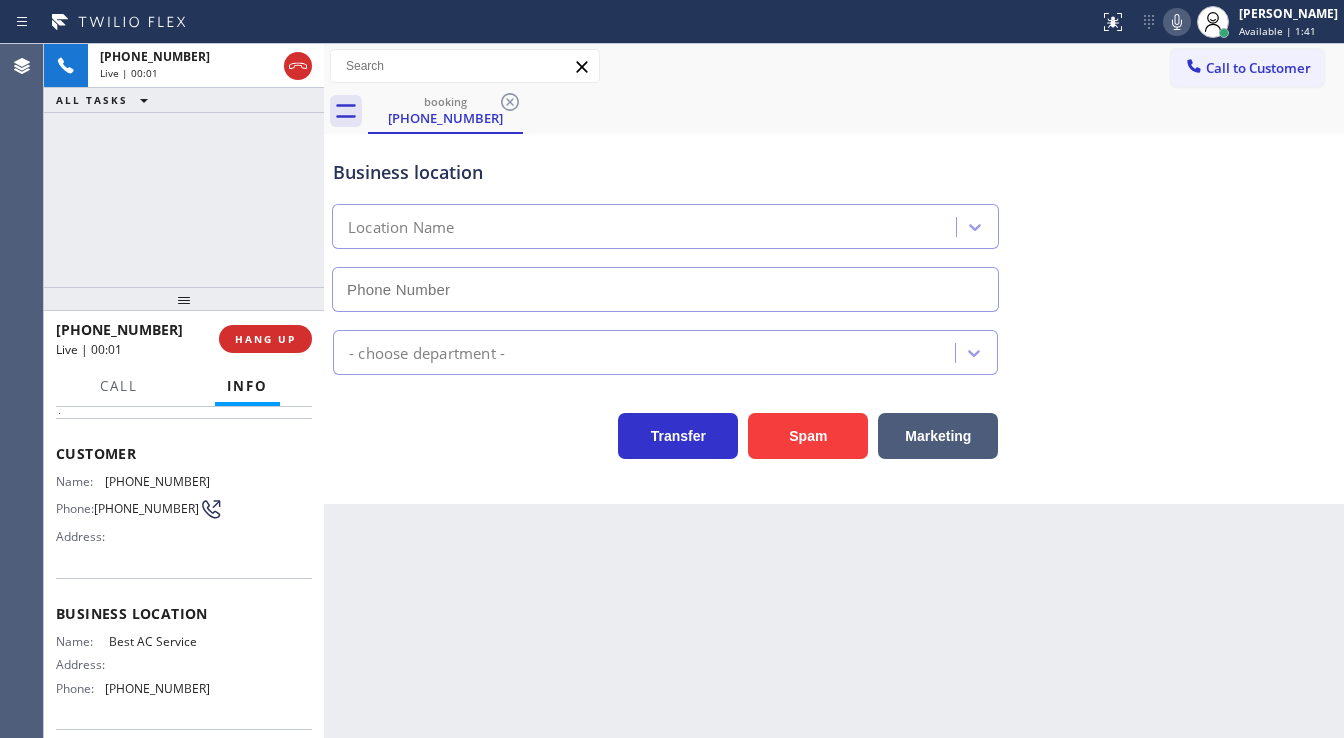 type on "[PHONE_NUMBER]" 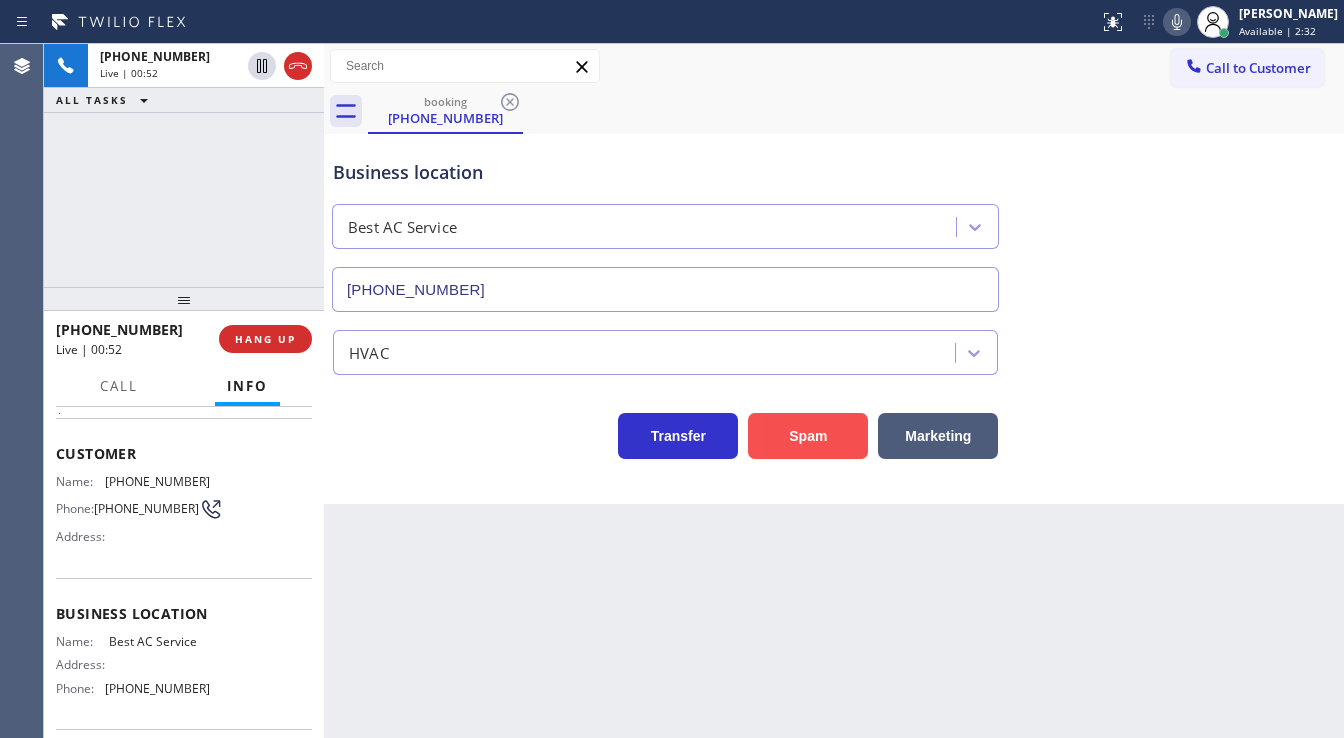 click on "Spam" at bounding box center [808, 436] 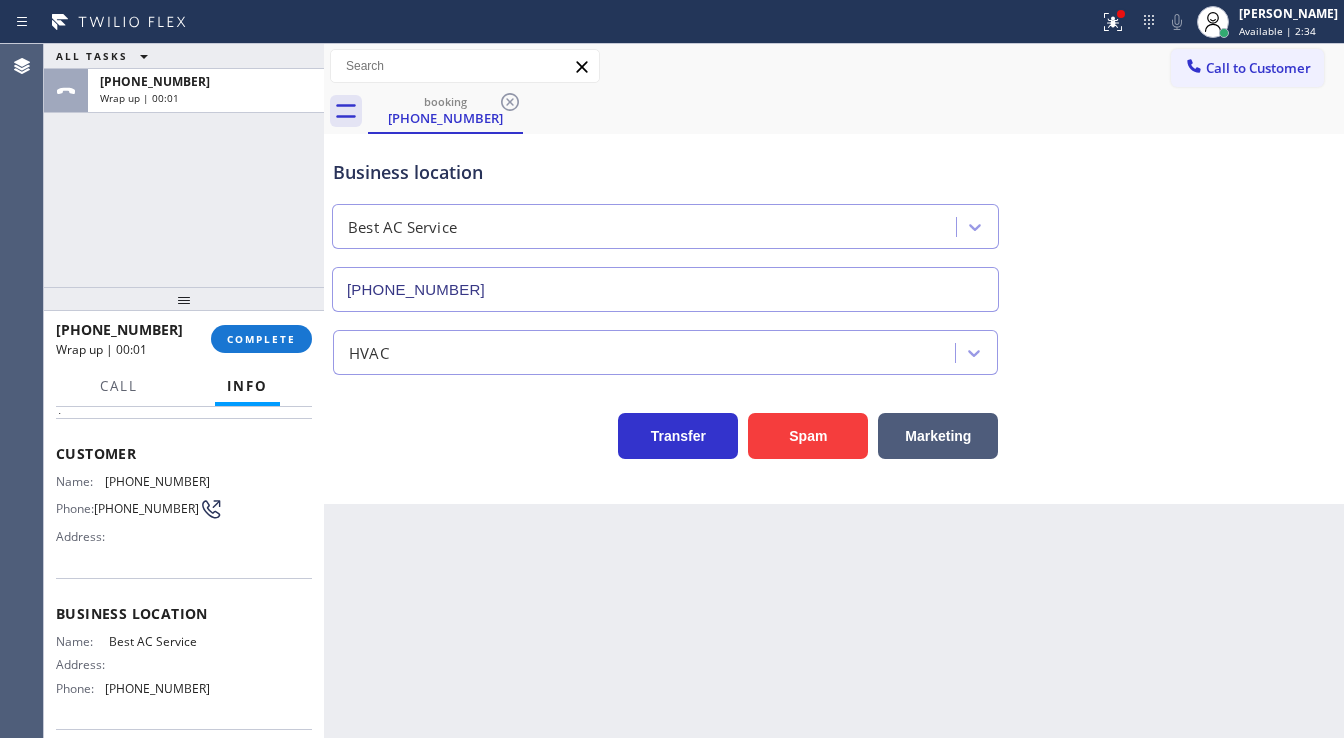 drag, startPoint x: 282, startPoint y: 338, endPoint x: 380, endPoint y: 321, distance: 99.46356 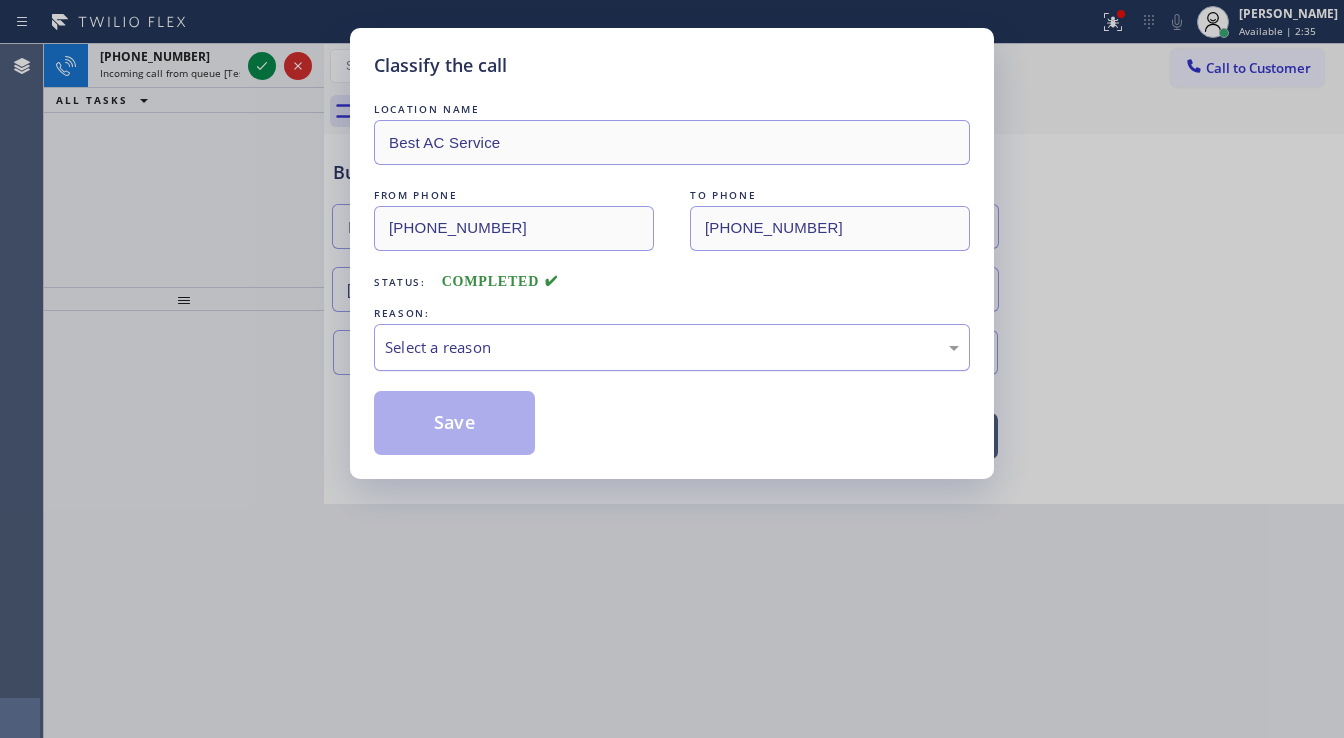 click on "Select a reason" at bounding box center (672, 347) 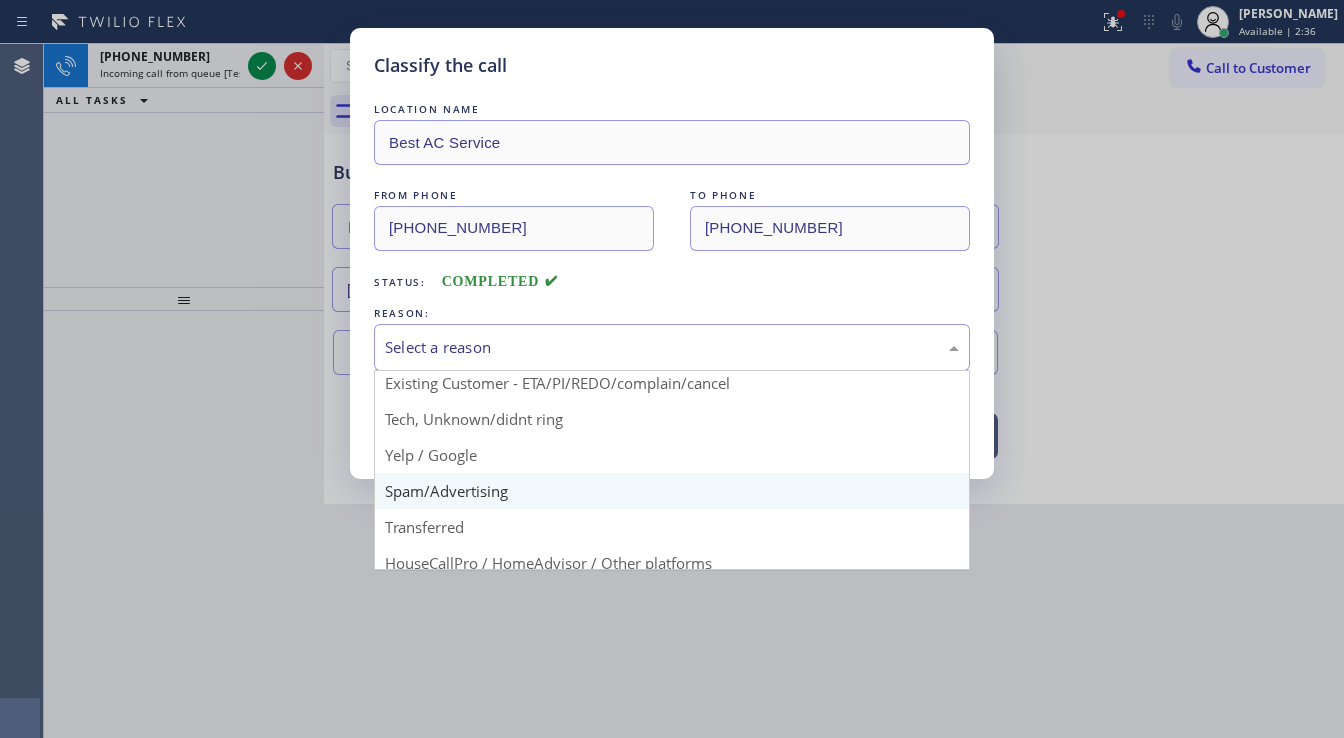 scroll, scrollTop: 125, scrollLeft: 0, axis: vertical 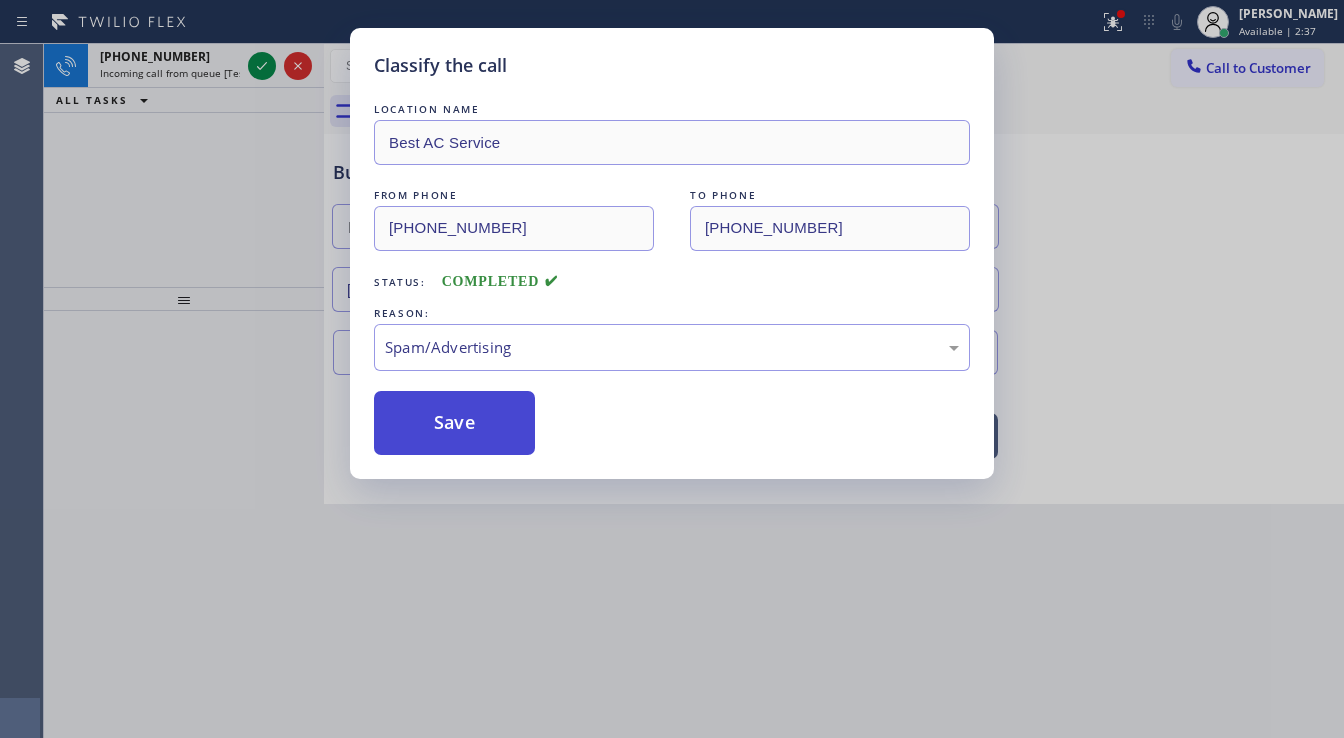 click on "Save" at bounding box center (454, 423) 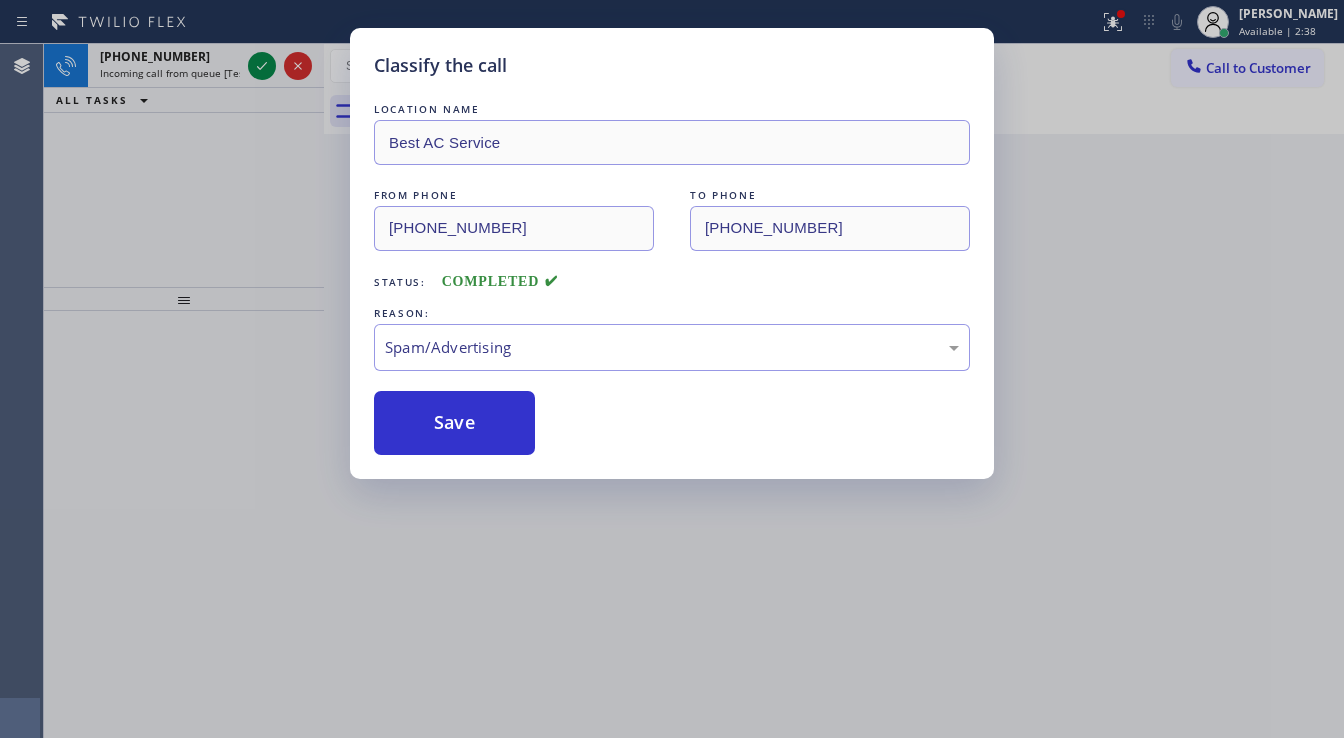 click on "Classify the call LOCATION NAME Best AC Service FROM PHONE [PHONE_NUMBER] TO PHONE [PHONE_NUMBER] Status: COMPLETED REASON: Spam/Advertising Save" at bounding box center (672, 369) 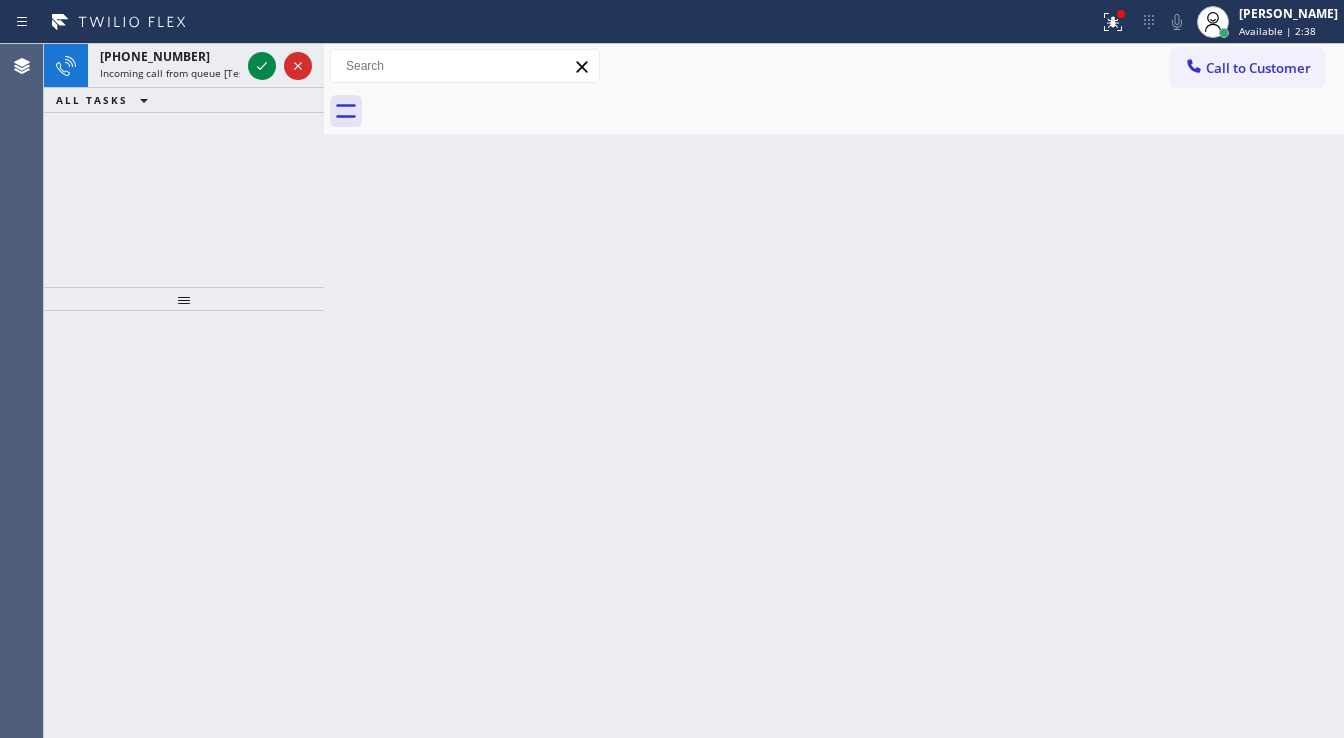 click 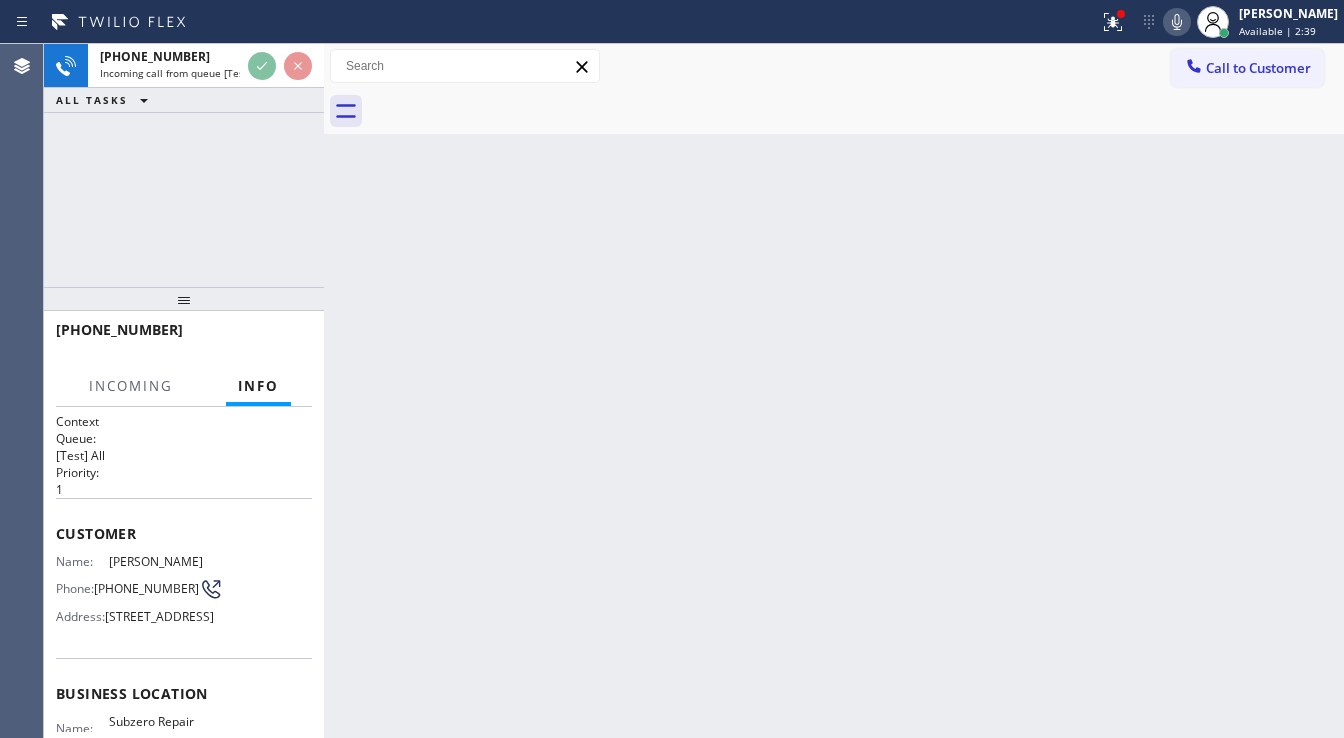 drag, startPoint x: 1125, startPoint y: 16, endPoint x: 1086, endPoint y: 200, distance: 188.08774 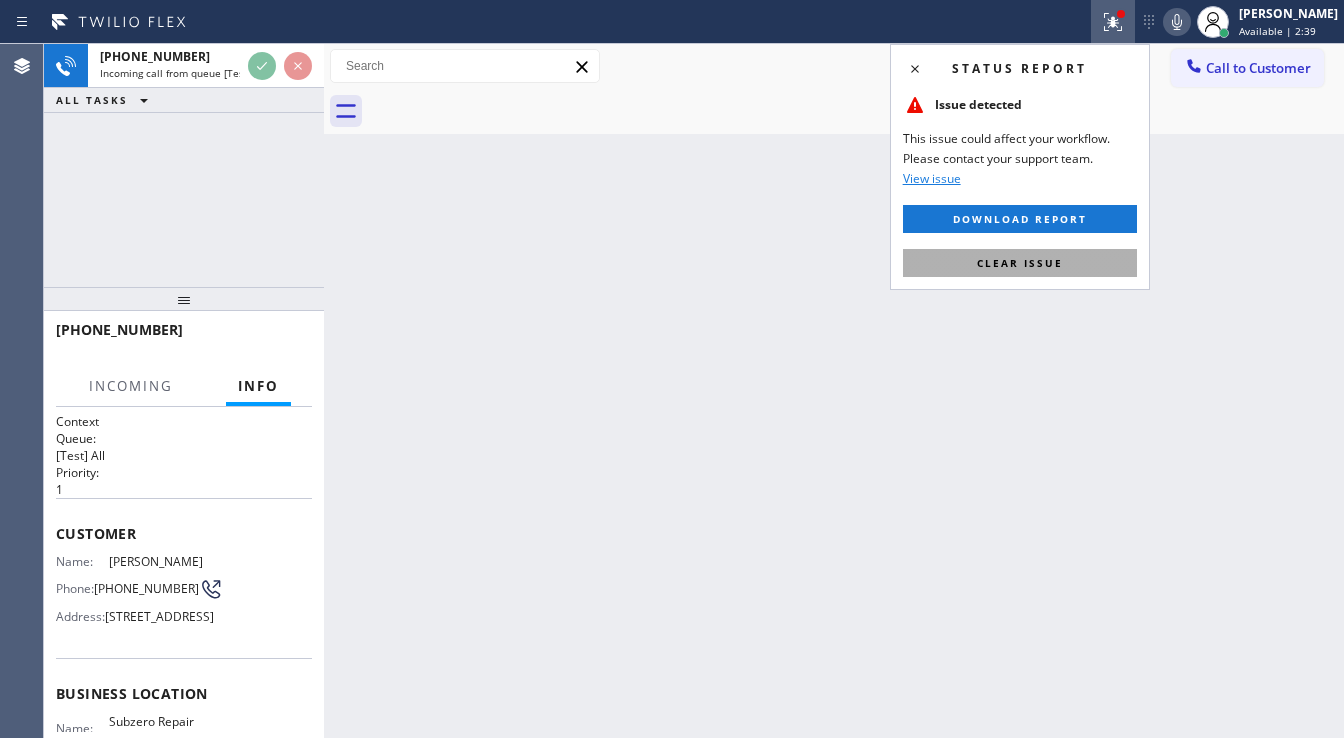 click on "Clear issue" at bounding box center [1020, 263] 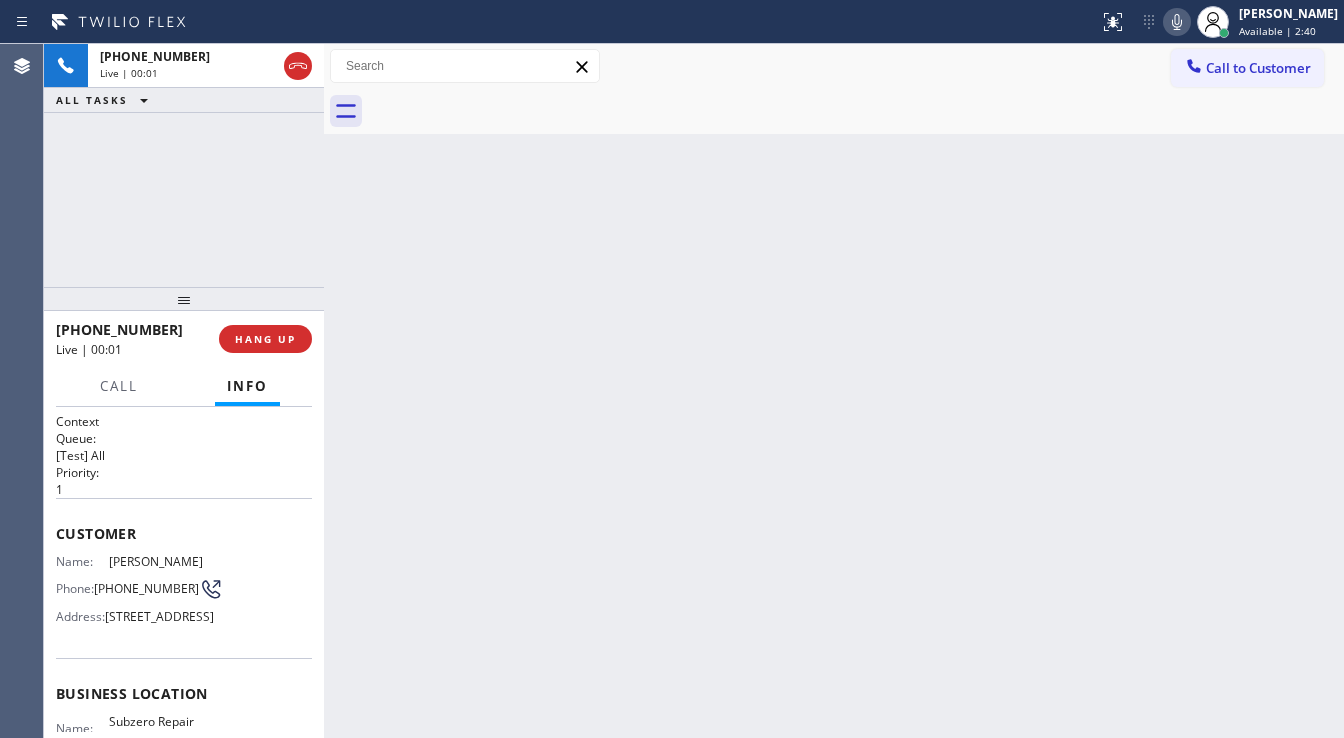 click on "[PHONE_NUMBER] Live | 00:01 ALL TASKS ALL TASKS ACTIVE TASKS TASKS IN WRAP UP" at bounding box center (184, 165) 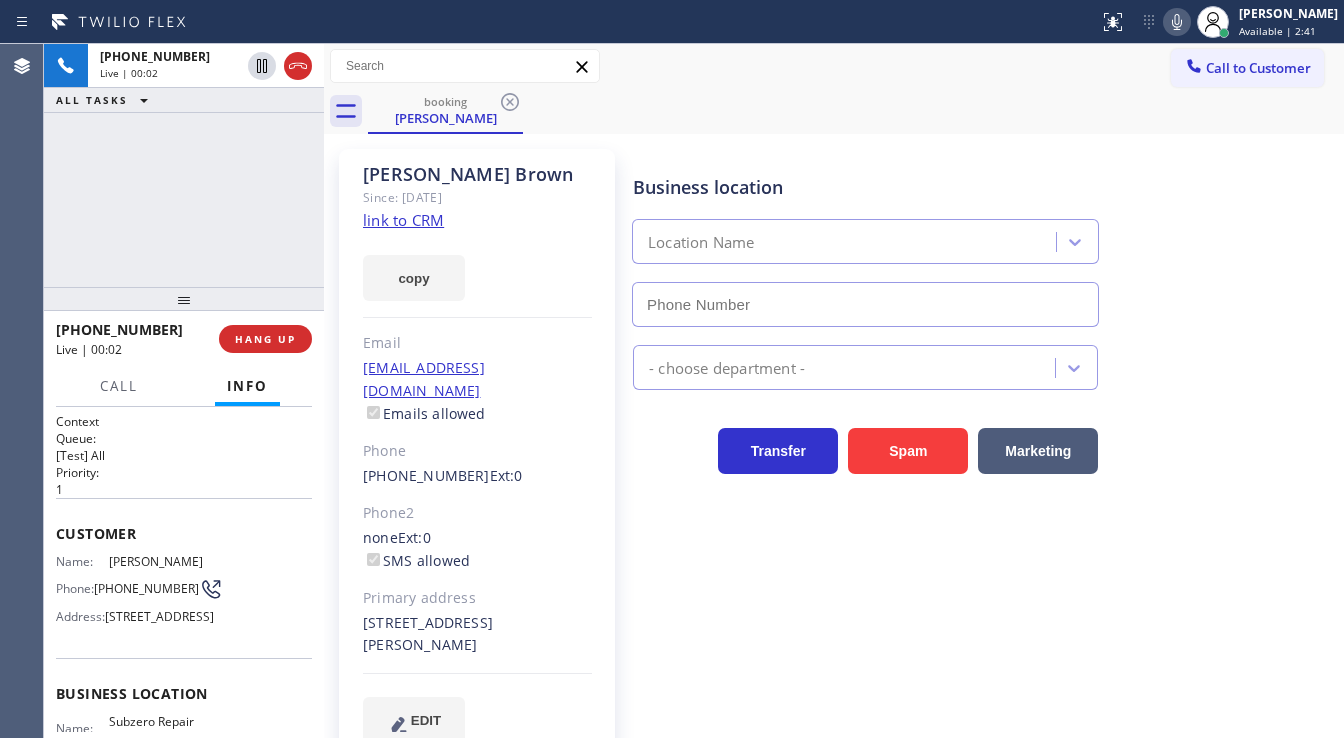 type on "[PHONE_NUMBER]" 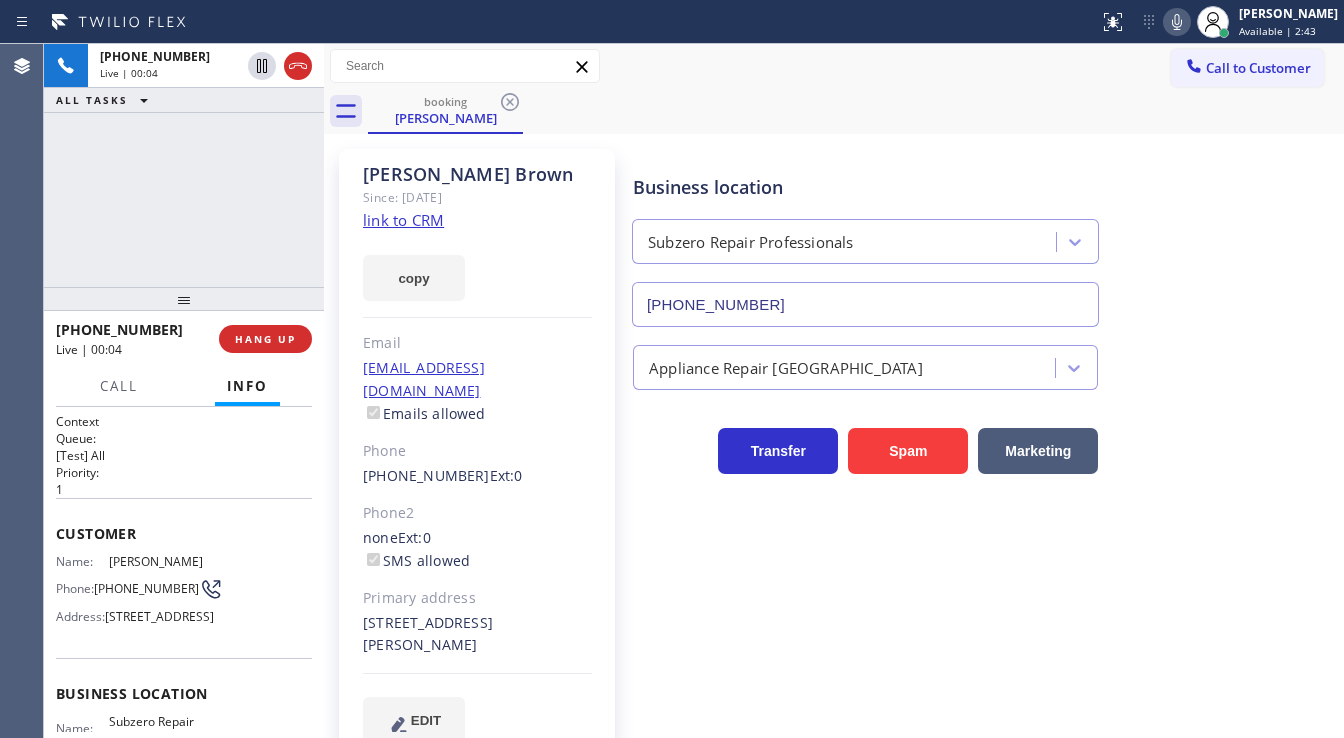 click on "link to CRM" 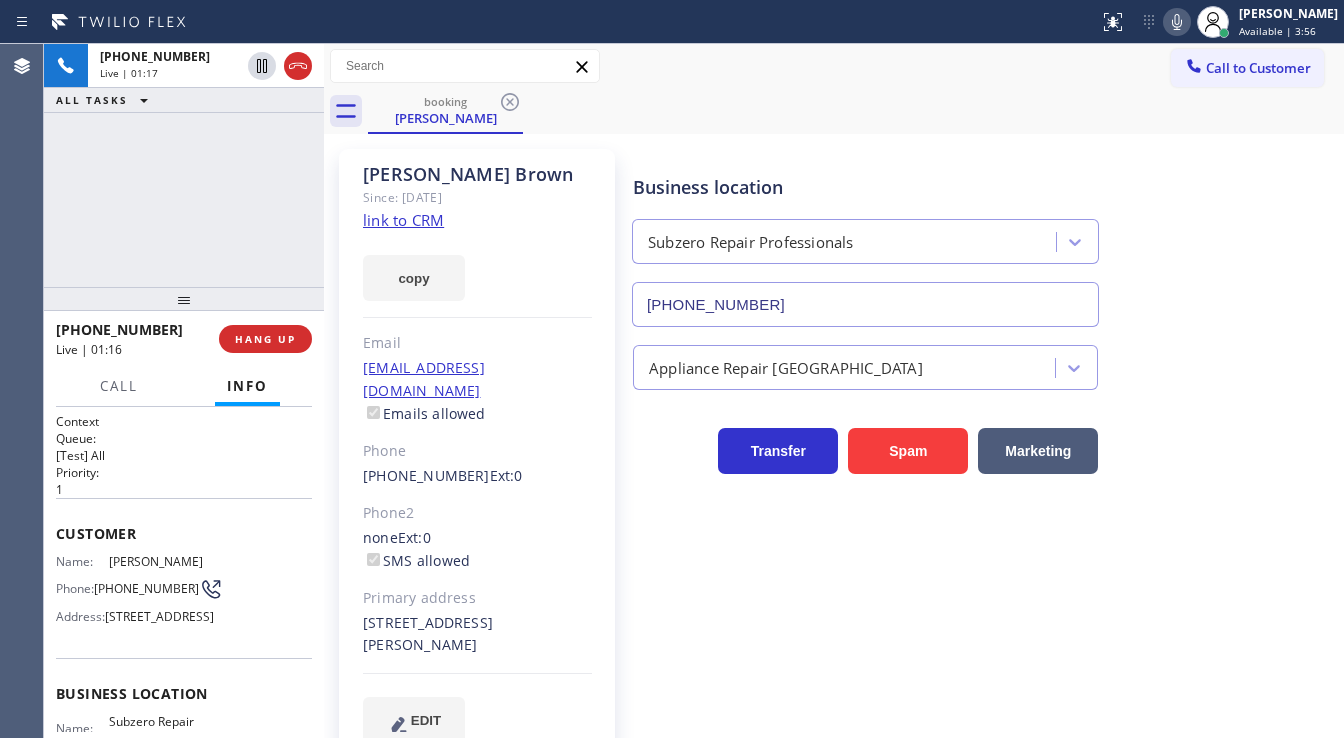 drag, startPoint x: 4, startPoint y: 213, endPoint x: 153, endPoint y: 246, distance: 152.61061 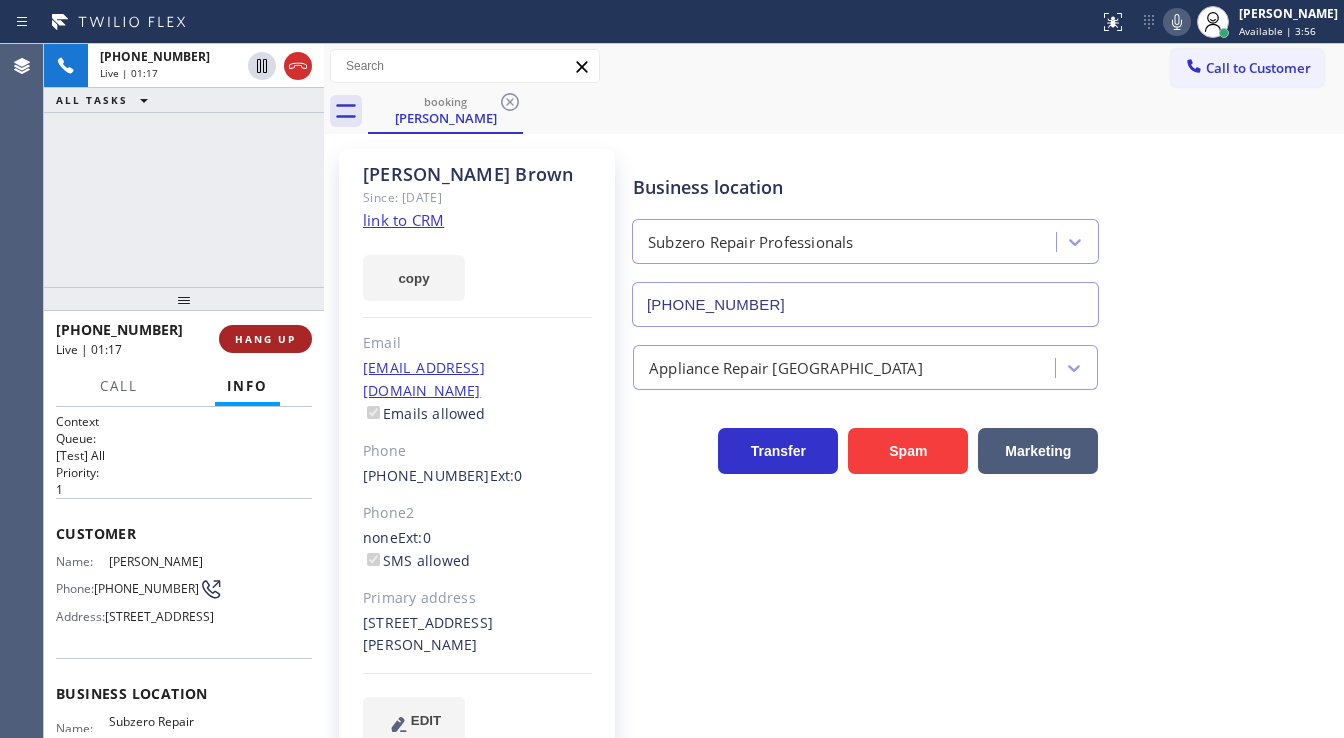 click on "HANG UP" at bounding box center [265, 339] 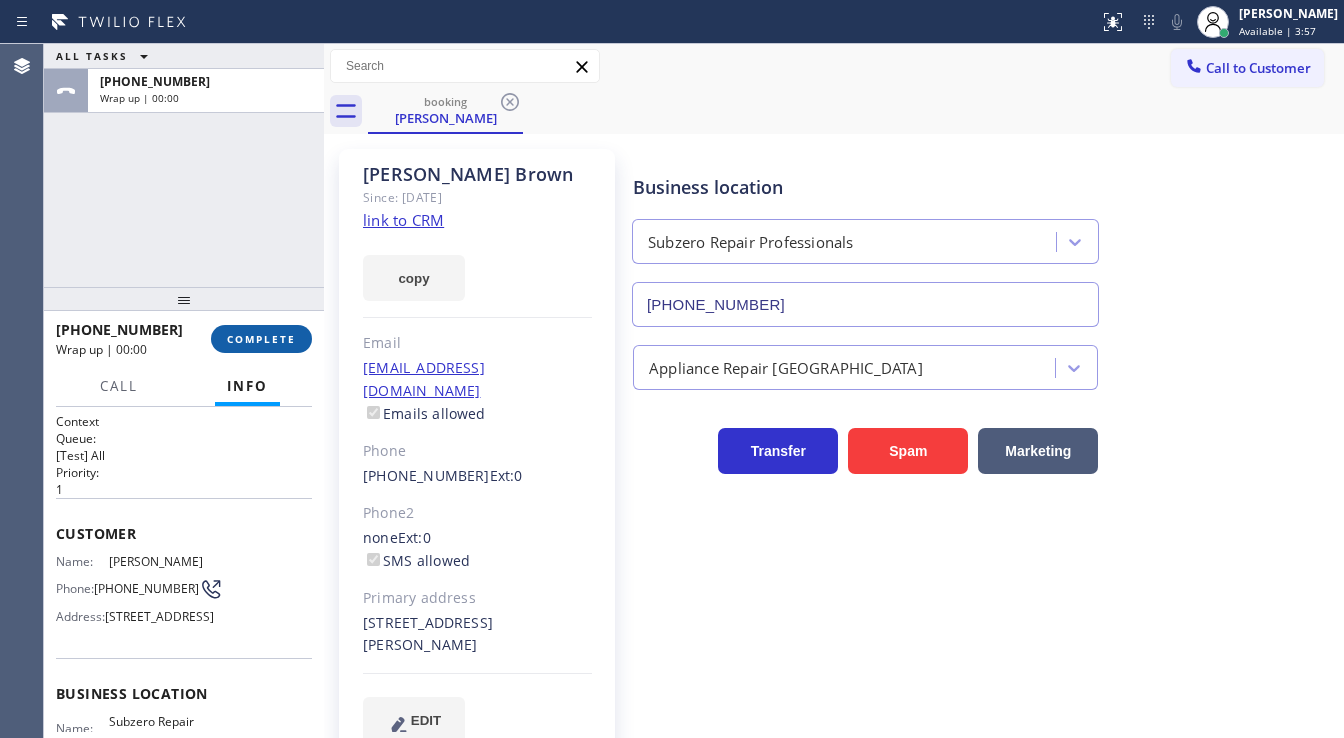 click on "COMPLETE" at bounding box center [261, 339] 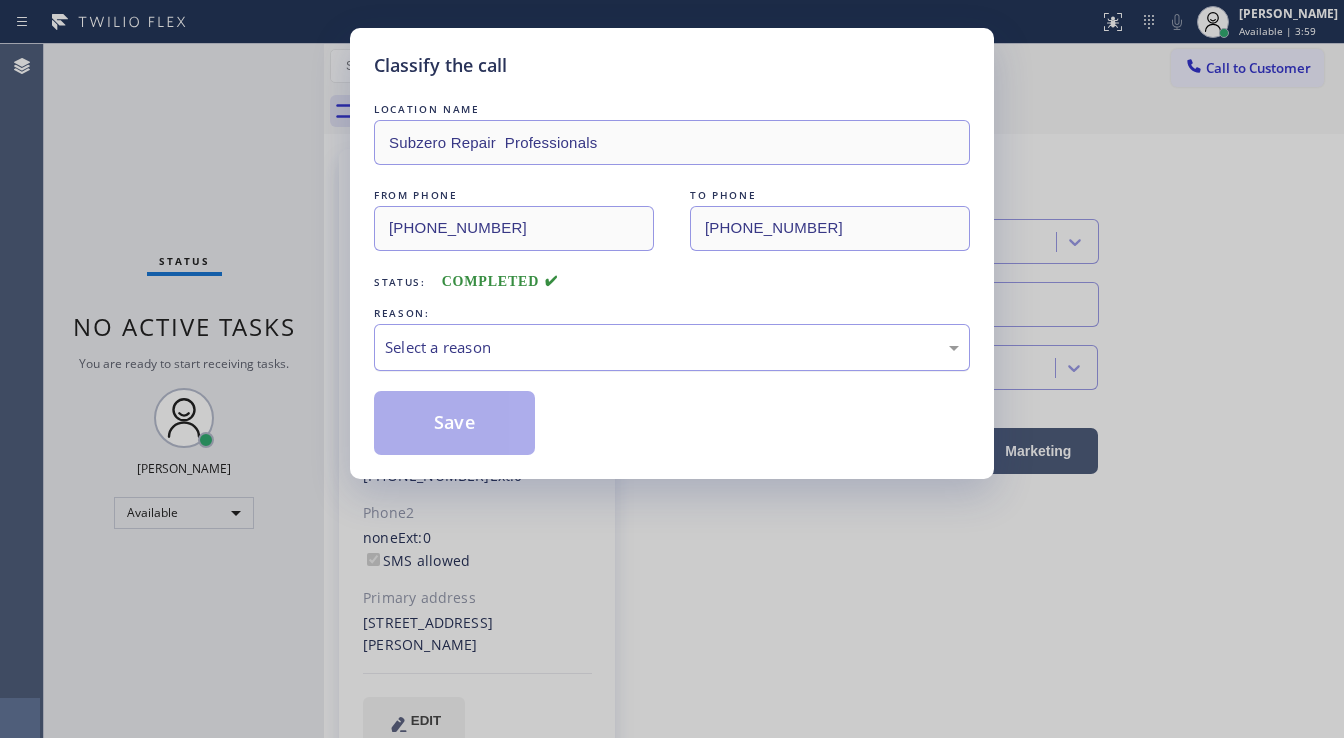 click on "Select a reason" at bounding box center (672, 347) 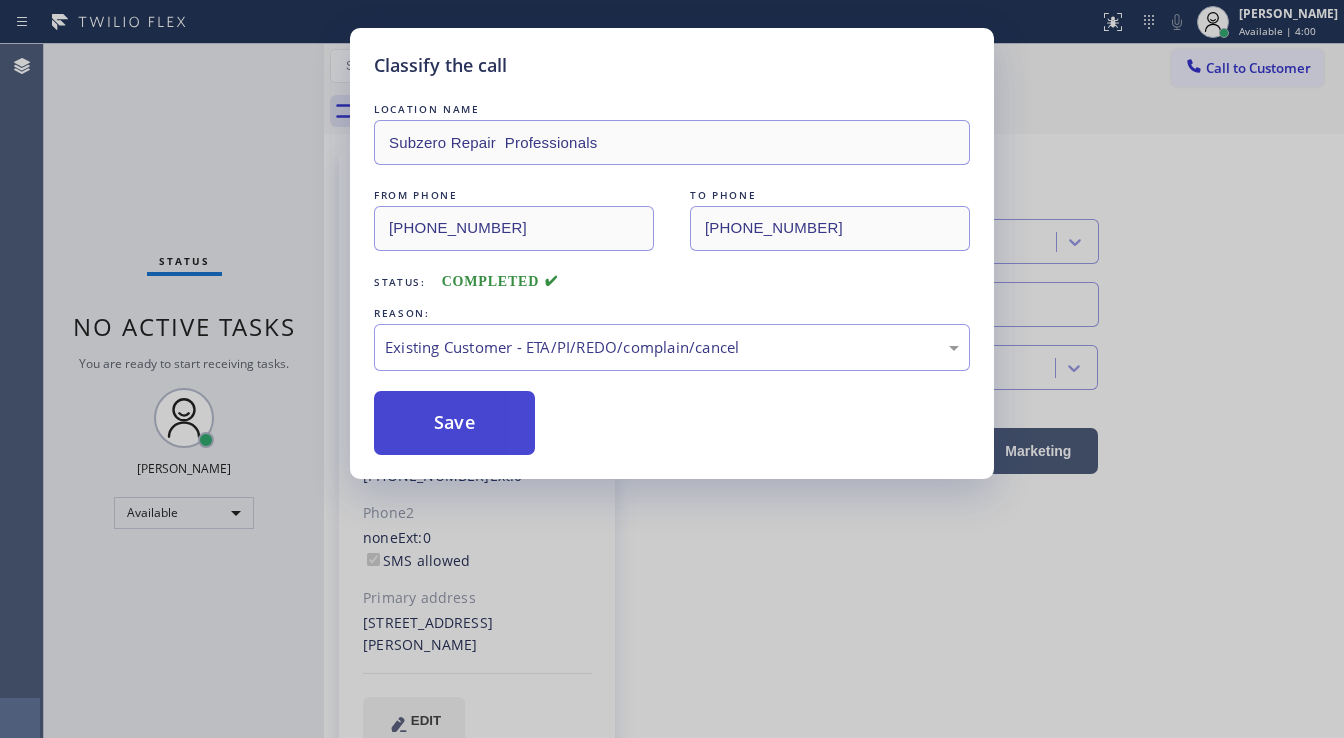 click on "Save" at bounding box center [454, 423] 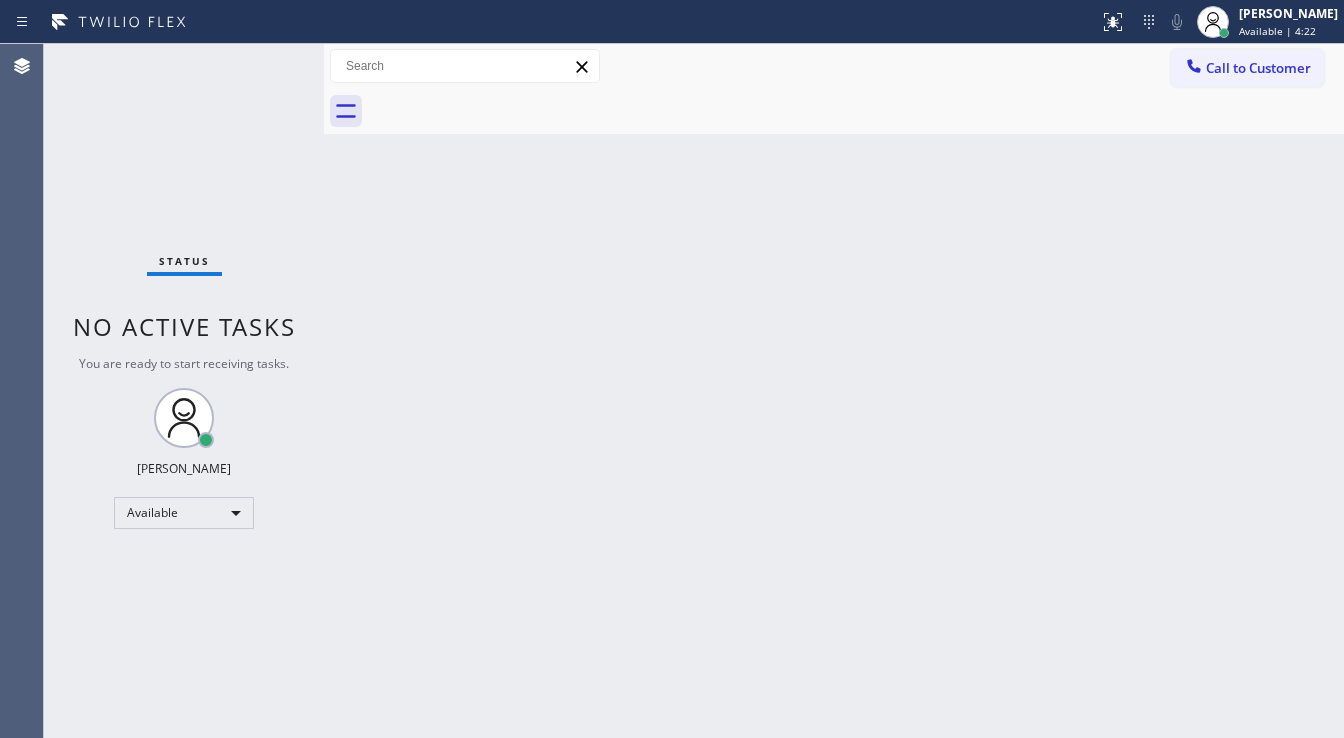click on "Status   No active tasks     You are ready to start receiving tasks.   [PERSON_NAME]" at bounding box center [184, 391] 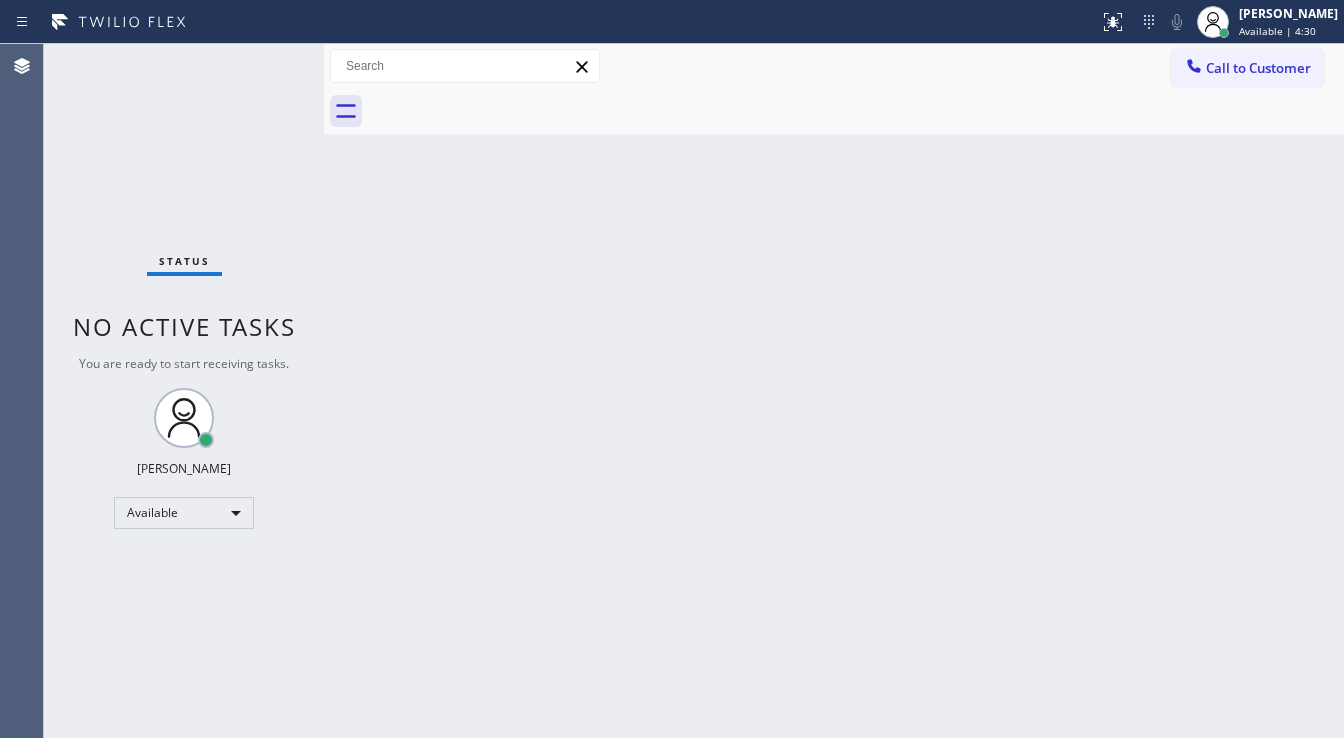 click on "Status   No active tasks     You are ready to start receiving tasks.   [PERSON_NAME]" at bounding box center (184, 391) 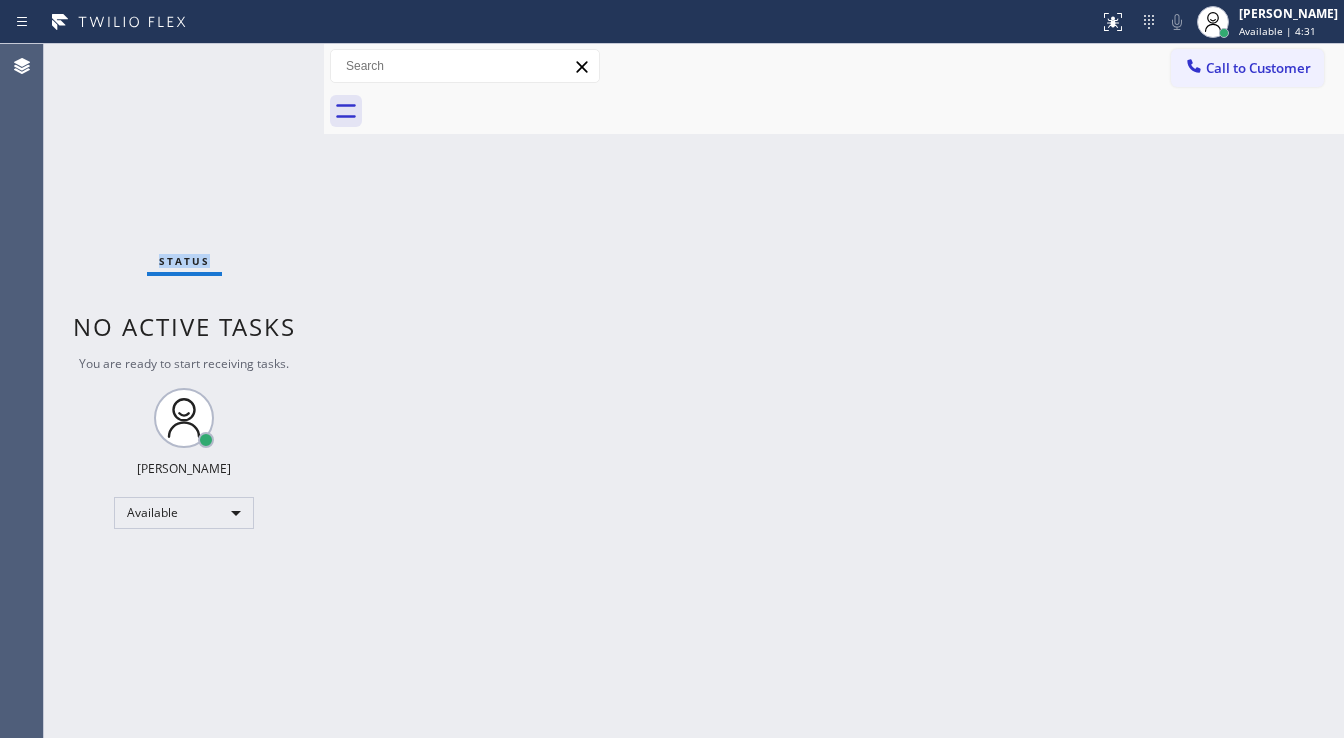 click on "Status   No active tasks     You are ready to start receiving tasks.   [PERSON_NAME]" at bounding box center [184, 391] 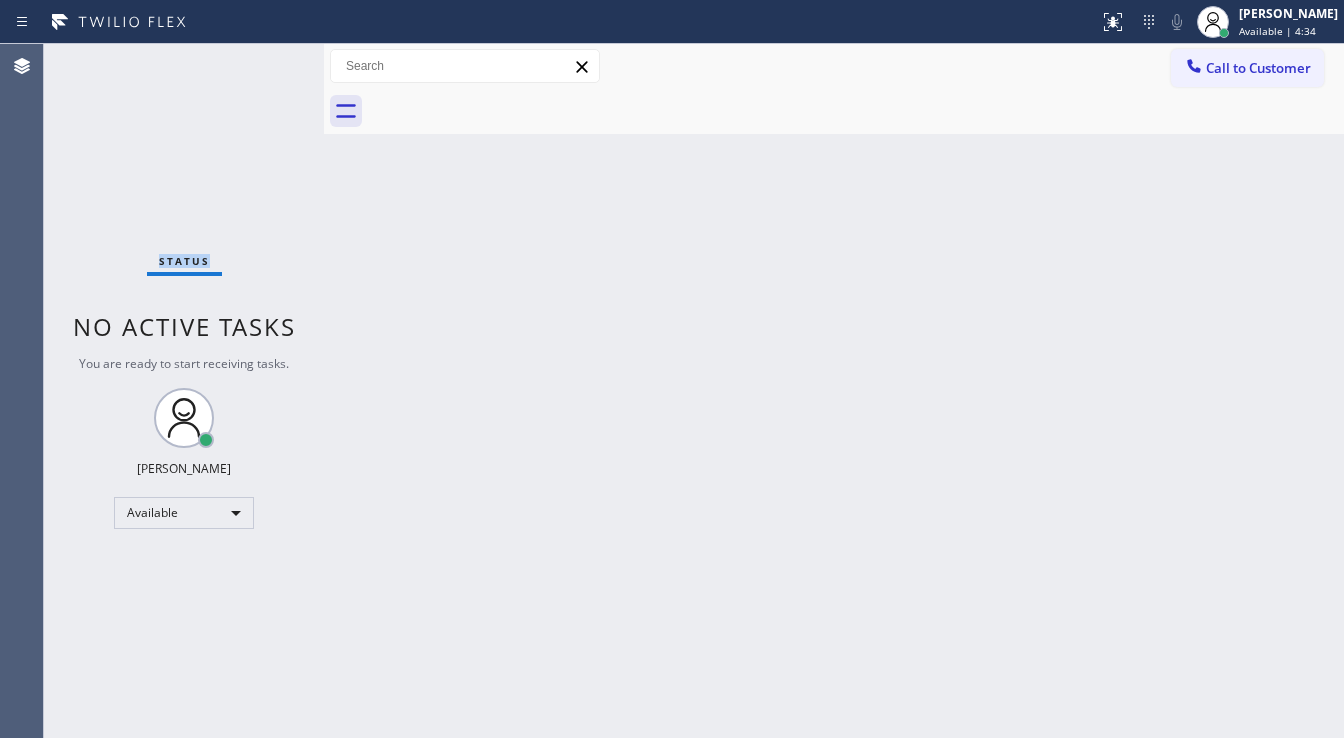 click on "Status   No active tasks     You are ready to start receiving tasks.   [PERSON_NAME]" at bounding box center [184, 391] 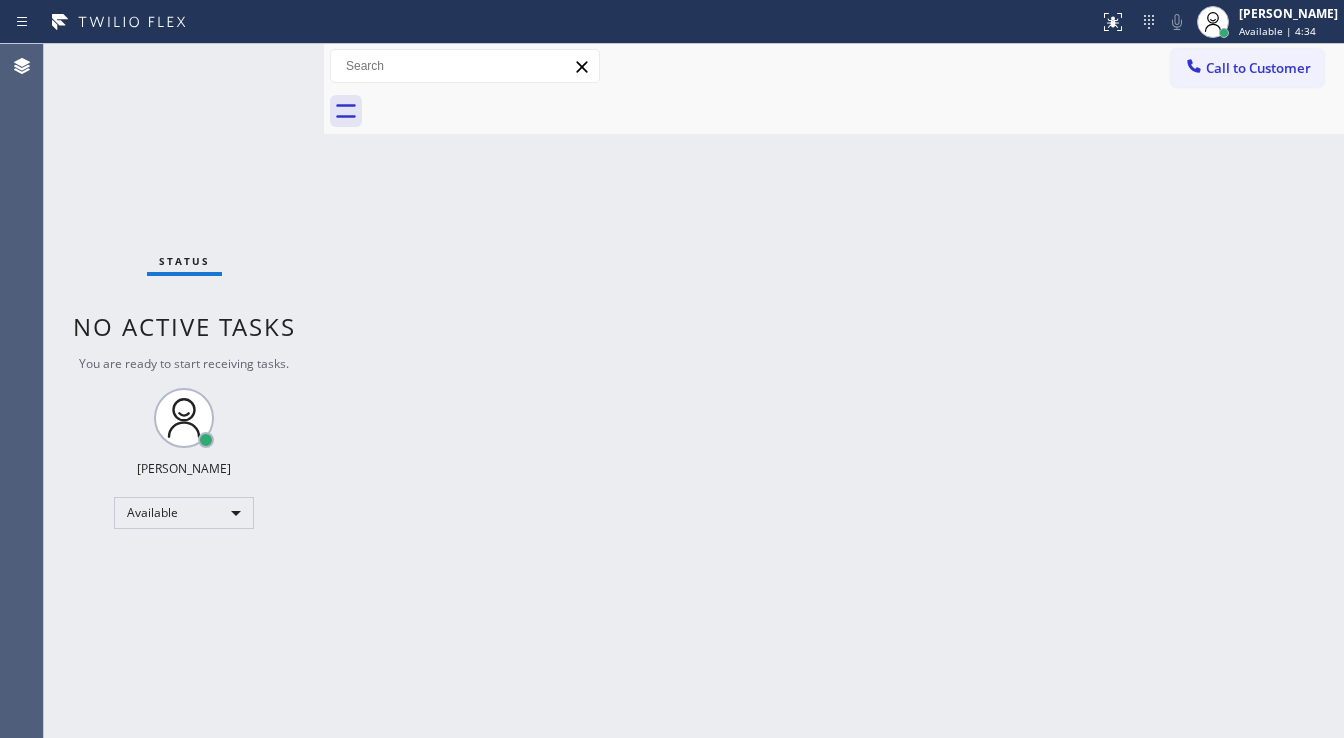 click on "Status   No active tasks     You are ready to start receiving tasks.   [PERSON_NAME]" at bounding box center [184, 391] 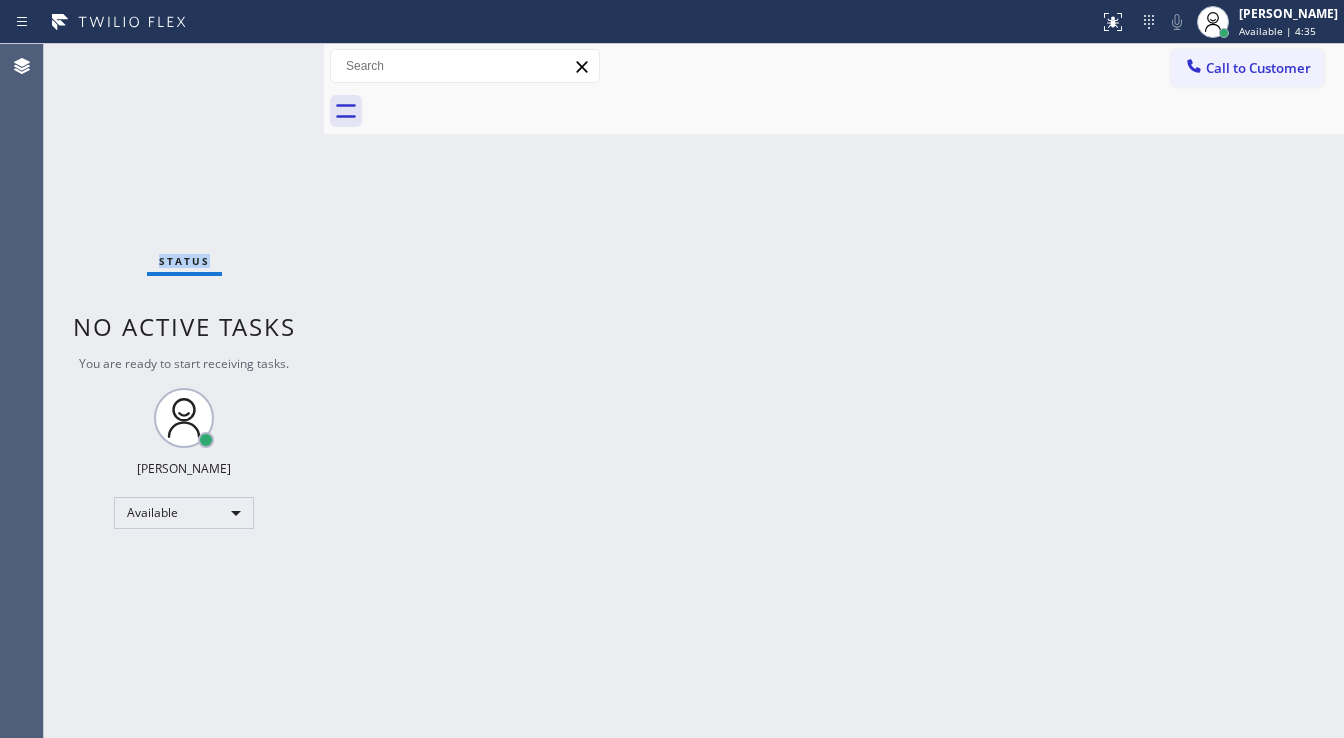 click on "Status   No active tasks     You are ready to start receiving tasks.   [PERSON_NAME]" at bounding box center (184, 391) 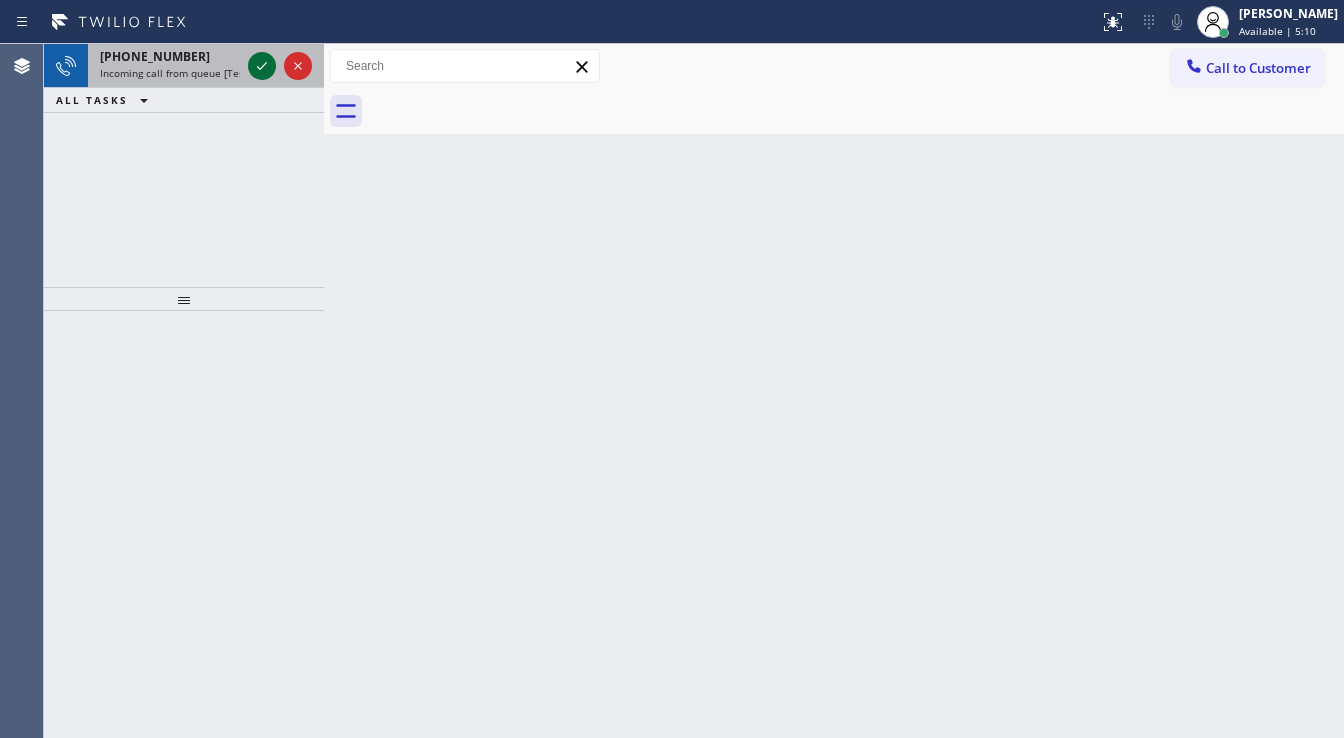 click 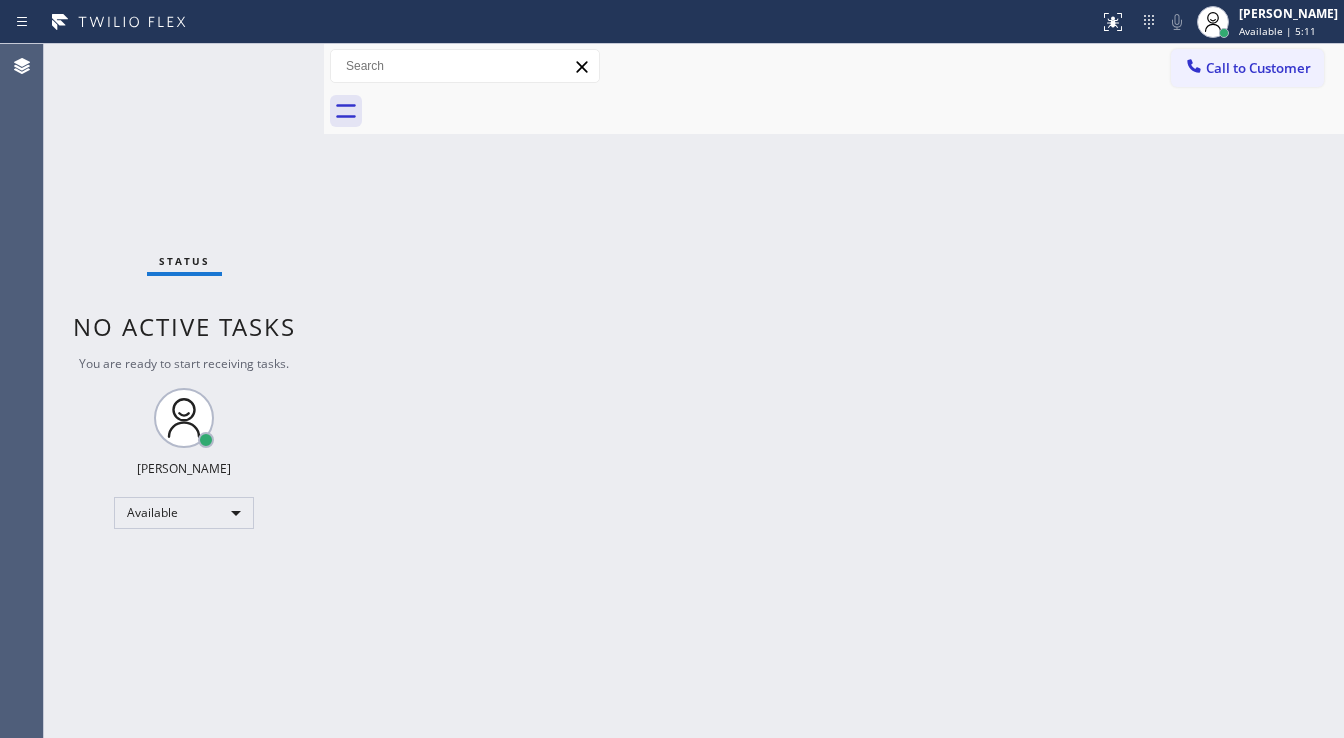 click on "Status   No active tasks     You are ready to start receiving tasks.   [PERSON_NAME]" at bounding box center (184, 391) 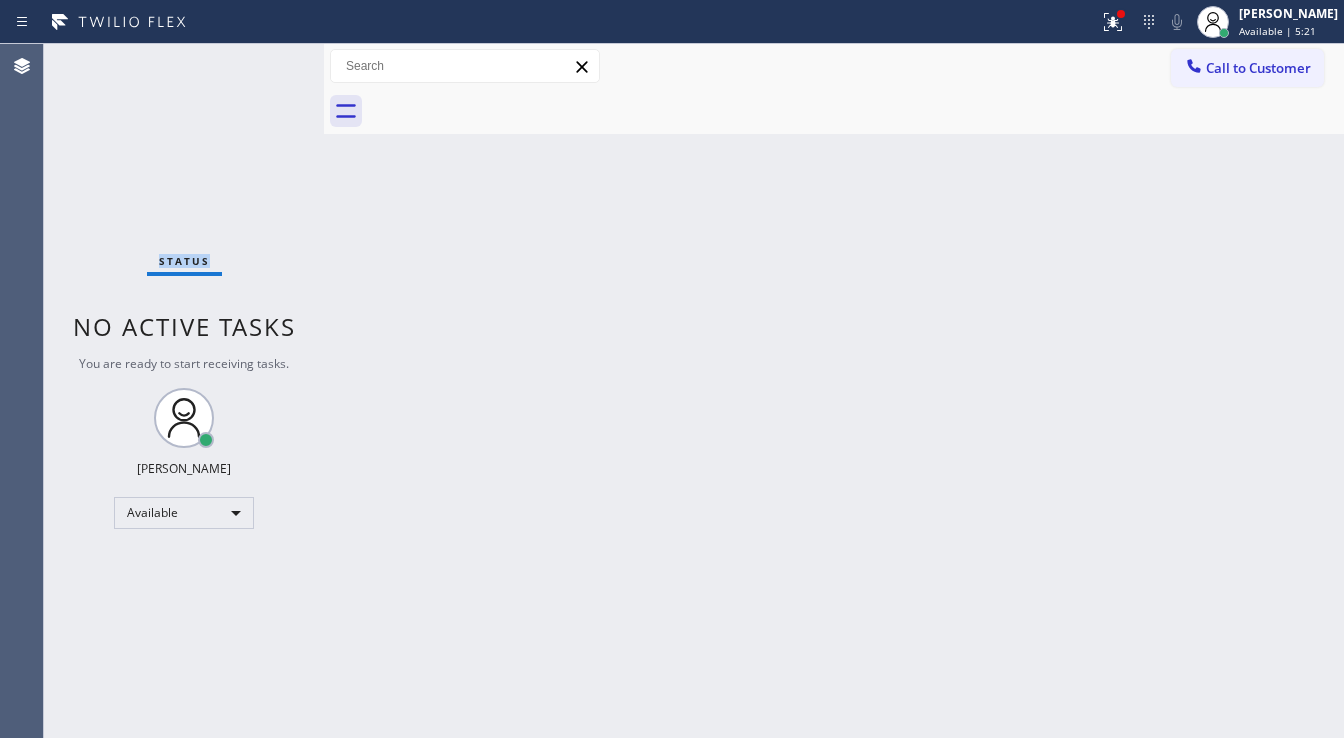 drag, startPoint x: 247, startPoint y: 64, endPoint x: 246, endPoint y: 4, distance: 60.00833 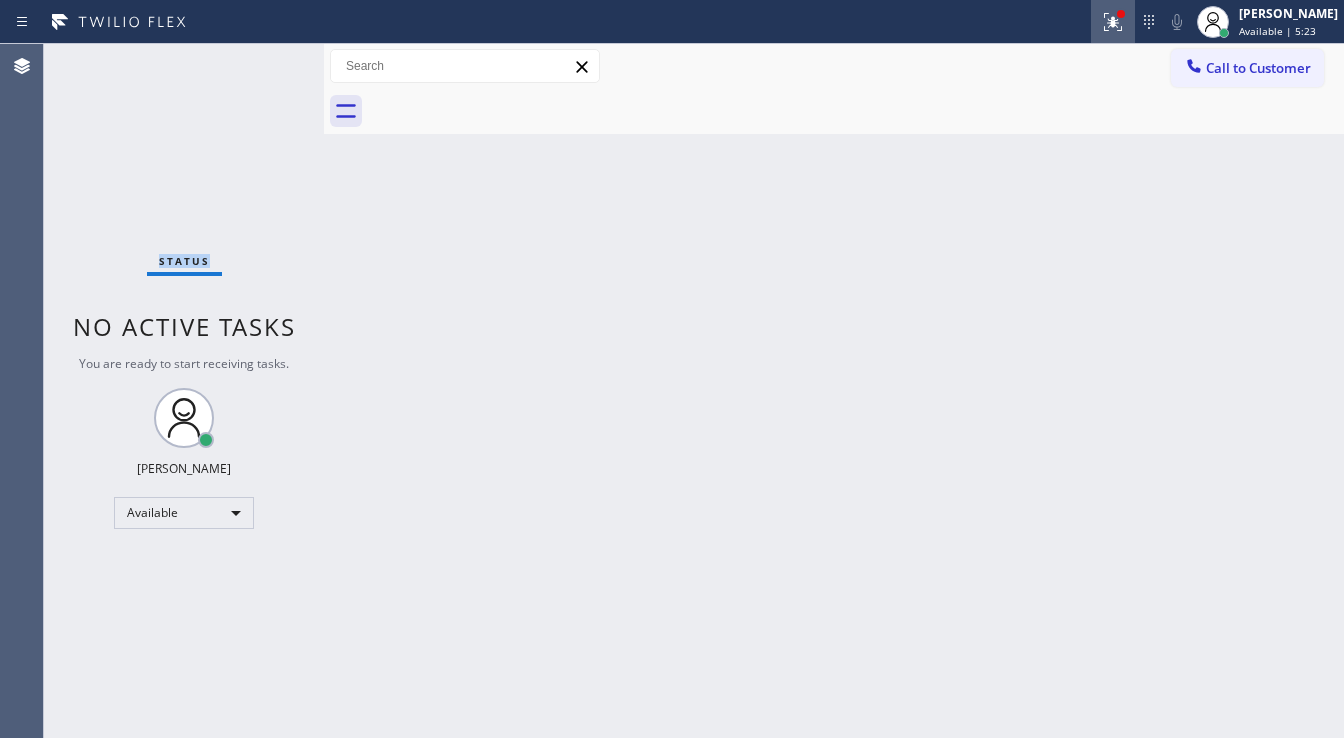 click 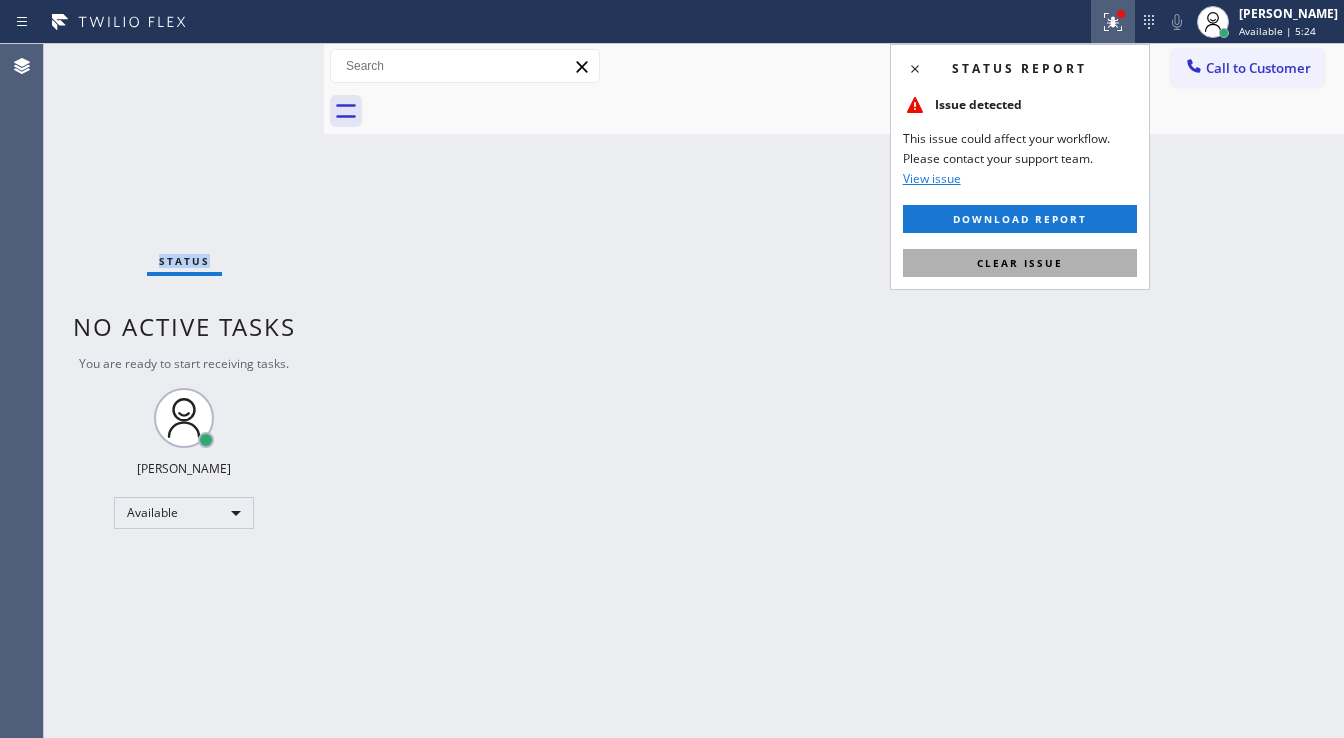 click on "Clear issue" at bounding box center [1020, 263] 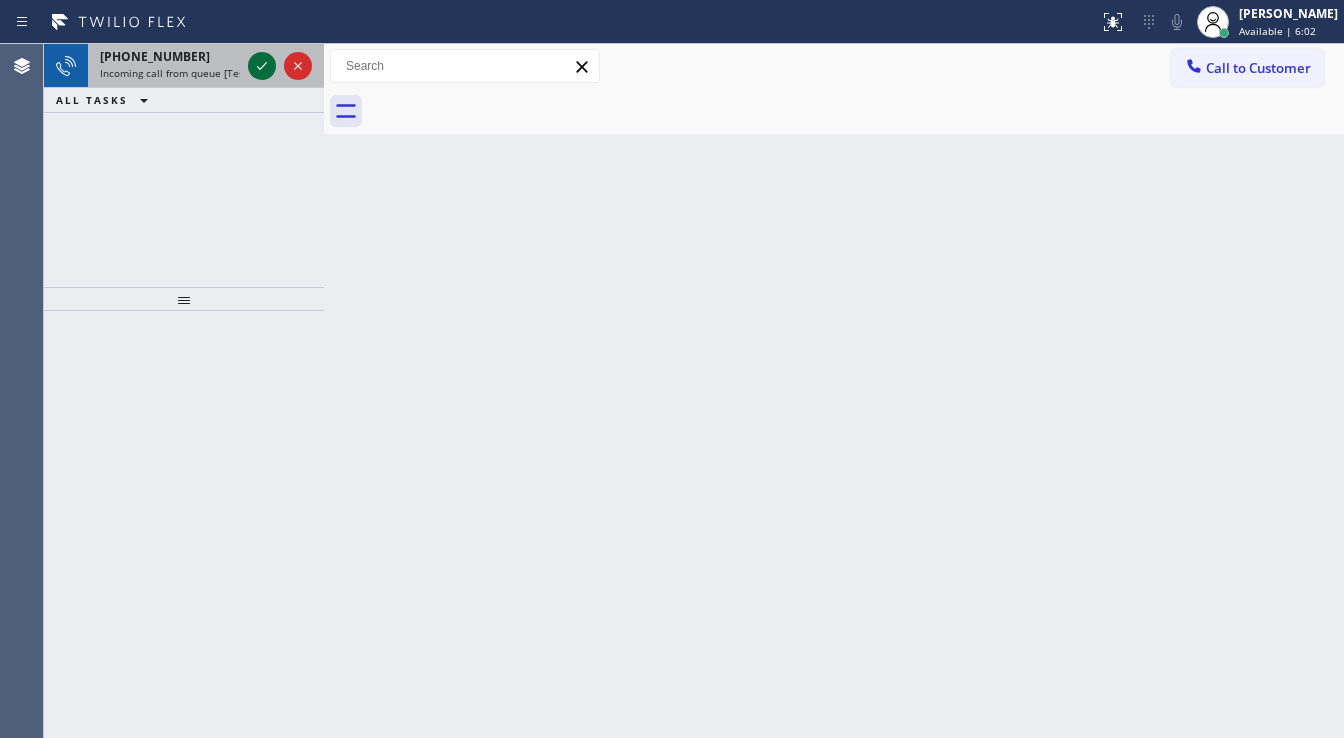 click 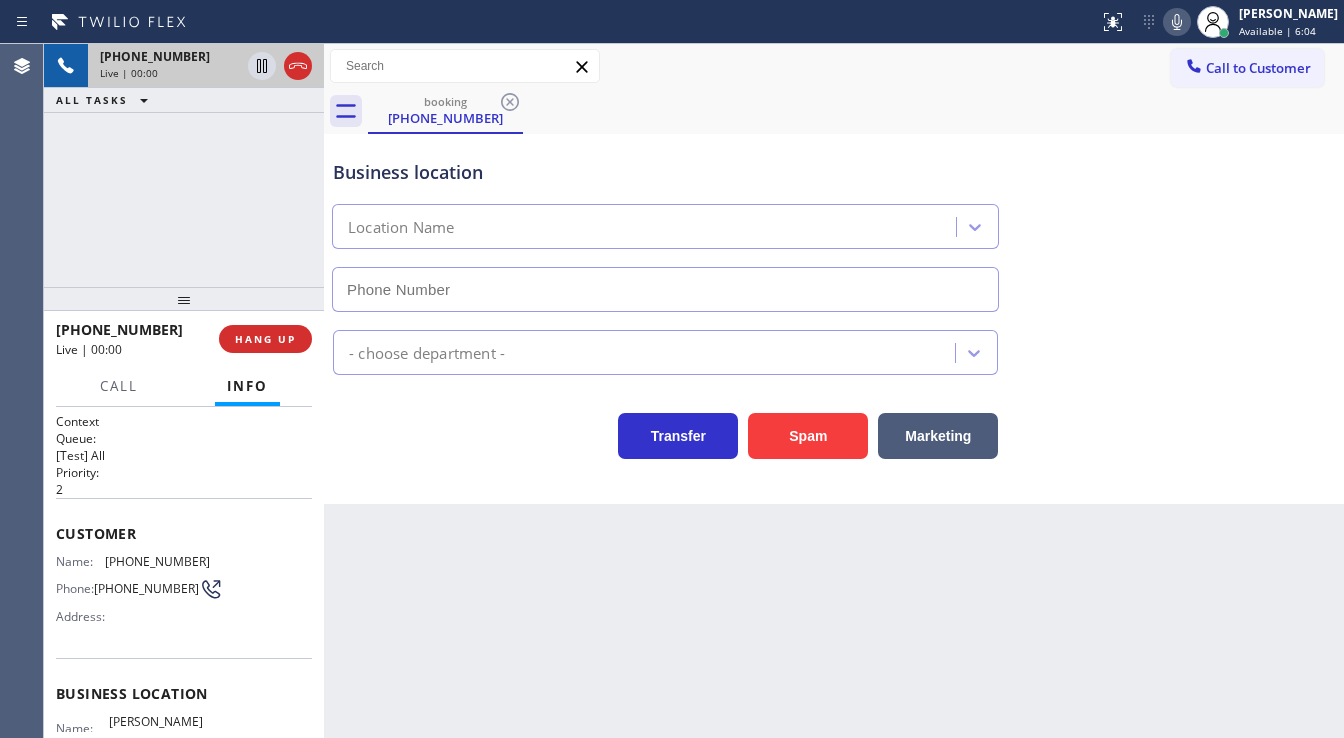 type on "[PHONE_NUMBER]" 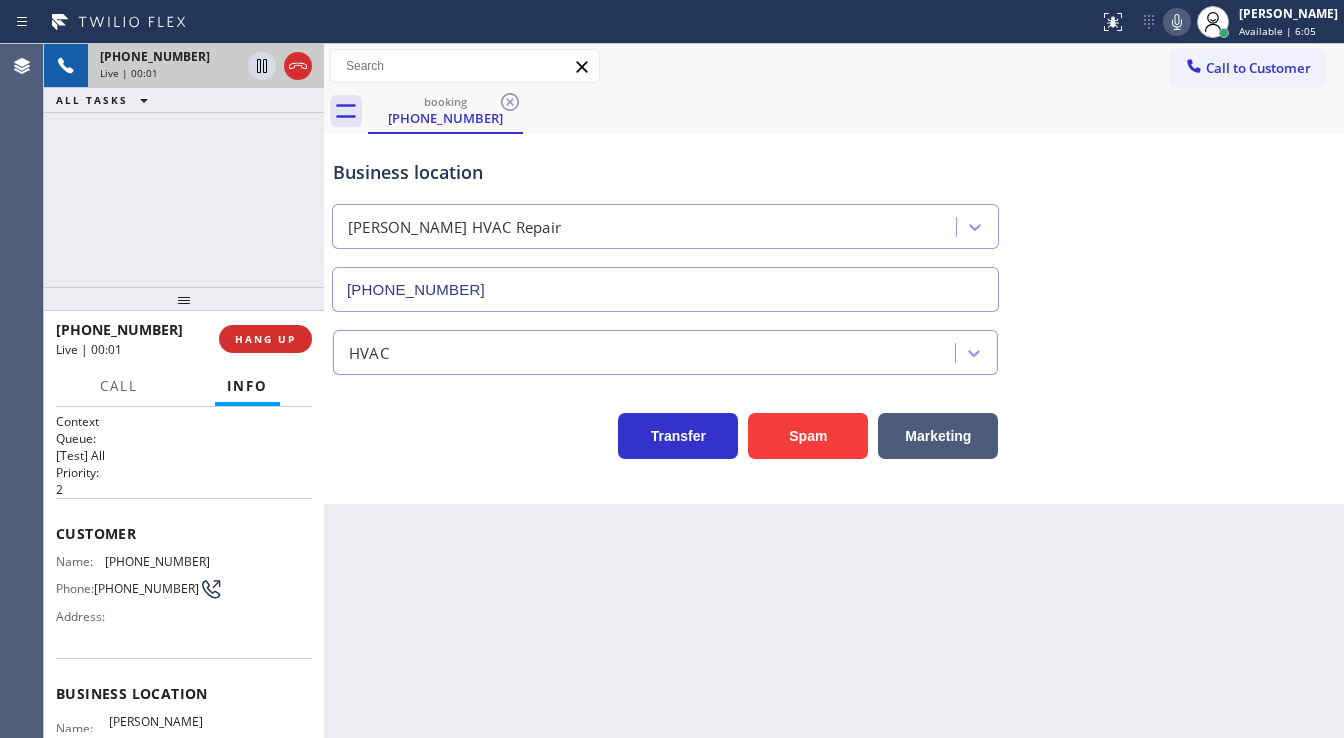 click on "[PHONE_NUMBER] Live | 00:01 ALL TASKS ALL TASKS ACTIVE TASKS TASKS IN WRAP UP" at bounding box center [184, 165] 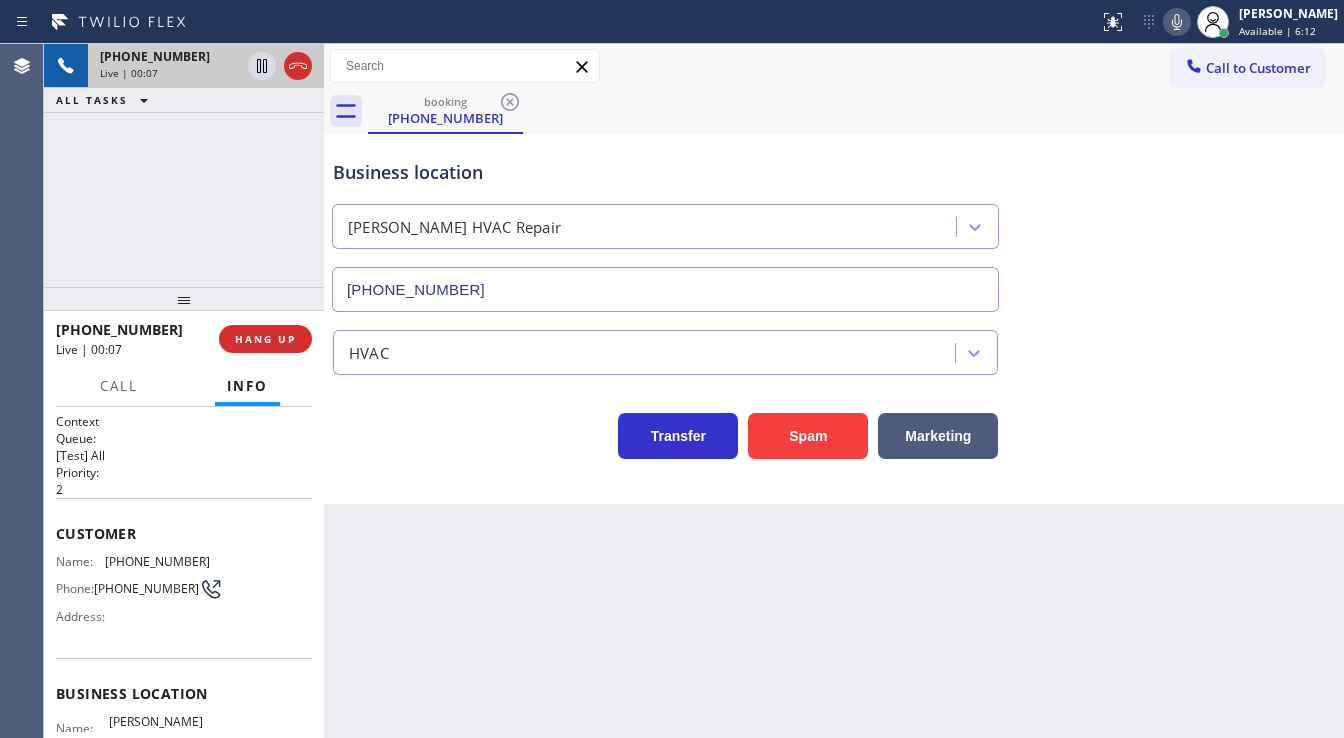 click 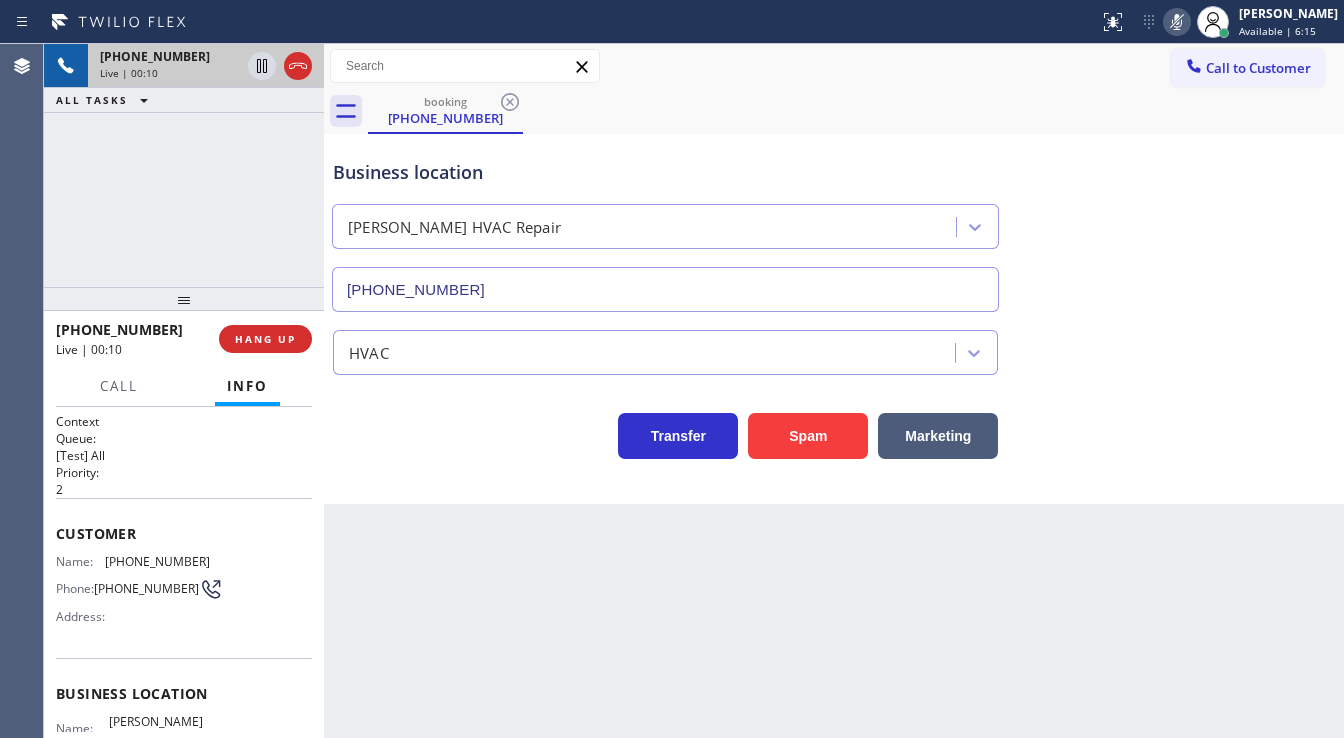 click 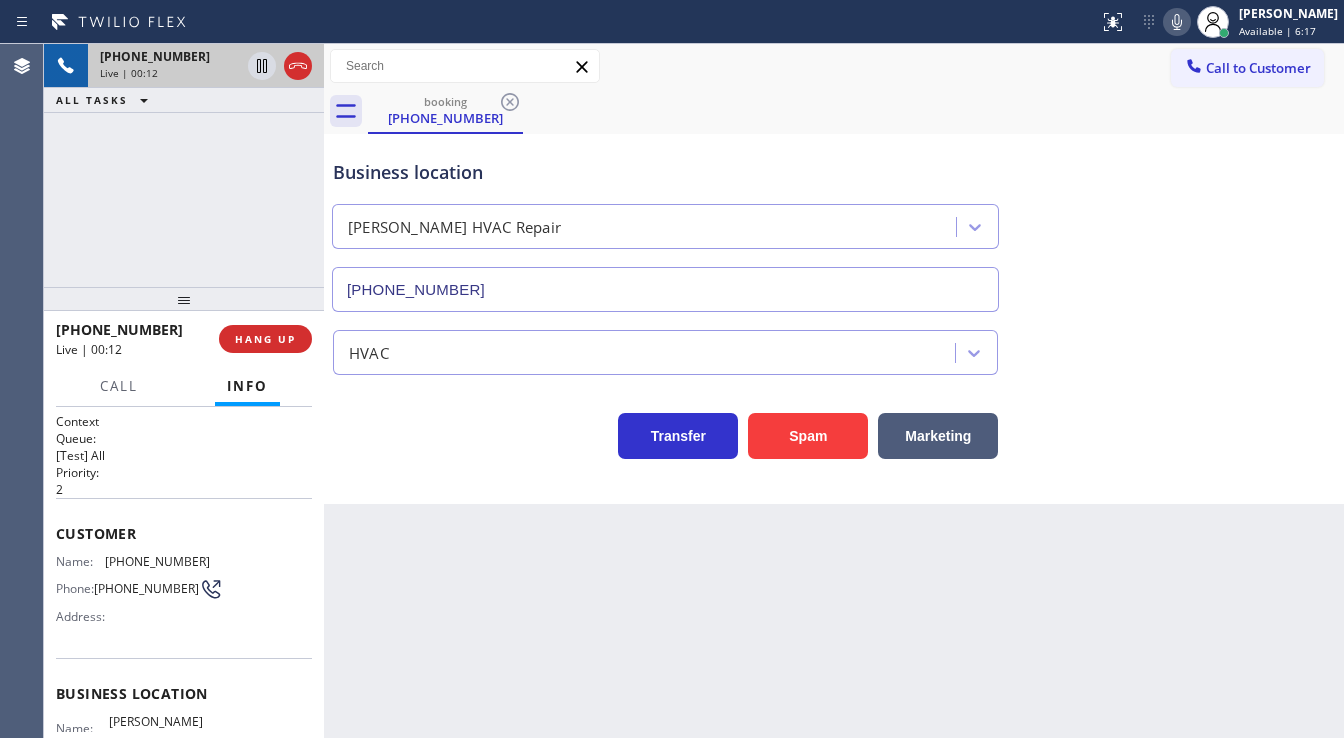 click 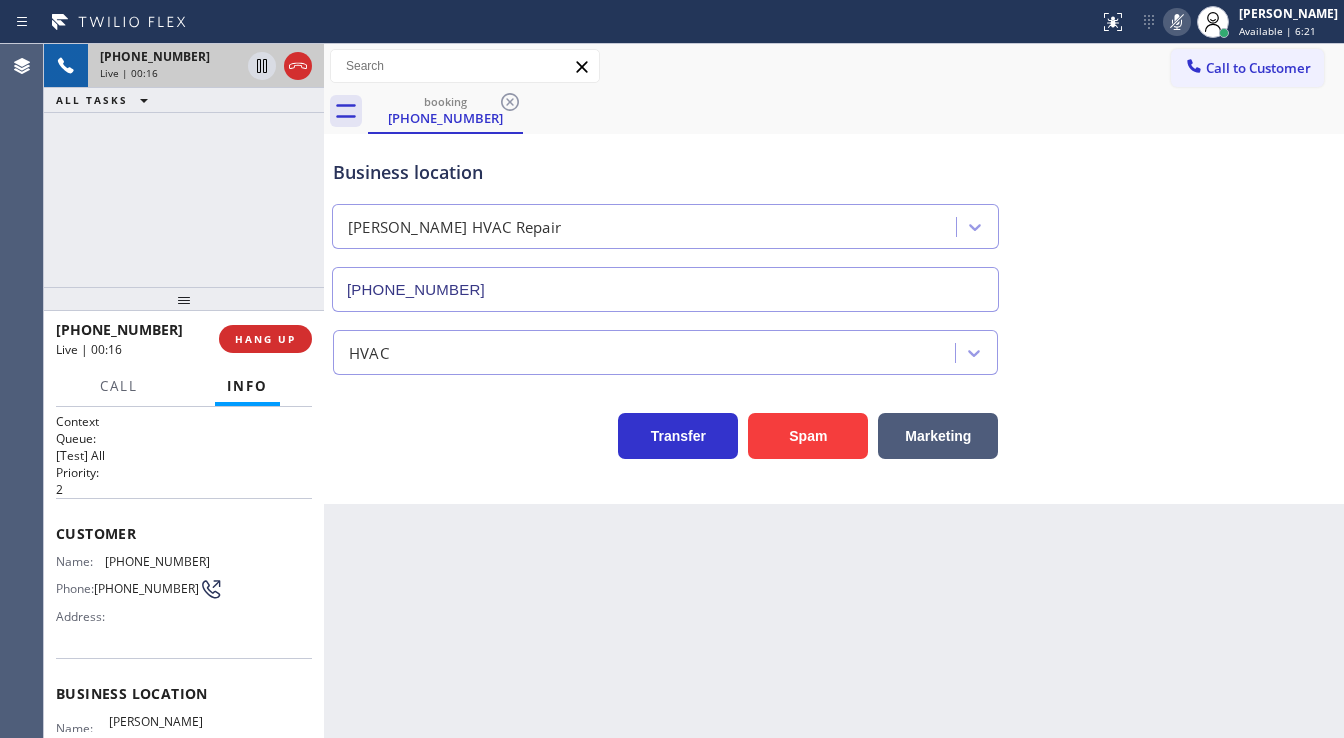 click 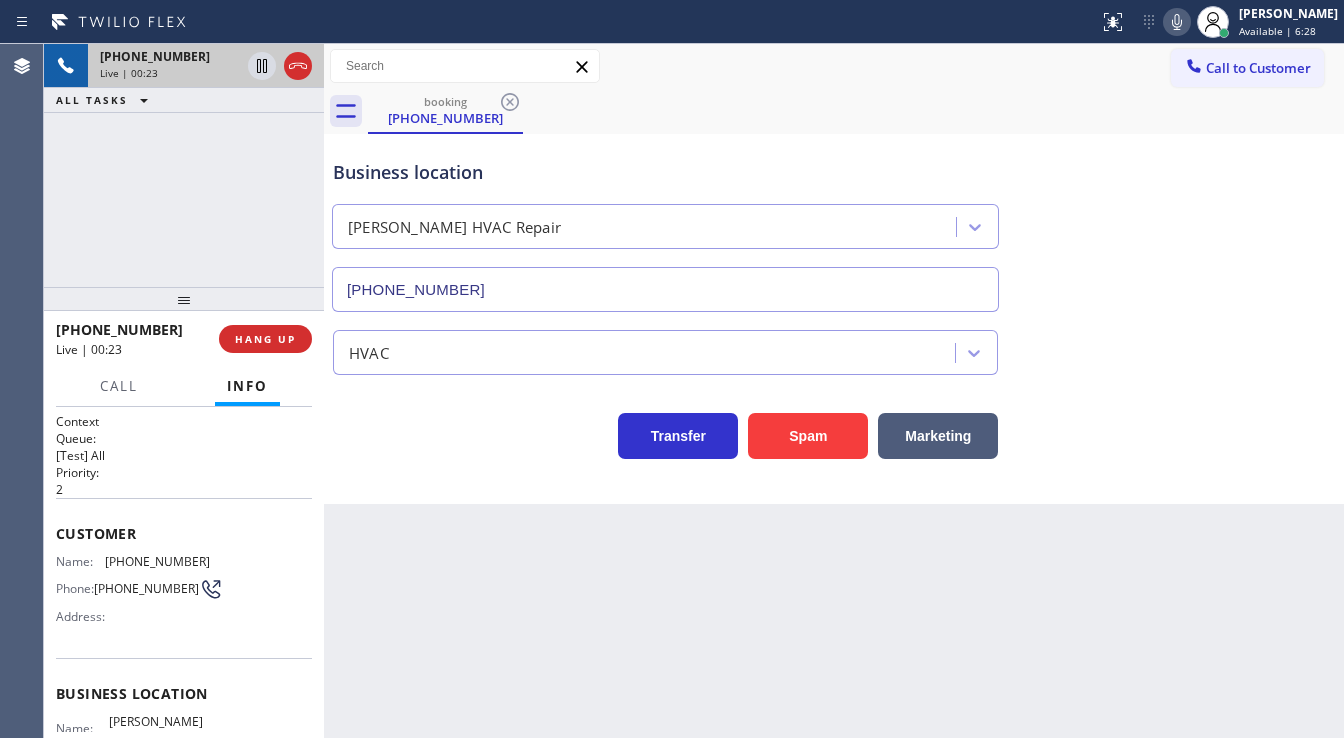 click on "[PHONE_NUMBER] Live | 00:23 ALL TASKS ALL TASKS ACTIVE TASKS TASKS IN WRAP UP" at bounding box center (184, 165) 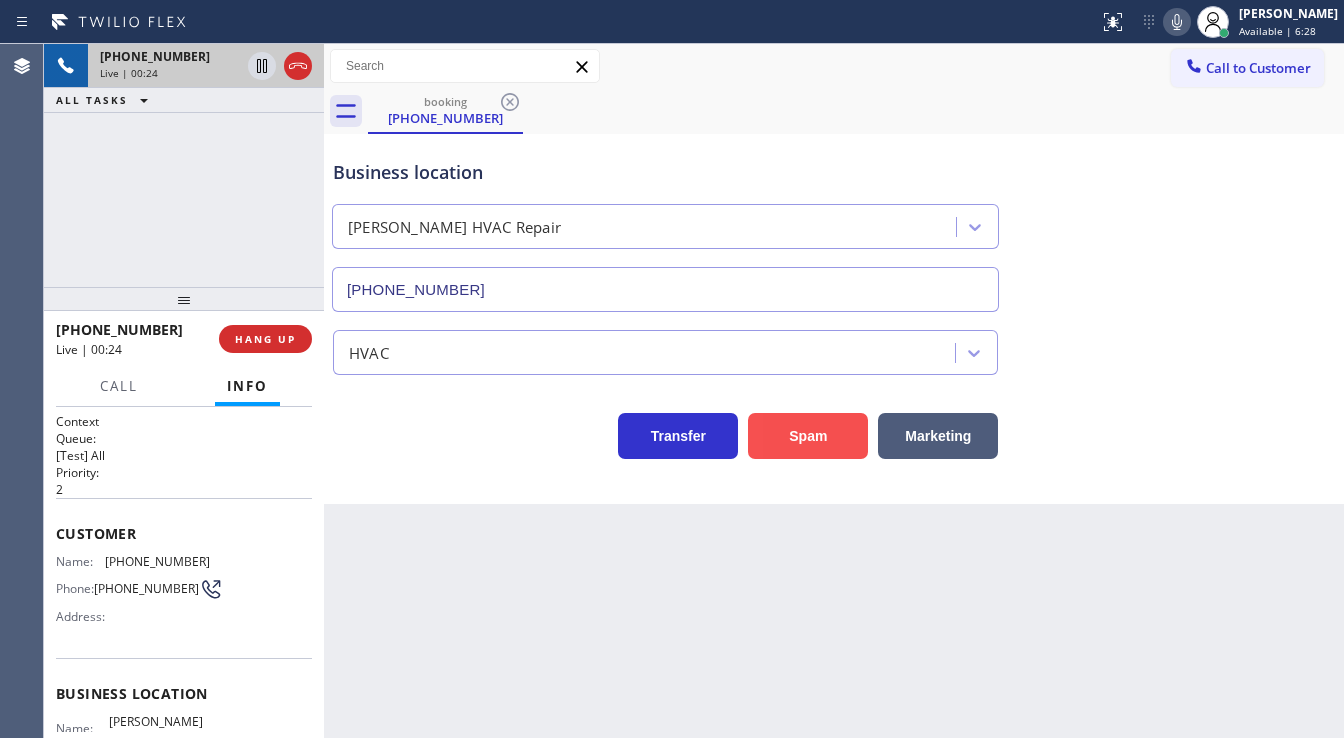 click on "Spam" at bounding box center (808, 436) 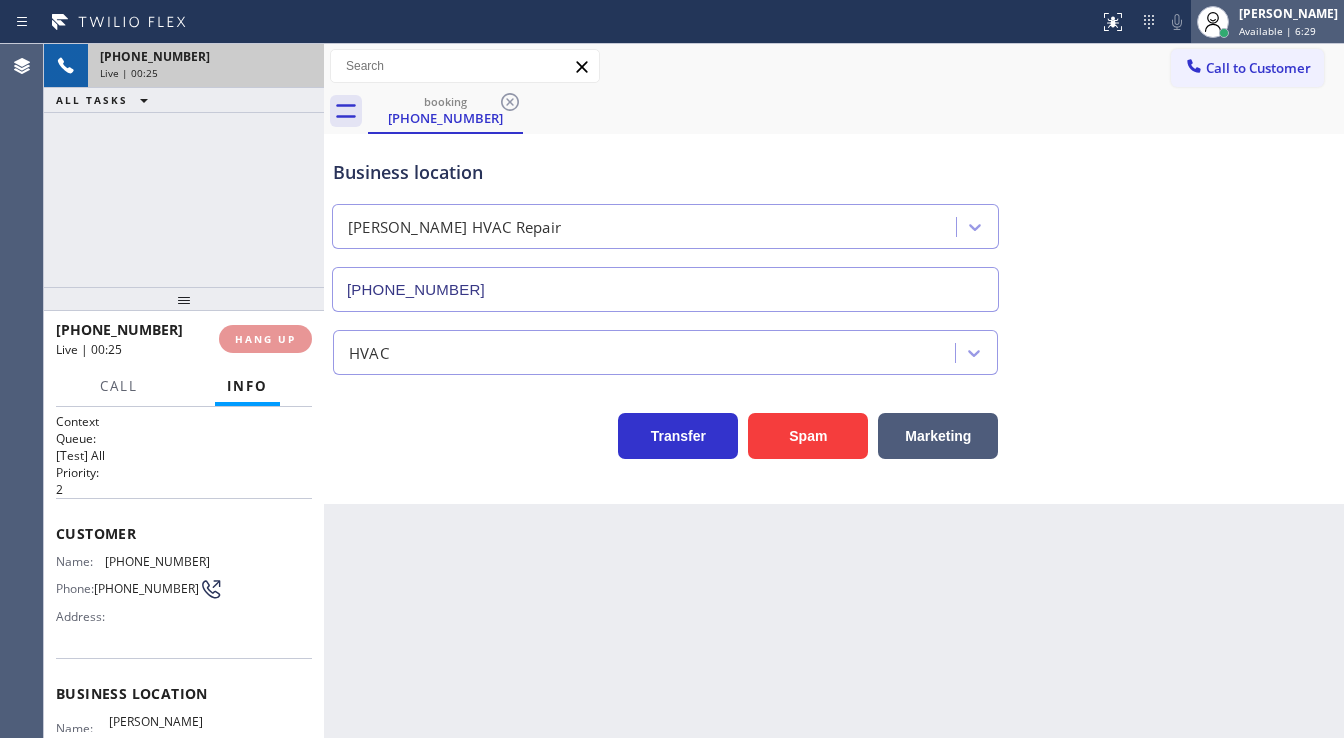 click on "Available | 6:29" at bounding box center (1277, 31) 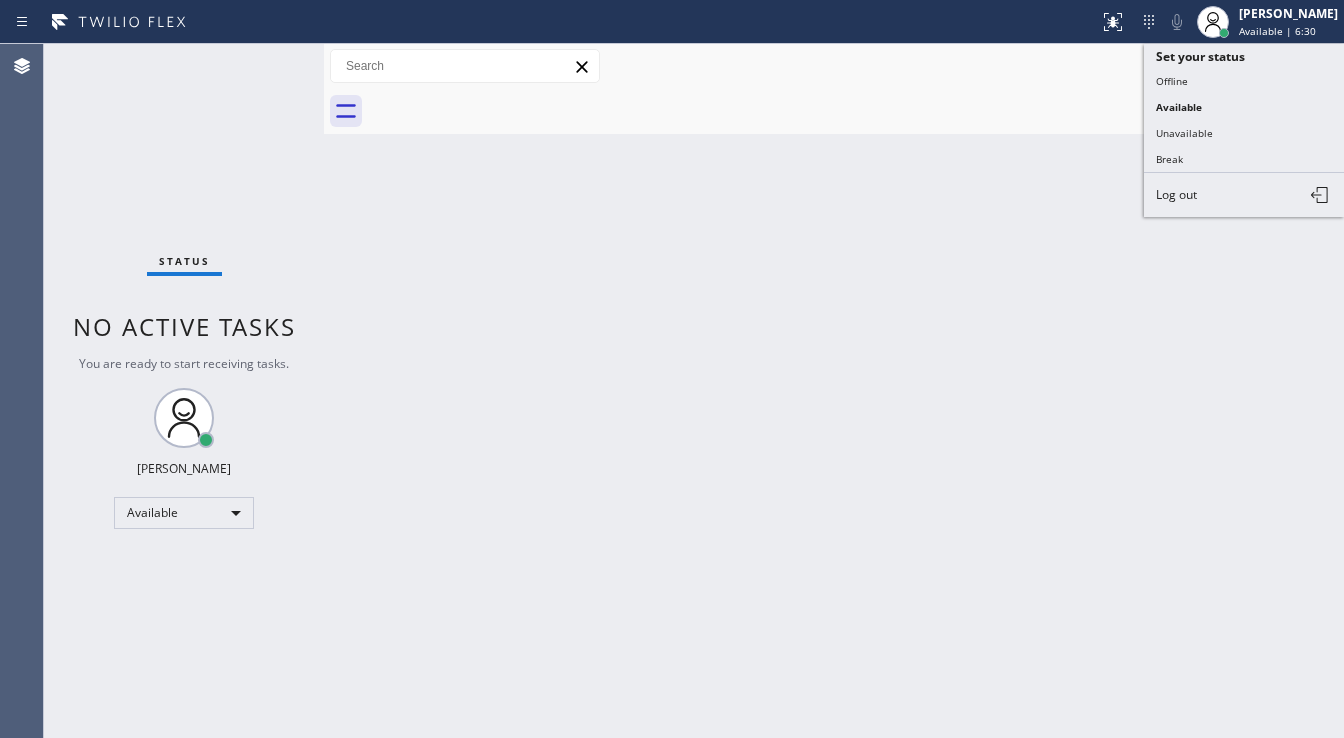 click on "Unavailable" at bounding box center [1244, 133] 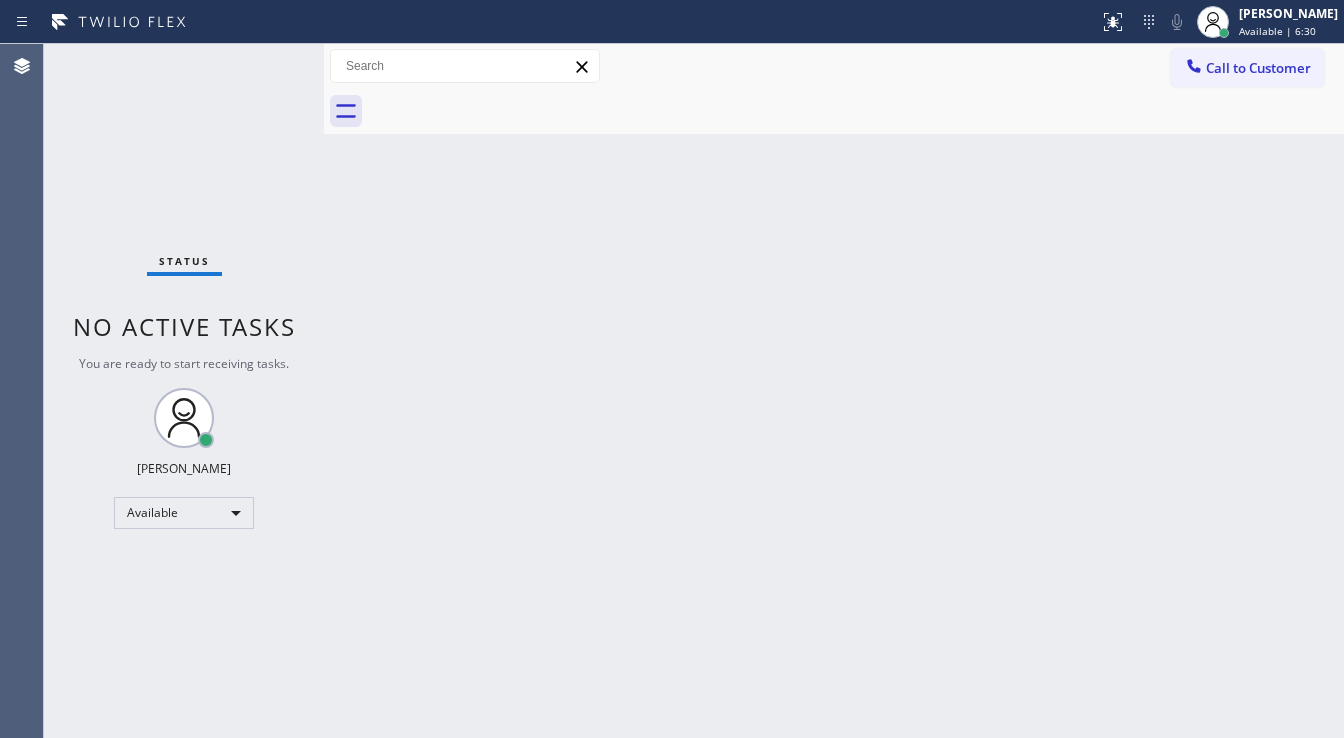 click on "Back to Dashboard Change Sender ID Customers Technicians Select a contact Outbound call Technician Search Technician Your caller id phone number Your caller id phone number Call Technician info Name   Phone none Address none Change Sender ID HVAC [PHONE_NUMBER] 5 Star Appliance [PHONE_NUMBER] Appliance Repair [PHONE_NUMBER] Plumbing [PHONE_NUMBER] Air Duct Cleaning [PHONE_NUMBER]  Electricians [PHONE_NUMBER] Cancel Change Check personal SMS Reset Change No tabs Call to Customer Outbound call Location Subzero Repair  Professionals Your caller id phone number [PHONE_NUMBER] Customer number Call Outbound call Technician Search Technician Your caller id phone number Your caller id phone number Call" at bounding box center [834, 391] 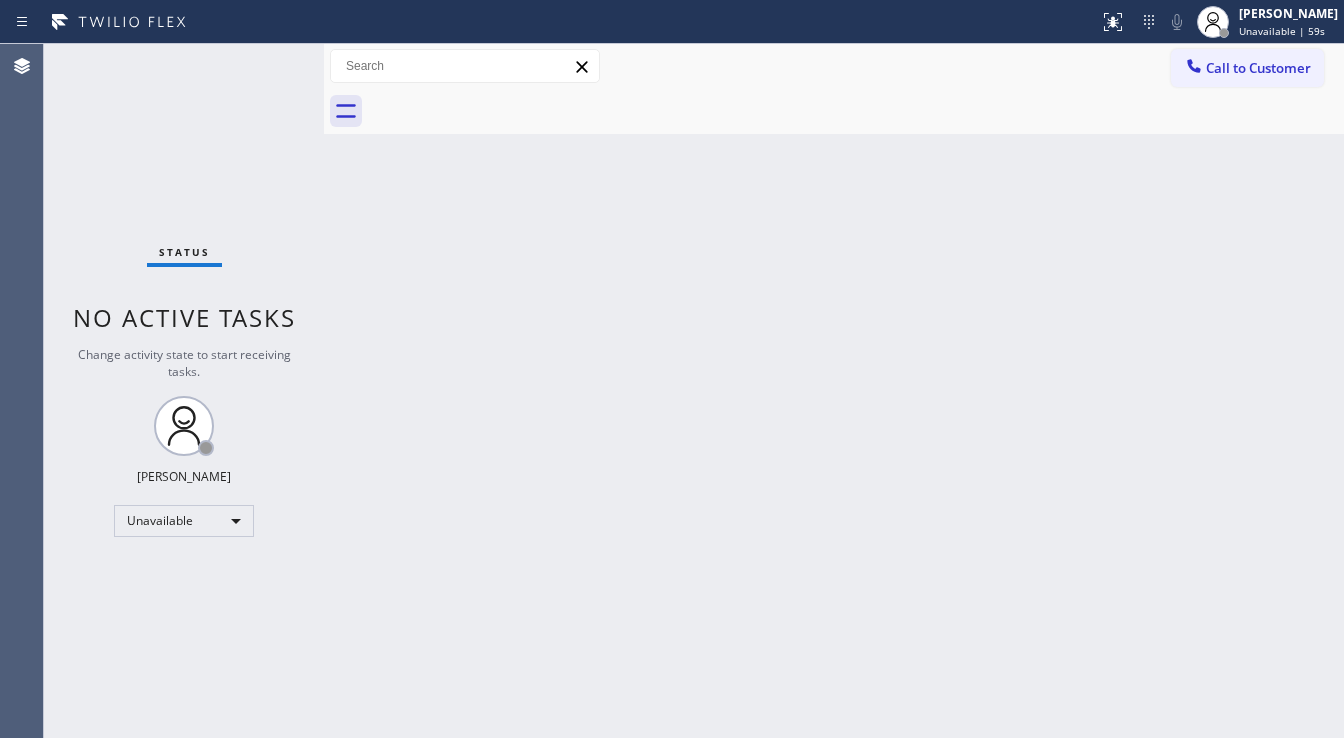 click on "Status   No active tasks     Change activity state to start receiving tasks.   [PERSON_NAME]" at bounding box center (184, 391) 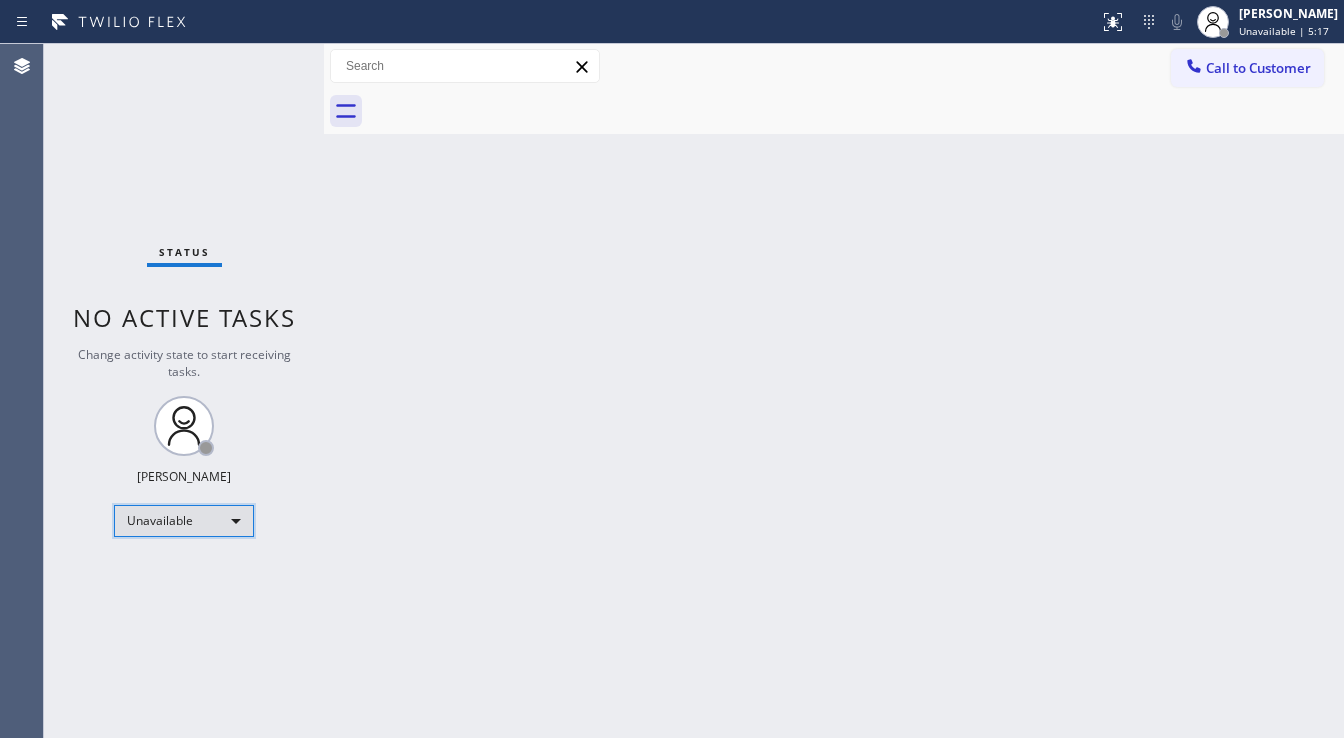 click on "Unavailable" at bounding box center (184, 521) 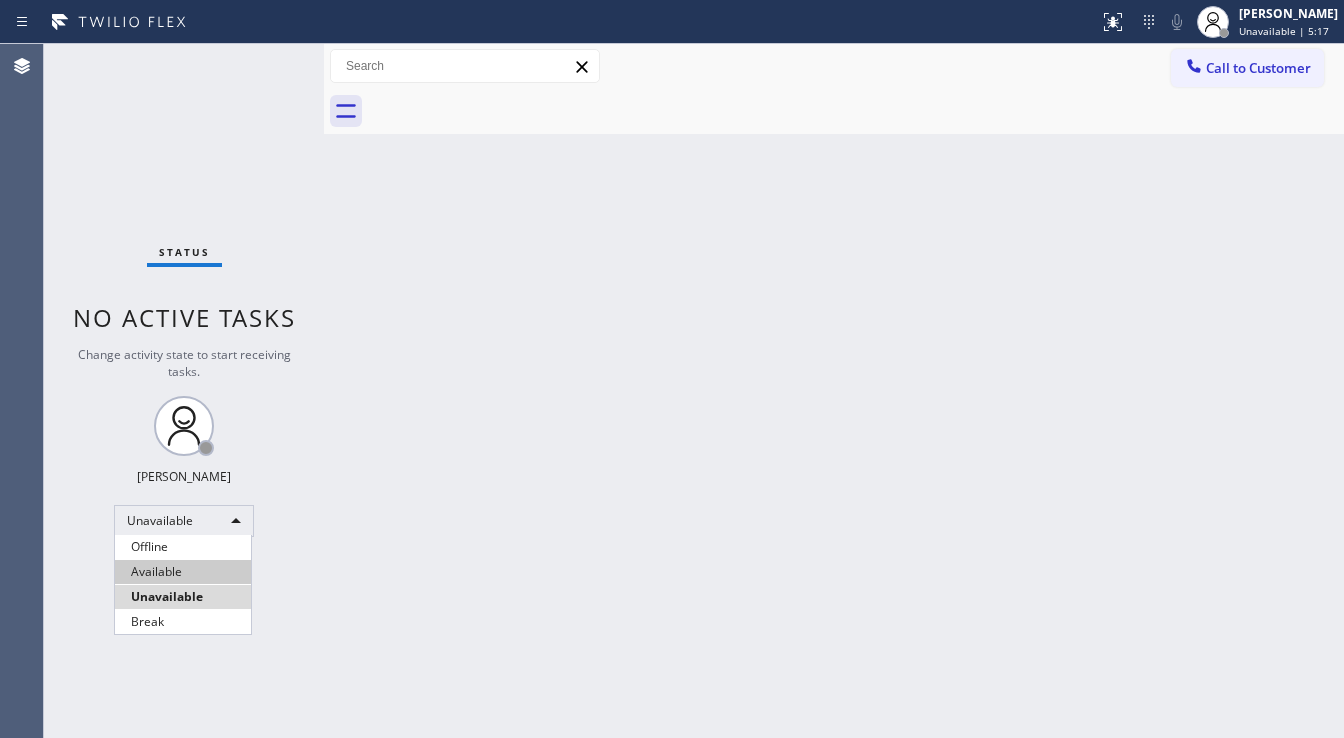 click on "Available" at bounding box center (183, 572) 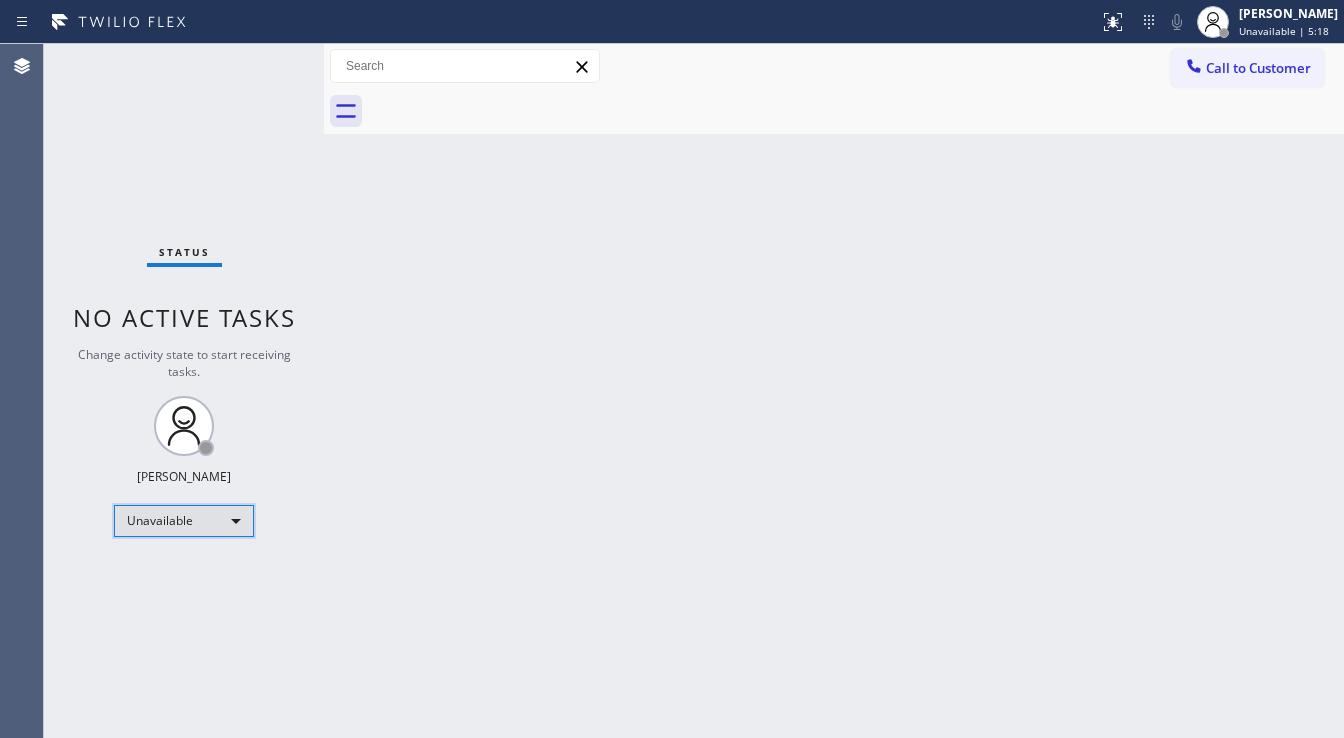 click on "Unavailable" at bounding box center [184, 521] 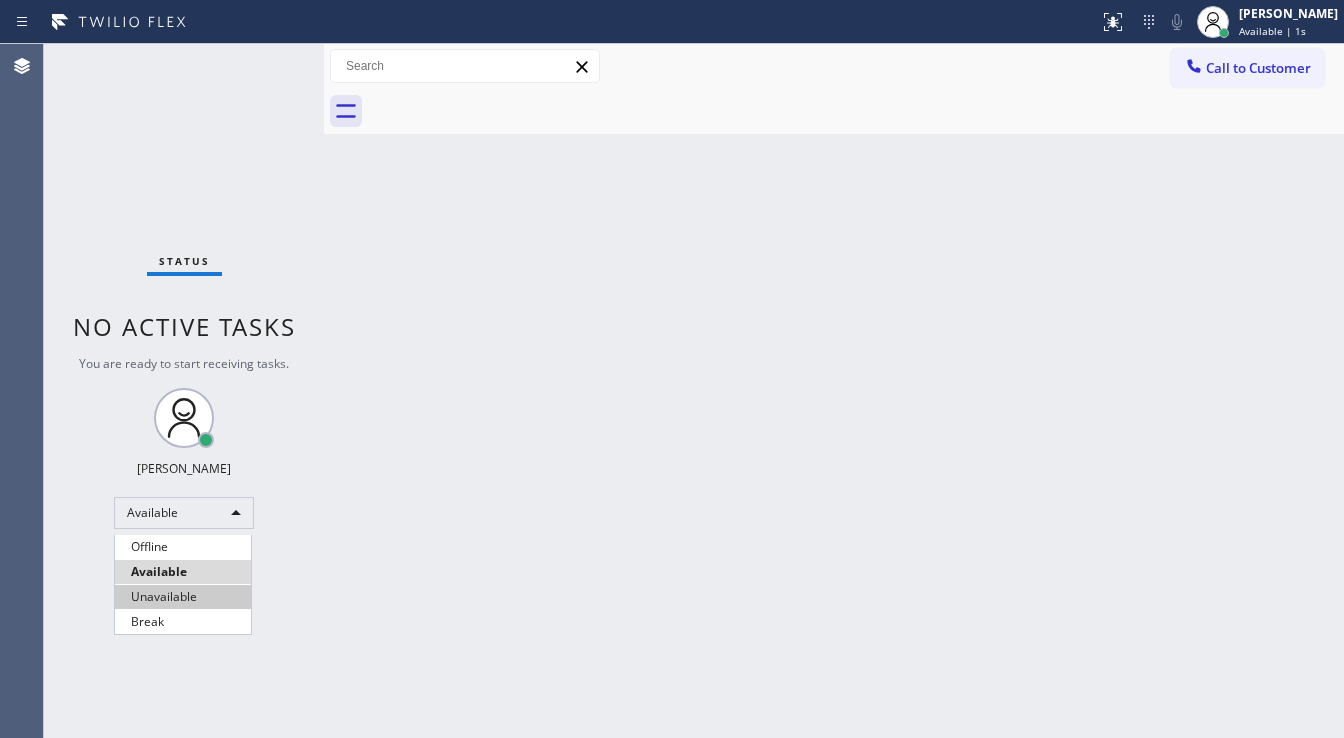 click on "Unavailable" at bounding box center (183, 597) 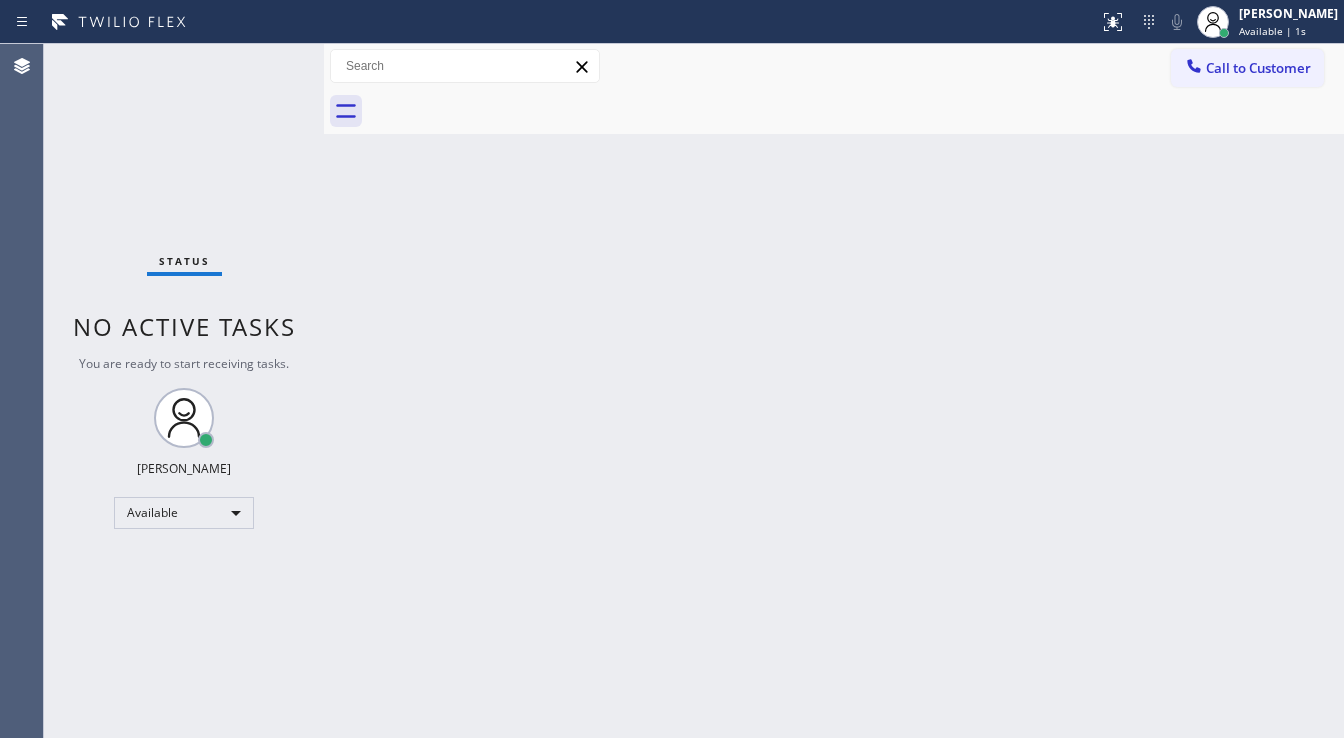 click on "Back to Dashboard Change Sender ID Customers Technicians Select a contact Outbound call Technician Search Technician Your caller id phone number Your caller id phone number Call Technician info Name   Phone none Address none Change Sender ID HVAC [PHONE_NUMBER] 5 Star Appliance [PHONE_NUMBER] Appliance Repair [PHONE_NUMBER] Plumbing [PHONE_NUMBER] Air Duct Cleaning [PHONE_NUMBER]  Electricians [PHONE_NUMBER] Cancel Change Check personal SMS Reset Change No tabs Call to Customer Outbound call Location Subzero Repair  Professionals Your caller id phone number [PHONE_NUMBER] Customer number Call Outbound call Technician Search Technician Your caller id phone number Your caller id phone number Call" at bounding box center [834, 391] 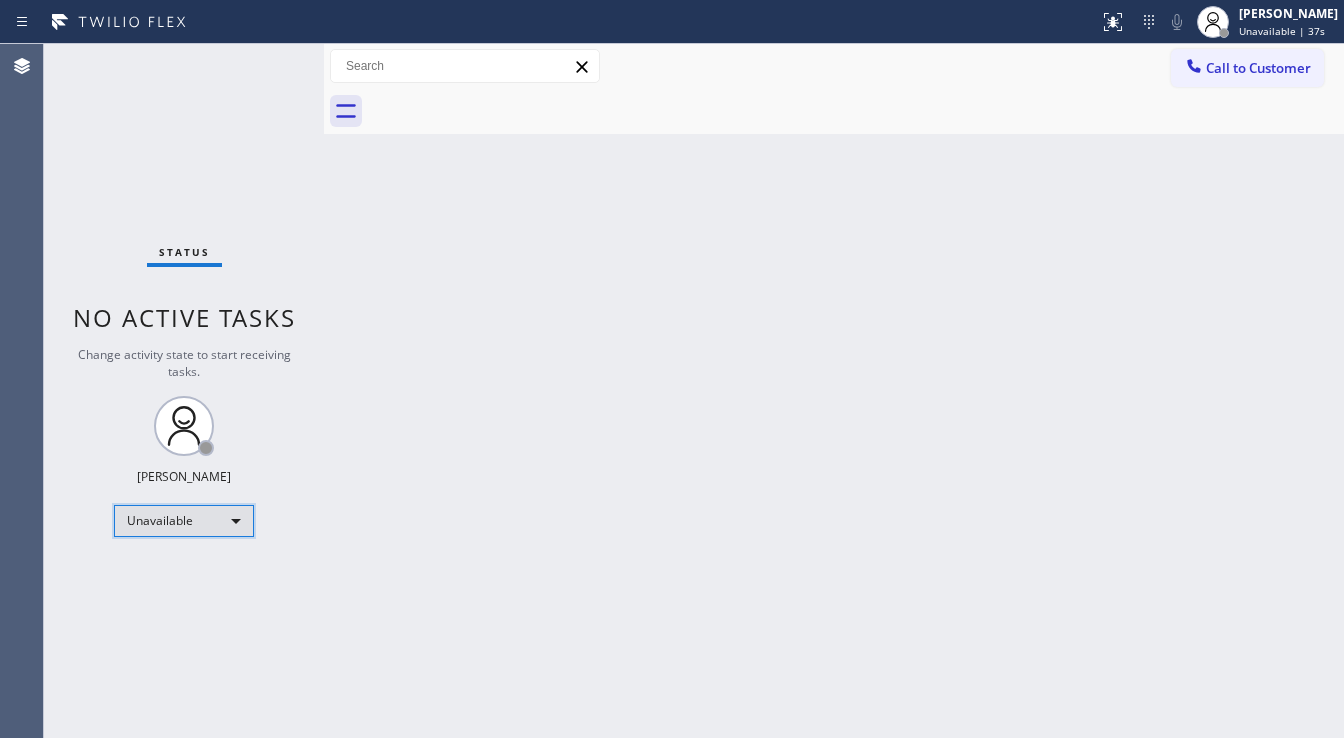 click on "Unavailable" at bounding box center (184, 521) 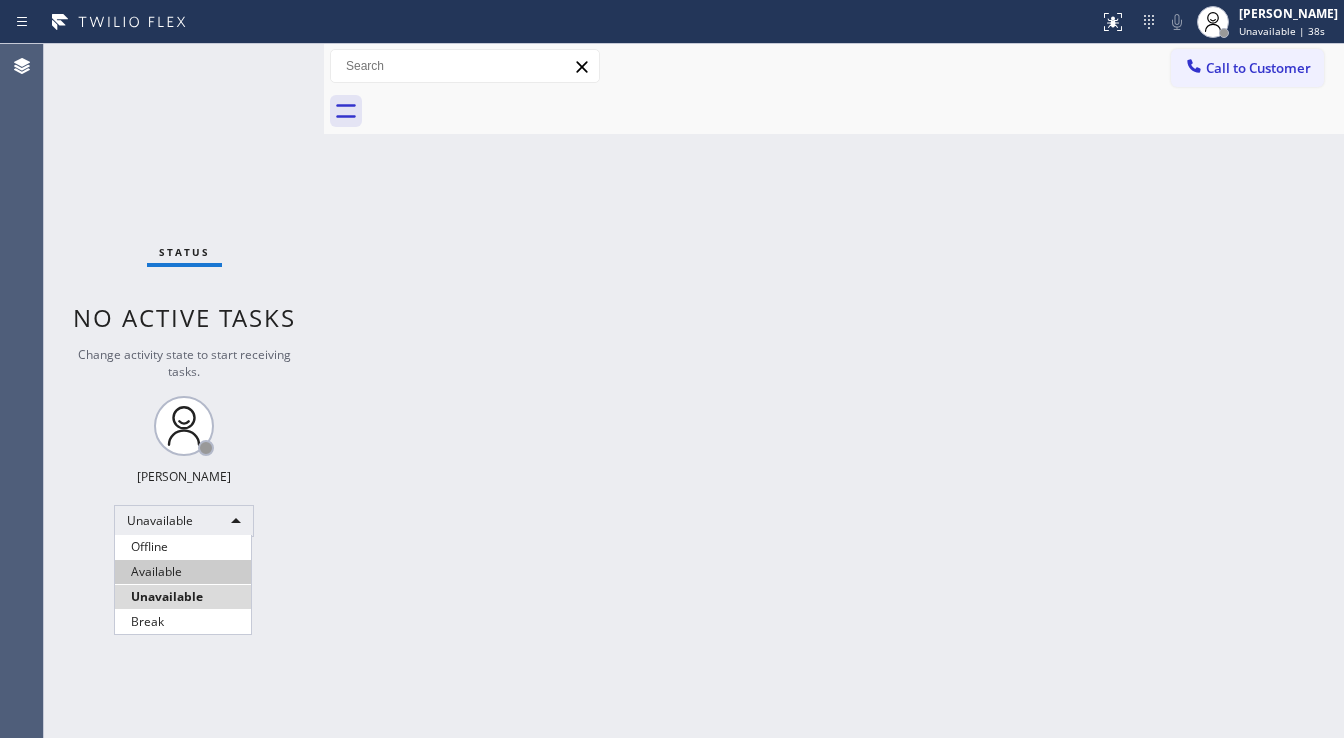 click on "Available" at bounding box center (183, 572) 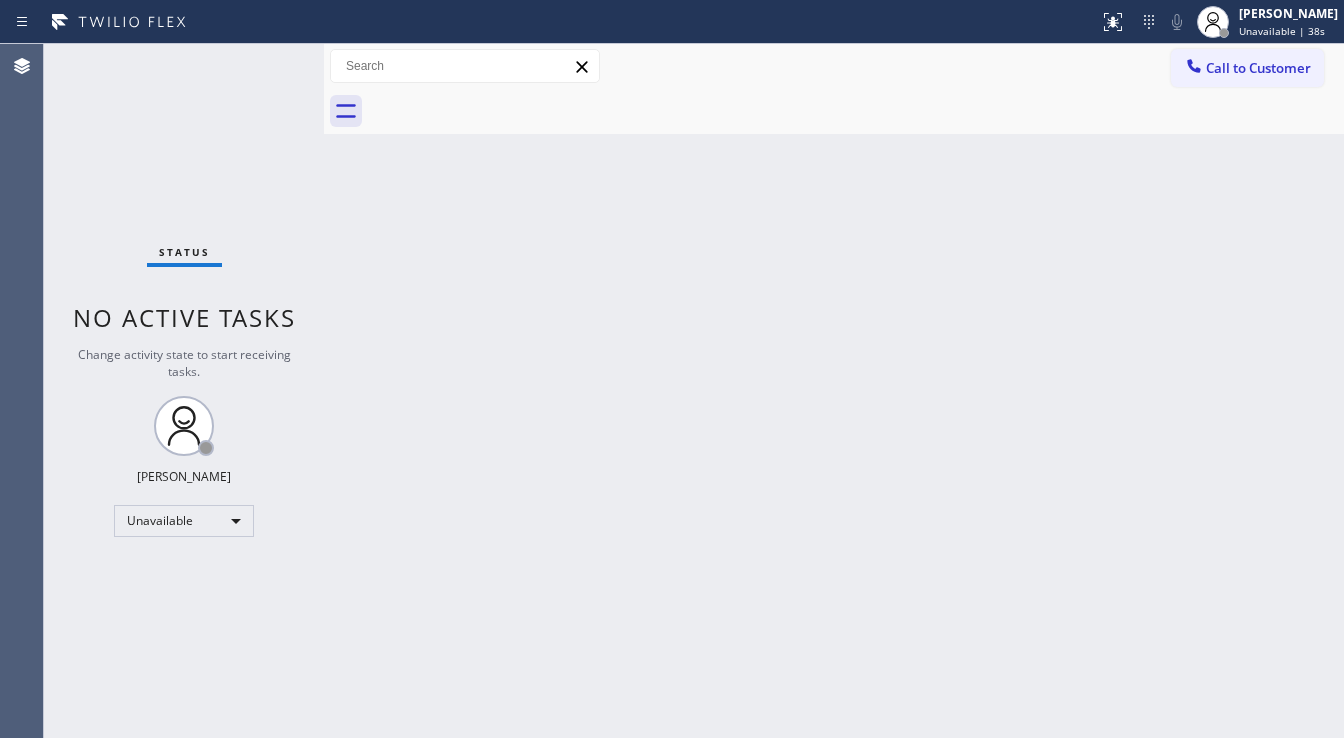 click on "Status   No active tasks     Change activity state to start receiving tasks.   [PERSON_NAME]" at bounding box center [184, 391] 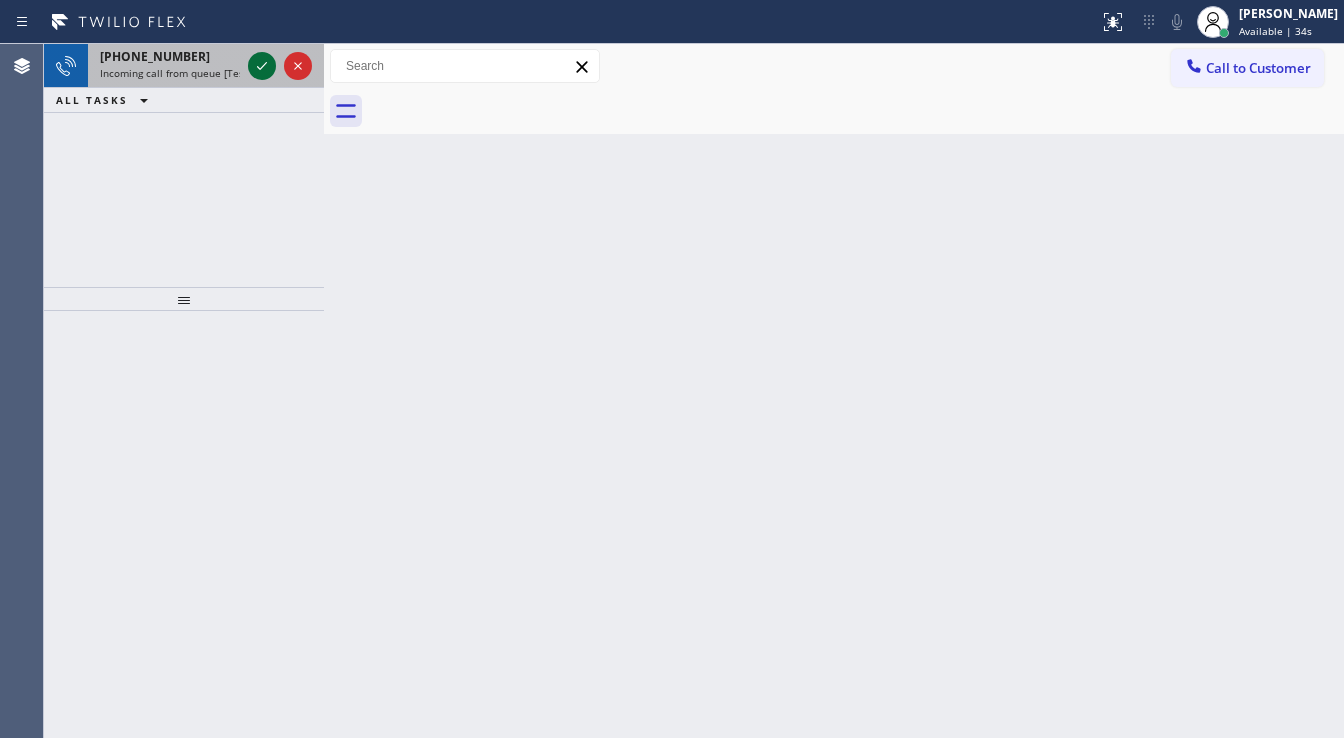 click 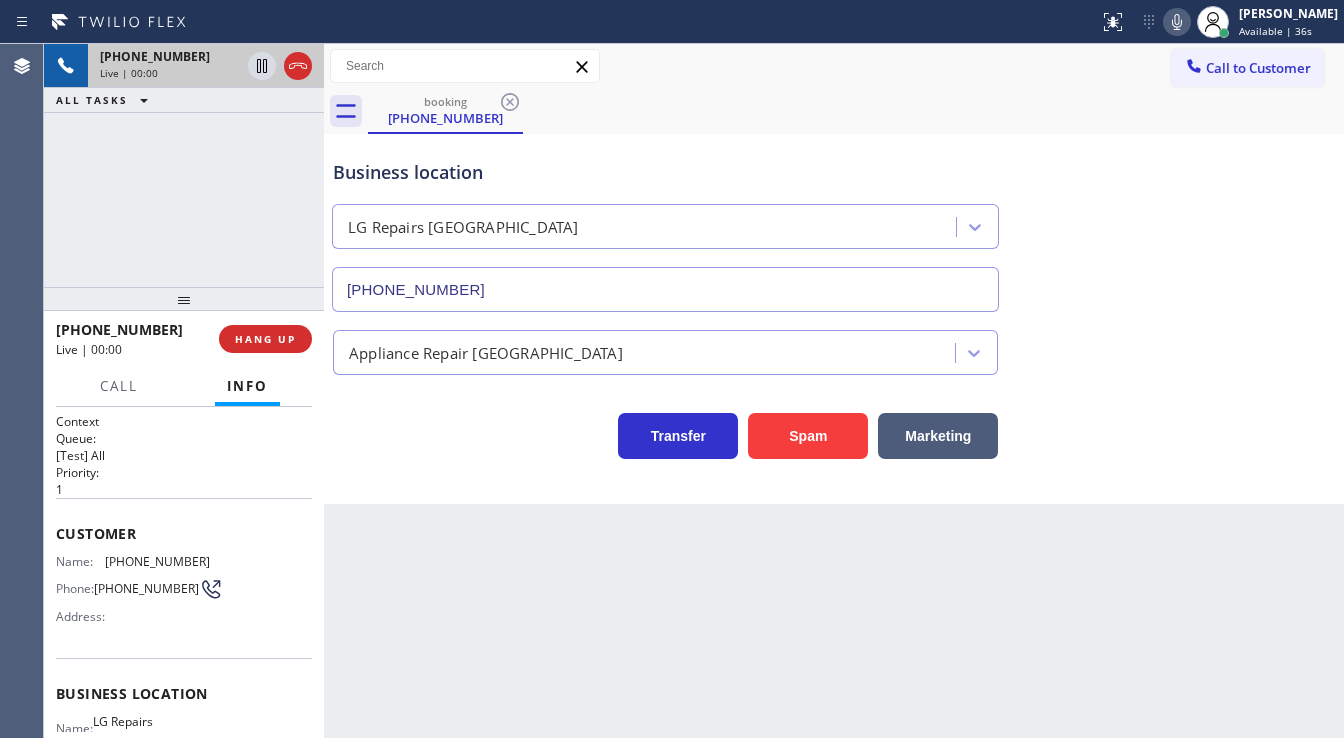 type on "[PHONE_NUMBER]" 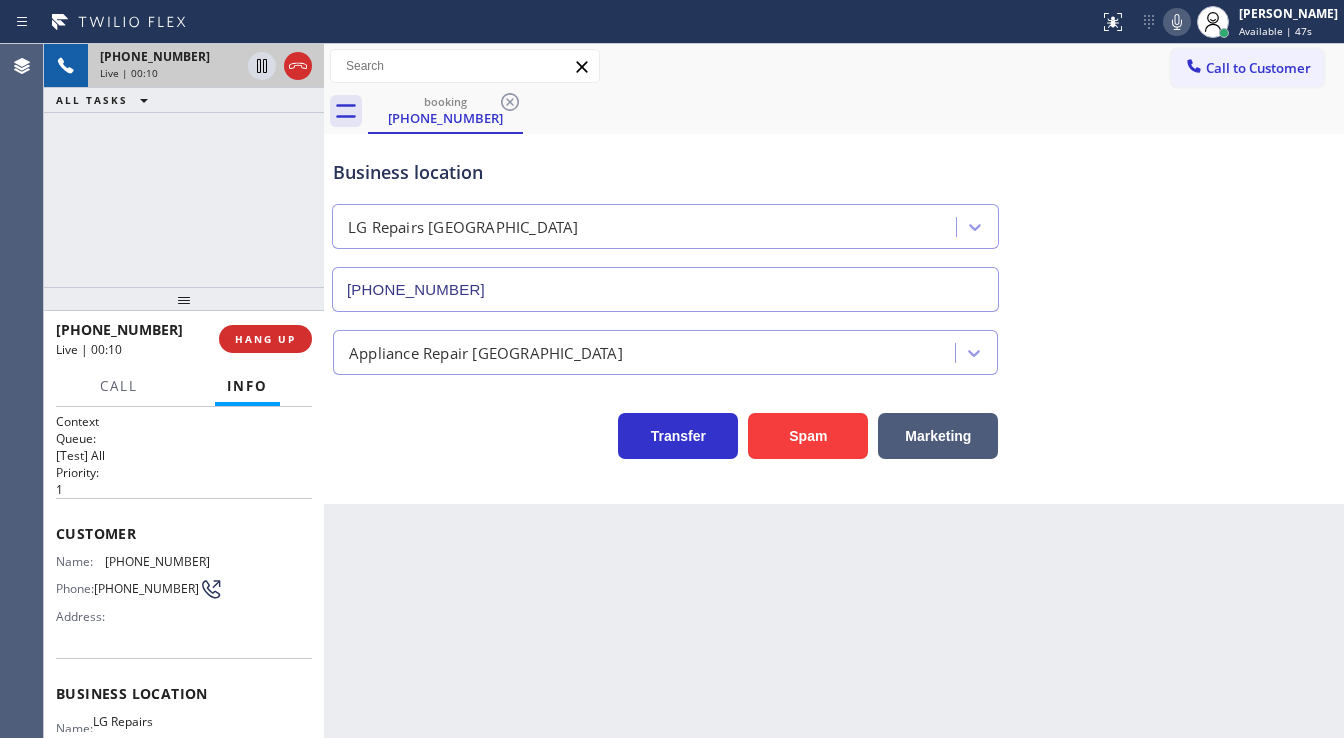 click on "[PHONE_NUMBER] Live | 00:10 ALL TASKS ALL TASKS ACTIVE TASKS TASKS IN WRAP UP" at bounding box center [184, 165] 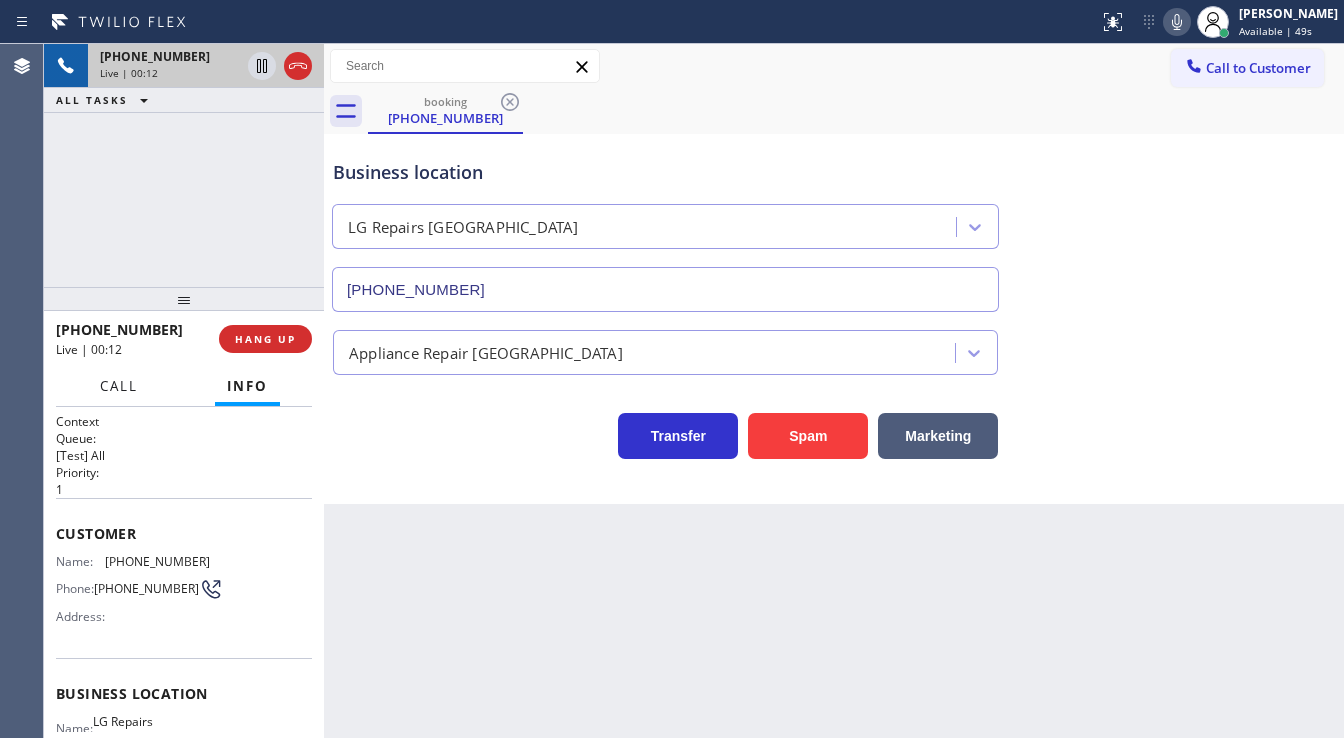 click on "[PHONE_NUMBER] Live | 00:12 ALL TASKS ALL TASKS ACTIVE TASKS TASKS IN WRAP UP" at bounding box center (184, 165) 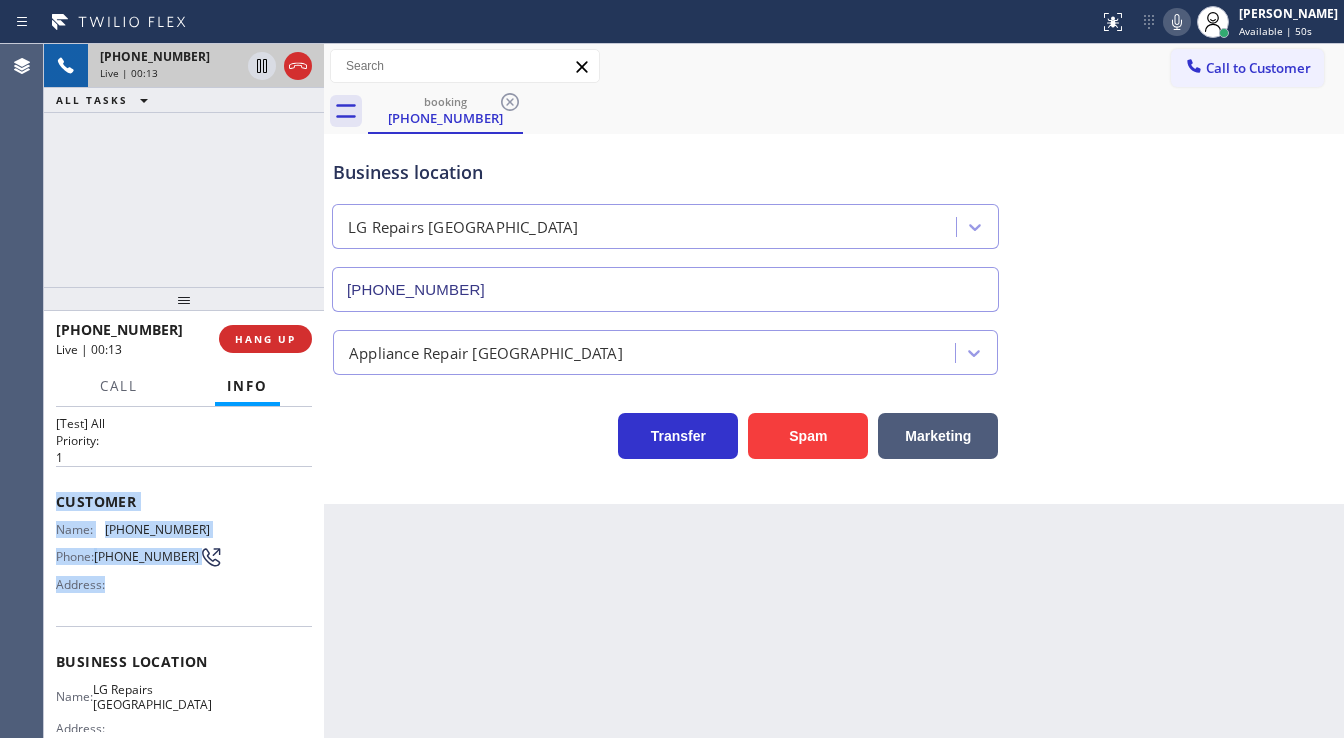 scroll, scrollTop: 160, scrollLeft: 0, axis: vertical 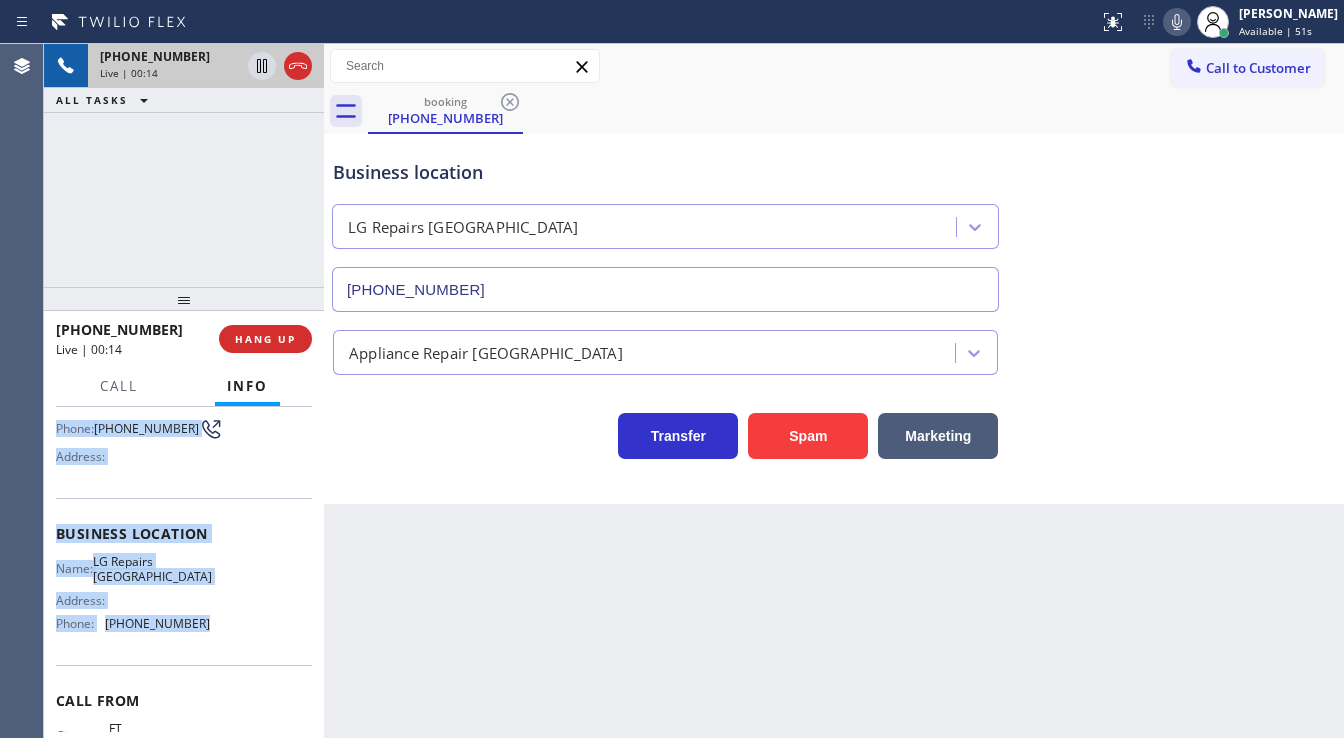 drag, startPoint x: 50, startPoint y: 521, endPoint x: 205, endPoint y: 641, distance: 196.02296 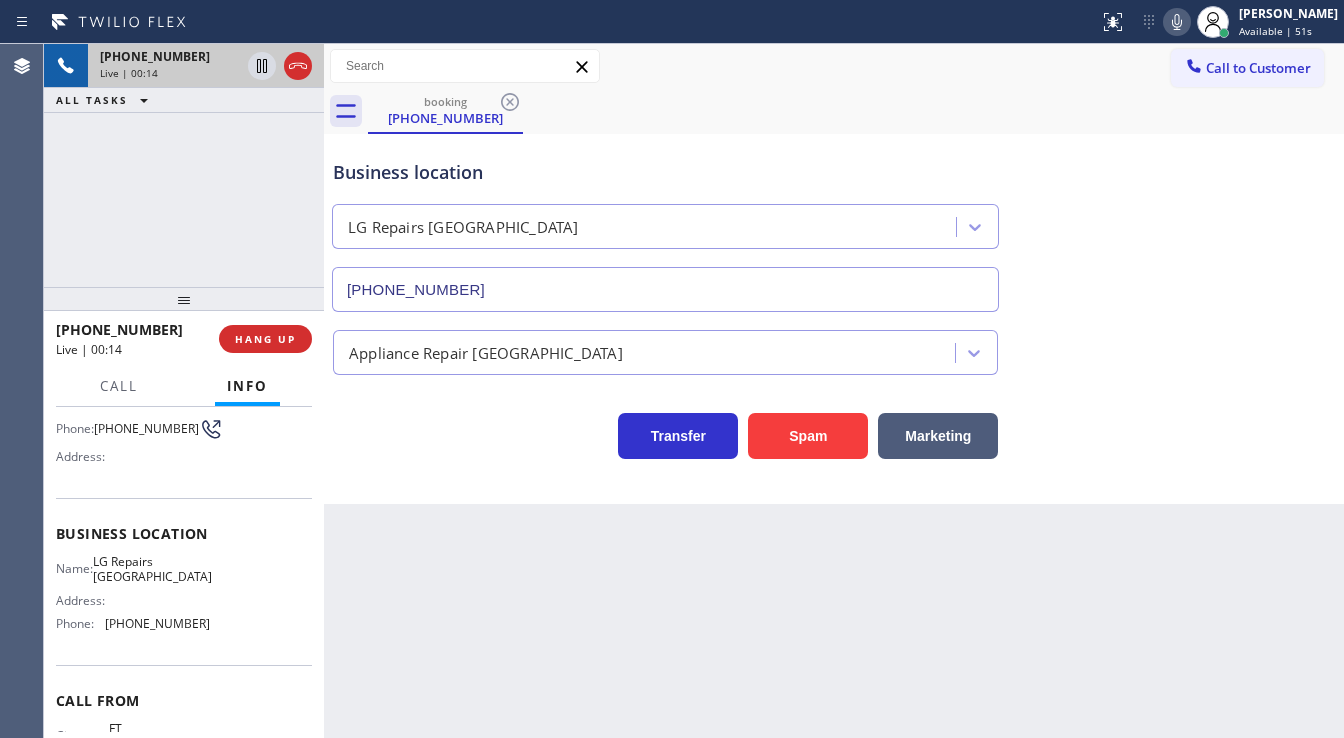 click on "[PHONE_NUMBER] Live | 00:14 ALL TASKS ALL TASKS ACTIVE TASKS TASKS IN WRAP UP" at bounding box center [184, 165] 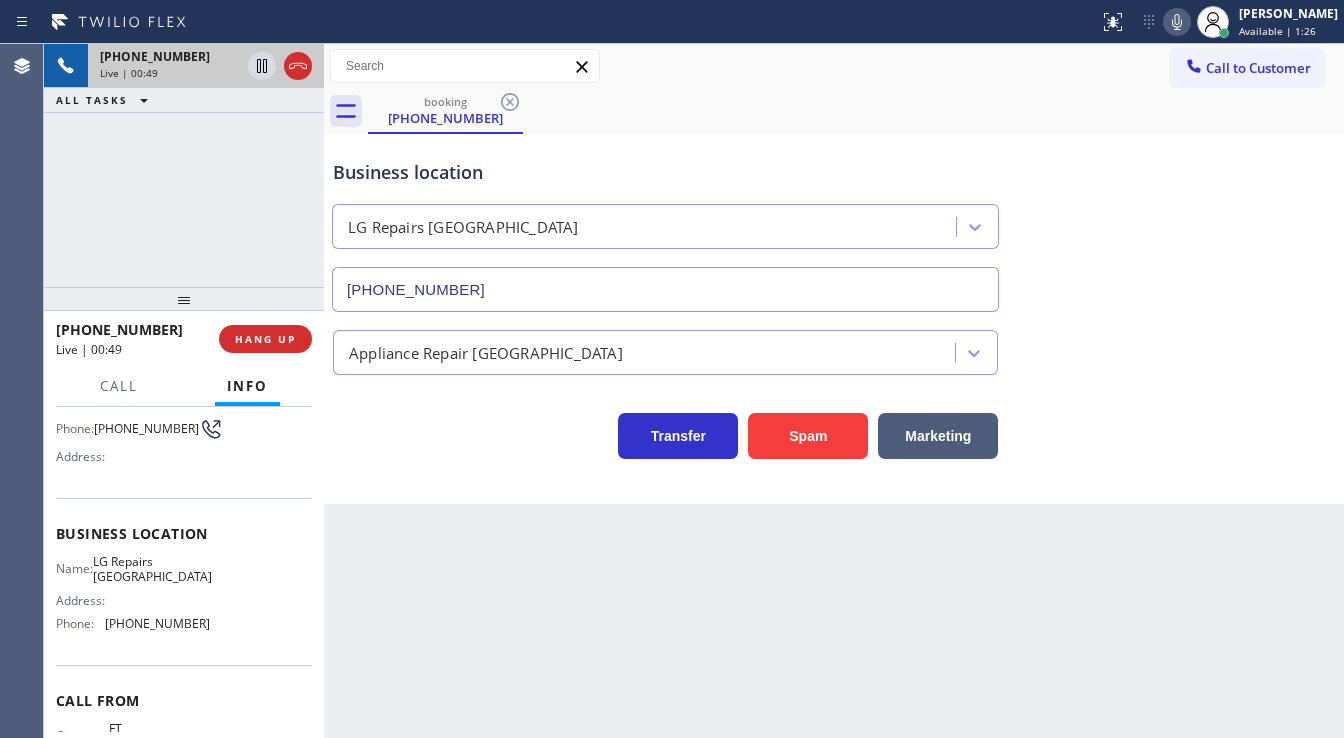 drag, startPoint x: 220, startPoint y: 216, endPoint x: 253, endPoint y: 14, distance: 204.6778 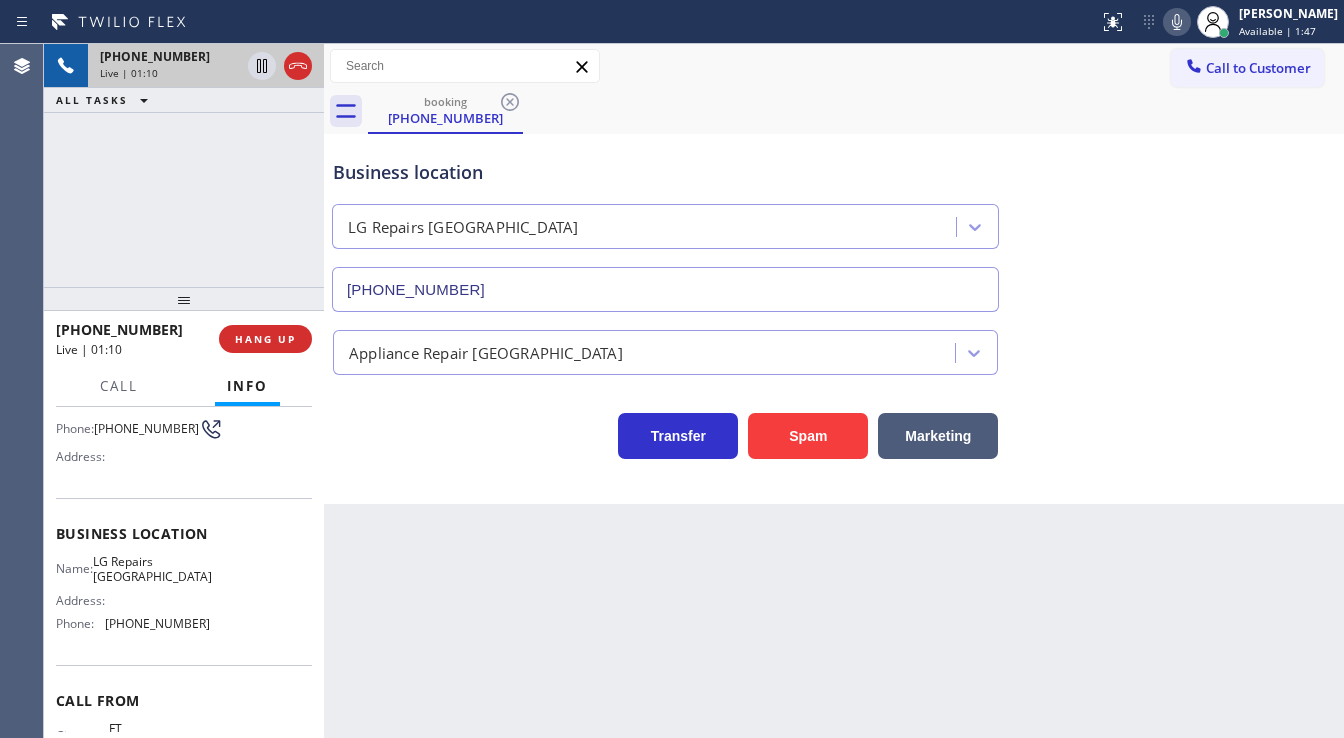 click on "[PHONE_NUMBER] Live | 01:10 ALL TASKS ALL TASKS ACTIVE TASKS TASKS IN WRAP UP" at bounding box center (184, 165) 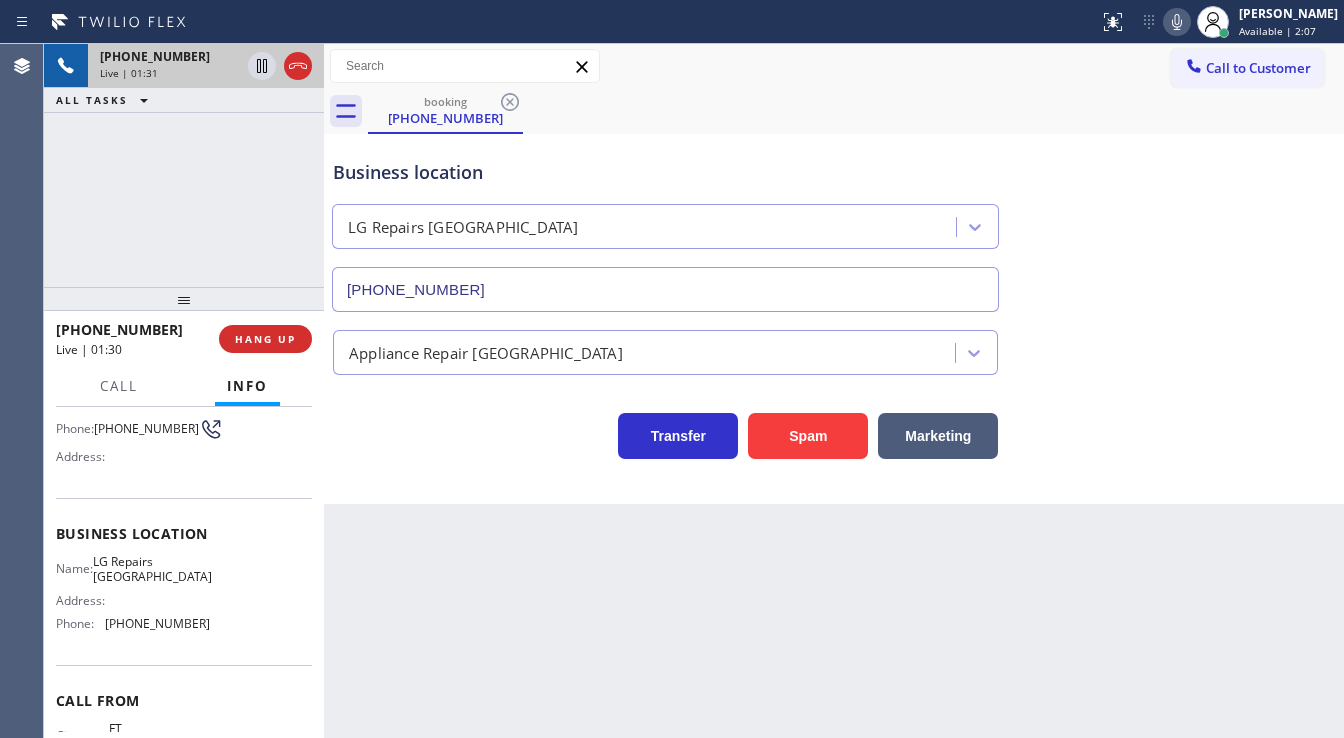 click on "[PHONE_NUMBER] Live | 01:31 ALL TASKS ALL TASKS ACTIVE TASKS TASKS IN WRAP UP" at bounding box center [184, 165] 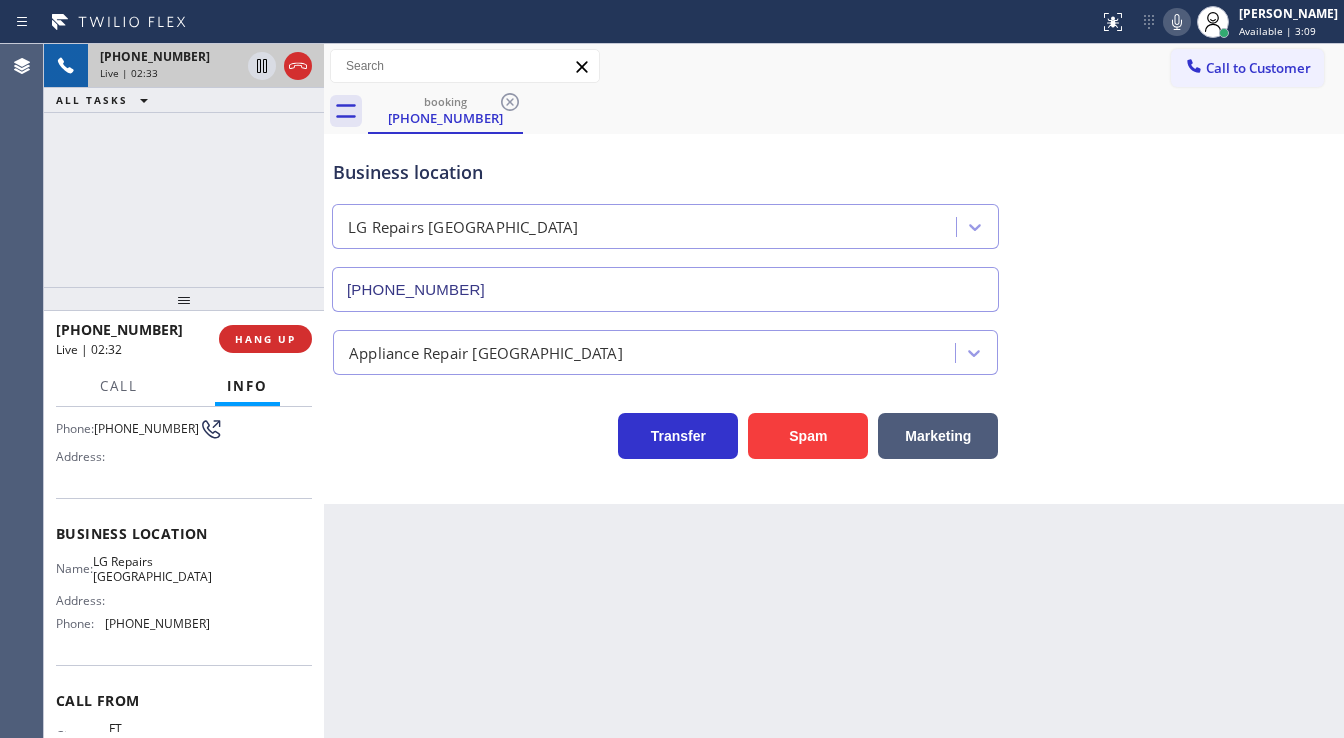 click 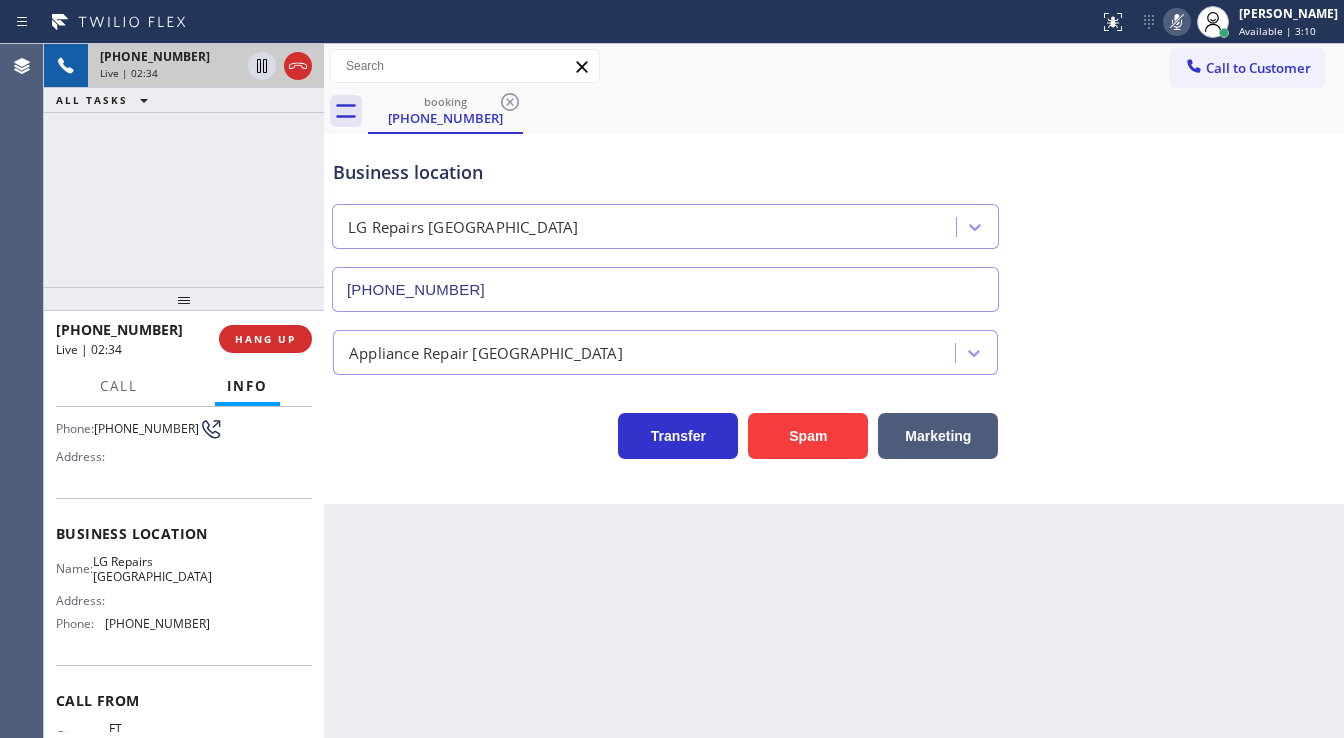 click on "[PHONE_NUMBER] Live | 02:34 ALL TASKS ALL TASKS ACTIVE TASKS TASKS IN WRAP UP" at bounding box center [184, 165] 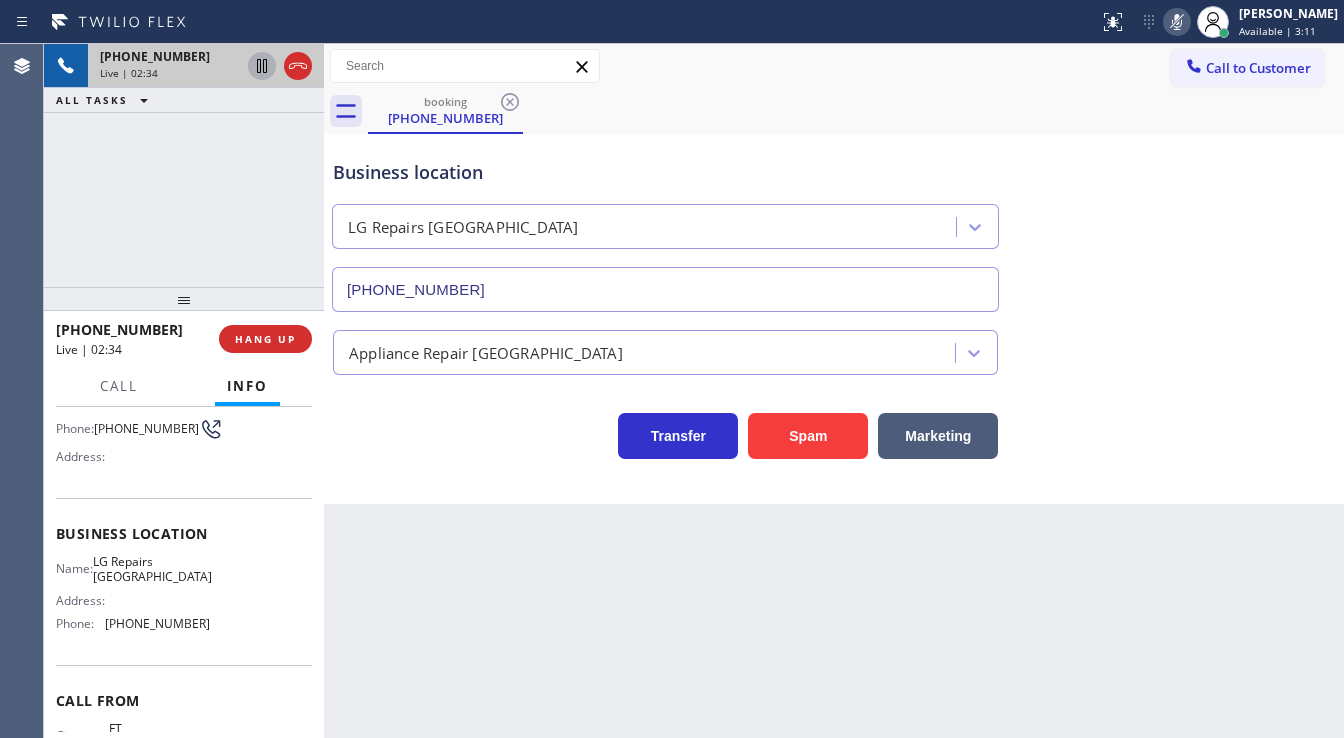click 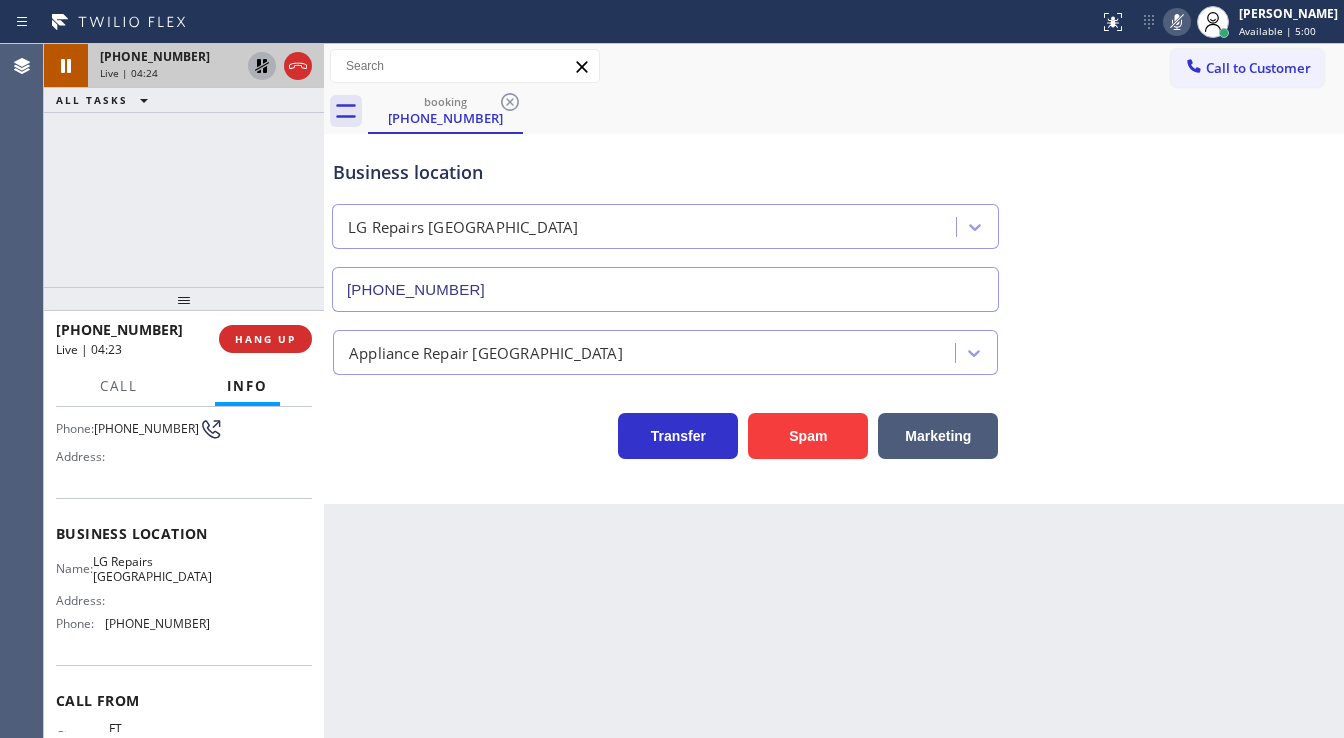 click on "[PHONE_NUMBER] Live | 04:24 ALL TASKS ALL TASKS ACTIVE TASKS TASKS IN WRAP UP" at bounding box center [184, 165] 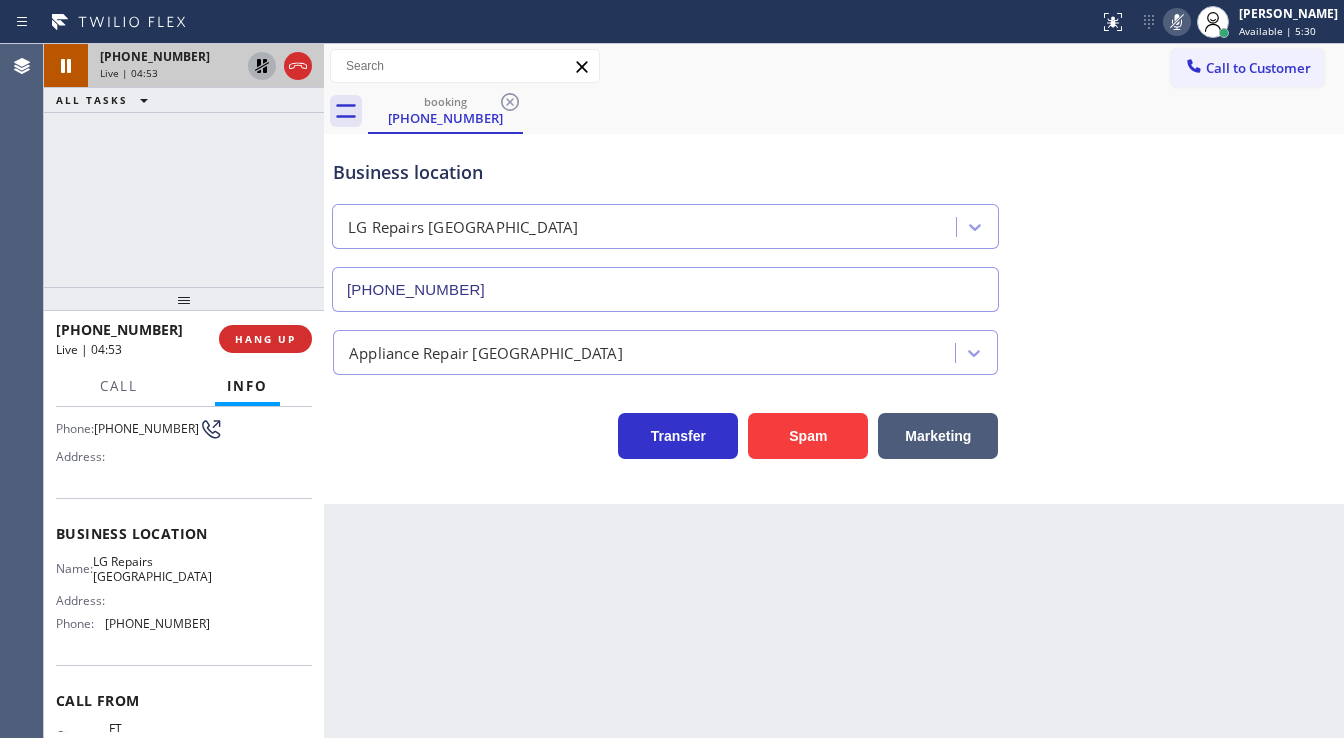 click 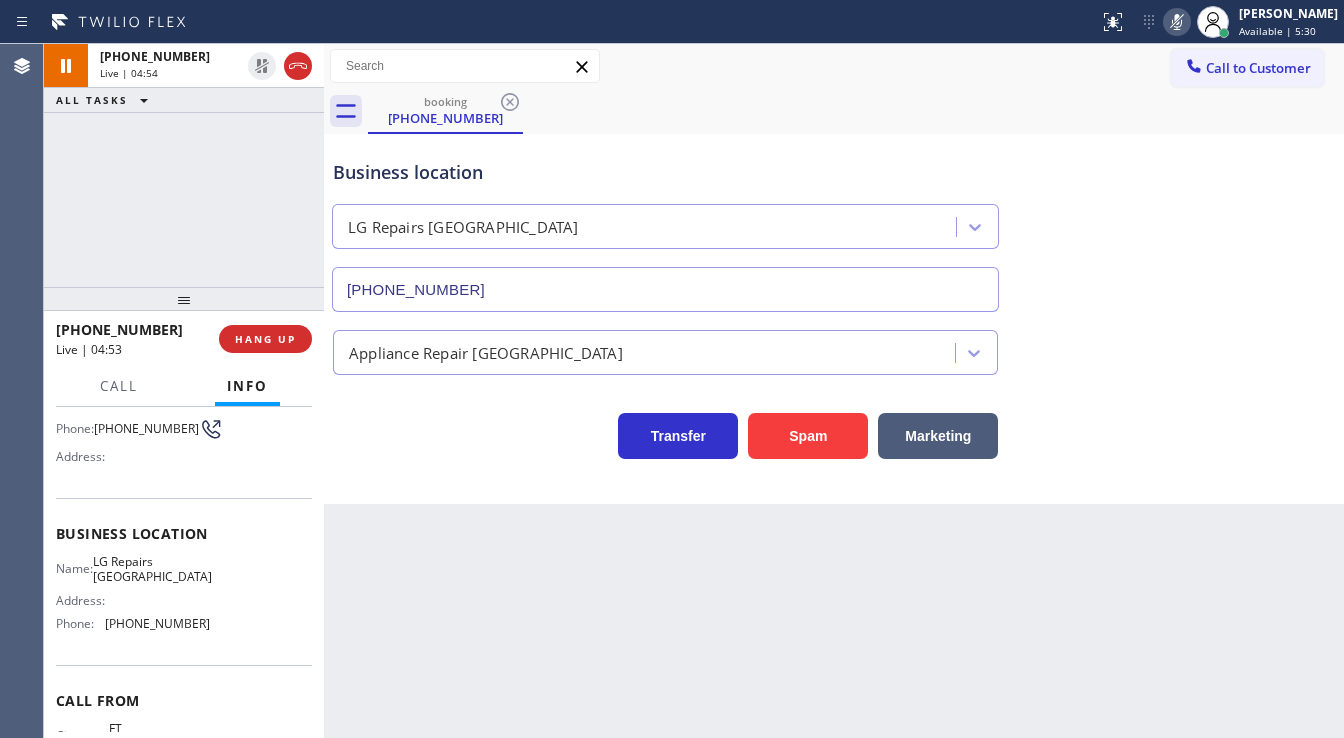 click 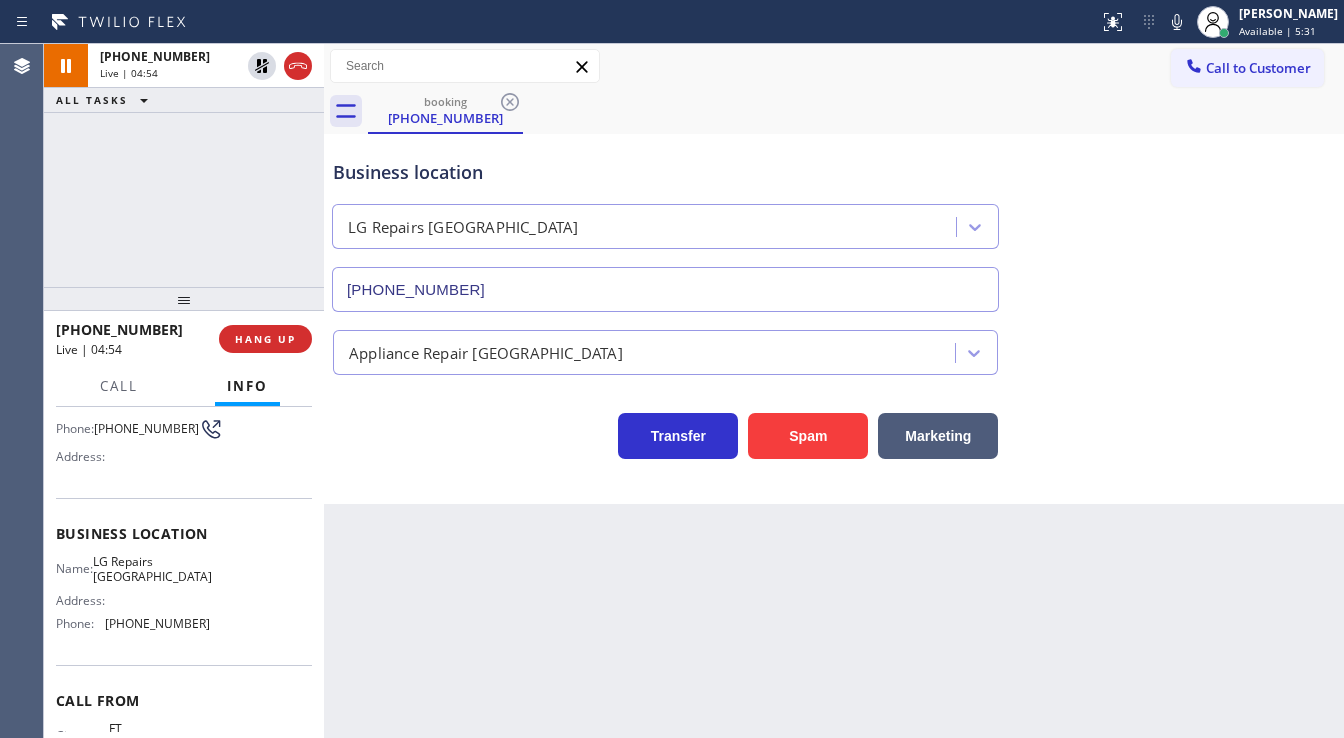 click on "Business location LG Repairs [GEOGRAPHIC_DATA] [PHONE_NUMBER]" at bounding box center (834, 221) 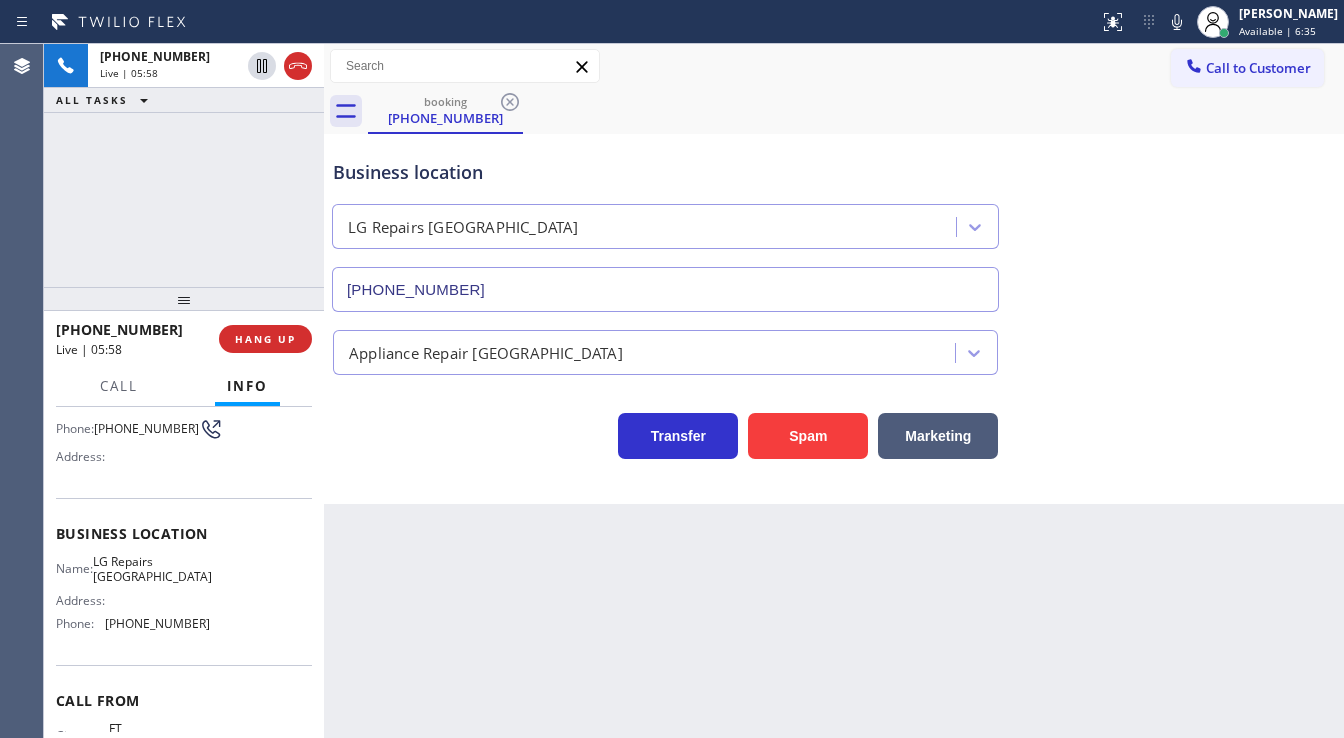 click on "[PHONE_NUMBER] Live | 05:58 ALL TASKS ALL TASKS ACTIVE TASKS TASKS IN WRAP UP" at bounding box center (184, 165) 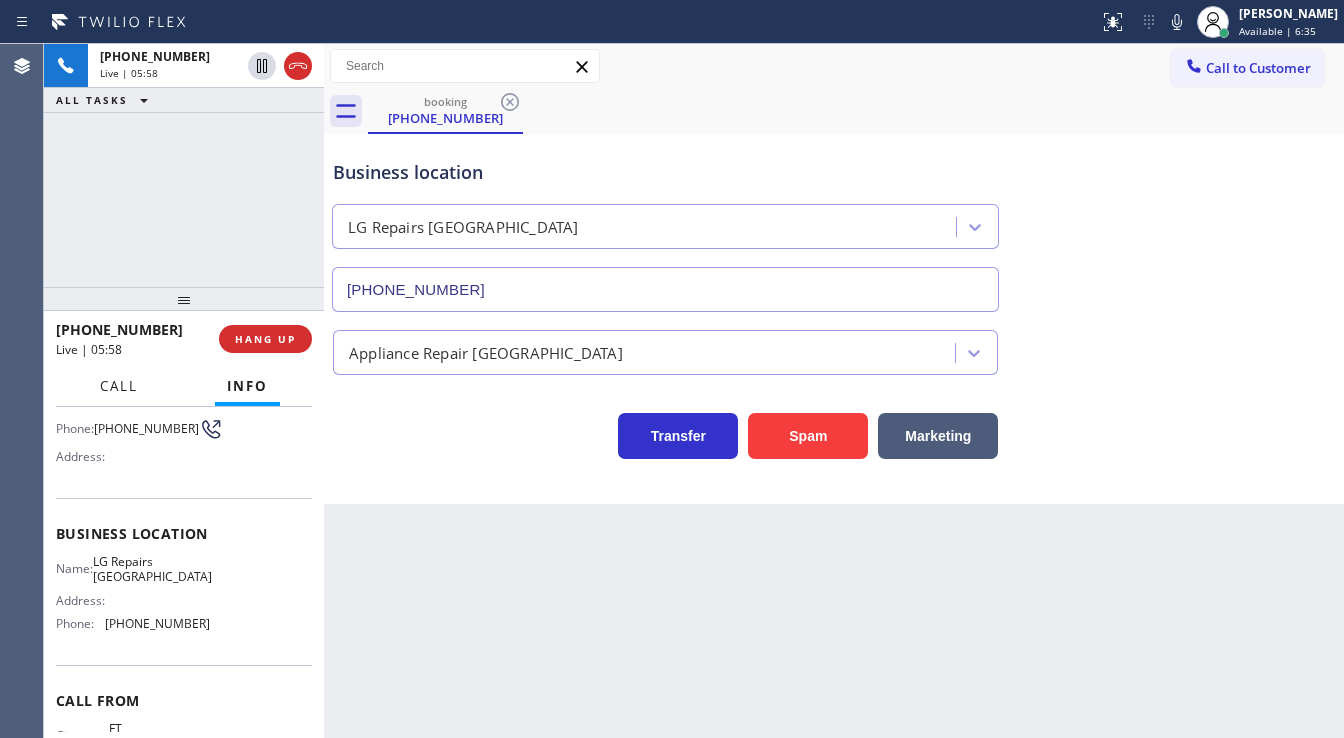 click on "Call" at bounding box center [119, 386] 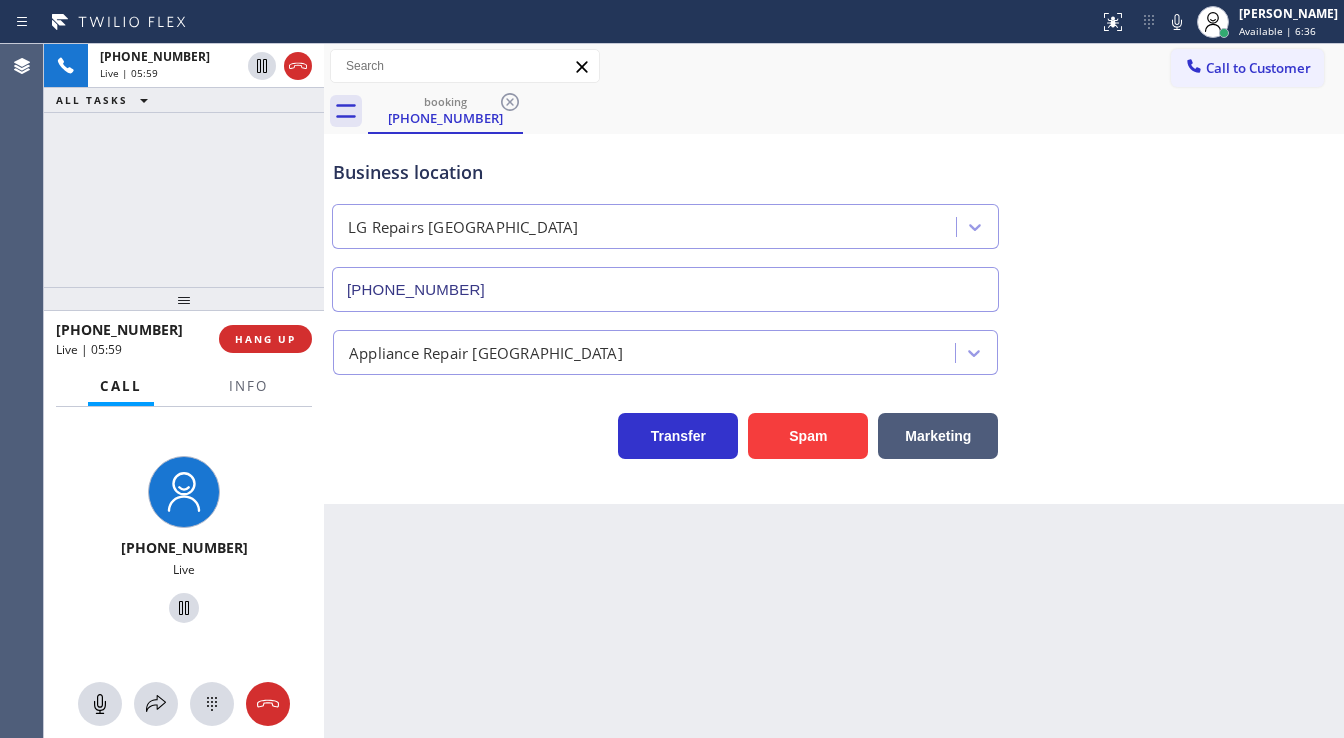 click on "[PHONE_NUMBER] Live | 05:59 ALL TASKS ALL TASKS ACTIVE TASKS TASKS IN WRAP UP" at bounding box center [184, 165] 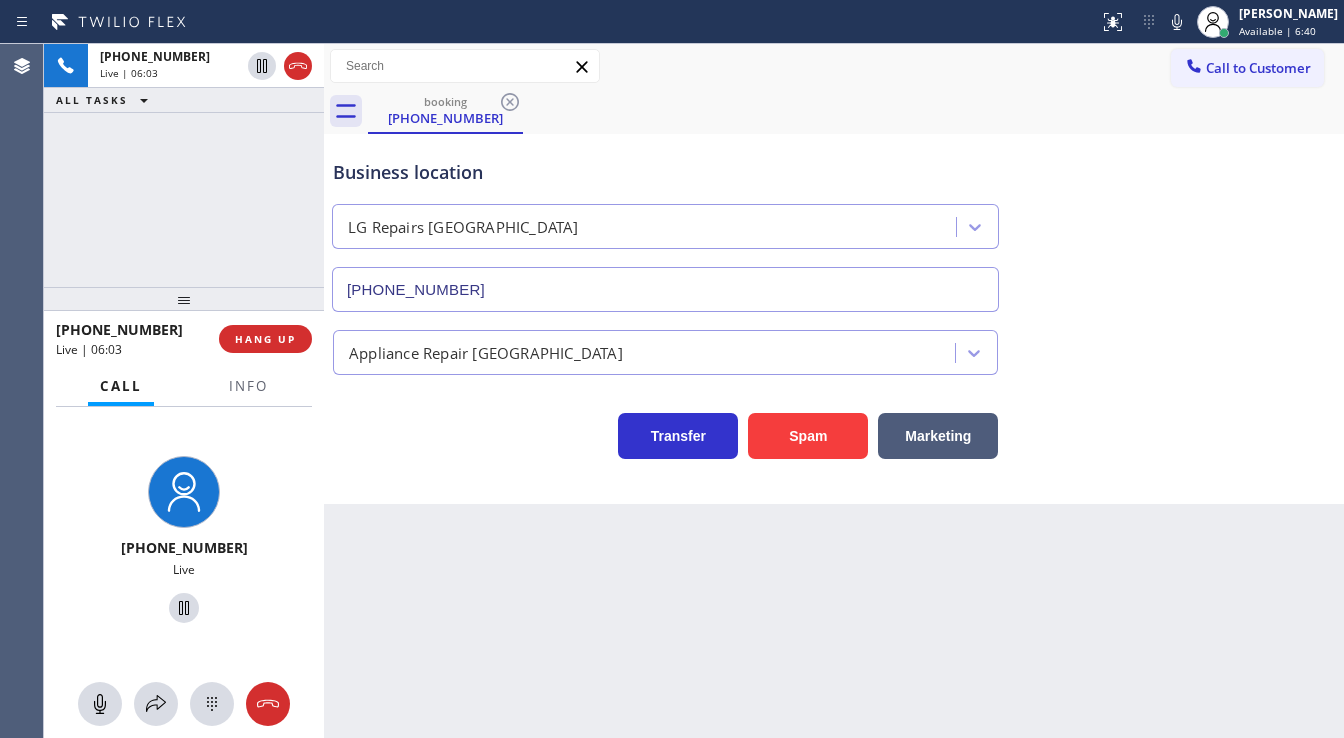 click on "[PHONE_NUMBER] Live | 06:03 ALL TASKS ALL TASKS ACTIVE TASKS TASKS IN WRAP UP" at bounding box center [184, 165] 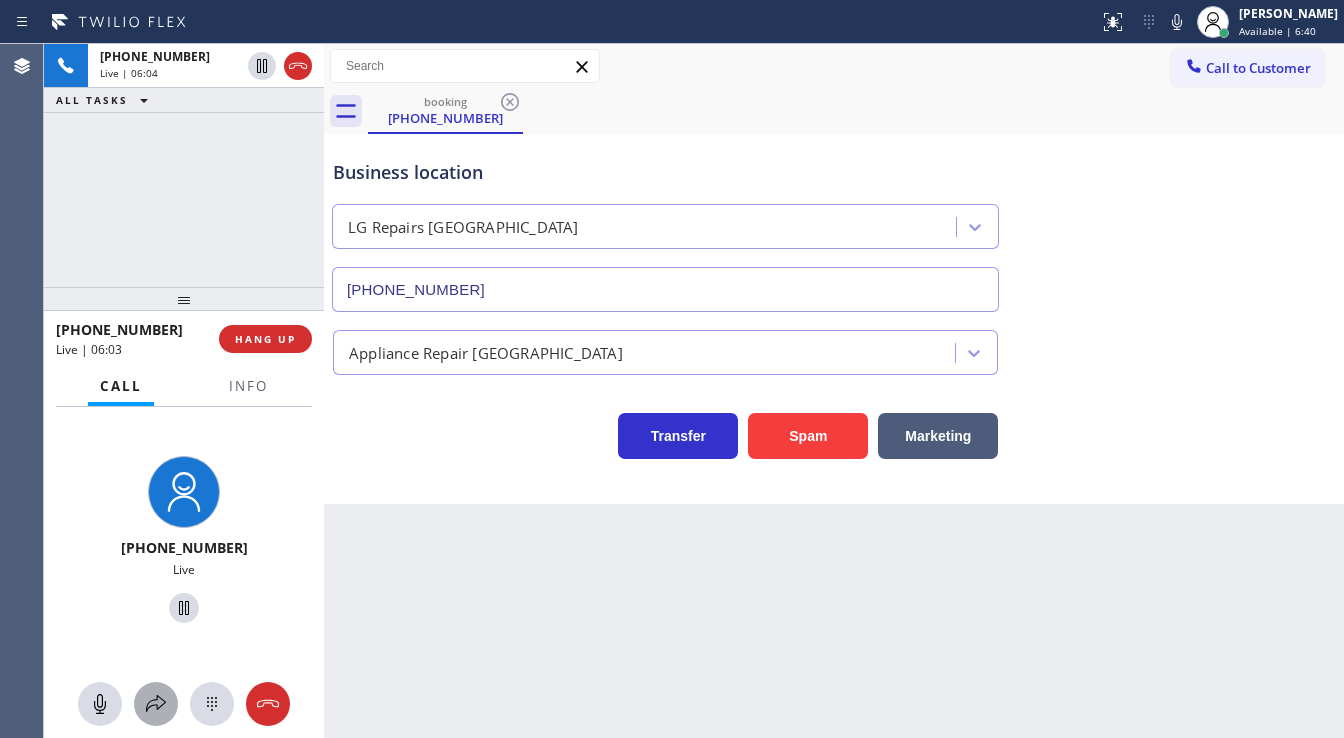click 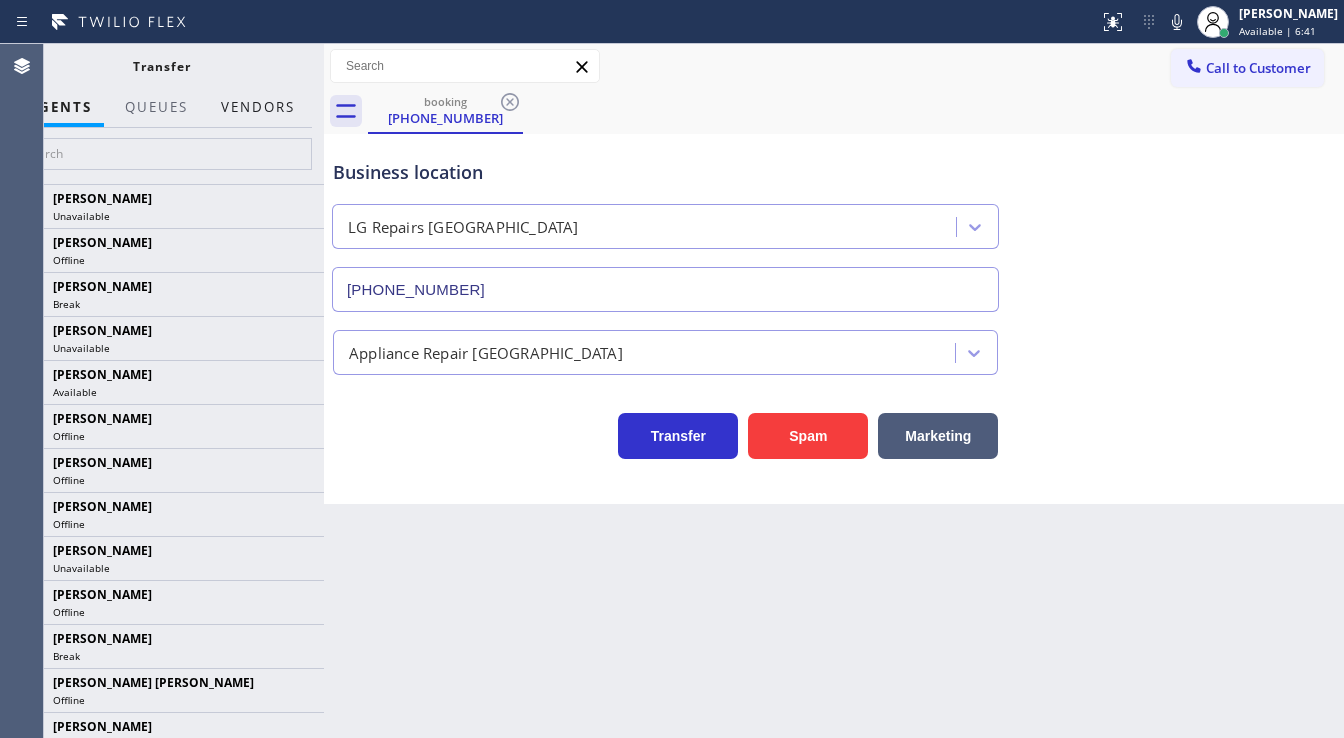click on "Vendors" at bounding box center (258, 107) 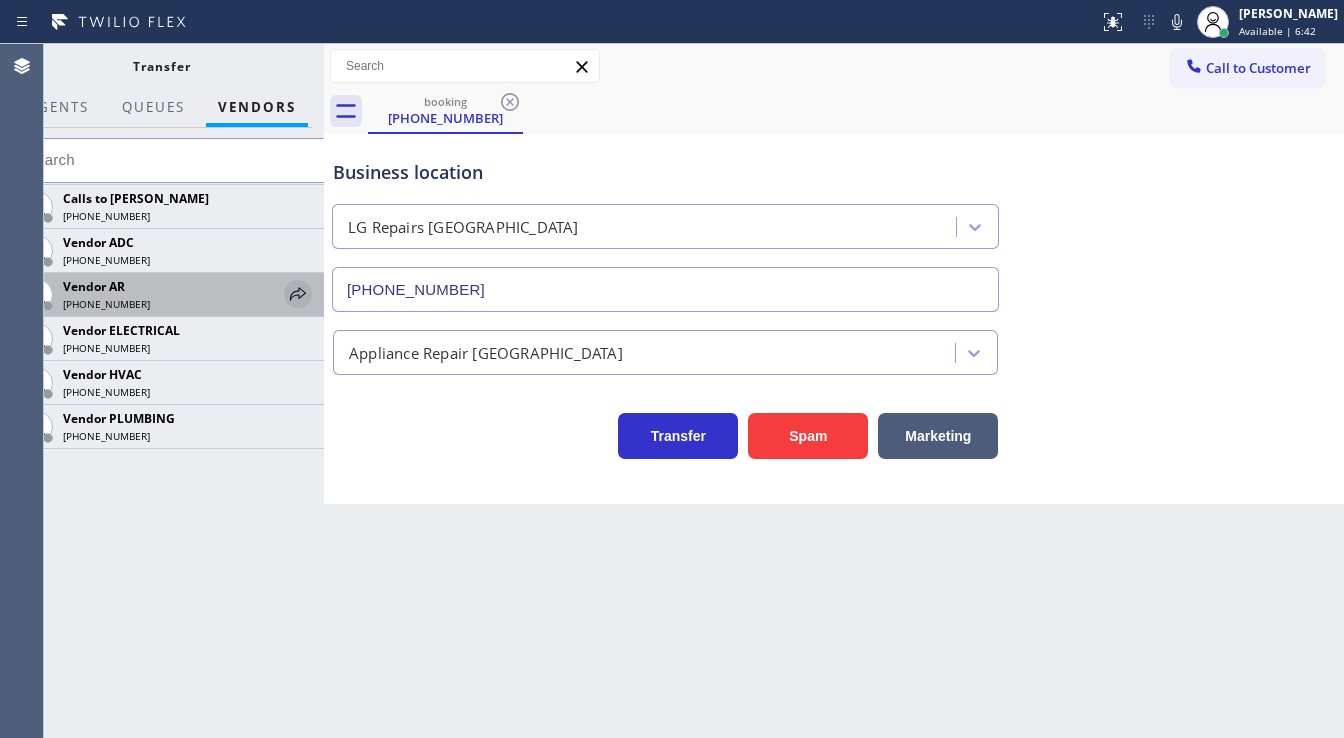 click 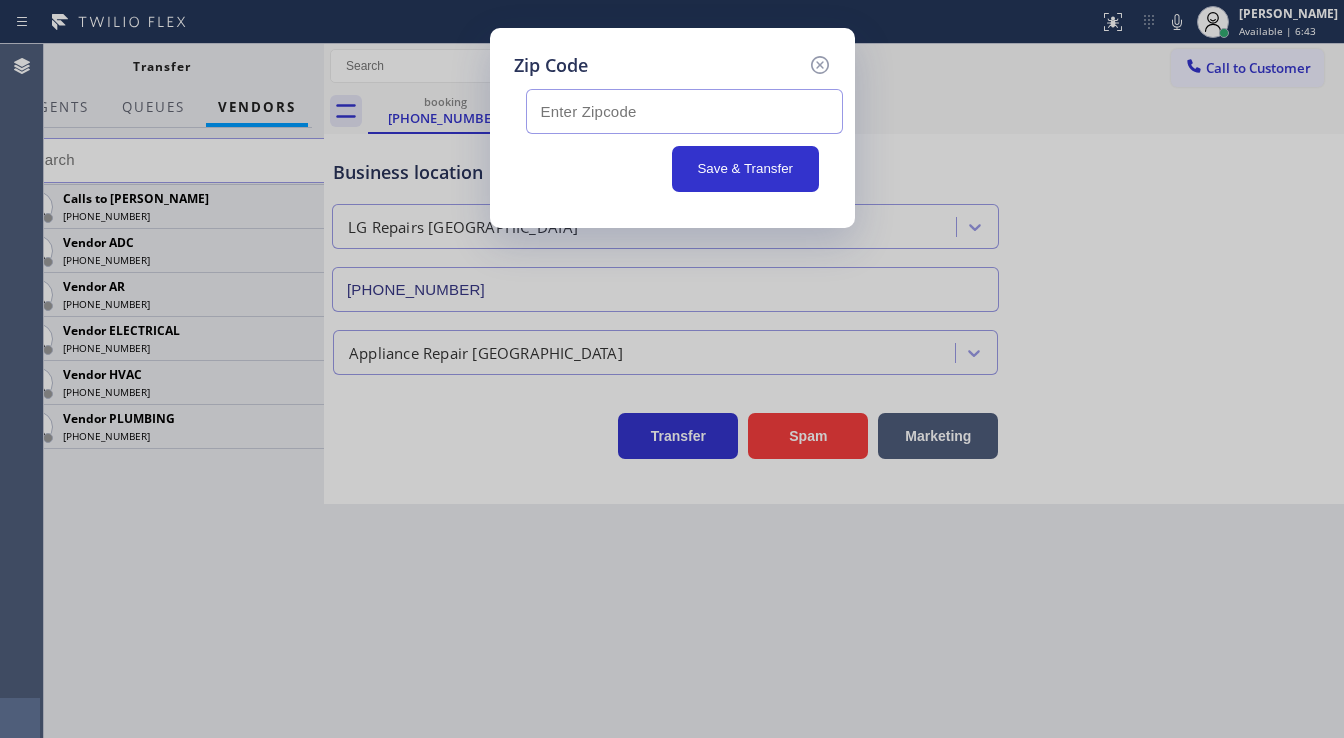 click at bounding box center (684, 111) 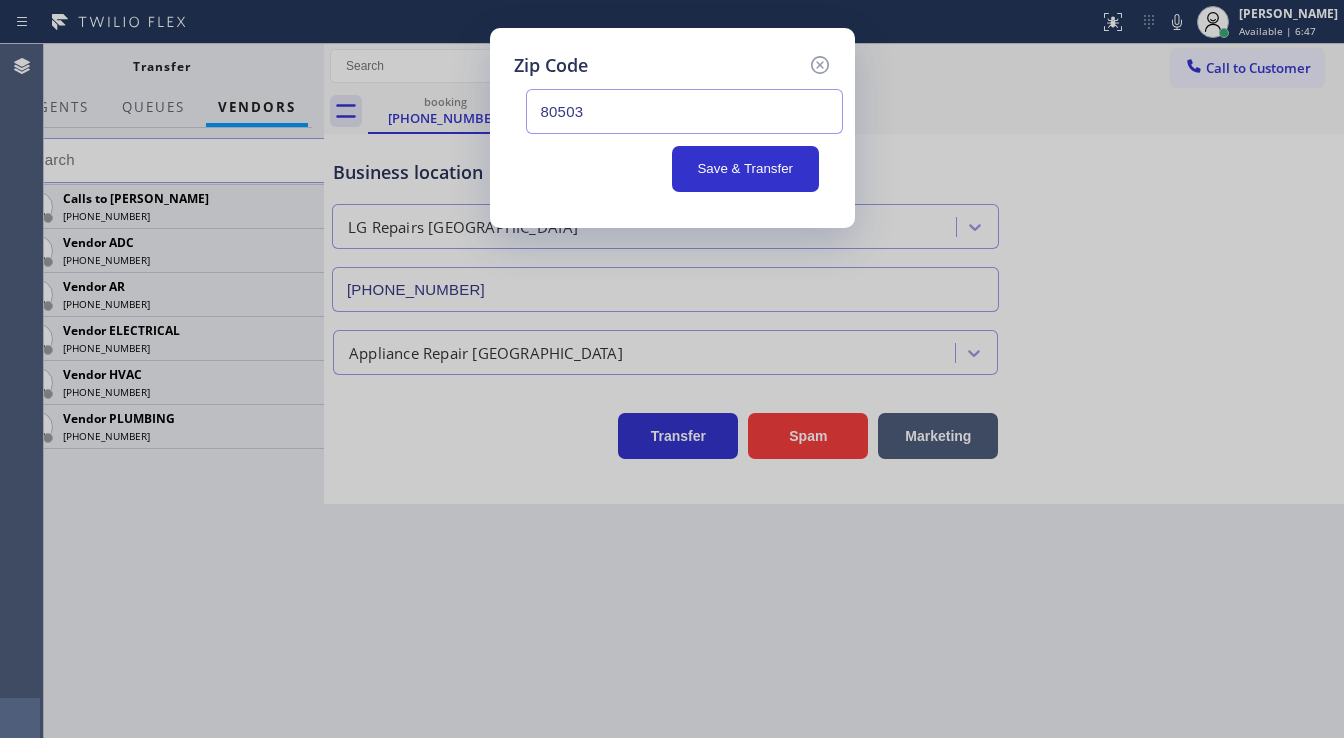 type on "80503" 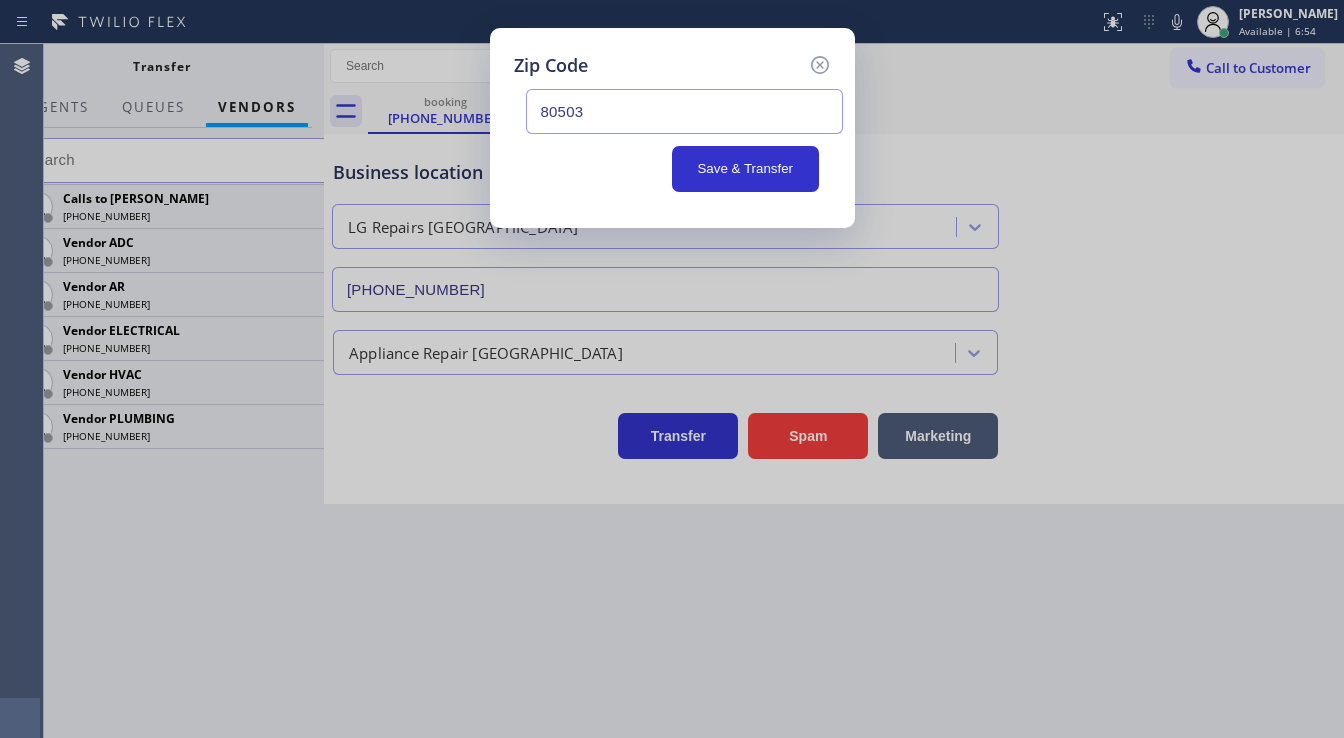 click on "Zip Code" at bounding box center [672, 65] 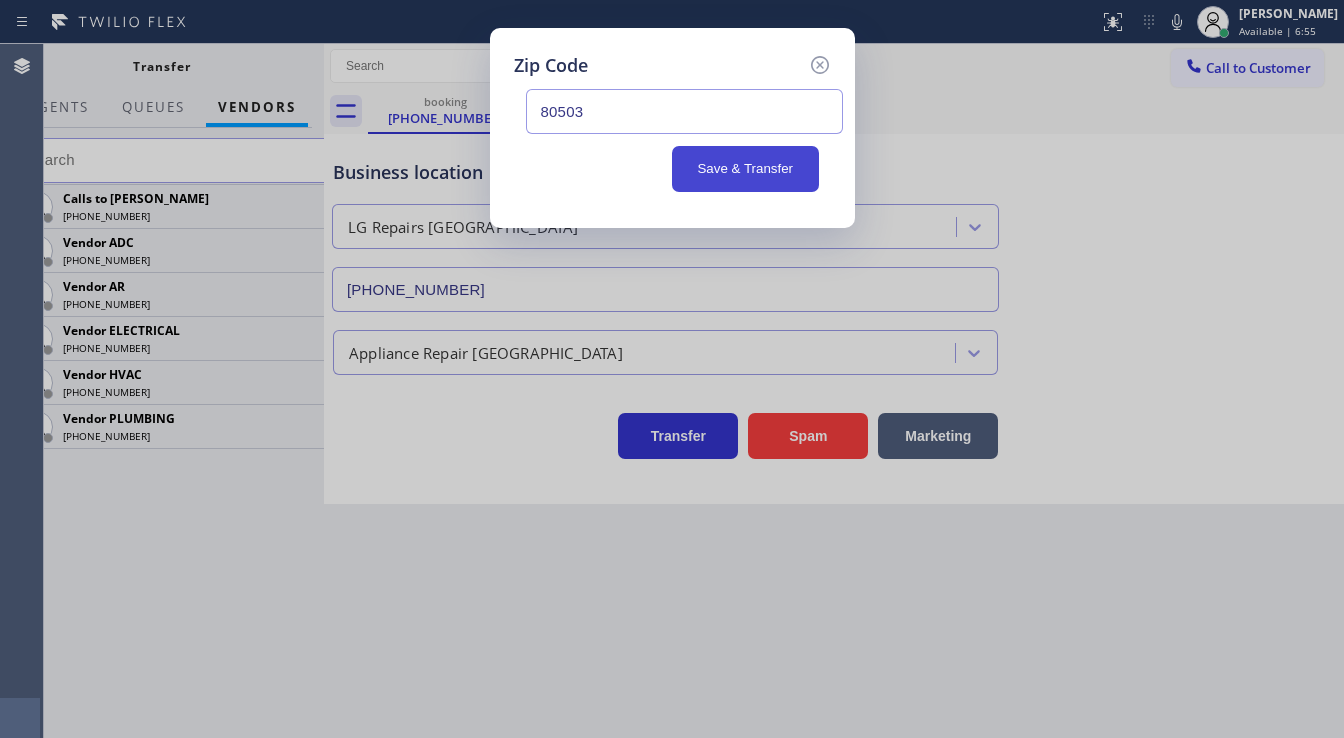 click on "Save & Transfer" at bounding box center (745, 169) 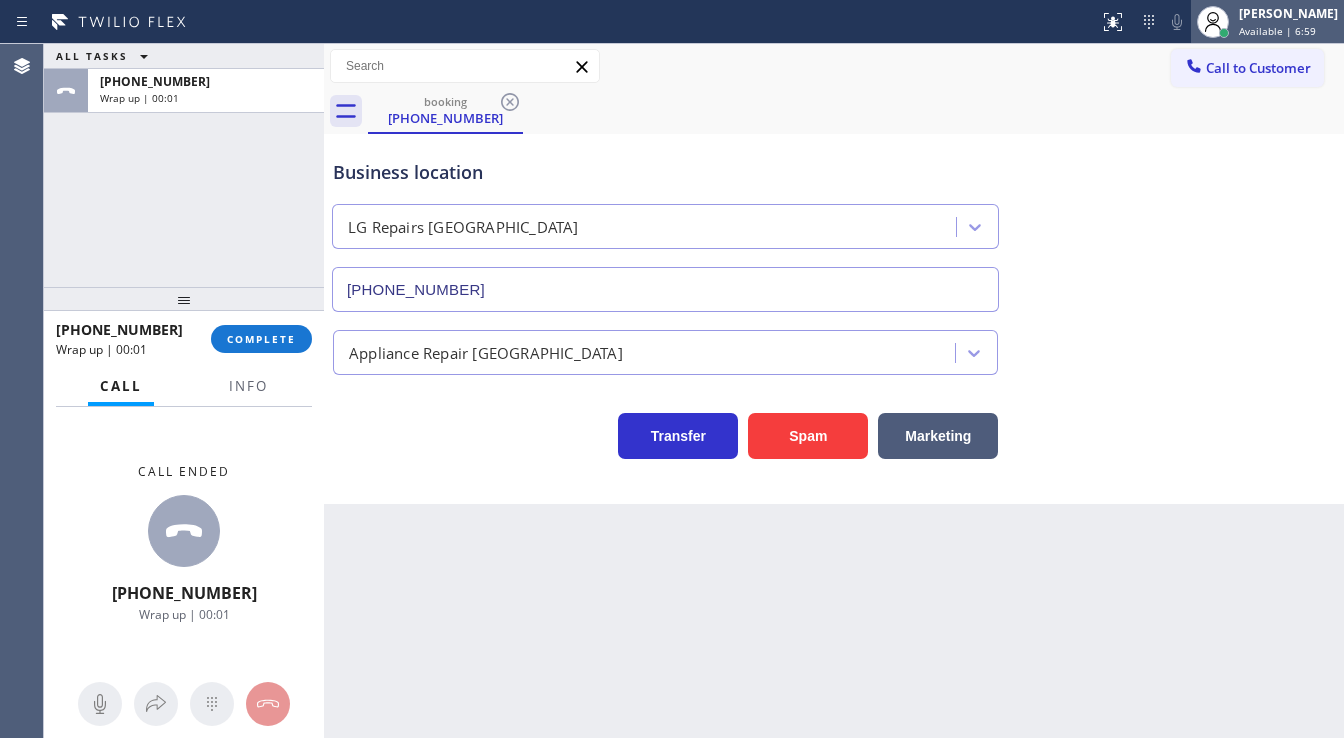 click on "Available | 6:59" at bounding box center [1277, 31] 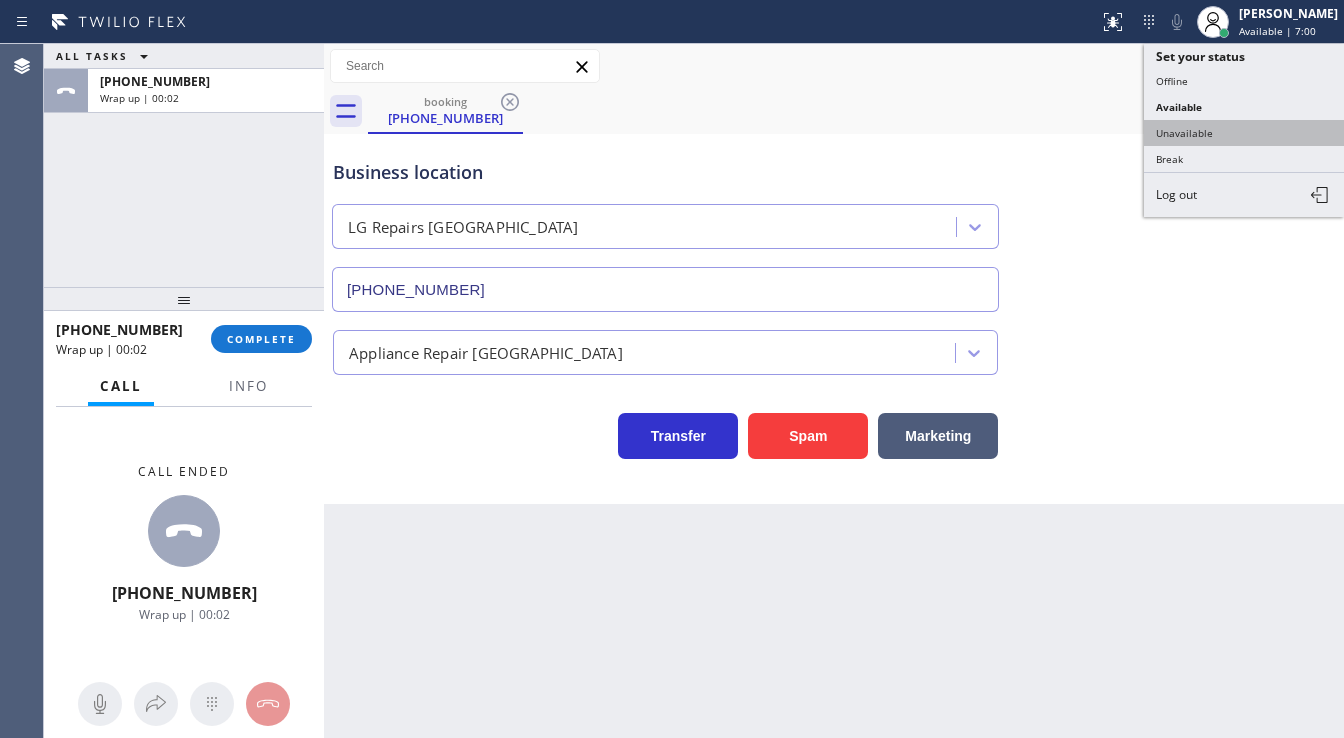 click on "Unavailable" at bounding box center (1244, 133) 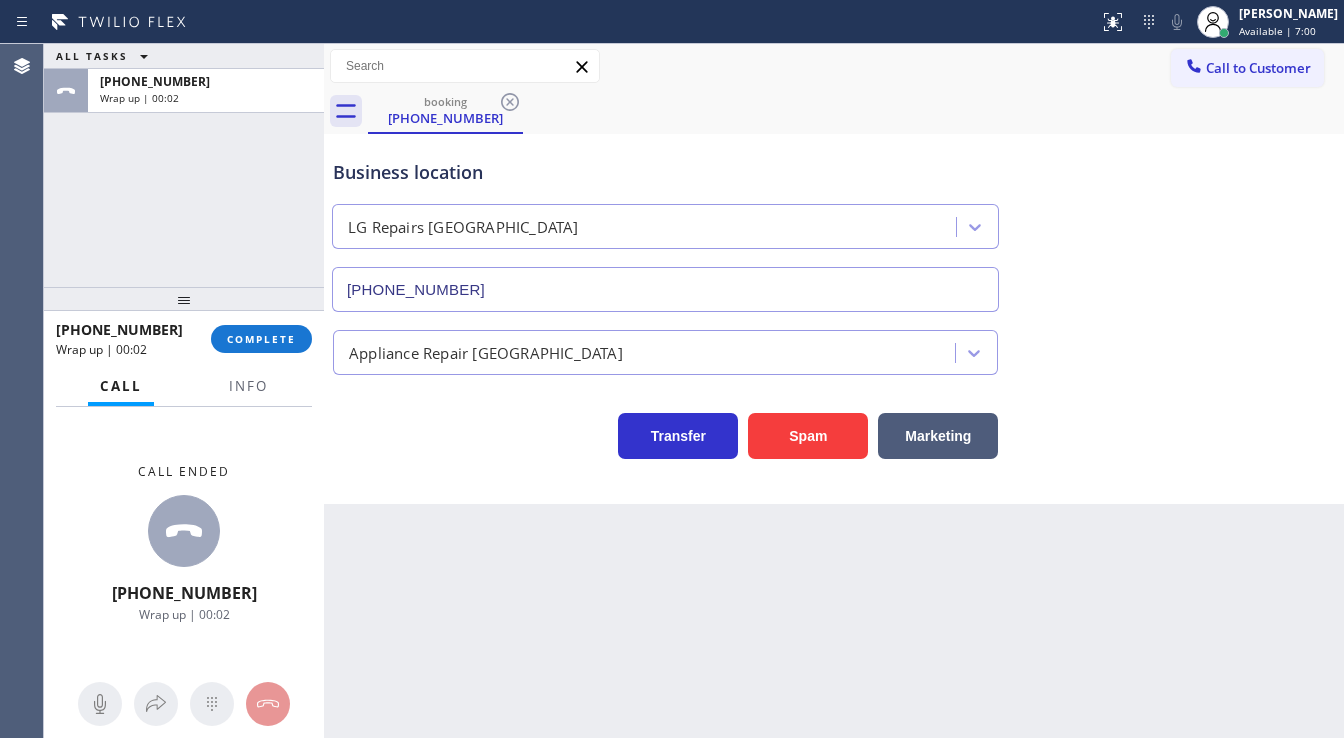 click on "booking [PHONE_NUMBER]" at bounding box center (856, 111) 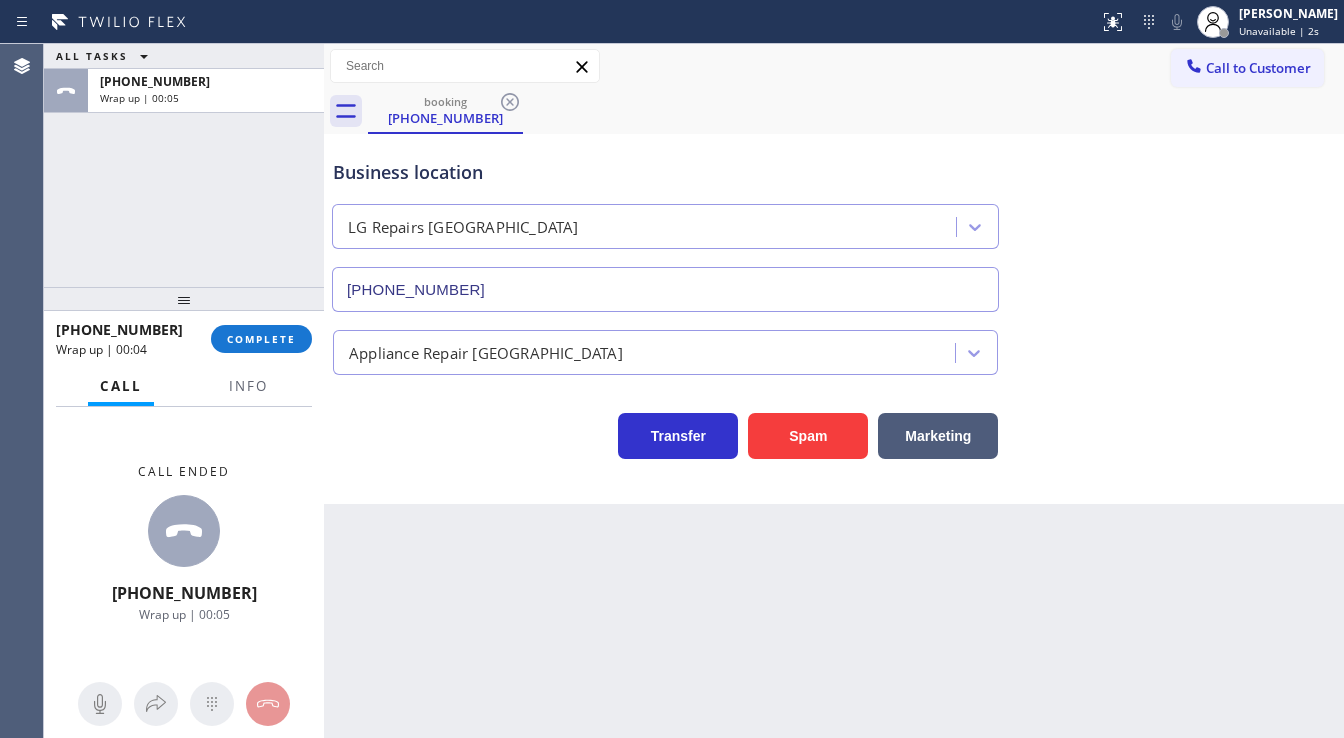 click on "Back to Dashboard Change Sender ID Customers Technicians Select a contact Outbound call Technician Search Technician Your caller id phone number Your caller id phone number Call Technician info Name   Phone none Address none Change Sender ID HVAC [PHONE_NUMBER] 5 Star Appliance [PHONE_NUMBER] Appliance Repair [PHONE_NUMBER] Plumbing [PHONE_NUMBER] Air Duct Cleaning [PHONE_NUMBER]  Electricians [PHONE_NUMBER] Cancel Change Check personal SMS Reset Change booking [PHONE_NUMBER] Call to Customer Outbound call Location Subzero Repair  Professionals Your caller id phone number [PHONE_NUMBER] Customer number Call Outbound call Technician Search Technician Your caller id phone number Your caller id phone number Call booking [PHONE_NUMBER] Business location LG Repairs [GEOGRAPHIC_DATA] [PHONE_NUMBER] Appliance Repair High End Transfer Spam Marketing" at bounding box center [834, 391] 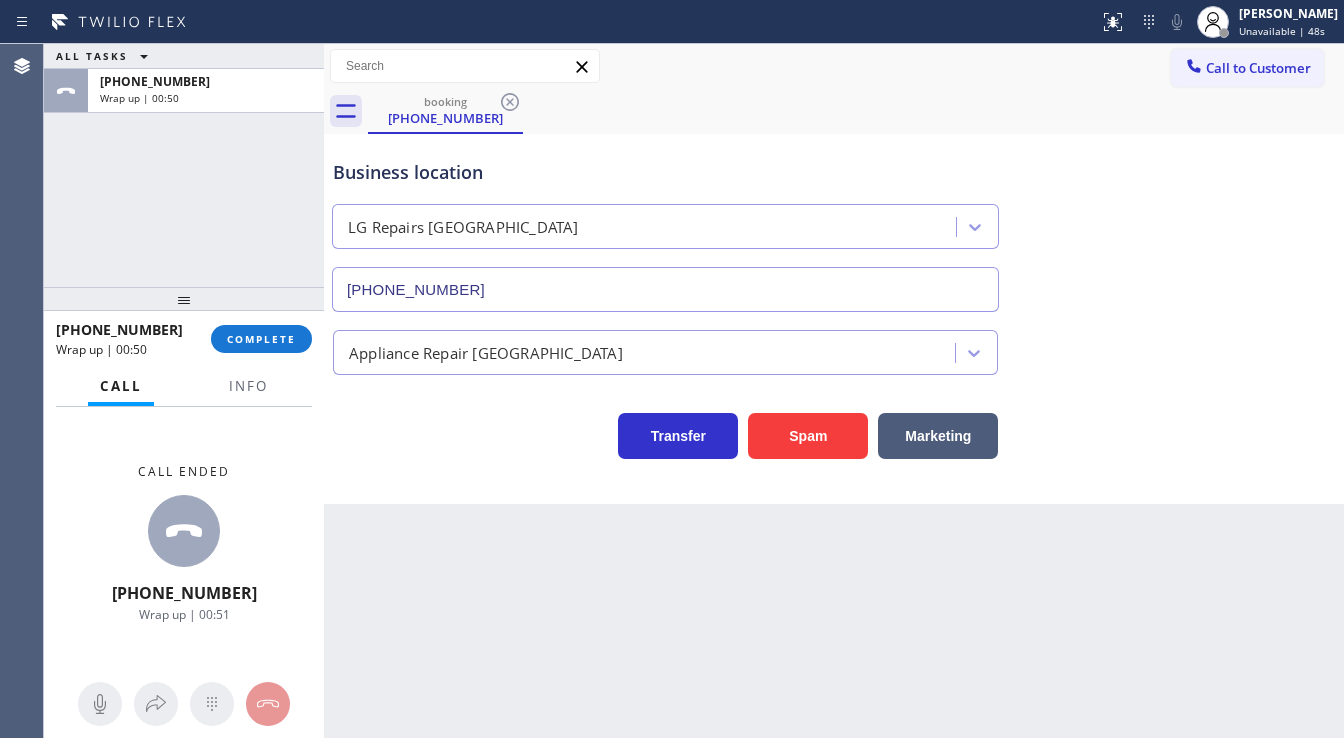 drag, startPoint x: 94, startPoint y: 216, endPoint x: 212, endPoint y: 240, distance: 120.41595 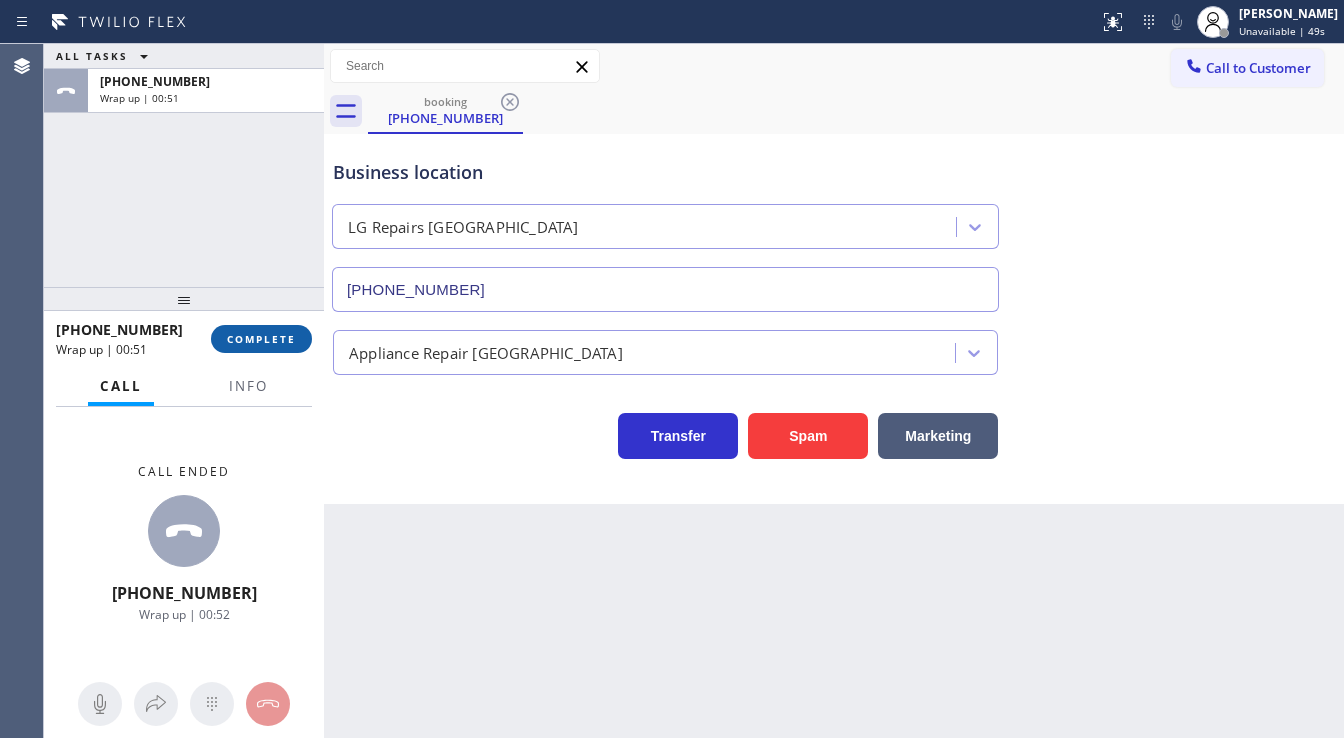 click on "COMPLETE" at bounding box center [261, 339] 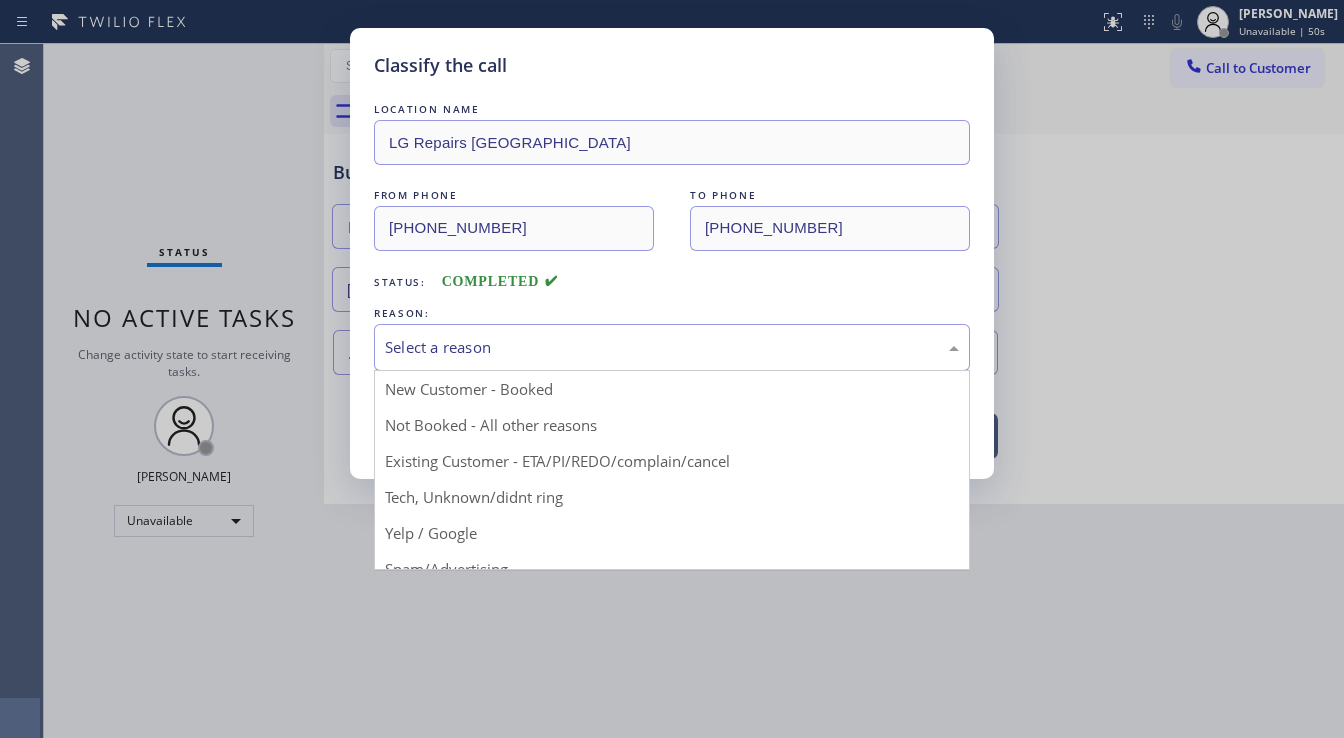 click on "Select a reason" at bounding box center (672, 347) 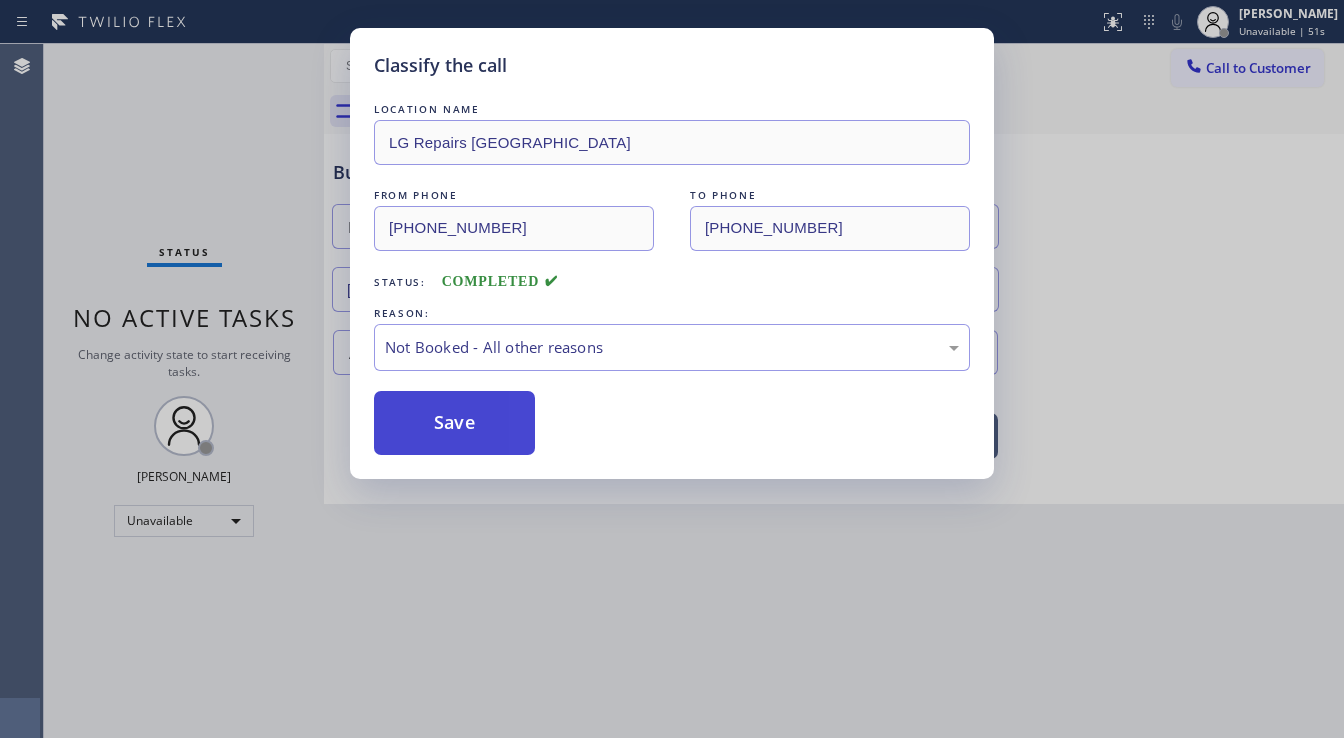 click on "Save" at bounding box center (454, 423) 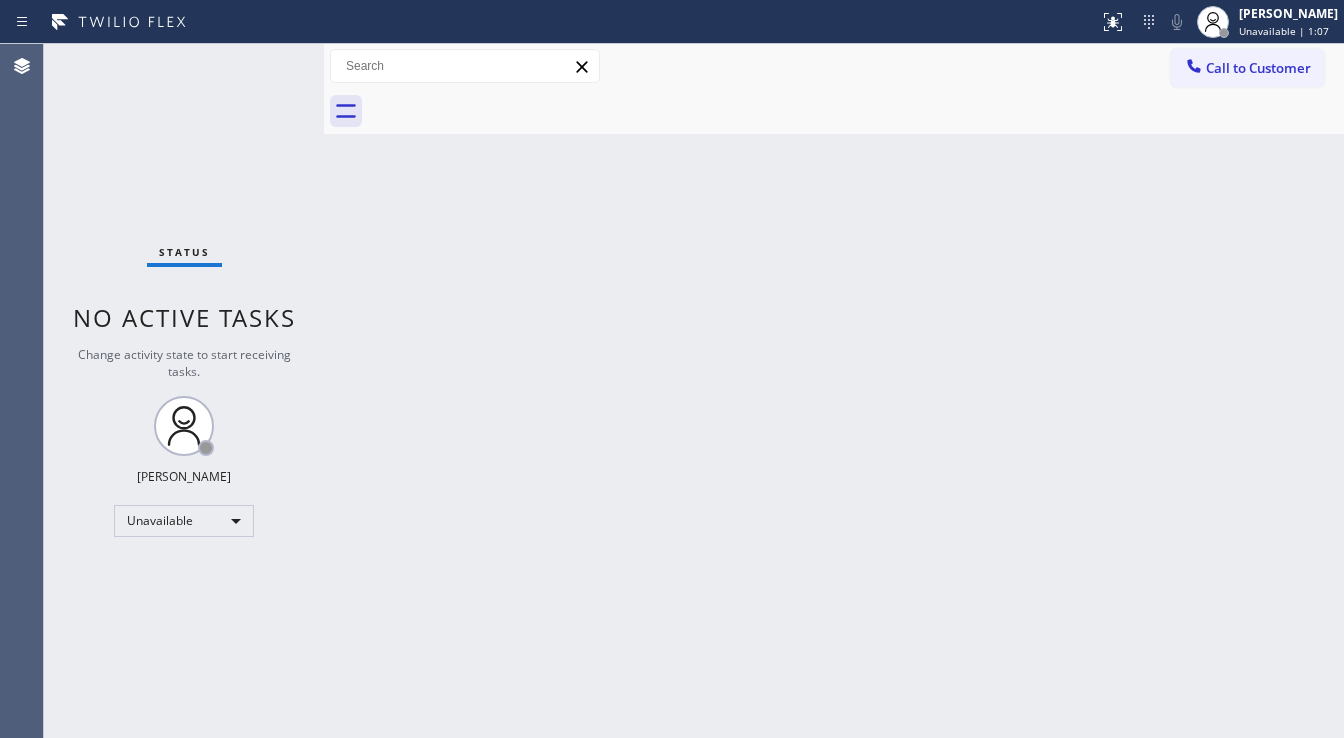 click on "Back to Dashboard Change Sender ID Customers Technicians Select a contact Outbound call Technician Search Technician Your caller id phone number Your caller id phone number Call Technician info Name   Phone none Address none Change Sender ID HVAC [PHONE_NUMBER] 5 Star Appliance [PHONE_NUMBER] Appliance Repair [PHONE_NUMBER] Plumbing [PHONE_NUMBER] Air Duct Cleaning [PHONE_NUMBER]  Electricians [PHONE_NUMBER] Cancel Change Check personal SMS Reset Change No tabs Call to Customer Outbound call Location Subzero Repair  Professionals Your caller id phone number [PHONE_NUMBER] Customer number Call Outbound call Technician Search Technician Your caller id phone number Your caller id phone number Call" at bounding box center (834, 391) 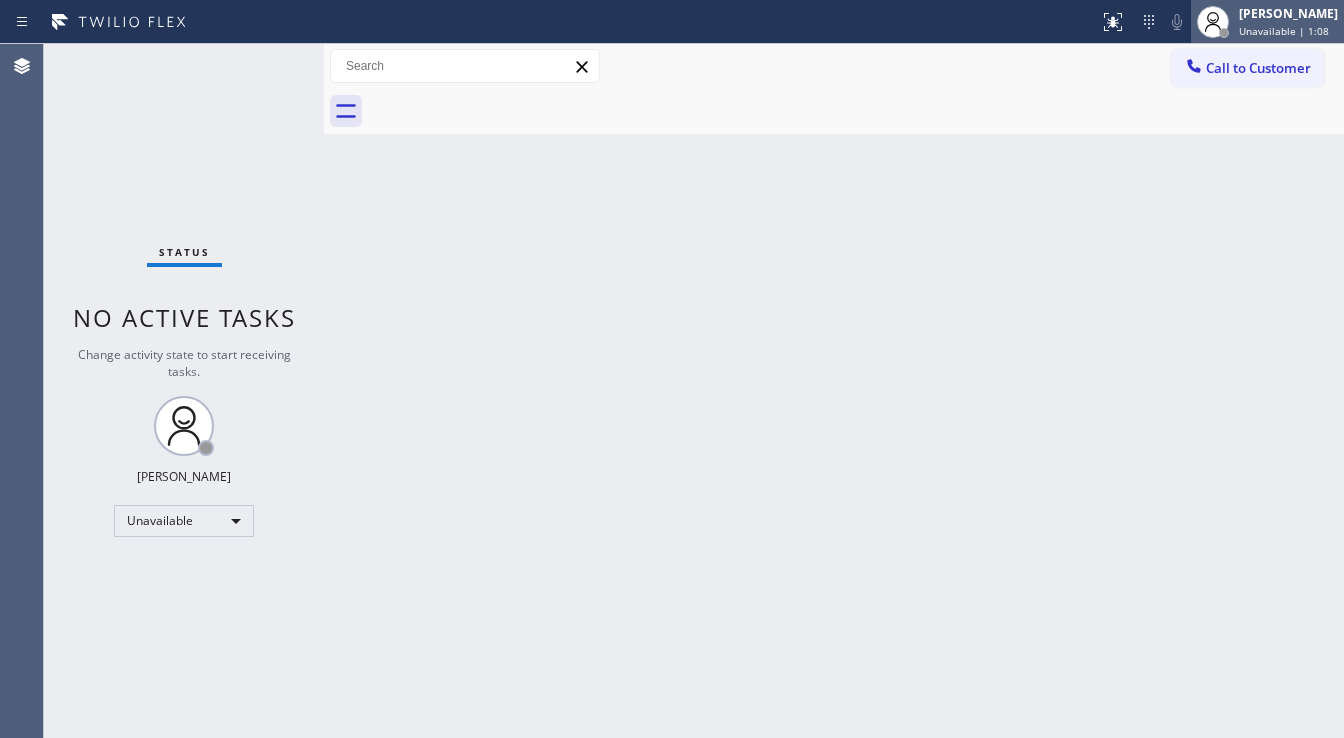 click on "[PERSON_NAME]" at bounding box center (1288, 13) 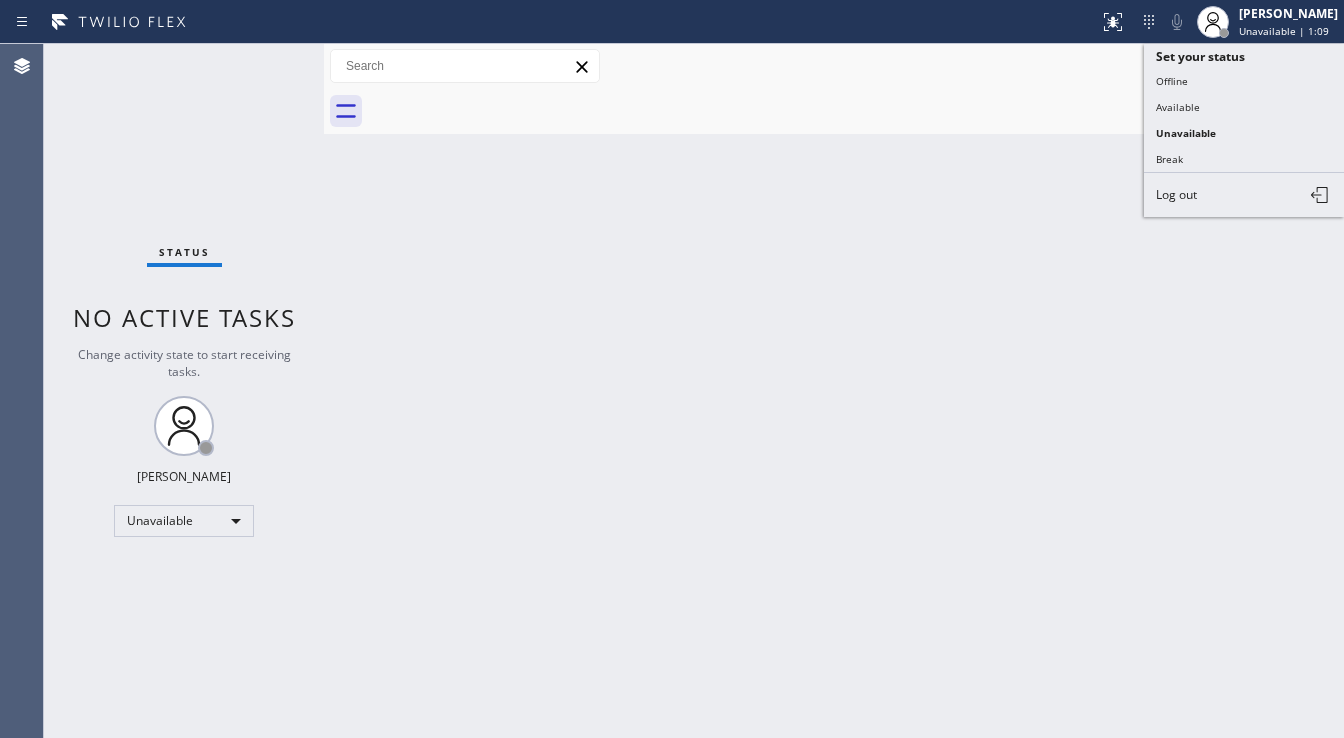 drag, startPoint x: 1180, startPoint y: 99, endPoint x: 1091, endPoint y: 124, distance: 92.44458 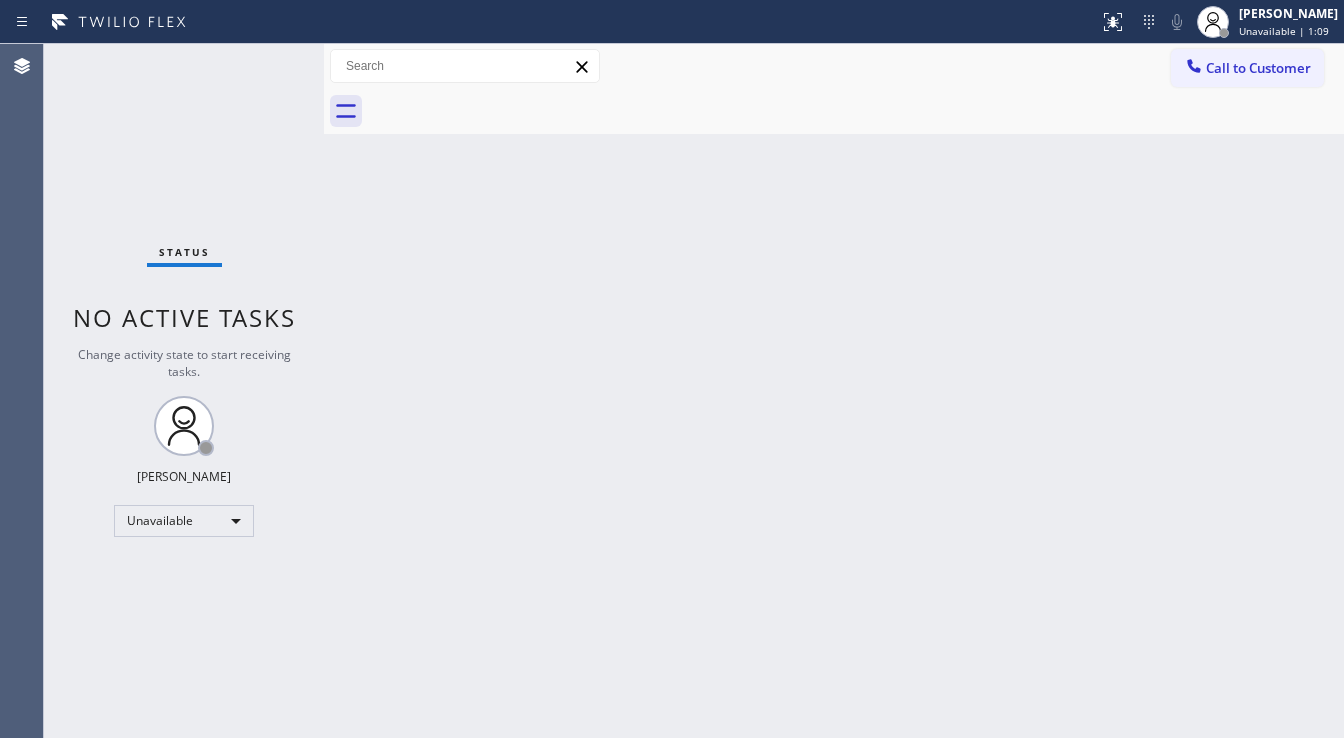 click on "Back to Dashboard Change Sender ID Customers Technicians Select a contact Outbound call Technician Search Technician Your caller id phone number Your caller id phone number Call Technician info Name   Phone none Address none Change Sender ID HVAC [PHONE_NUMBER] 5 Star Appliance [PHONE_NUMBER] Appliance Repair [PHONE_NUMBER] Plumbing [PHONE_NUMBER] Air Duct Cleaning [PHONE_NUMBER]  Electricians [PHONE_NUMBER] Cancel Change Check personal SMS Reset Change No tabs Call to Customer Outbound call Location Subzero Repair  Professionals Your caller id phone number [PHONE_NUMBER] Customer number Call Outbound call Technician Search Technician Your caller id phone number Your caller id phone number Call" at bounding box center (834, 391) 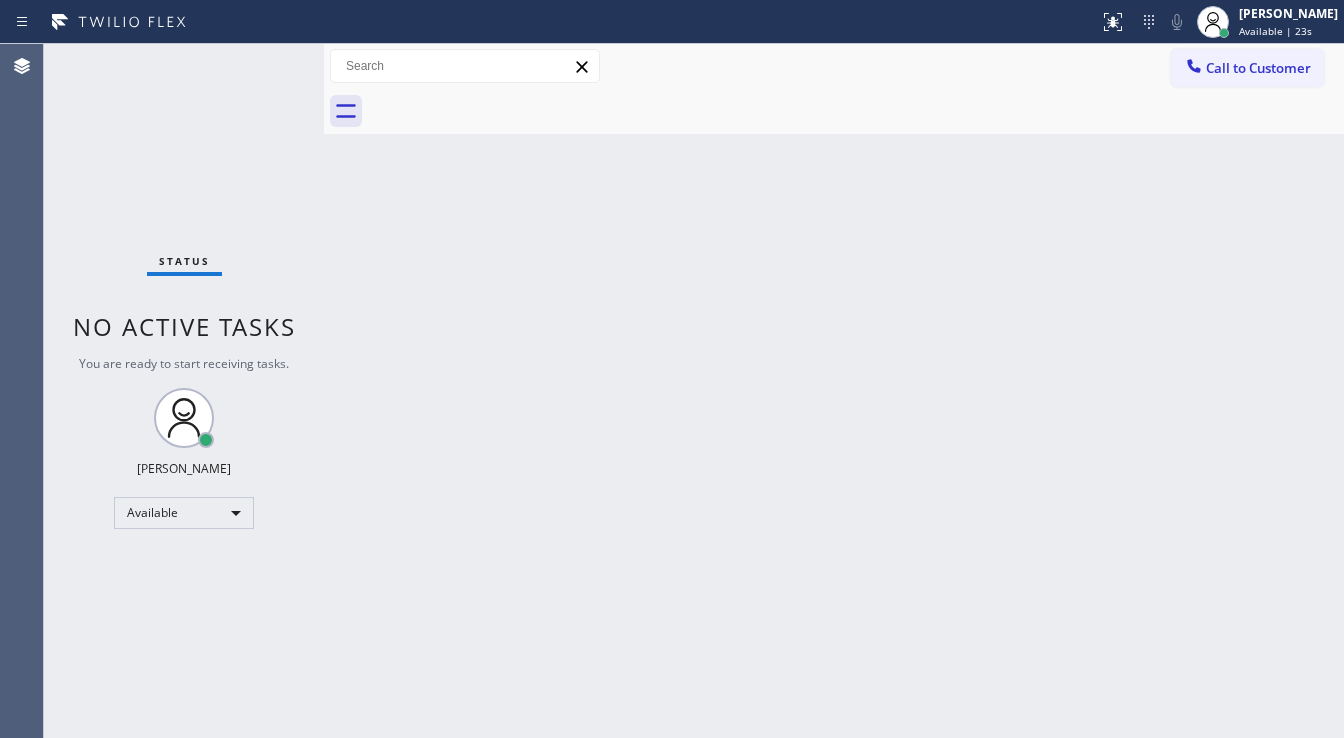 drag, startPoint x: 237, startPoint y: 63, endPoint x: 233, endPoint y: 44, distance: 19.416489 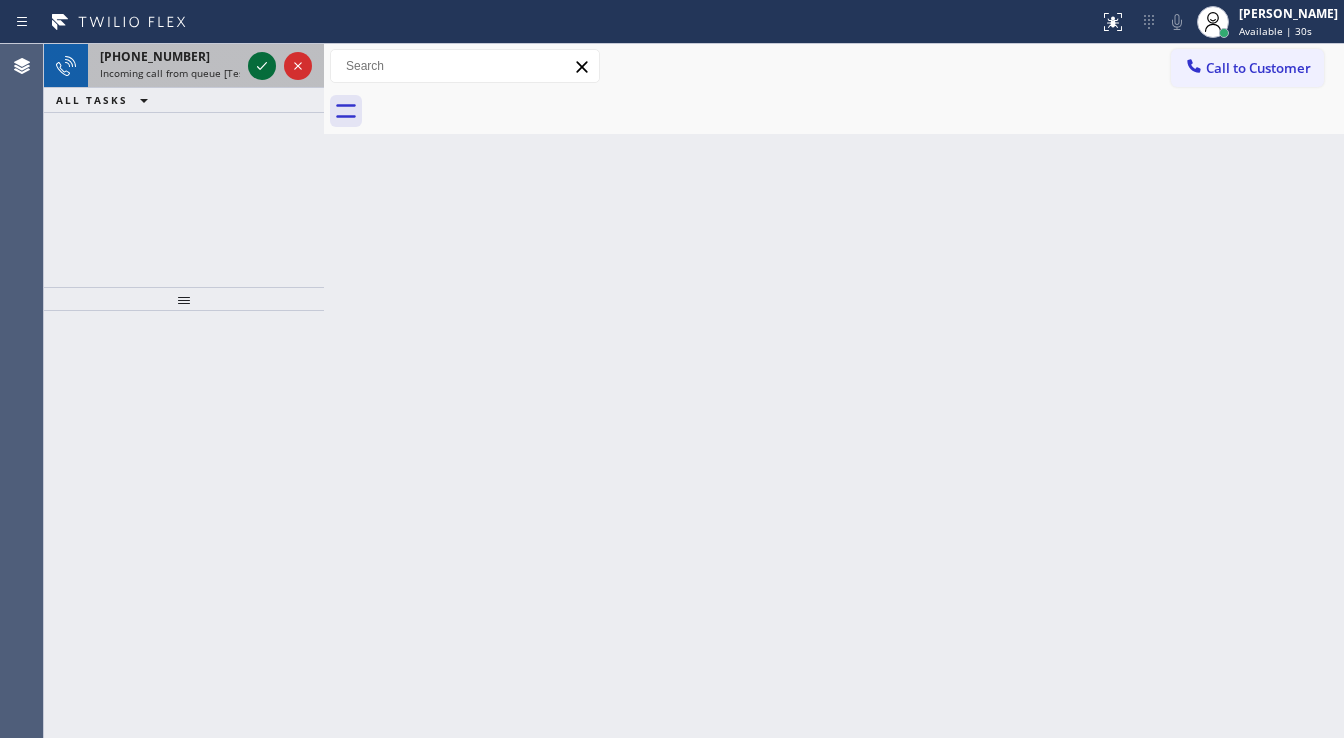click 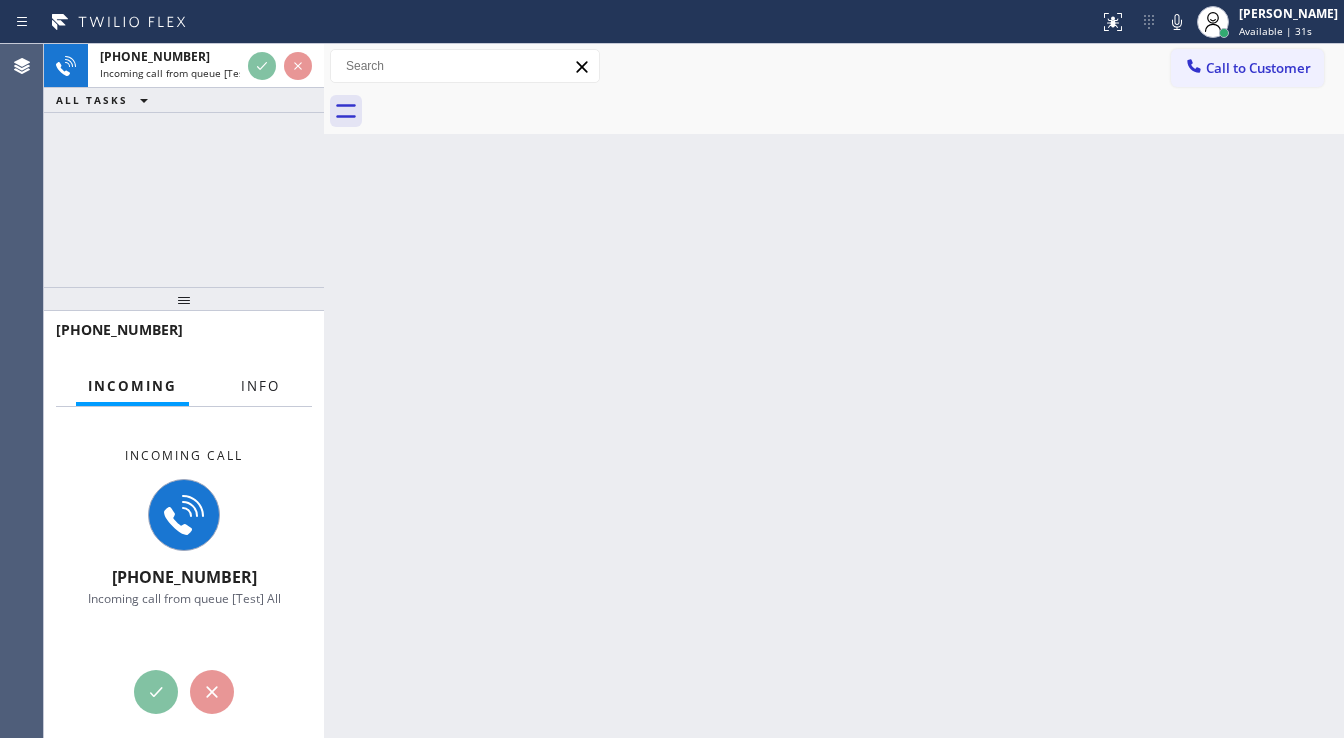 click on "Info" at bounding box center (260, 386) 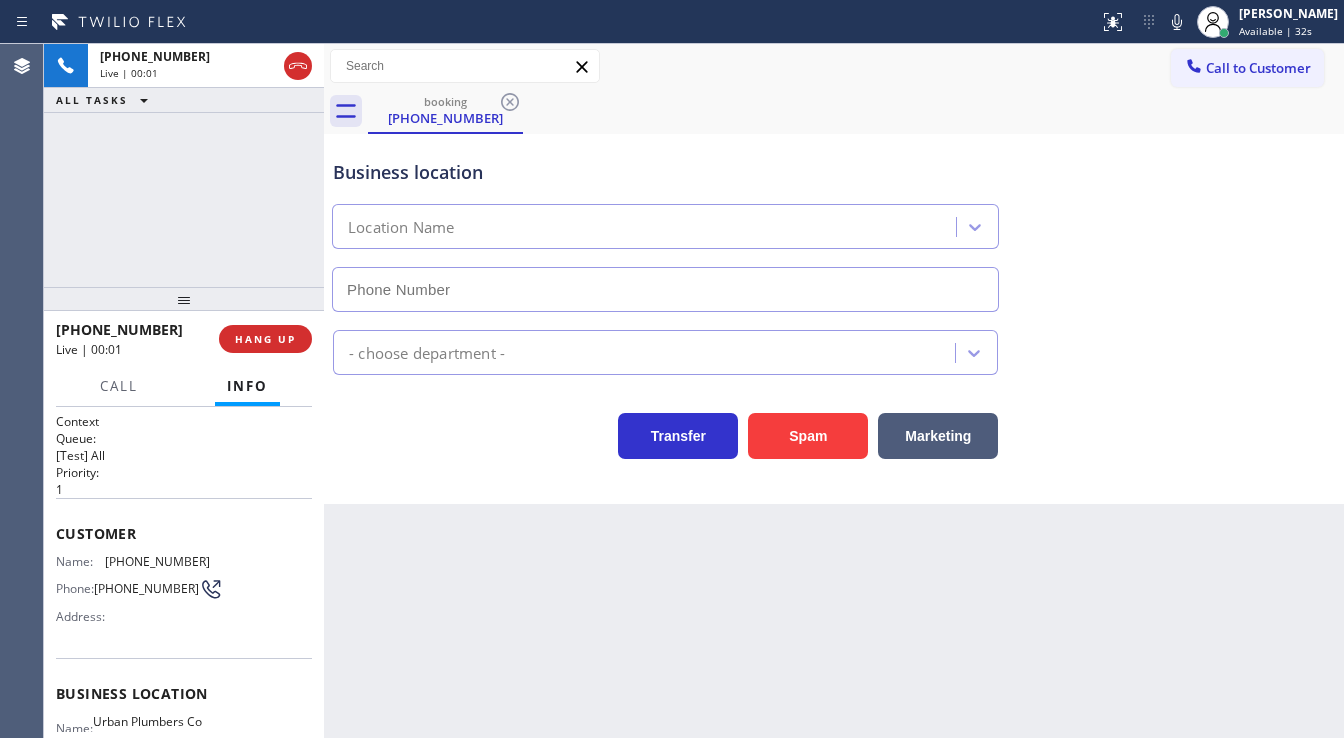 type on "[PHONE_NUMBER]" 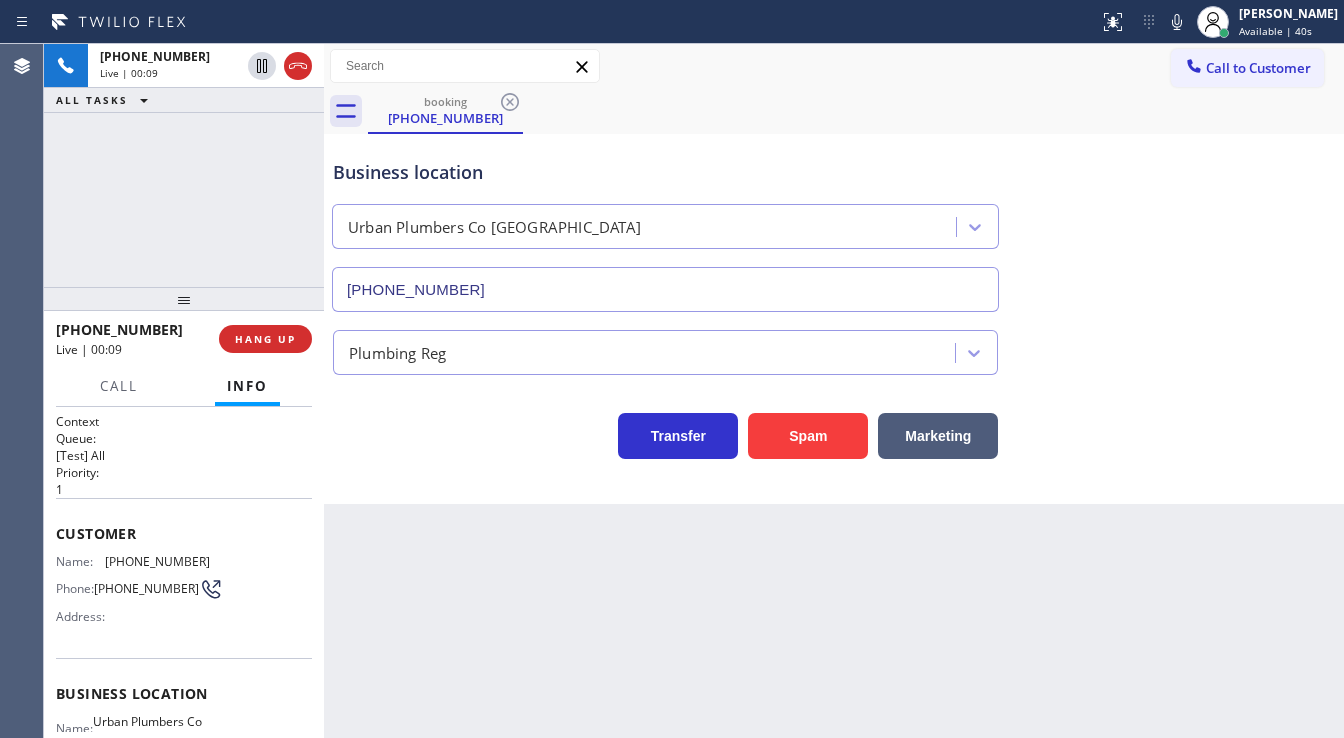 type 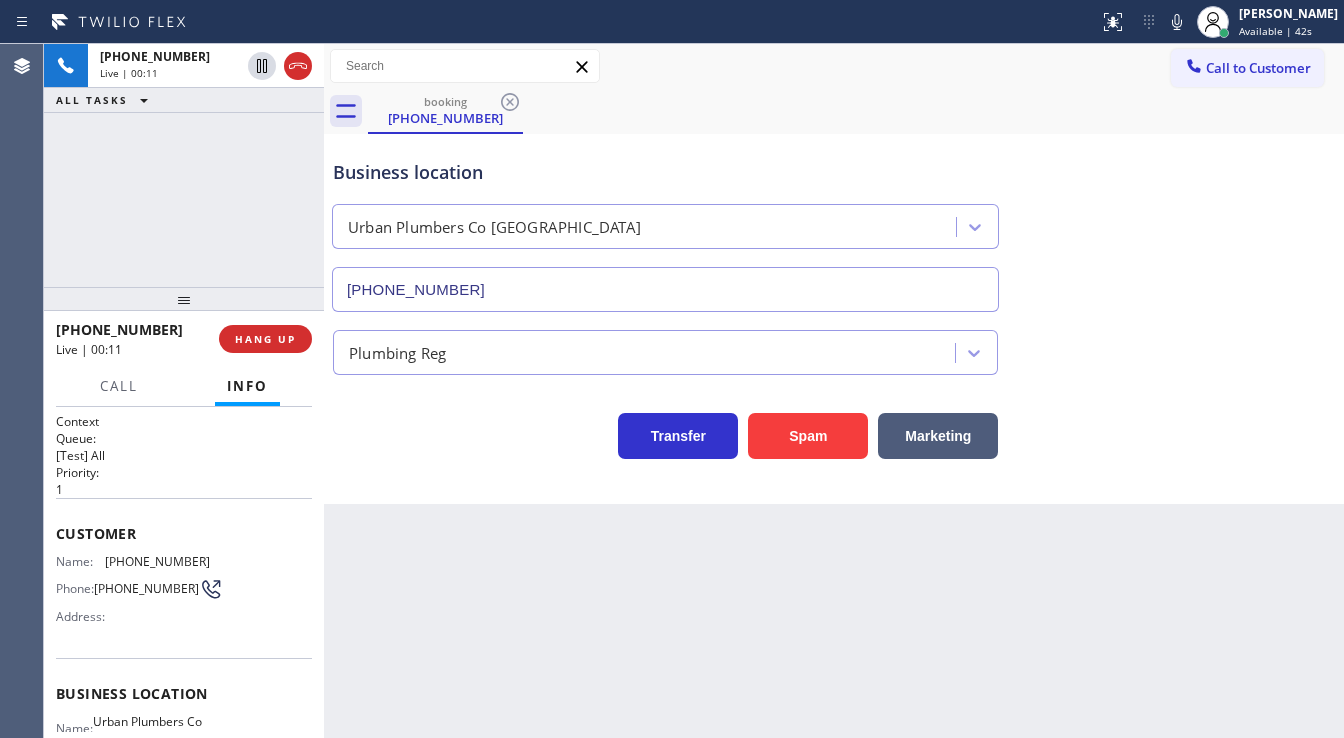 click on "[PHONE_NUMBER] Live | 00:11 ALL TASKS ALL TASKS ACTIVE TASKS TASKS IN WRAP UP" at bounding box center (184, 165) 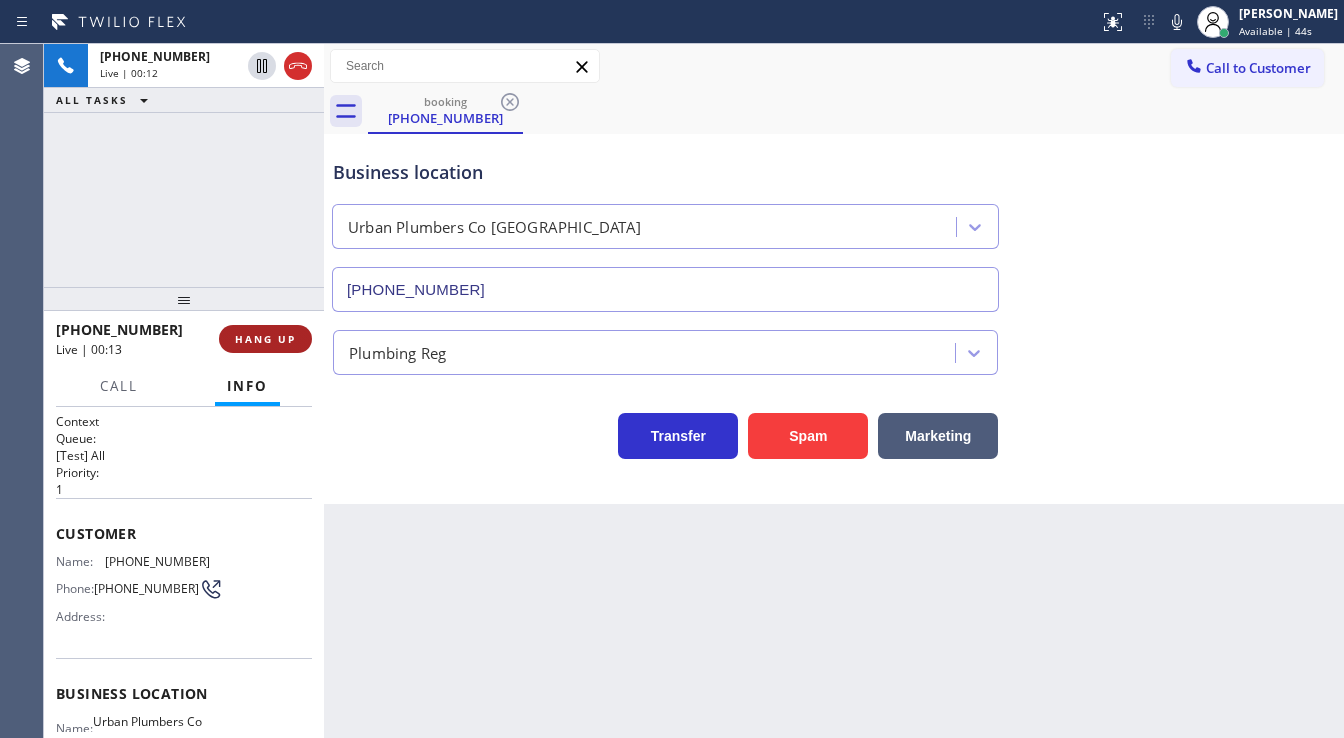 click on "HANG UP" at bounding box center (265, 339) 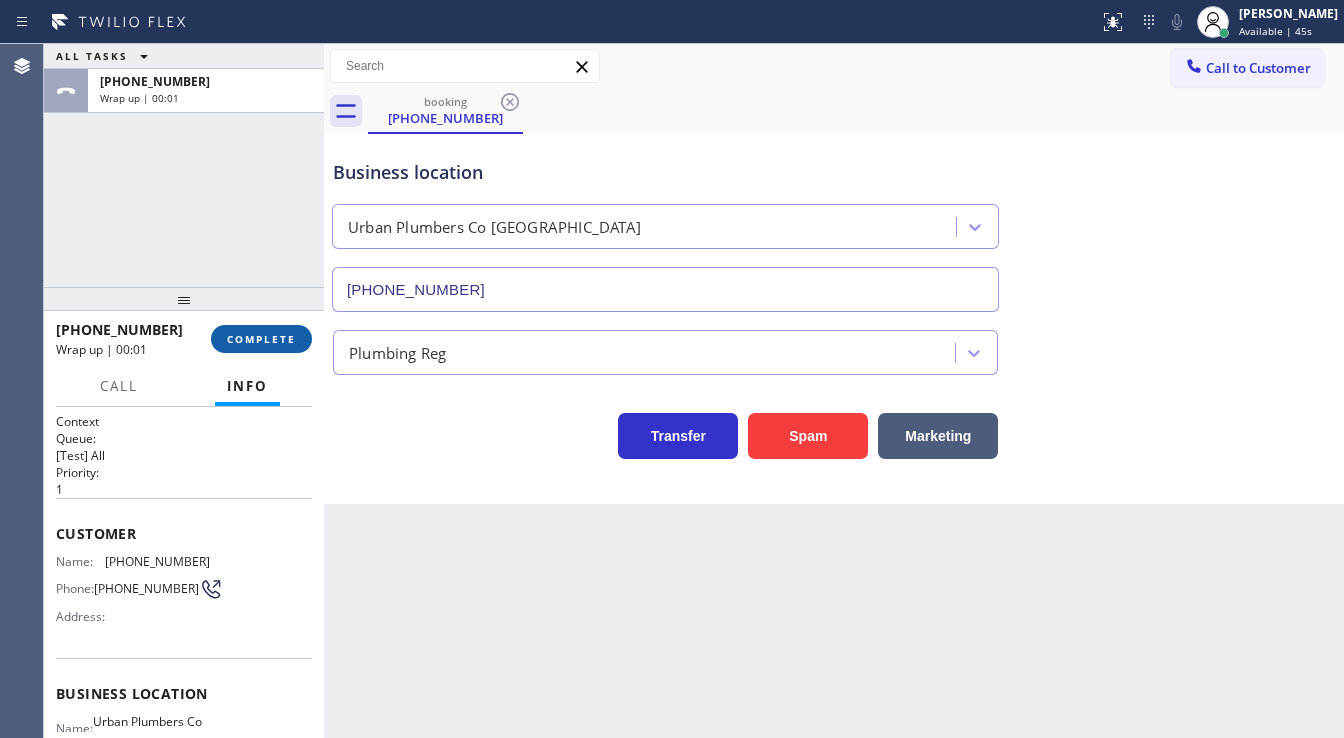 click on "COMPLETE" at bounding box center [261, 339] 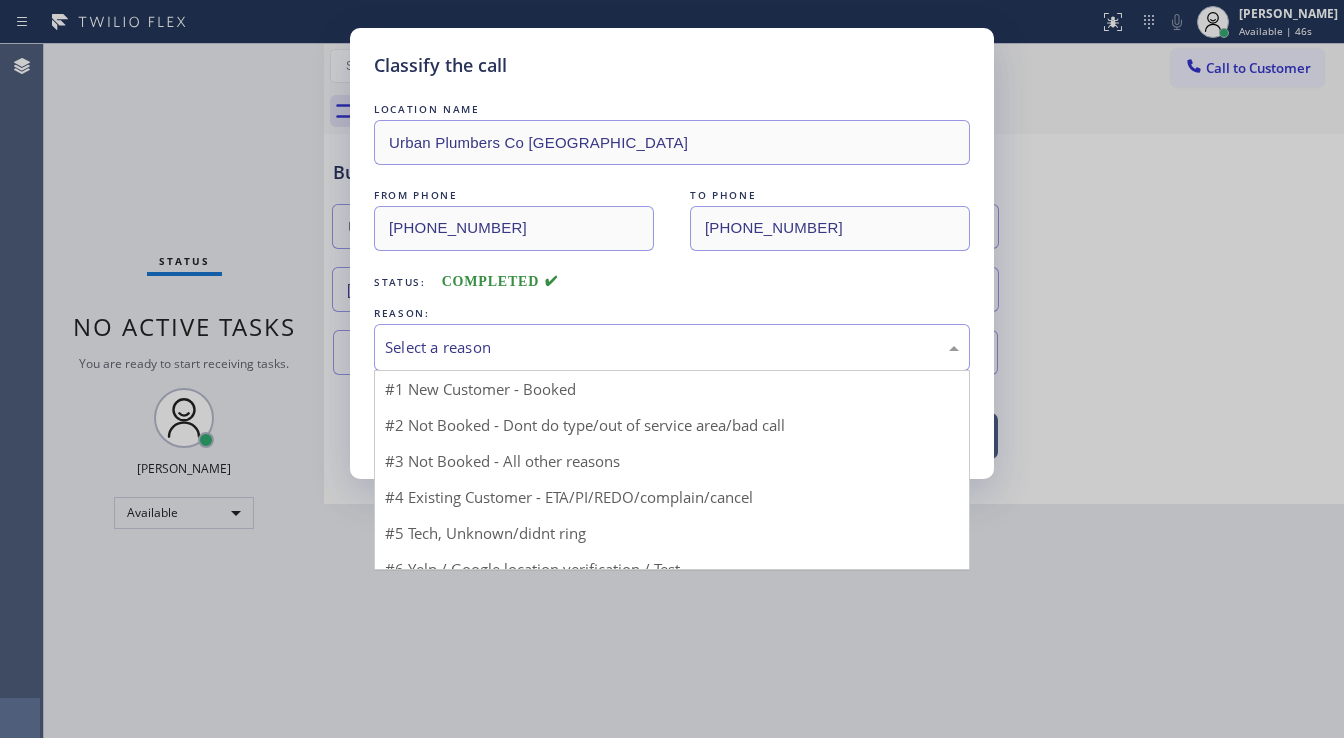 click on "Select a reason" at bounding box center (672, 347) 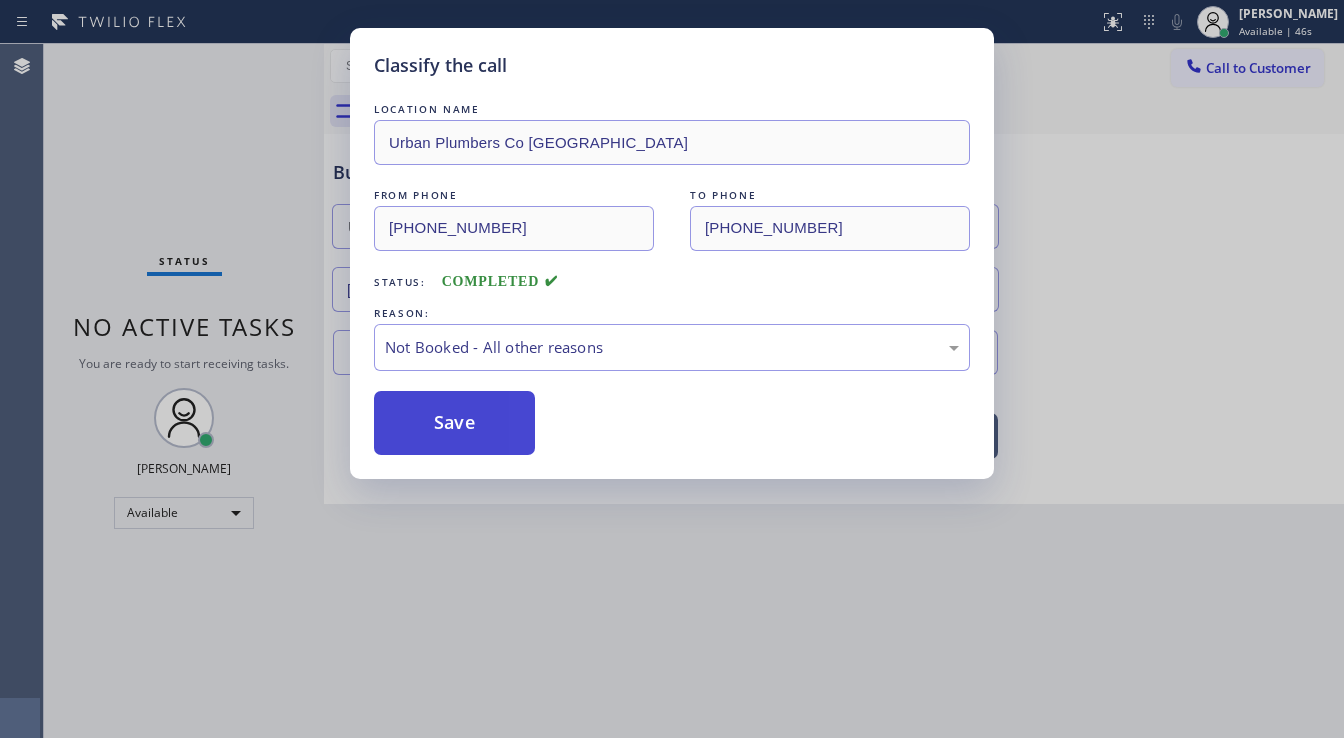 click on "Save" at bounding box center [454, 423] 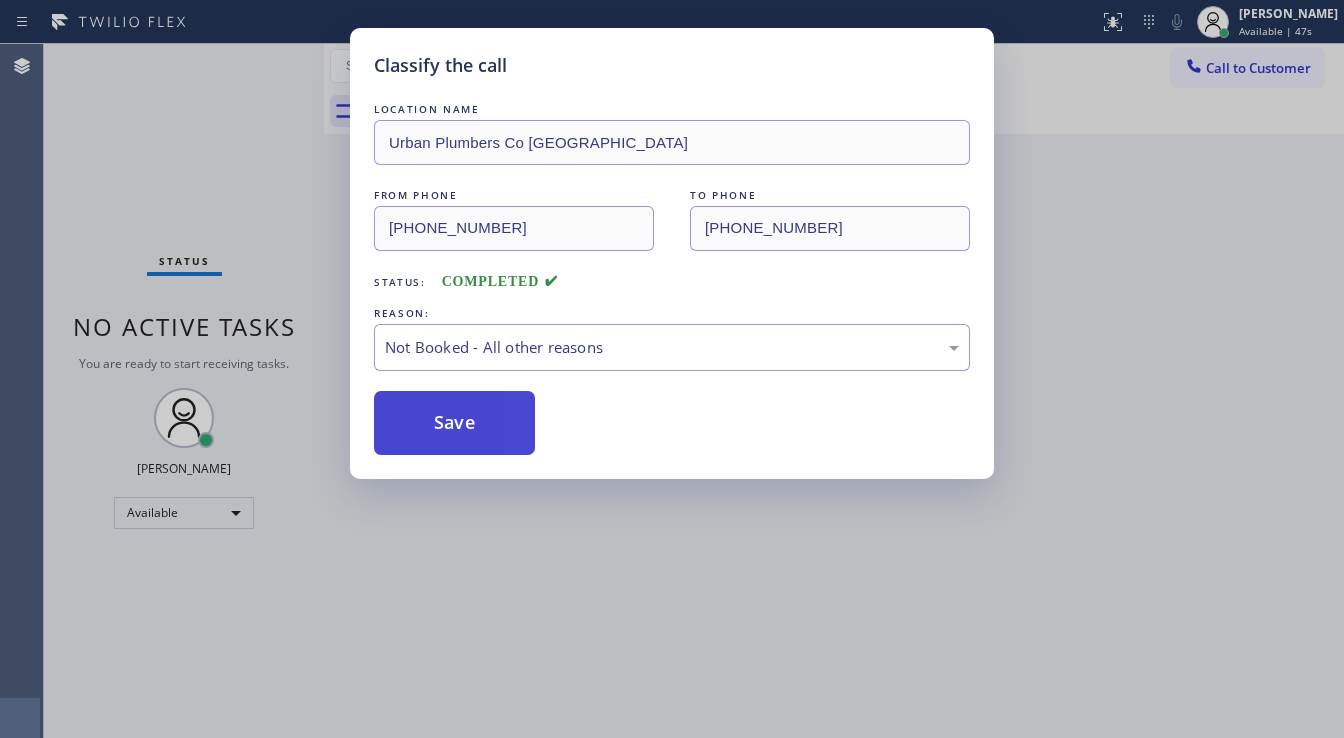 click on "Save" at bounding box center [454, 423] 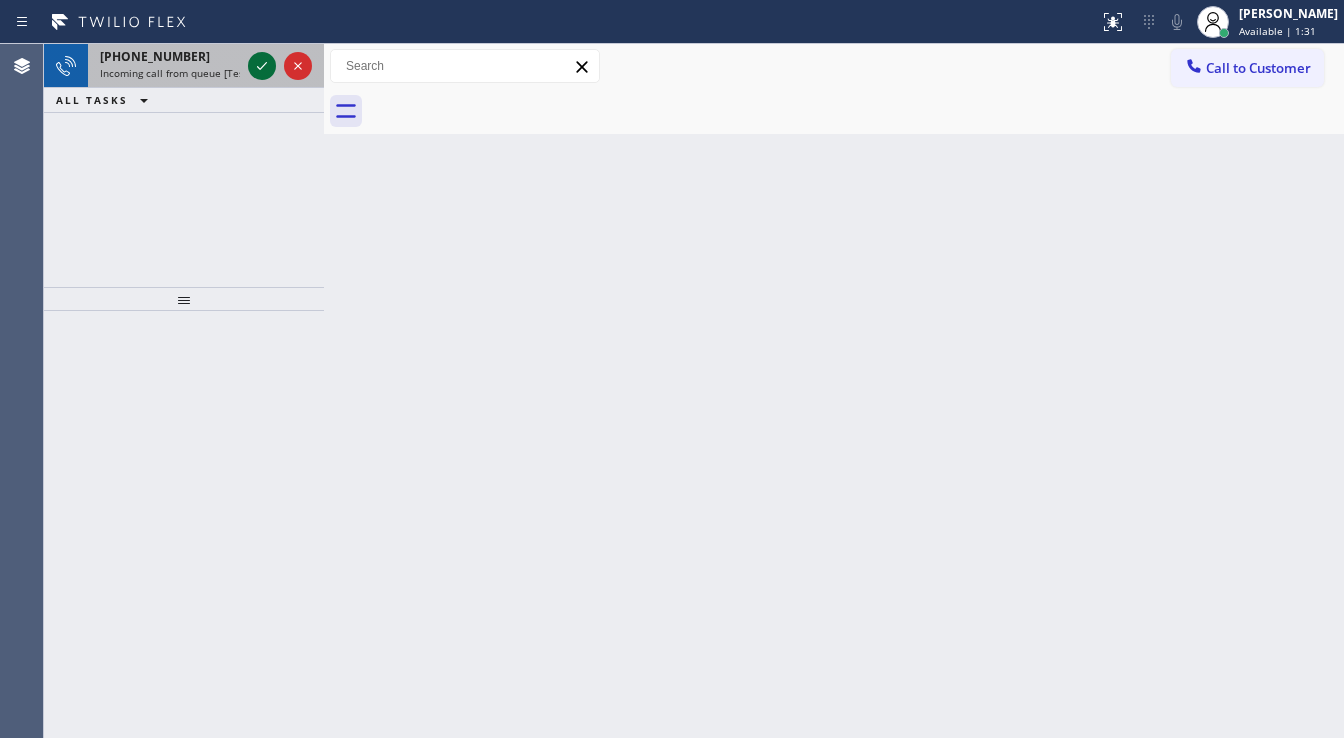 click 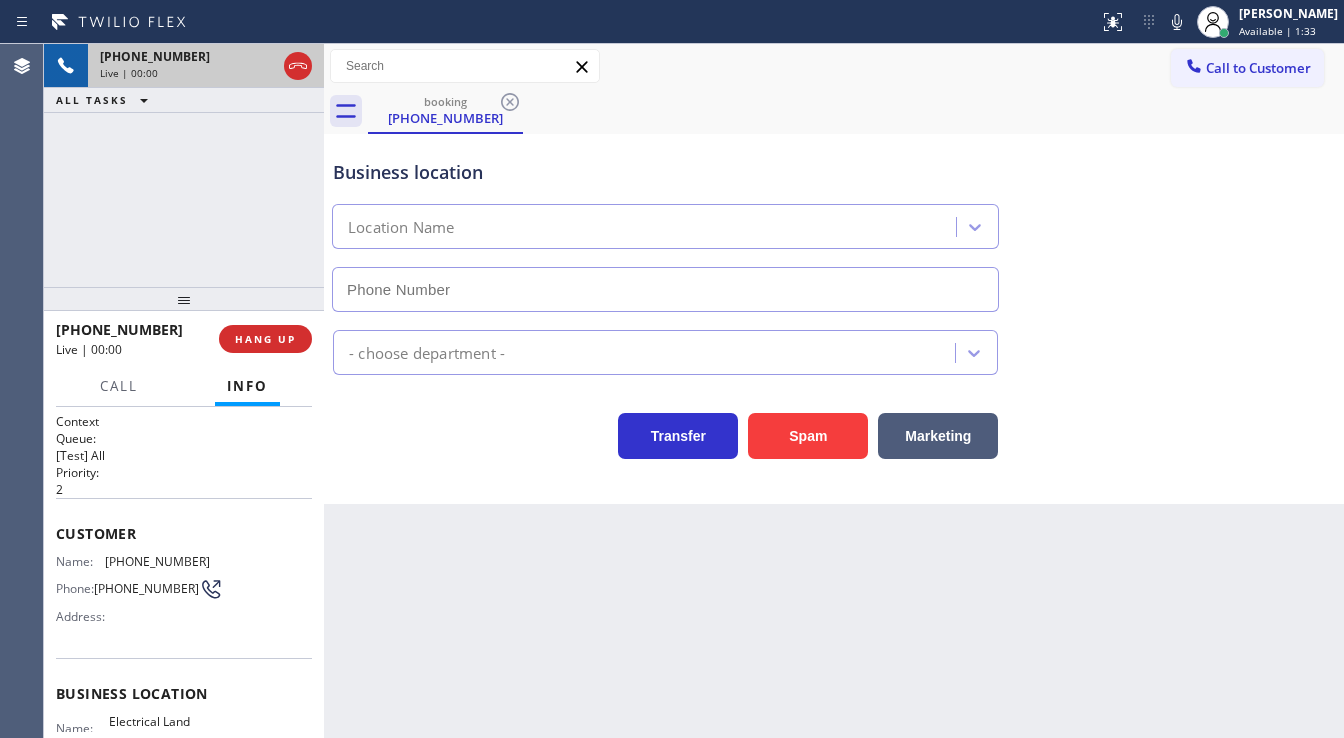 type on "[PHONE_NUMBER]" 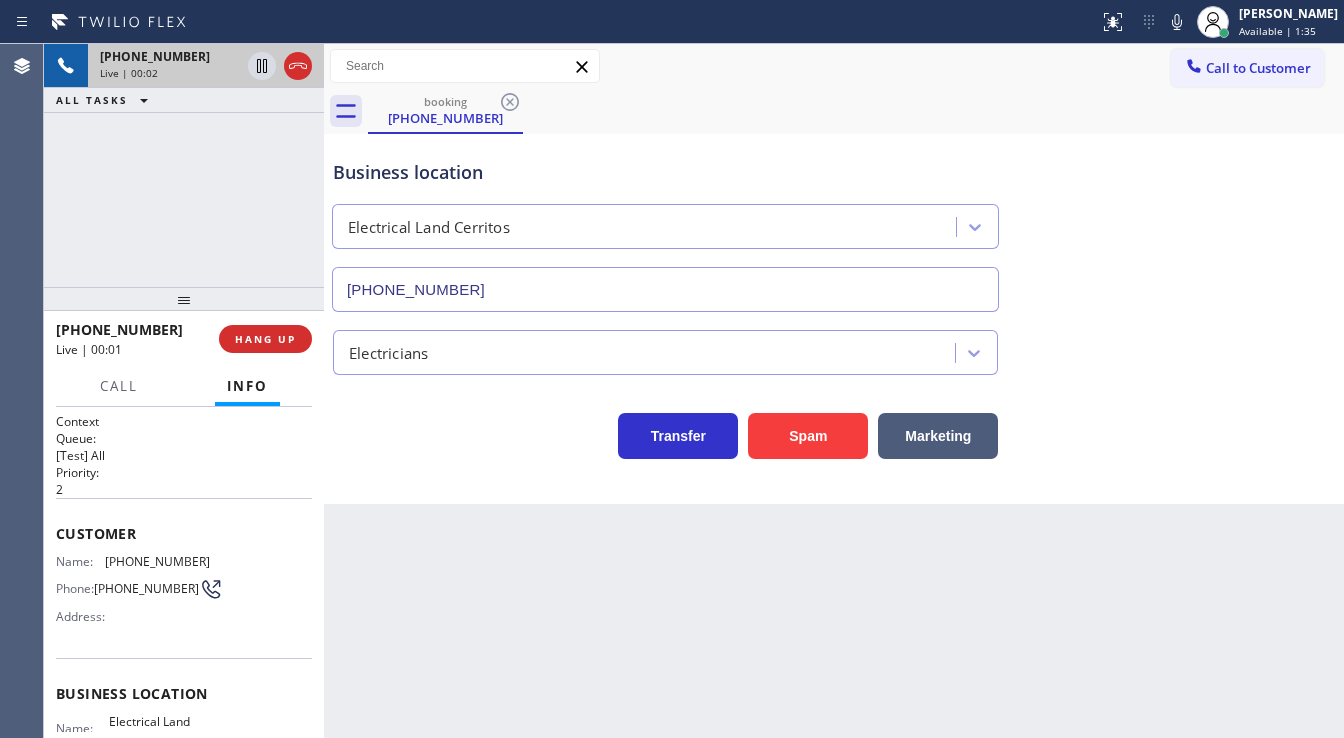 click on "[PHONE_NUMBER] Live | 00:02 ALL TASKS ALL TASKS ACTIVE TASKS TASKS IN WRAP UP" at bounding box center [184, 165] 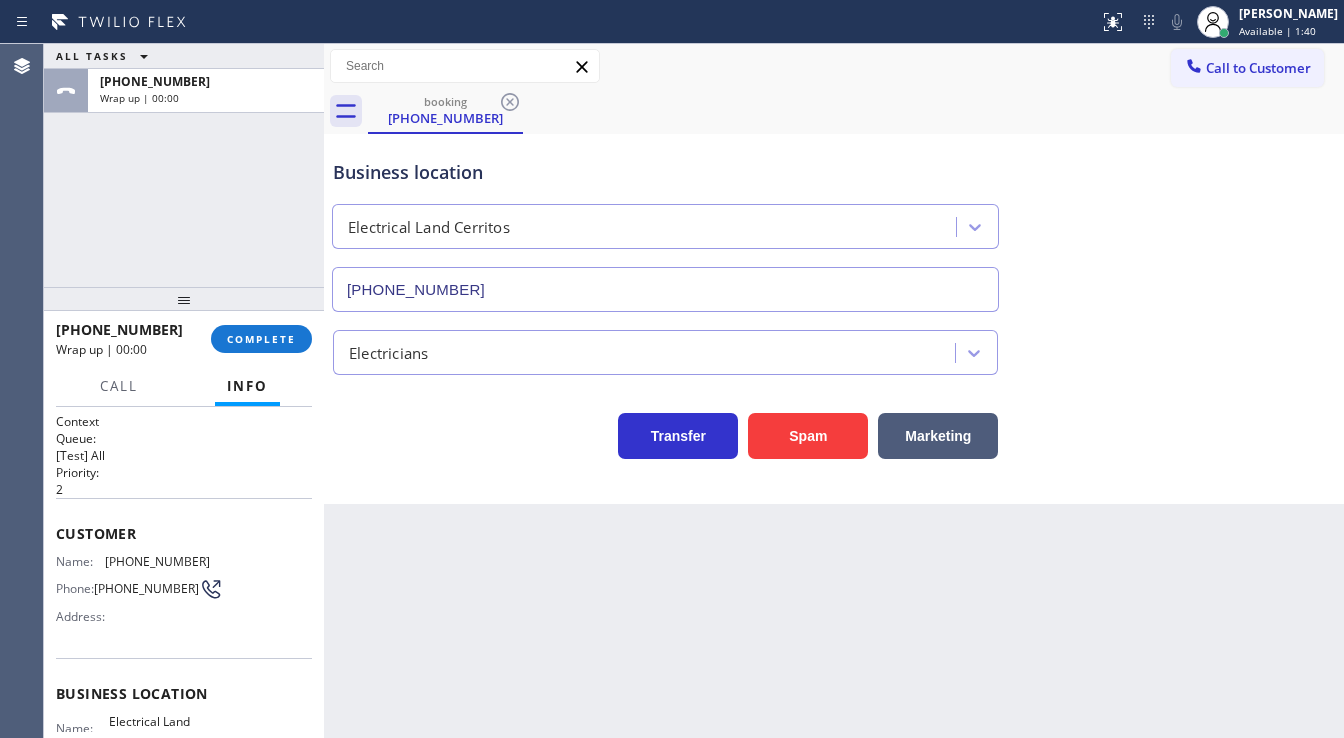 click on "Agent Desktop" at bounding box center [21, 391] 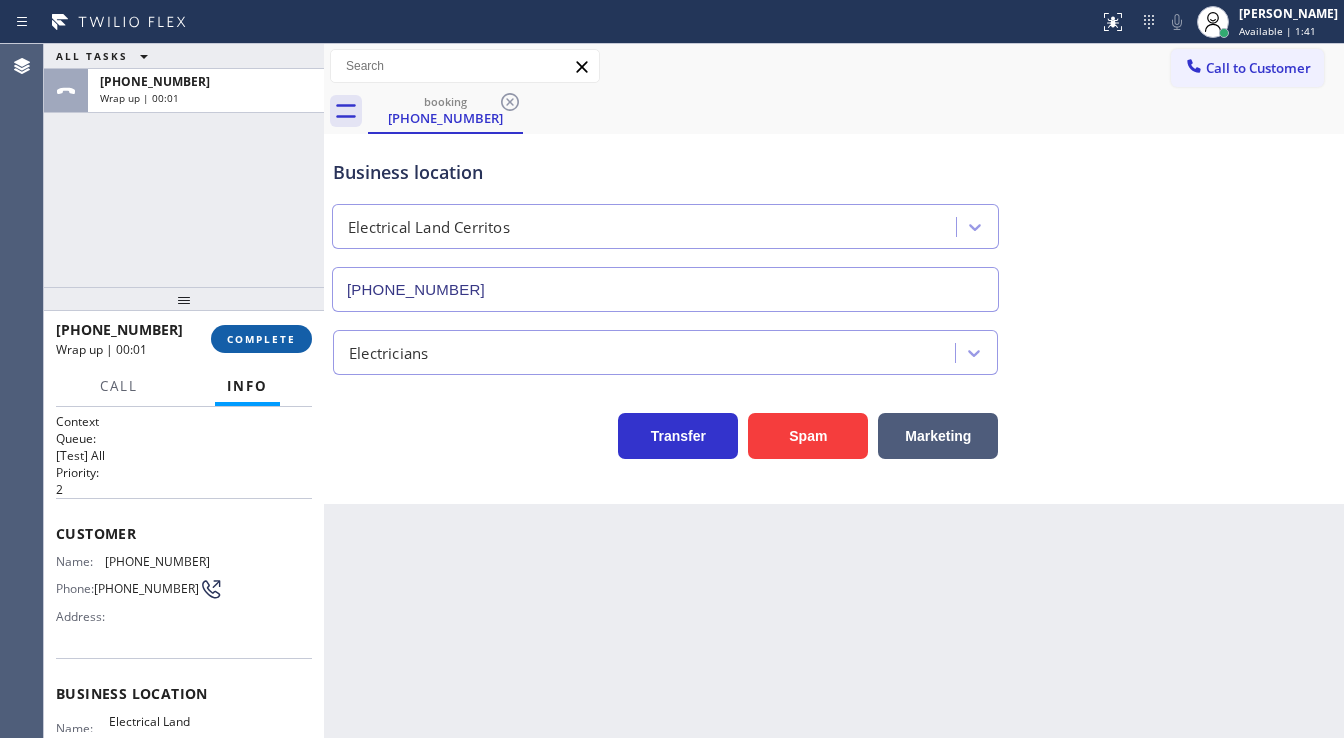click on "COMPLETE" at bounding box center [261, 339] 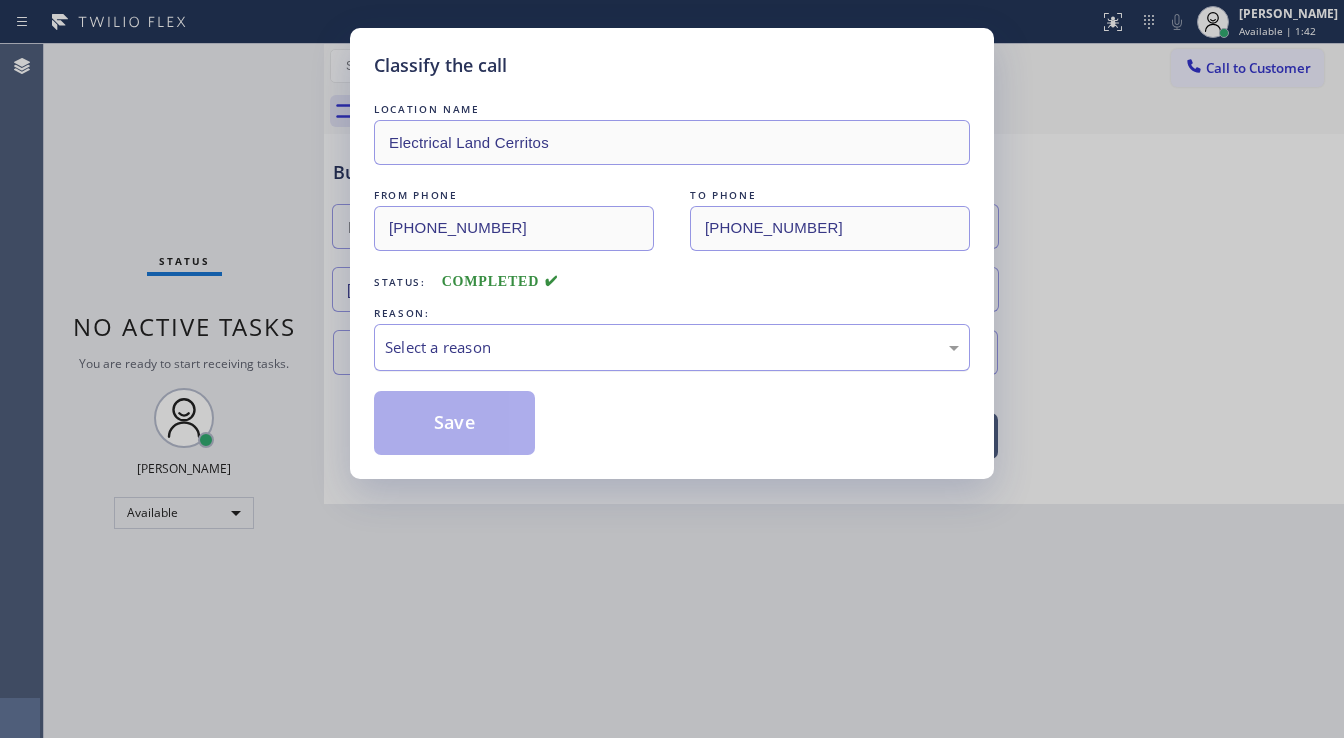 click on "Select a reason" at bounding box center (672, 347) 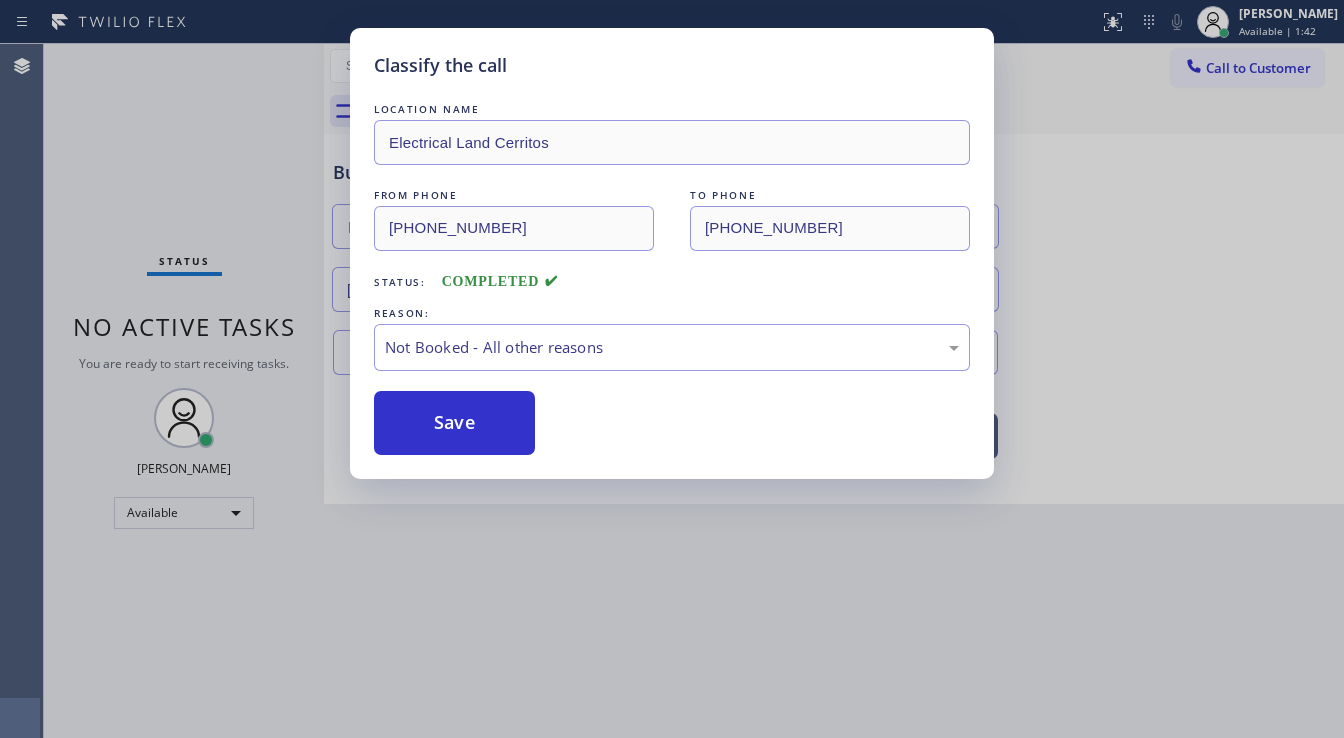 click on "Save" at bounding box center (454, 423) 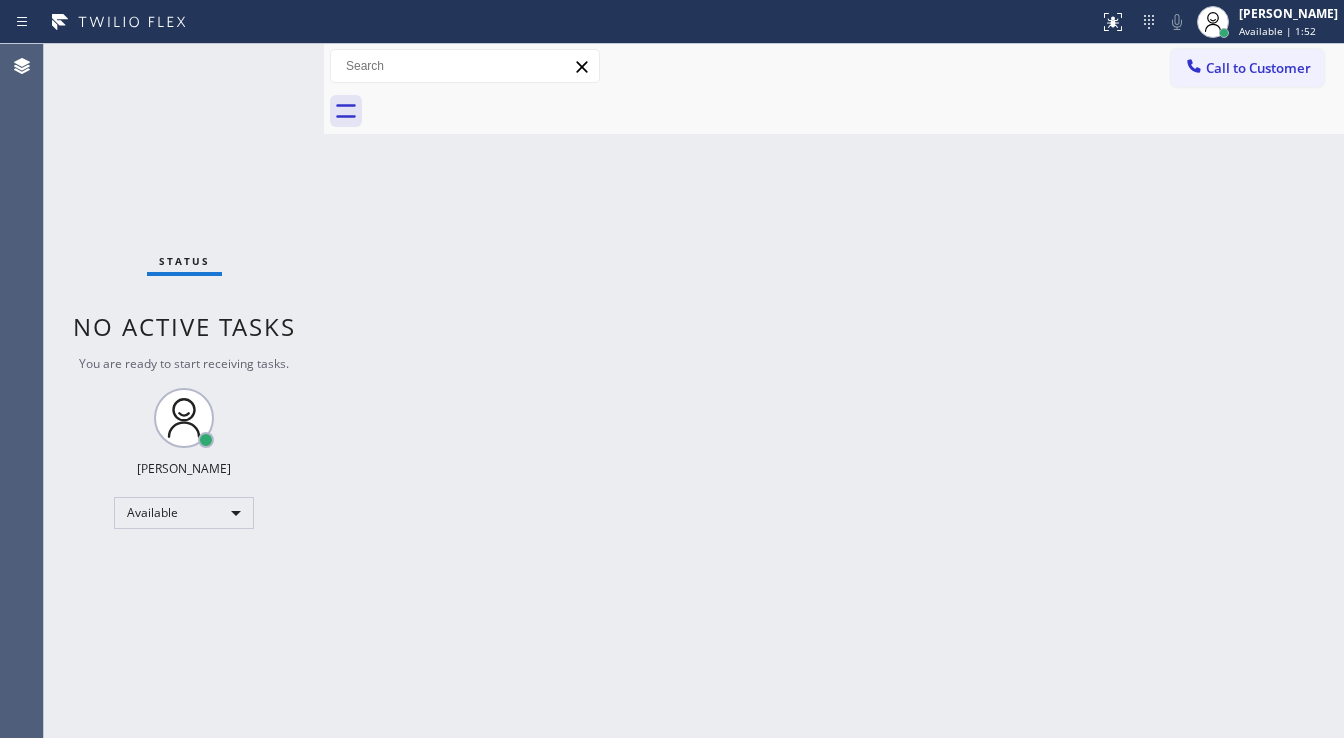 drag, startPoint x: 267, startPoint y: 66, endPoint x: 282, endPoint y: 66, distance: 15 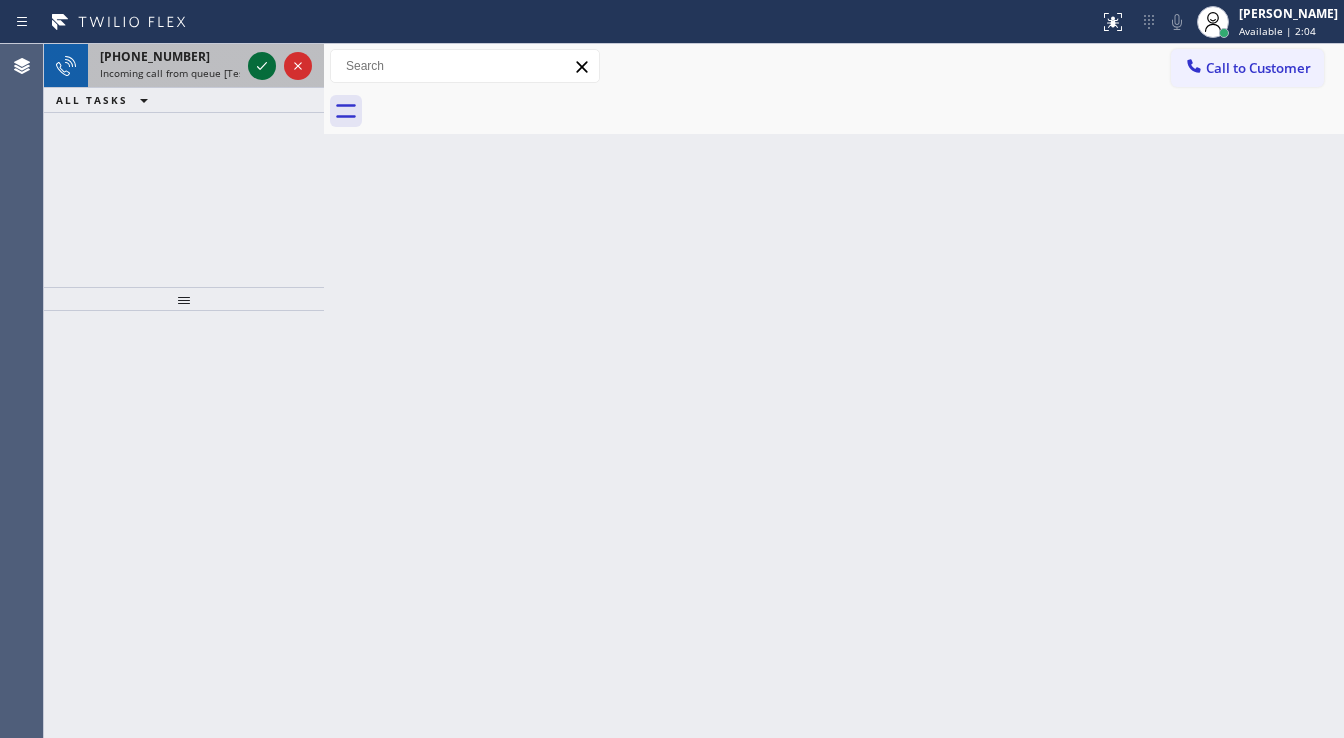 click 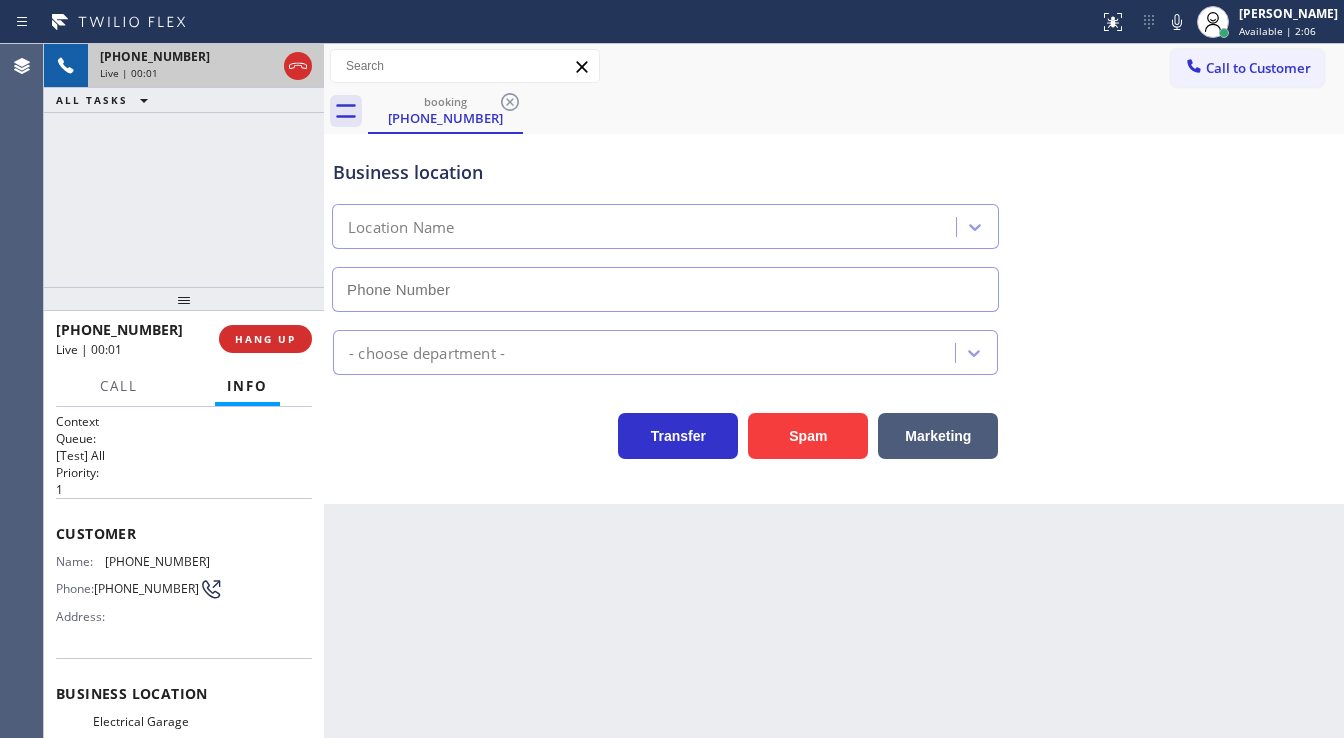 type on "[PHONE_NUMBER]" 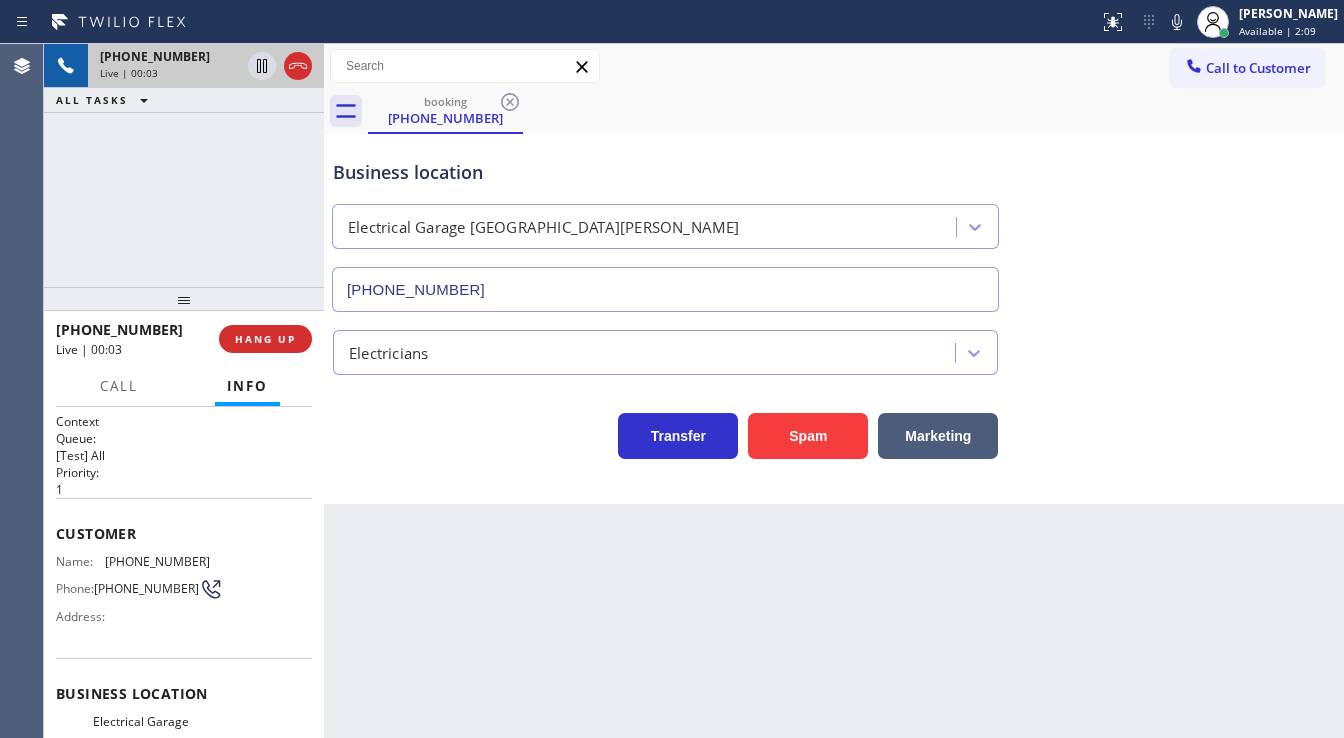 click on "[PHONE_NUMBER] Live | 00:03 ALL TASKS ALL TASKS ACTIVE TASKS TASKS IN WRAP UP" at bounding box center (184, 165) 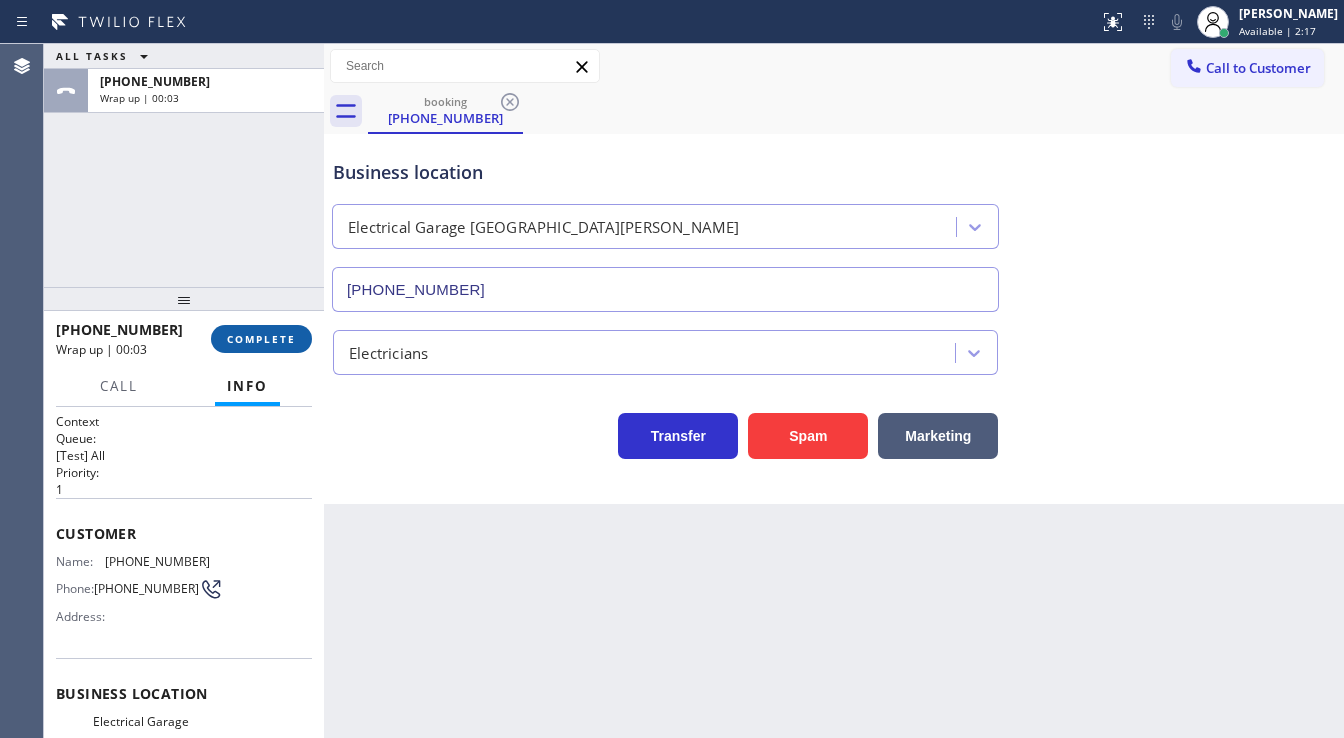 drag, startPoint x: 38, startPoint y: 256, endPoint x: 235, endPoint y: 345, distance: 216.17123 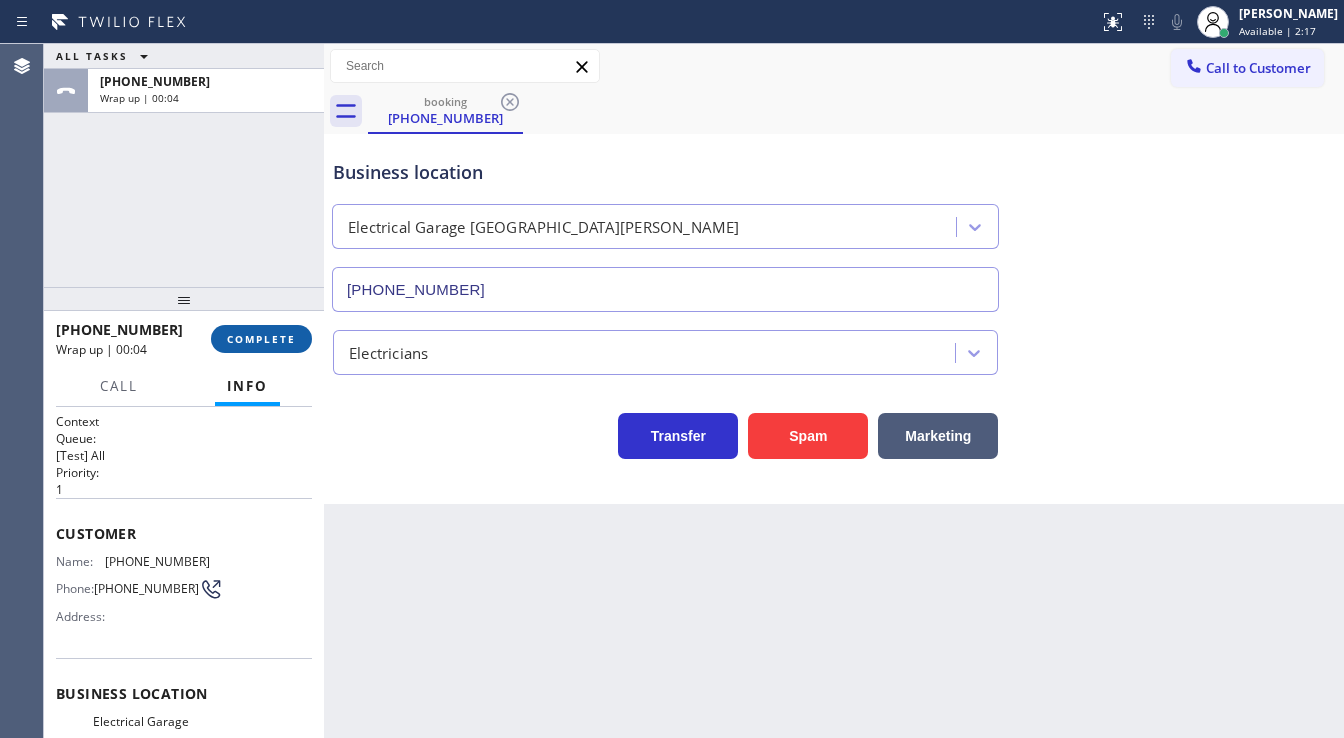 click on "COMPLETE" at bounding box center (261, 339) 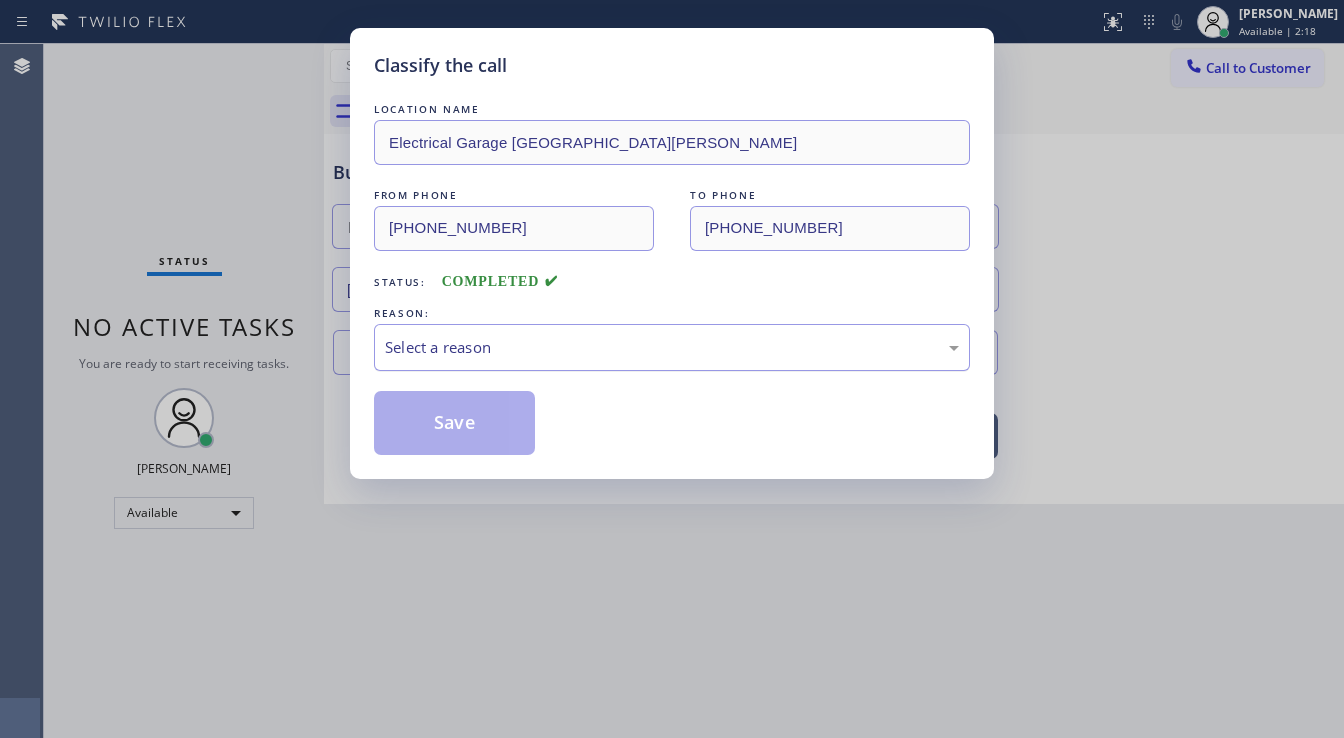 click on "Select a reason" at bounding box center [672, 347] 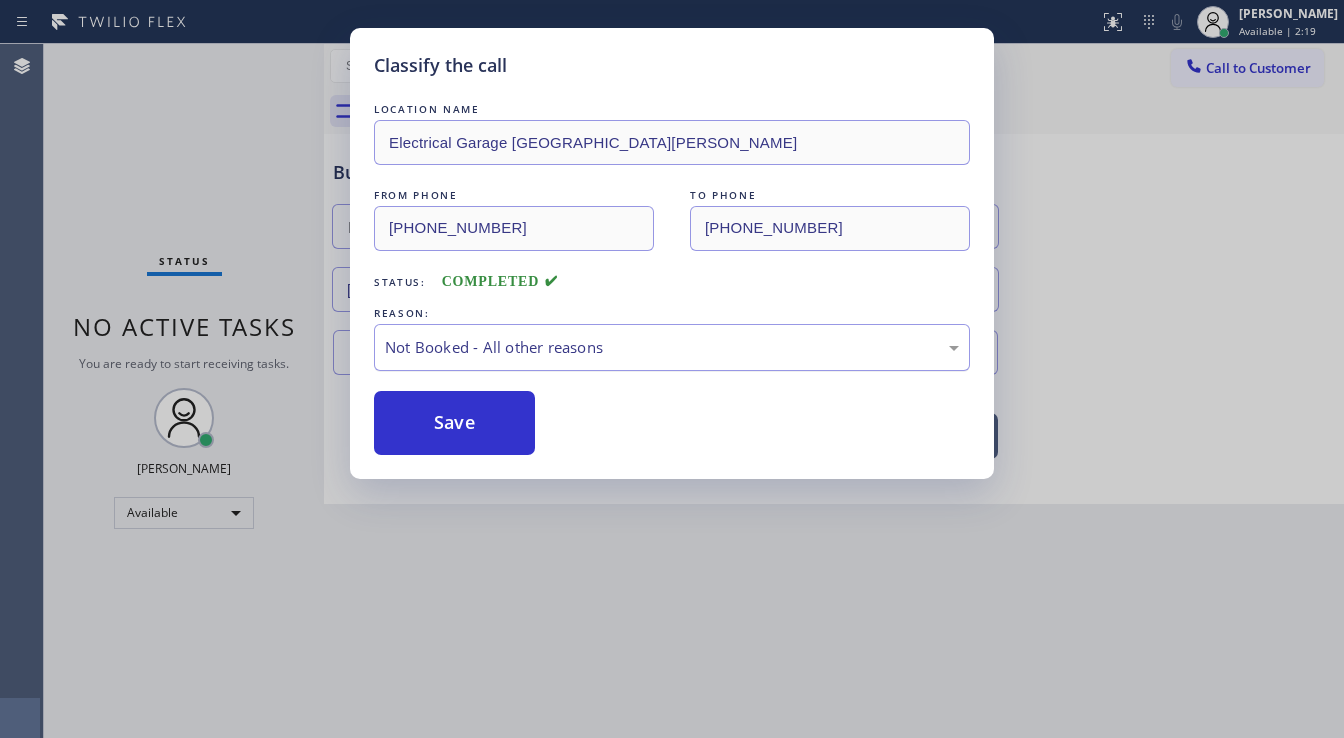 click on "Not Booked - All other reasons" at bounding box center (672, 347) 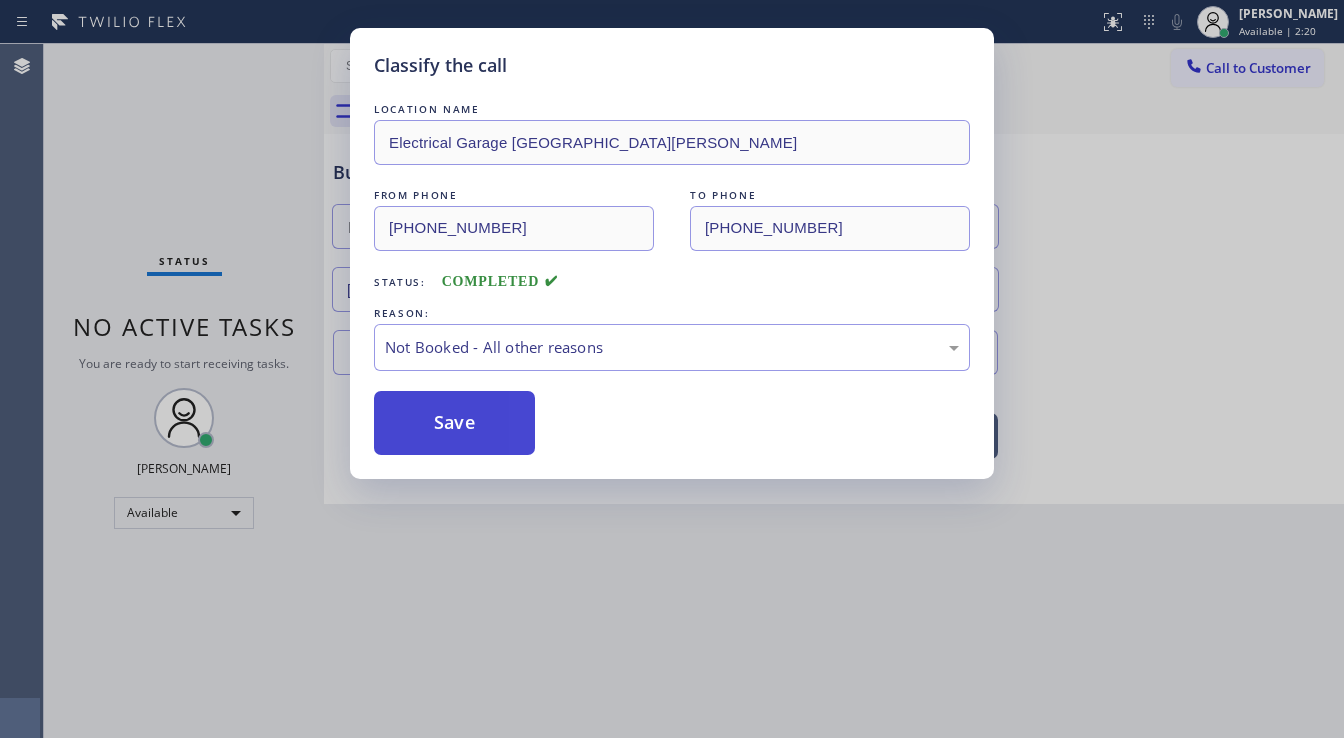 click on "Save" at bounding box center (454, 423) 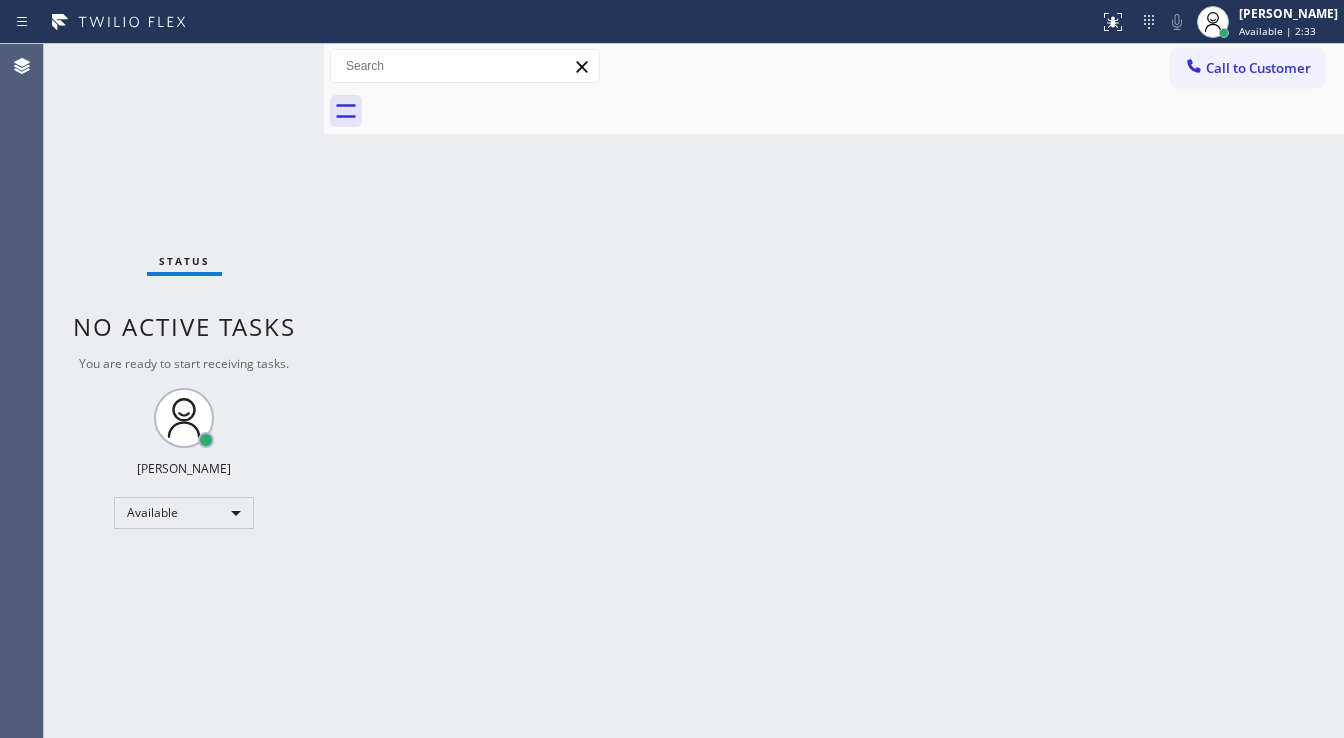 click on "Status   No active tasks     You are ready to start receiving tasks.   [PERSON_NAME]" at bounding box center (184, 391) 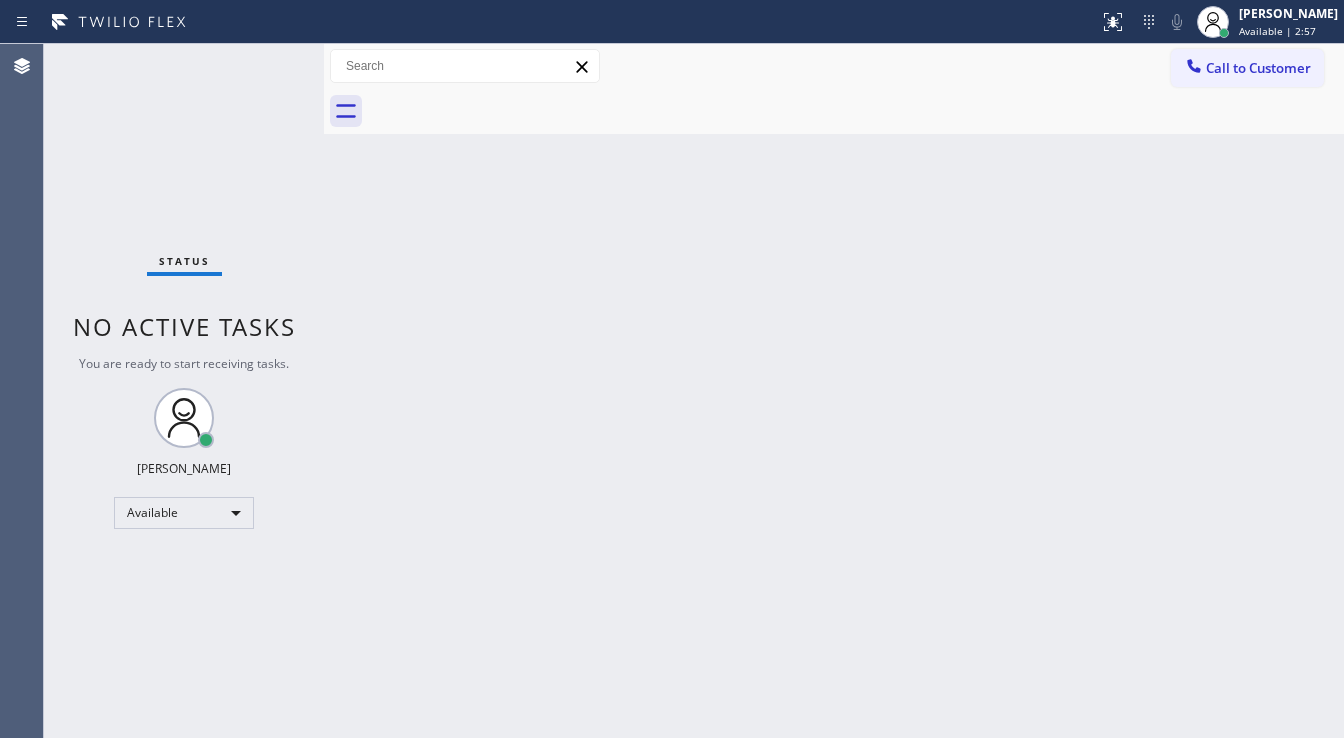 drag, startPoint x: 228, startPoint y: 71, endPoint x: 178, endPoint y: 2, distance: 85.2115 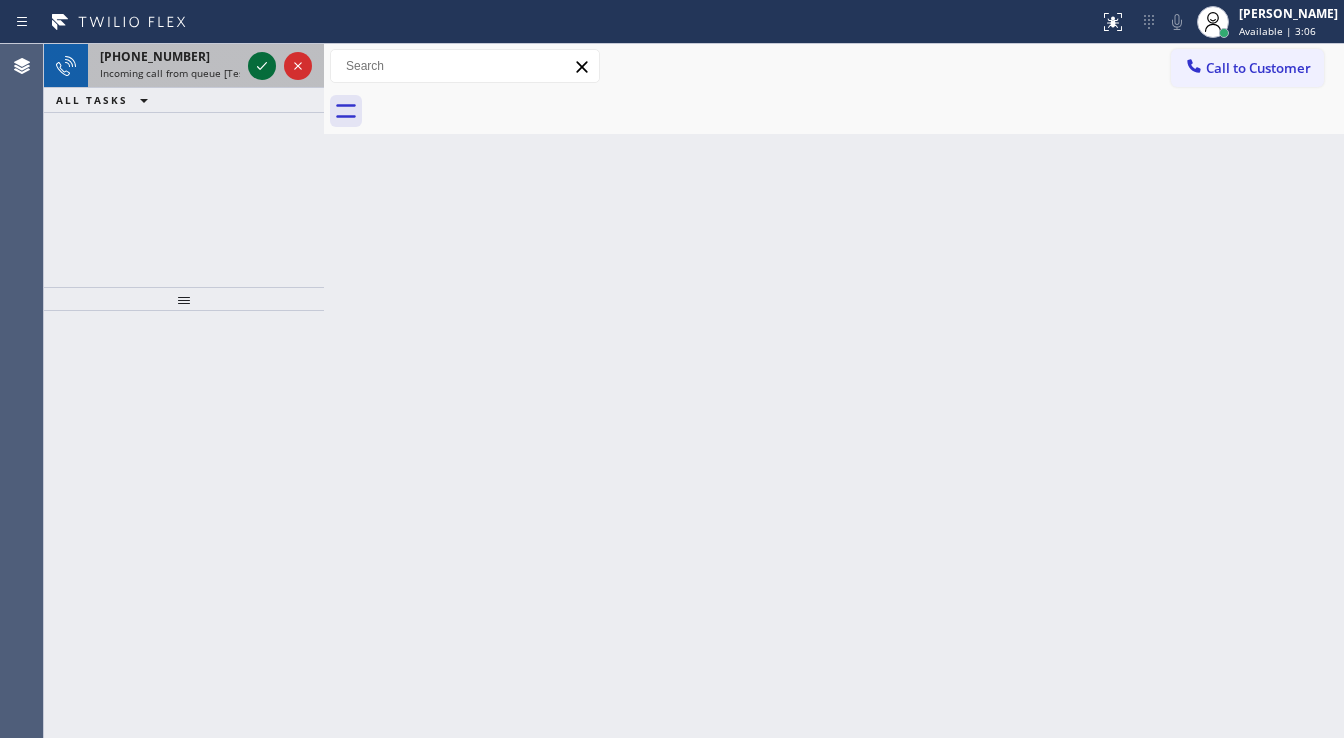 click 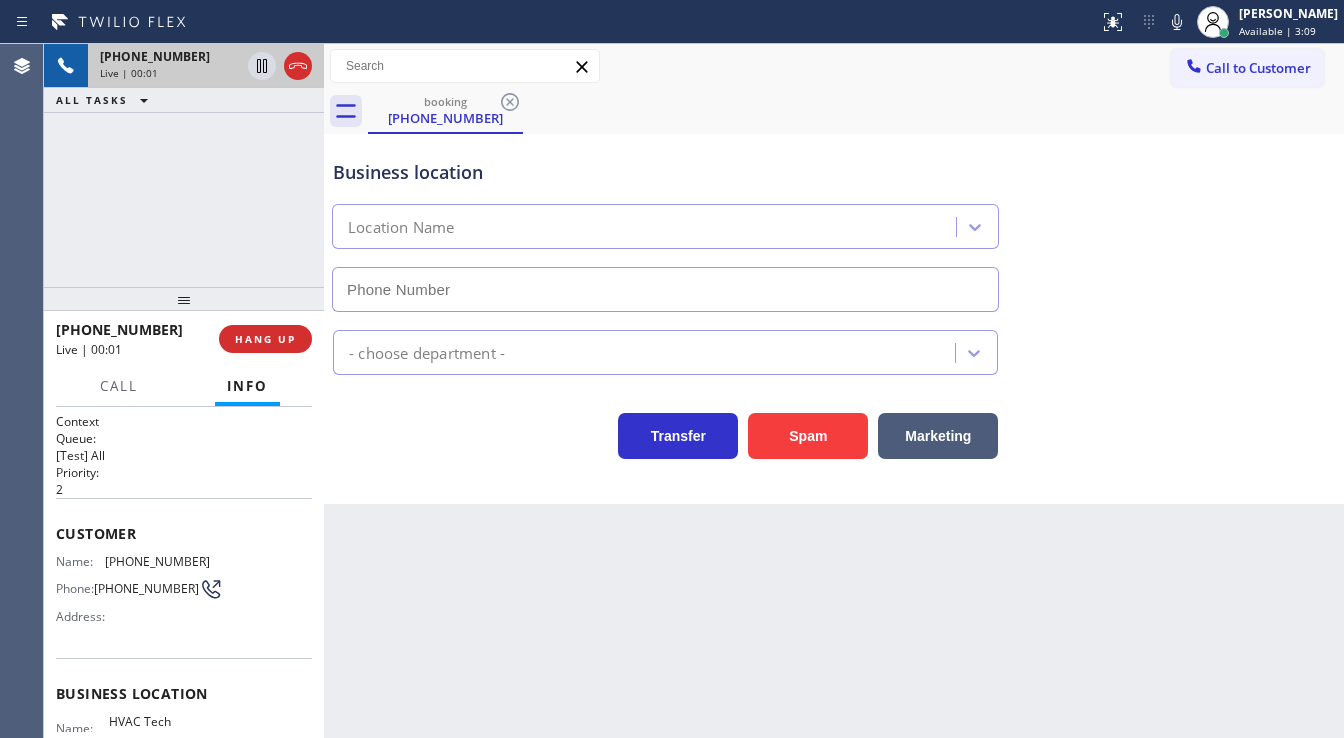 type on "[PHONE_NUMBER]" 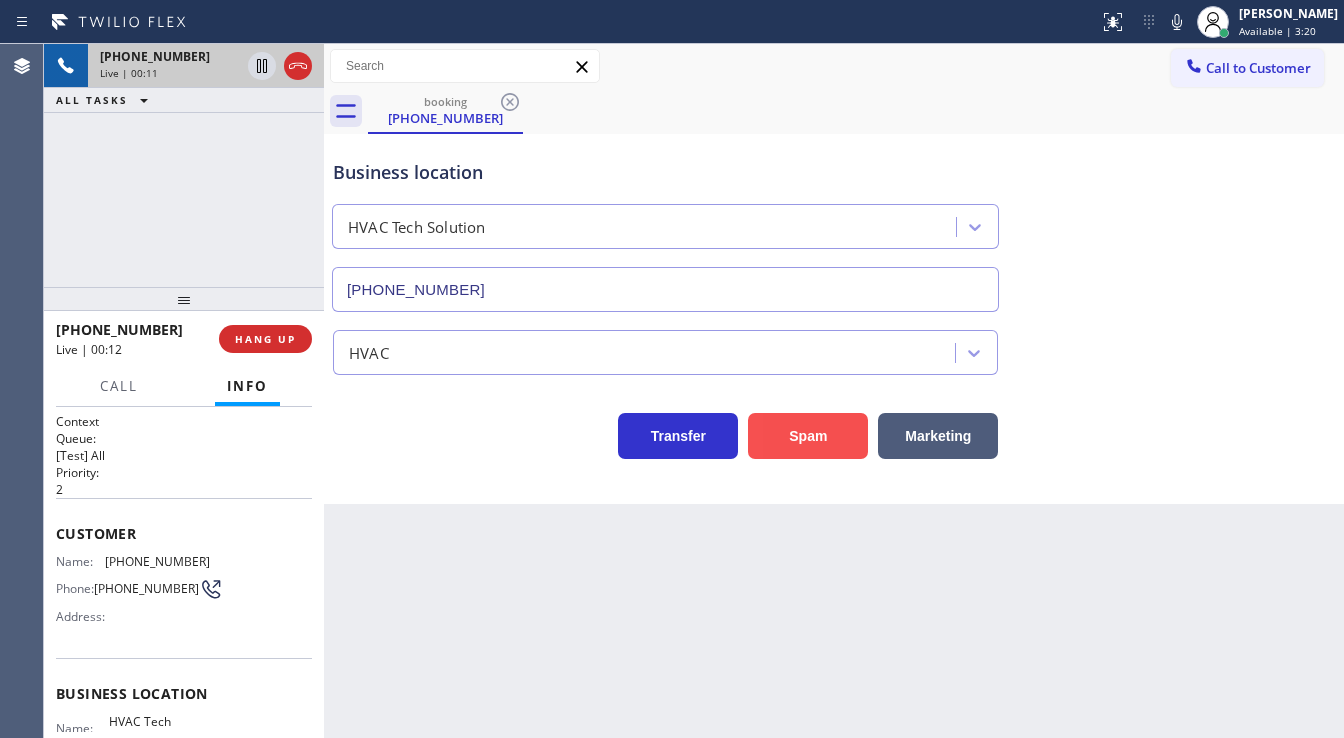 click on "Spam" at bounding box center (808, 436) 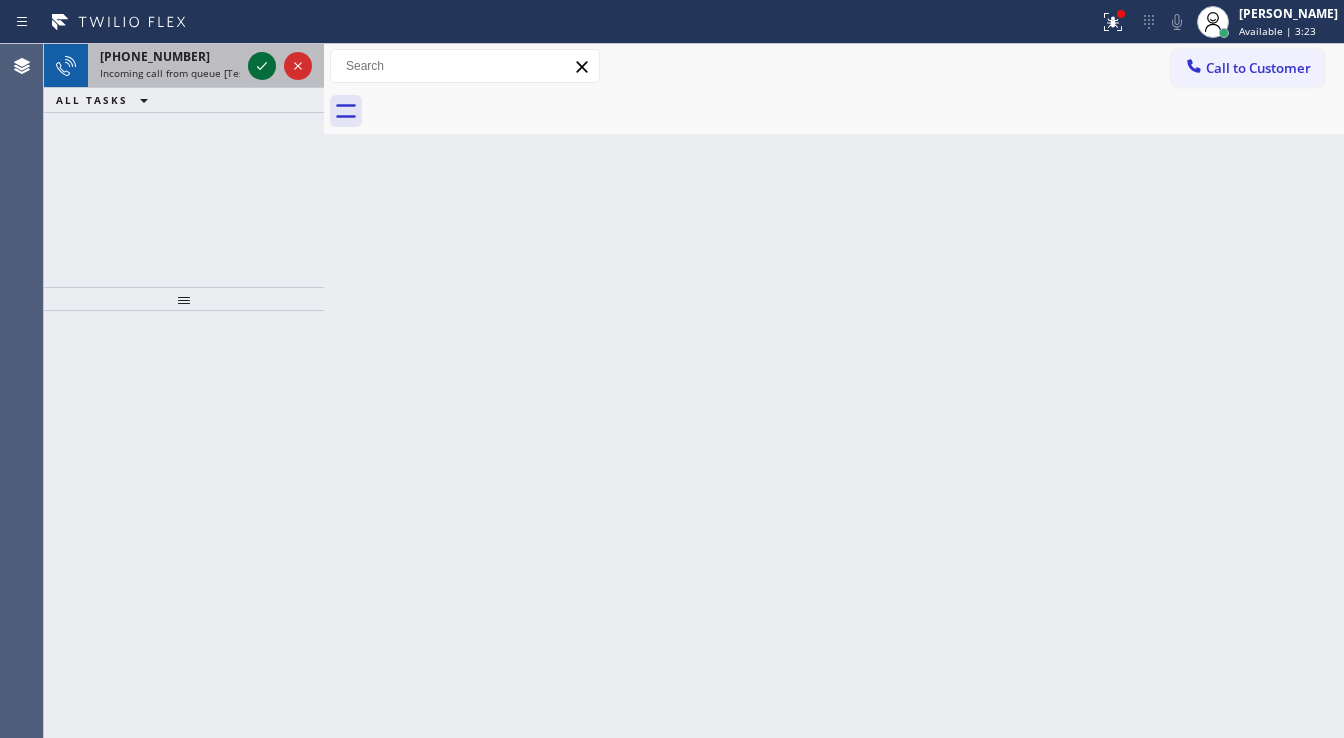 click 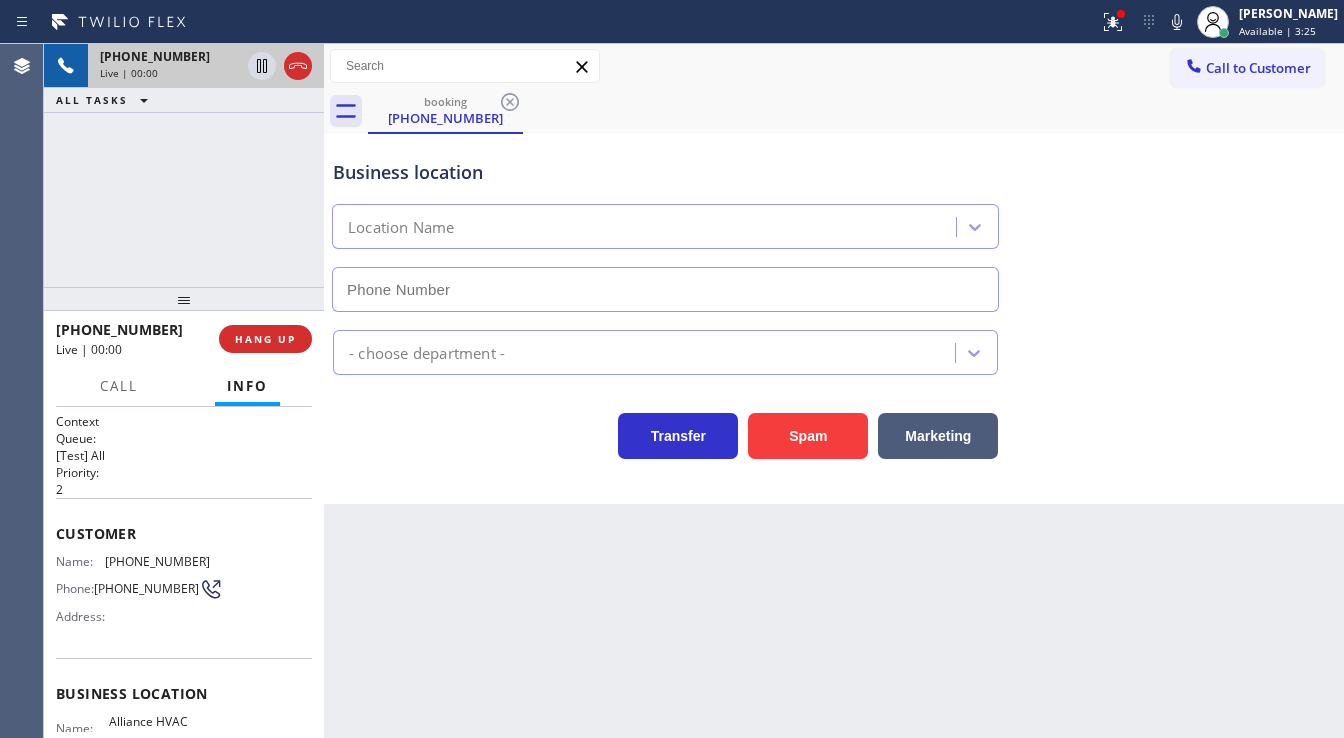 type on "[PHONE_NUMBER]" 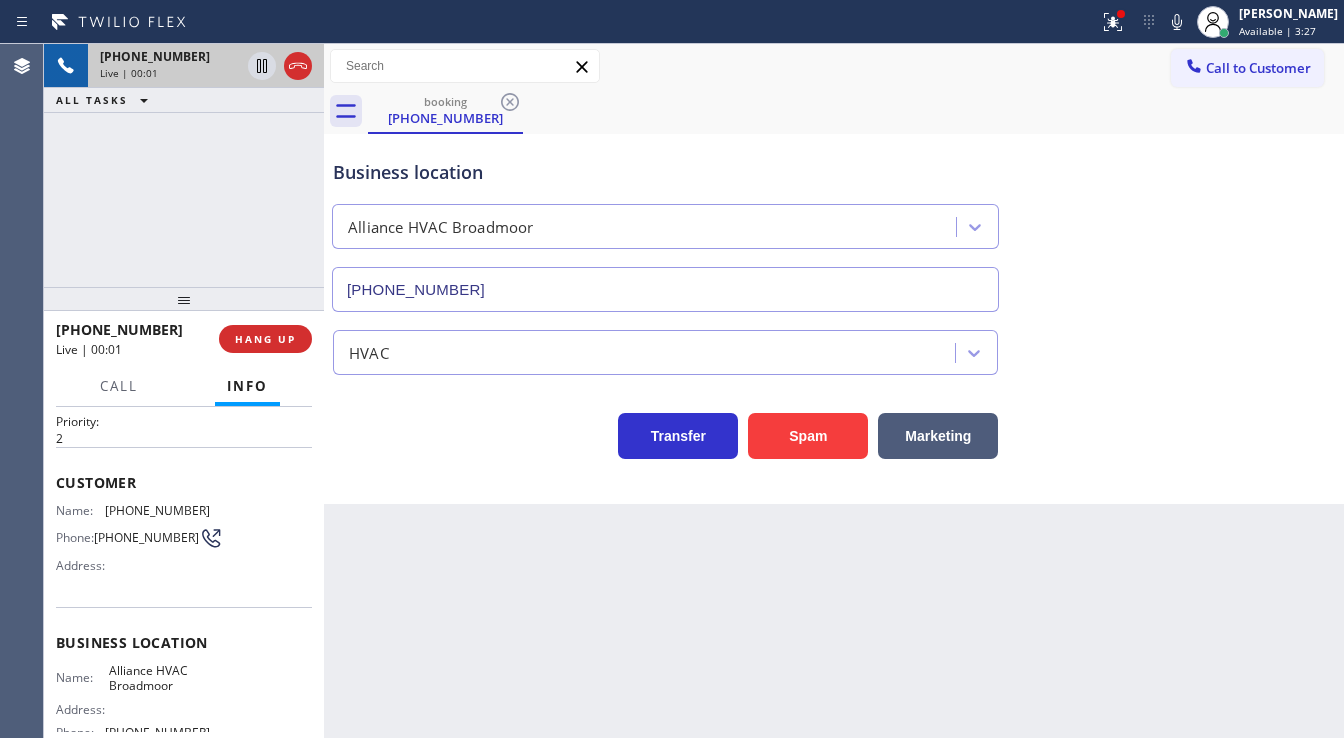 scroll, scrollTop: 52, scrollLeft: 0, axis: vertical 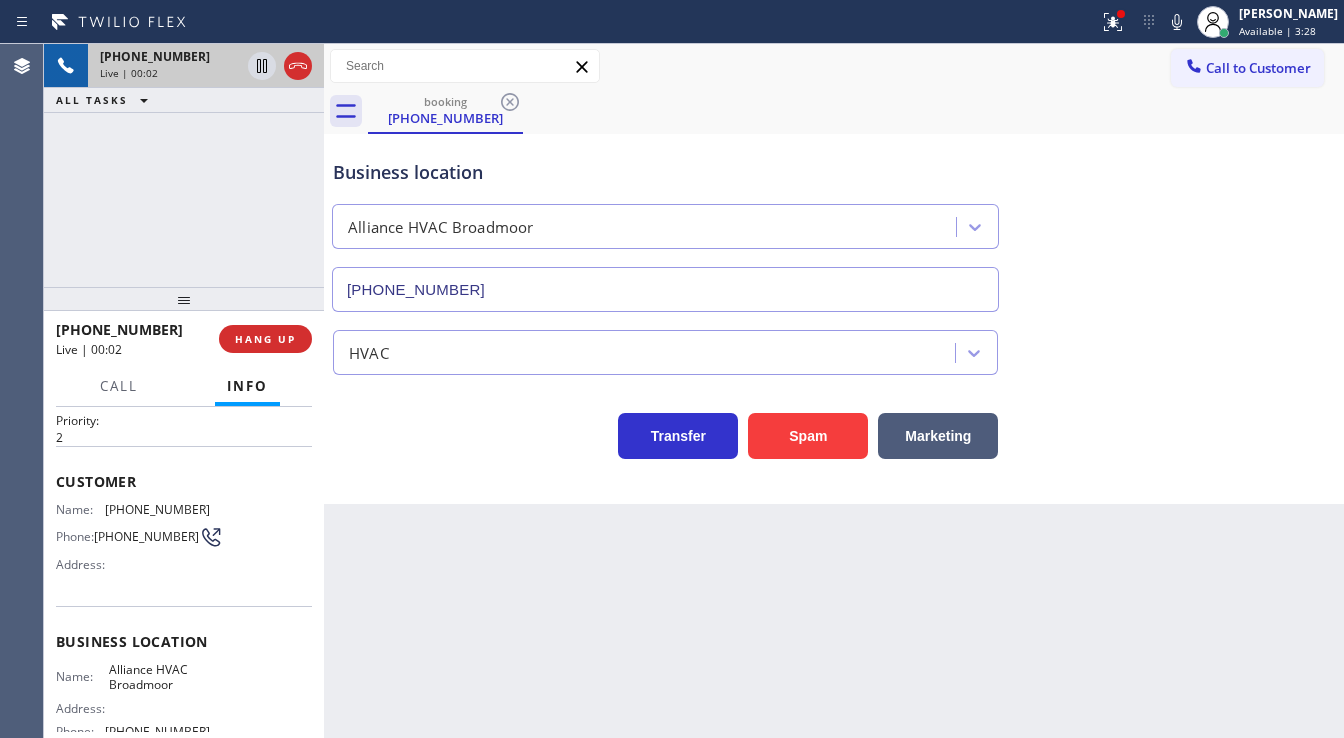 click on "[PHONE_NUMBER] Live | 00:02 ALL TASKS ALL TASKS ACTIVE TASKS TASKS IN WRAP UP" at bounding box center [184, 165] 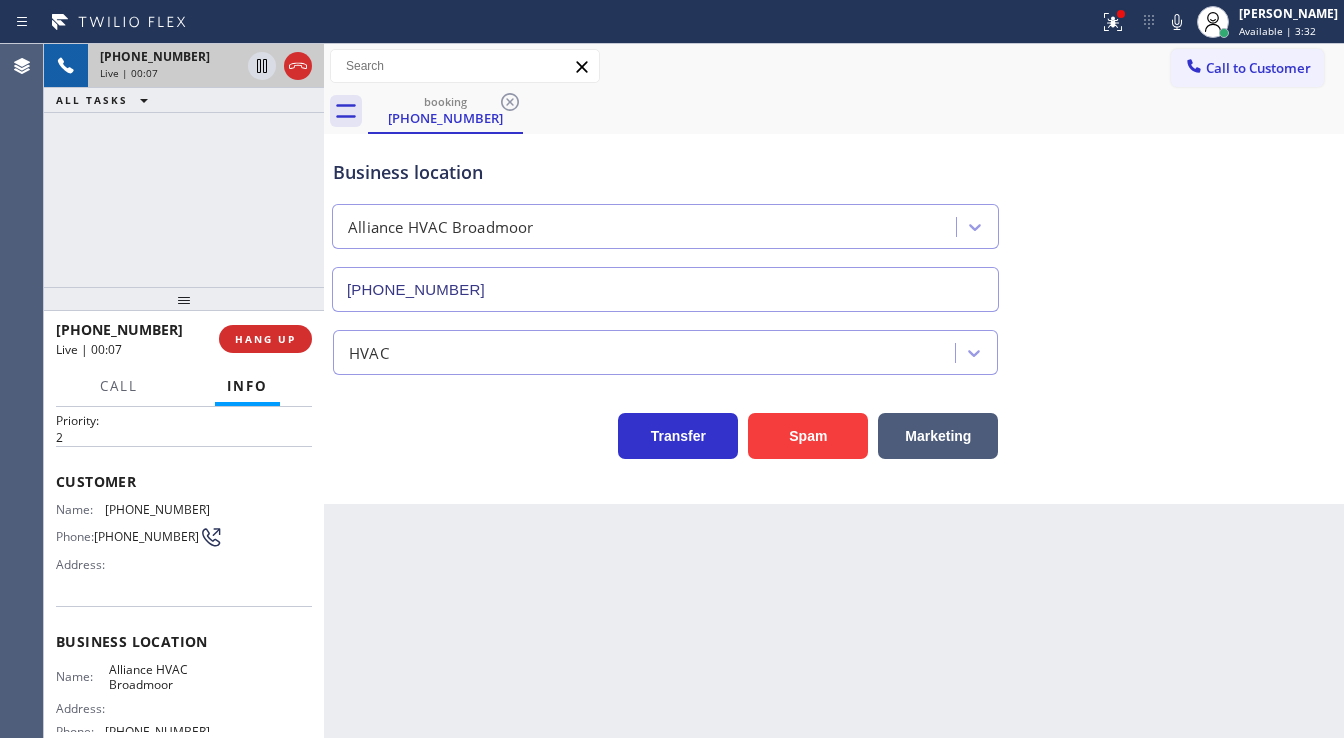 click on "Agent Desktop" at bounding box center (21, 391) 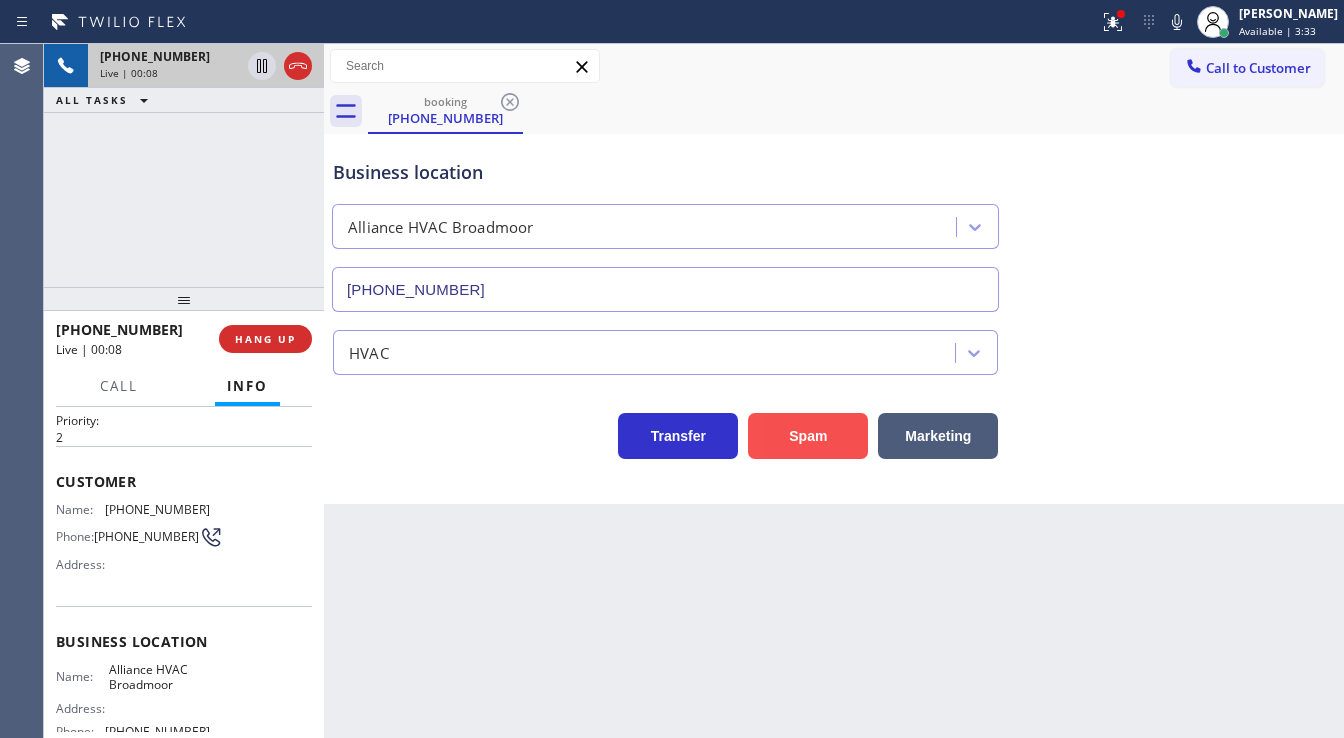 click on "Spam" at bounding box center [808, 436] 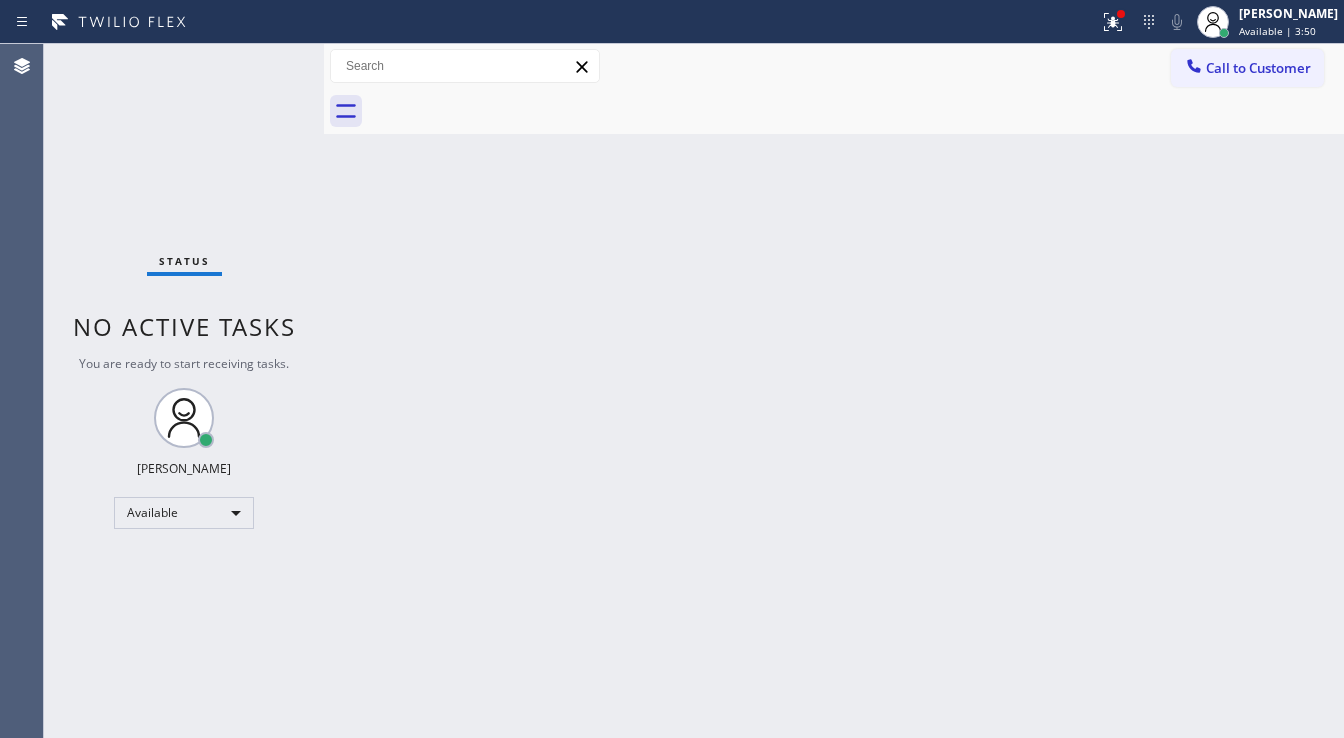 click on "Status   No active tasks     You are ready to start receiving tasks.   [PERSON_NAME]" at bounding box center [184, 391] 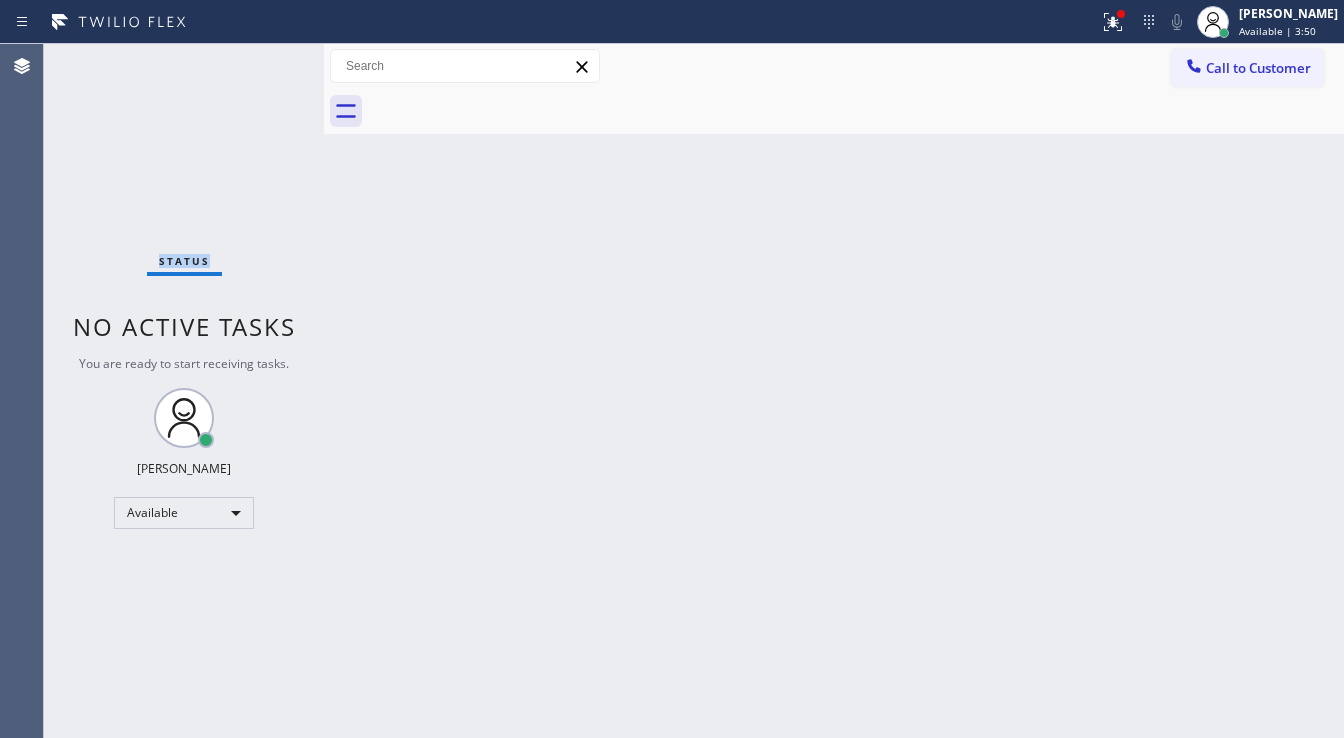 click on "Status   No active tasks     You are ready to start receiving tasks.   [PERSON_NAME]" at bounding box center (184, 391) 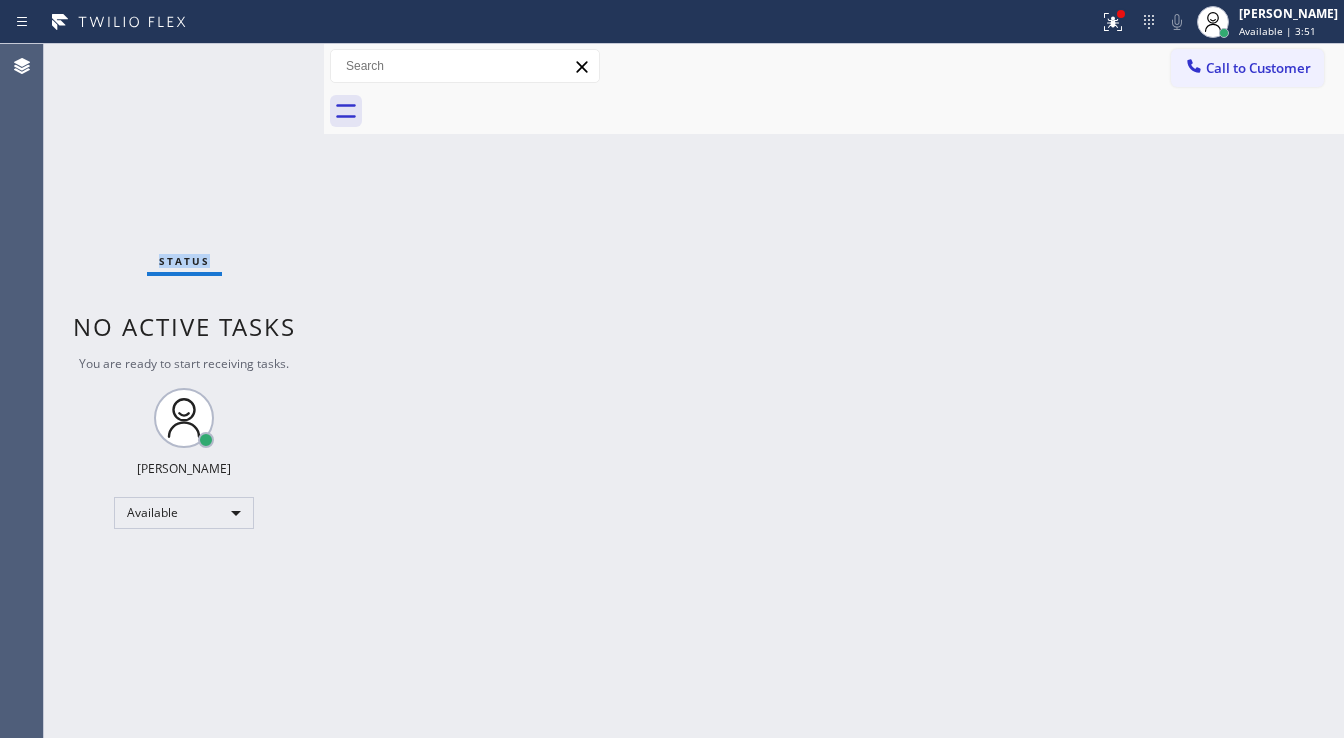 click on "Status   No active tasks     You are ready to start receiving tasks.   [PERSON_NAME]" at bounding box center (184, 391) 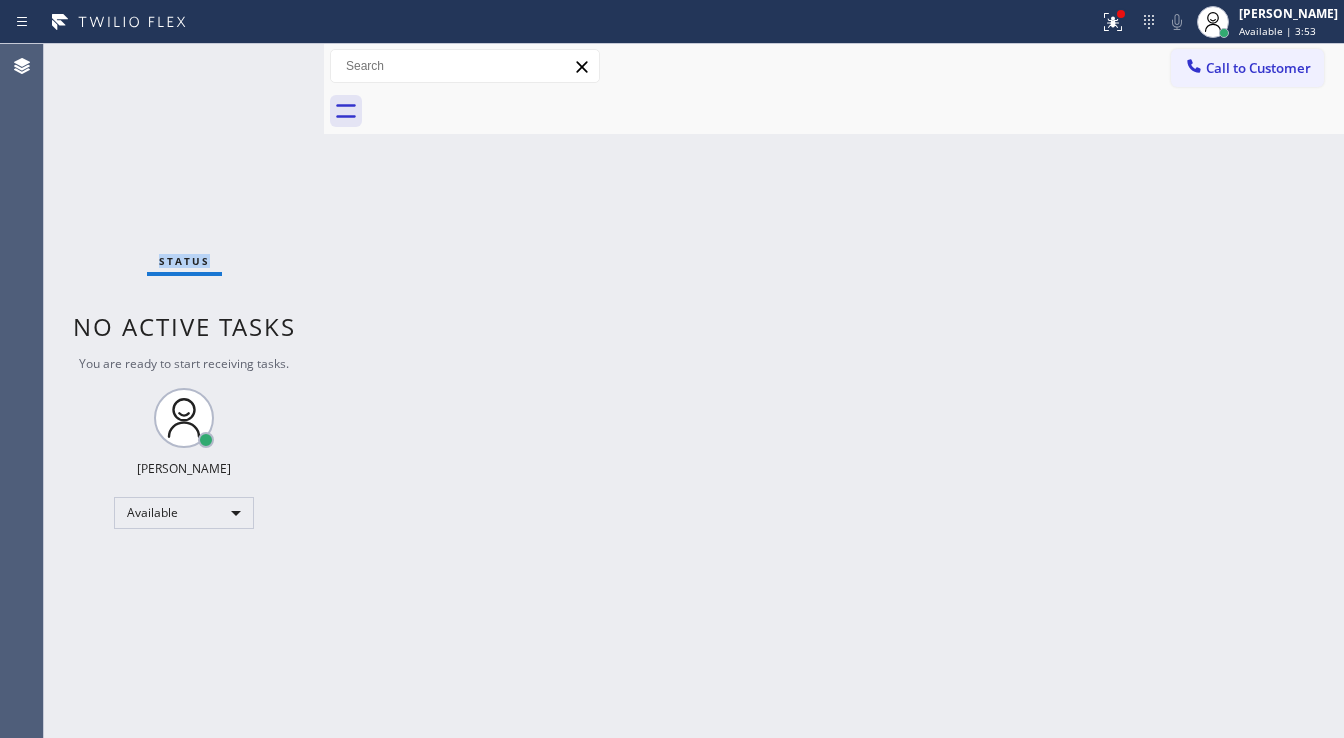 drag, startPoint x: 1127, startPoint y: 17, endPoint x: 1127, endPoint y: 146, distance: 129 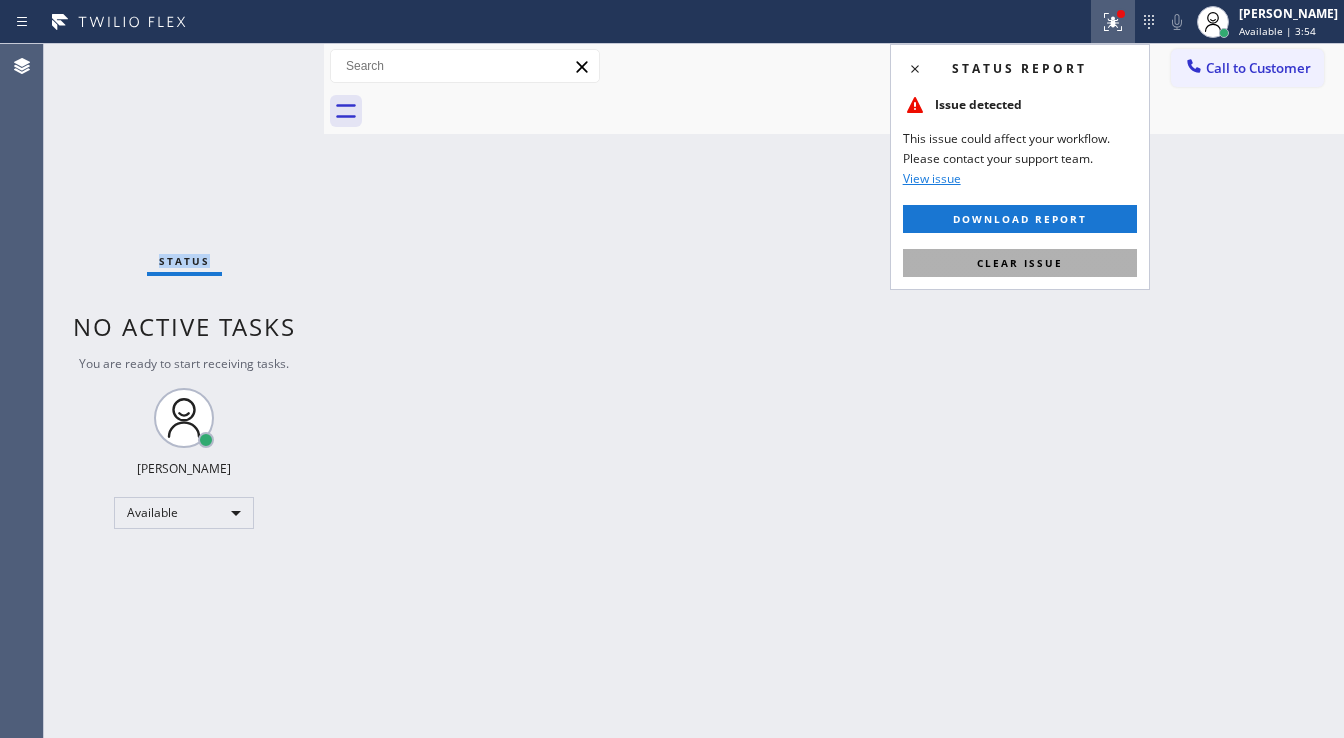 click on "Clear issue" at bounding box center [1020, 263] 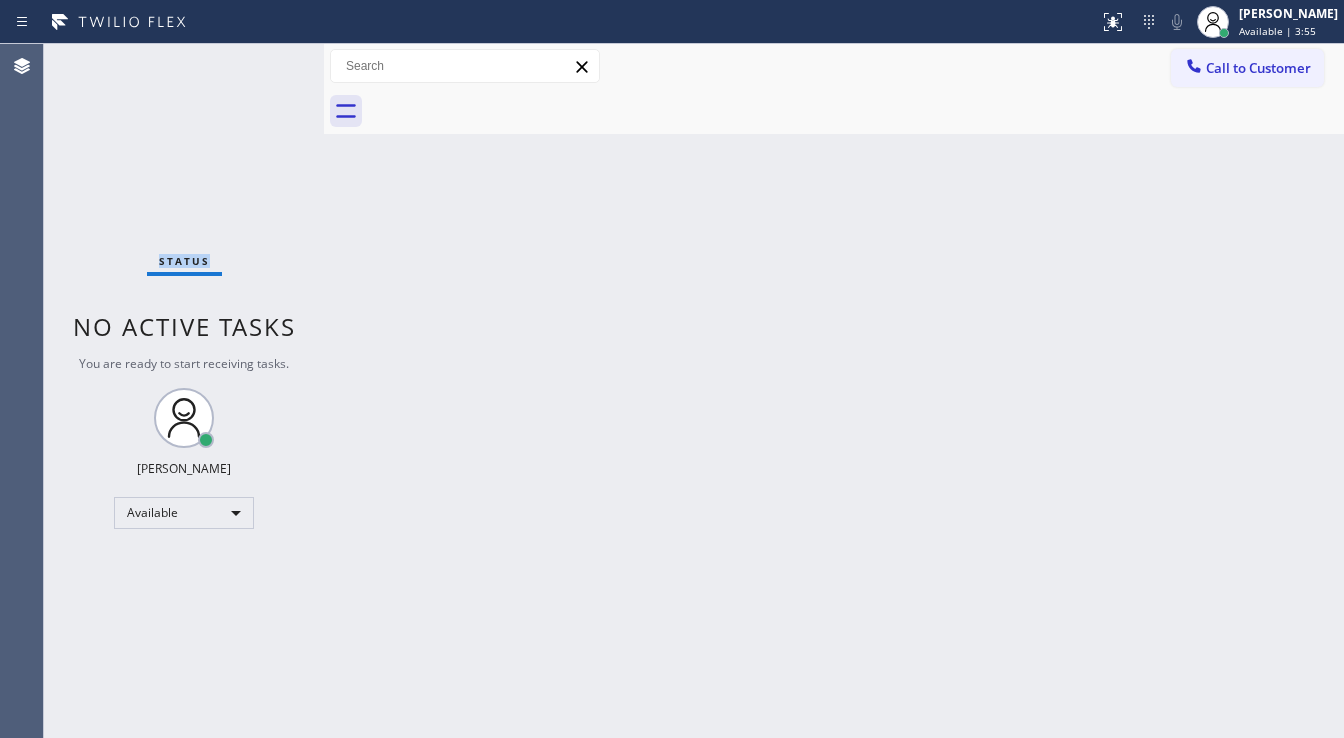 click on "Status   No active tasks     You are ready to start receiving tasks.   [PERSON_NAME]" at bounding box center (184, 391) 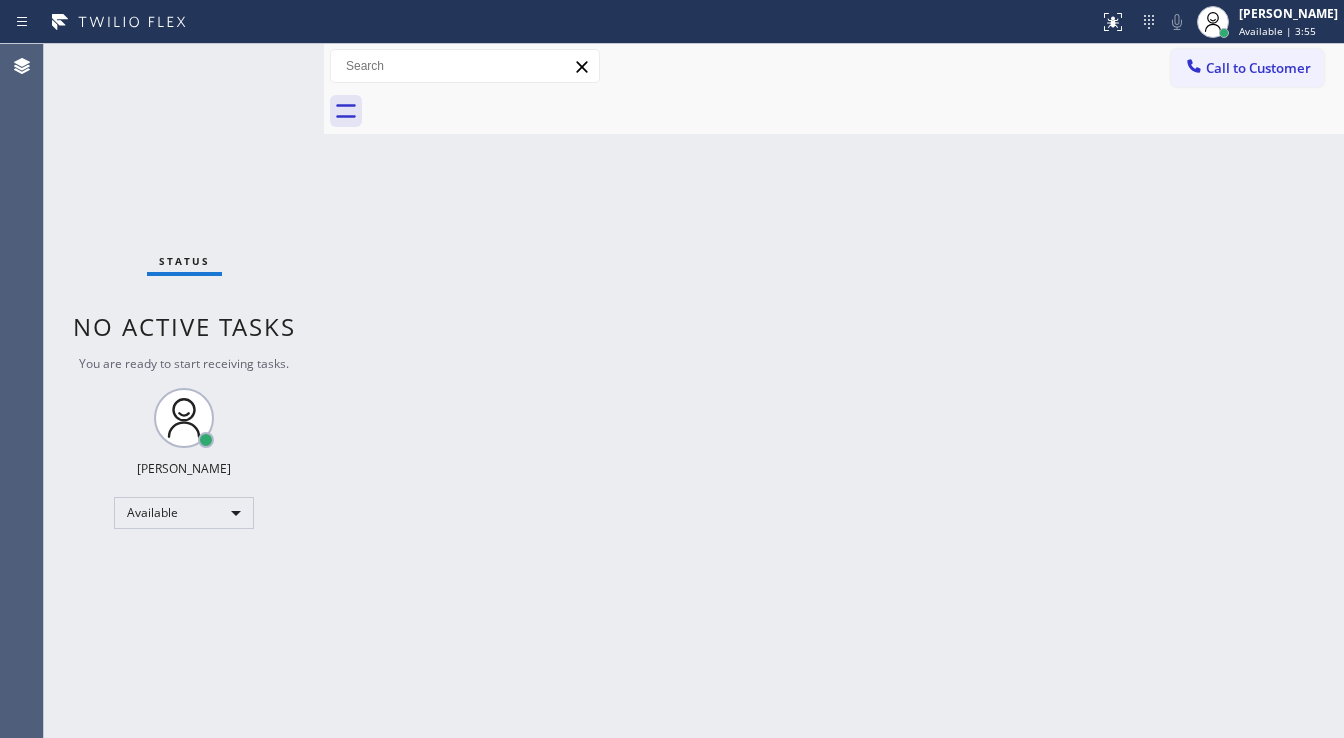 click on "Status   No active tasks     You are ready to start receiving tasks.   [PERSON_NAME]" at bounding box center (184, 391) 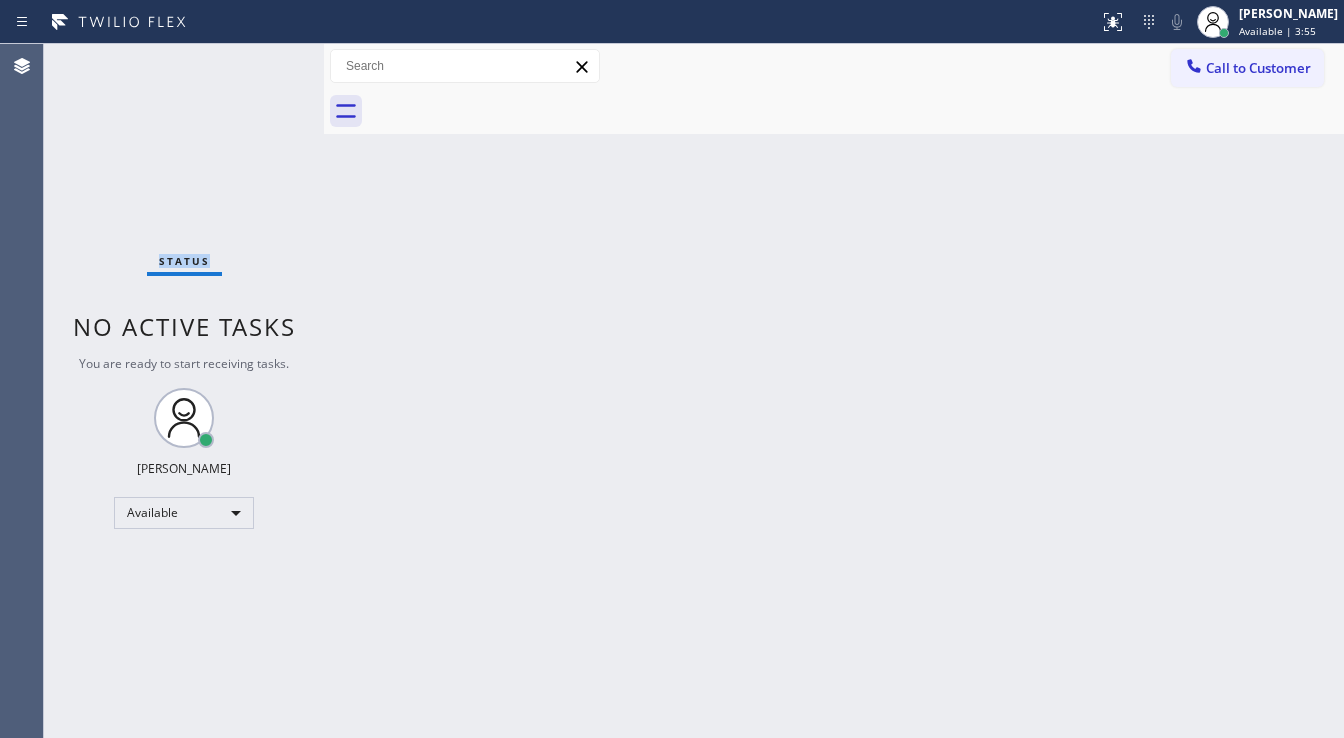 click on "Status   No active tasks     You are ready to start receiving tasks.   [PERSON_NAME]" at bounding box center [184, 391] 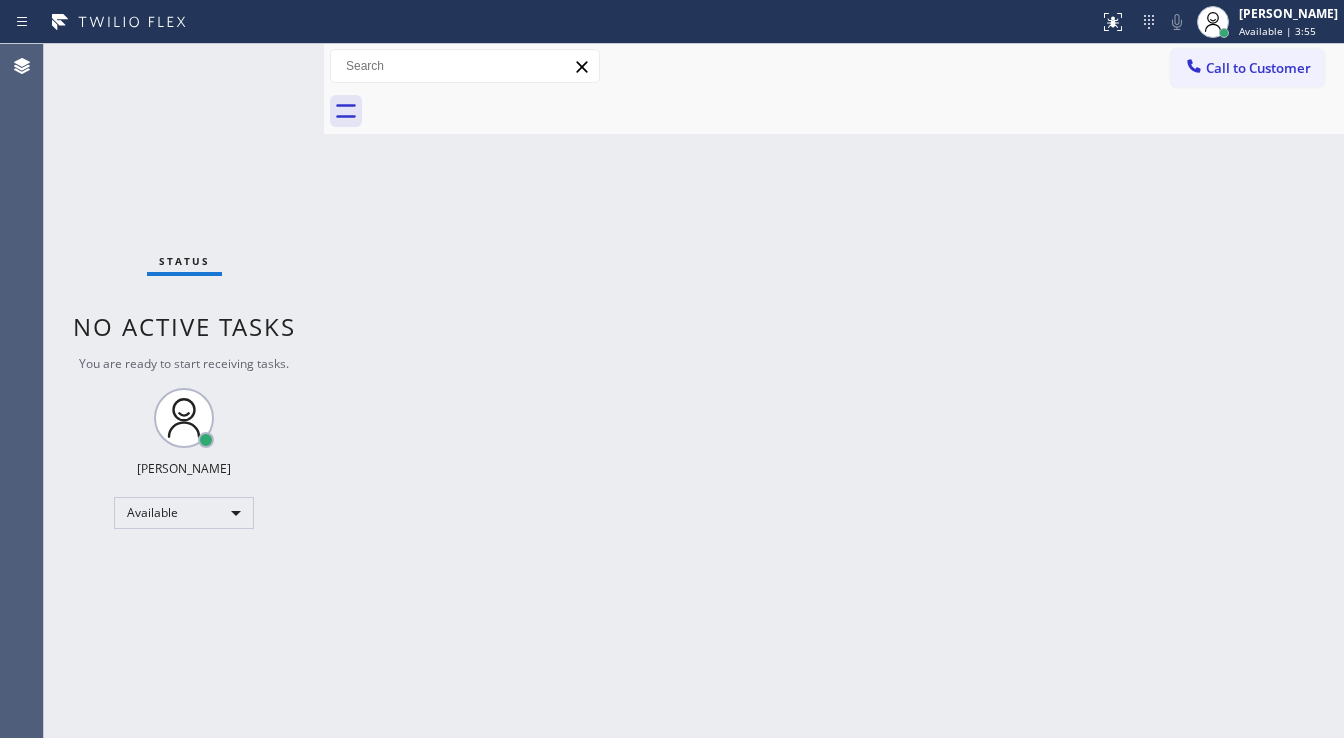 click on "Status   No active tasks     You are ready to start receiving tasks.   [PERSON_NAME]" at bounding box center (184, 391) 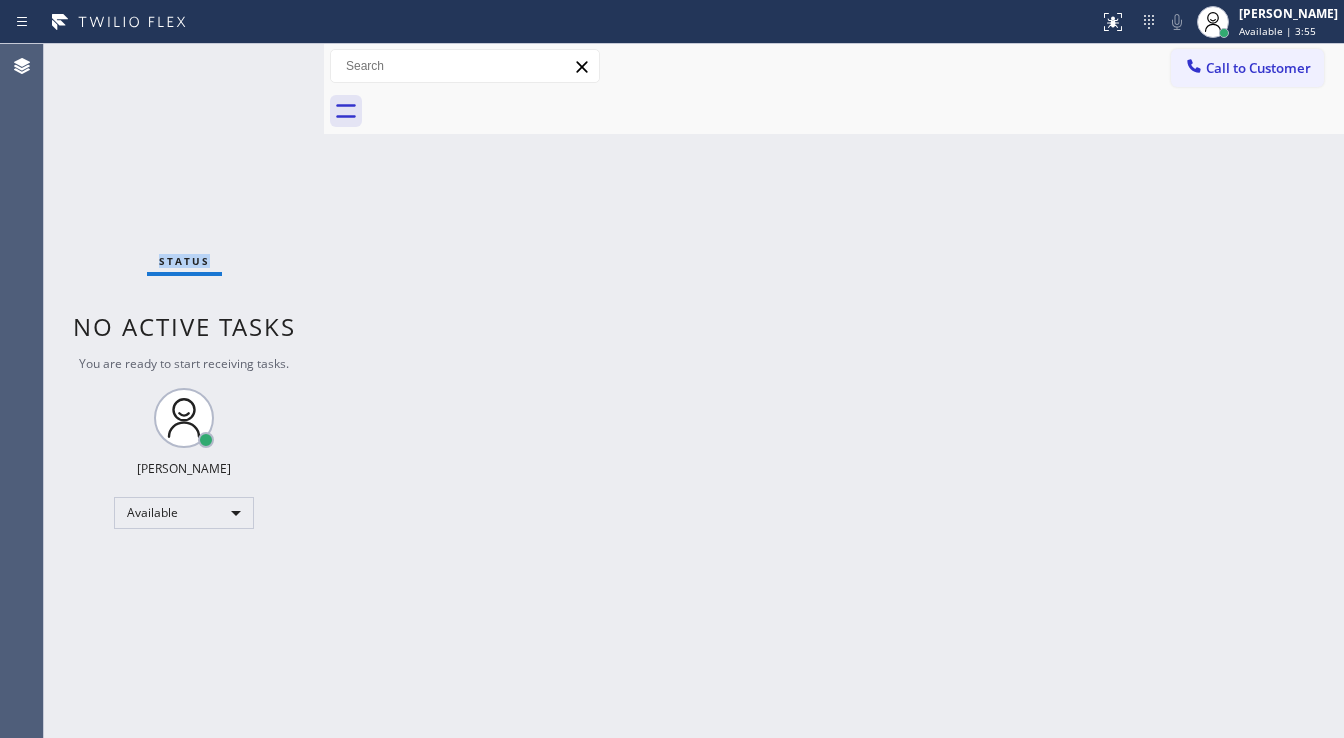 drag, startPoint x: 264, startPoint y: 56, endPoint x: 277, endPoint y: 7, distance: 50.695168 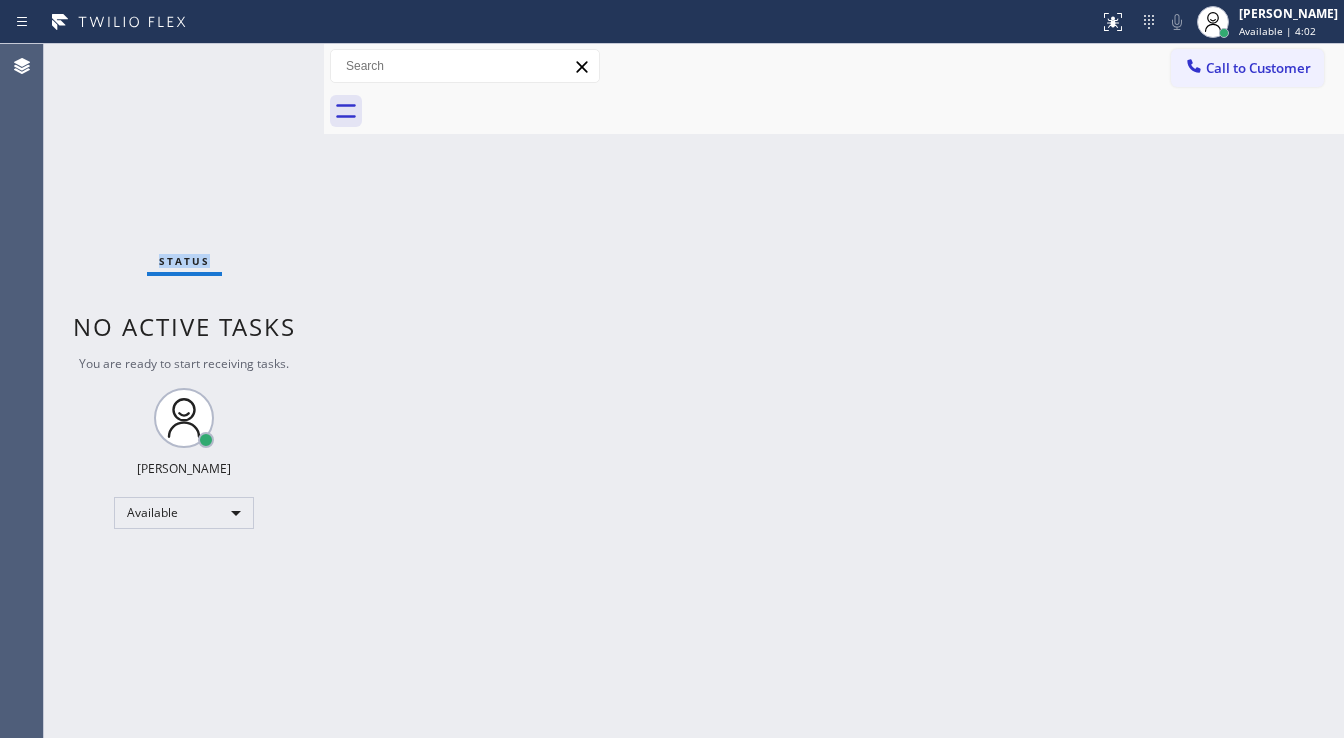 click on "Status   No active tasks     You are ready to start receiving tasks.   [PERSON_NAME]" at bounding box center (184, 391) 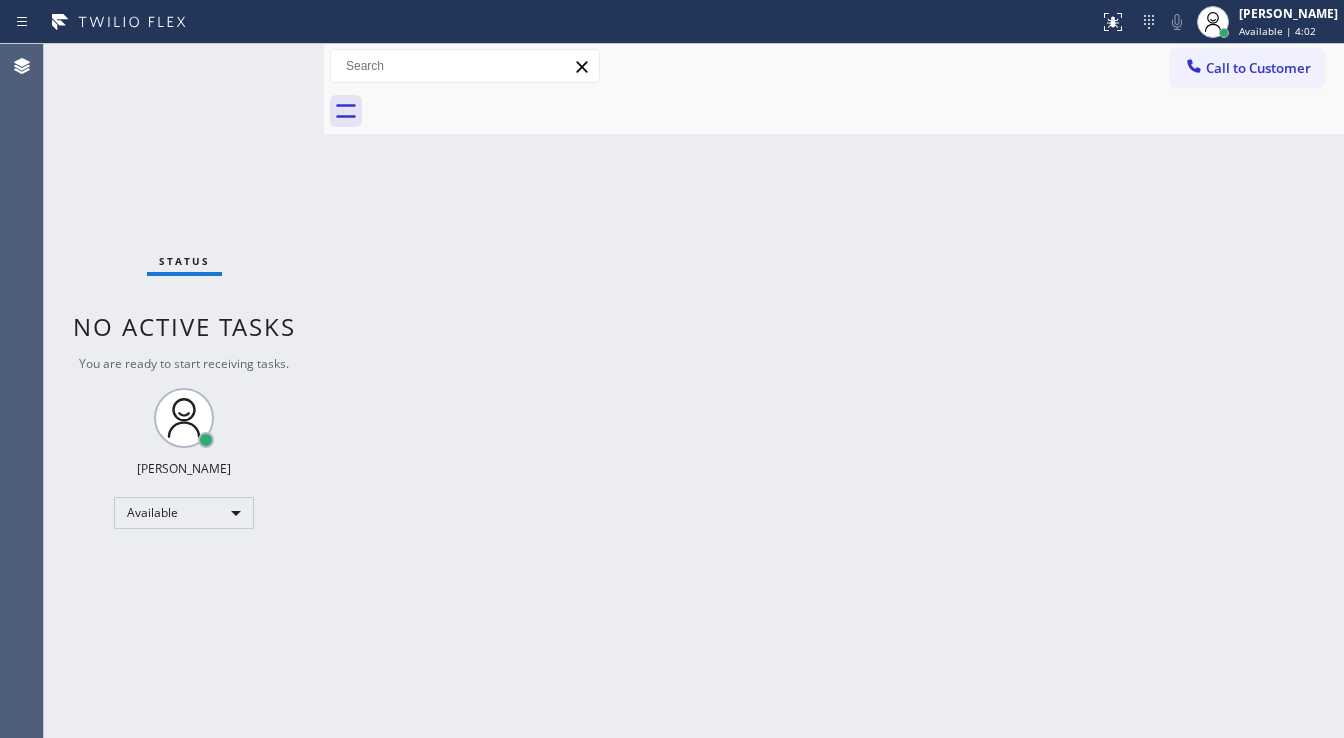 click on "Status   No active tasks     You are ready to start receiving tasks.   [PERSON_NAME]" at bounding box center [184, 391] 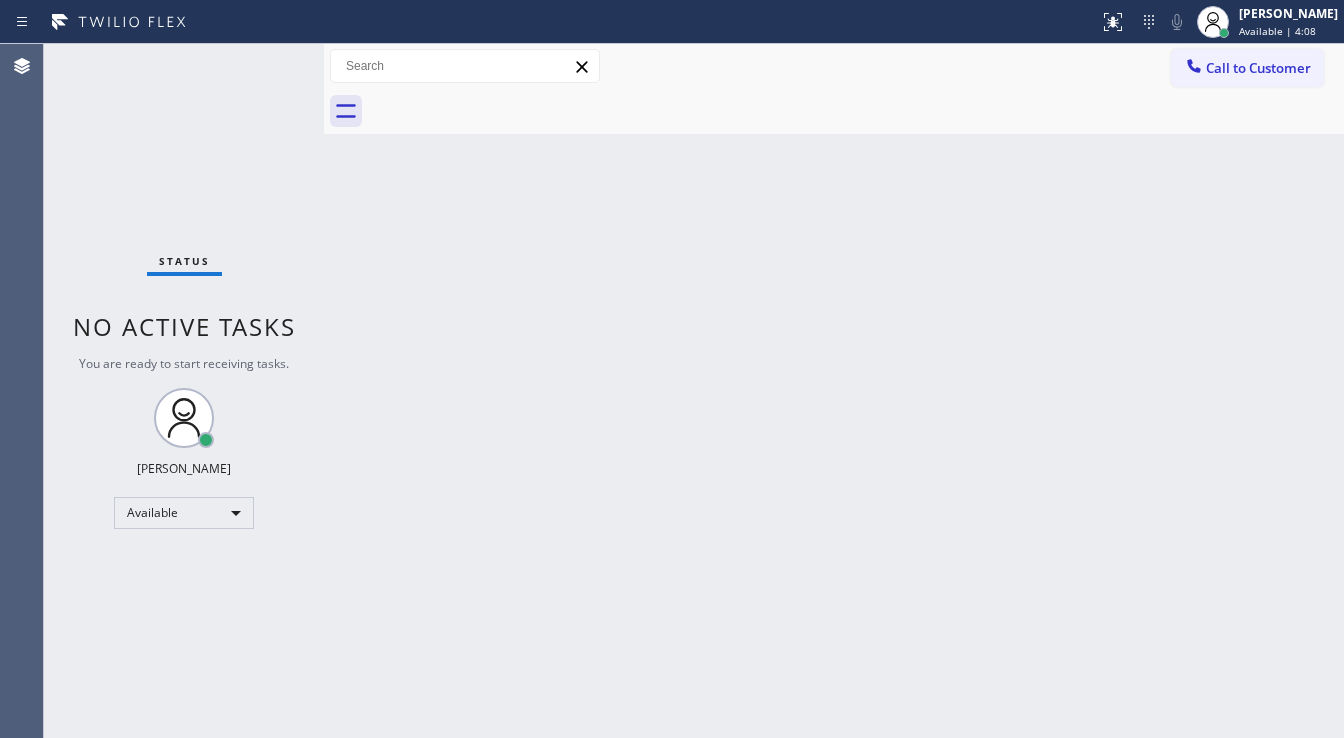 click on "Status   No active tasks     You are ready to start receiving tasks.   [PERSON_NAME]" at bounding box center (184, 391) 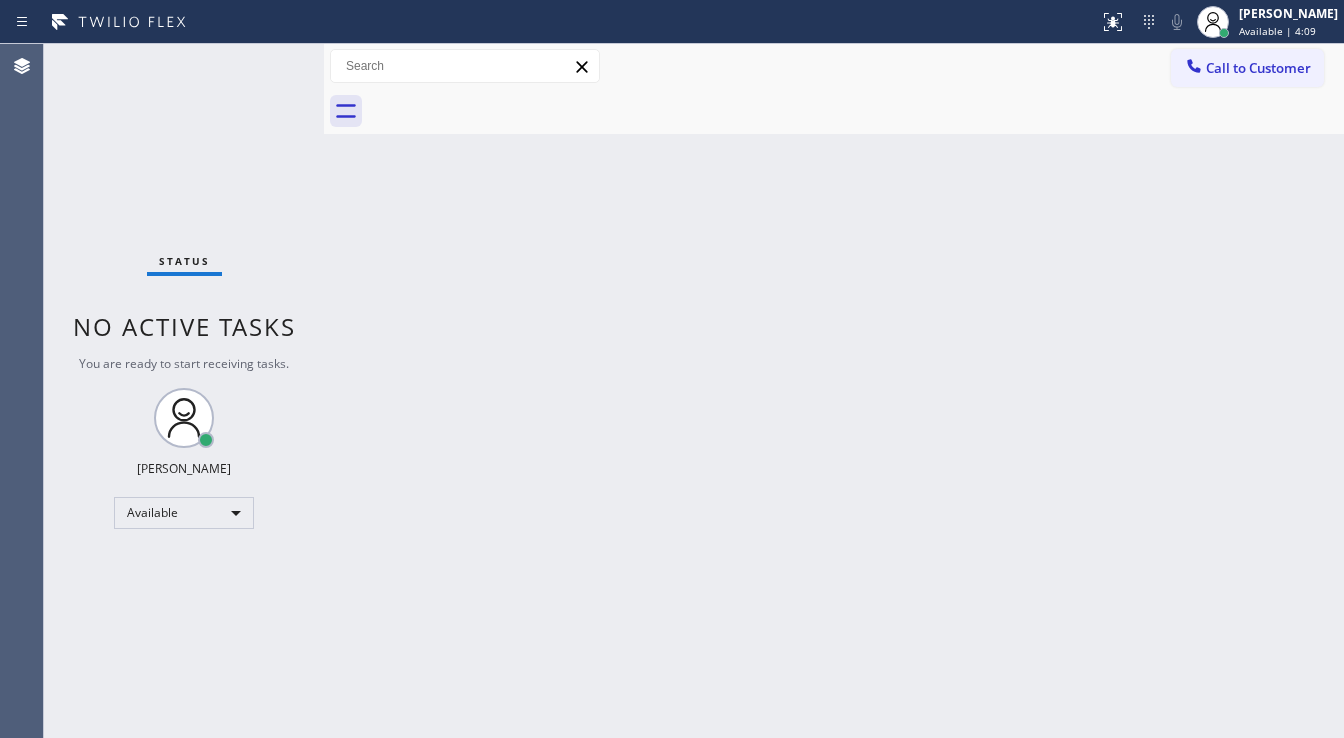 drag, startPoint x: 247, startPoint y: 52, endPoint x: 256, endPoint y: 64, distance: 15 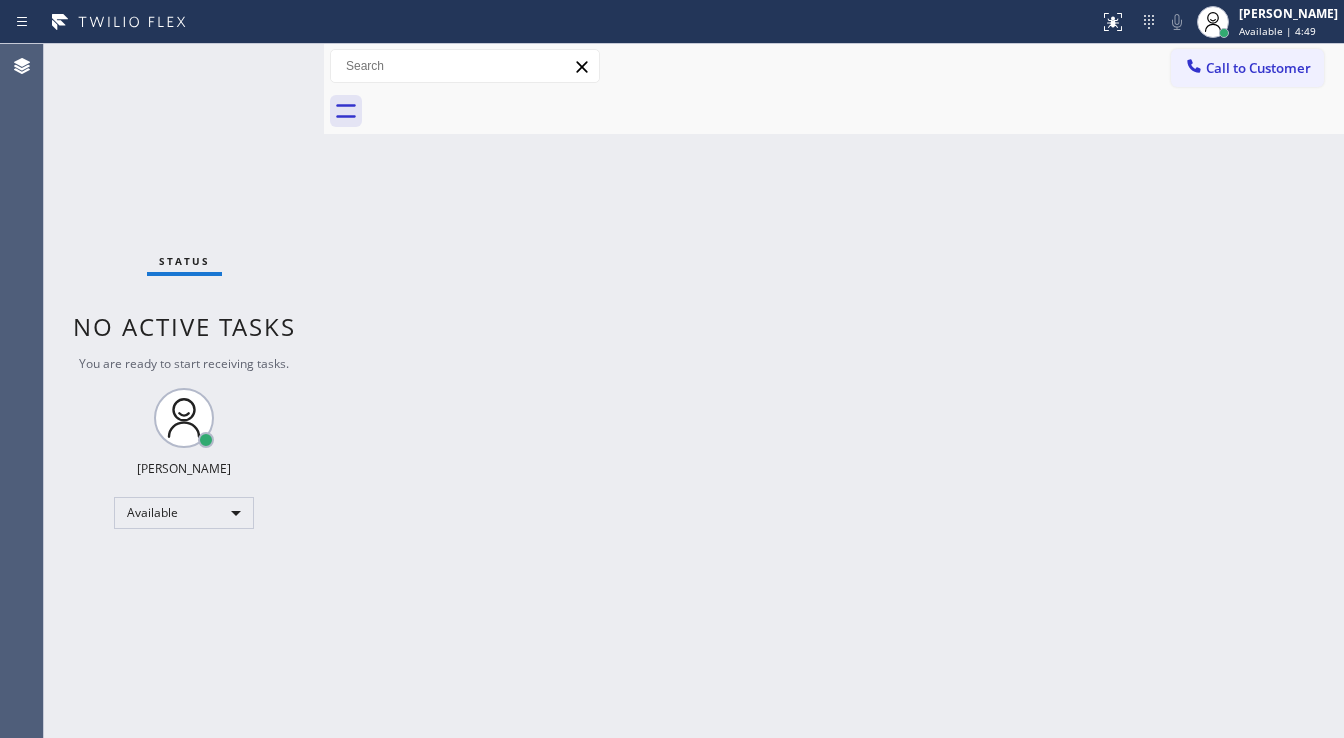 click on "Status   No active tasks     You are ready to start receiving tasks.   [PERSON_NAME]" at bounding box center (184, 391) 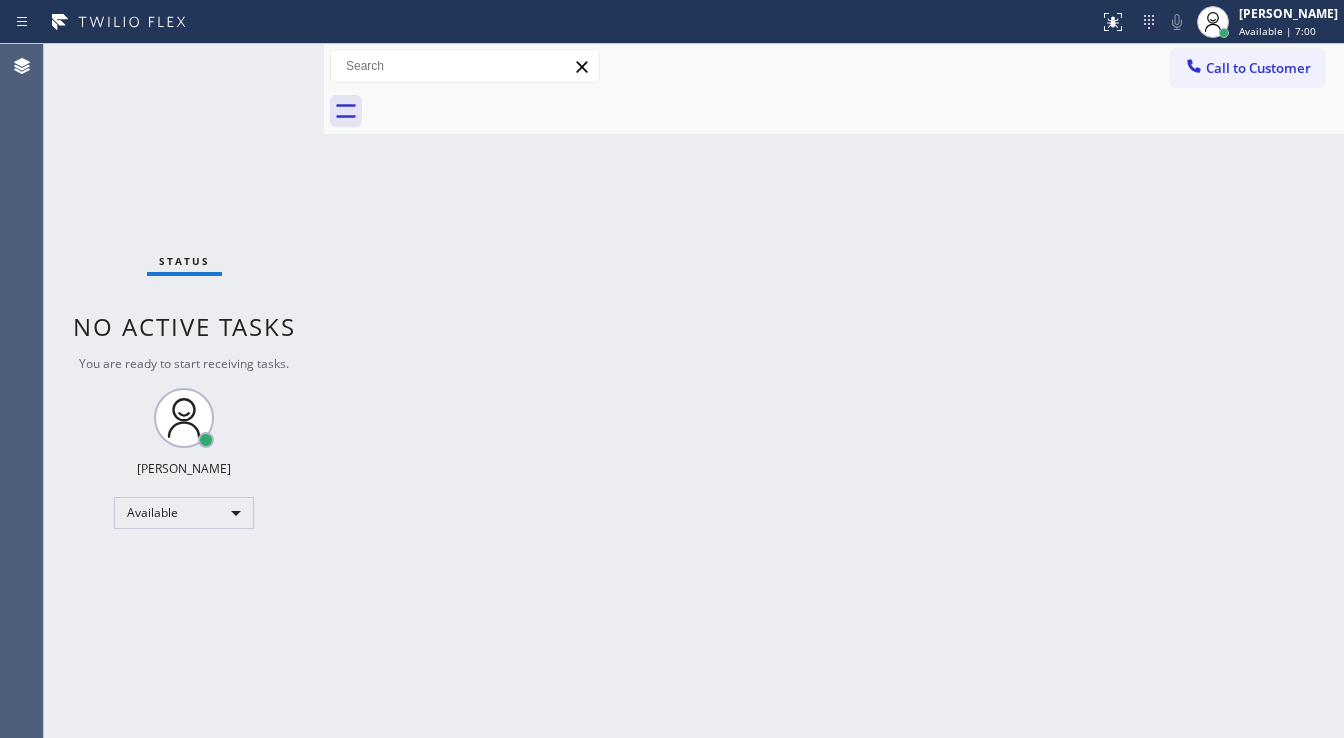 click on "Status   No active tasks     You are ready to start receiving tasks.   [PERSON_NAME]" at bounding box center (184, 391) 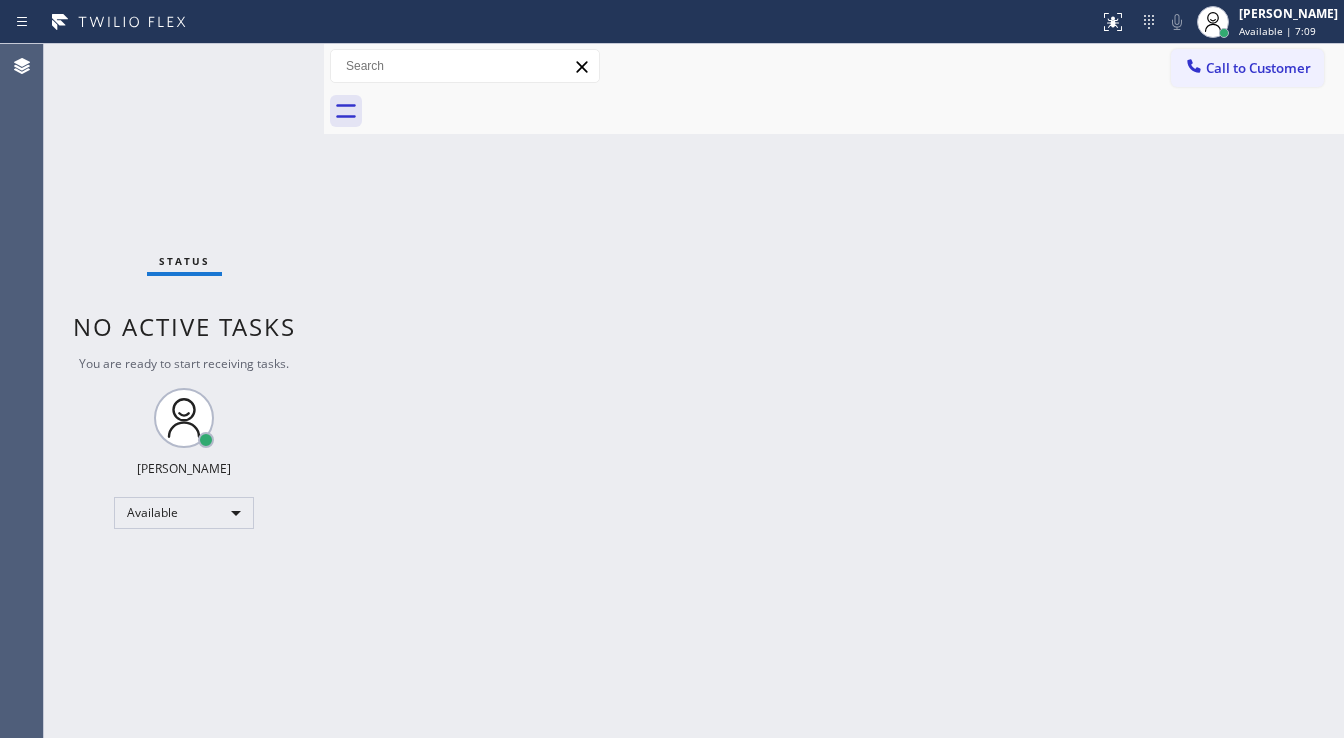 drag, startPoint x: 257, startPoint y: 44, endPoint x: 257, endPoint y: 1, distance: 43 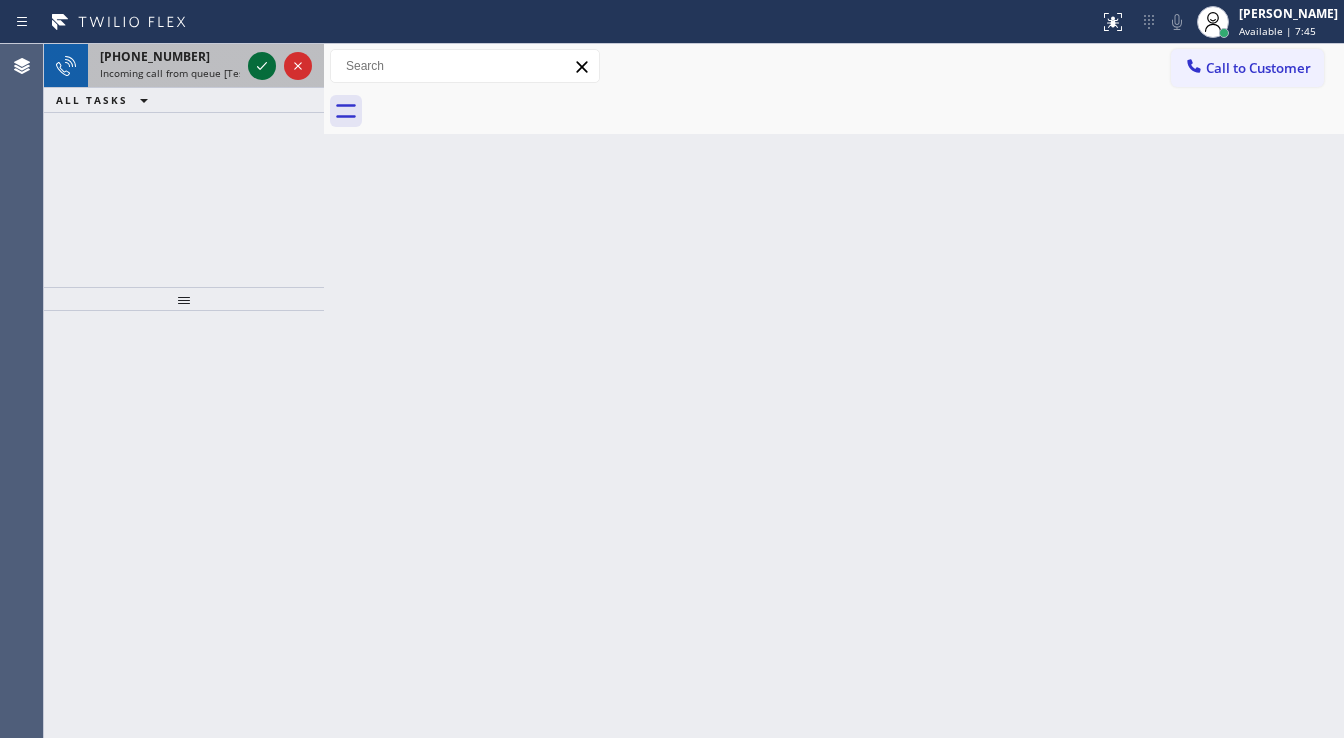 click 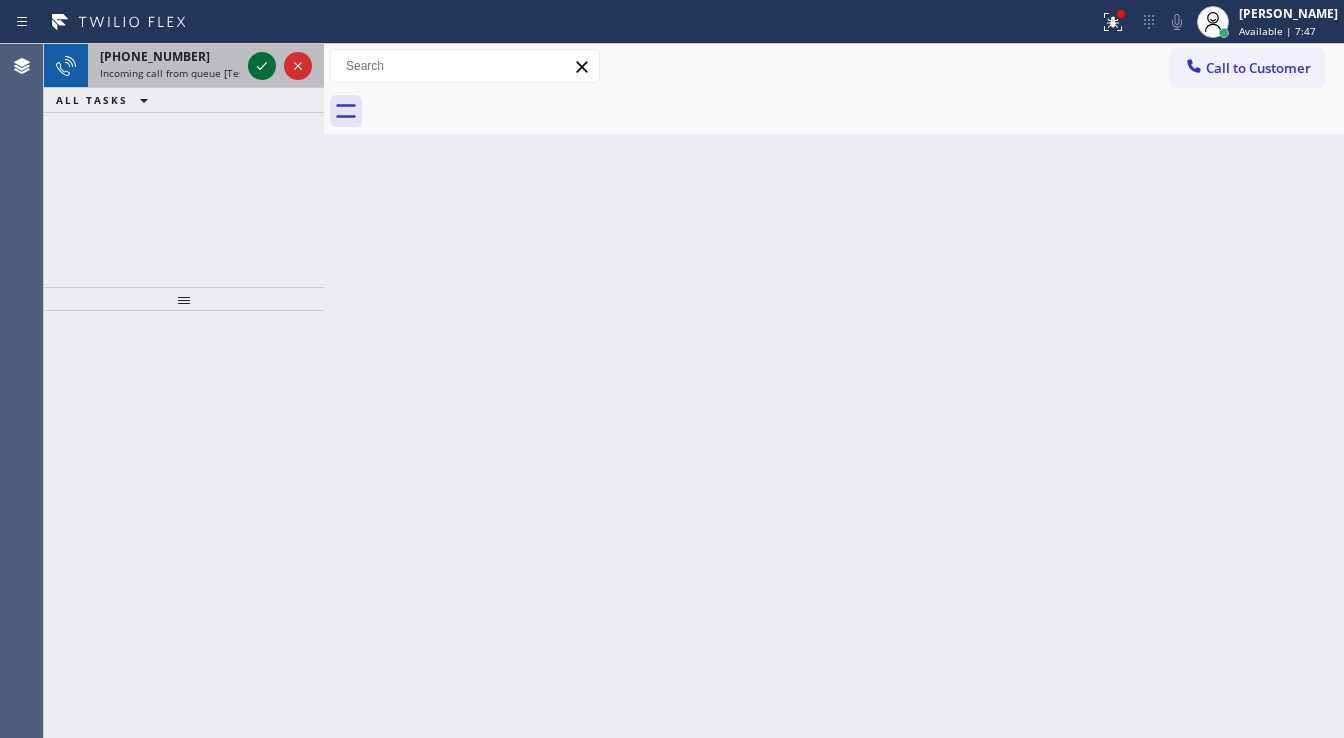 click 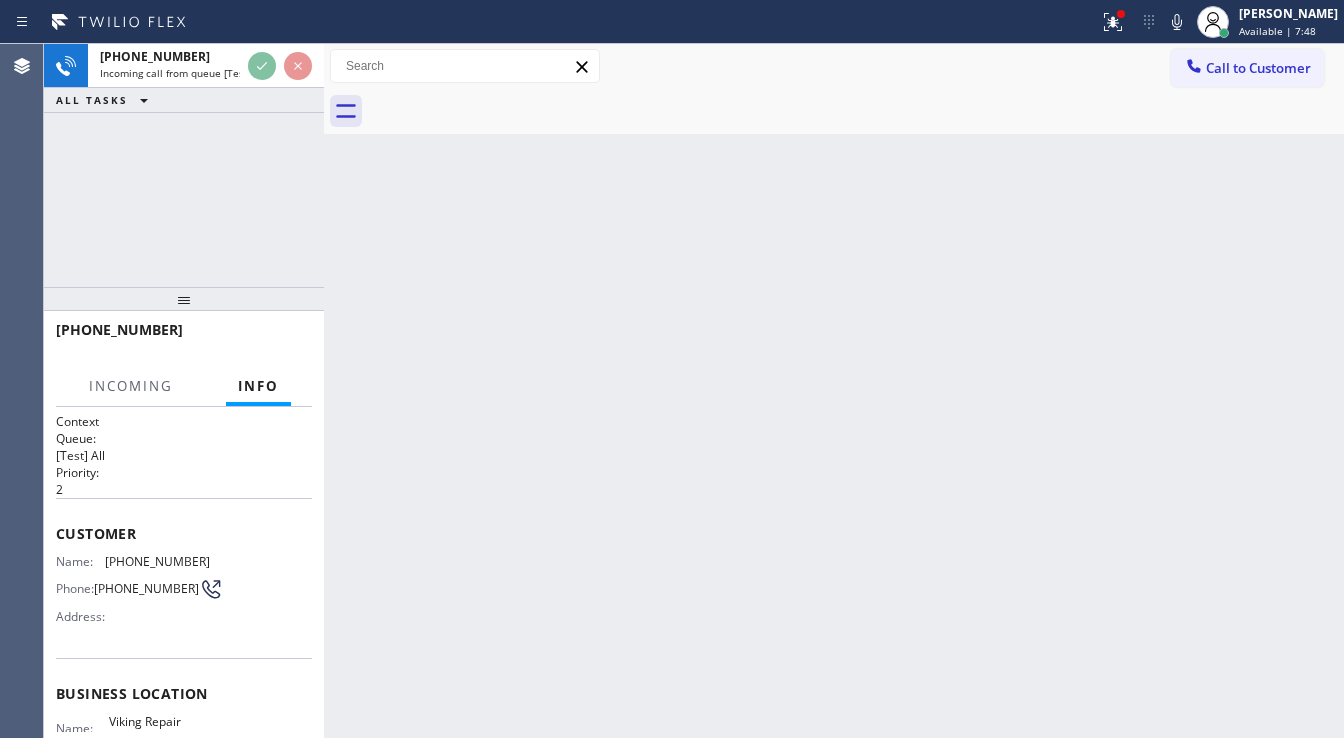 scroll, scrollTop: 54, scrollLeft: 0, axis: vertical 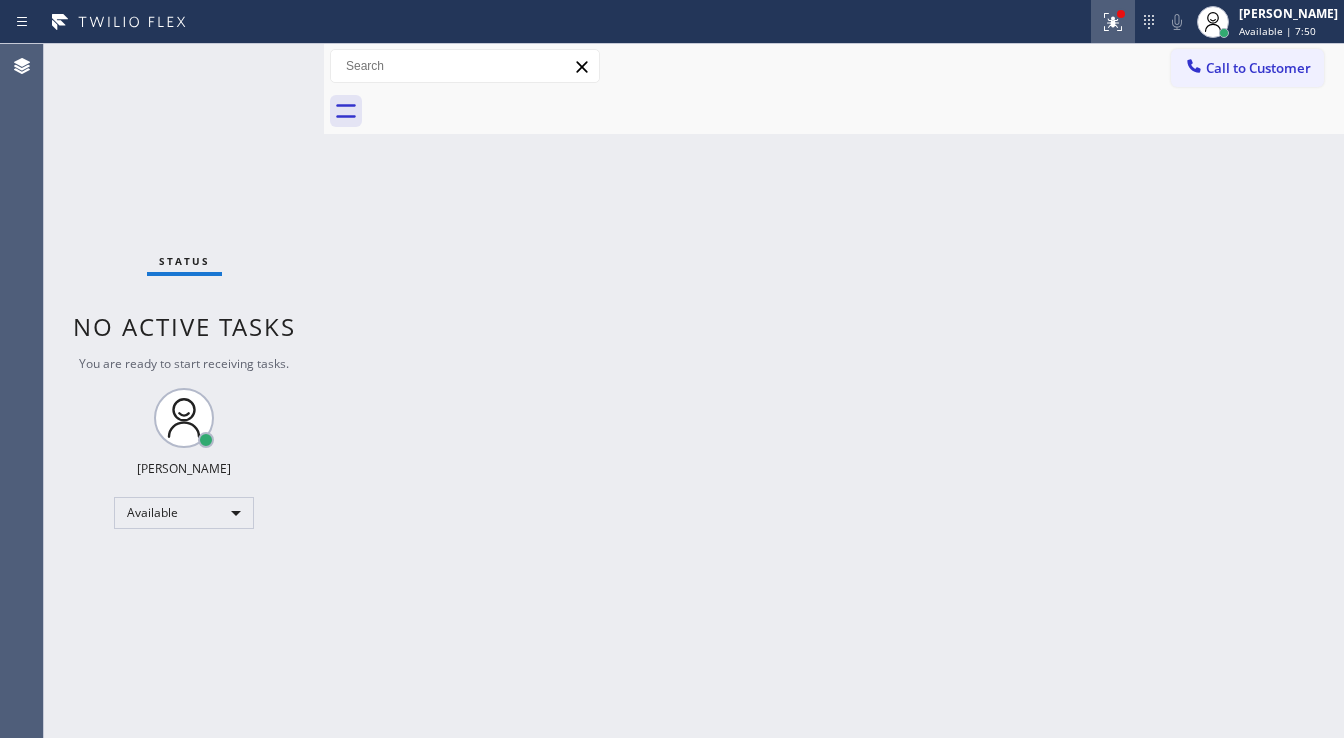 drag, startPoint x: 1128, startPoint y: 14, endPoint x: 1126, endPoint y: 41, distance: 27.073973 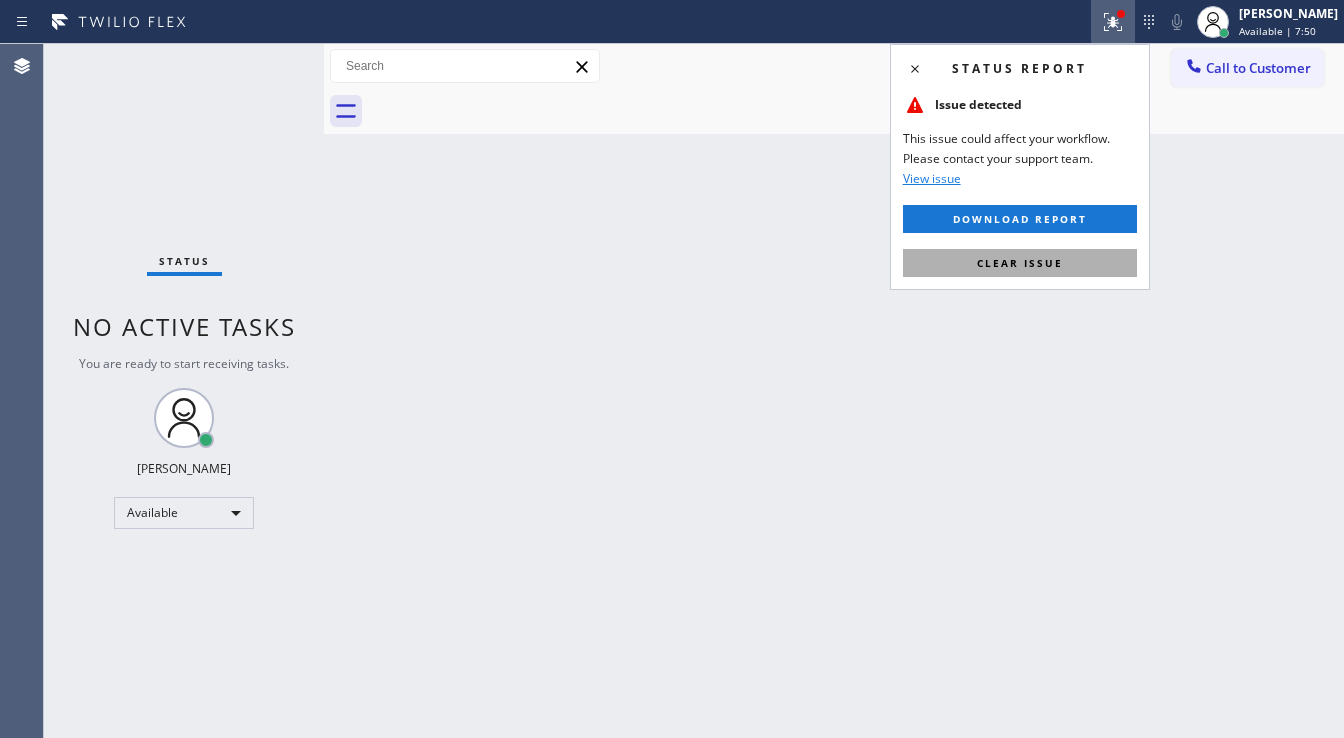 click on "Clear issue" at bounding box center [1020, 263] 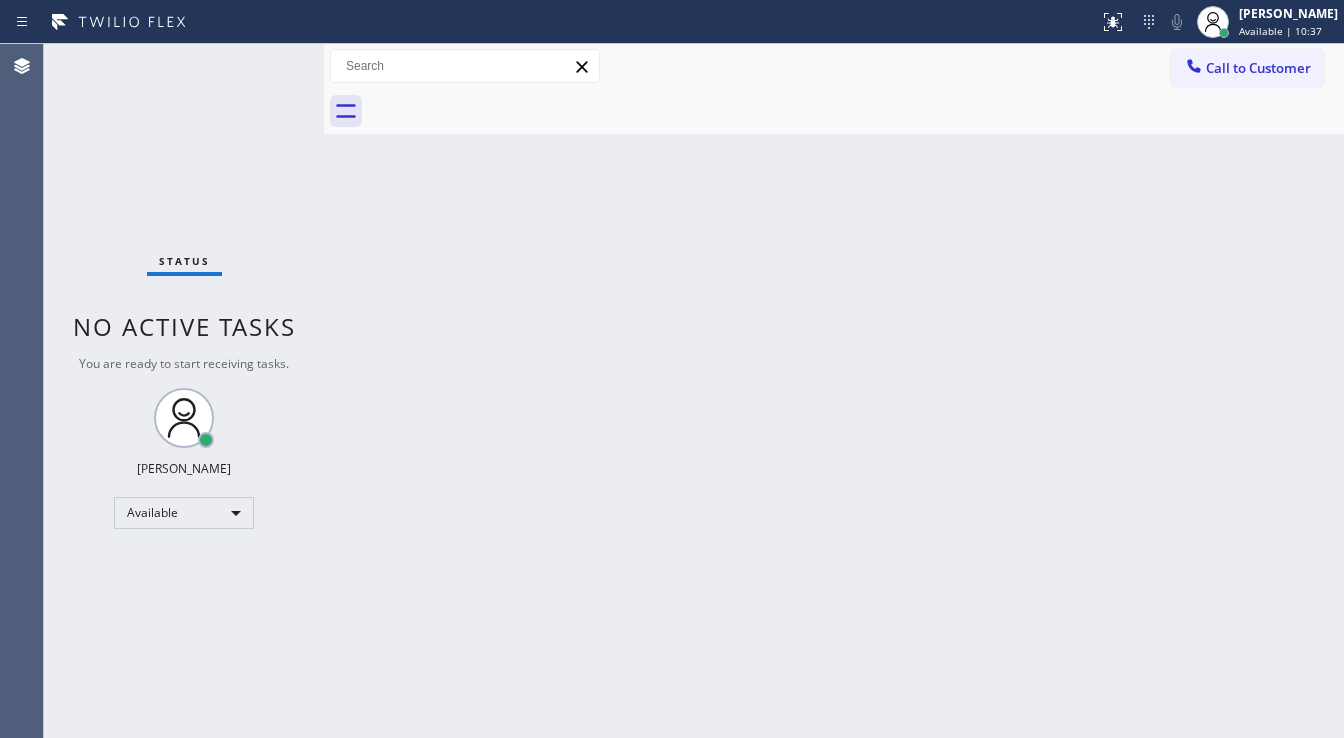 click on "Agent Desktop" at bounding box center [21, 391] 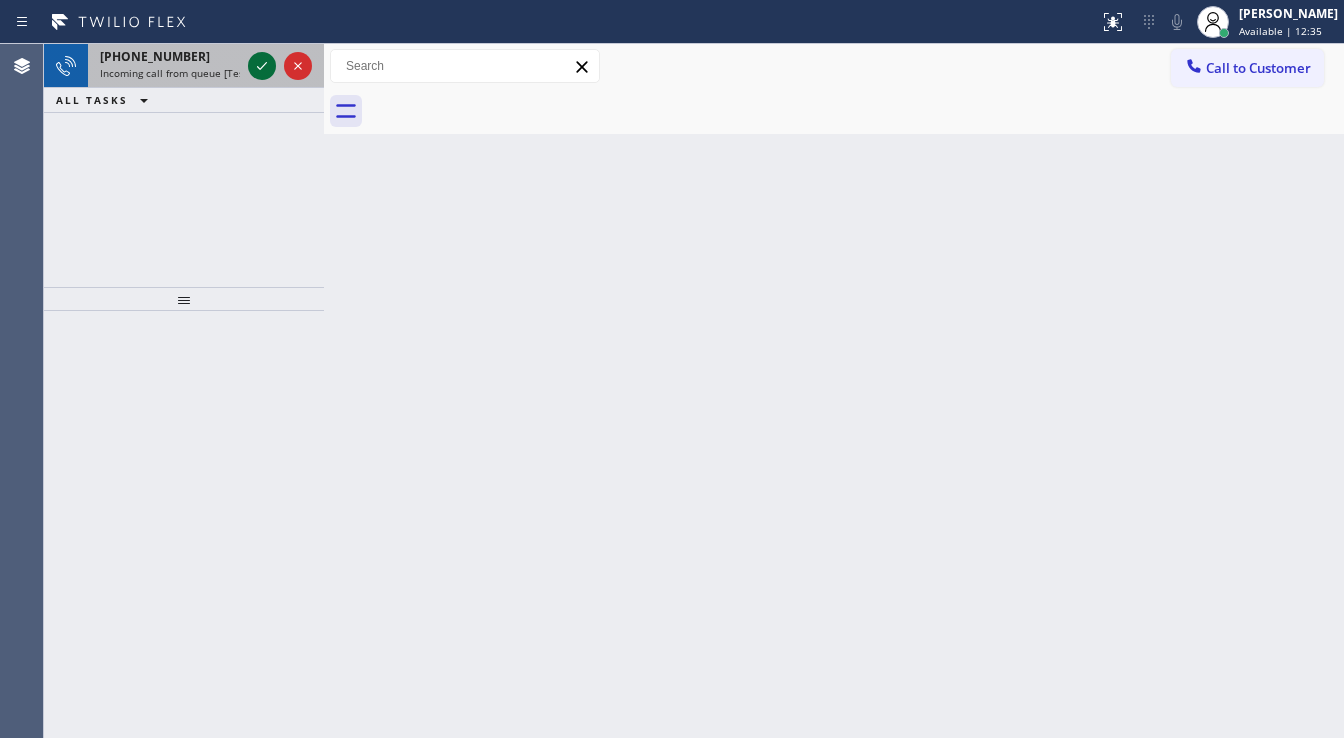 click 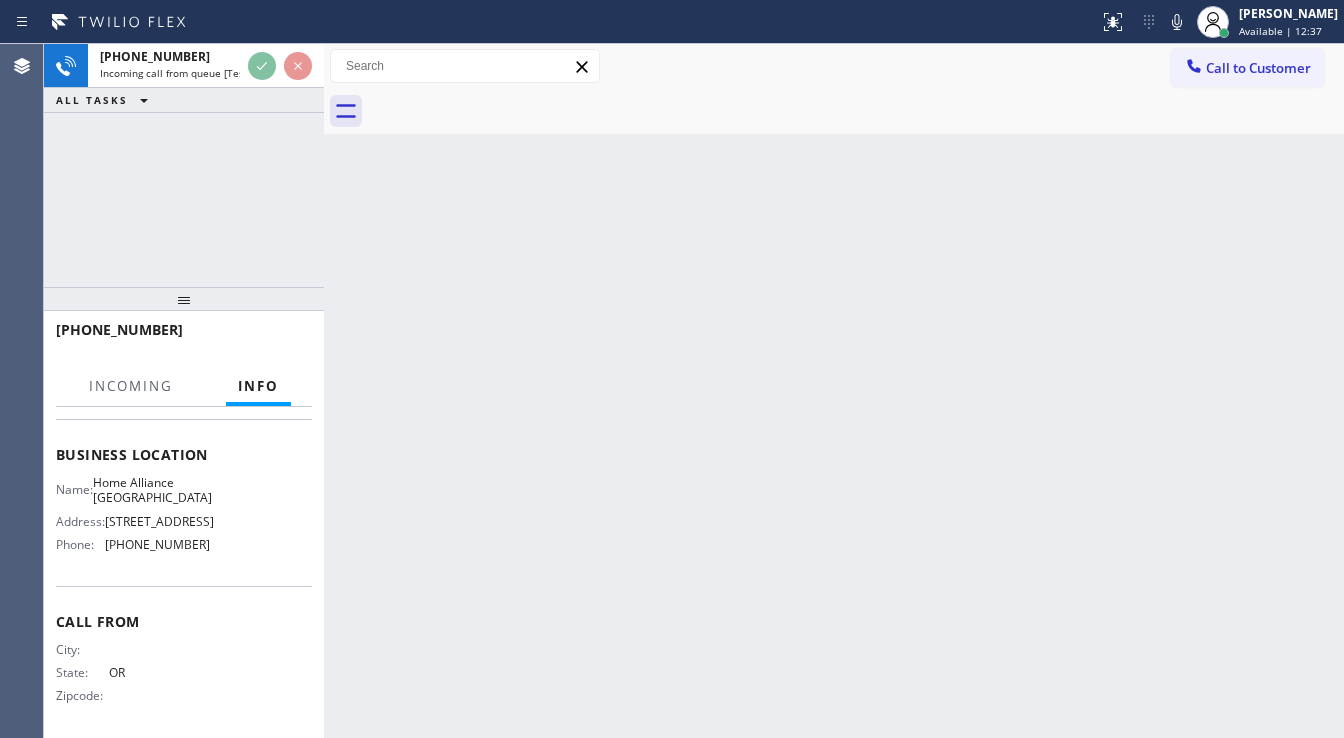 scroll, scrollTop: 240, scrollLeft: 0, axis: vertical 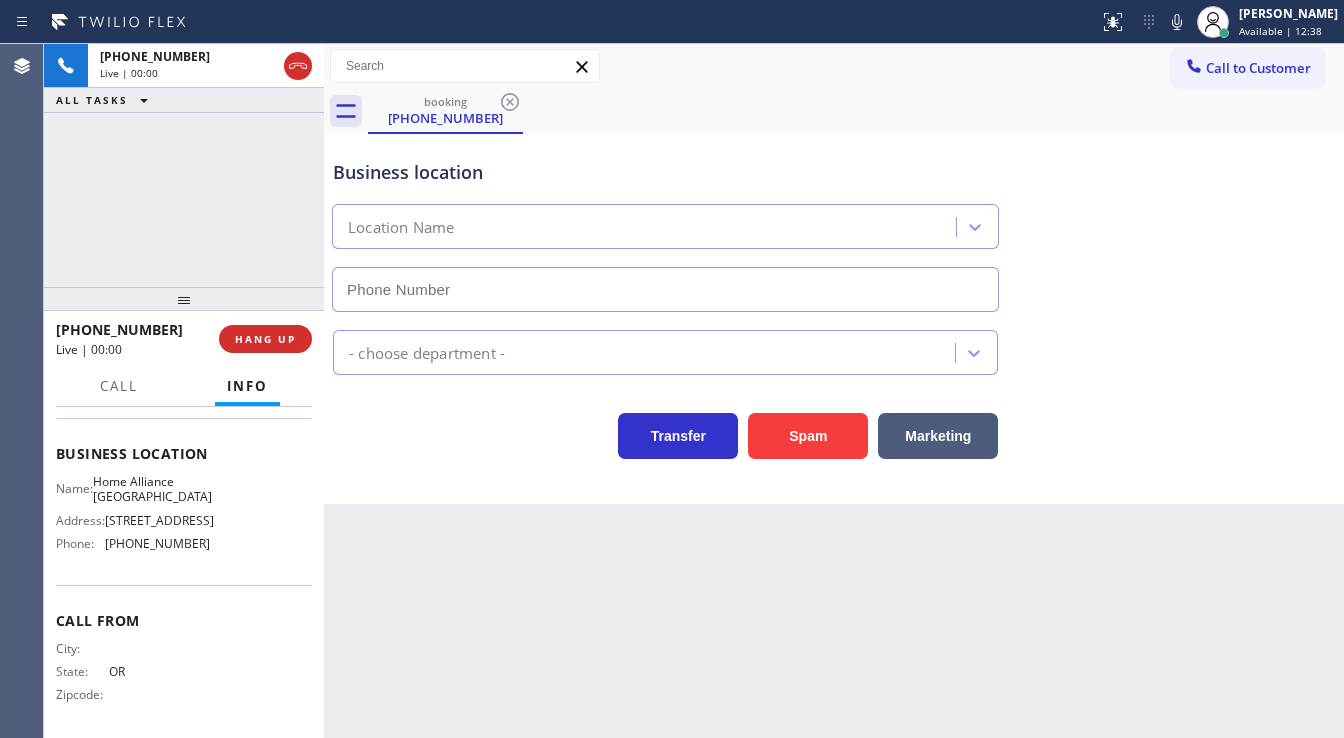 type on "[PHONE_NUMBER]" 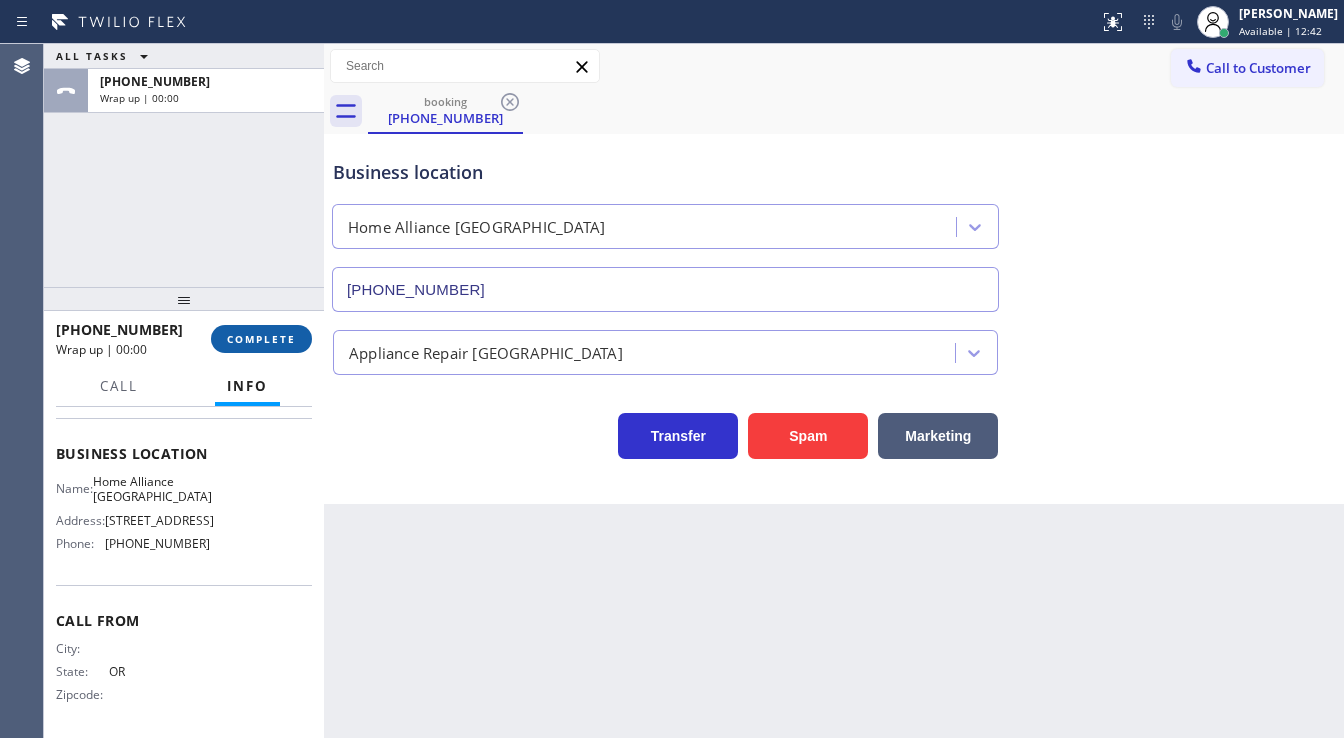 click on "COMPLETE" at bounding box center [261, 339] 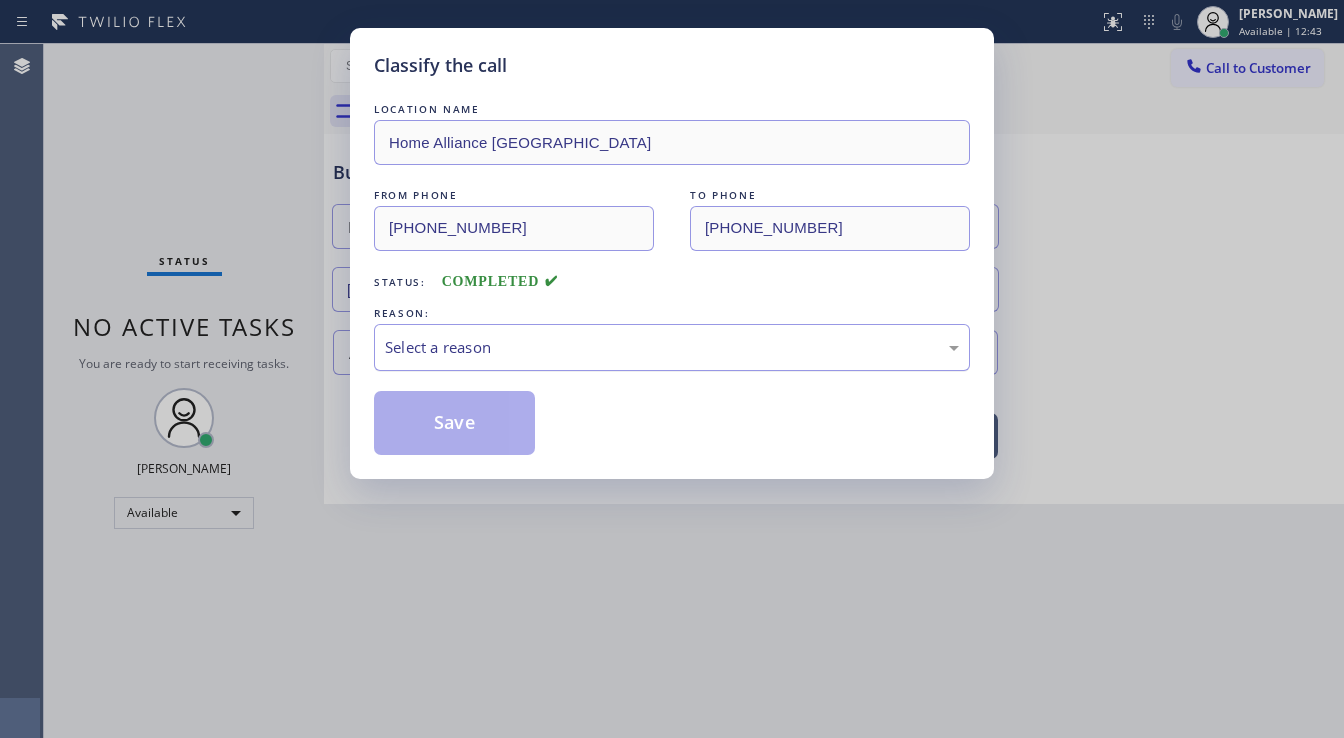 click on "Select a reason" at bounding box center [672, 347] 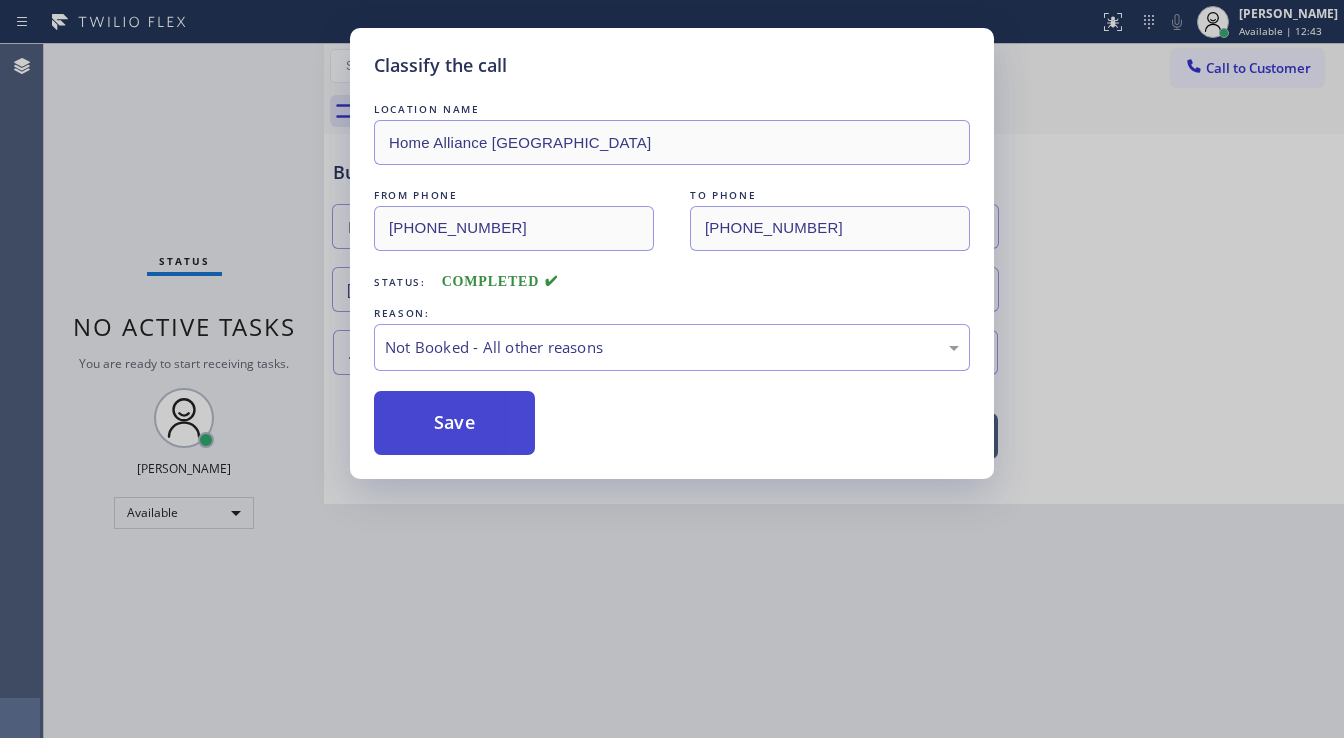click on "Save" at bounding box center (454, 423) 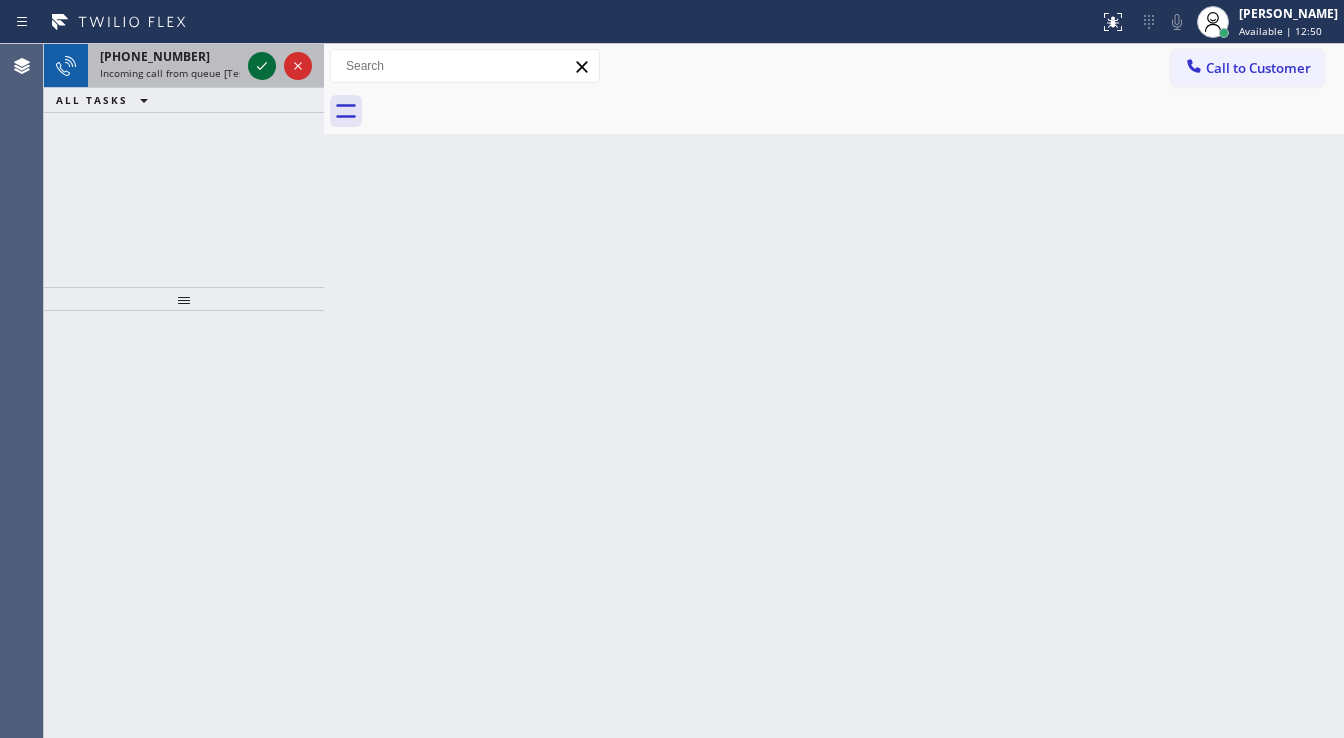 click 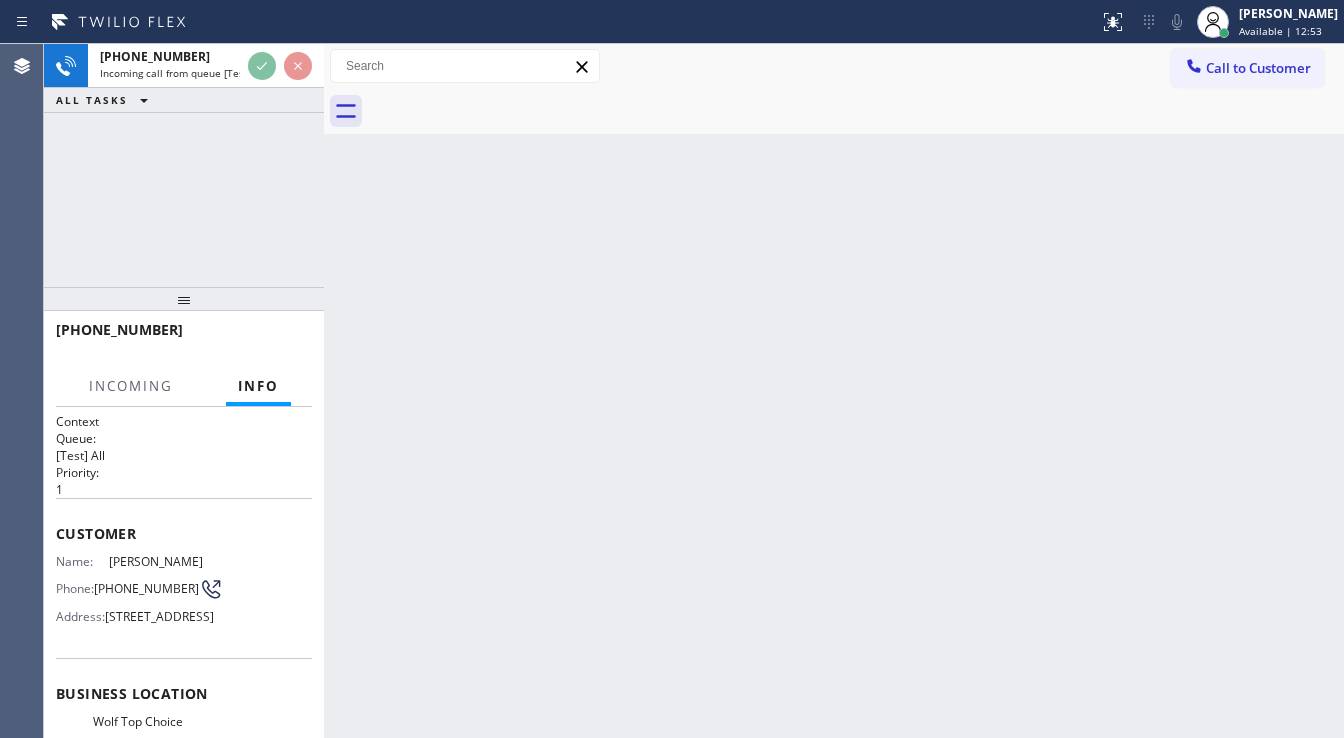 click at bounding box center (280, 66) 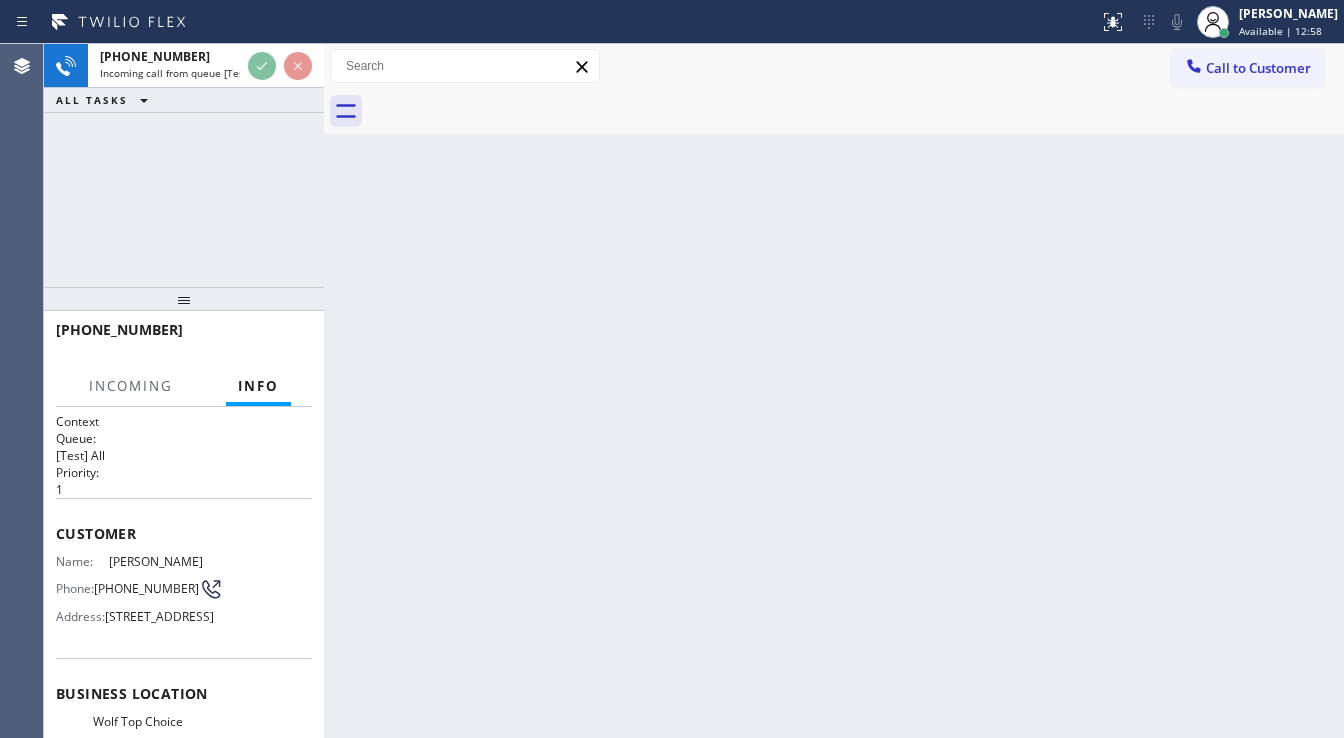 drag, startPoint x: 44, startPoint y: 224, endPoint x: 65, endPoint y: 221, distance: 21.213203 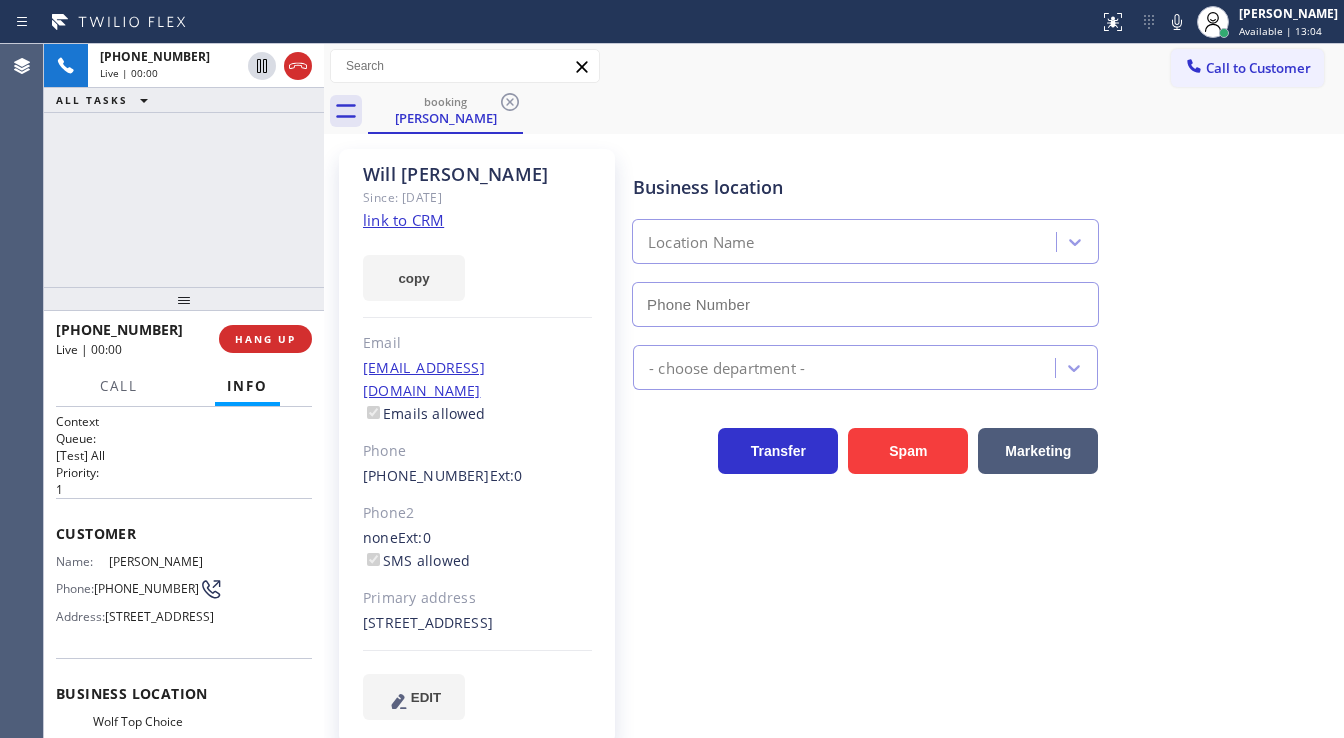 click on "Agent Desktop" at bounding box center [21, 391] 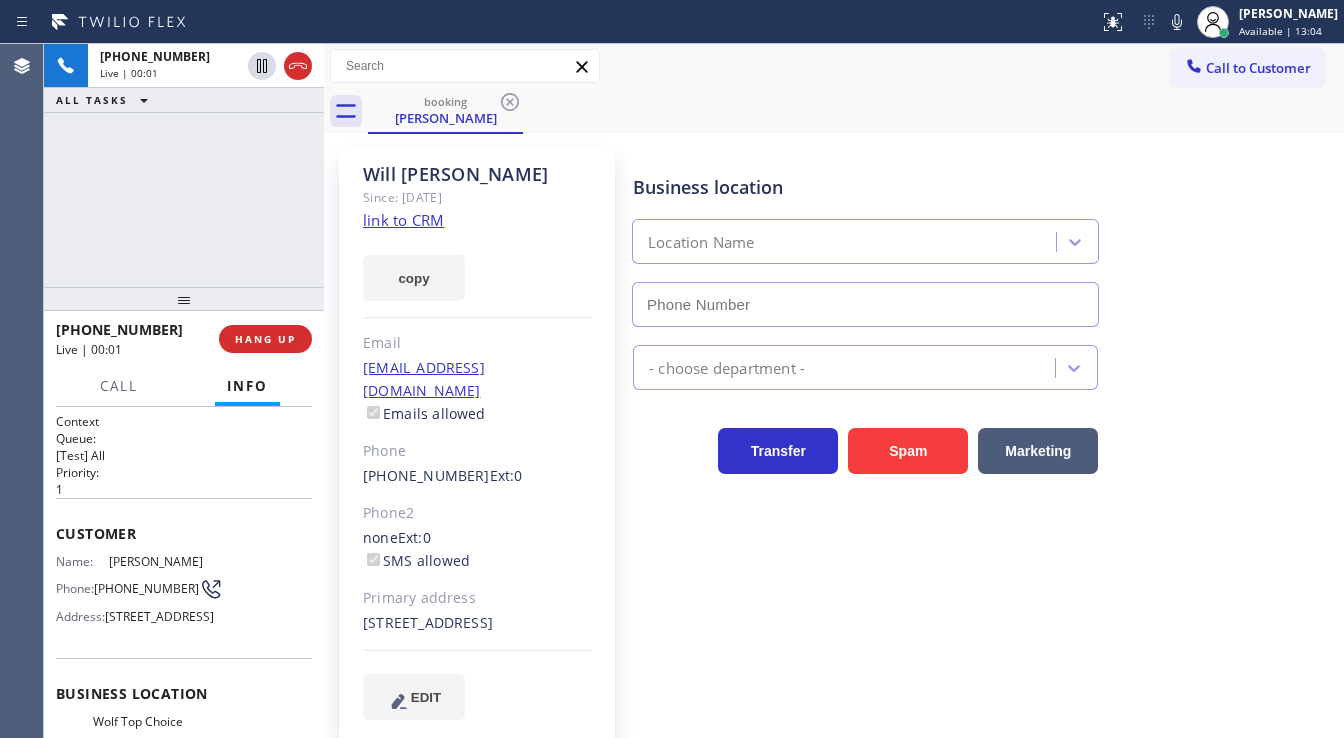 type on "[PHONE_NUMBER]" 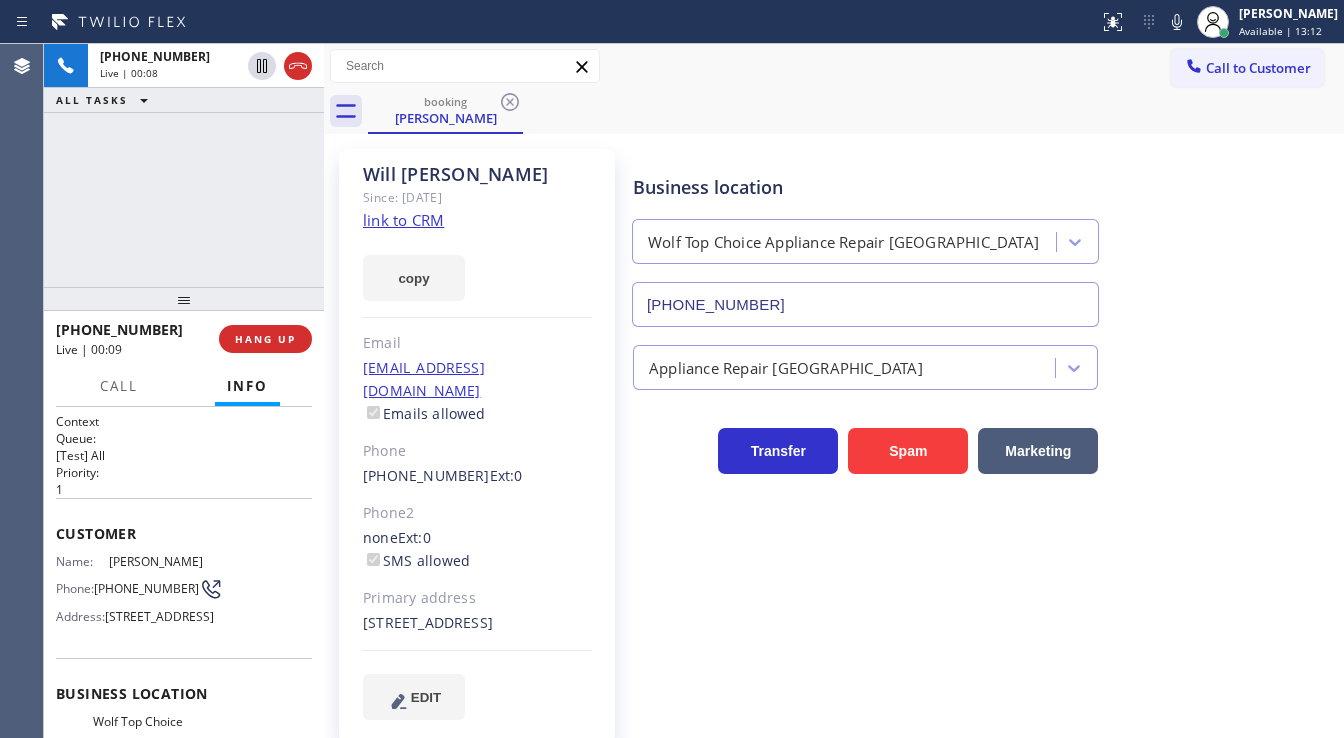click on "[PHONE_NUMBER] Live | 00:08 ALL TASKS ALL TASKS ACTIVE TASKS TASKS IN WRAP UP" at bounding box center [184, 165] 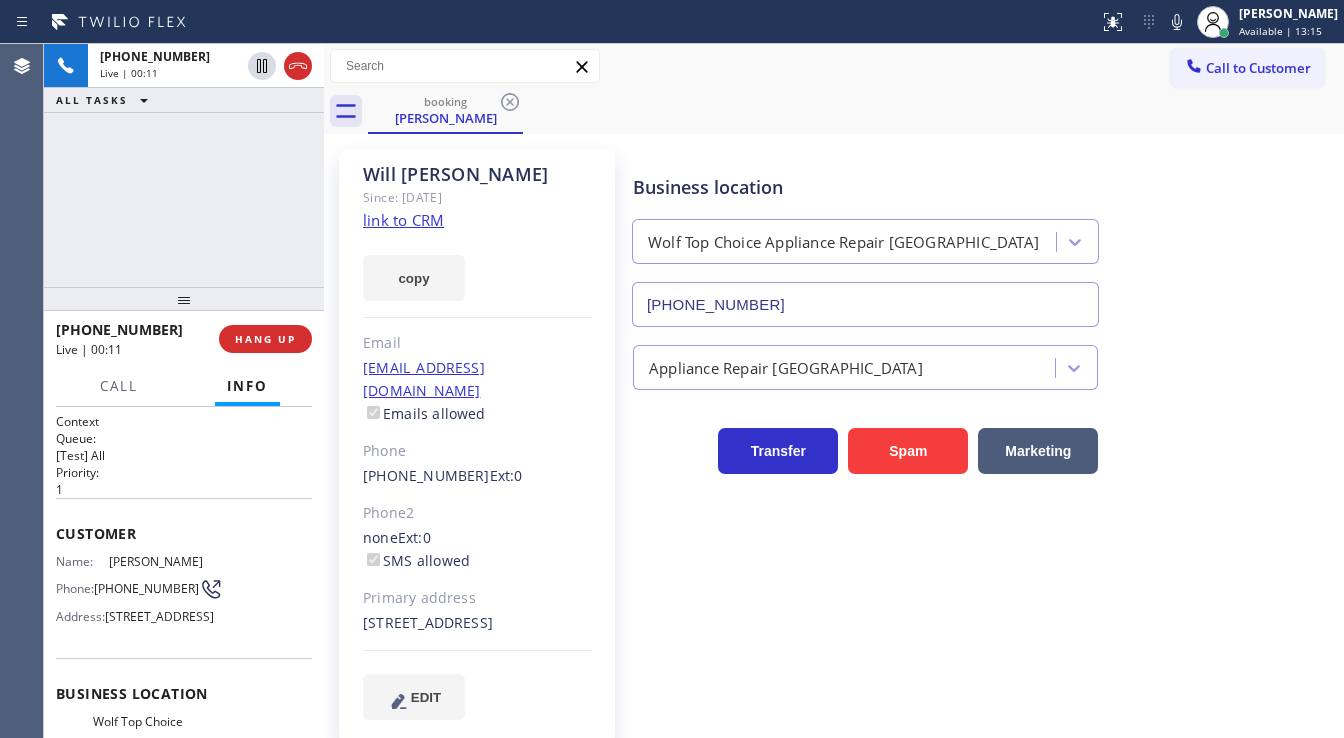 click on "link to CRM" 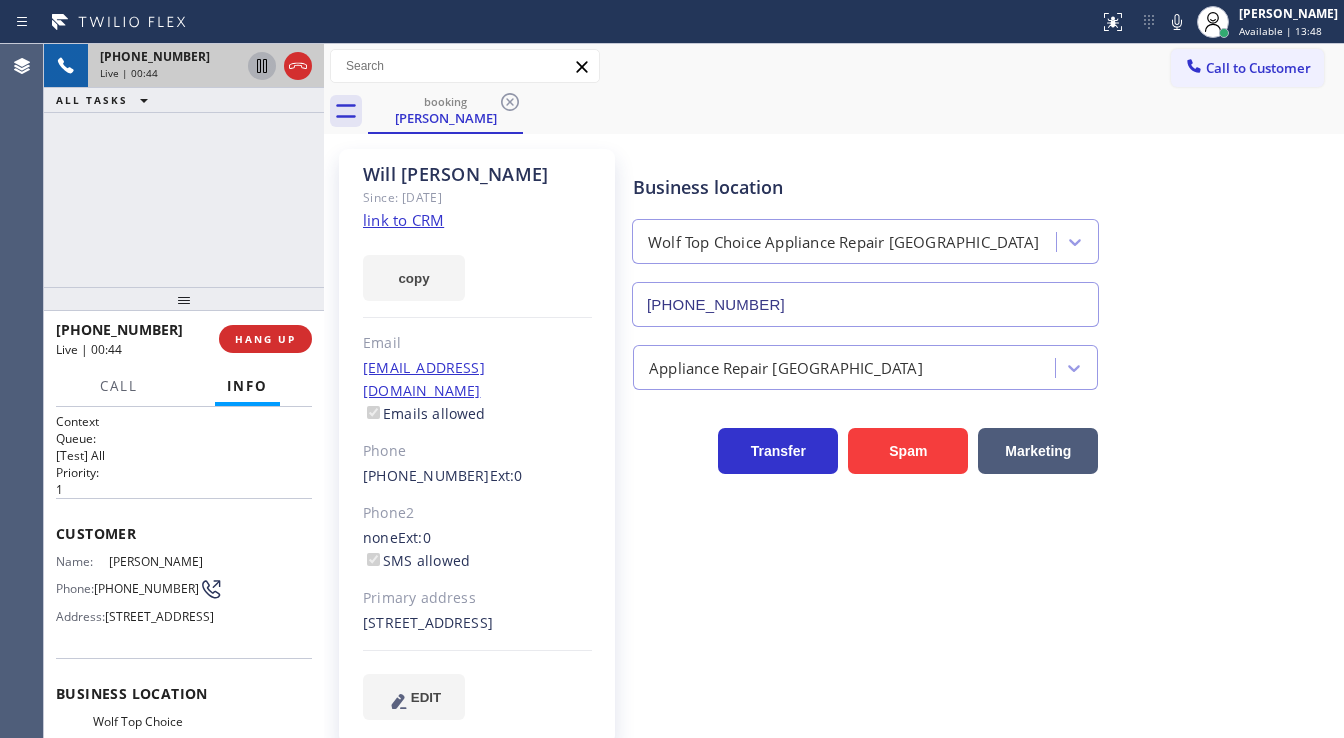 click 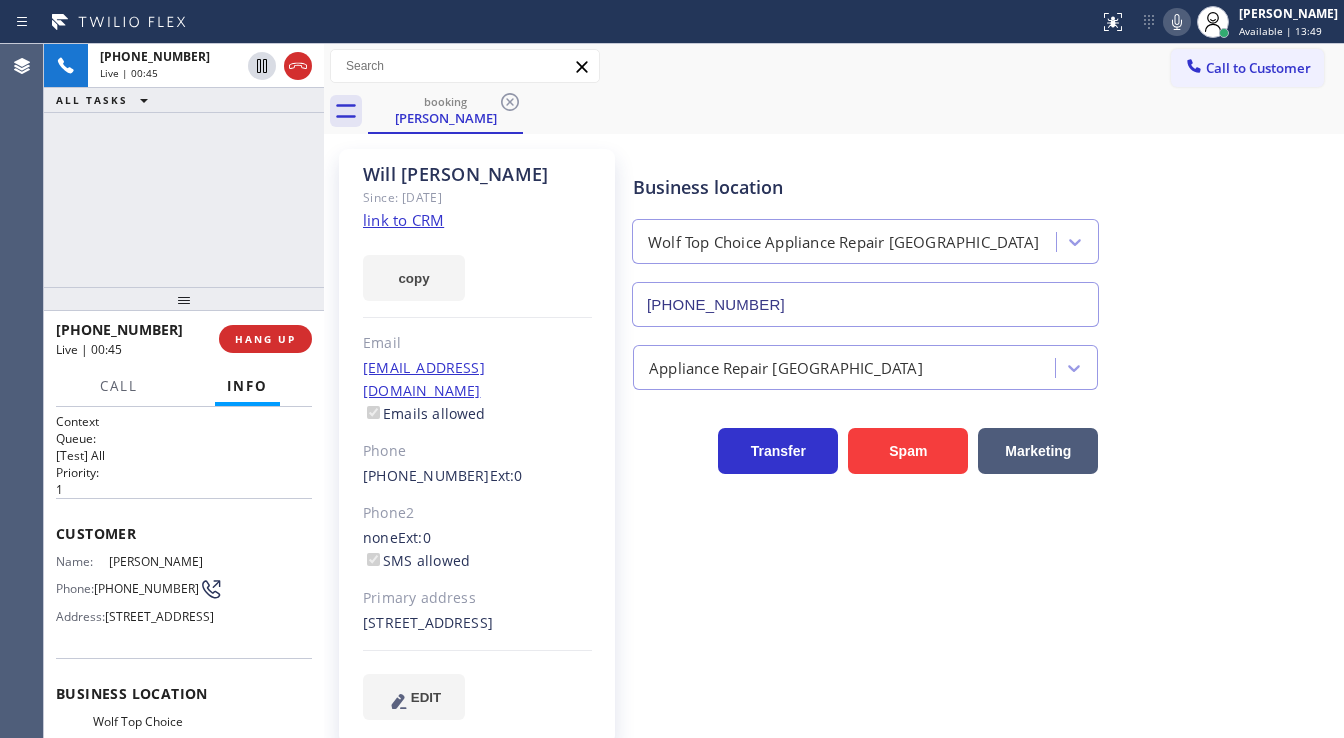 click 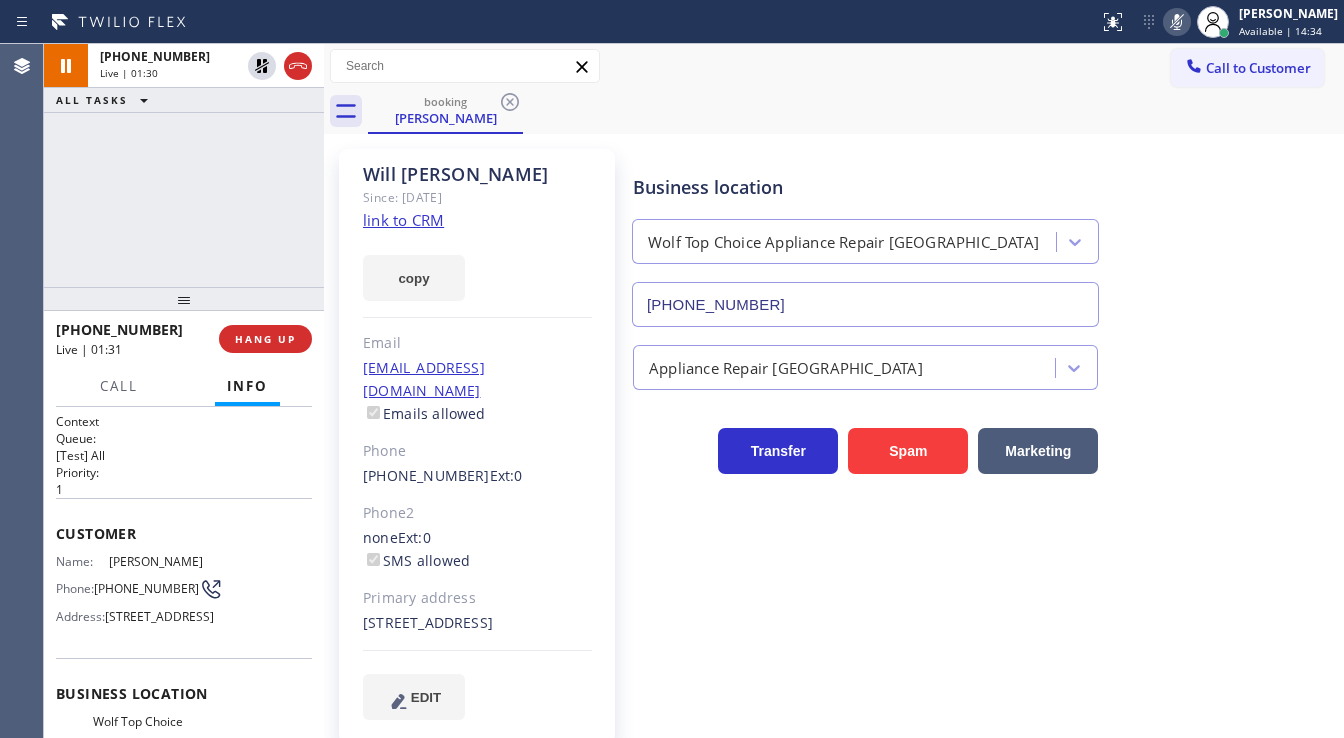type 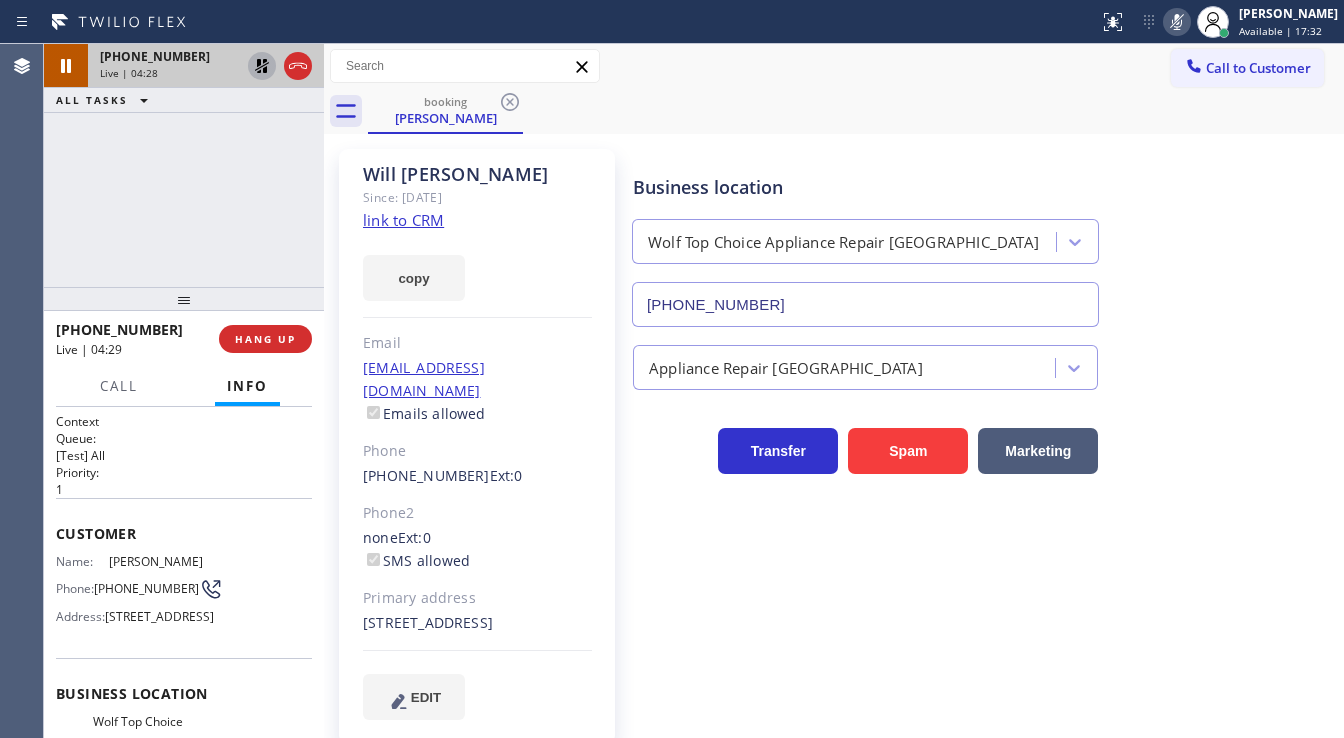 click 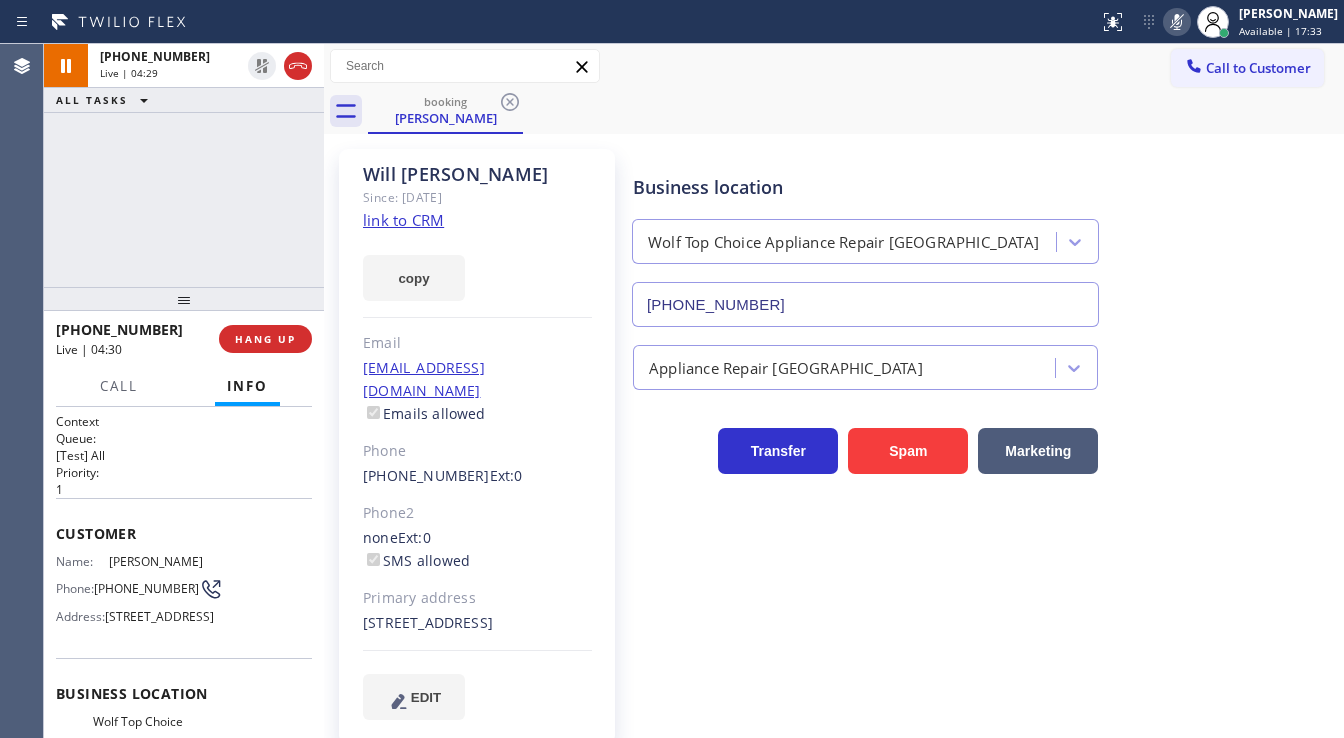 click 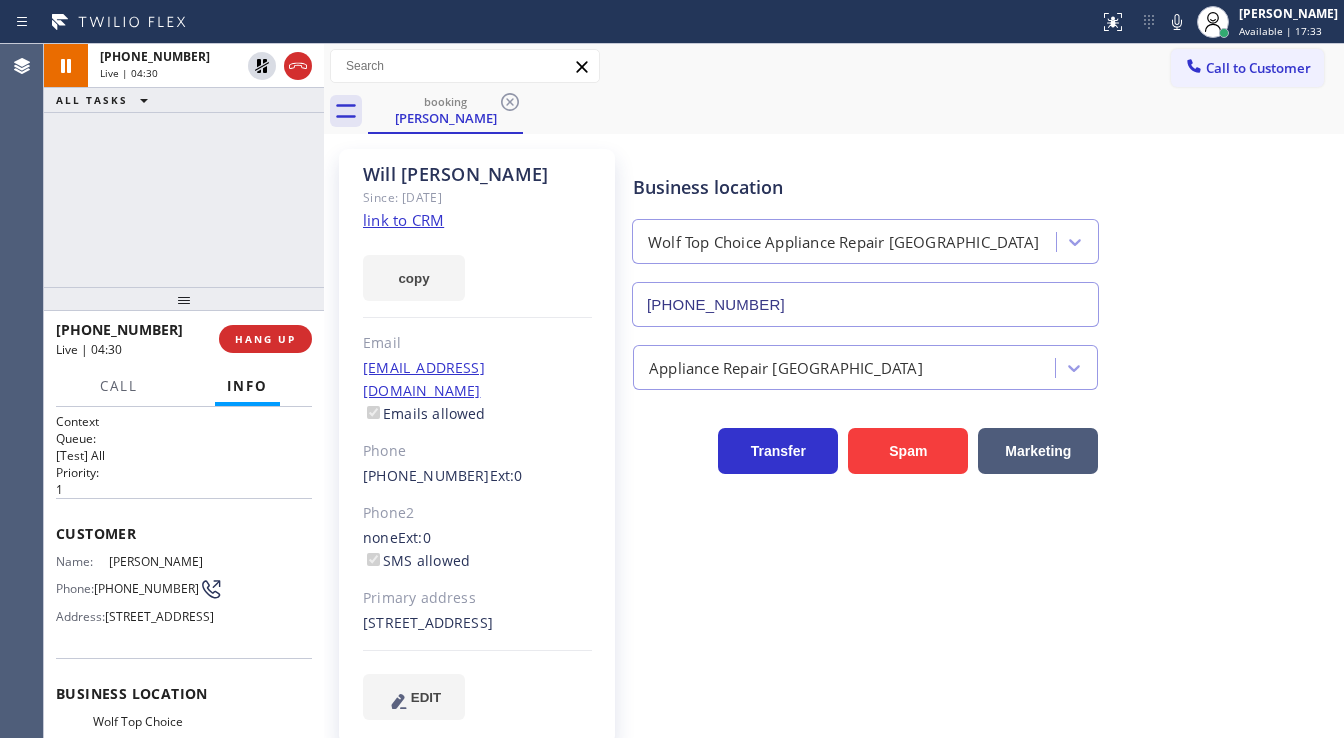 click on "booking [PERSON_NAME]" at bounding box center (856, 111) 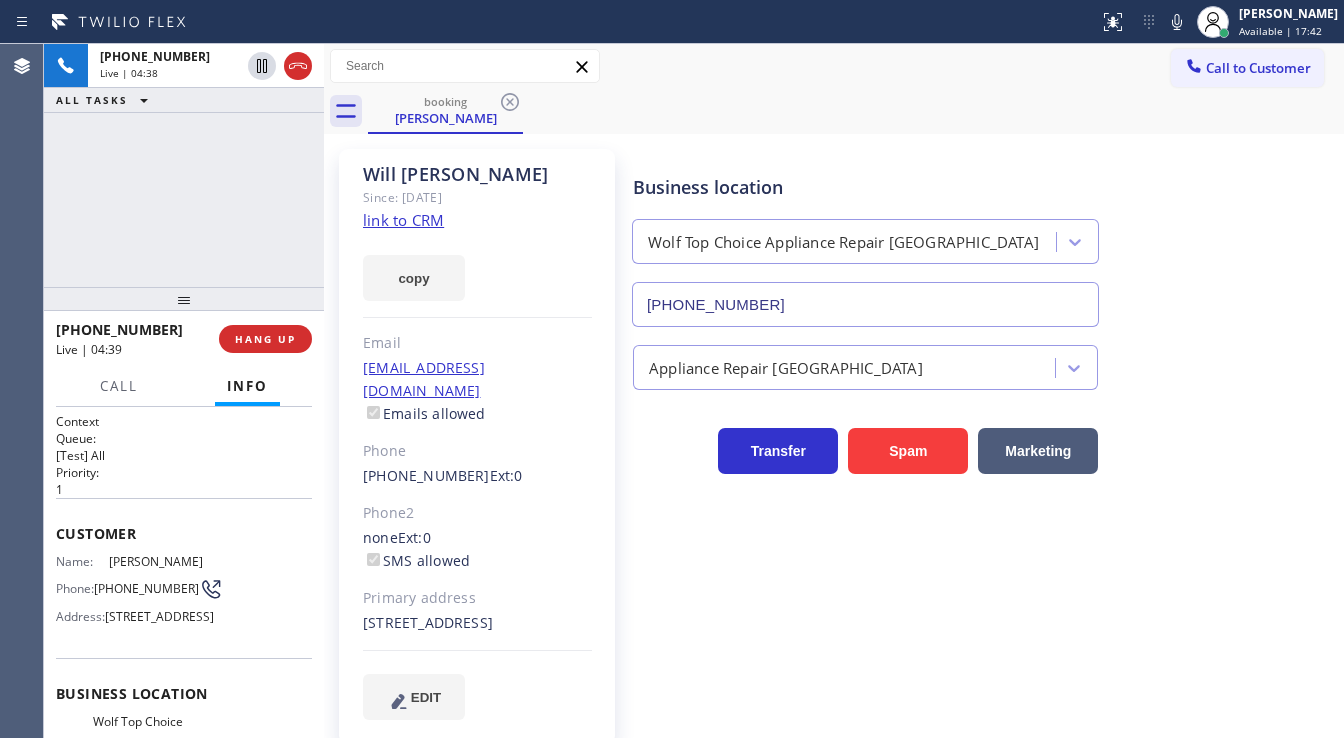 click on "[PHONE_NUMBER] Live | 04:38 ALL TASKS ALL TASKS ACTIVE TASKS TASKS IN WRAP UP" at bounding box center (184, 165) 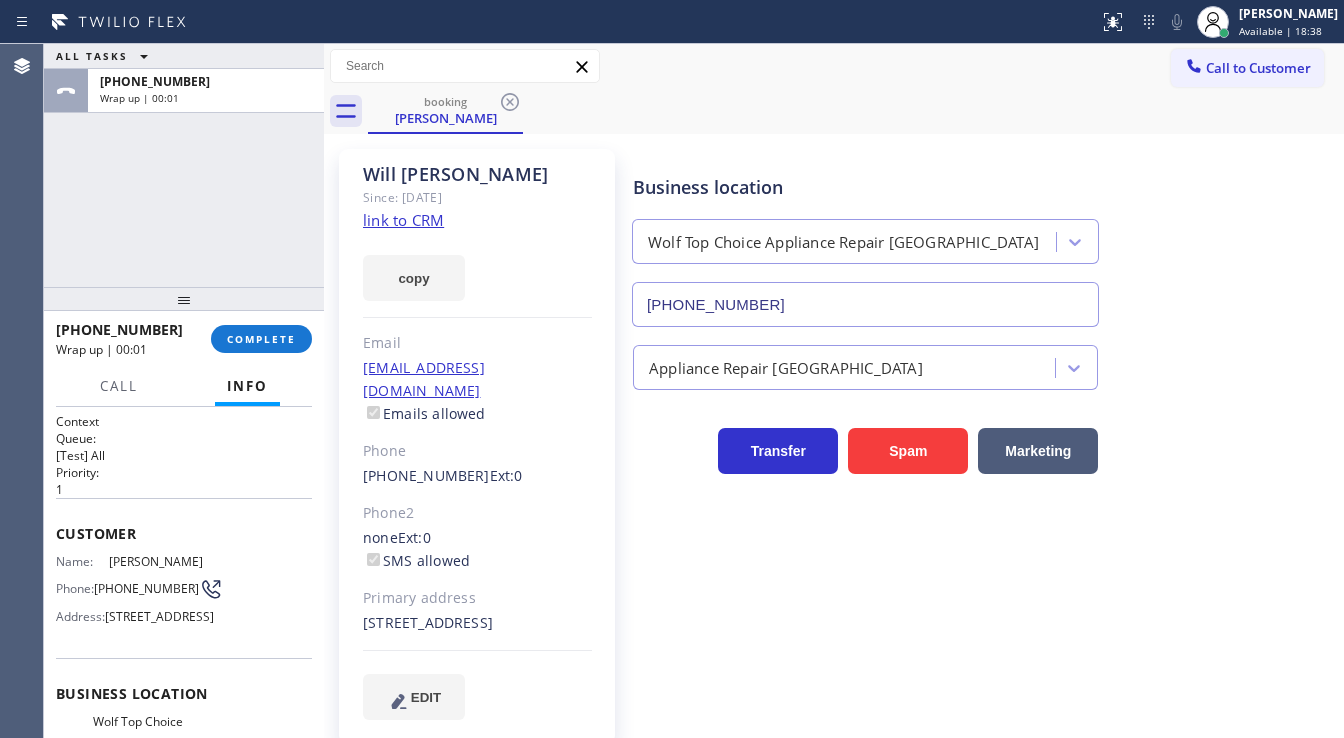 click on "ALL TASKS ALL TASKS ACTIVE TASKS TASKS IN WRAP UP [PHONE_NUMBER] Wrap up | 00:01" at bounding box center [184, 165] 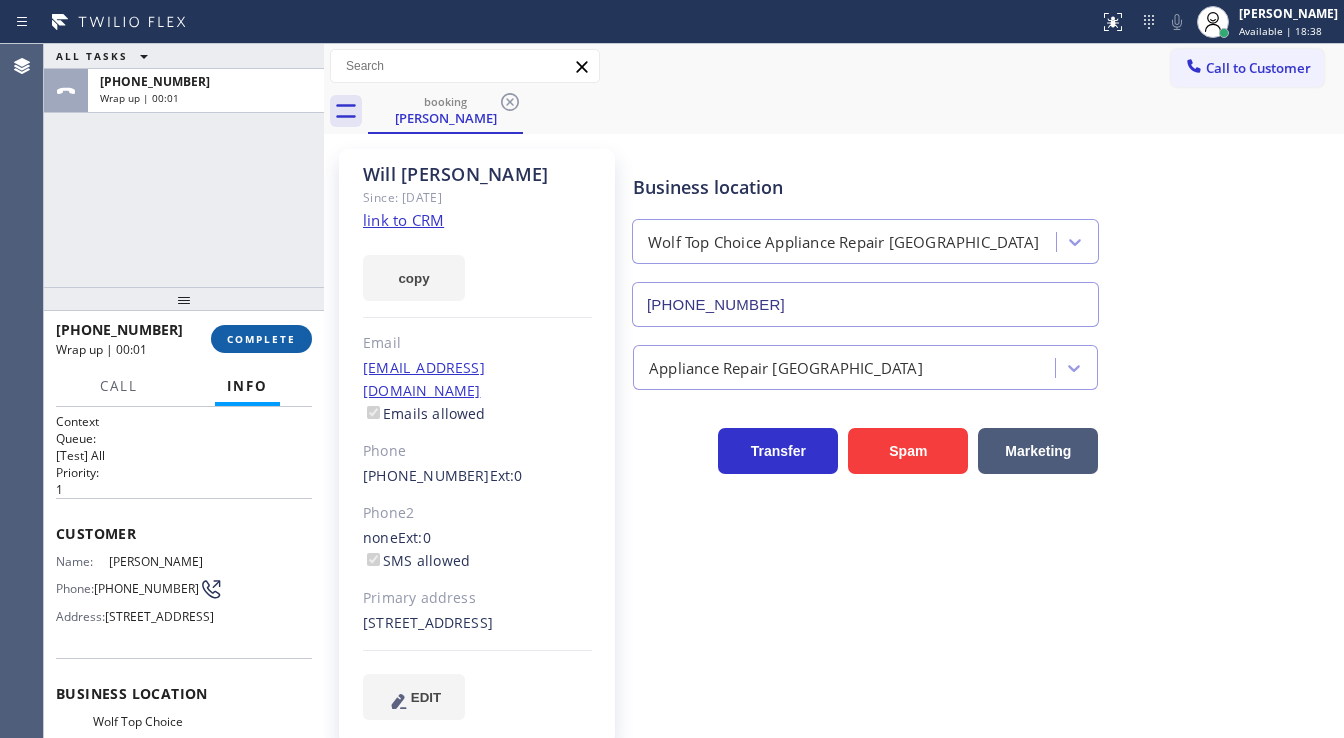 click on "[PHONE_NUMBER] Wrap up | 00:01 COMPLETE" at bounding box center [184, 339] 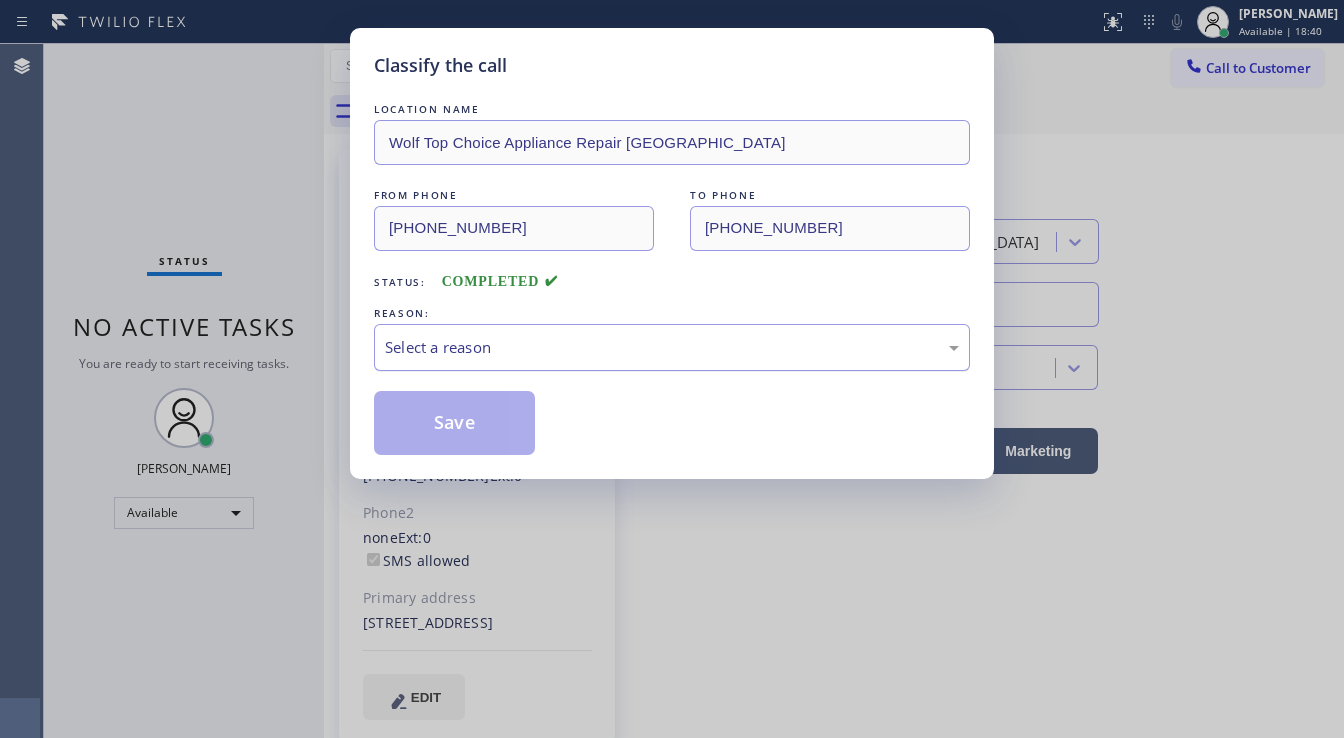 click on "Select a reason" at bounding box center (672, 347) 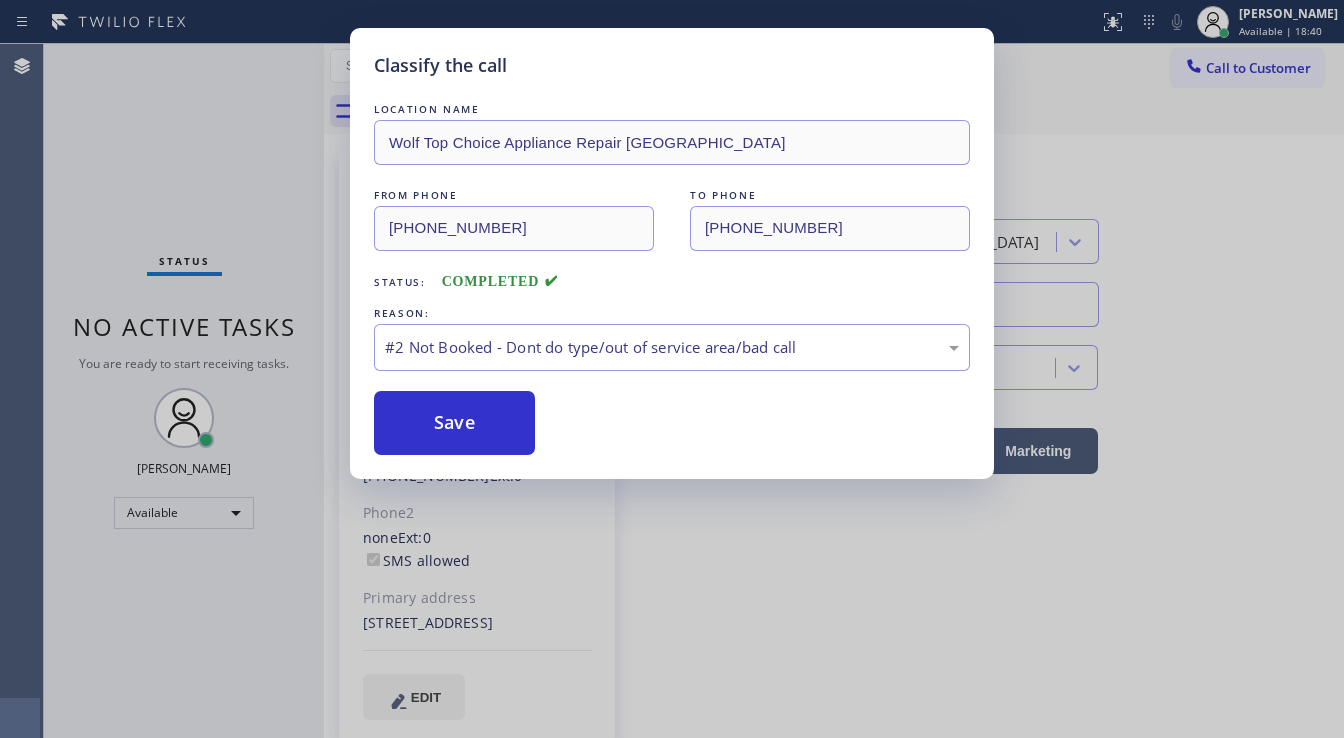 click on "Save" at bounding box center [454, 423] 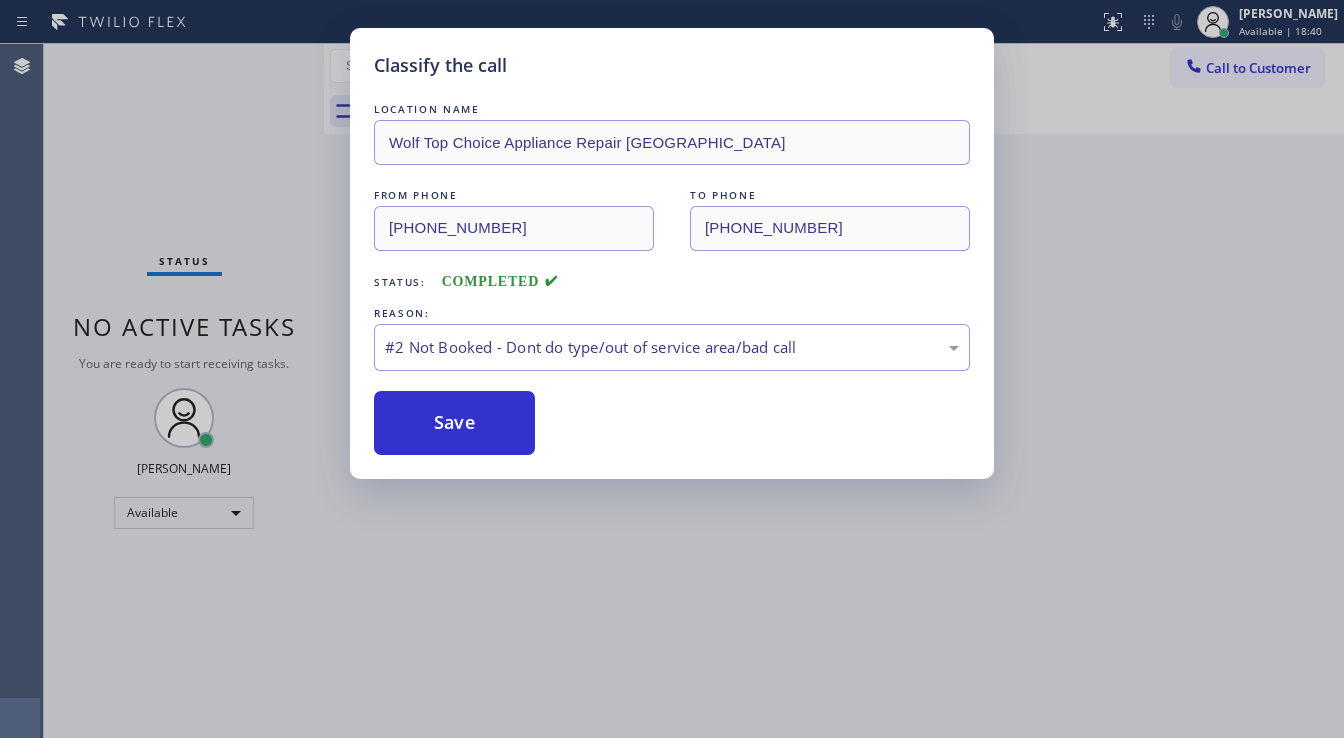 click on "Save" at bounding box center (454, 423) 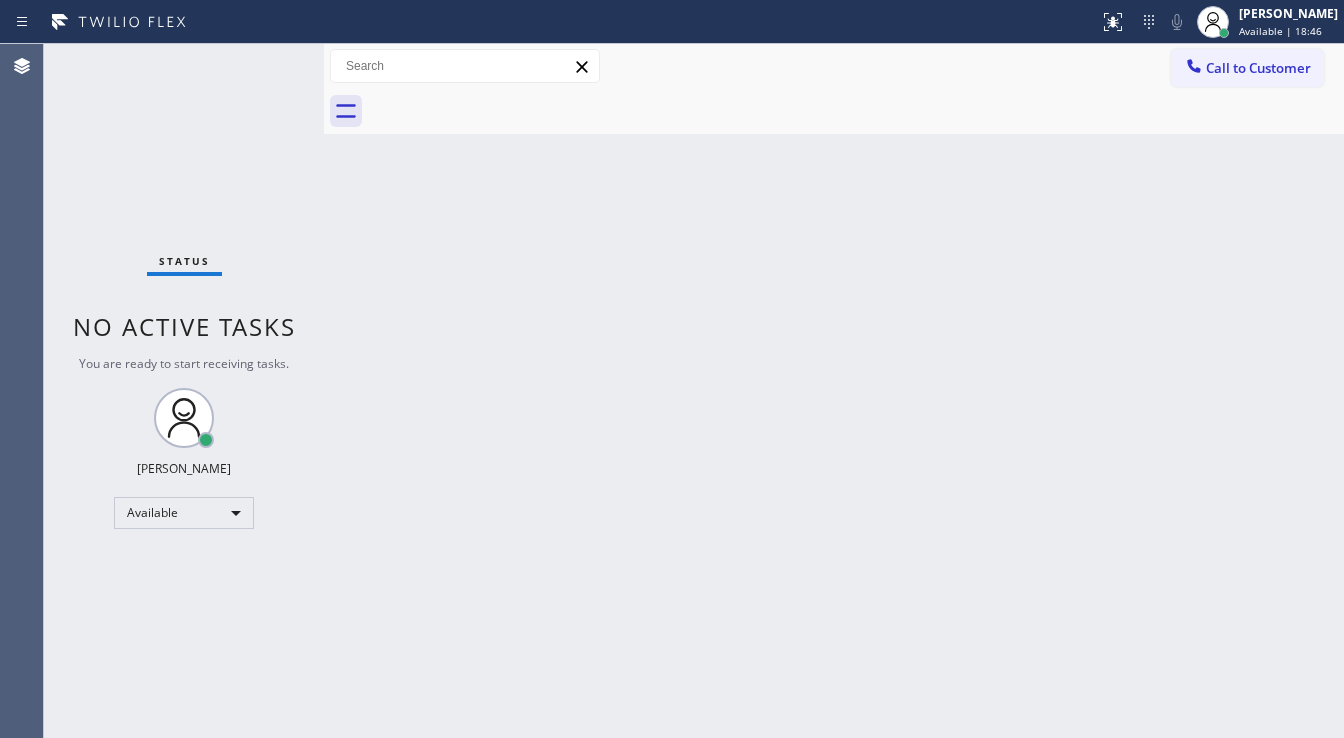 click on "Status   No active tasks     You are ready to start receiving tasks.   [PERSON_NAME]" at bounding box center [184, 391] 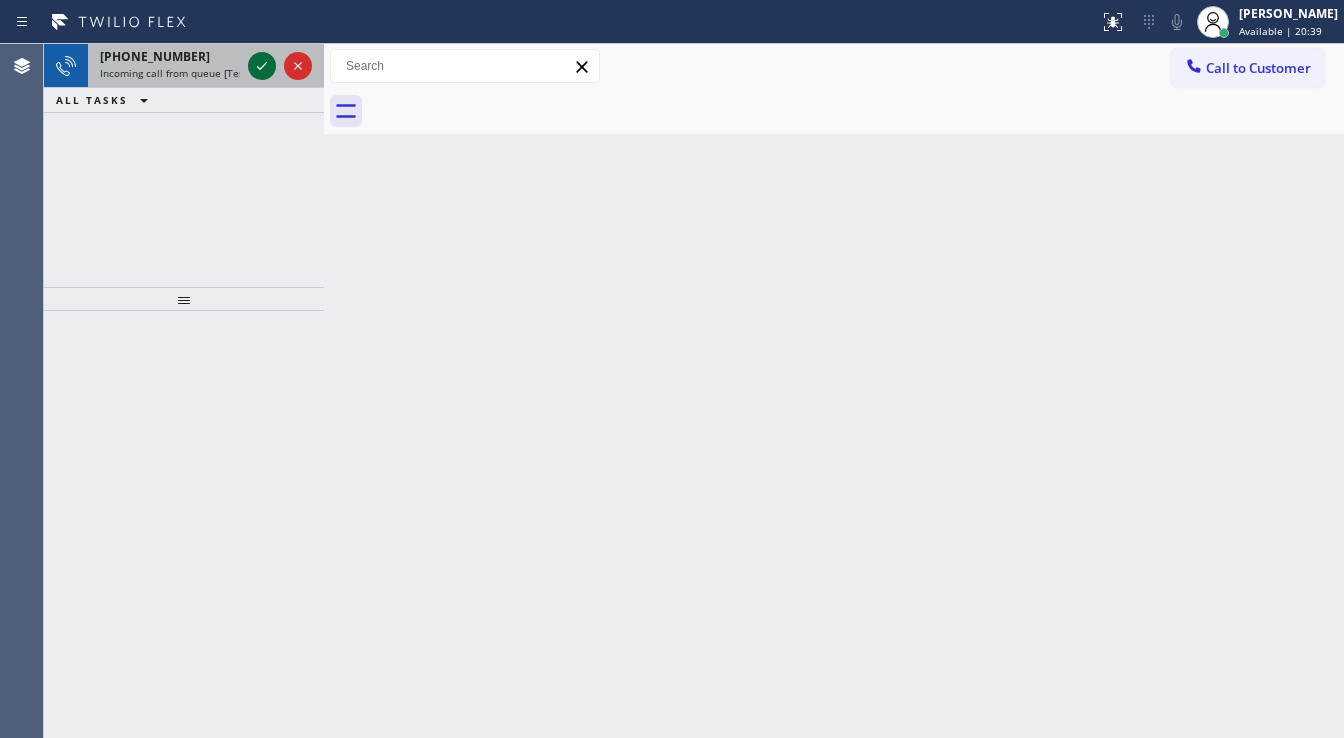 click 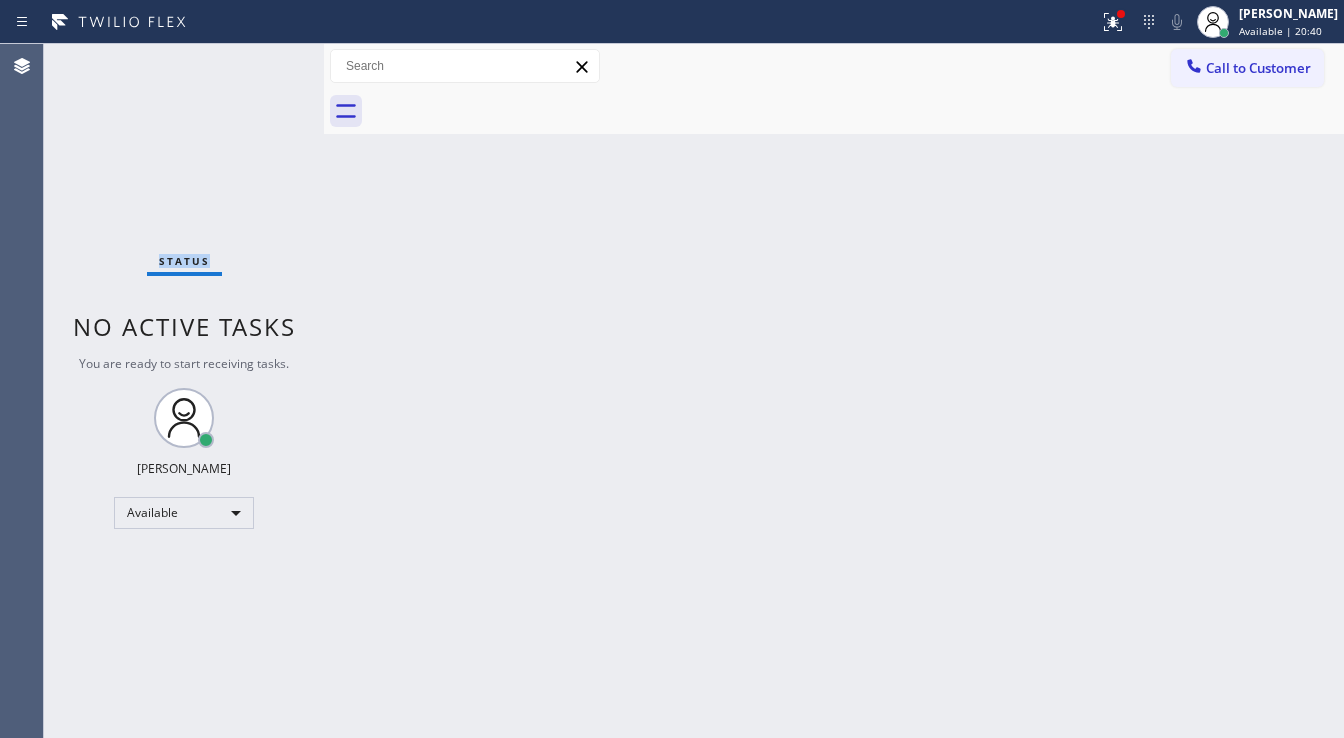 click on "Status   No active tasks     You are ready to start receiving tasks.   [PERSON_NAME]" at bounding box center (184, 391) 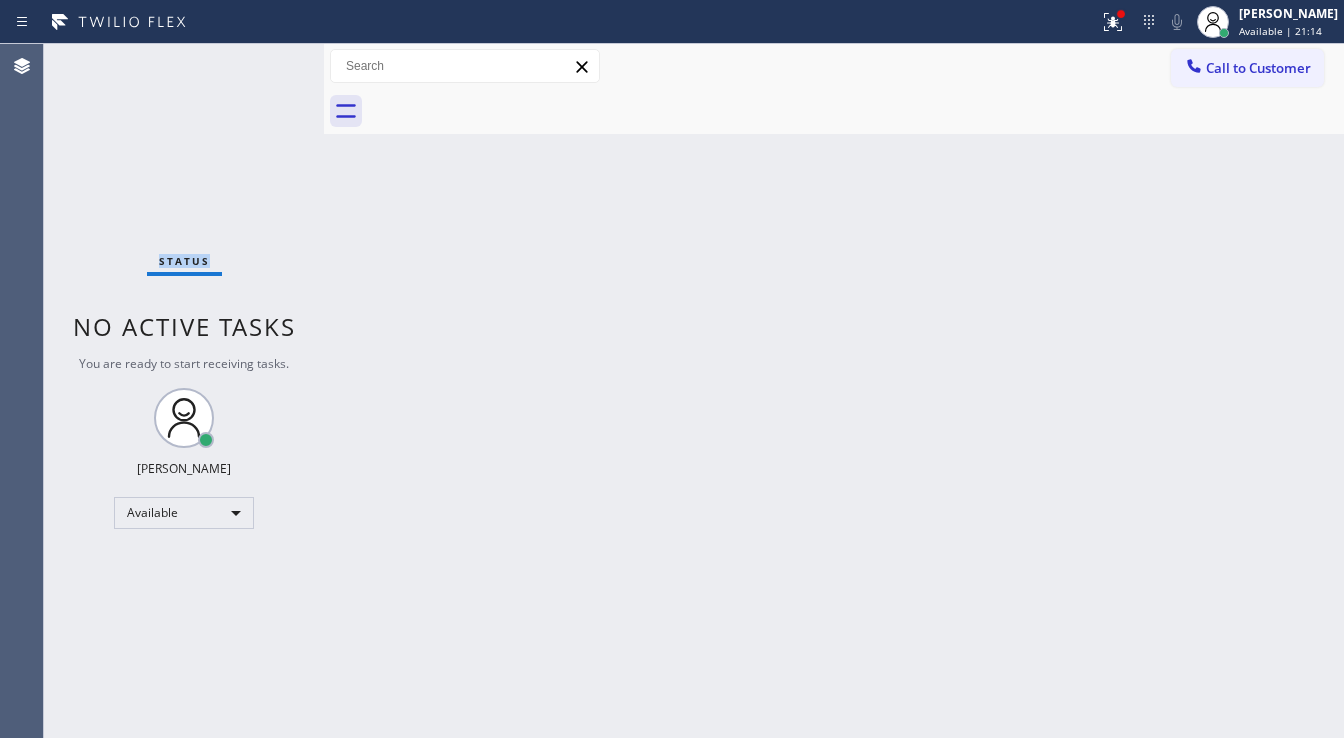 click on "Status   No active tasks     You are ready to start receiving tasks.   [PERSON_NAME]" at bounding box center [184, 391] 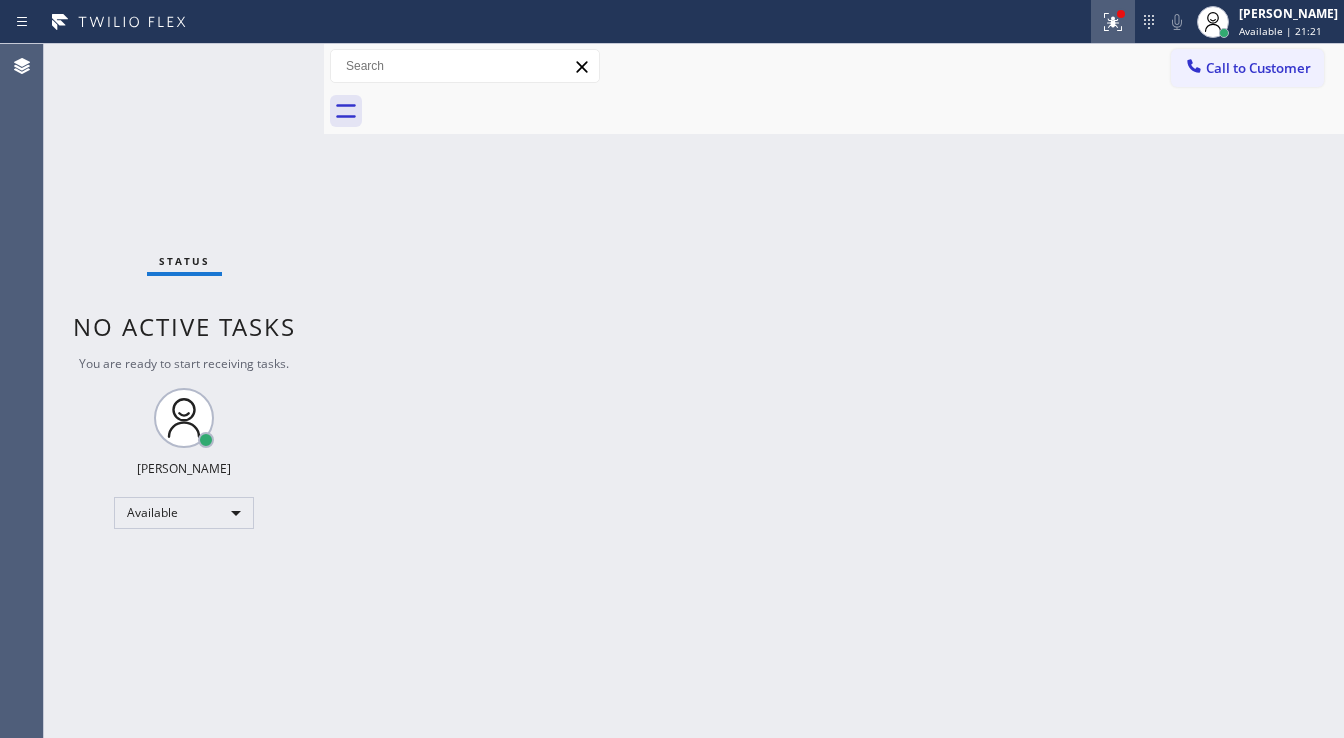 click 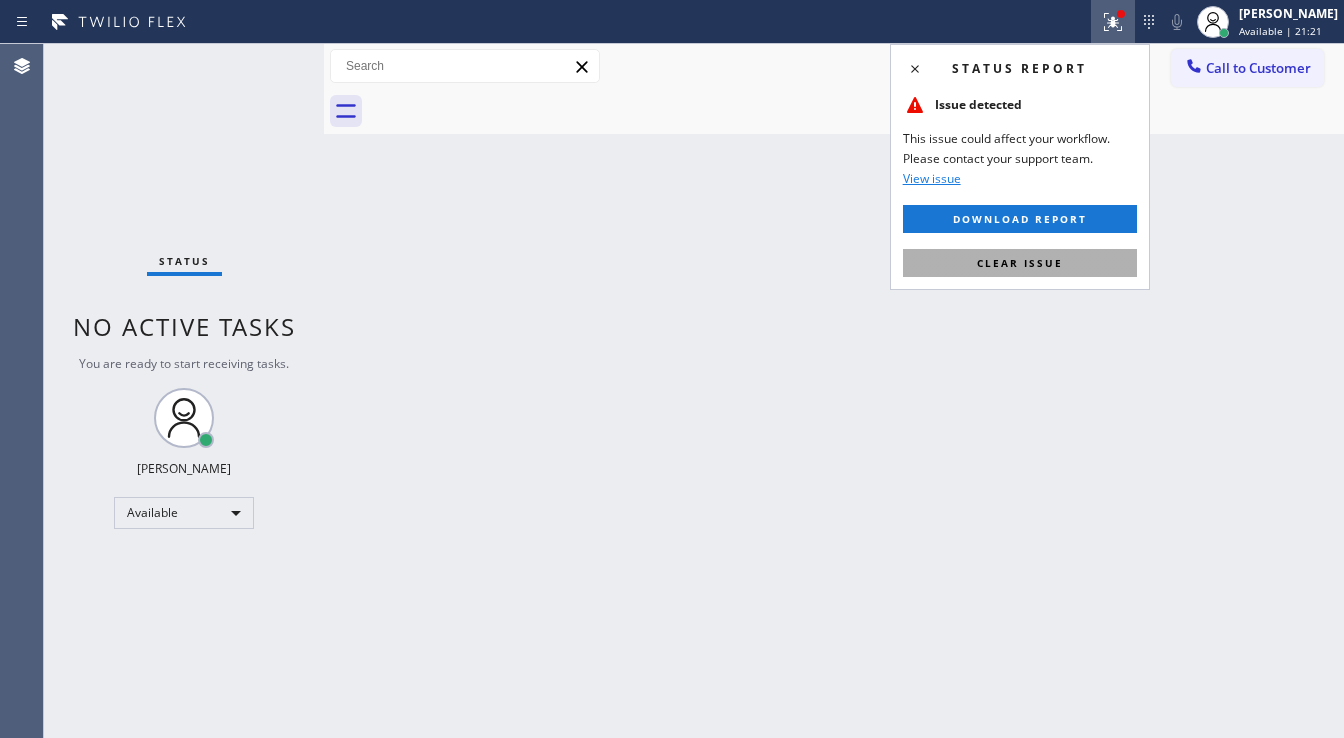 click on "Clear issue" at bounding box center [1020, 263] 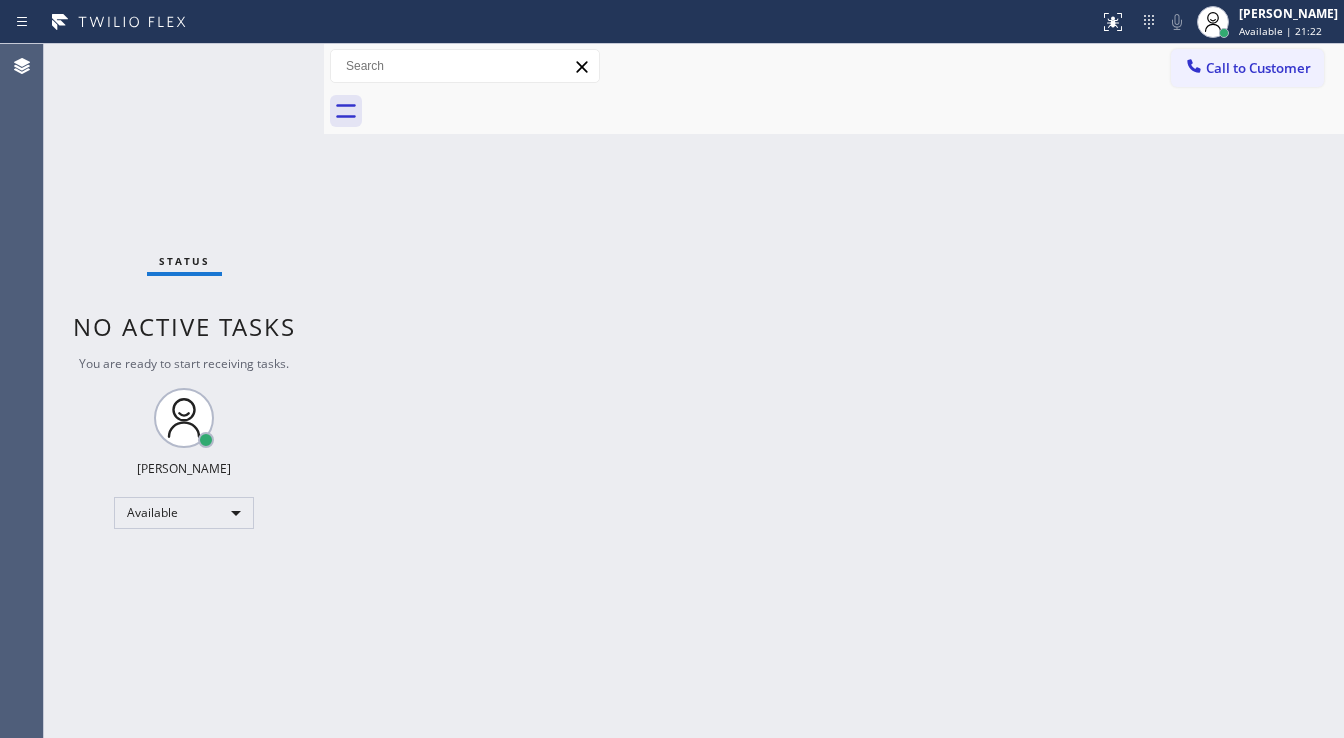 click on "Back to Dashboard Change Sender ID Customers Technicians Select a contact Outbound call Technician Search Technician Your caller id phone number Your caller id phone number Call Technician info Name   Phone none Address none Change Sender ID HVAC [PHONE_NUMBER] 5 Star Appliance [PHONE_NUMBER] Appliance Repair [PHONE_NUMBER] Plumbing [PHONE_NUMBER] Air Duct Cleaning [PHONE_NUMBER]  Electricians [PHONE_NUMBER] Cancel Change Check personal SMS Reset Change No tabs Call to Customer Outbound call Location Subzero Repair  Professionals Your caller id phone number [PHONE_NUMBER] Customer number Call Outbound call Technician Search Technician Your caller id phone number Your caller id phone number Call" at bounding box center [834, 391] 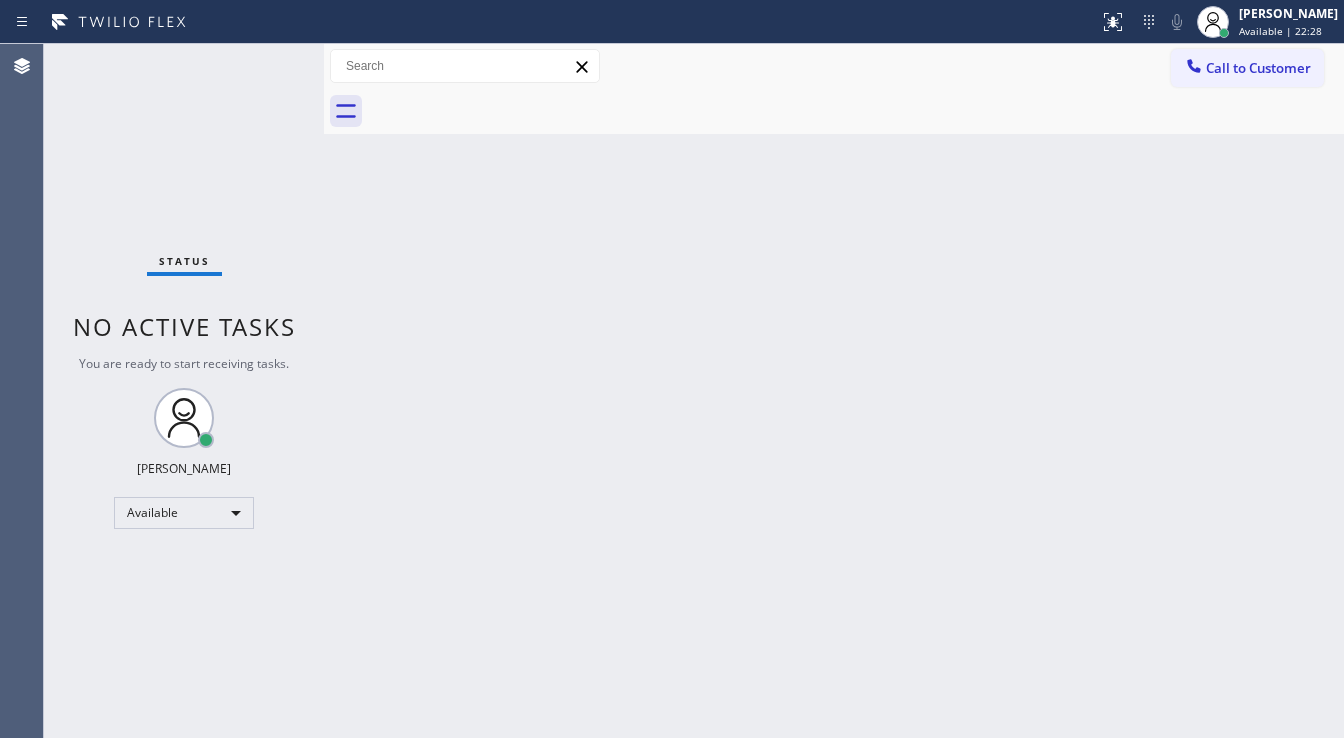 click on "Status   No active tasks     You are ready to start receiving tasks.   [PERSON_NAME]" at bounding box center (184, 391) 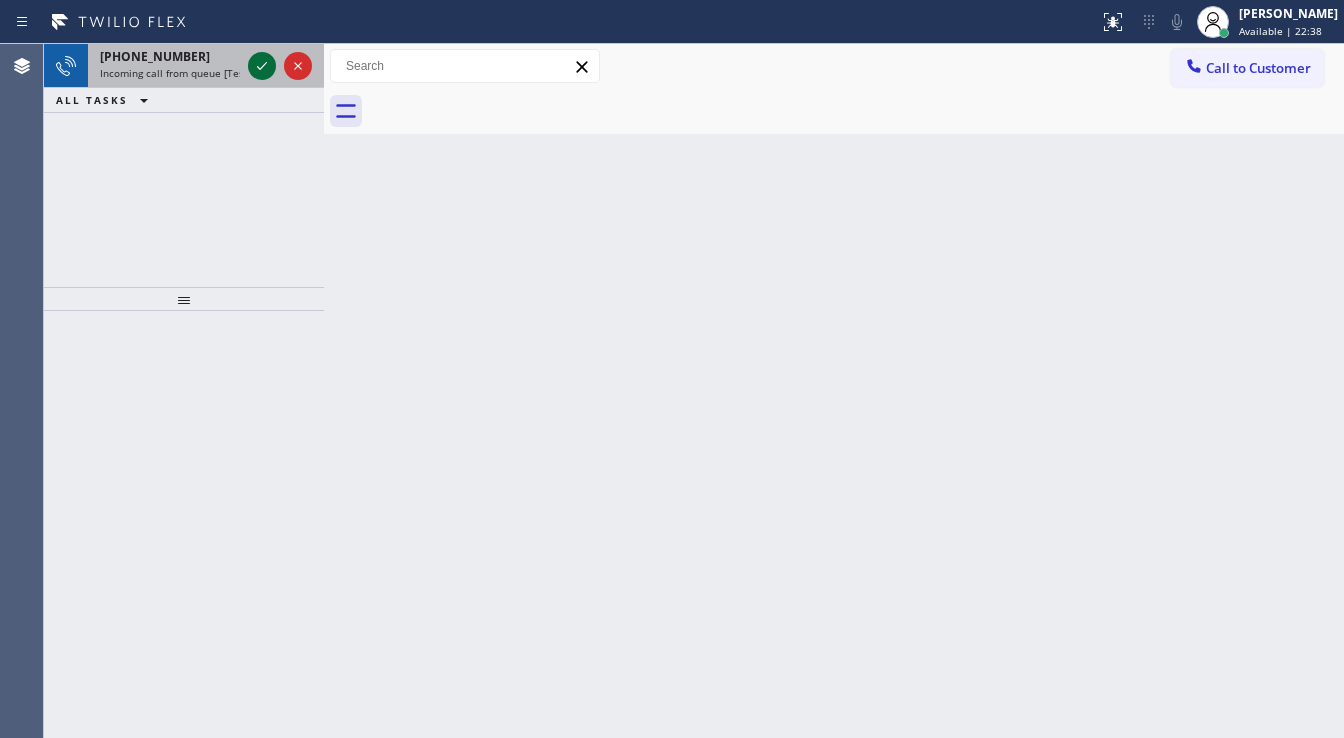 click 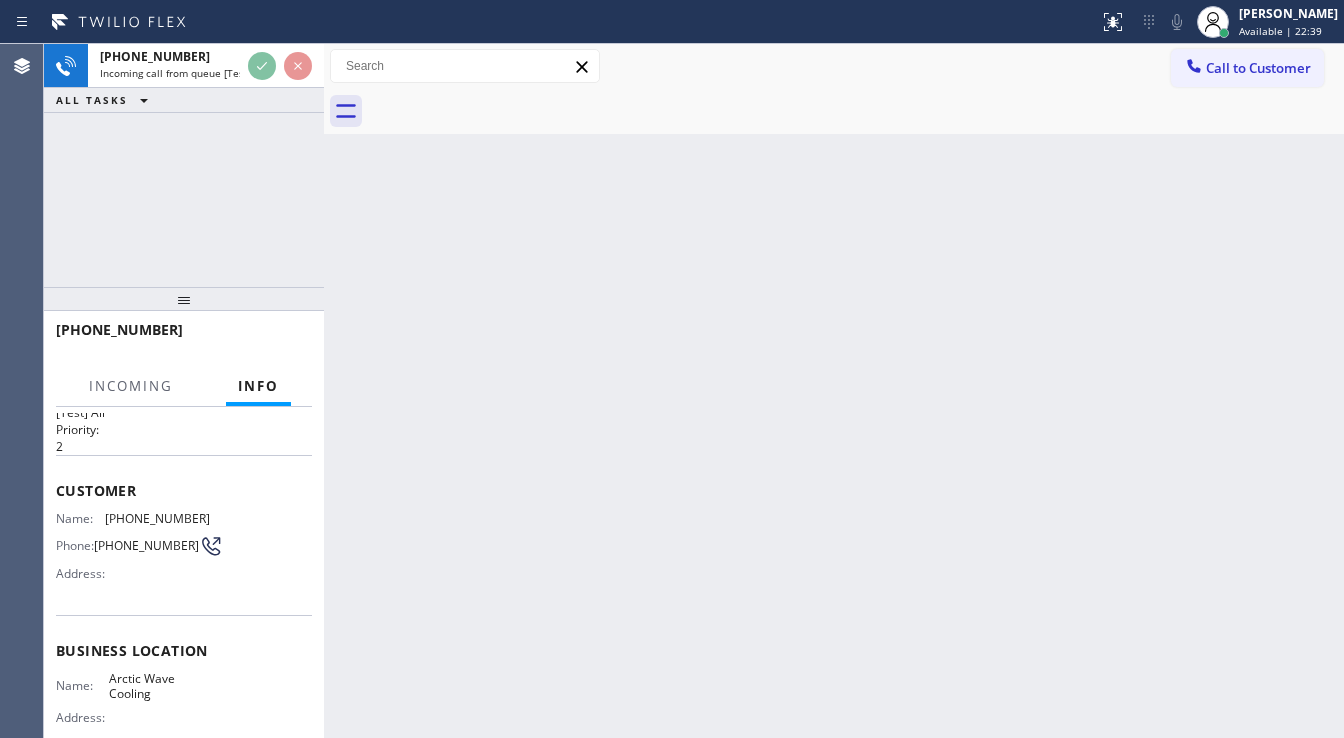 scroll, scrollTop: 80, scrollLeft: 0, axis: vertical 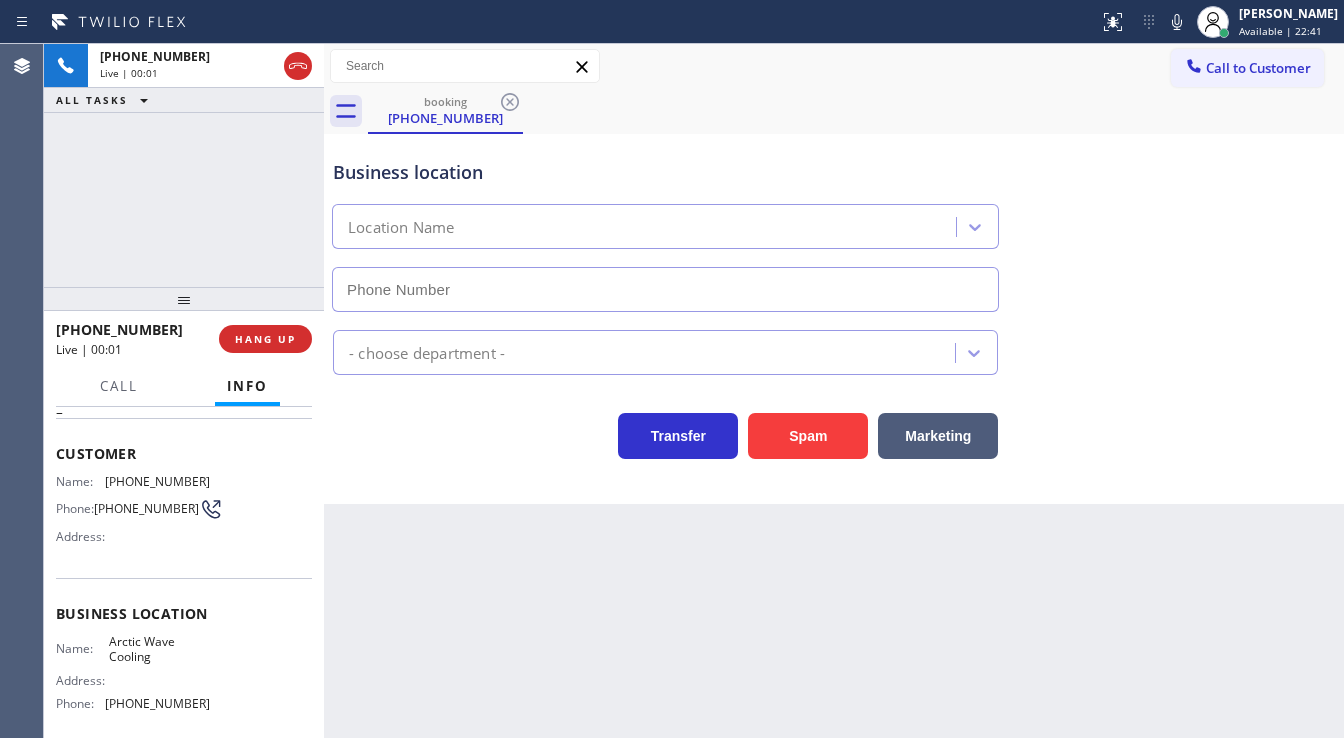 type on "[PHONE_NUMBER]" 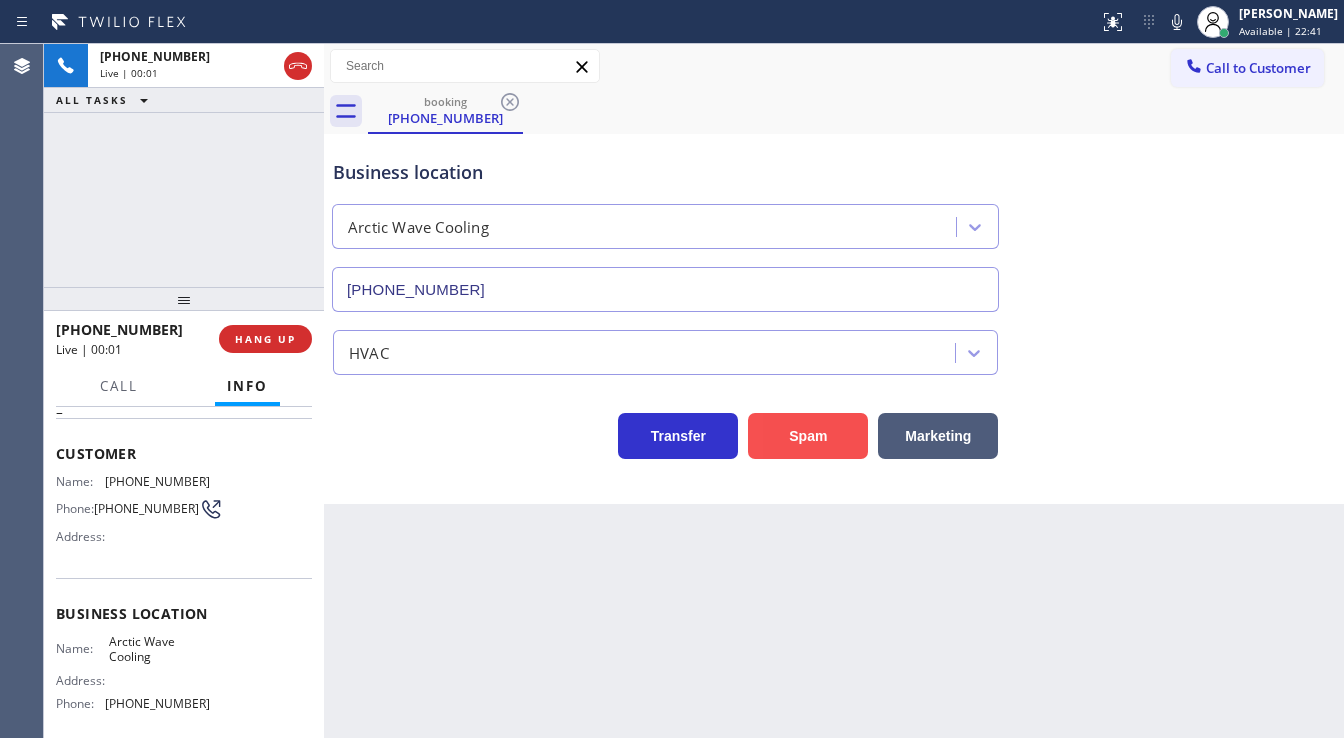 click on "Spam" at bounding box center [808, 436] 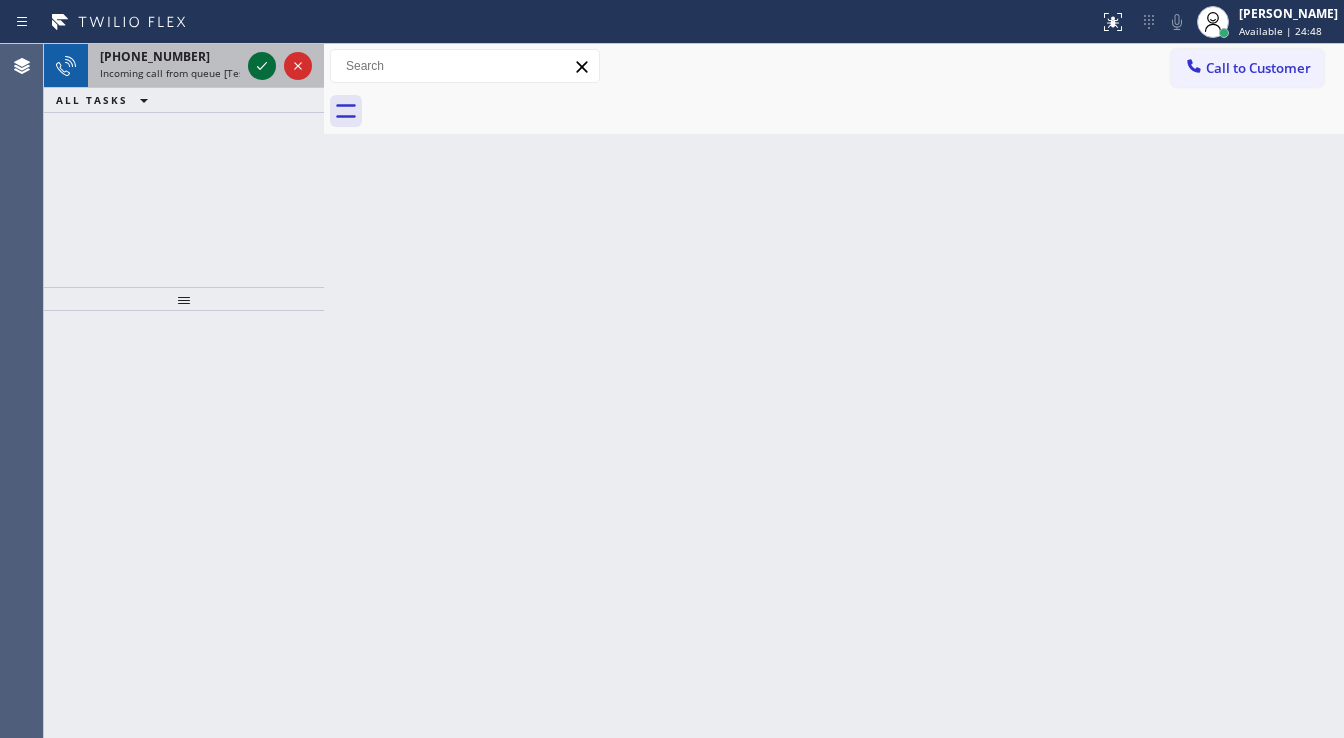 click 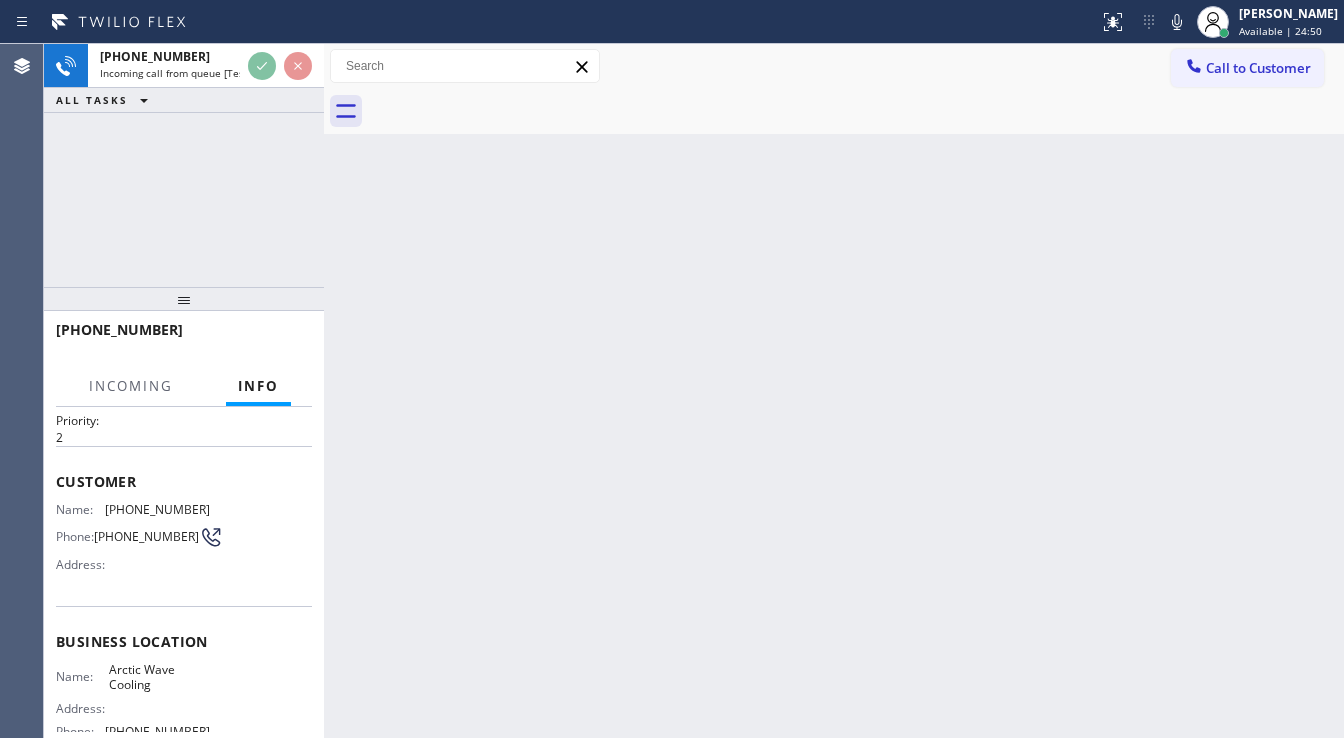 scroll, scrollTop: 80, scrollLeft: 0, axis: vertical 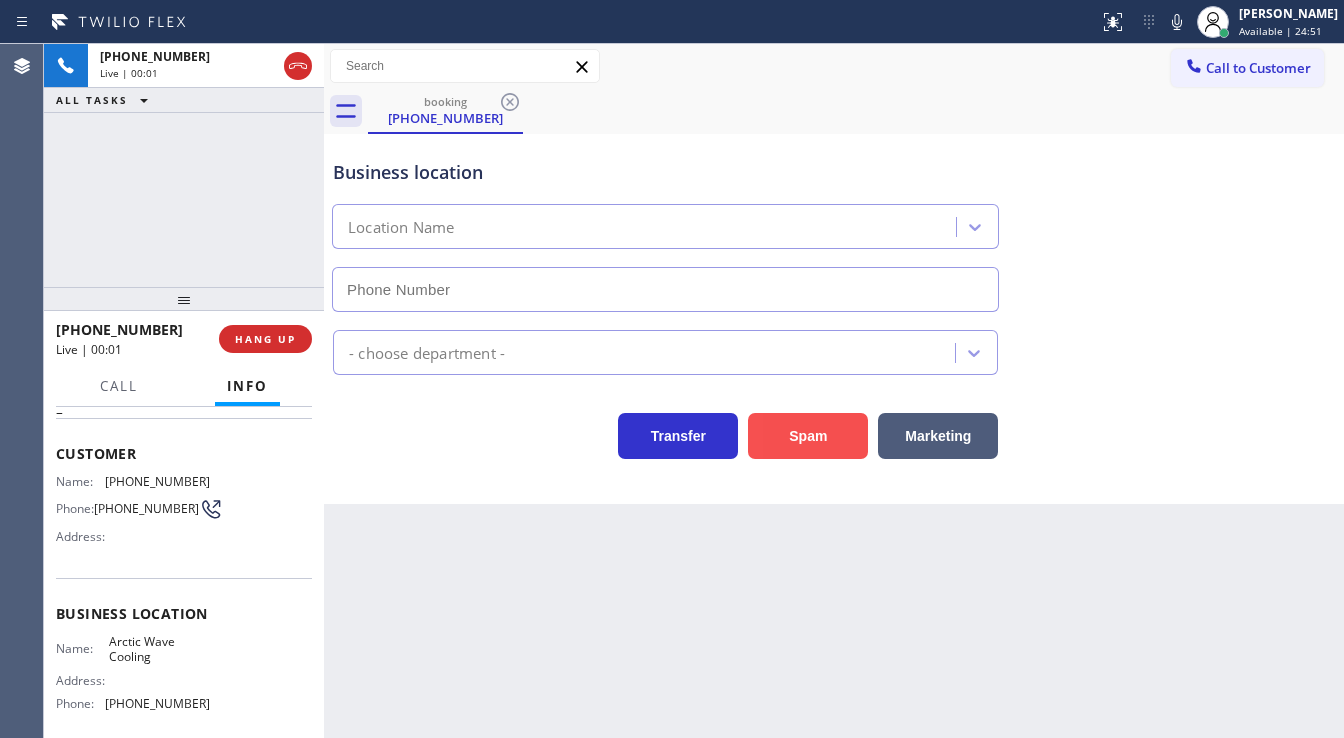 type on "[PHONE_NUMBER]" 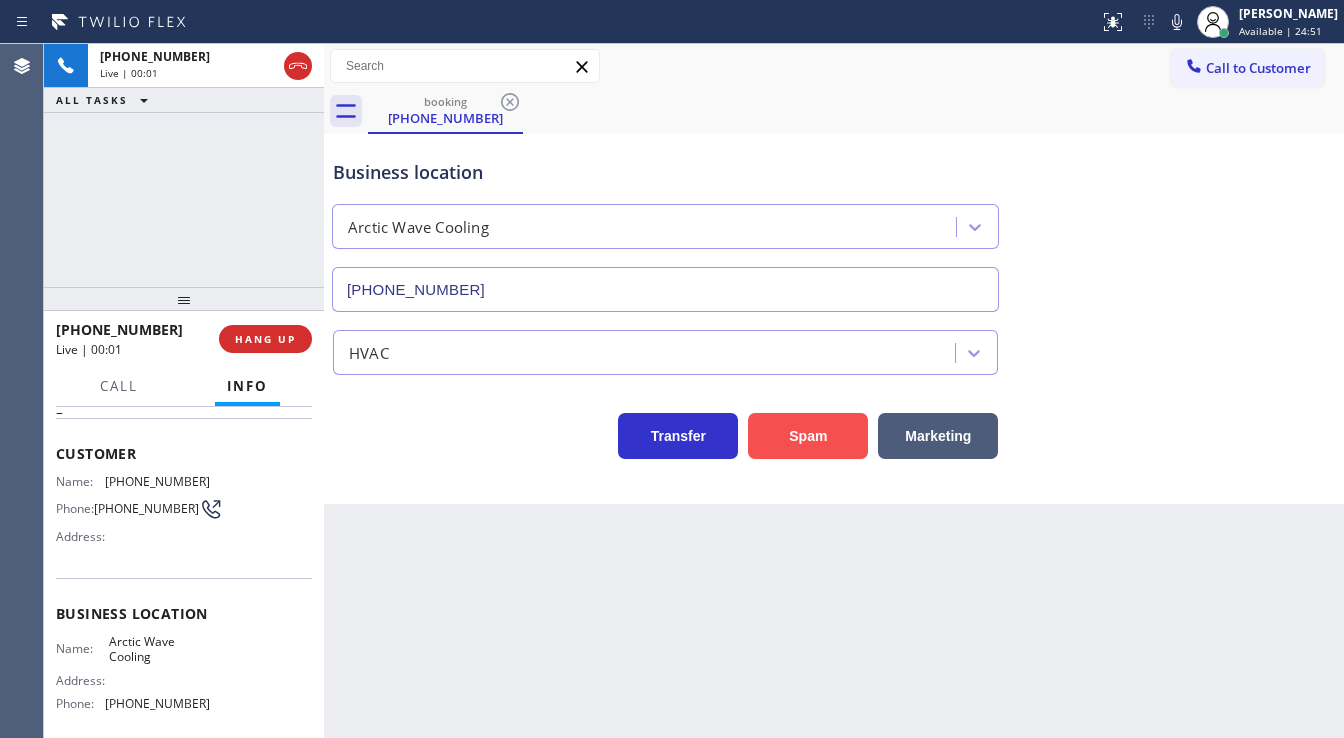click on "Spam" at bounding box center (808, 436) 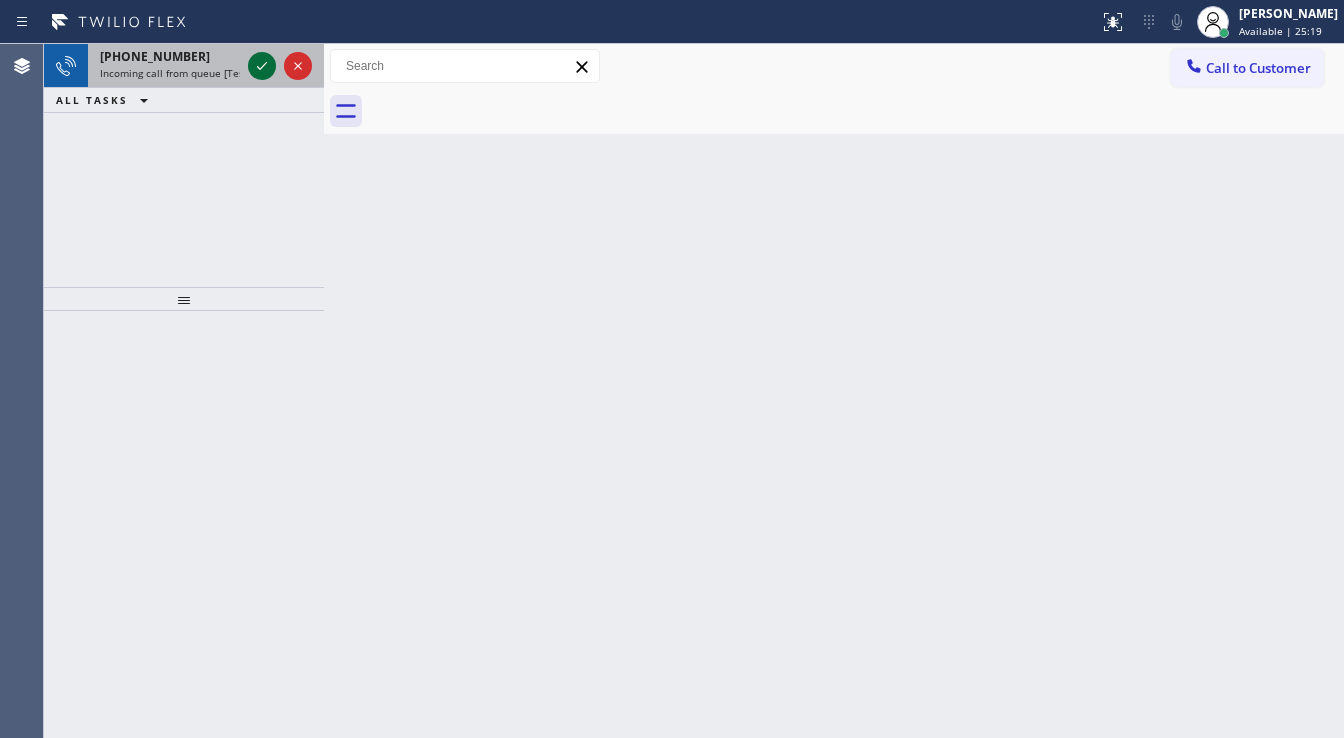 click 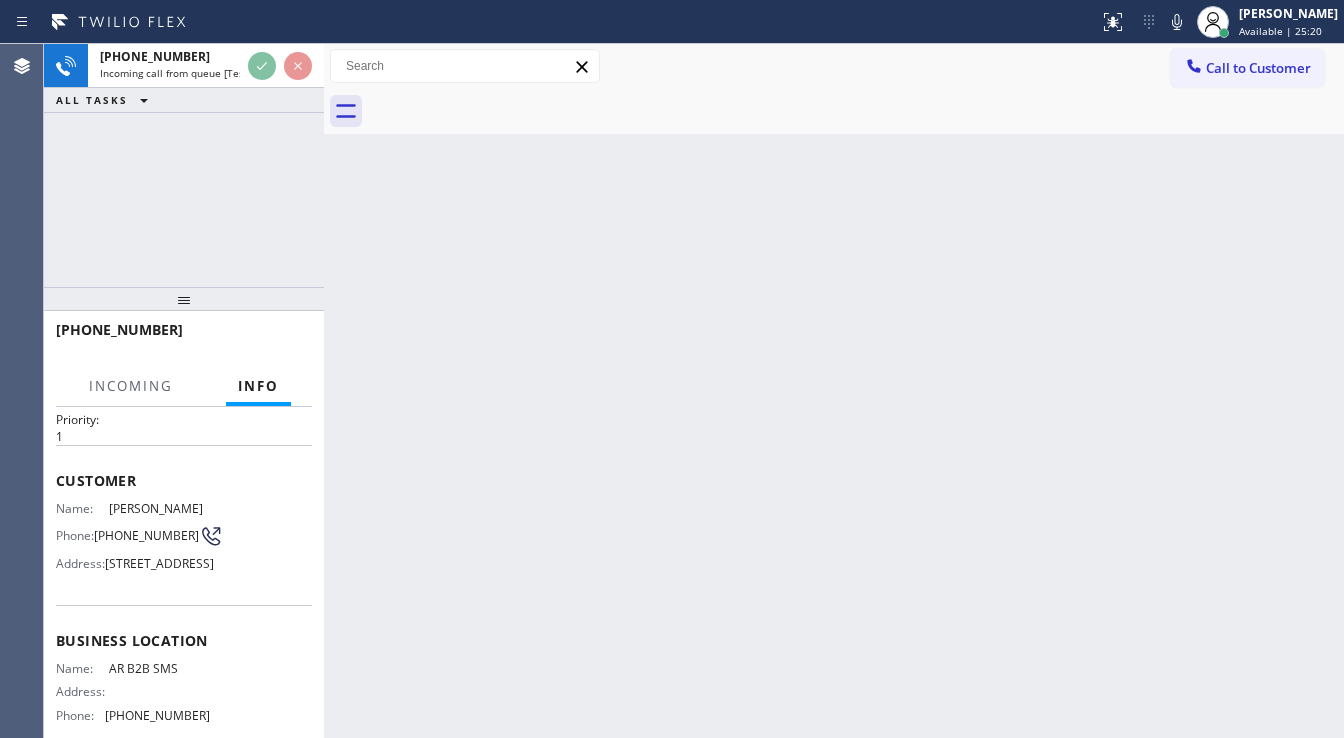 scroll, scrollTop: 160, scrollLeft: 0, axis: vertical 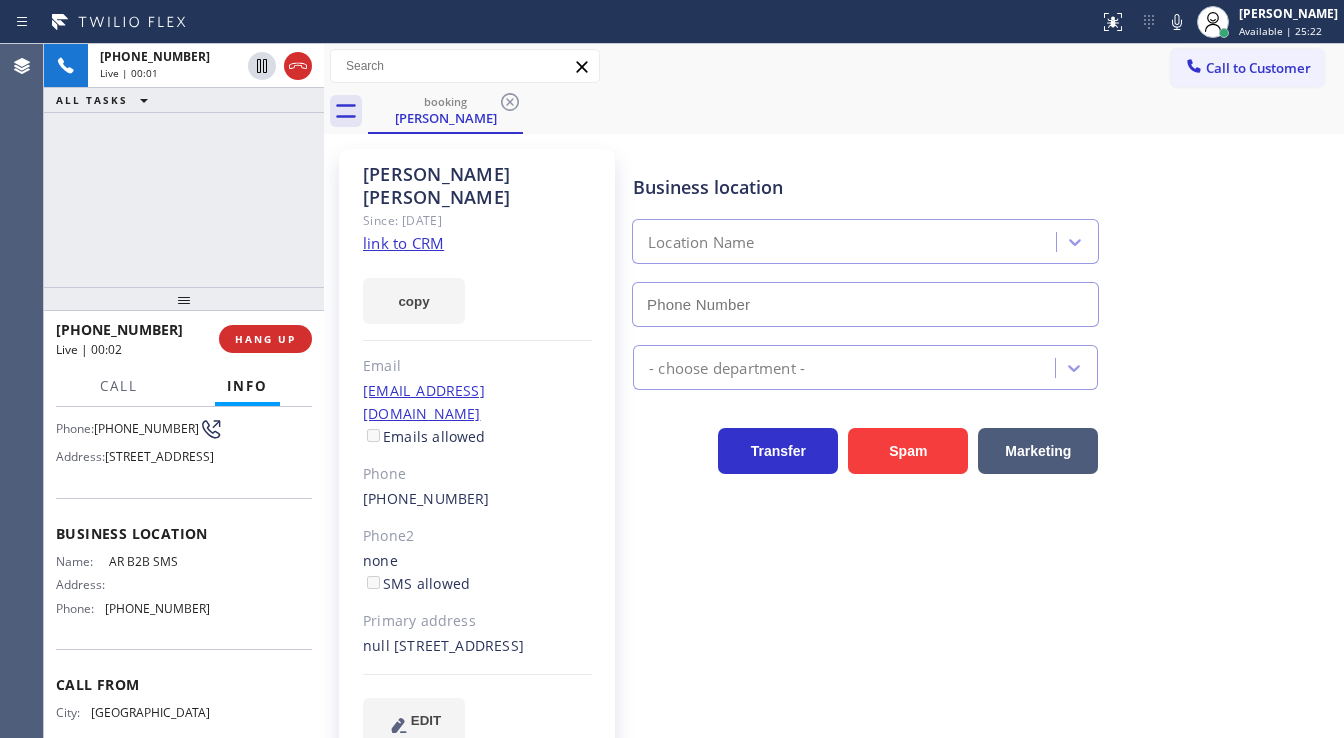type on "[PHONE_NUMBER]" 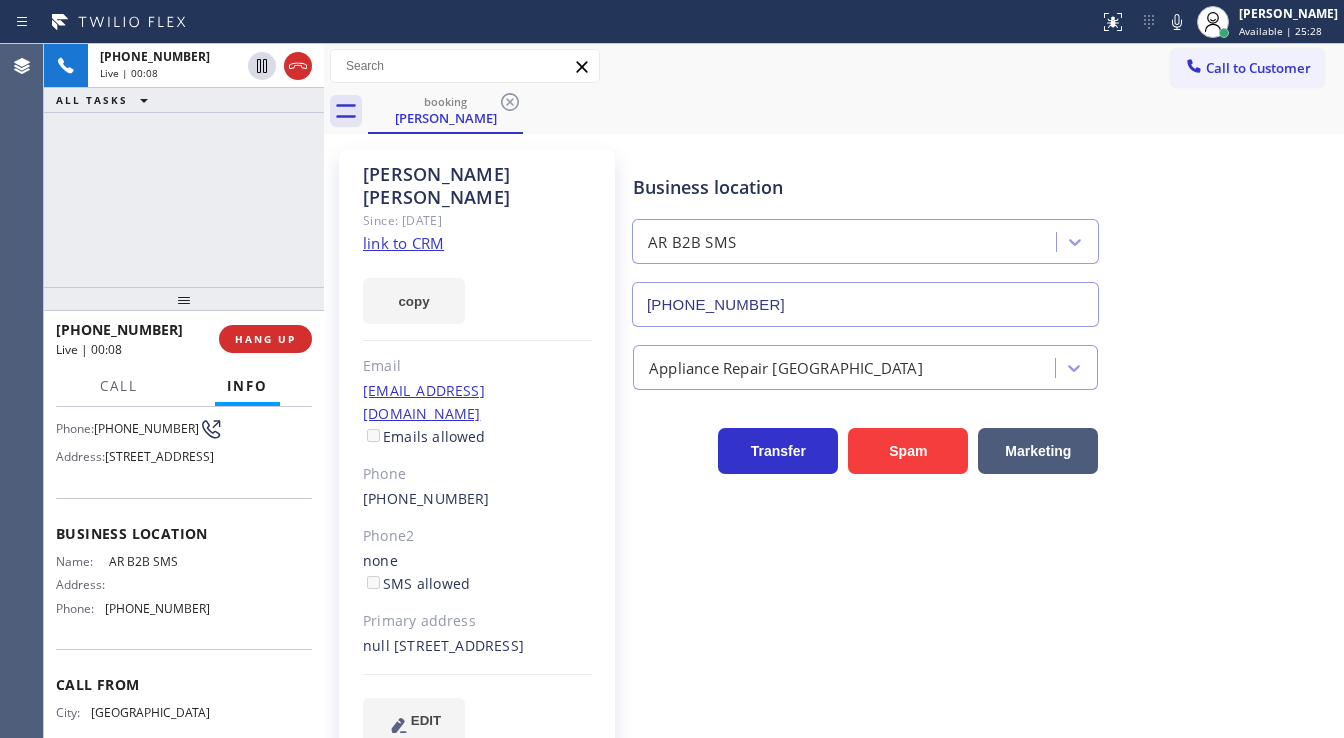 click on "link to CRM" 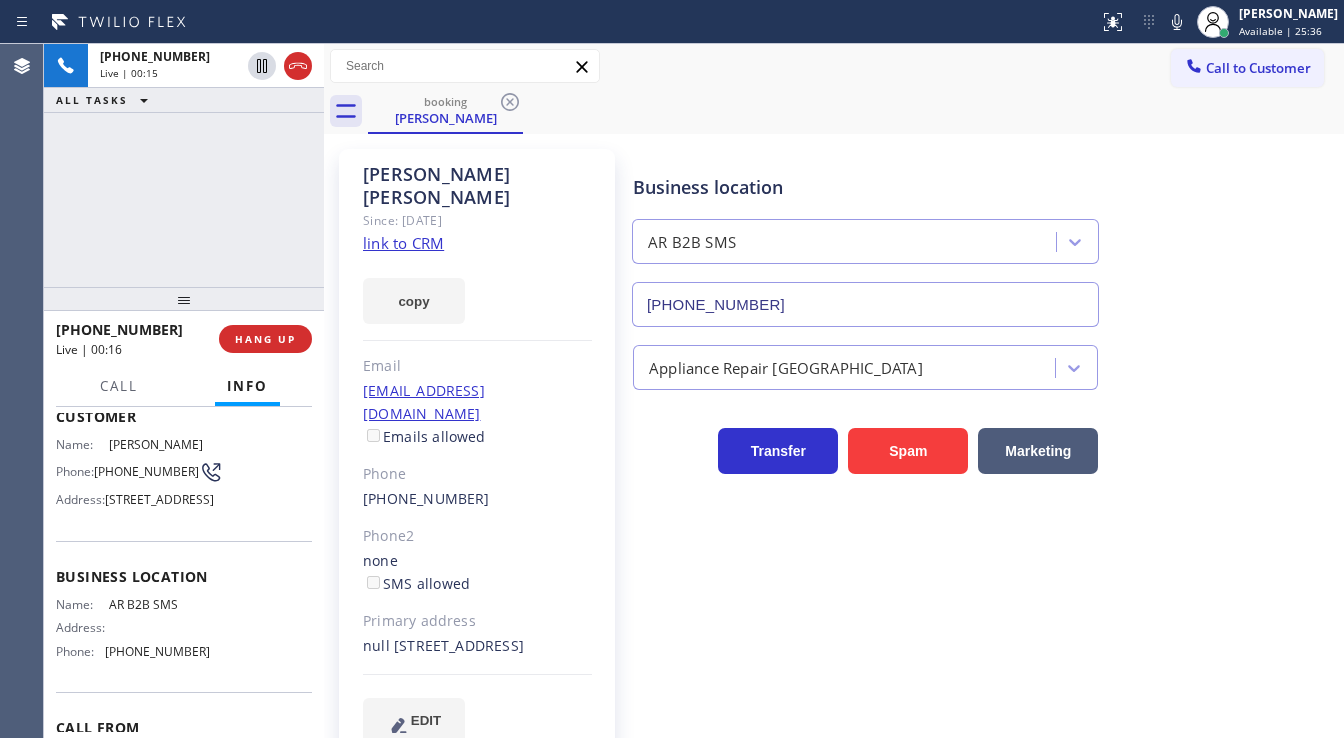 scroll, scrollTop: 80, scrollLeft: 0, axis: vertical 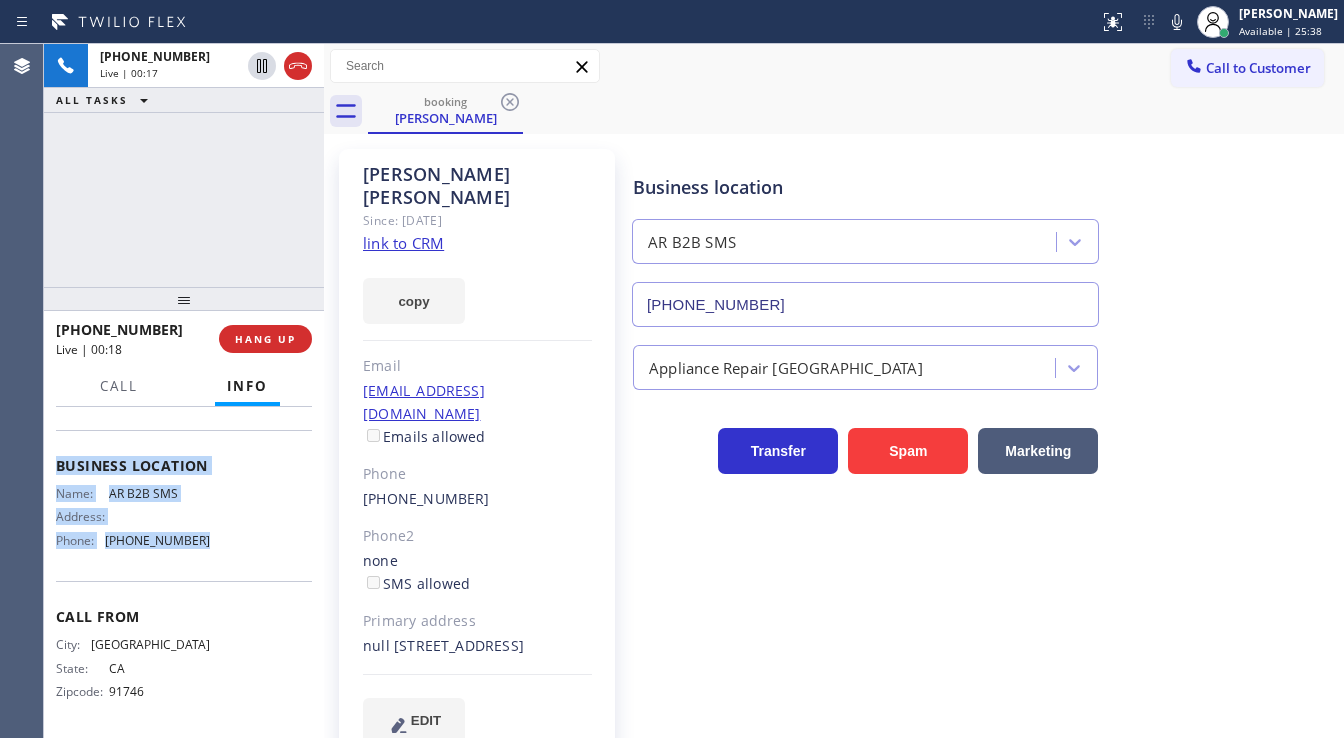 drag, startPoint x: 64, startPoint y: 476, endPoint x: 196, endPoint y: 464, distance: 132.54433 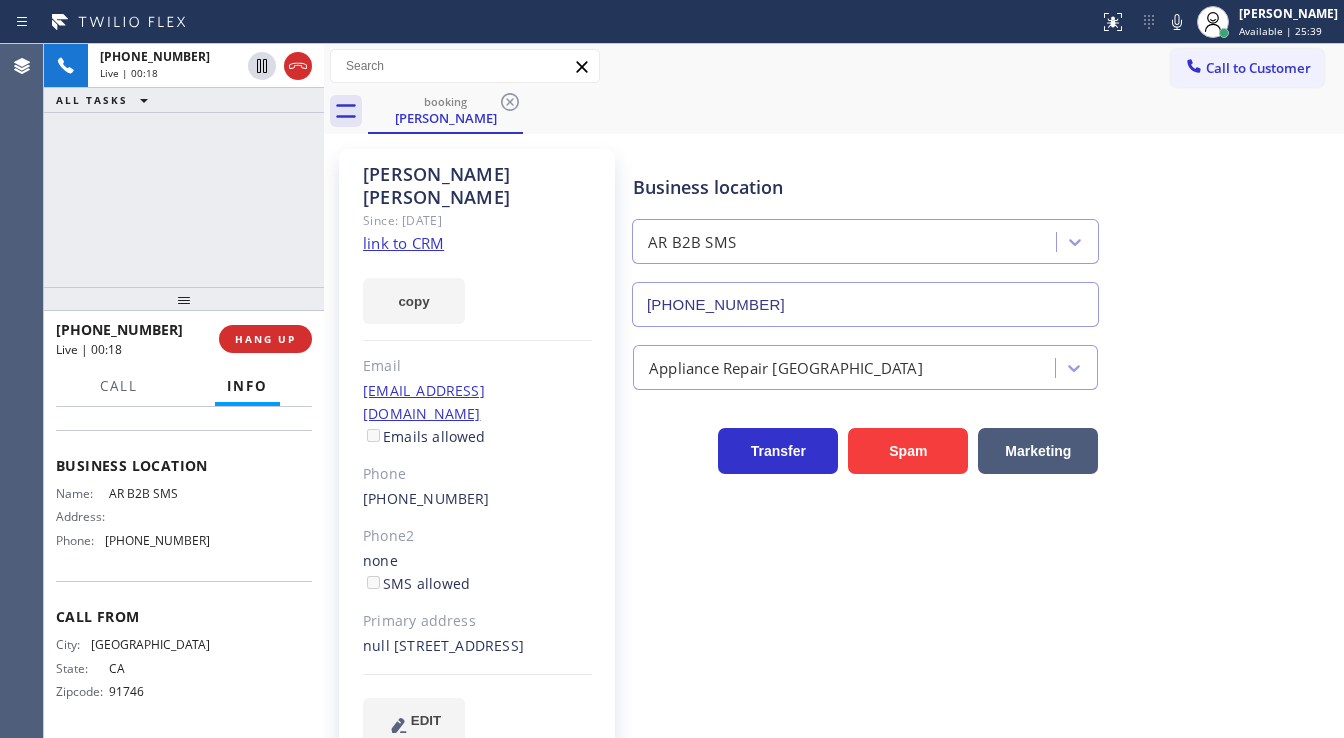 click on "[PHONE_NUMBER] Live | 00:18 ALL TASKS ALL TASKS ACTIVE TASKS TASKS IN WRAP UP" at bounding box center [184, 165] 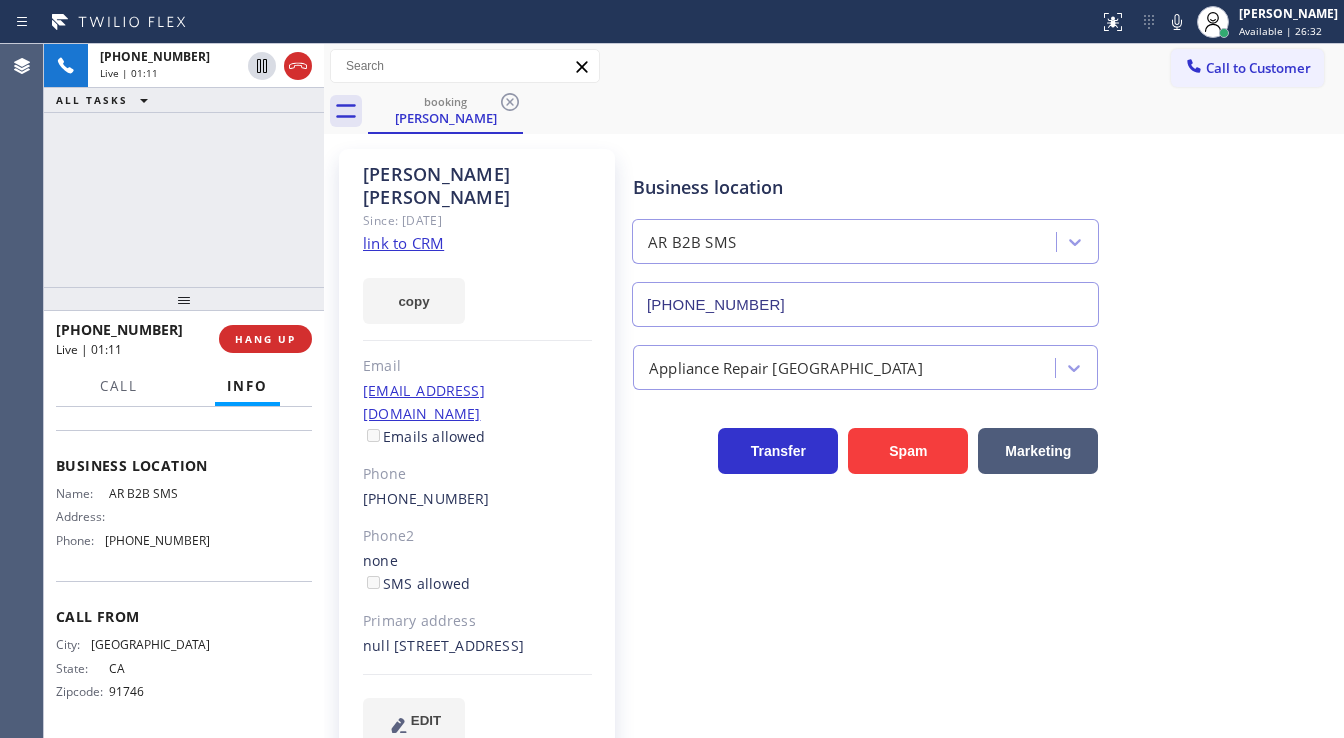 click on "[PHONE_NUMBER] Live | 01:11 ALL TASKS ALL TASKS ACTIVE TASKS TASKS IN WRAP UP" at bounding box center [184, 165] 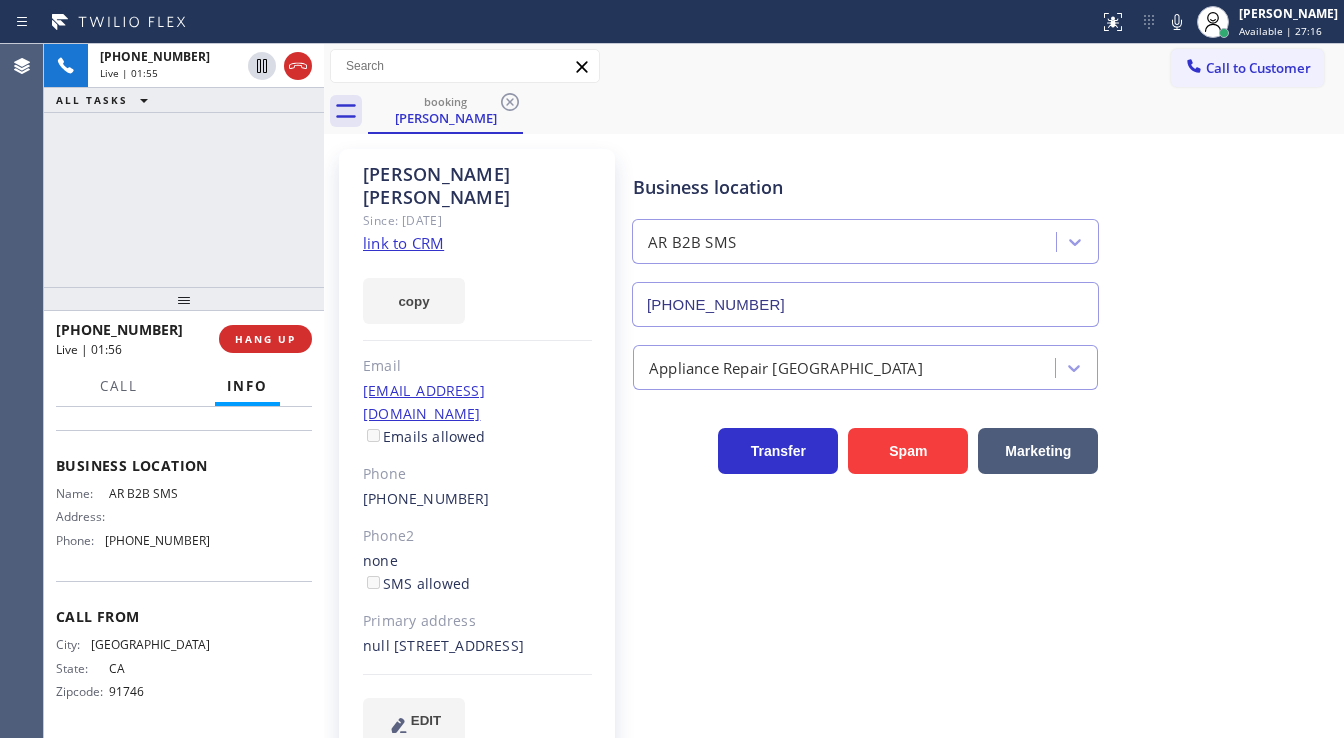 drag, startPoint x: 225, startPoint y: 141, endPoint x: 241, endPoint y: 78, distance: 65 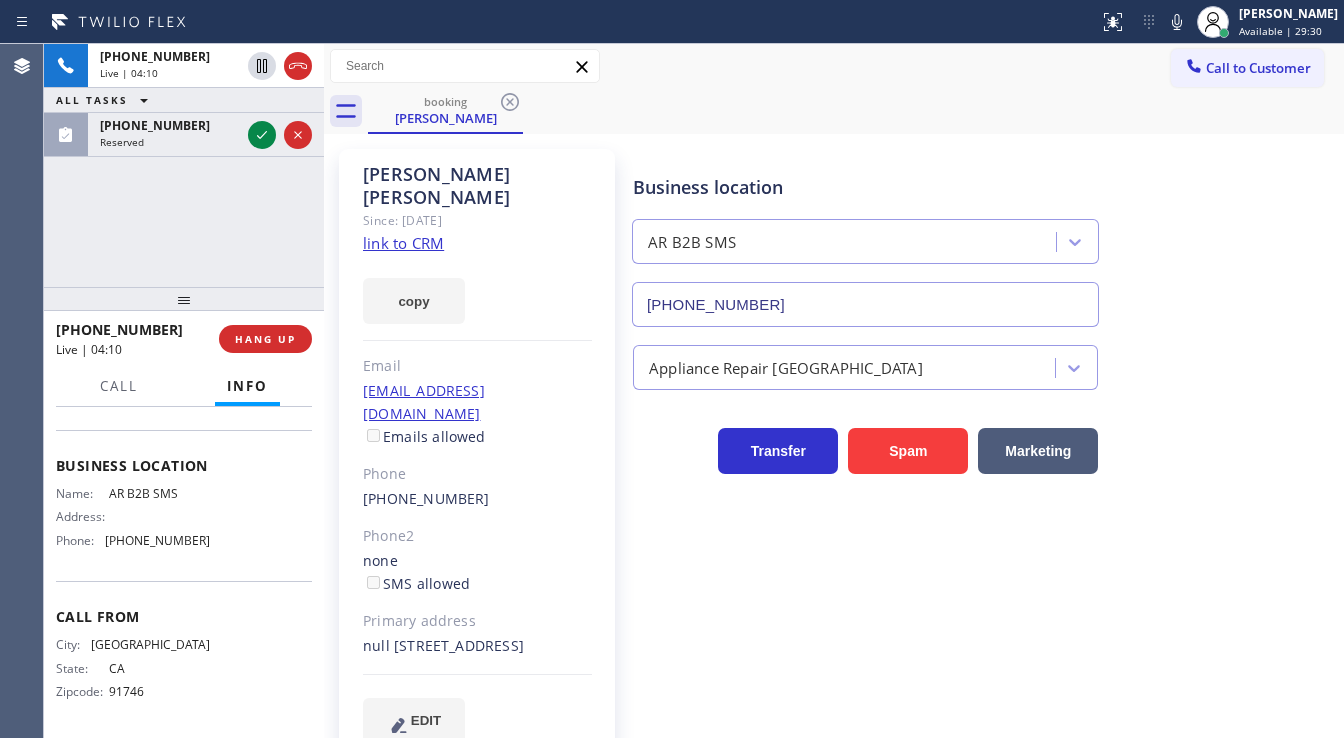 click on "[PHONE_NUMBER] Live | 04:10 ALL TASKS ALL TASKS ACTIVE TASKS TASKS IN WRAP UP [PHONE_NUMBER] Reserved" at bounding box center [184, 165] 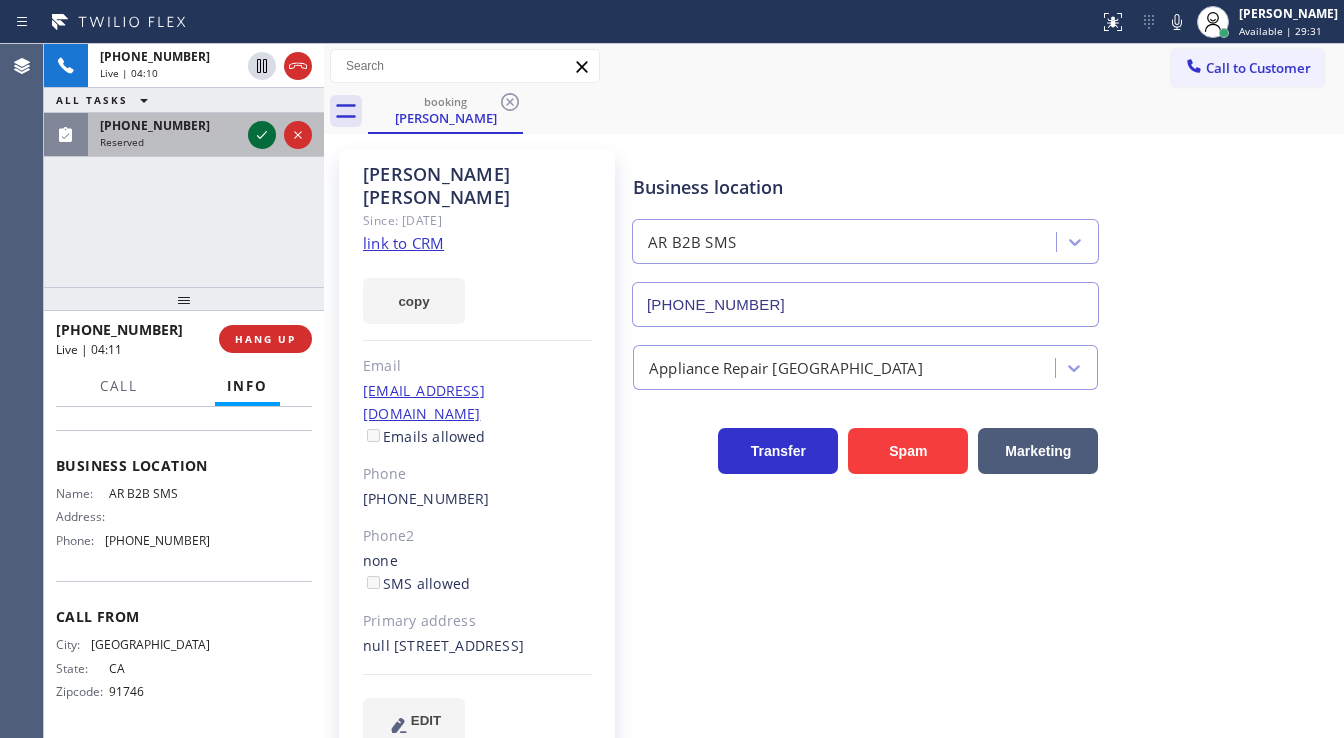 click 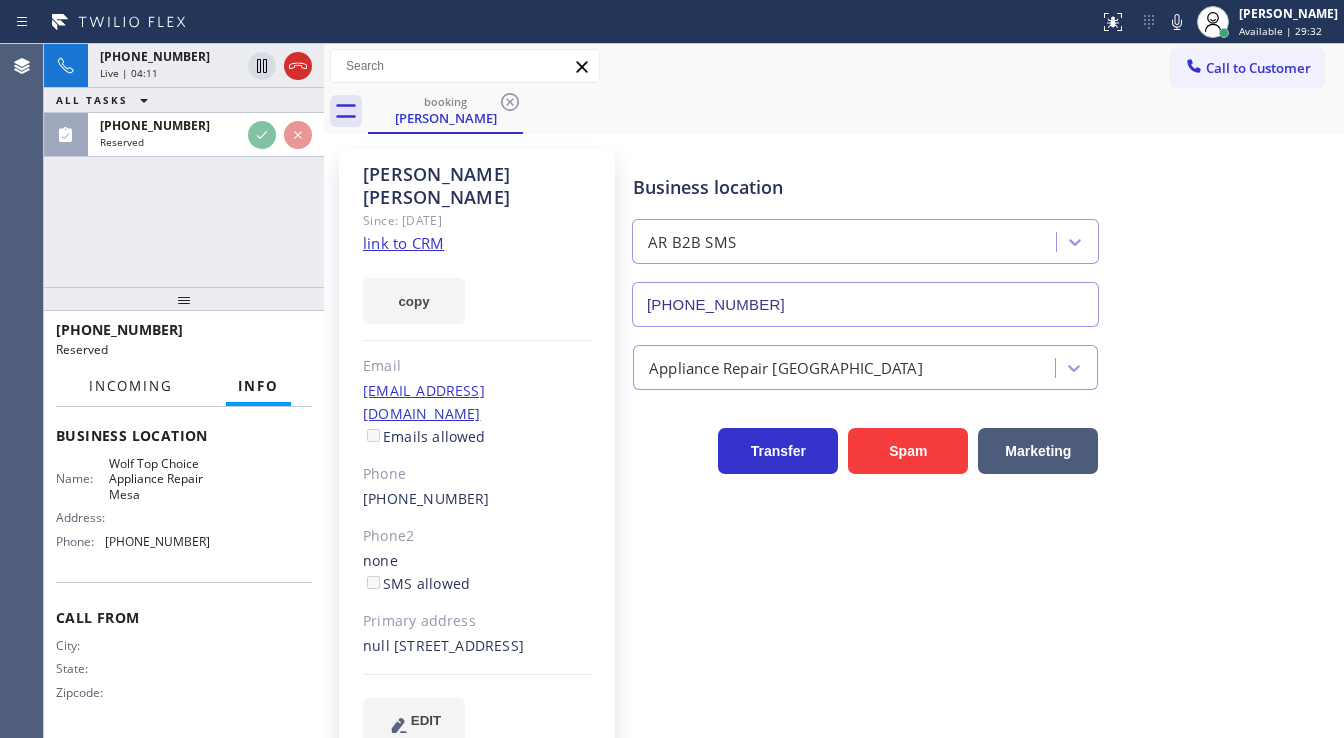scroll, scrollTop: 276, scrollLeft: 0, axis: vertical 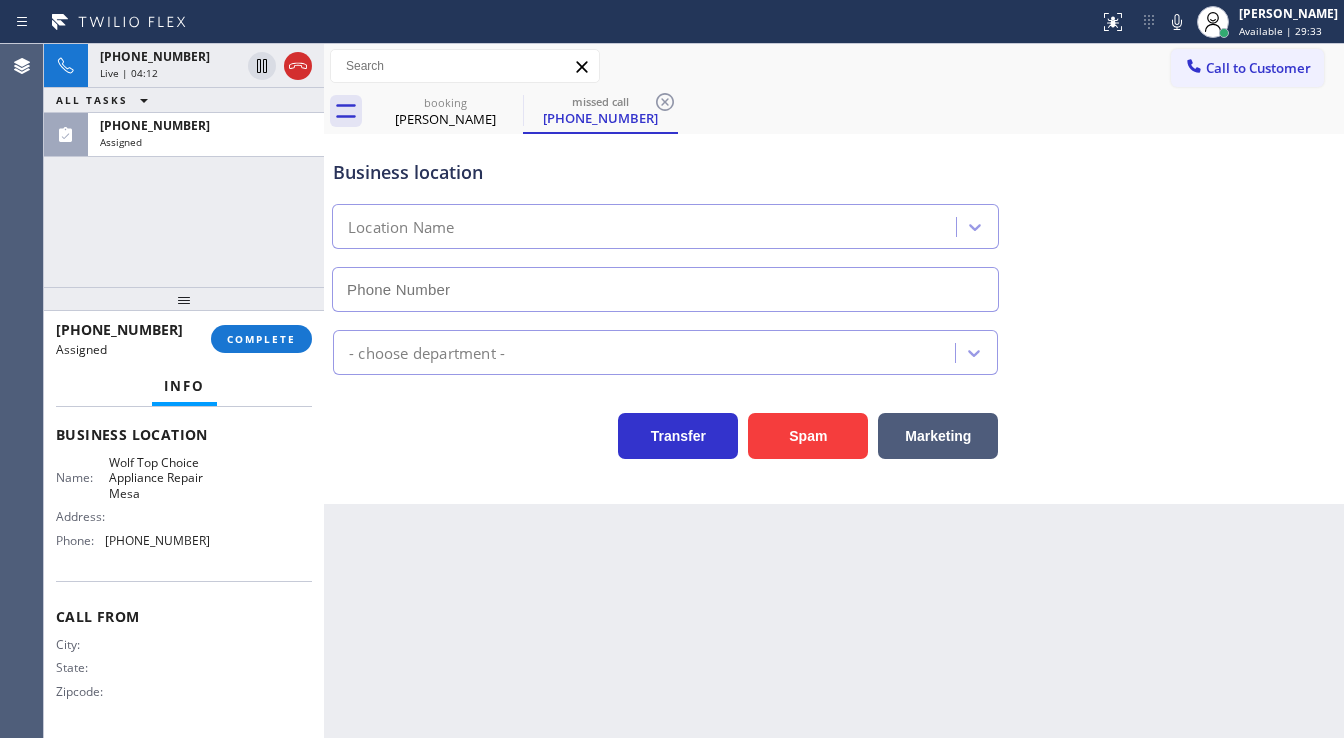 type on "[PHONE_NUMBER]" 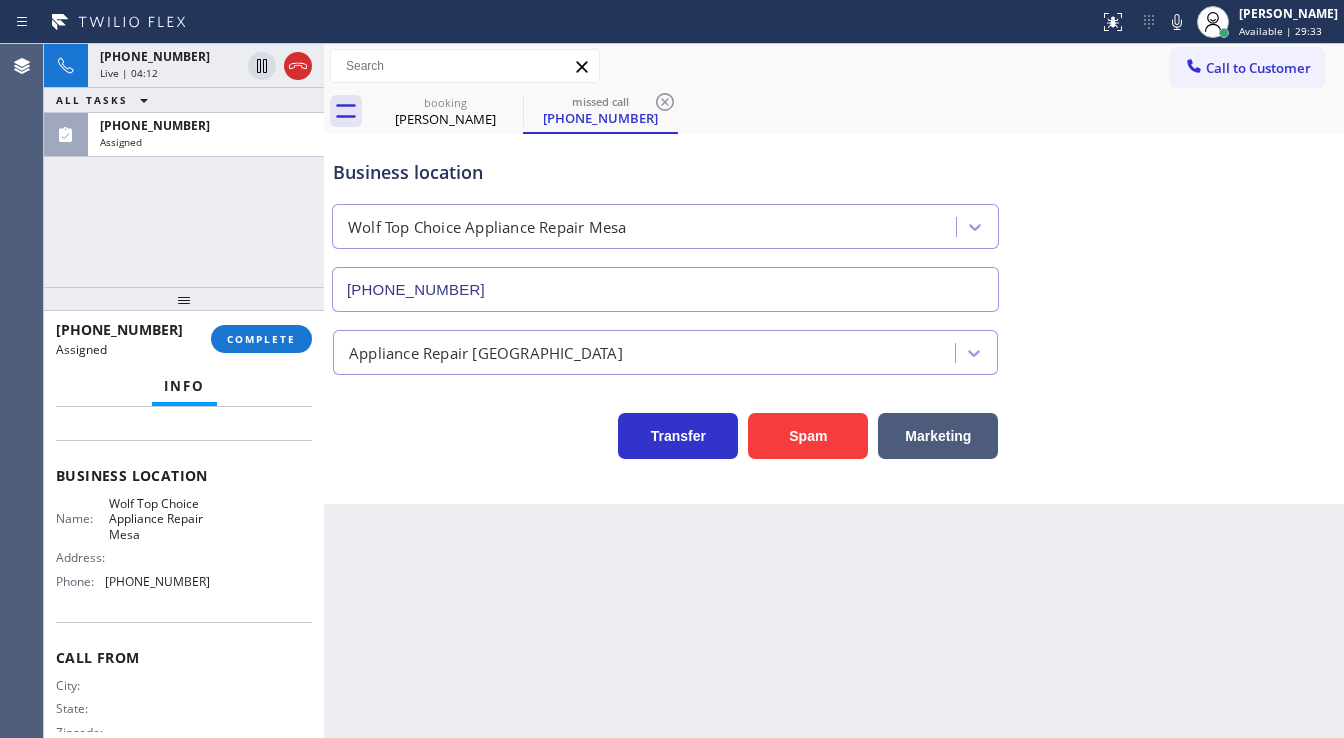 scroll, scrollTop: 116, scrollLeft: 0, axis: vertical 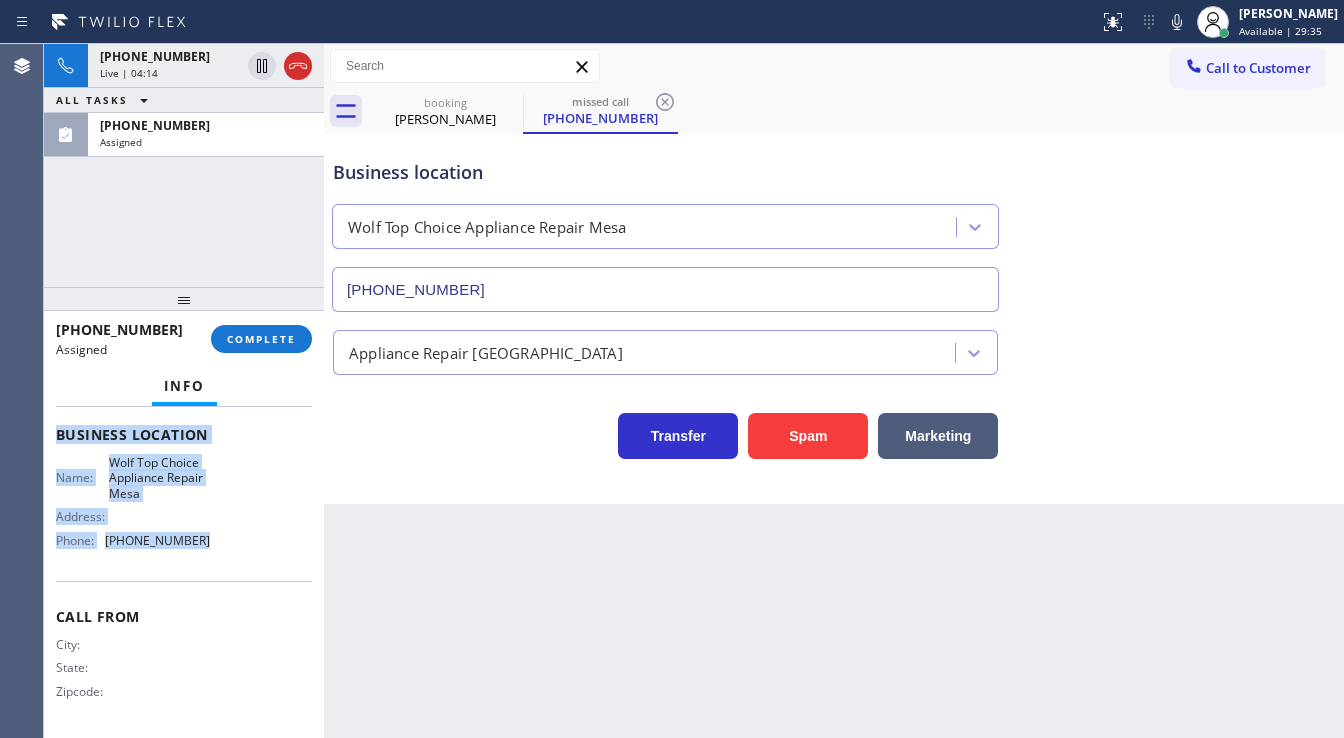 drag, startPoint x: 48, startPoint y: 426, endPoint x: 212, endPoint y: 552, distance: 206.81392 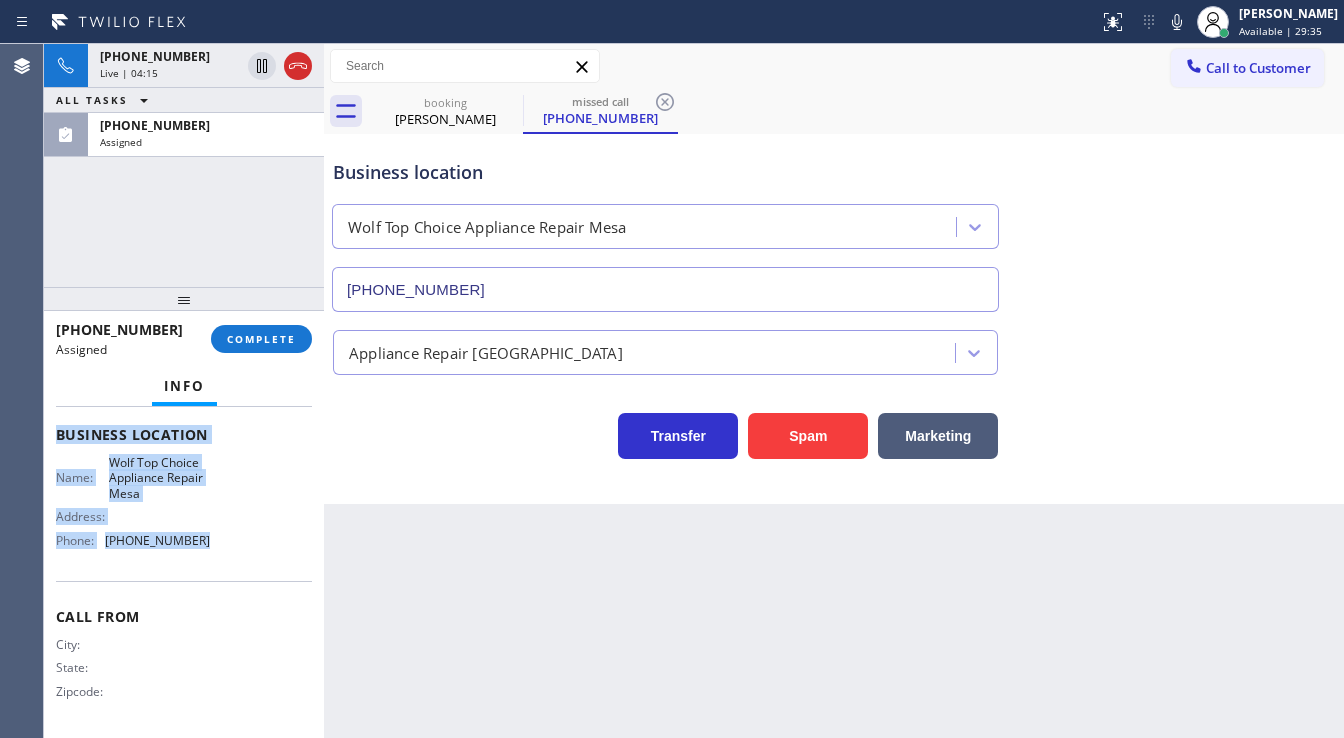 copy on "Customer Name: [PHONE_NUMBER] Phone: [PHONE_NUMBER] Address: Business location Name: Wolf Top Choice Appliance Repair Mesa Address:   Phone: [PHONE_NUMBER]" 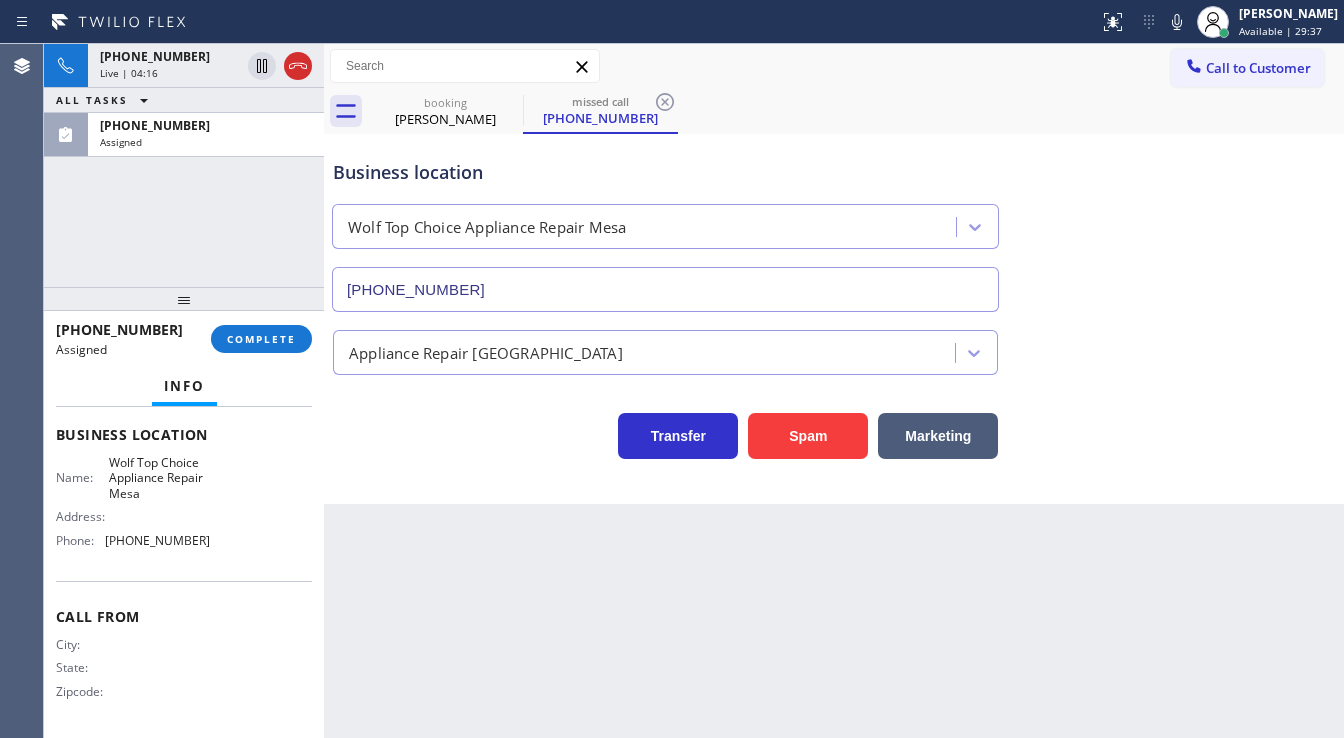 click on "[PHONE_NUMBER] Live | 04:16 ALL TASKS ALL TASKS ACTIVE TASKS TASKS IN WRAP UP [PHONE_NUMBER] Assigned" at bounding box center [184, 165] 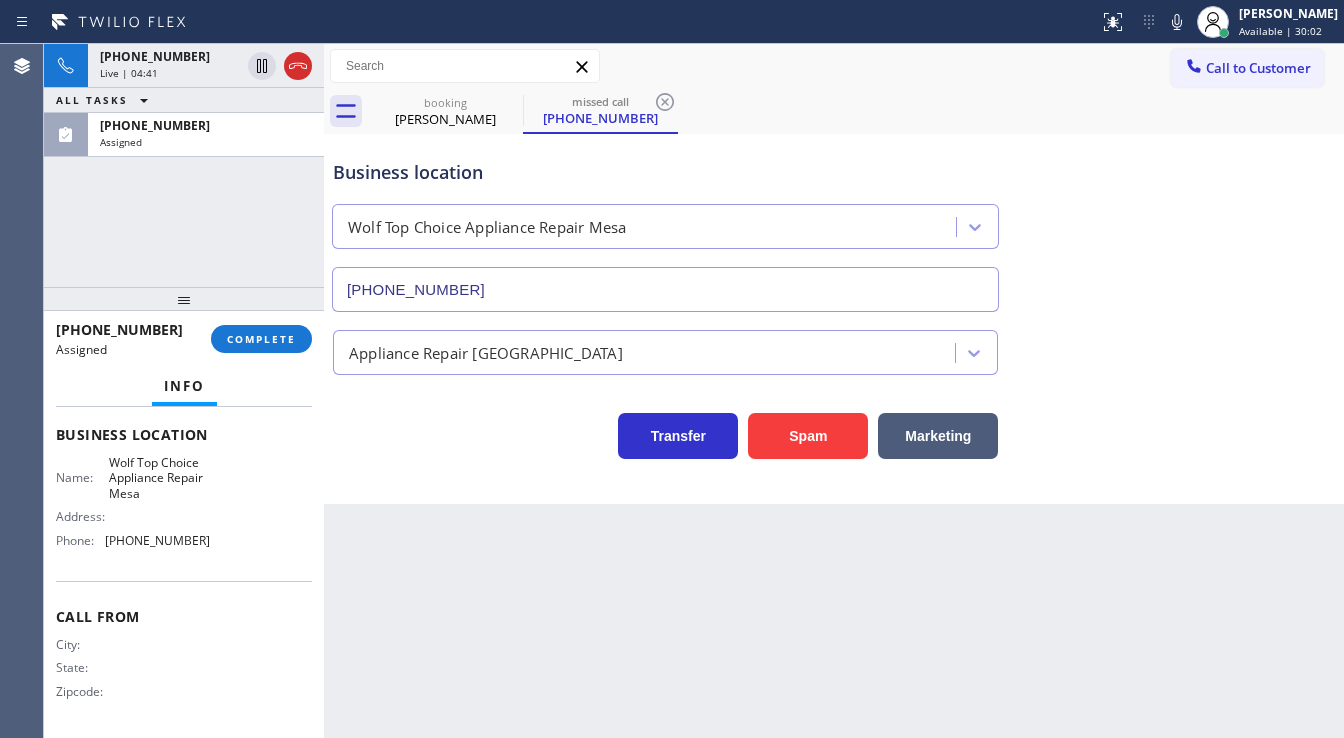 scroll, scrollTop: 292, scrollLeft: 0, axis: vertical 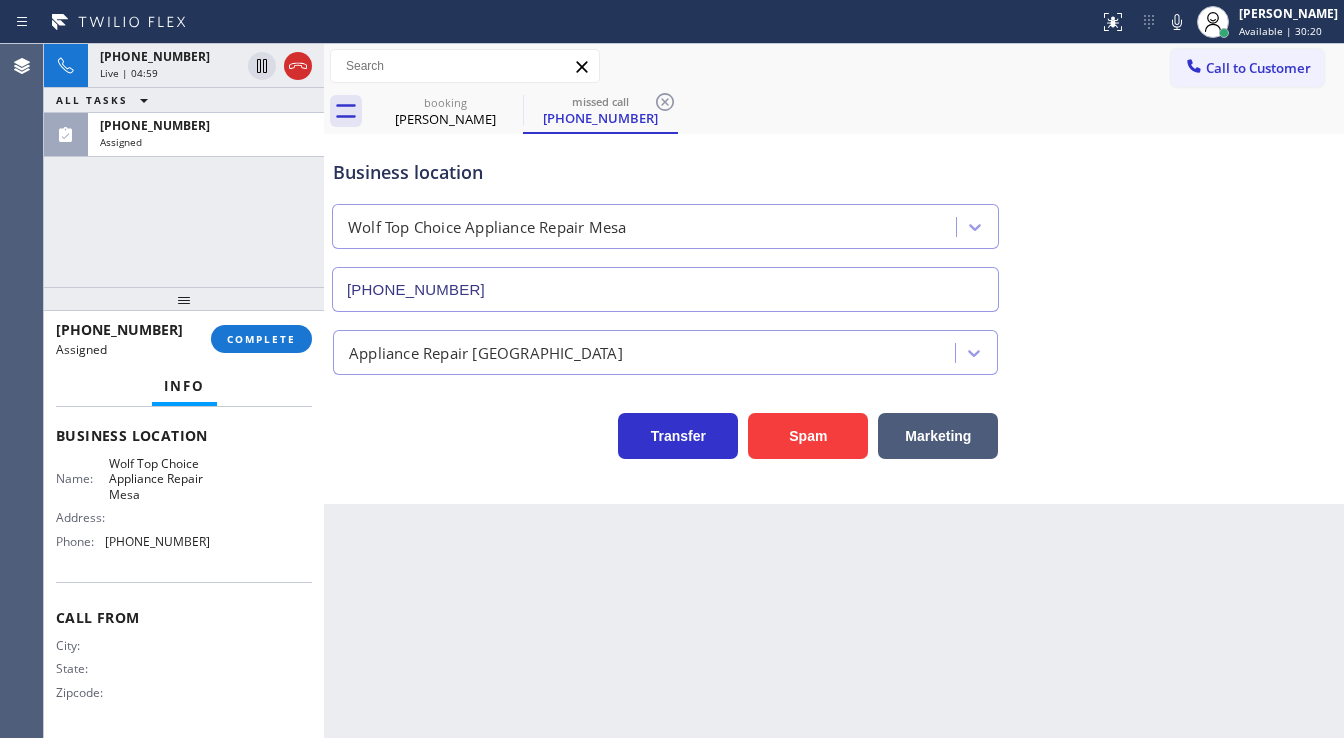 click on "[PHONE_NUMBER] Live | 04:59 ALL TASKS ALL TASKS ACTIVE TASKS TASKS IN WRAP UP [PHONE_NUMBER] Assigned" at bounding box center [184, 165] 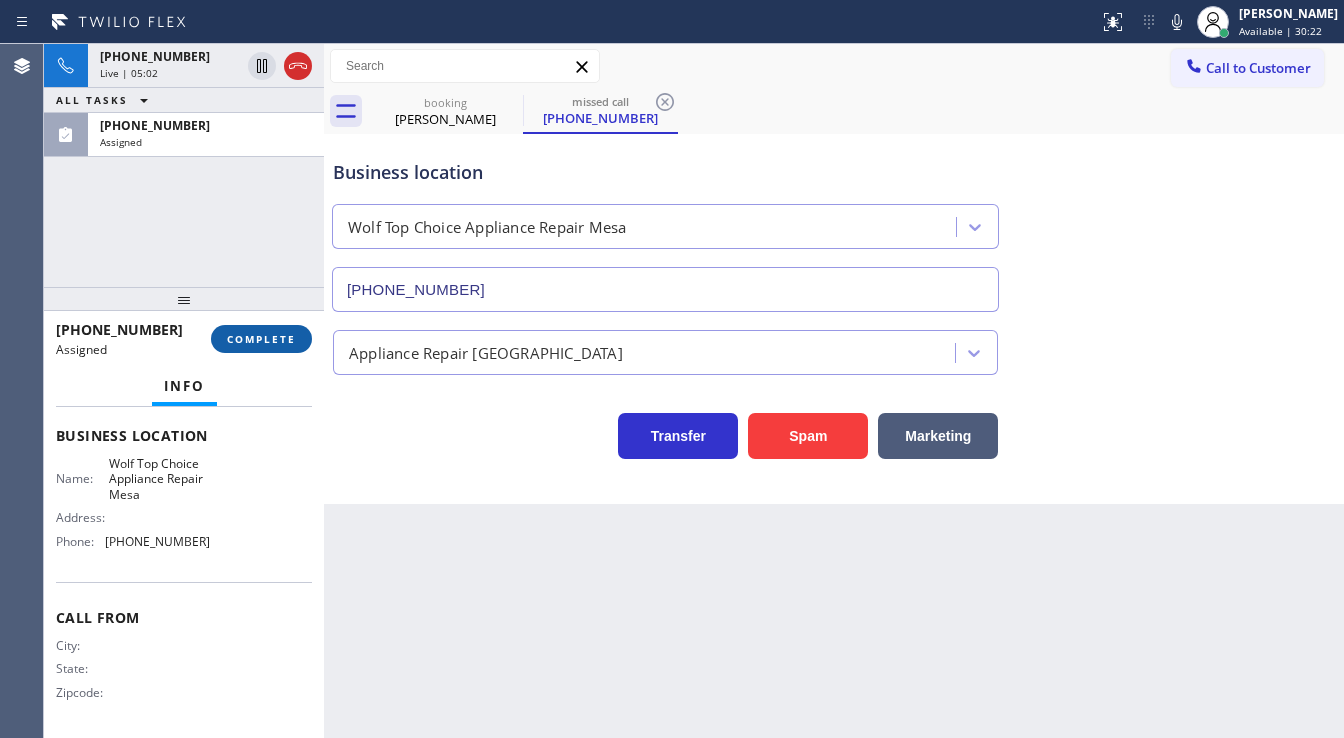 click on "COMPLETE" at bounding box center [261, 339] 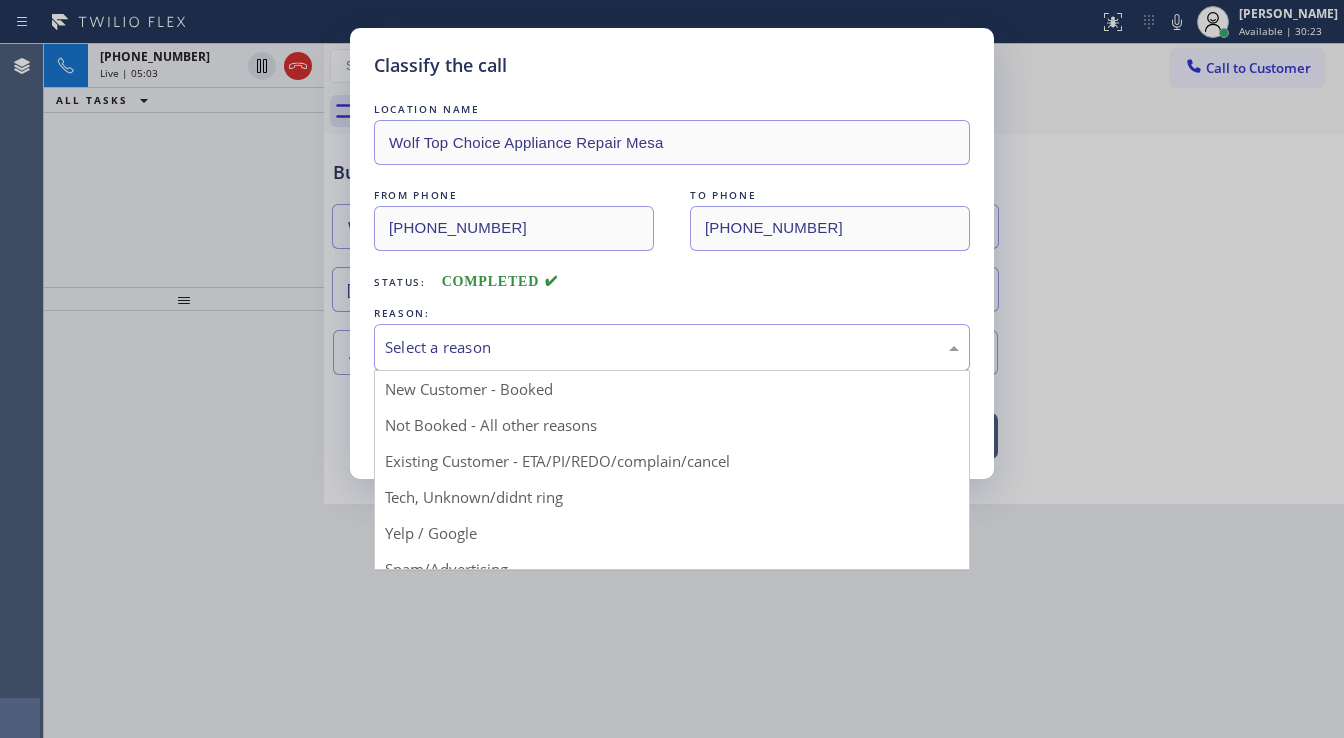drag, startPoint x: 429, startPoint y: 340, endPoint x: 446, endPoint y: 357, distance: 24.04163 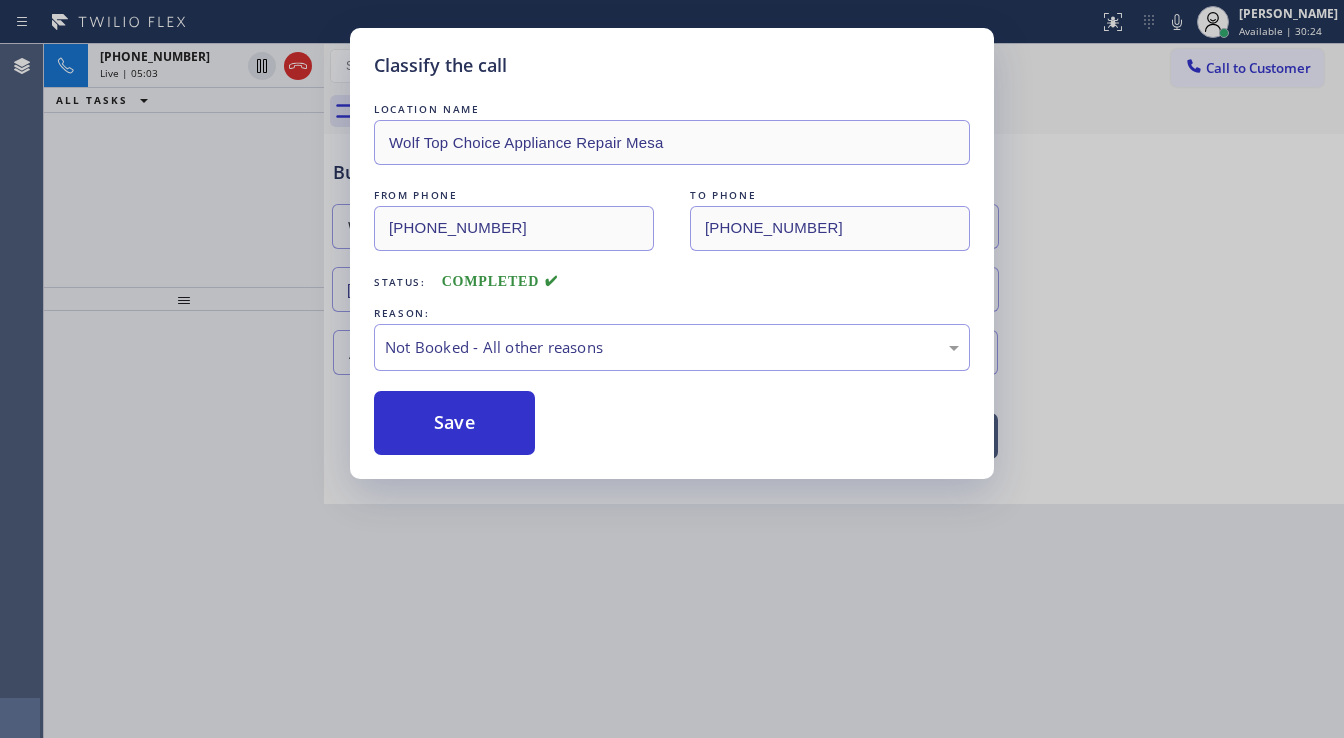 click on "Save" at bounding box center (454, 423) 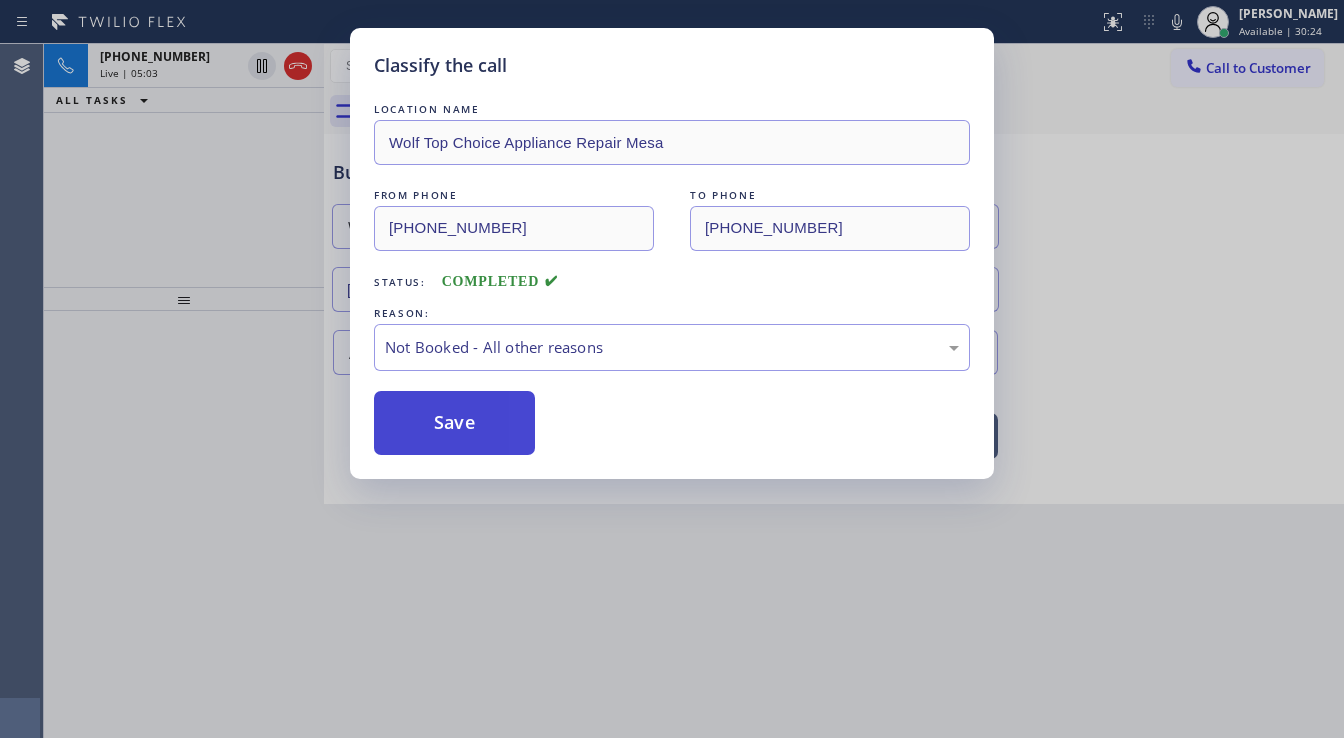 type on "[PHONE_NUMBER]" 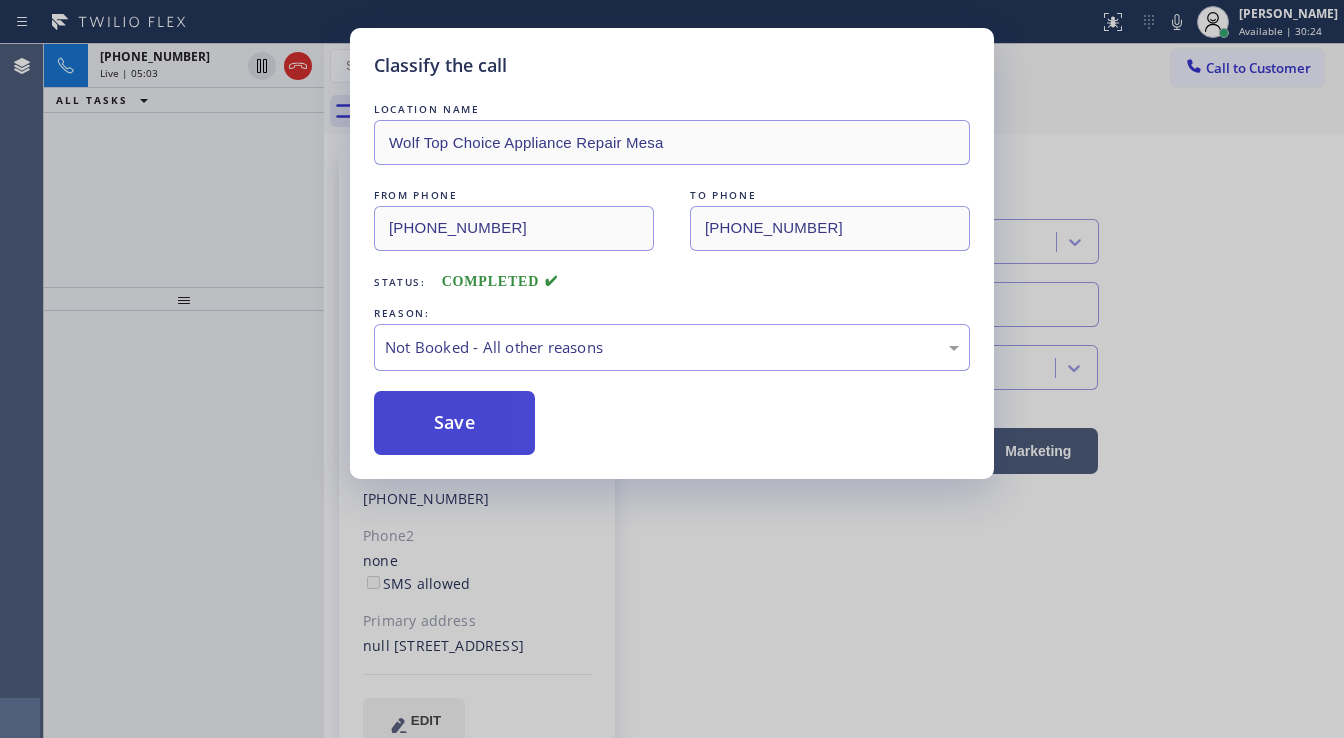 type 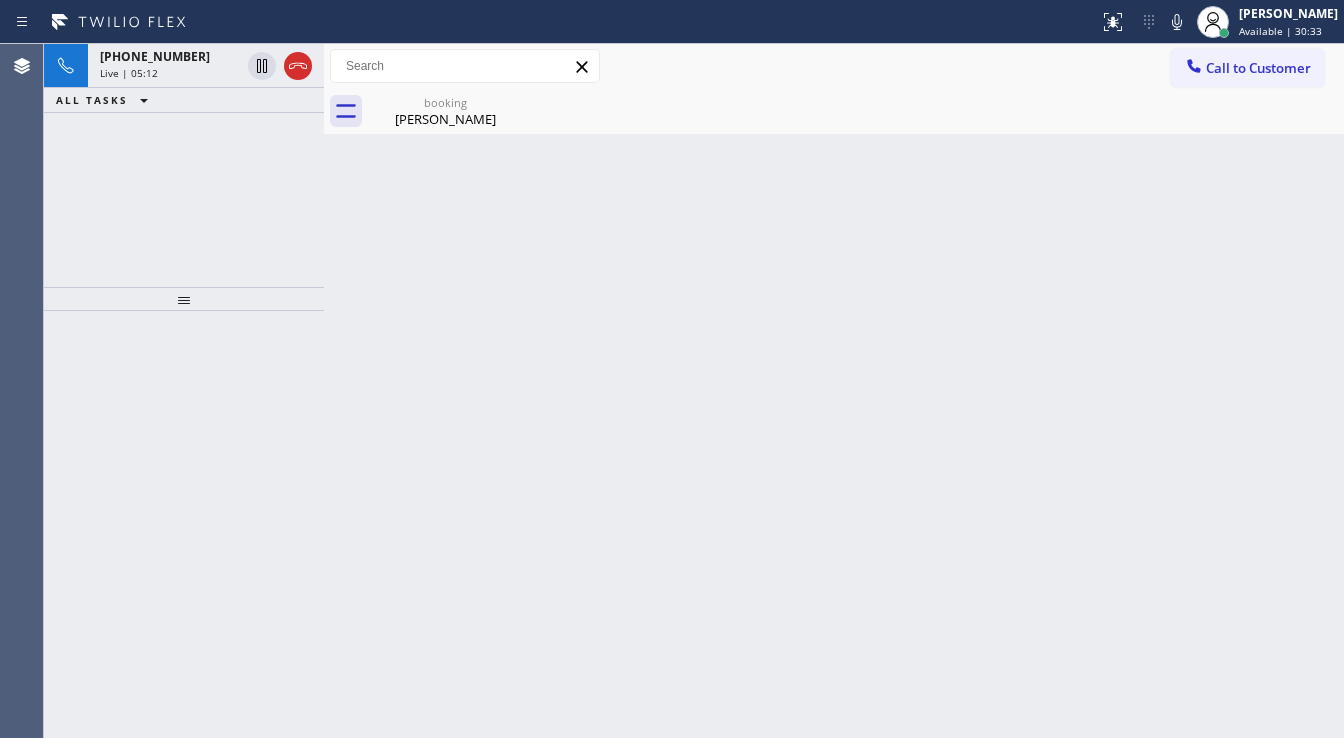 drag, startPoint x: 56, startPoint y: 209, endPoint x: 76, endPoint y: 209, distance: 20 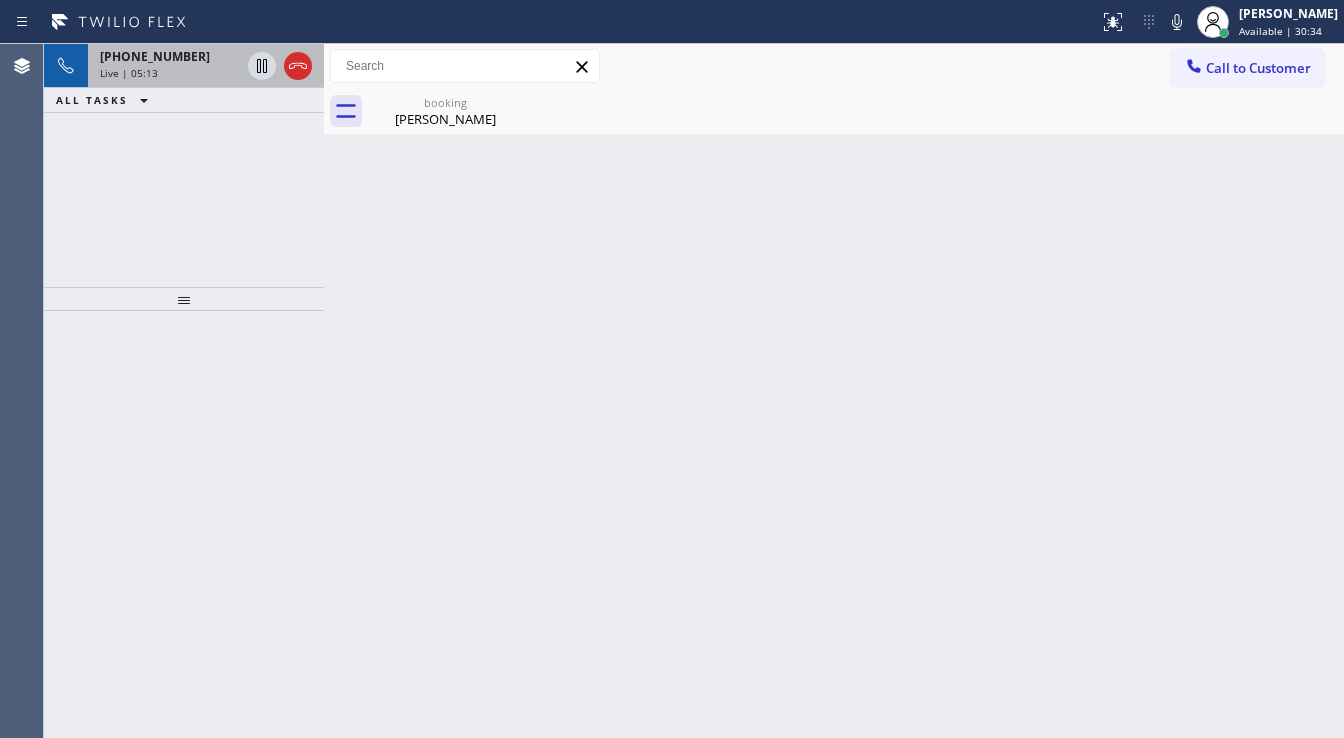 click on "[PHONE_NUMBER]" at bounding box center (155, 56) 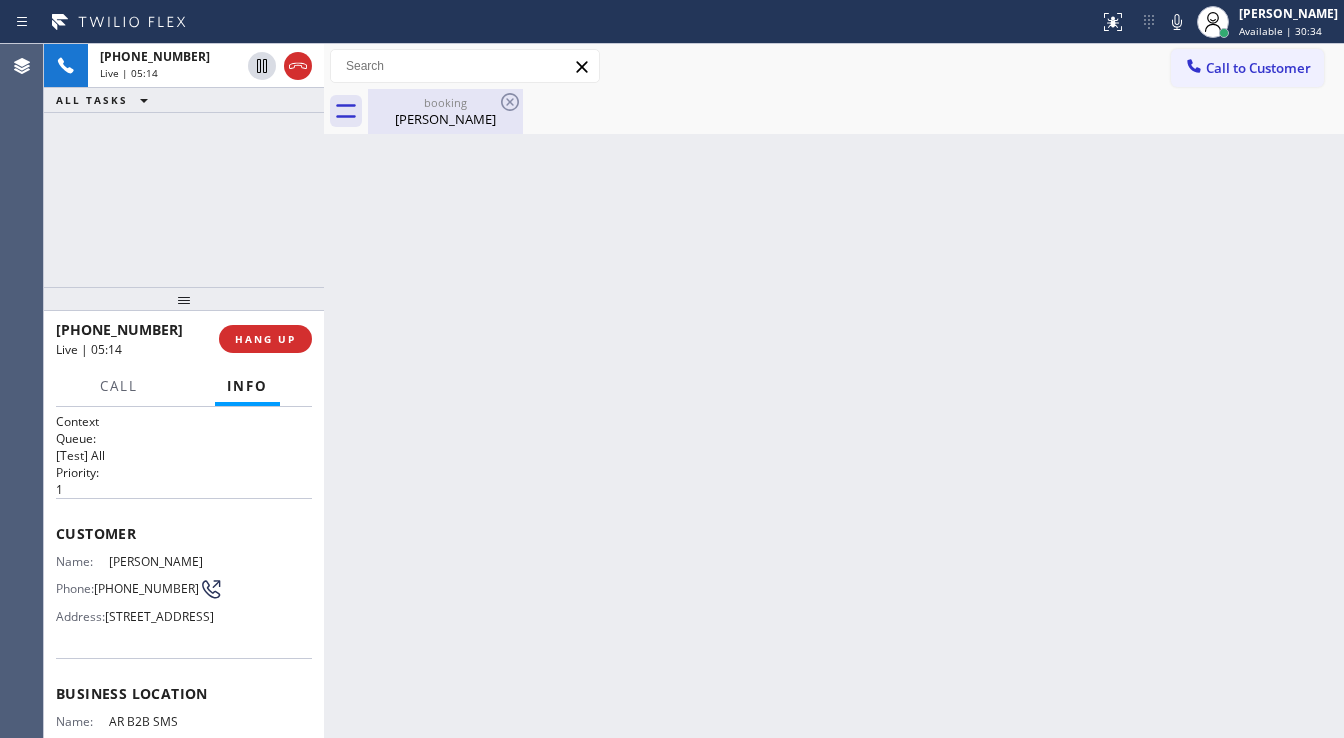click on "[PERSON_NAME]" at bounding box center (445, 119) 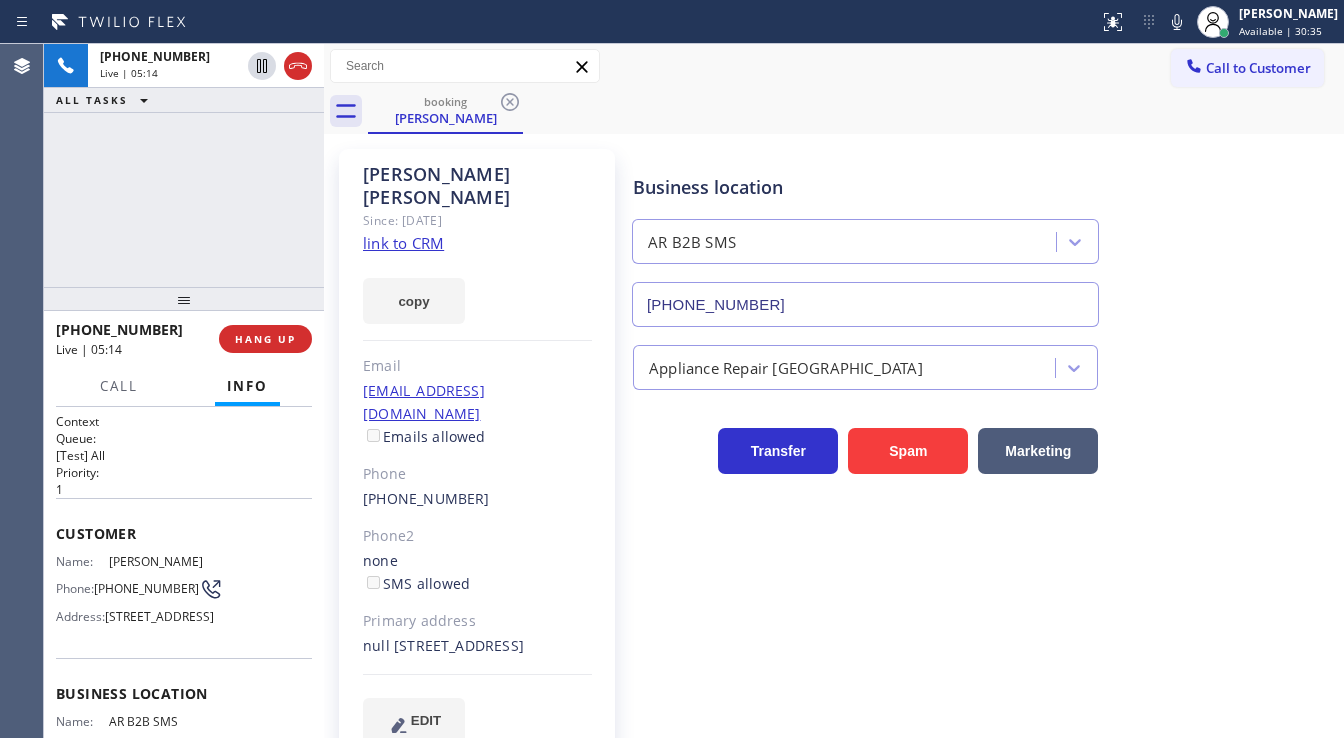 click on "[PHONE_NUMBER] Live | 05:14 ALL TASKS ALL TASKS ACTIVE TASKS TASKS IN WRAP UP" at bounding box center [184, 165] 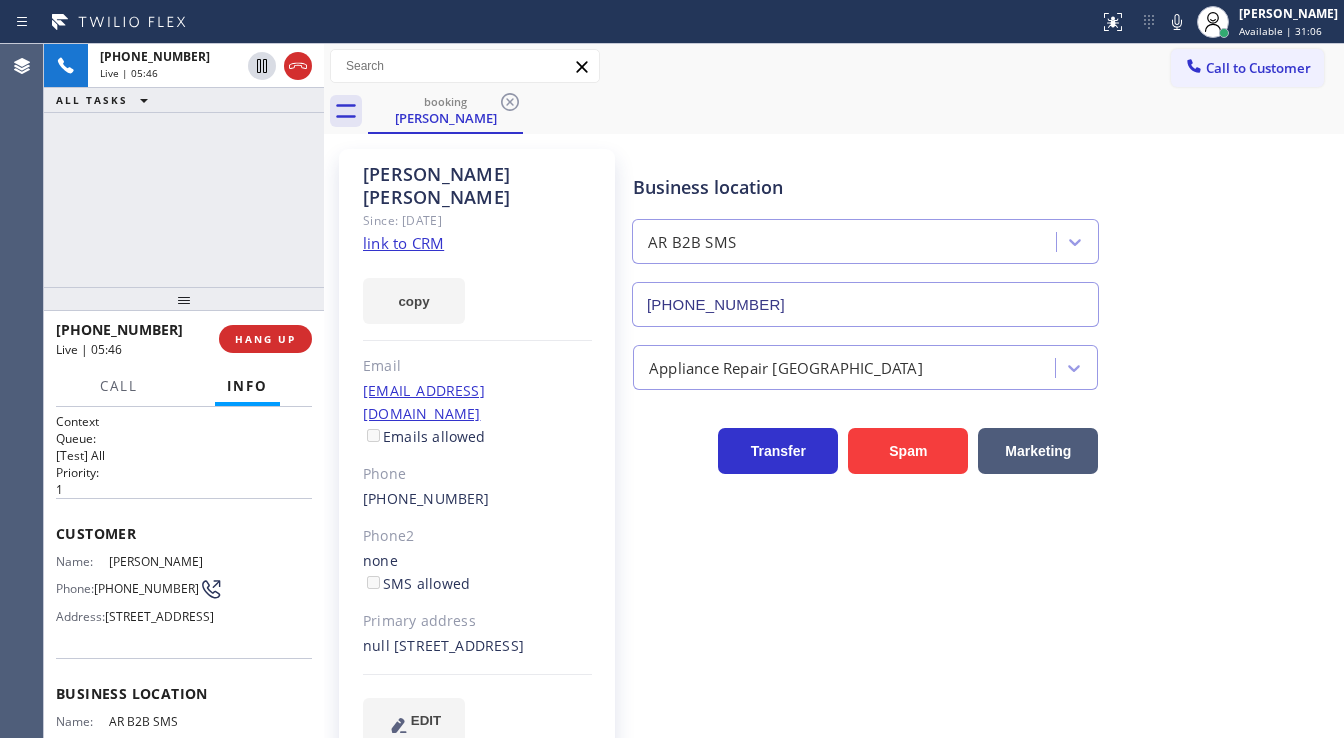 click on "[PHONE_NUMBER] Live | 05:46 ALL TASKS ALL TASKS ACTIVE TASKS TASKS IN WRAP UP" at bounding box center [184, 165] 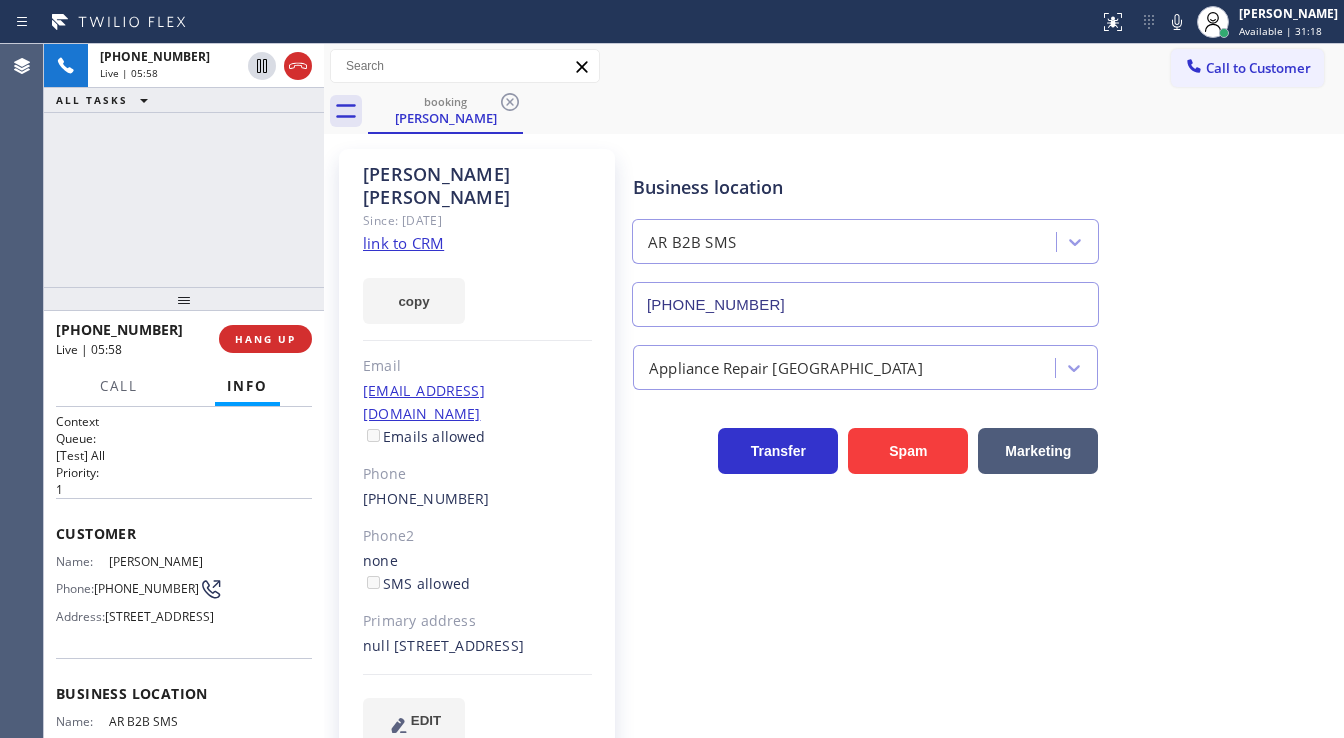 click on "[PHONE_NUMBER] Live | 05:58 ALL TASKS ALL TASKS ACTIVE TASKS TASKS IN WRAP UP" at bounding box center [184, 165] 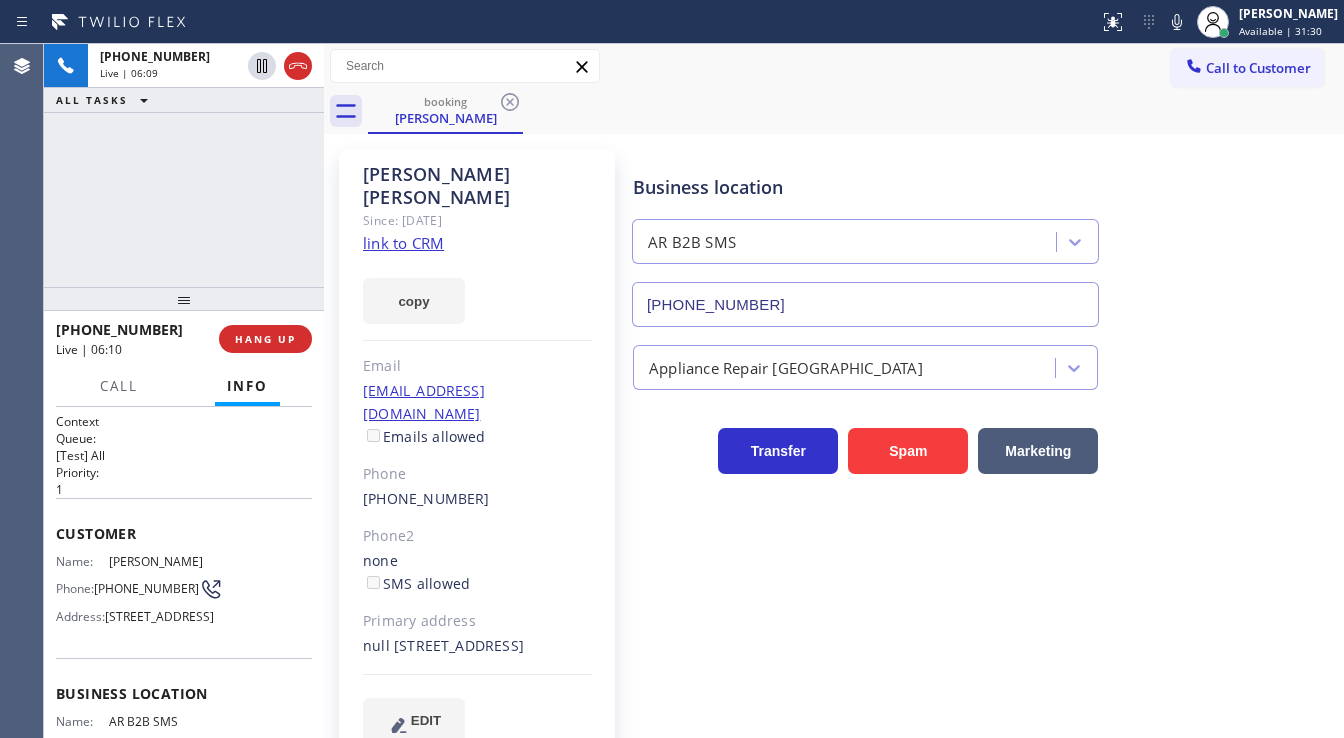 click at bounding box center (184, 299) 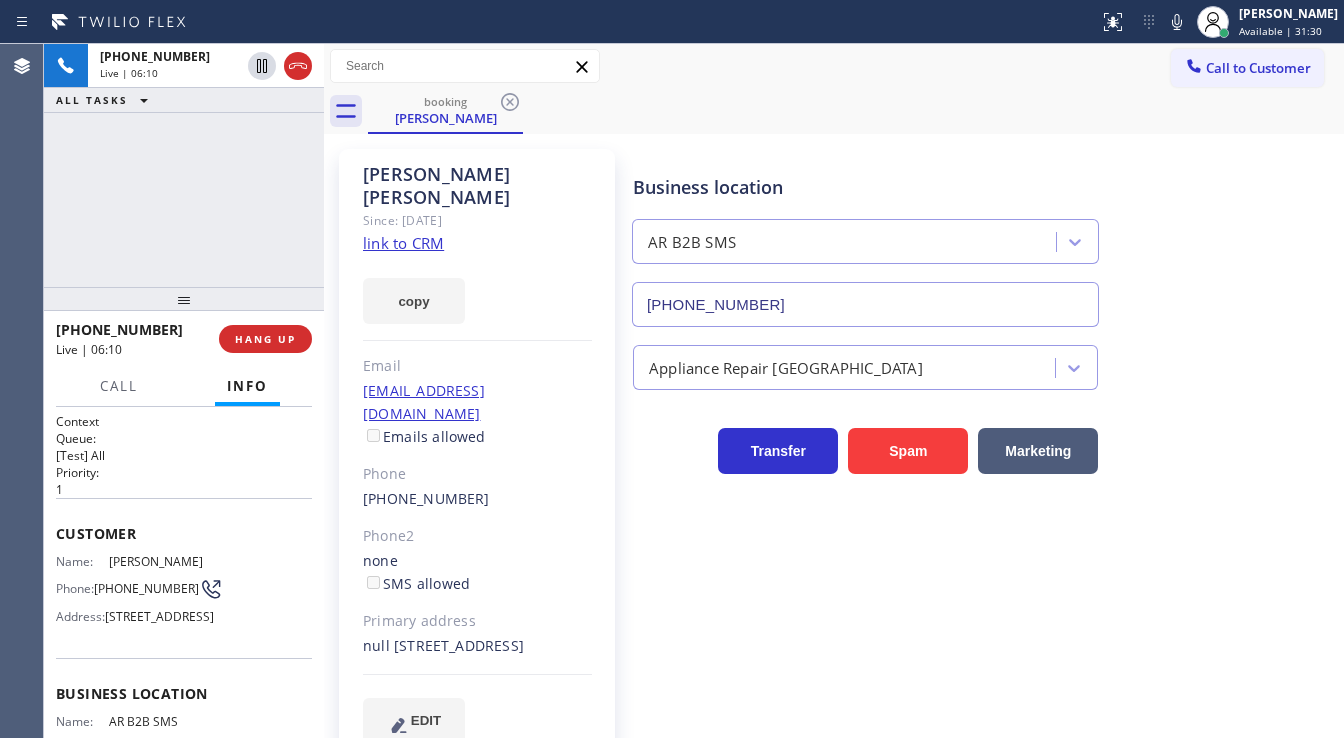 click on "[PHONE_NUMBER] Live | 06:10 ALL TASKS ALL TASKS ACTIVE TASKS TASKS IN WRAP UP" at bounding box center [184, 165] 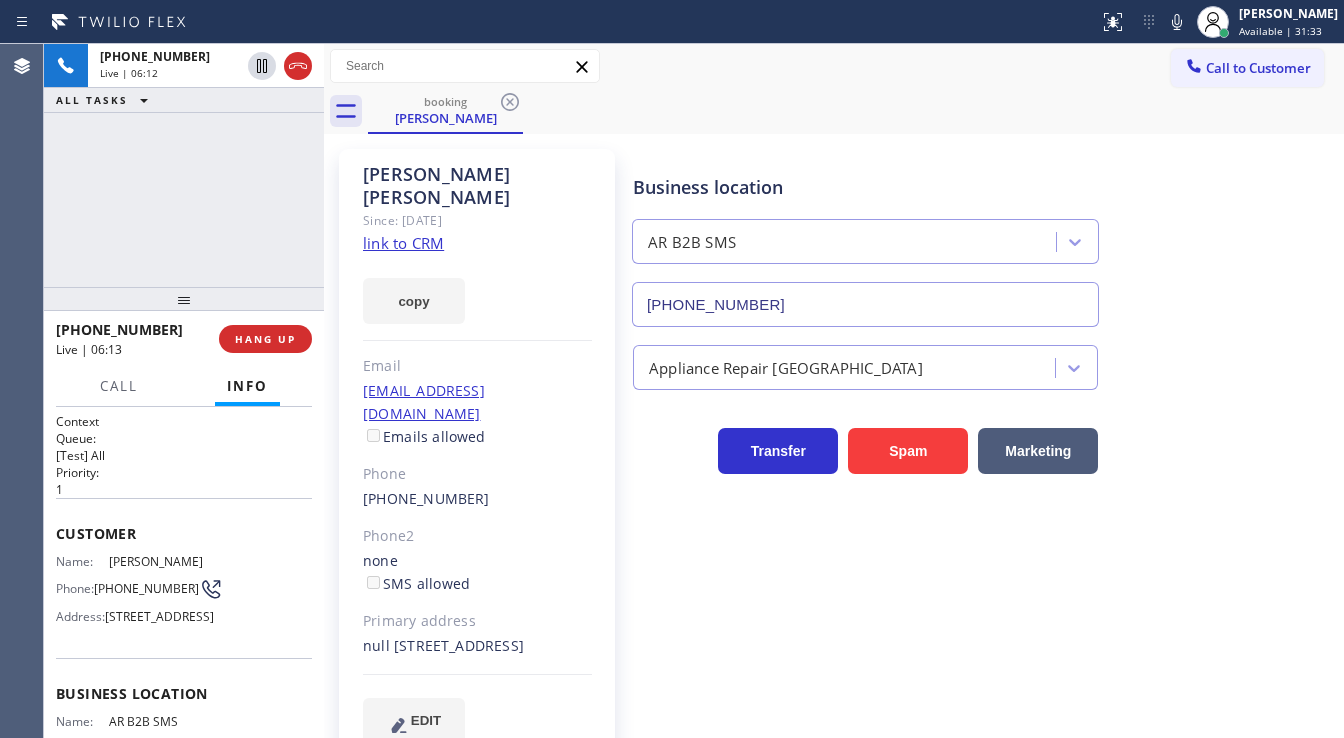 click on "[PHONE_NUMBER] Live | 06:12 ALL TASKS ALL TASKS ACTIVE TASKS TASKS IN WRAP UP" at bounding box center [184, 165] 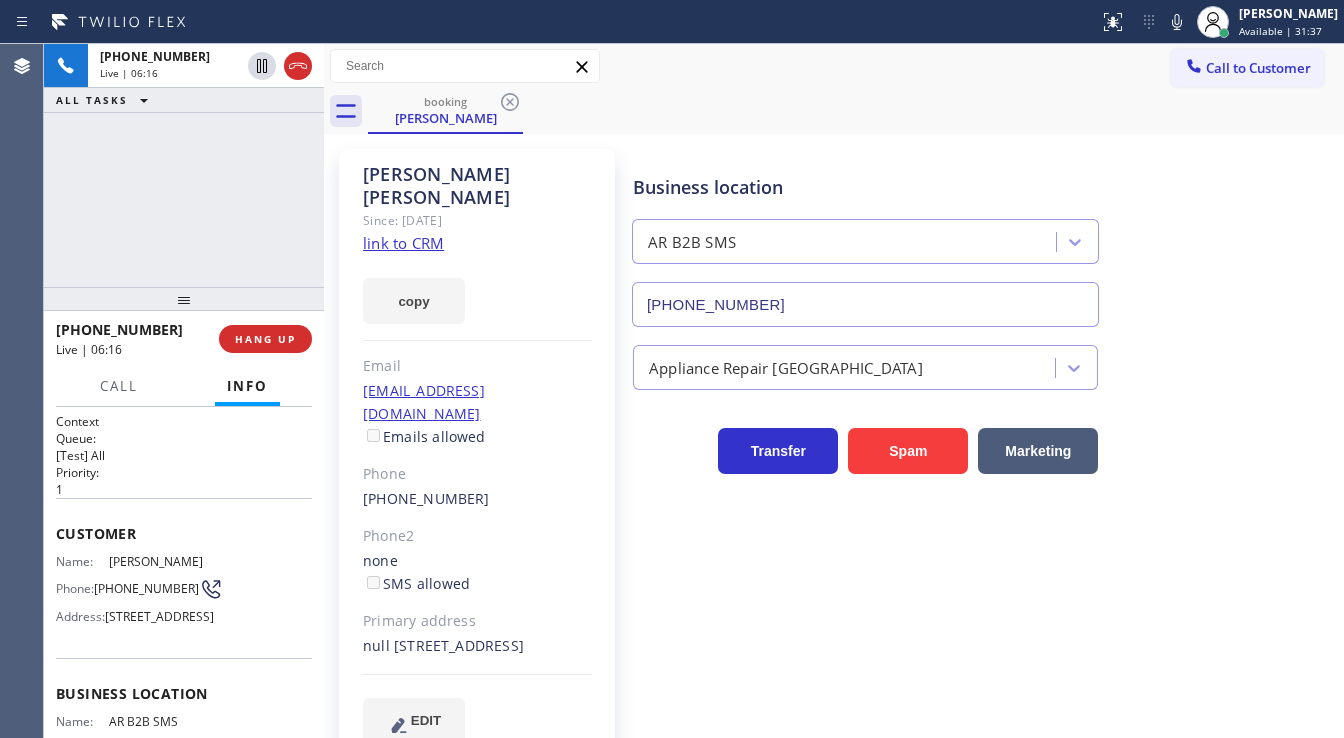 click on "Agent Desktop" at bounding box center [21, 391] 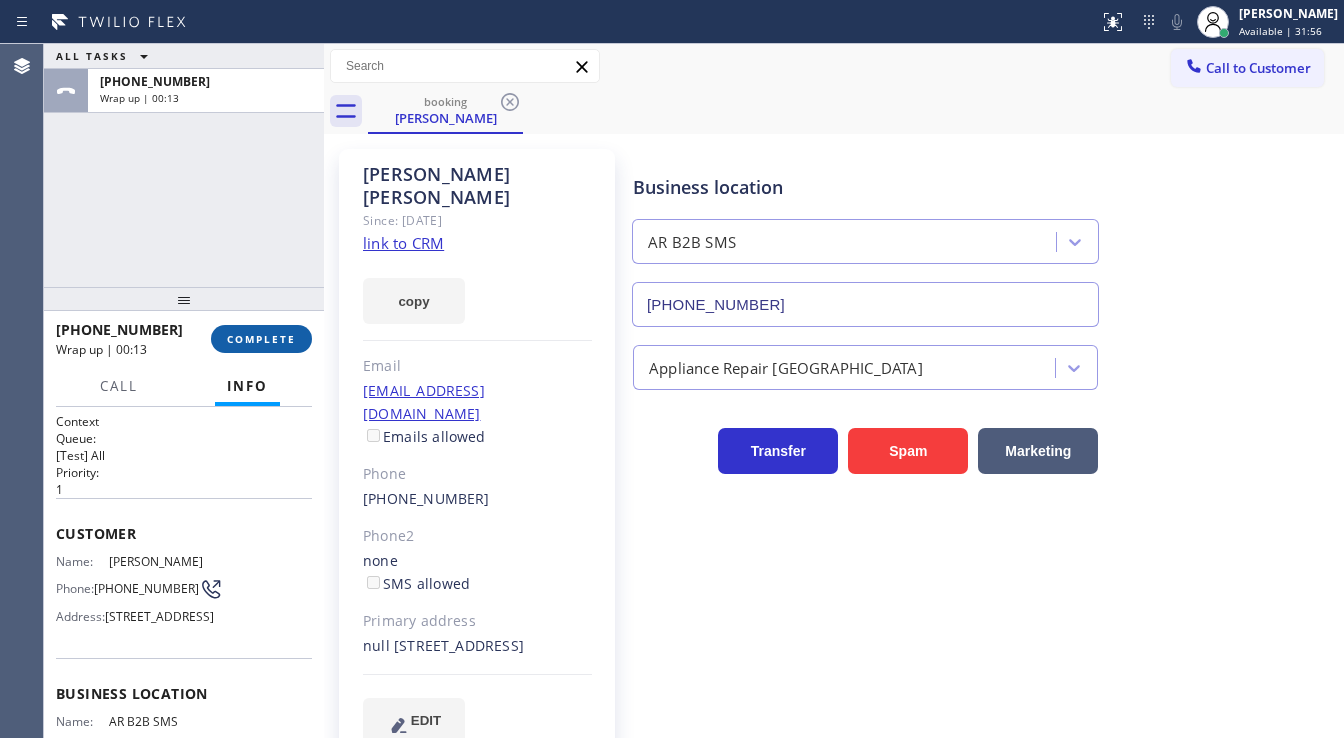 click on "COMPLETE" at bounding box center (261, 339) 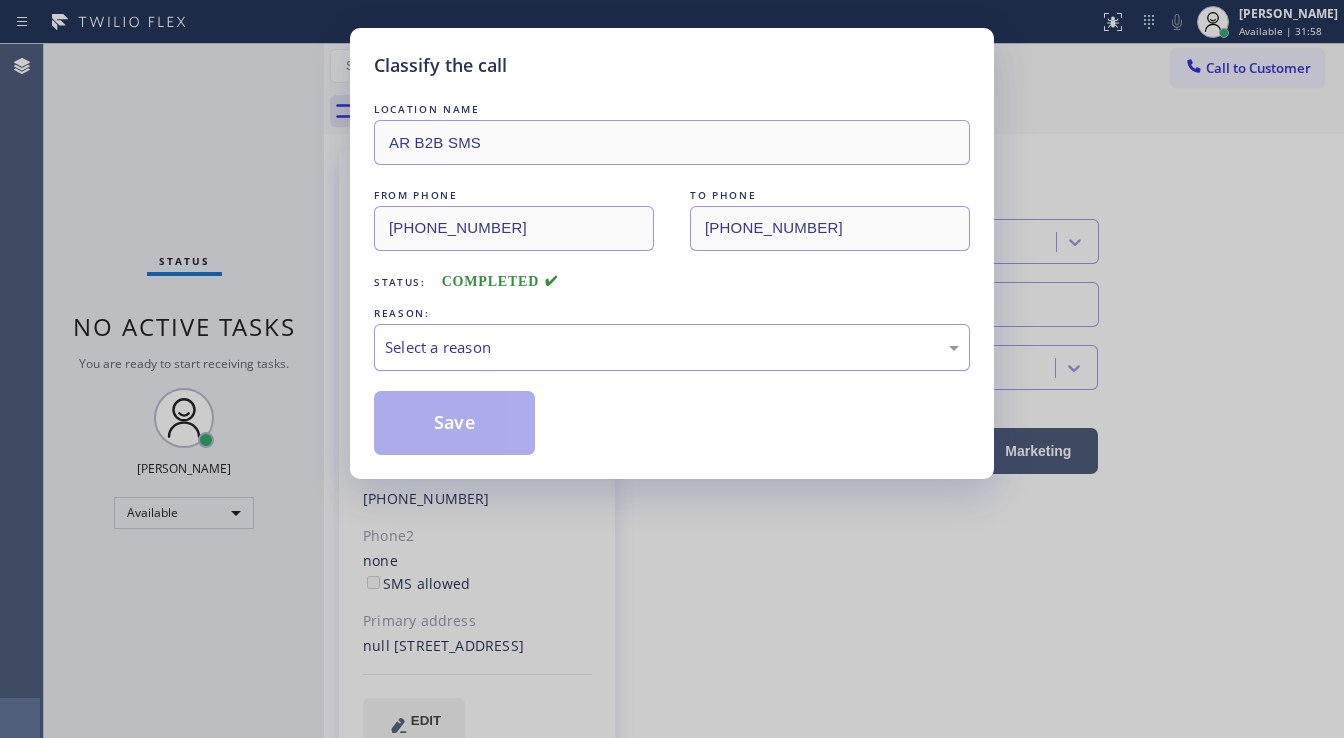 click on "Select a reason" at bounding box center [672, 347] 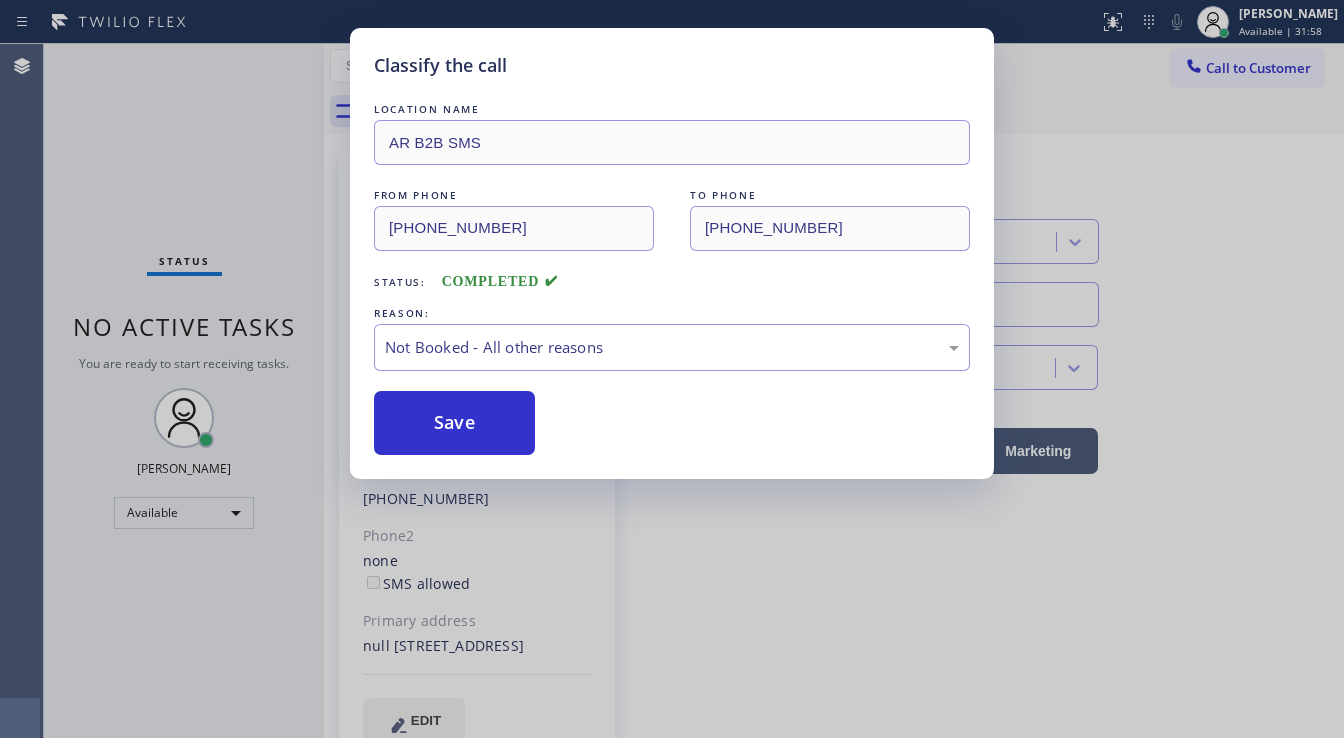 click on "Save" at bounding box center [454, 423] 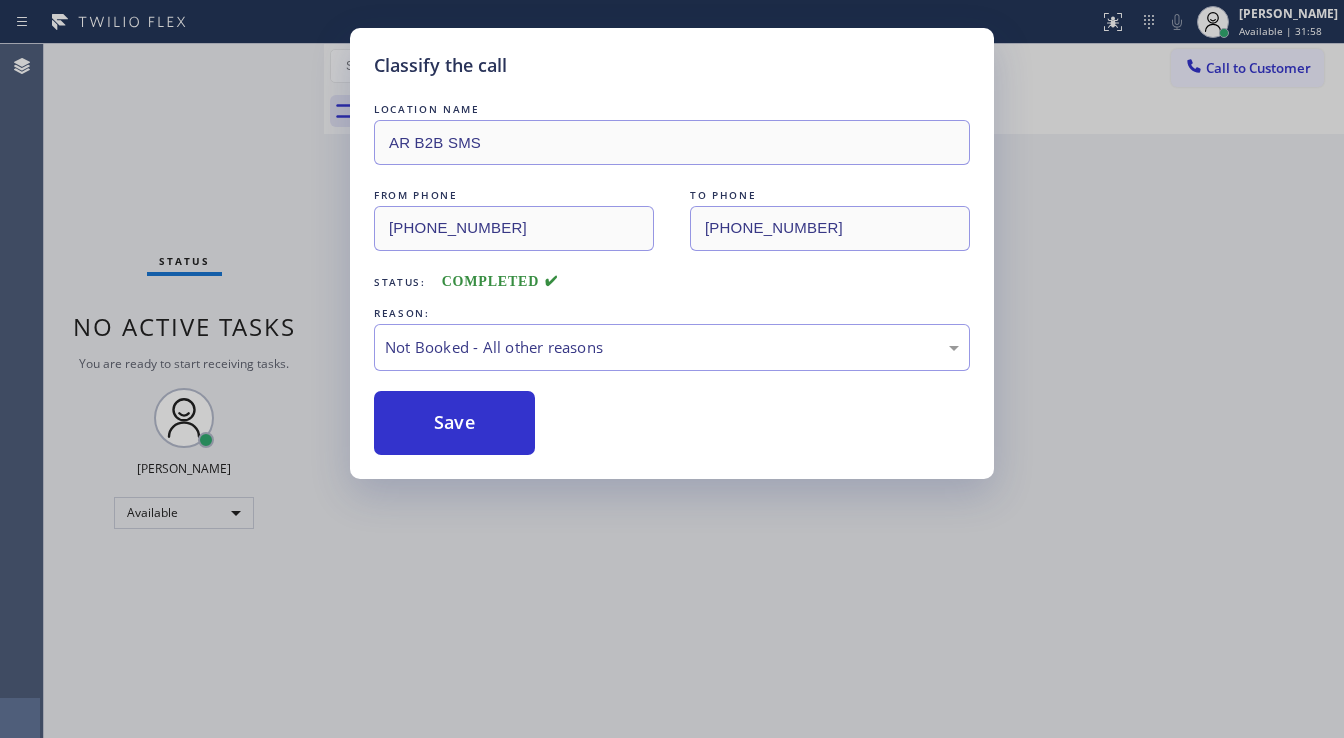 click on "Save" at bounding box center [454, 423] 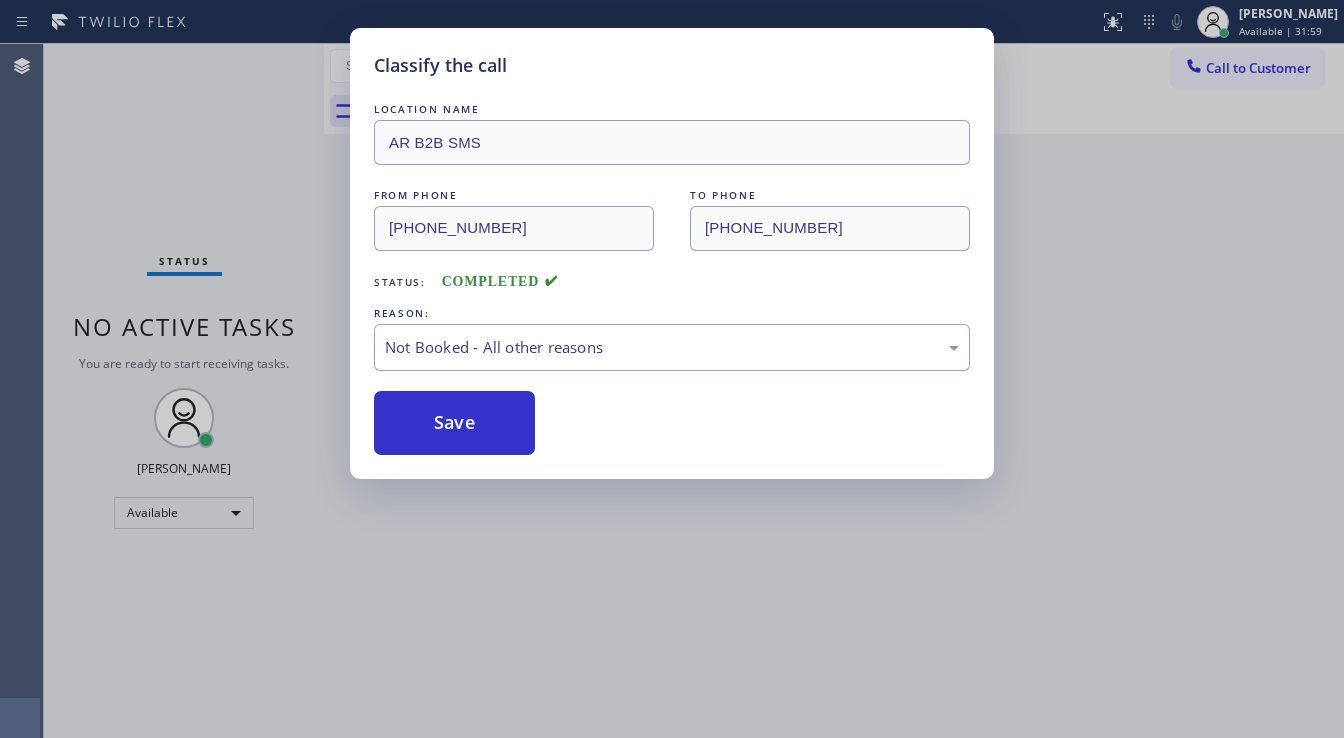 type 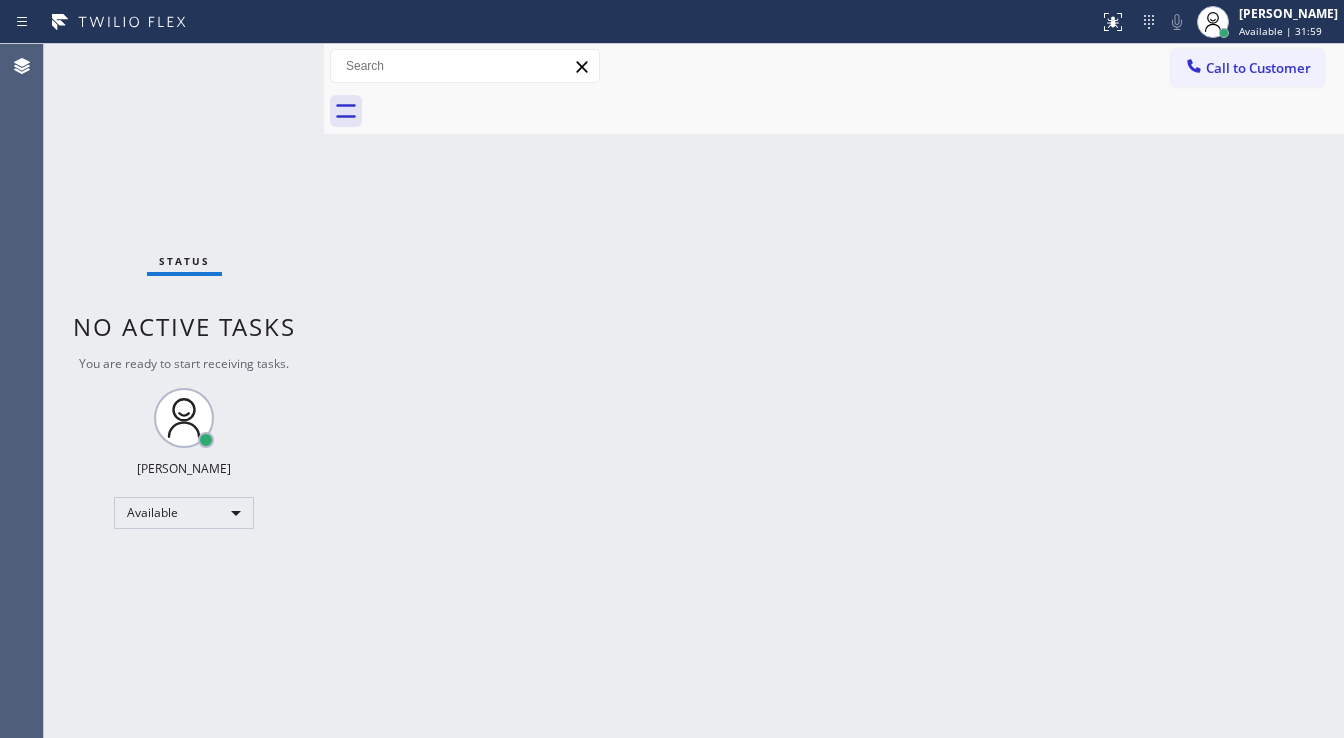 click at bounding box center [856, 111] 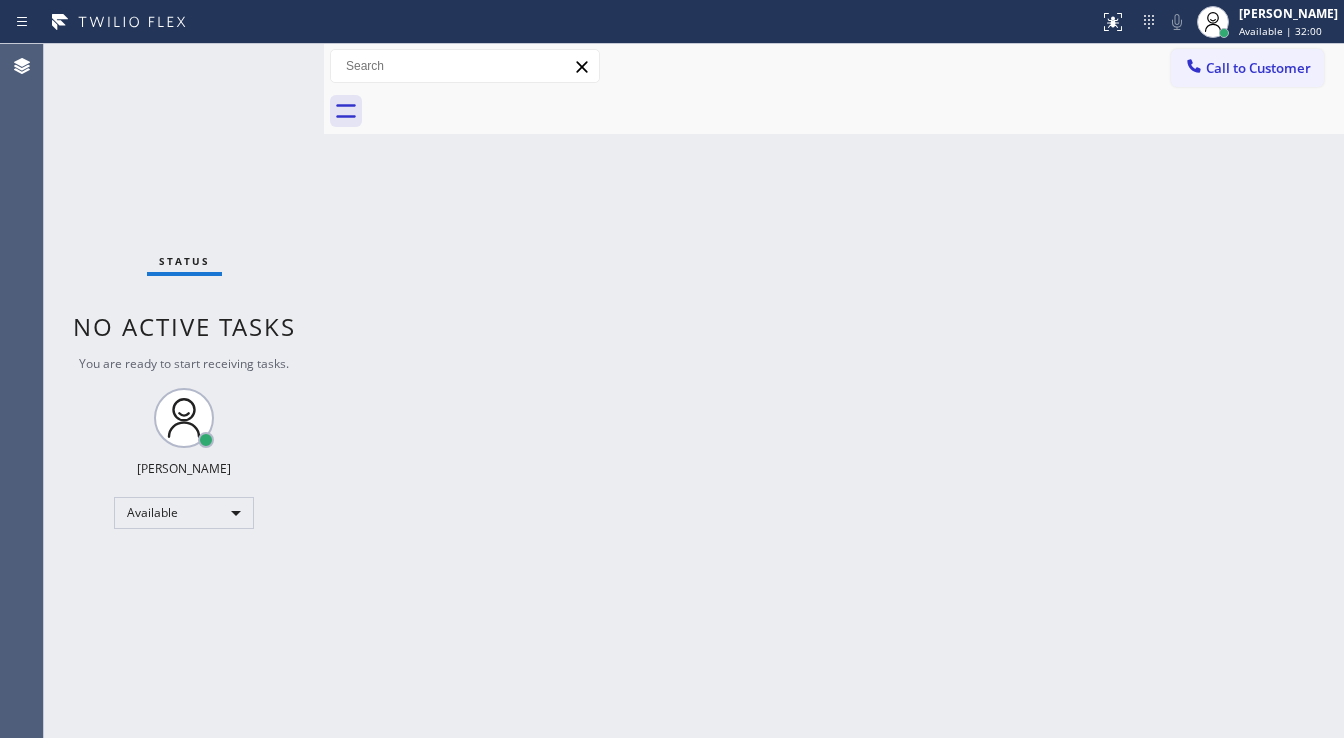 click on "Call to Customer" at bounding box center [1258, 68] 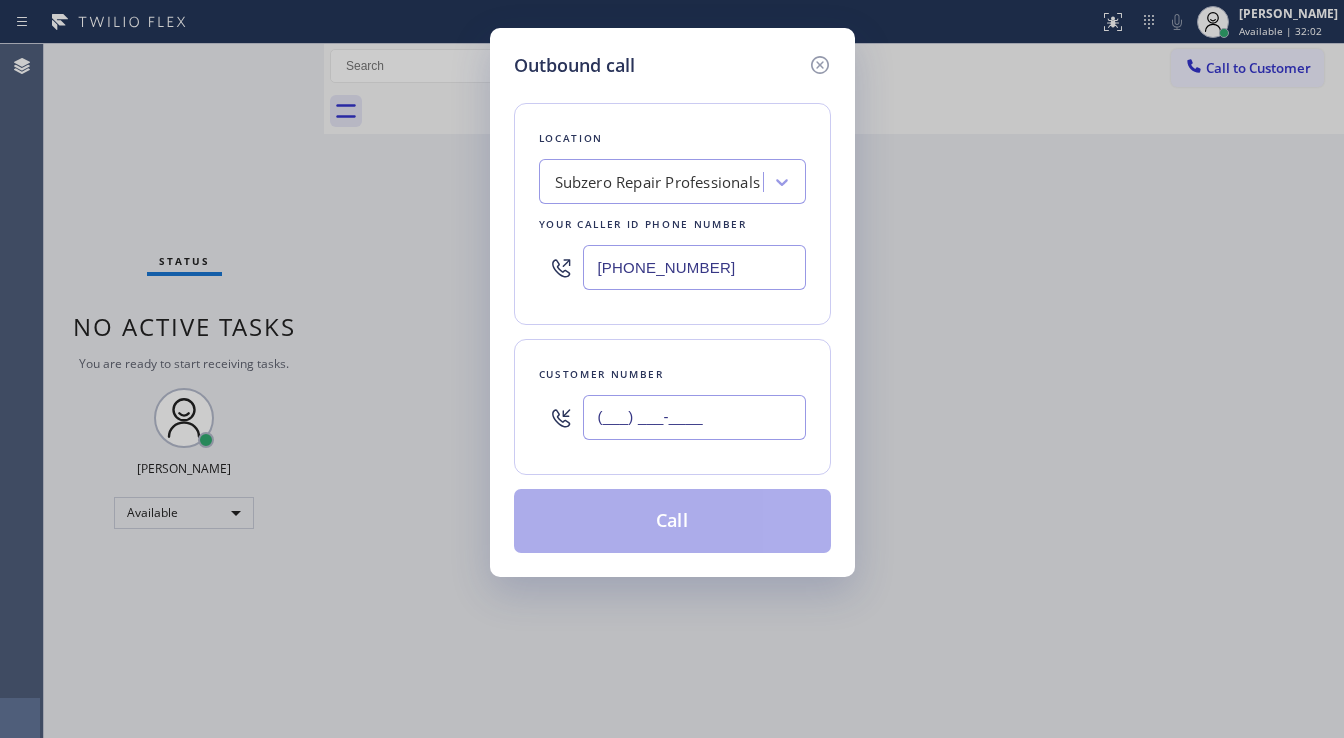click on "(___) ___-____" at bounding box center [694, 417] 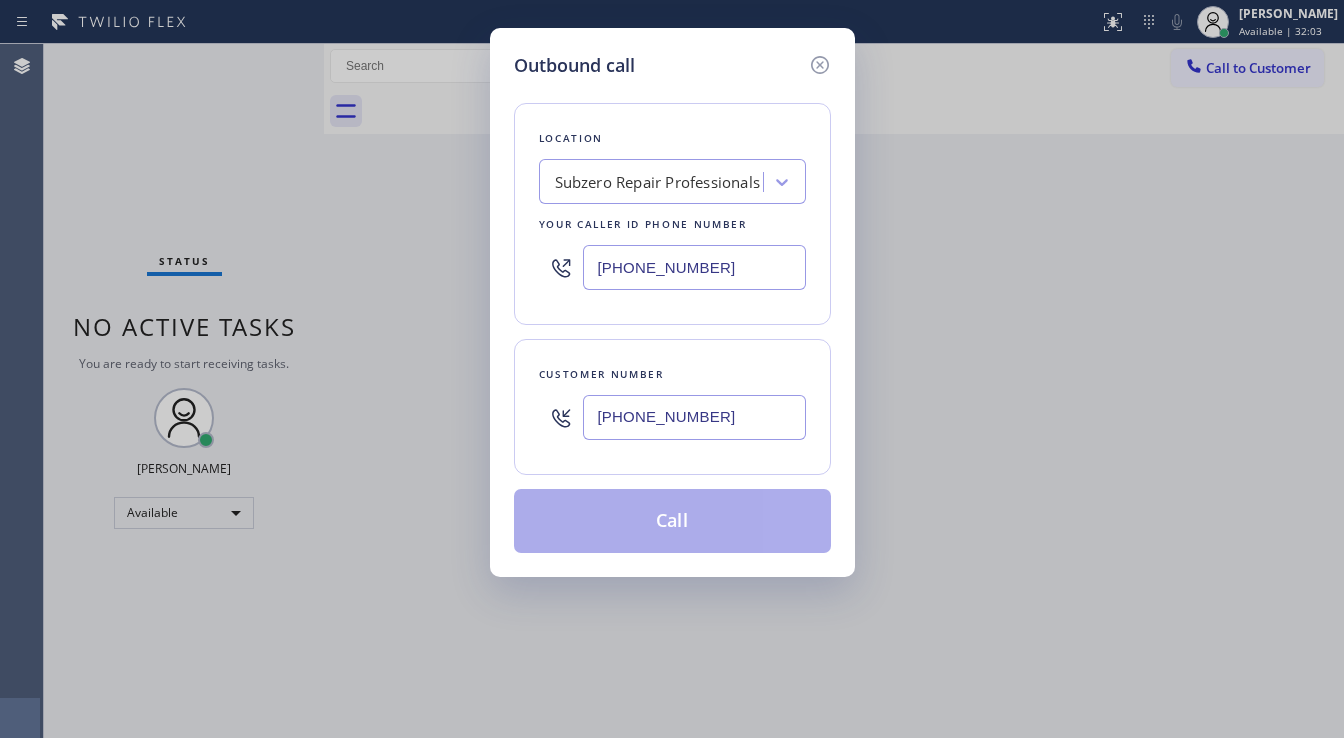 type on "[PHONE_NUMBER]" 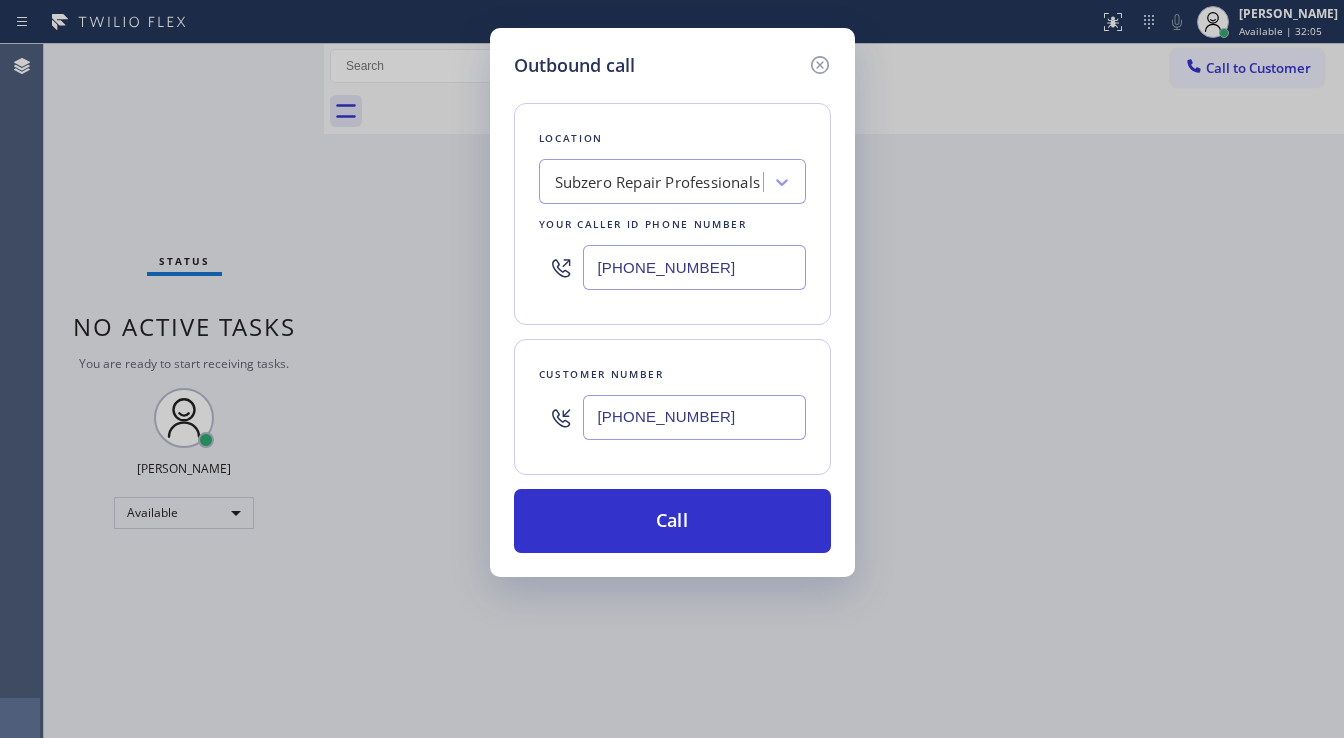 click on "[PHONE_NUMBER]" at bounding box center [694, 267] 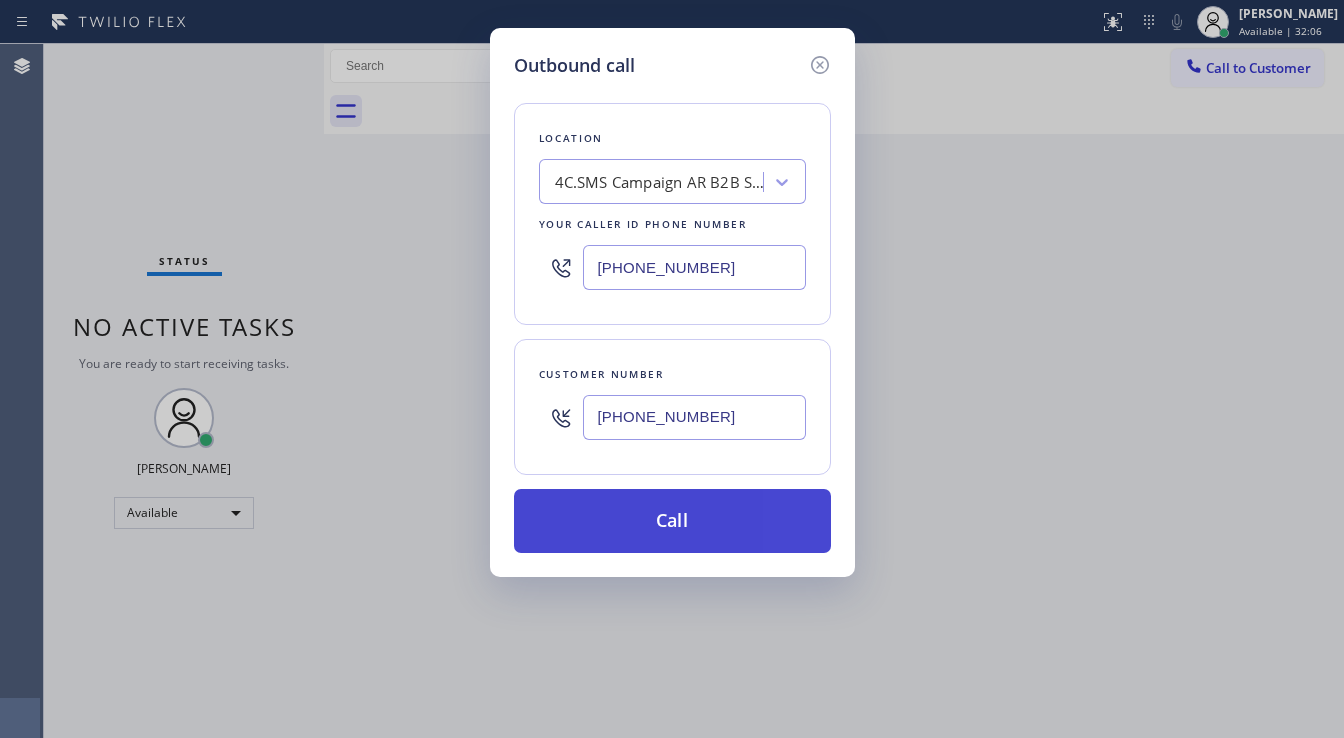 type on "[PHONE_NUMBER]" 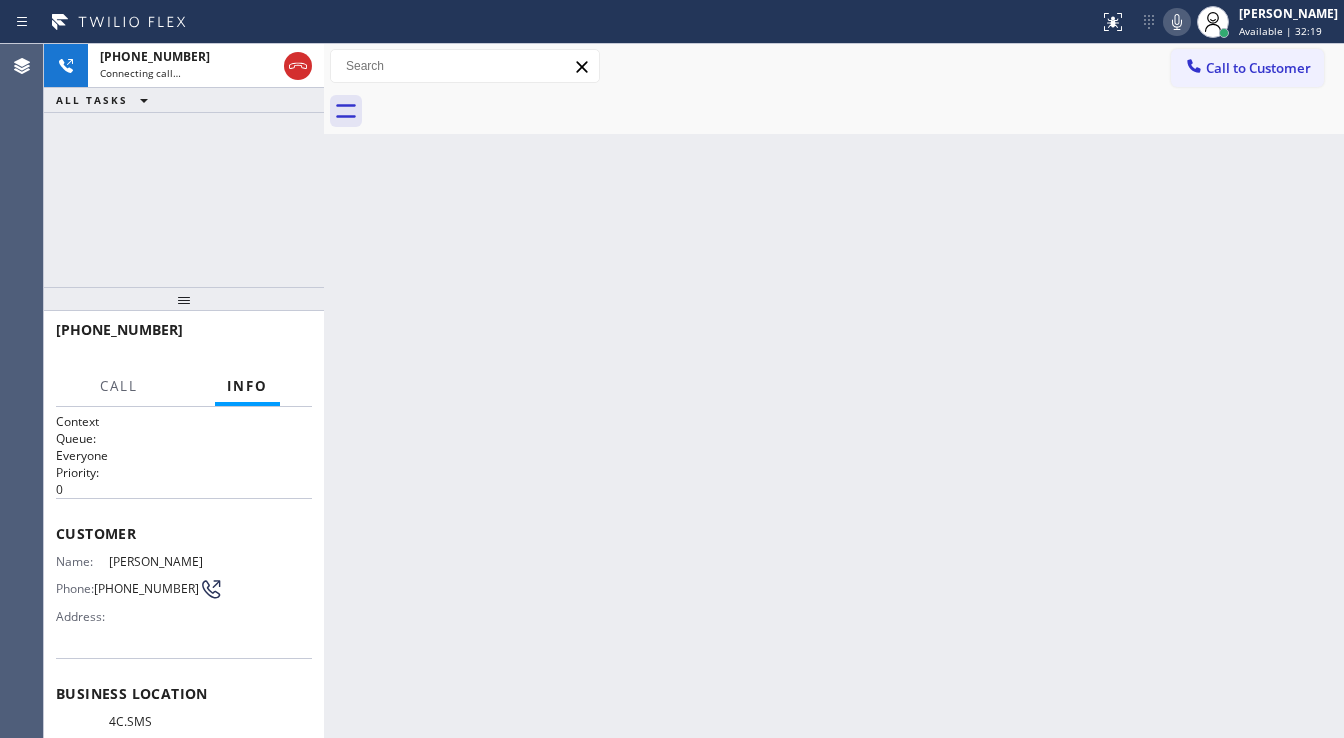 click 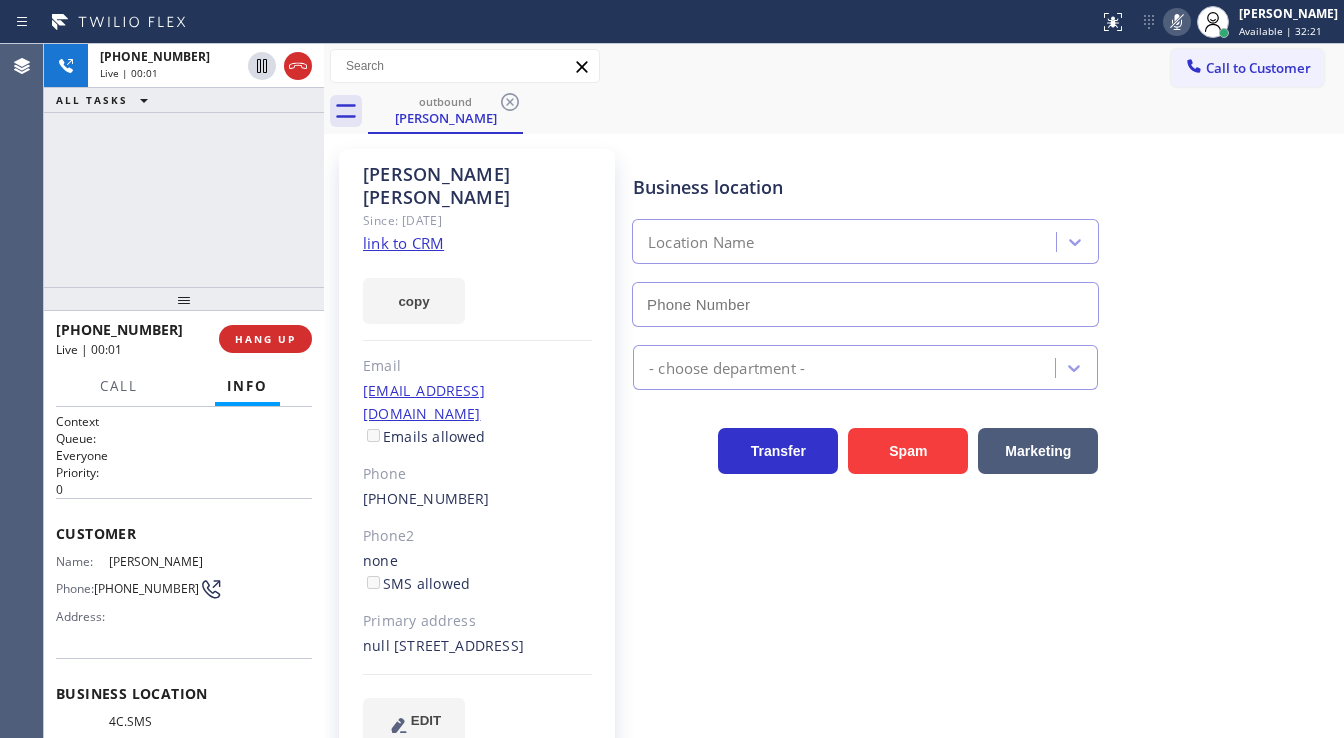 click 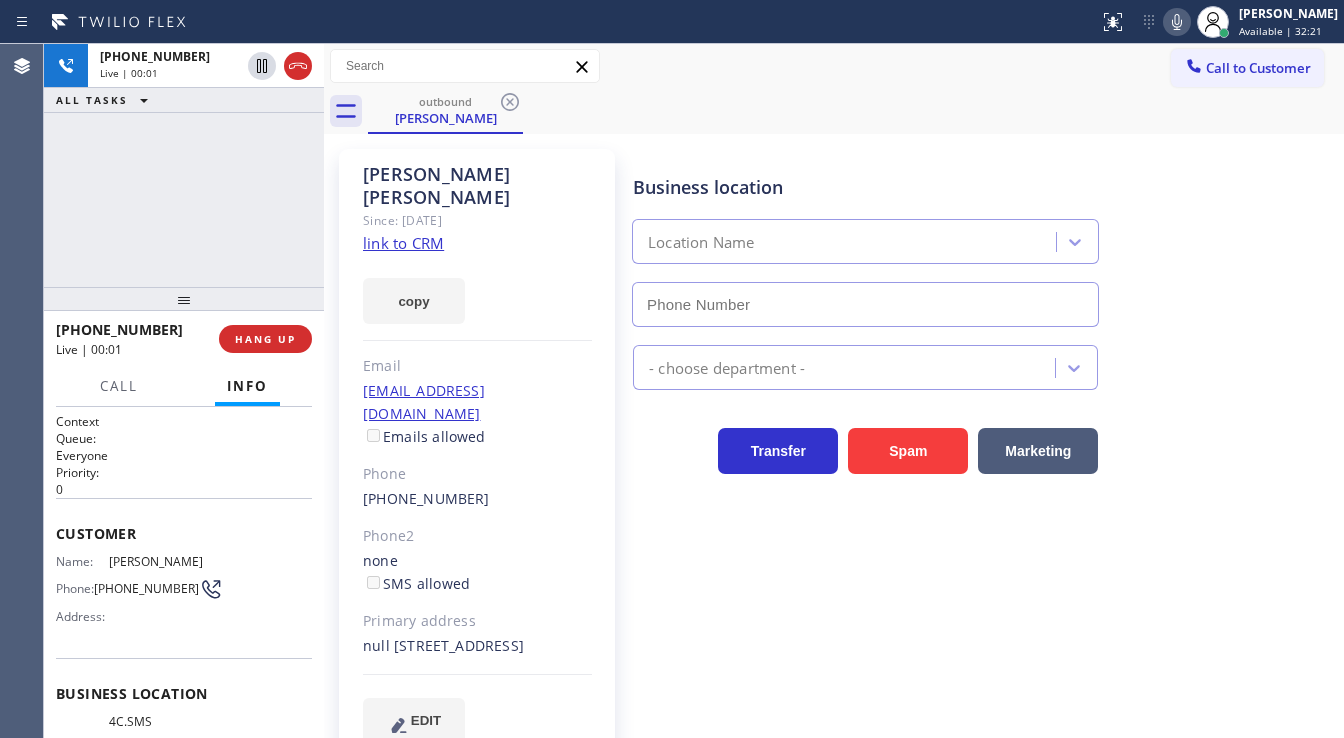 type on "[PHONE_NUMBER]" 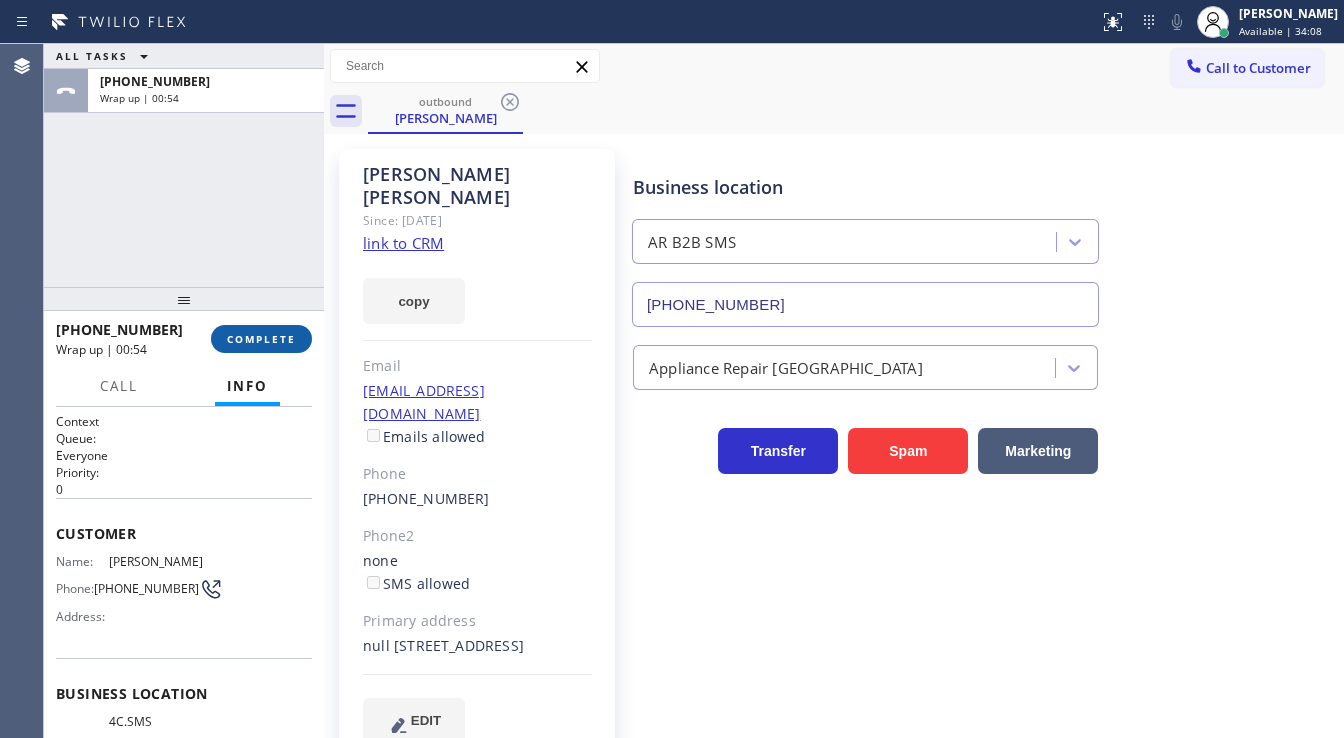 click on "COMPLETE" at bounding box center (261, 339) 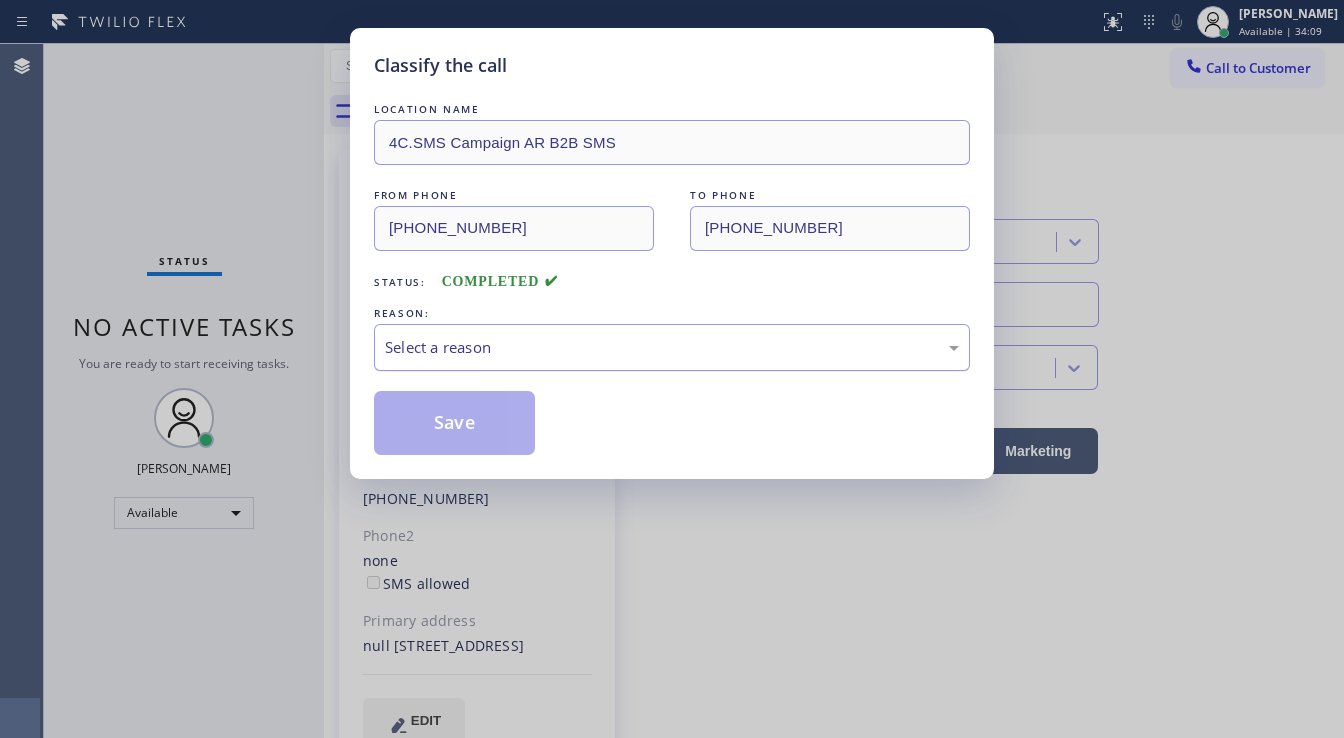 click on "Select a reason" at bounding box center [672, 347] 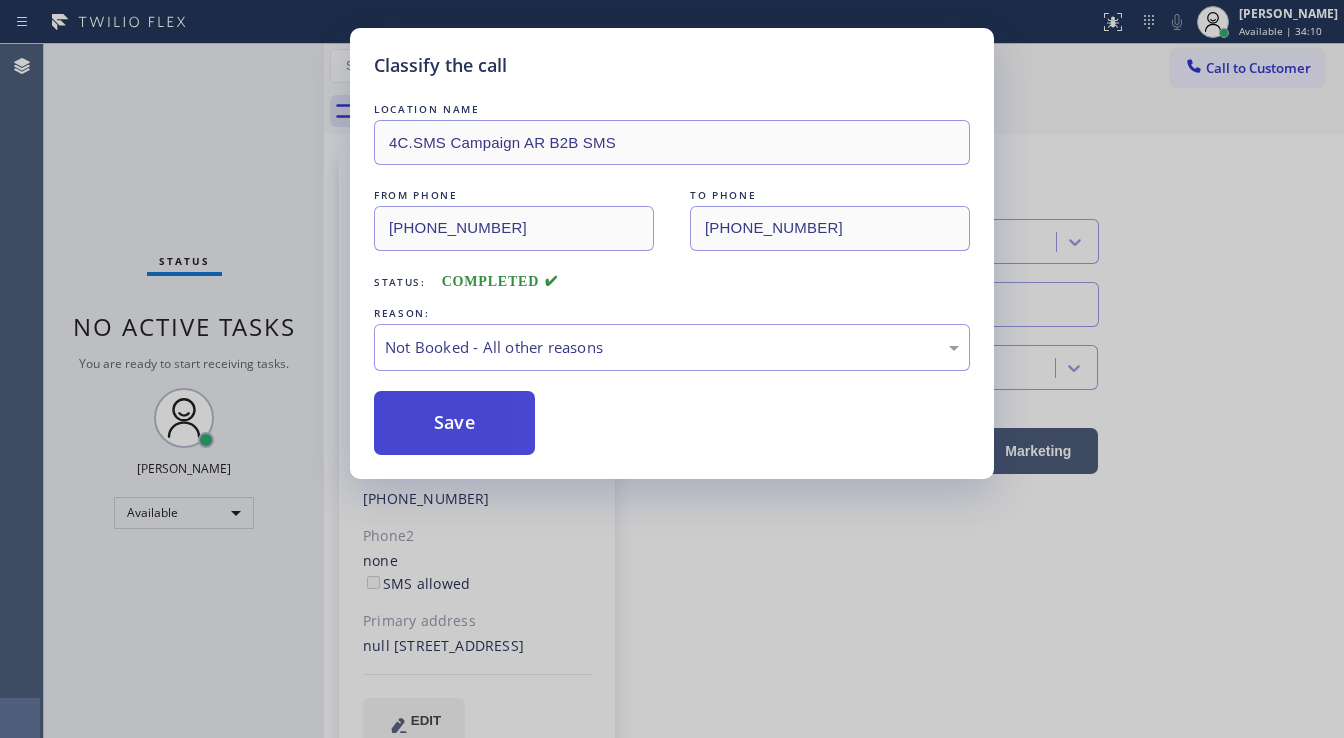 click on "Save" at bounding box center (454, 423) 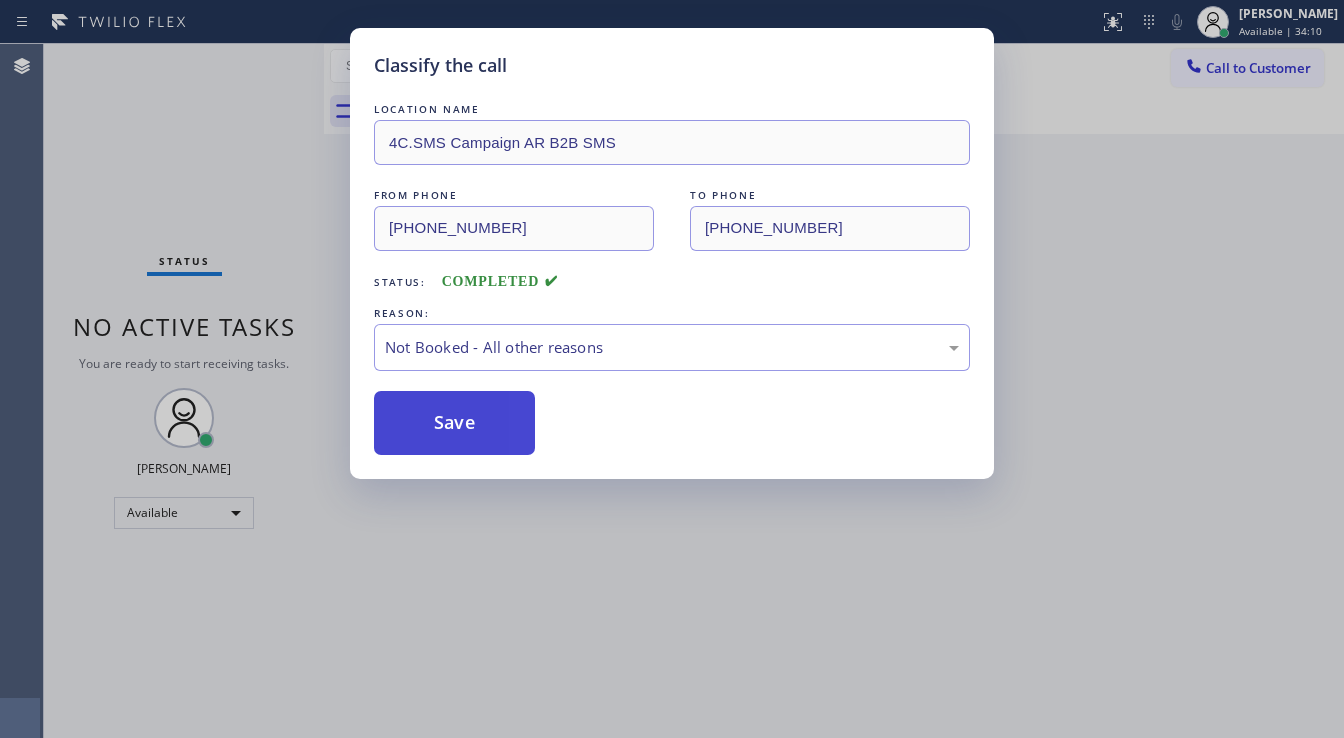 type 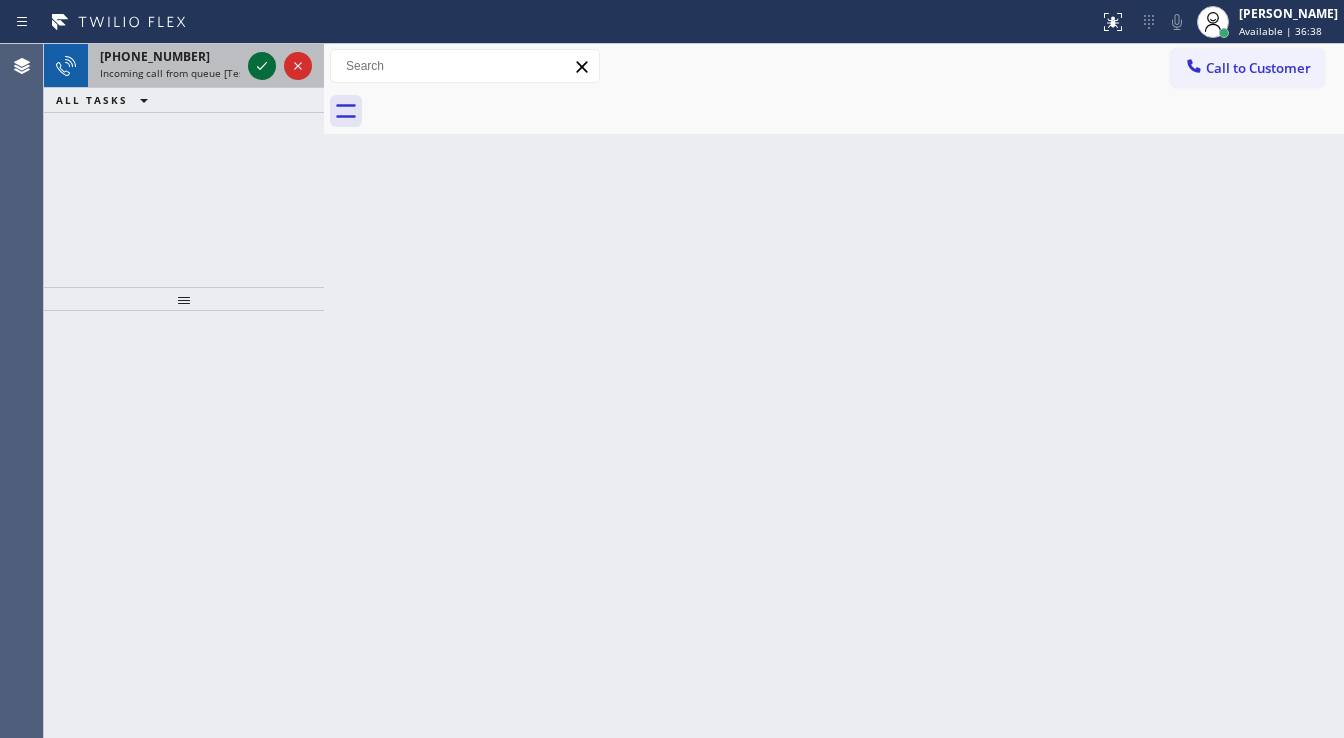 click 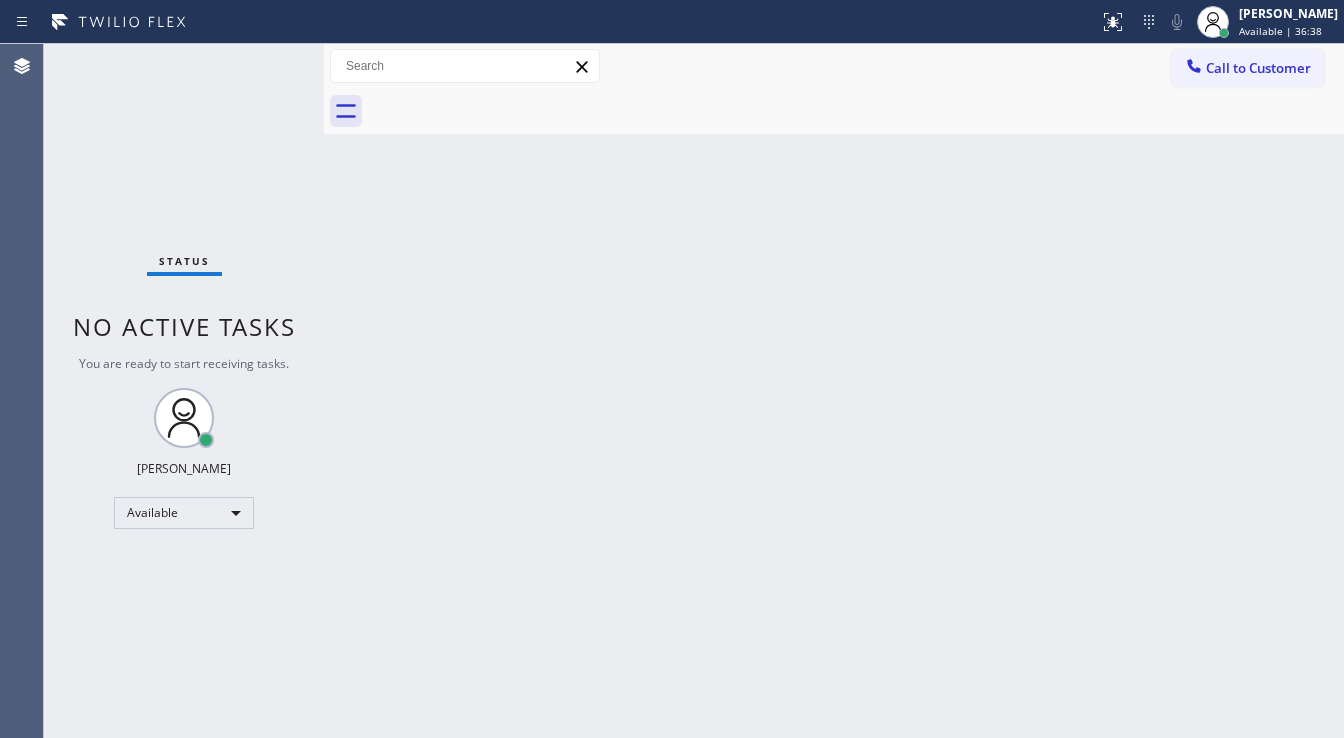 click on "Status   No active tasks     You are ready to start receiving tasks.   [PERSON_NAME]" at bounding box center (184, 391) 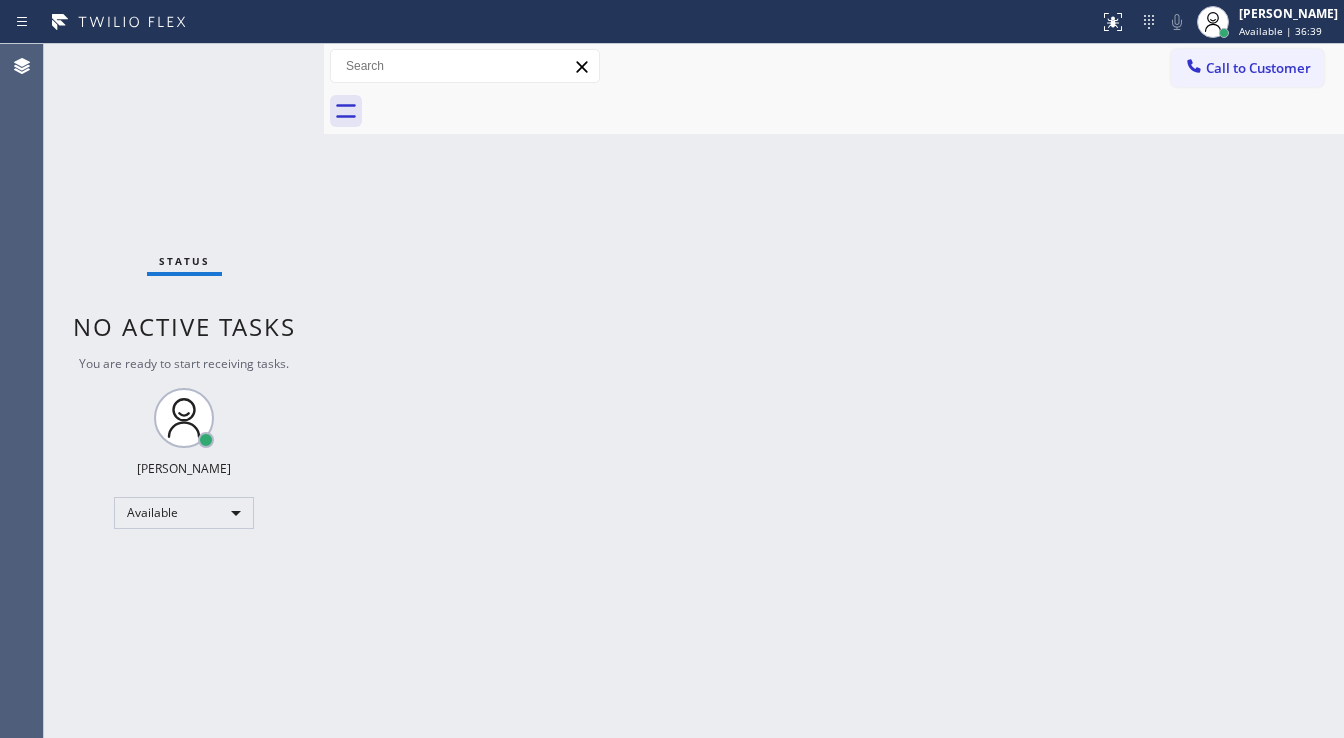 click on "Status   No active tasks     You are ready to start receiving tasks.   [PERSON_NAME]" at bounding box center [184, 391] 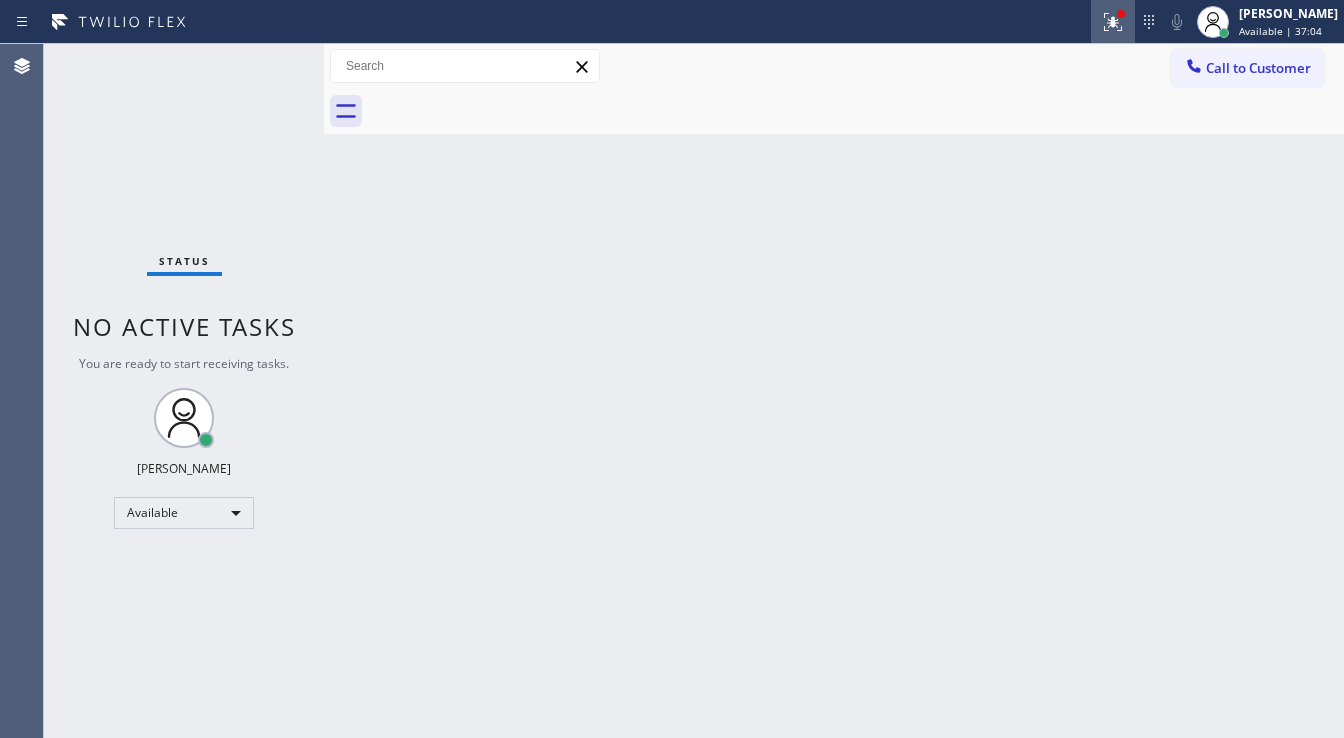 click at bounding box center [1113, 22] 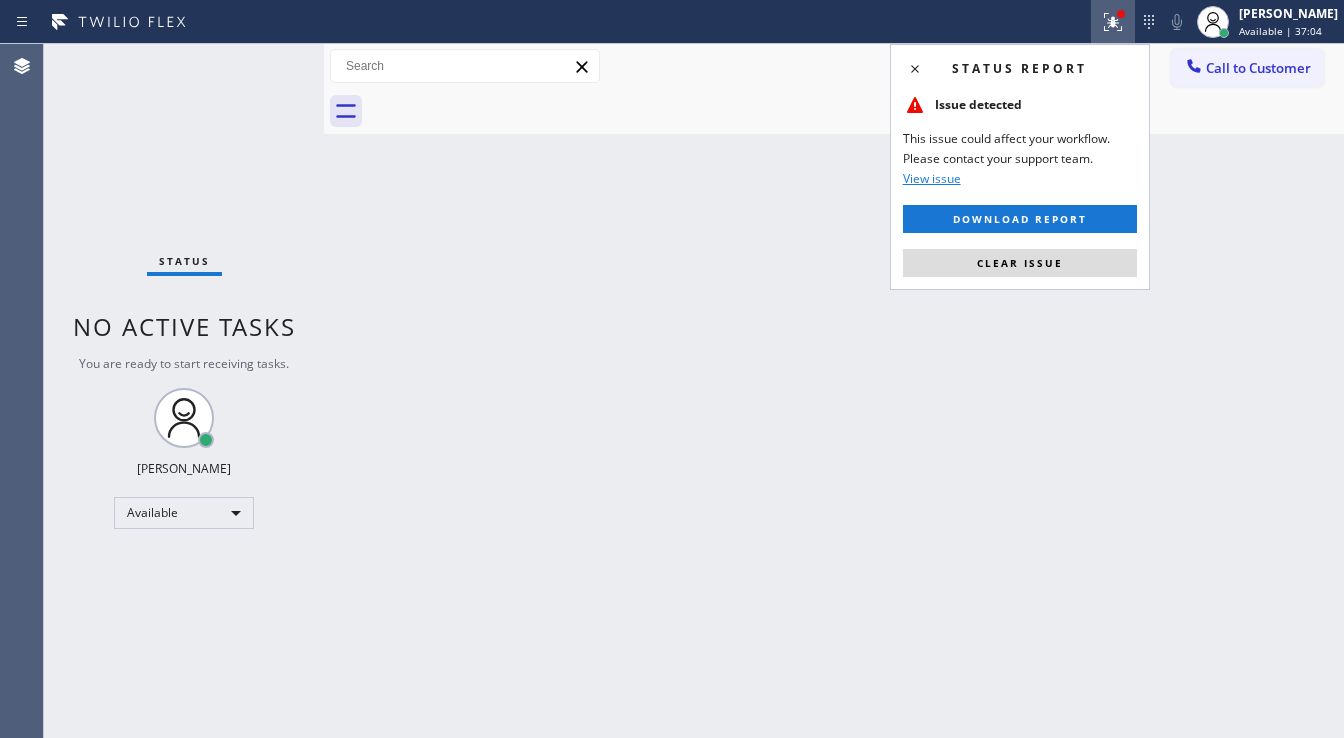 click on "Clear issue" at bounding box center (1020, 263) 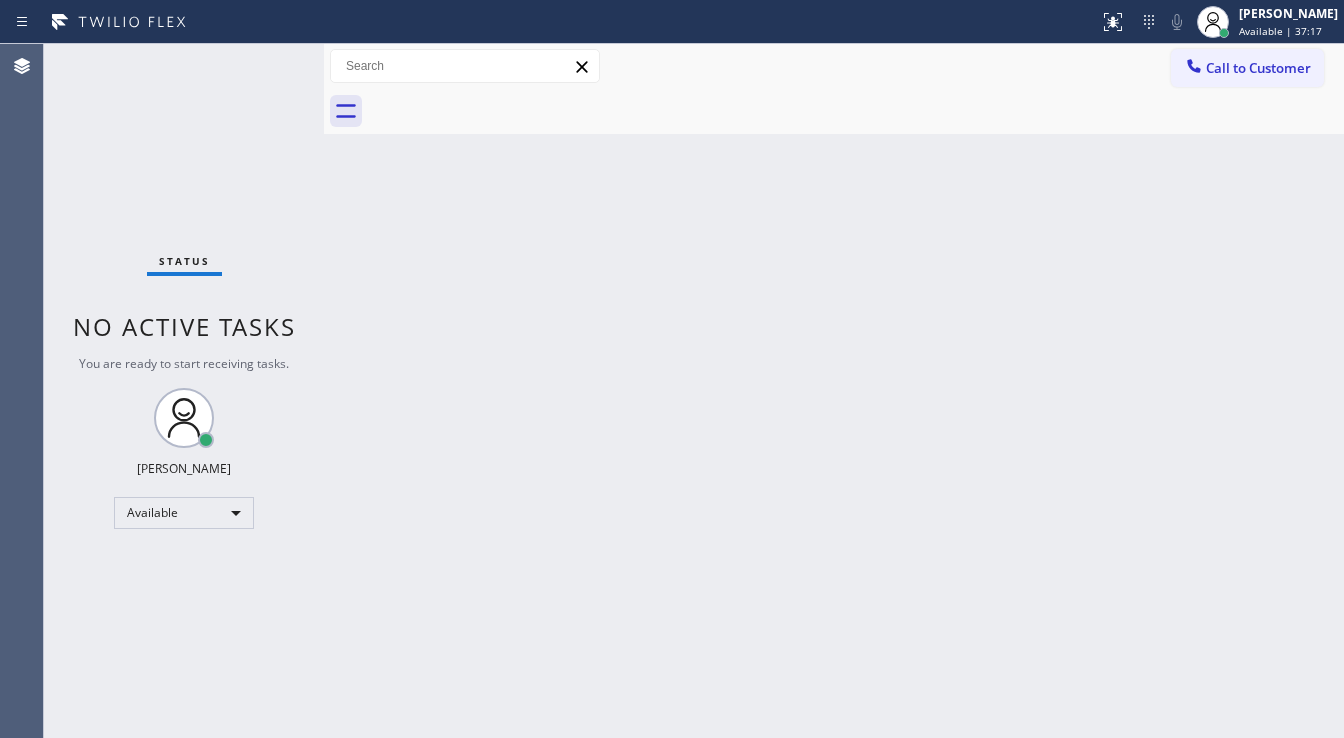 drag, startPoint x: 226, startPoint y: 71, endPoint x: 180, endPoint y: 8, distance: 78.00641 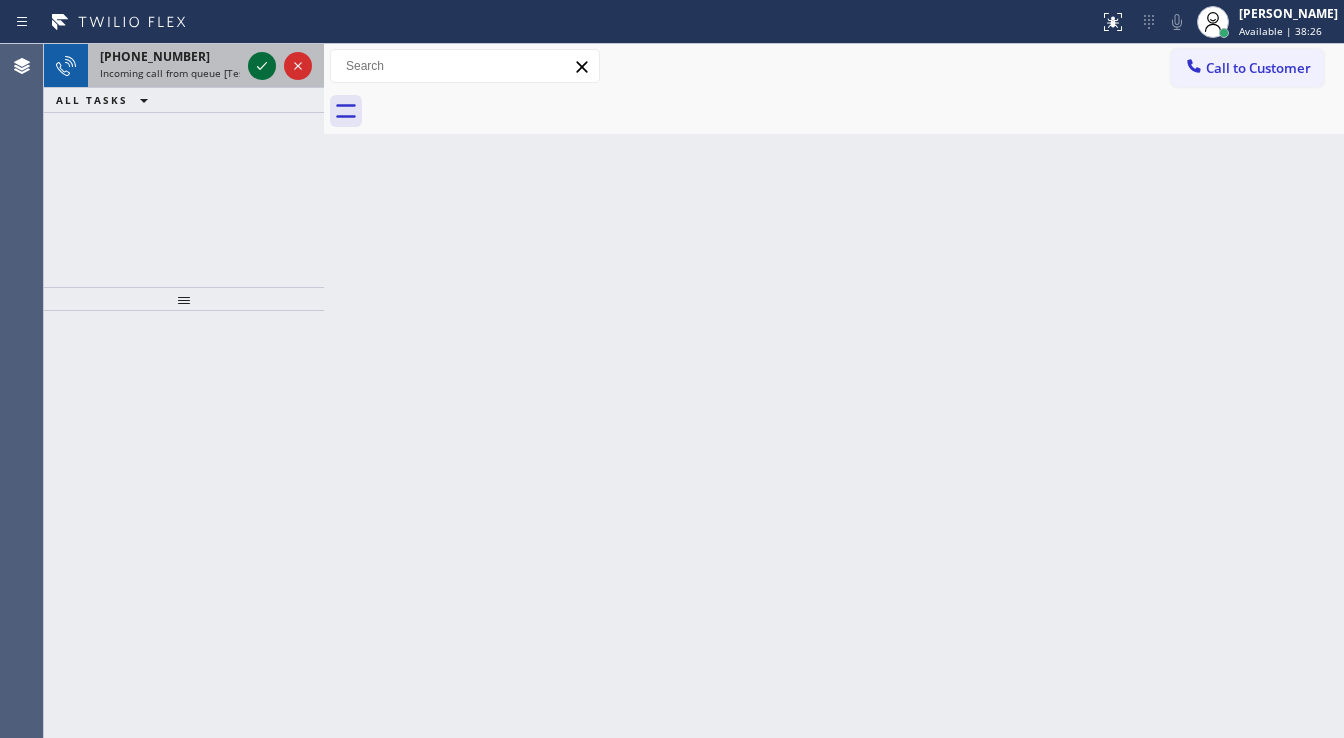 click 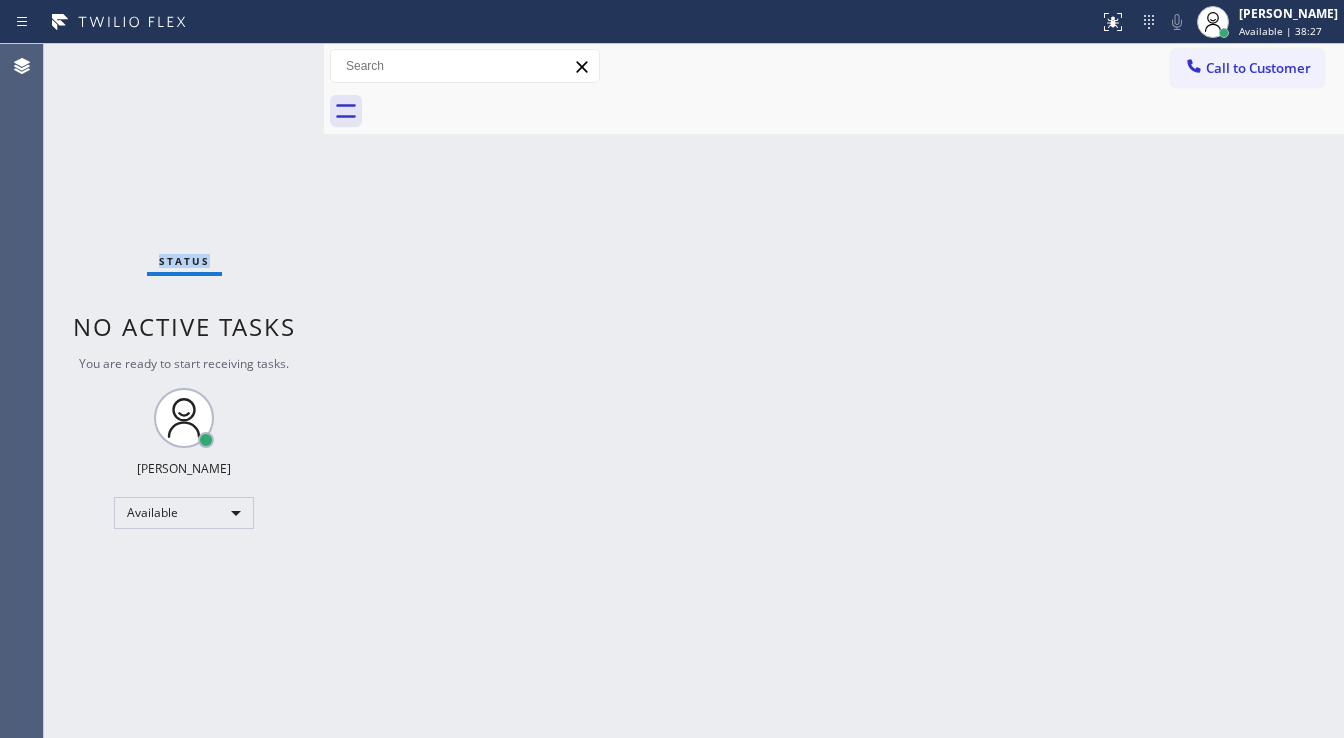click on "Status   No active tasks     You are ready to start receiving tasks.   [PERSON_NAME]" at bounding box center [184, 391] 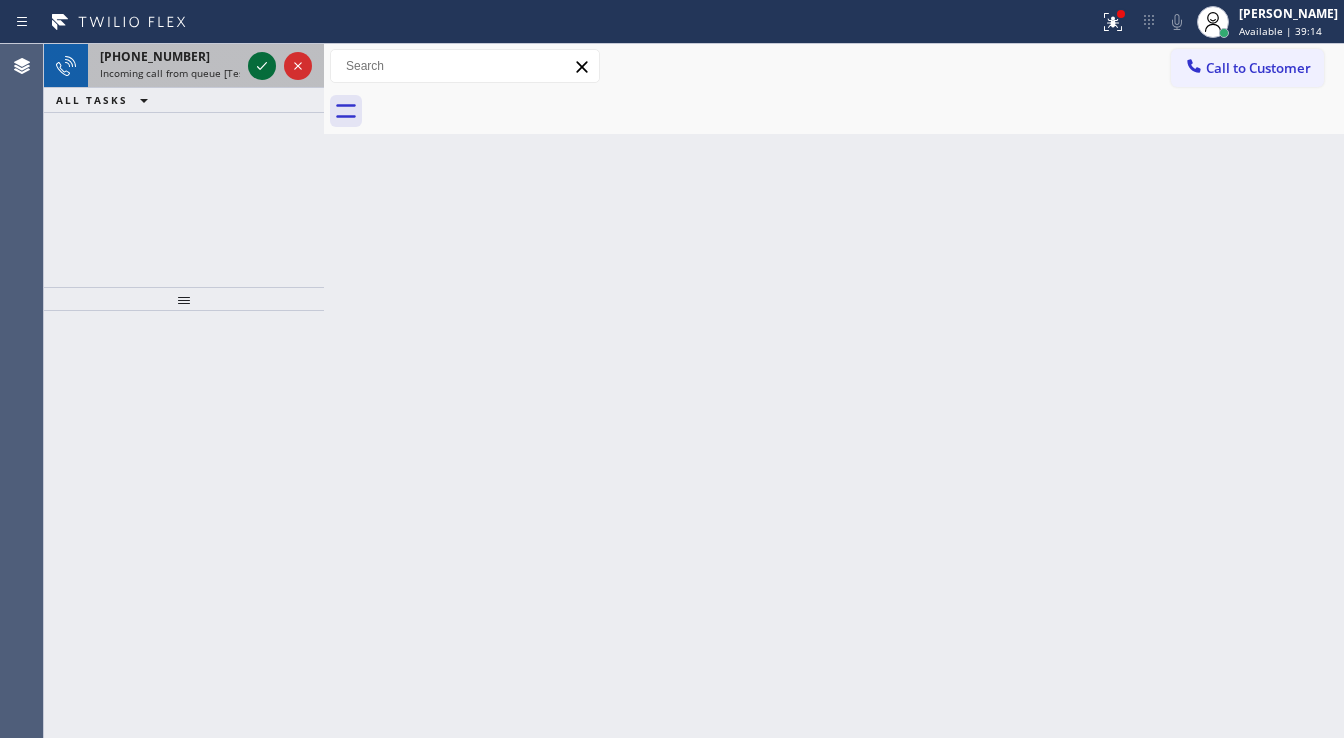 click 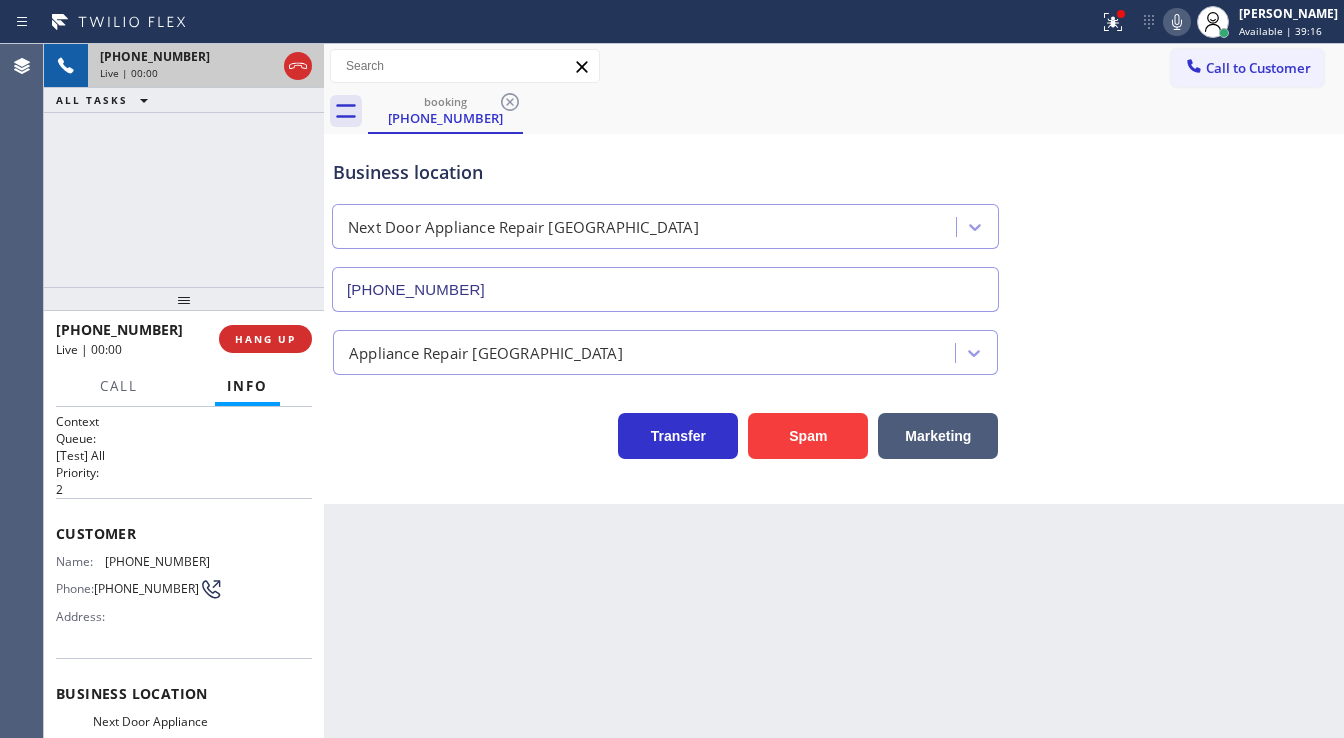 type on "[PHONE_NUMBER]" 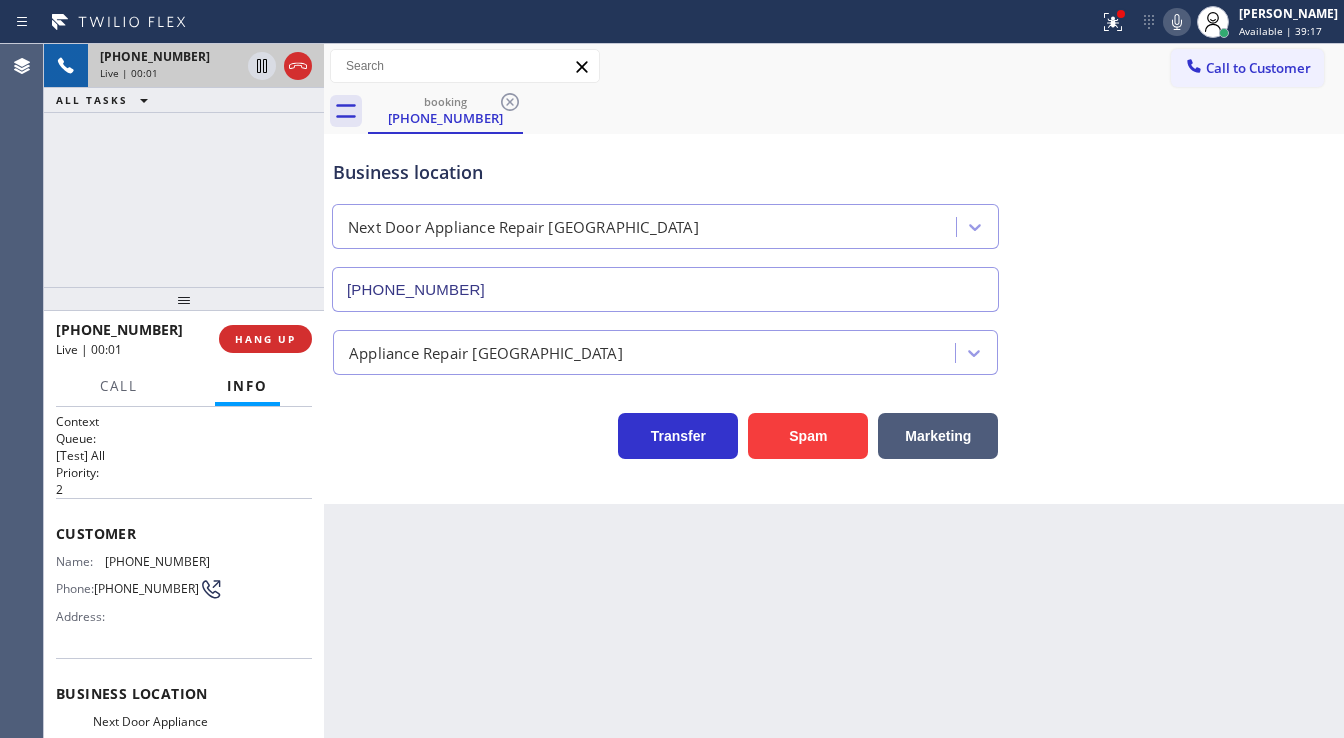 click on "[PHONE_NUMBER] Live | 00:01 ALL TASKS ALL TASKS ACTIVE TASKS TASKS IN WRAP UP" at bounding box center (184, 165) 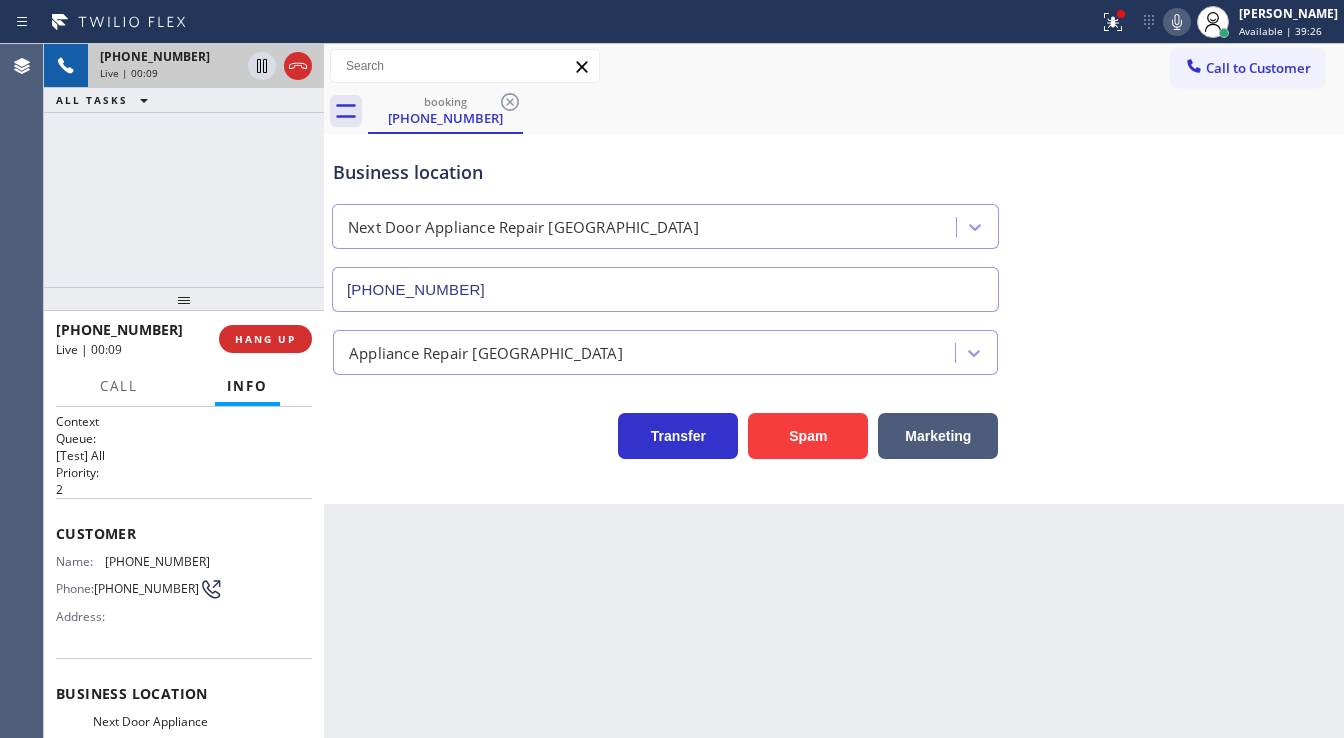 drag, startPoint x: 97, startPoint y: 261, endPoint x: 231, endPoint y: 354, distance: 163.1104 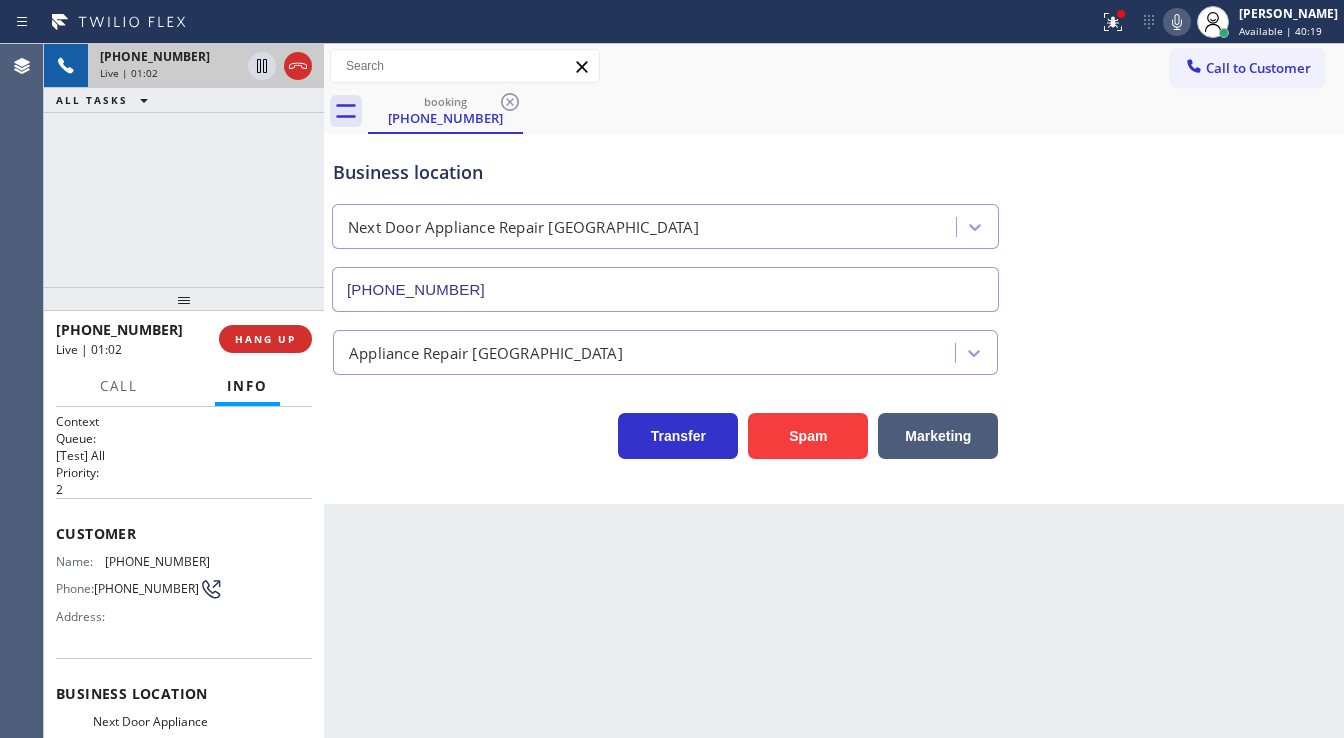 click on "[PHONE_NUMBER] Live | 01:02 ALL TASKS ALL TASKS ACTIVE TASKS TASKS IN WRAP UP" at bounding box center (184, 165) 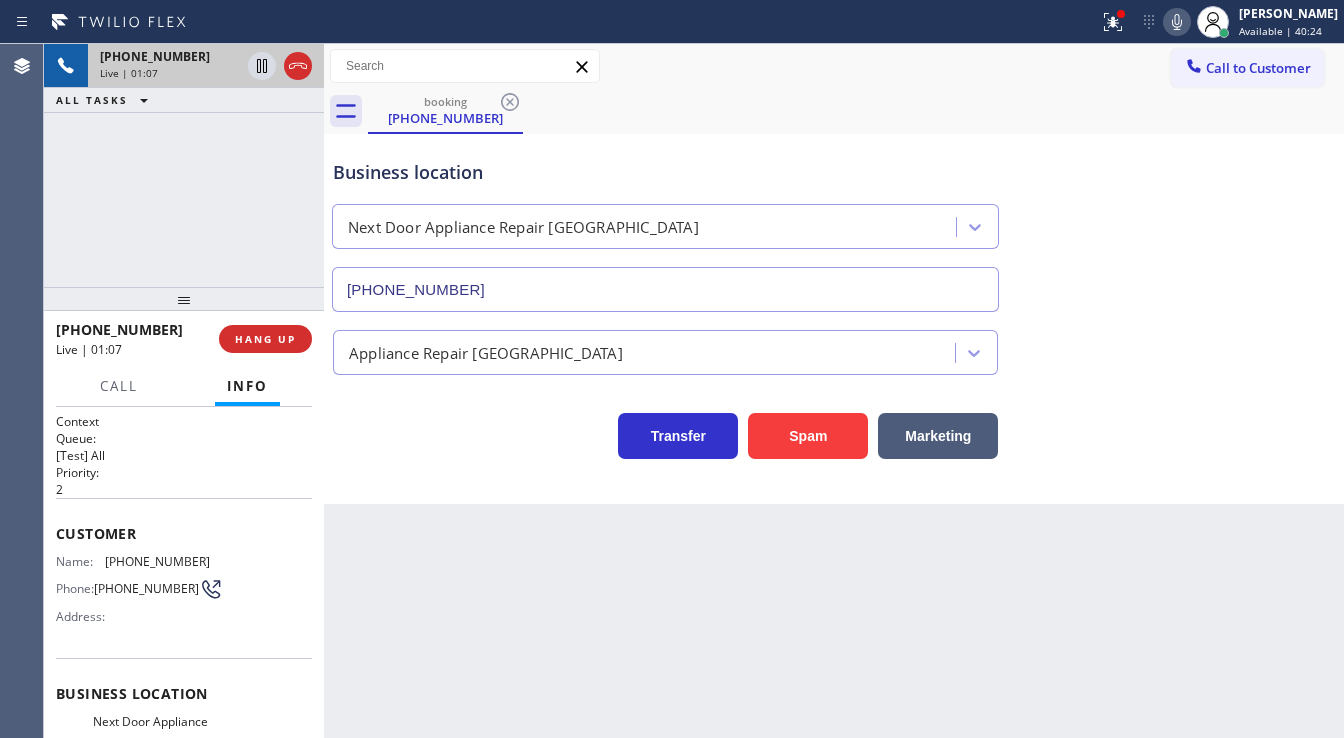 click on "[PHONE_NUMBER] Live | 01:07 ALL TASKS ALL TASKS ACTIVE TASKS TASKS IN WRAP UP" at bounding box center (184, 165) 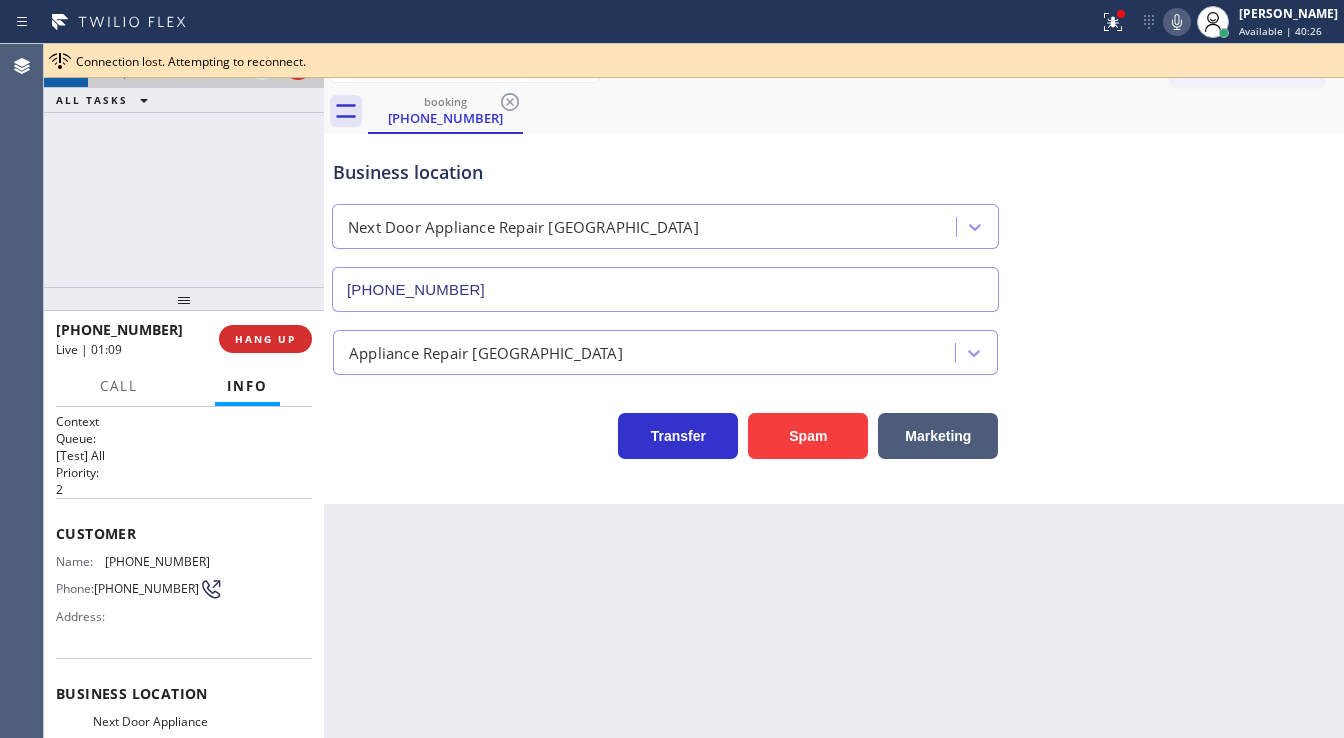 click on "[PHONE_NUMBER] Live | 01:09 ALL TASKS ALL TASKS ACTIVE TASKS TASKS IN WRAP UP" at bounding box center [184, 165] 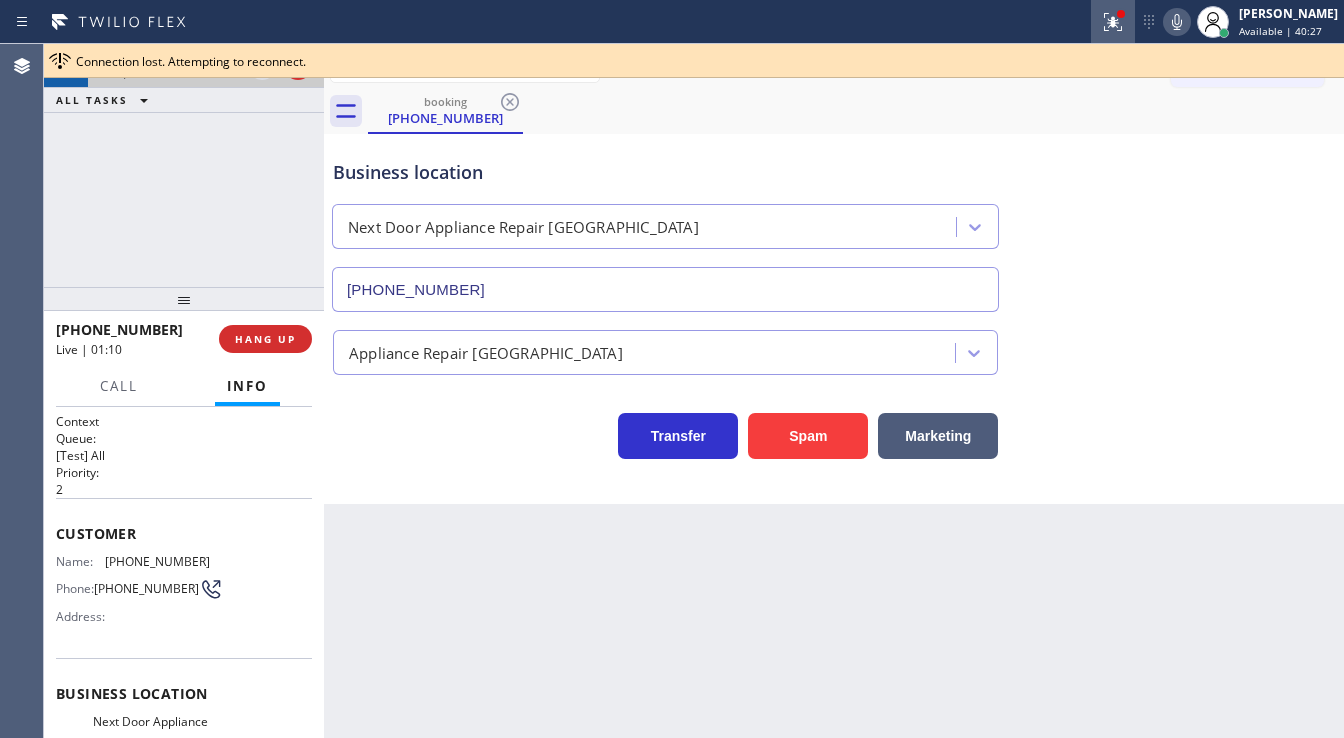 click 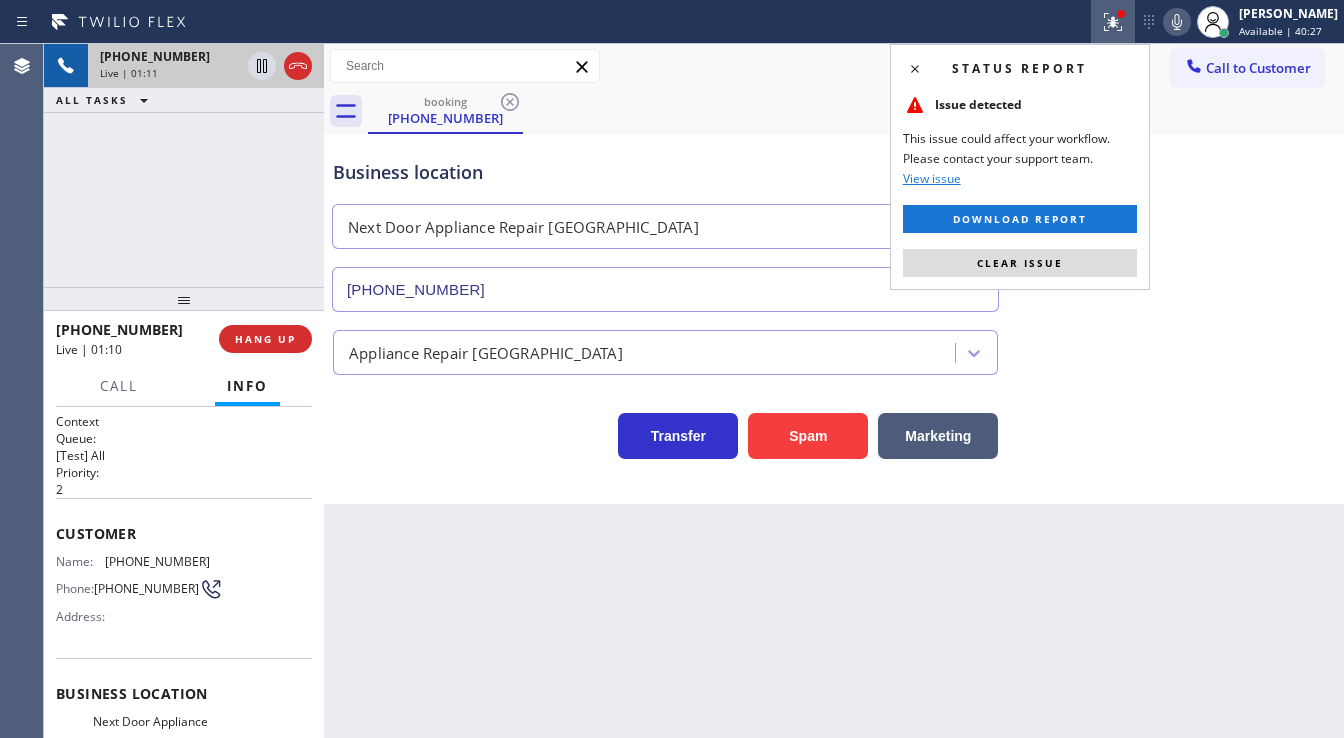 drag, startPoint x: 1099, startPoint y: 267, endPoint x: 1164, endPoint y: 141, distance: 141.778 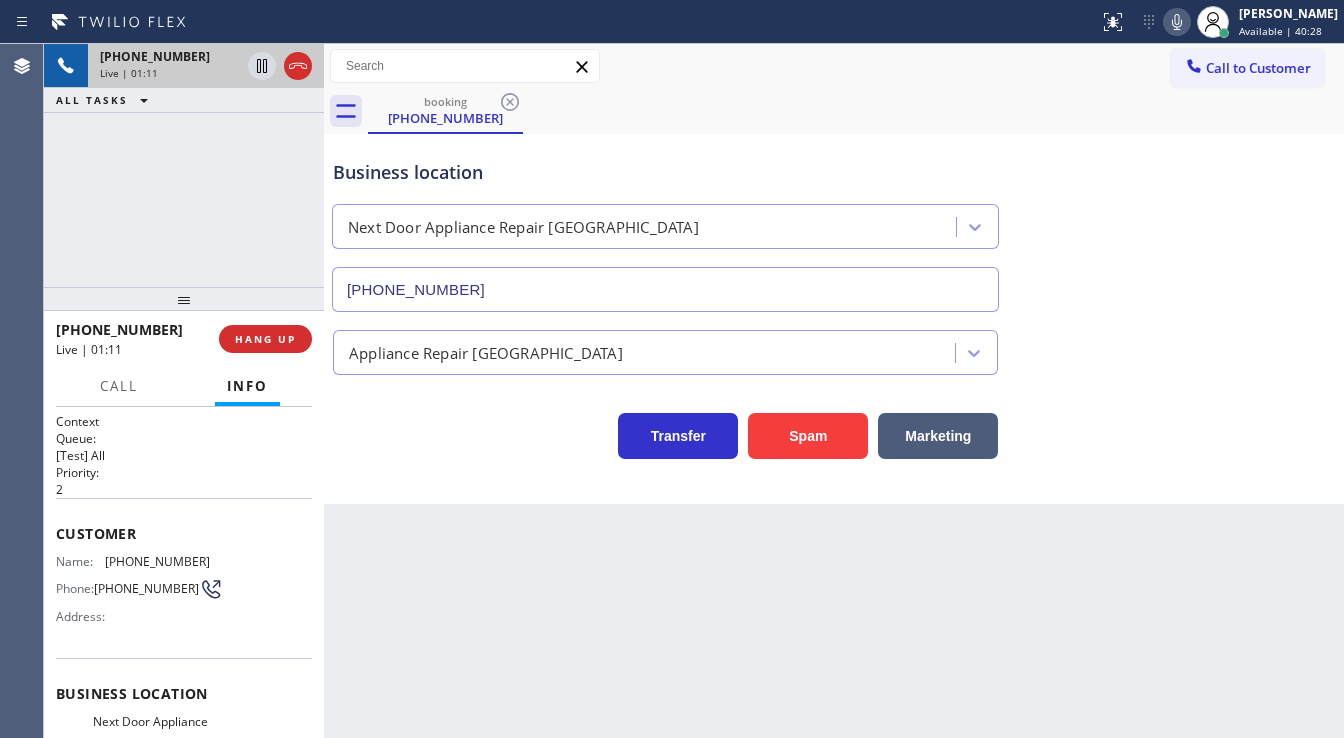 click 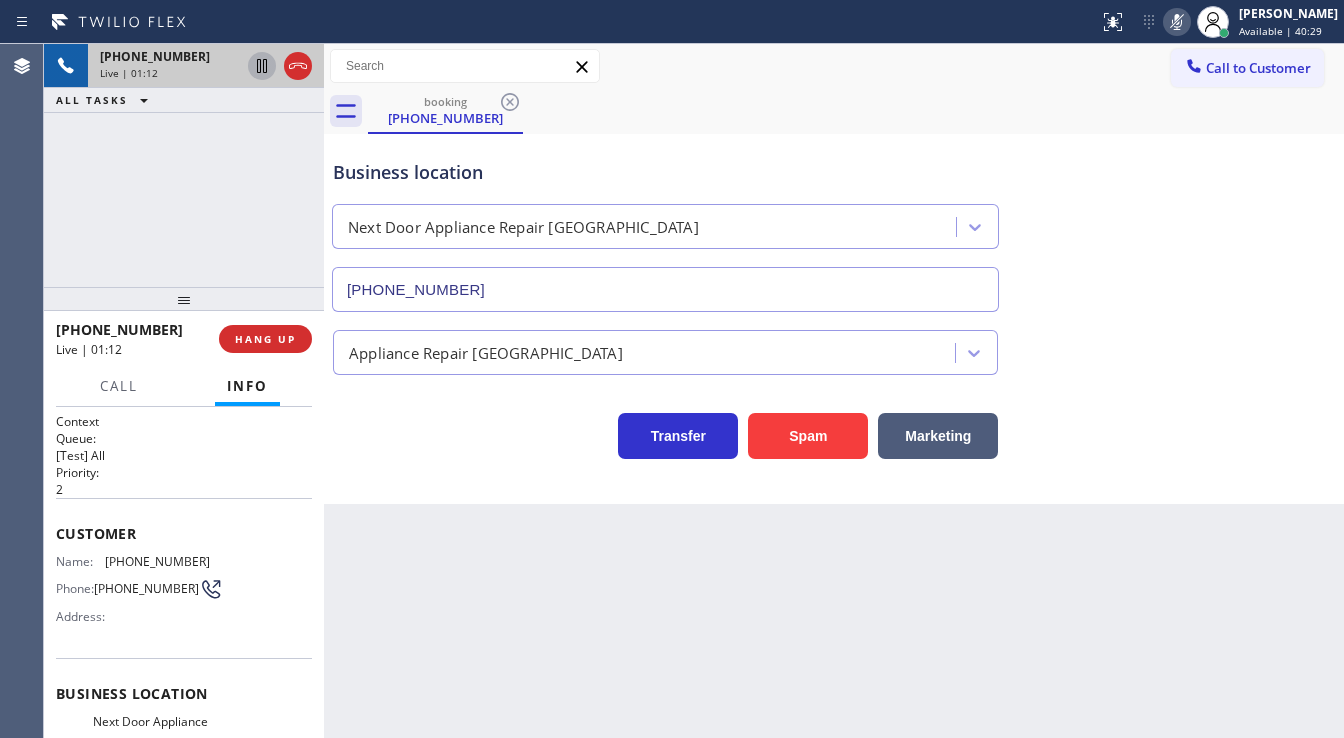 click 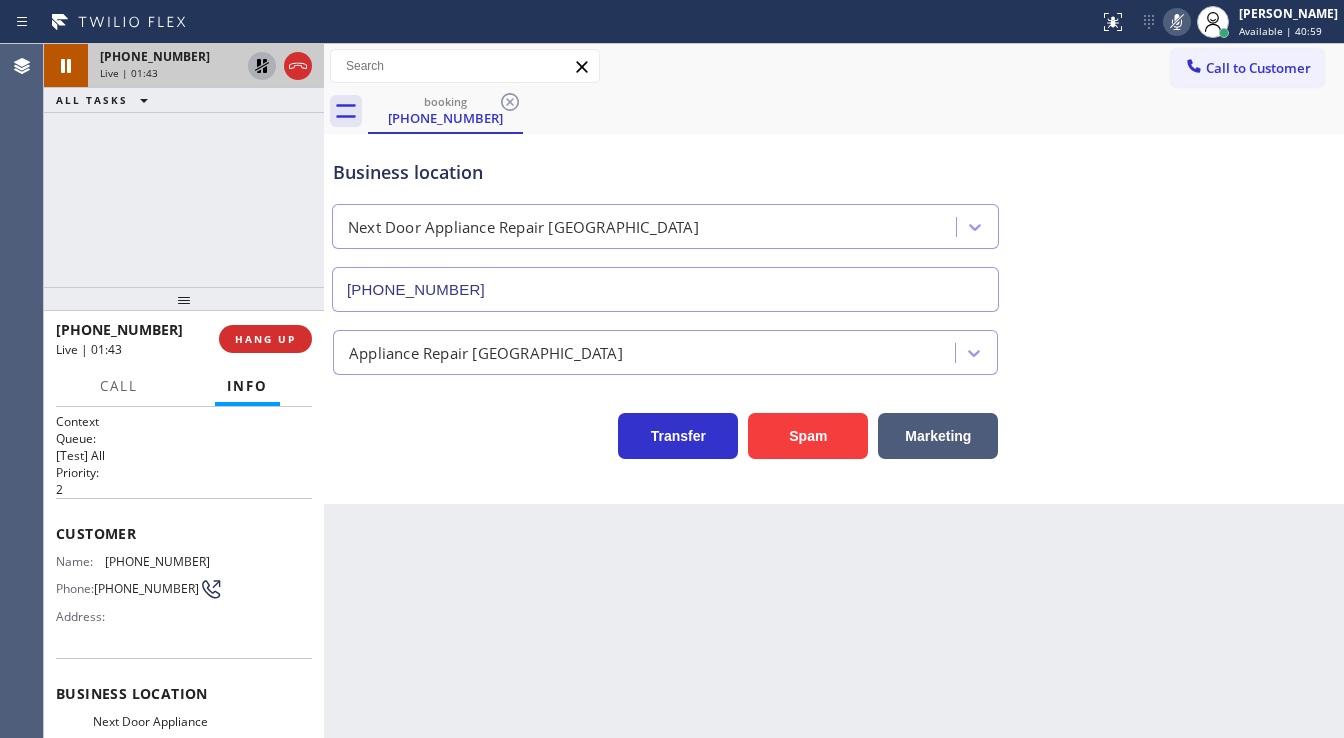 click 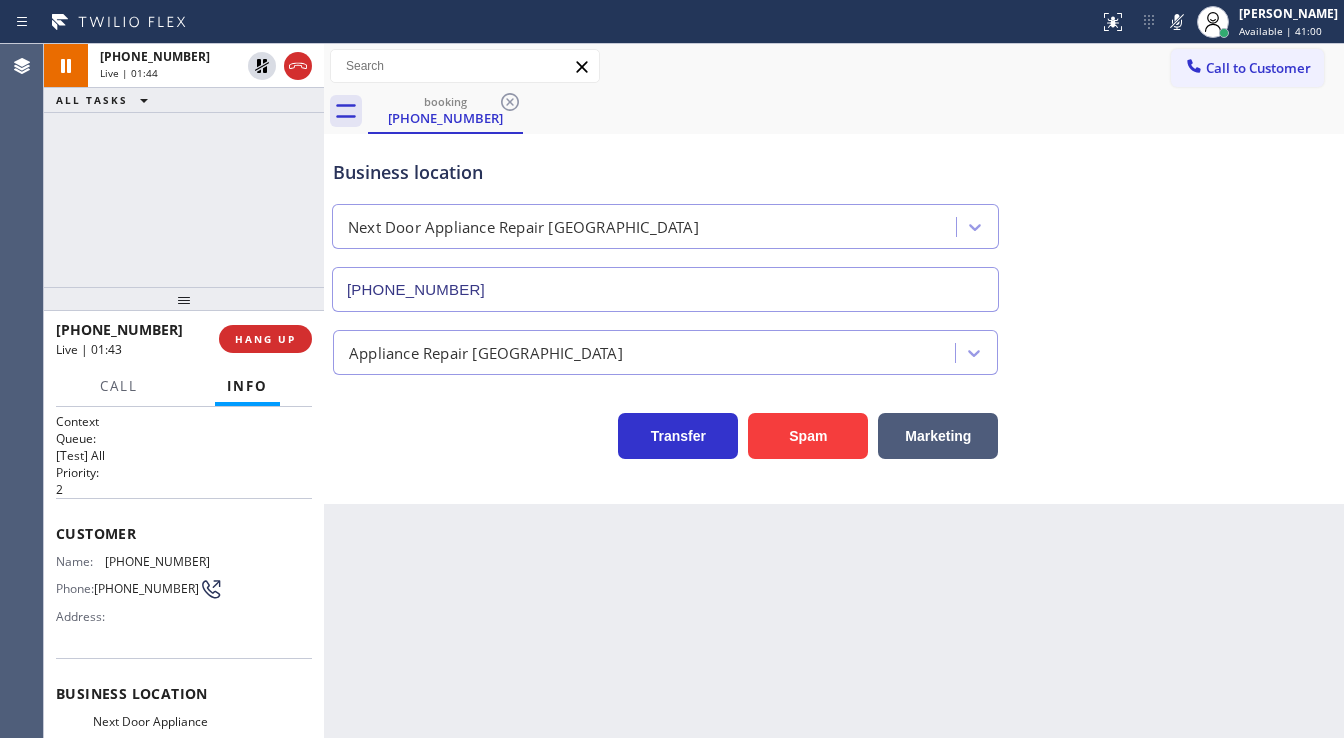drag, startPoint x: 1184, startPoint y: 19, endPoint x: 1189, endPoint y: 146, distance: 127.09839 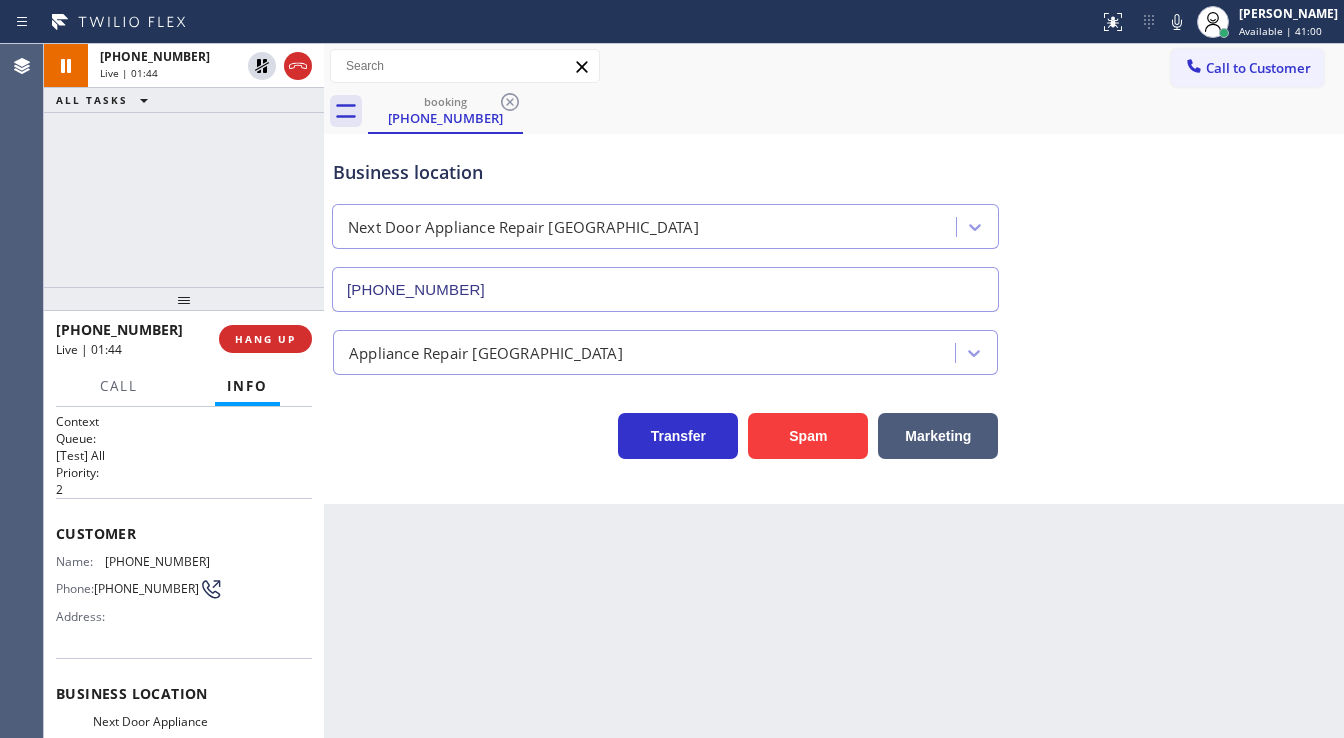 click on "Business location Next Door Appliance Repair [GEOGRAPHIC_DATA] [PHONE_NUMBER]" at bounding box center [834, 221] 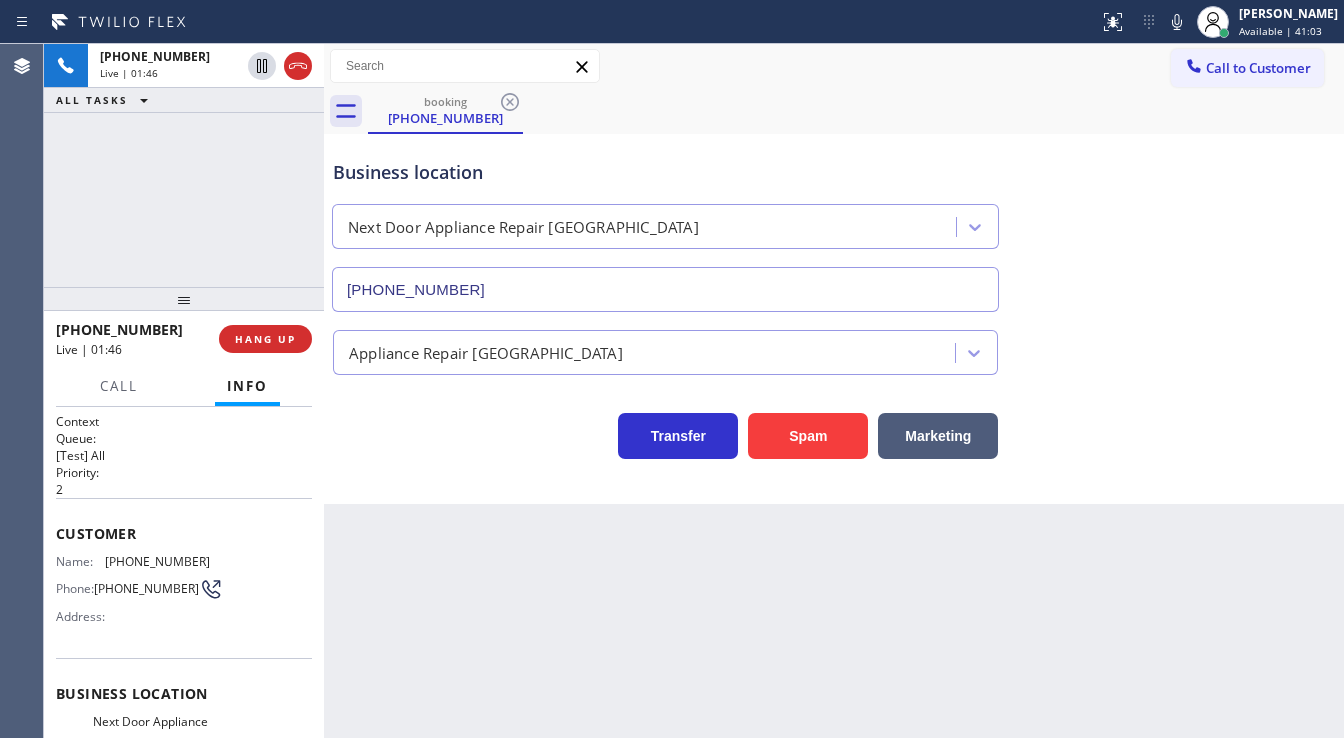 click on "[PHONE_NUMBER] Live | 01:46 ALL TASKS ALL TASKS ACTIVE TASKS TASKS IN WRAP UP" at bounding box center (184, 165) 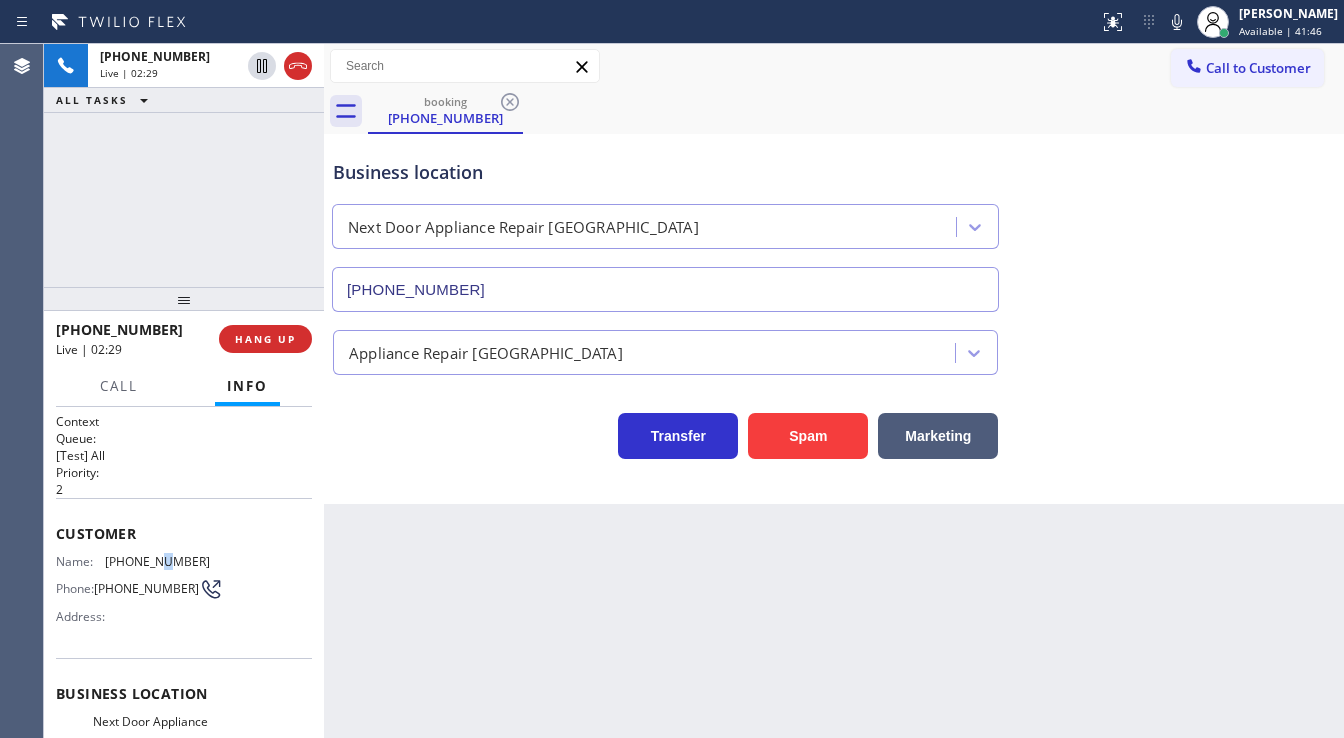 click on "[PHONE_NUMBER]" at bounding box center (157, 561) 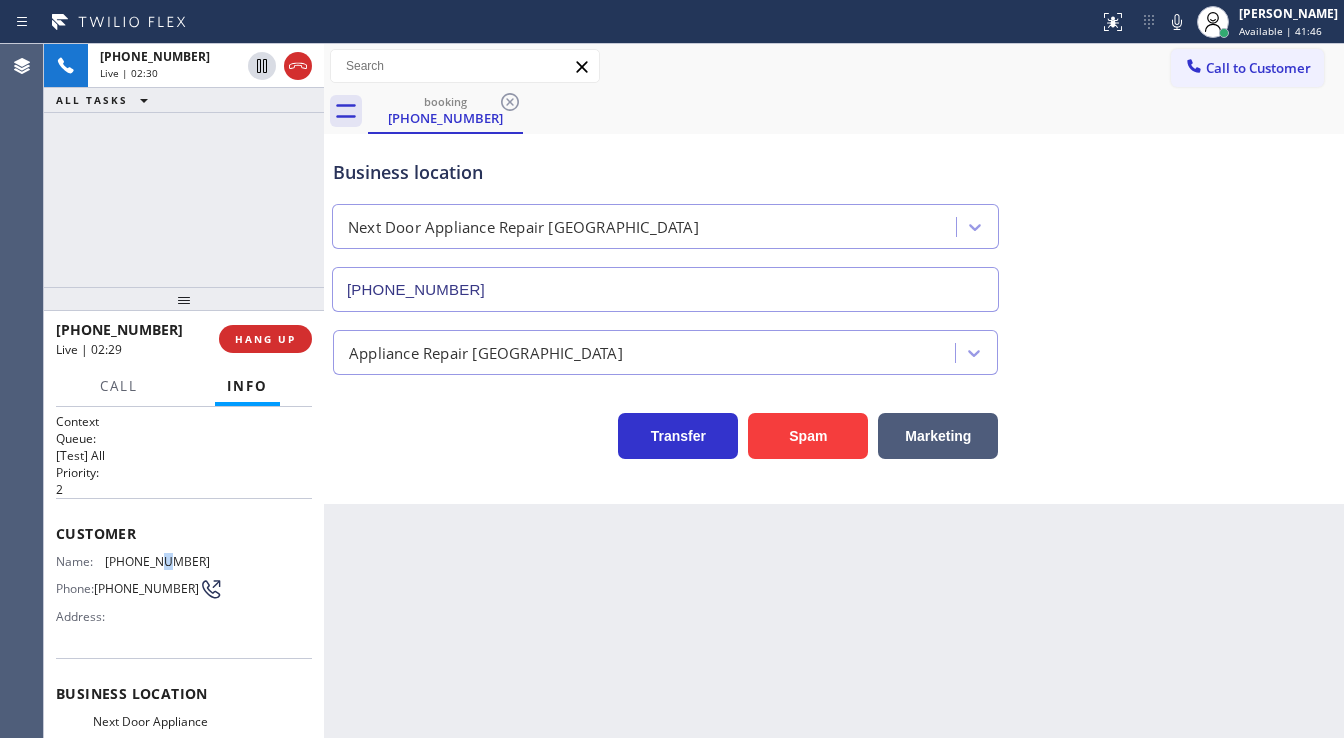 click on "[PHONE_NUMBER]" at bounding box center [157, 561] 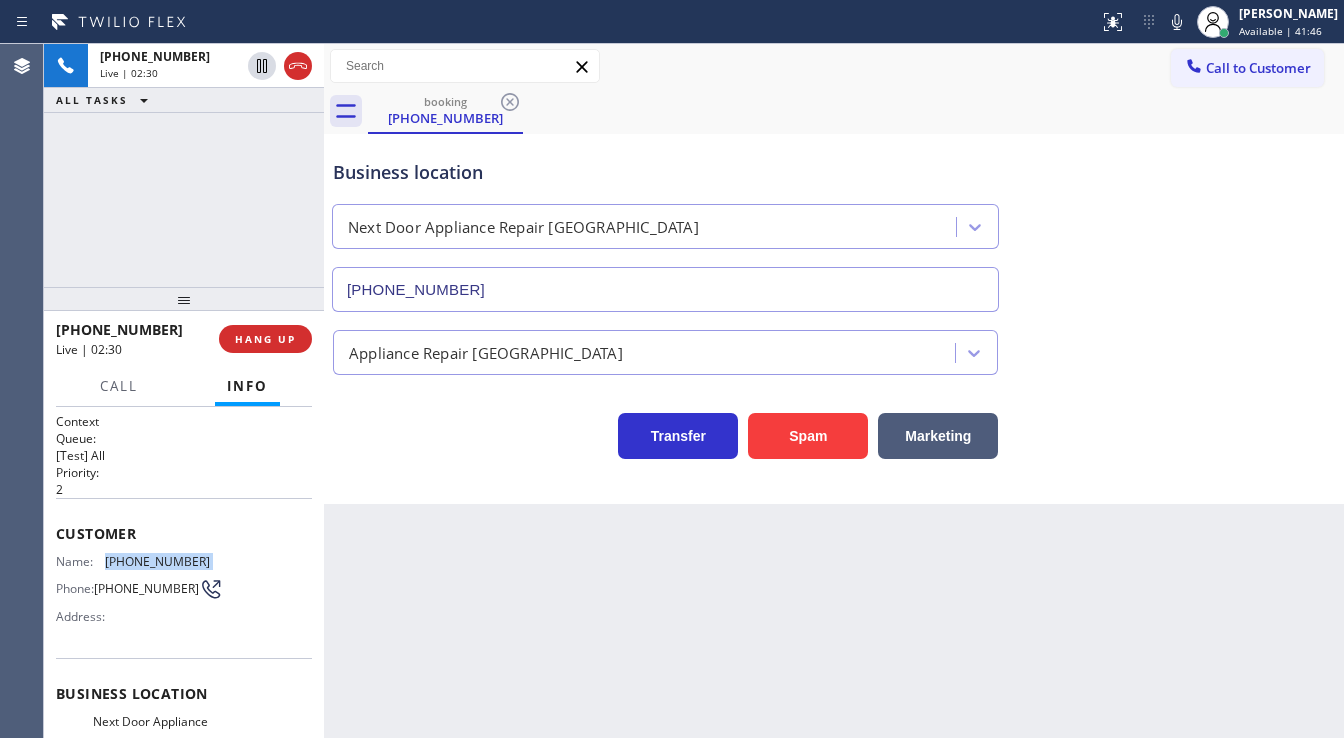click on "[PHONE_NUMBER]" at bounding box center (157, 561) 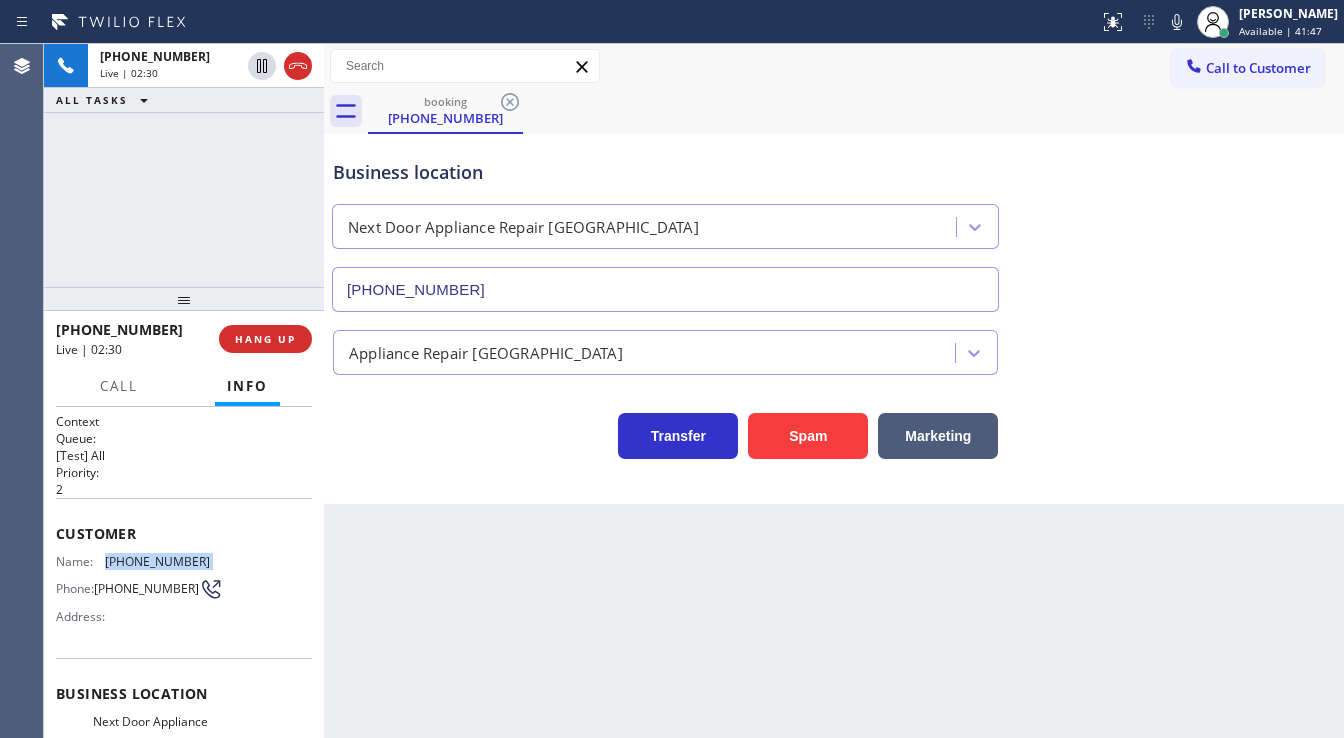 copy on "[PHONE_NUMBER]" 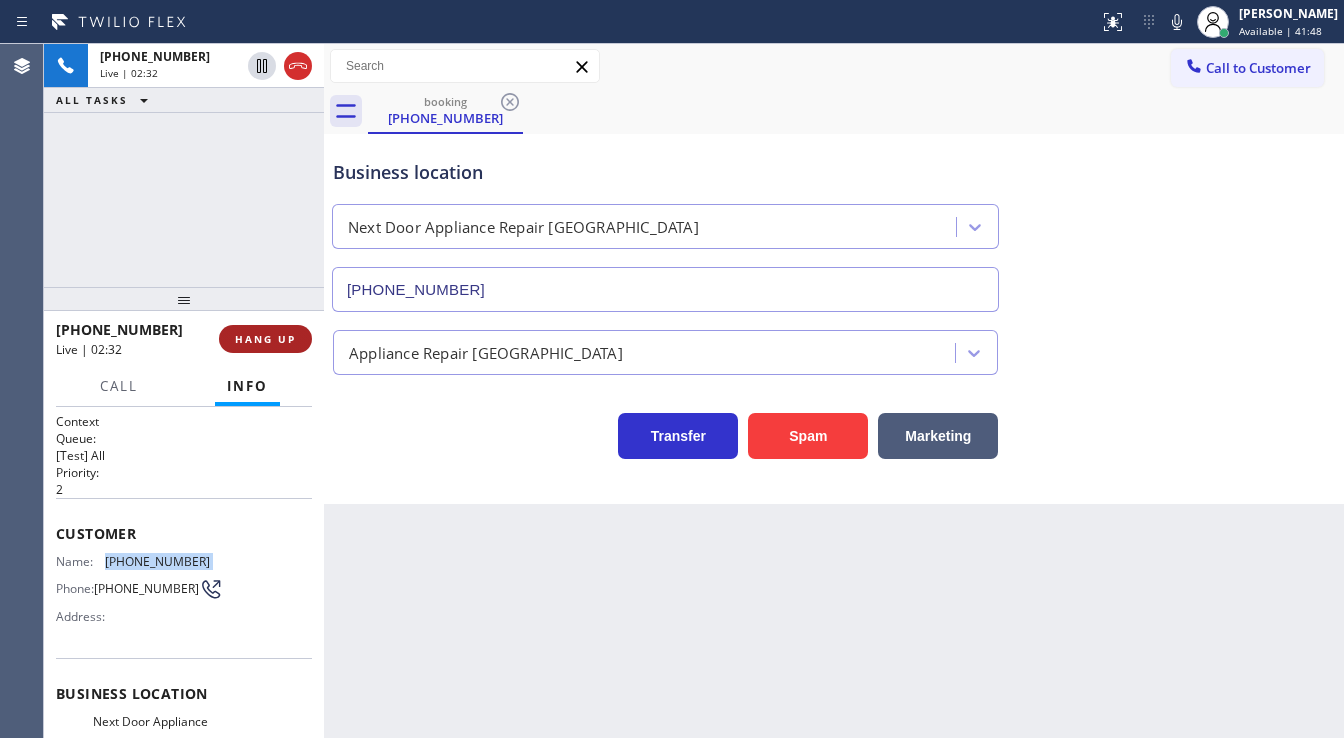 click on "HANG UP" at bounding box center (265, 339) 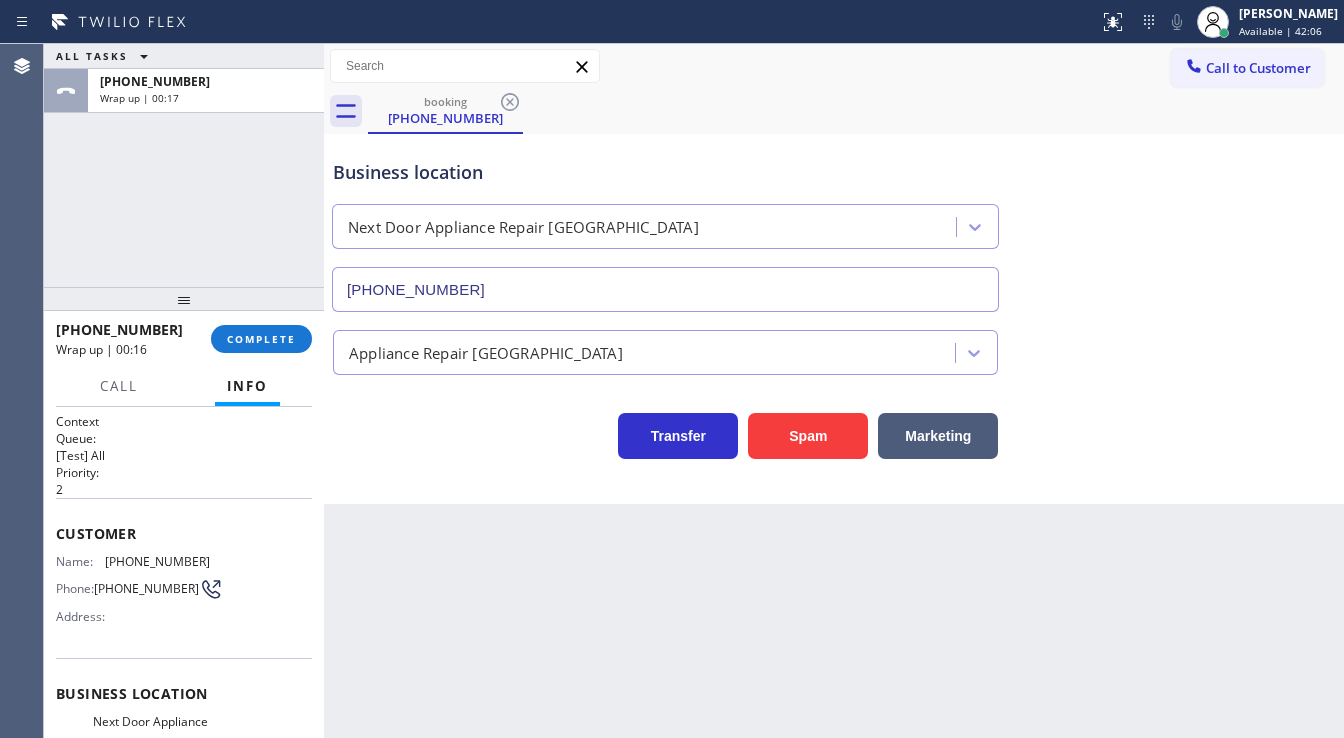 drag, startPoint x: 57, startPoint y: 236, endPoint x: 214, endPoint y: 255, distance: 158.14551 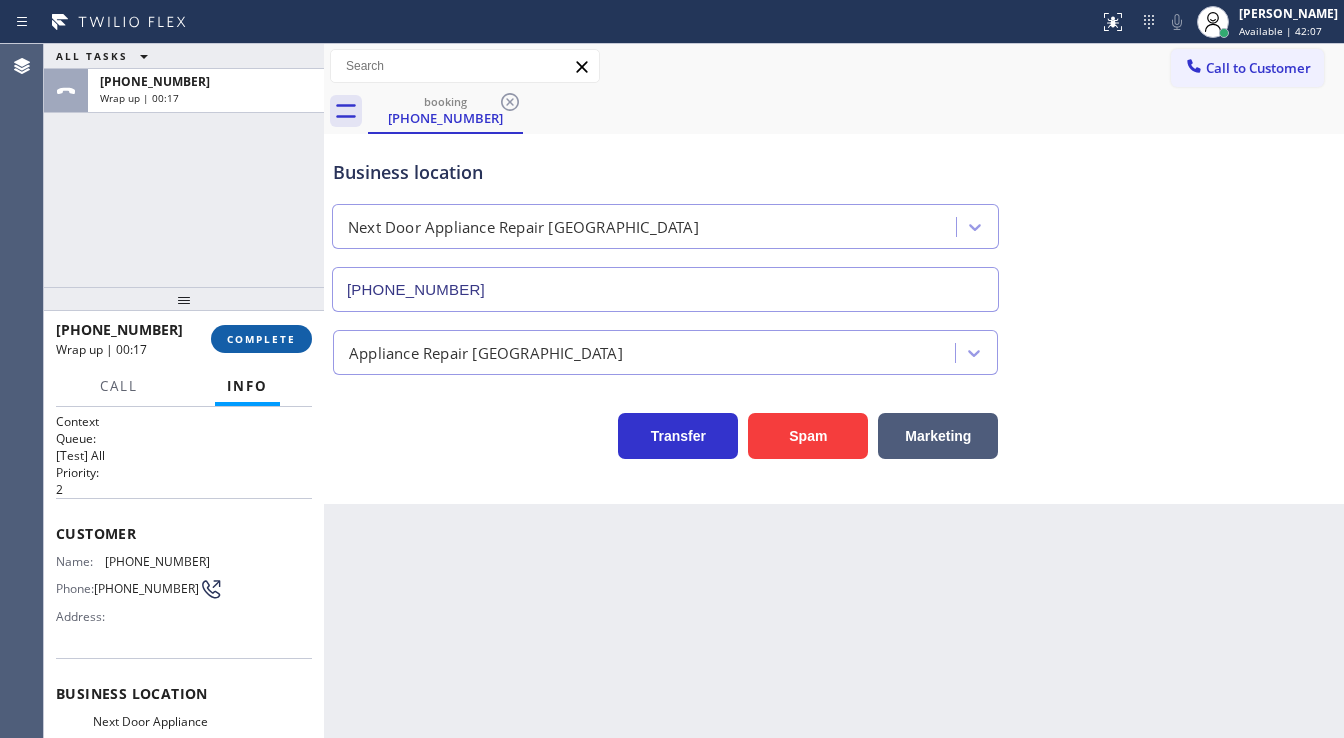 click on "COMPLETE" at bounding box center [261, 339] 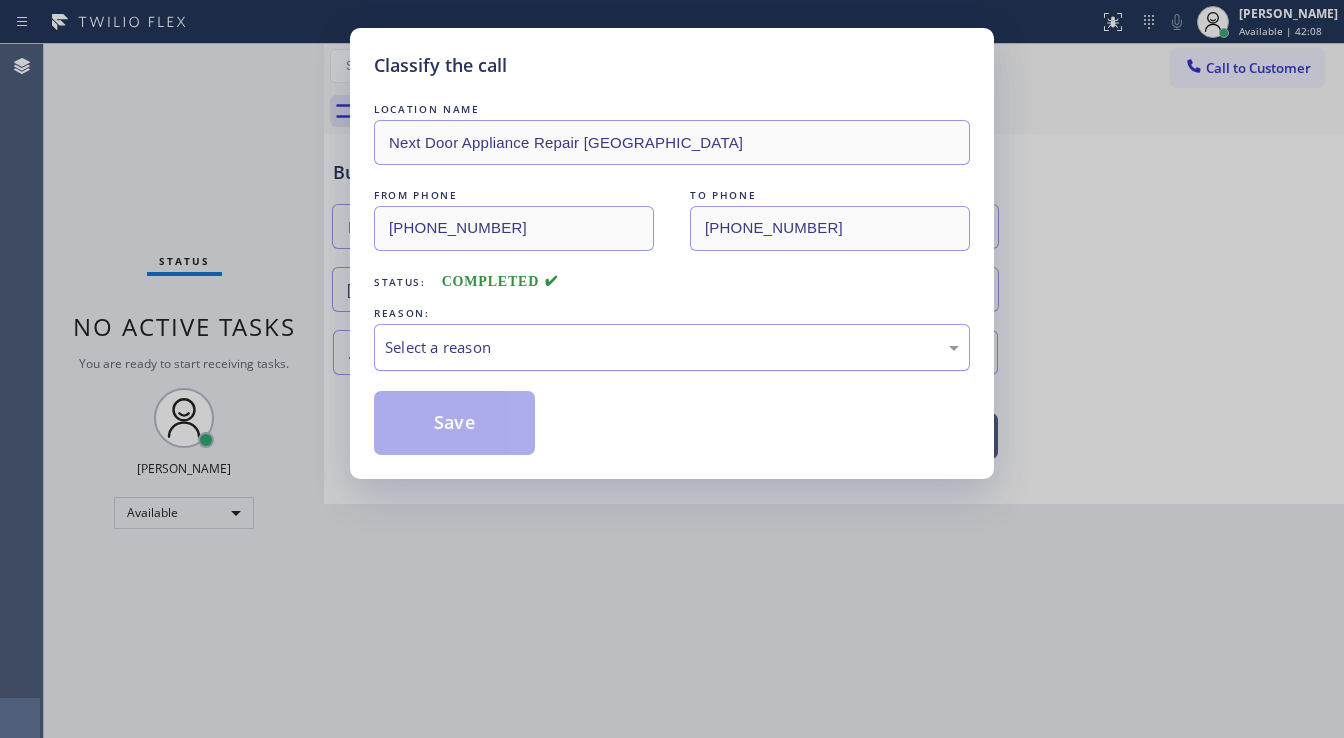 click on "Select a reason" at bounding box center (672, 347) 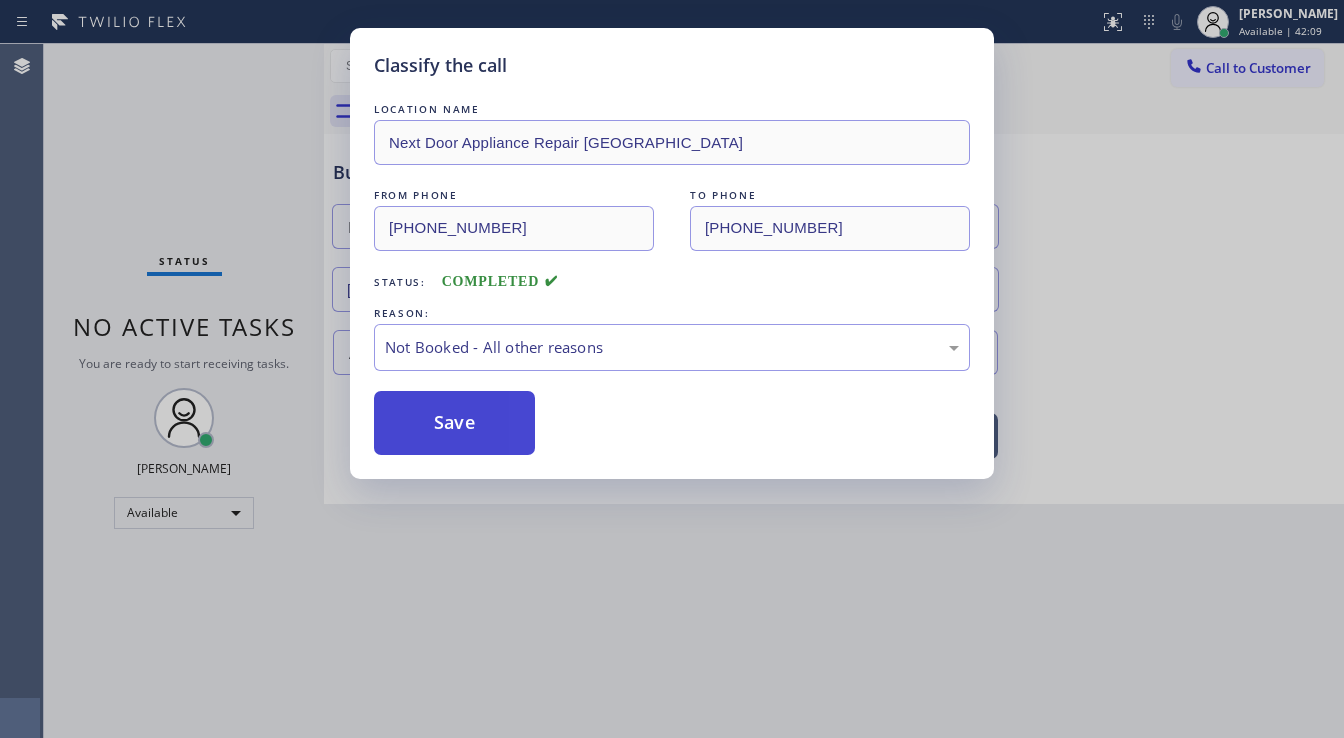 click on "Save" at bounding box center [454, 423] 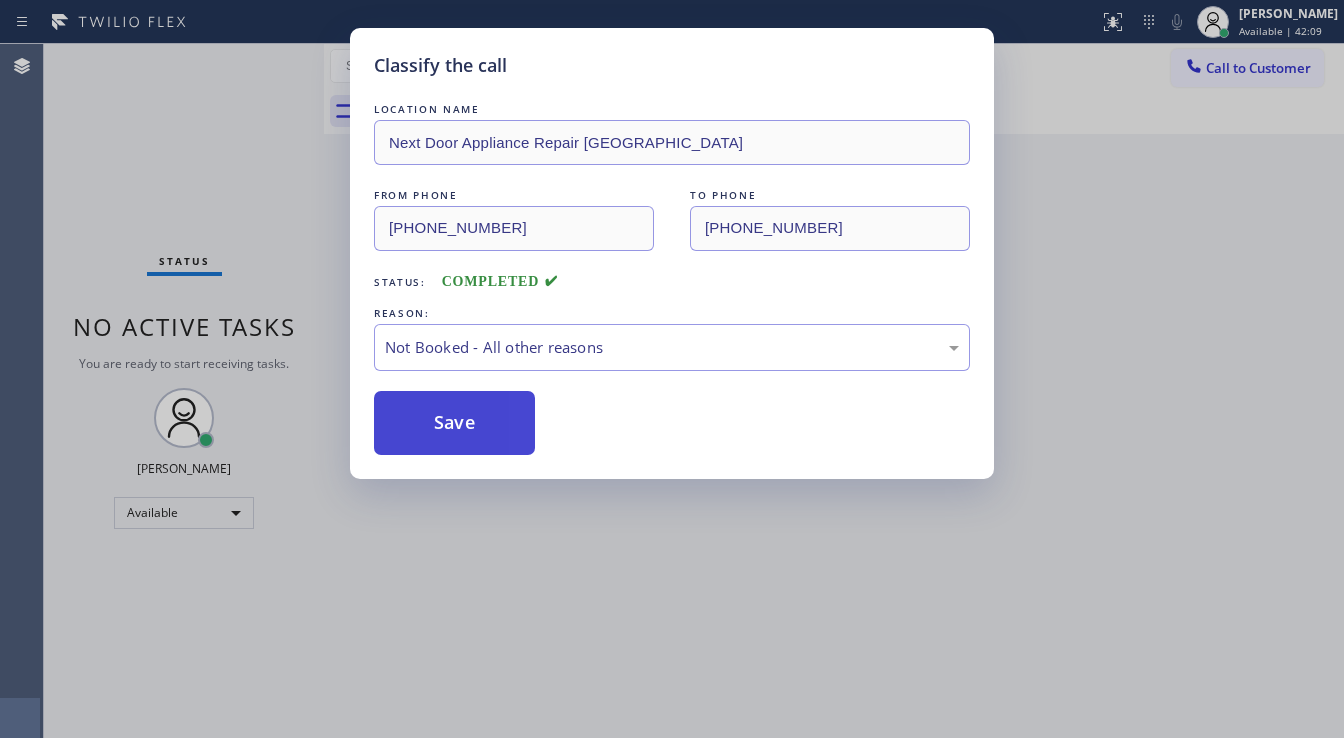 click on "Save" at bounding box center (454, 423) 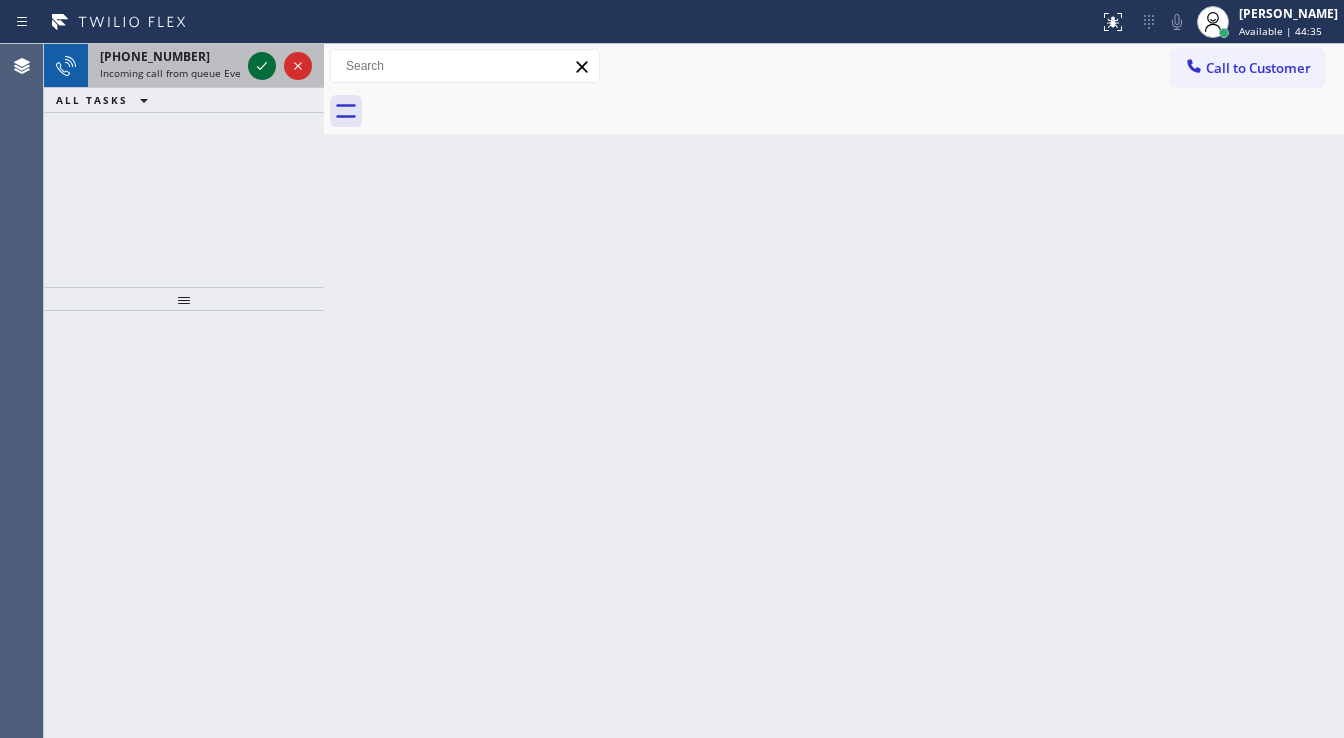 click 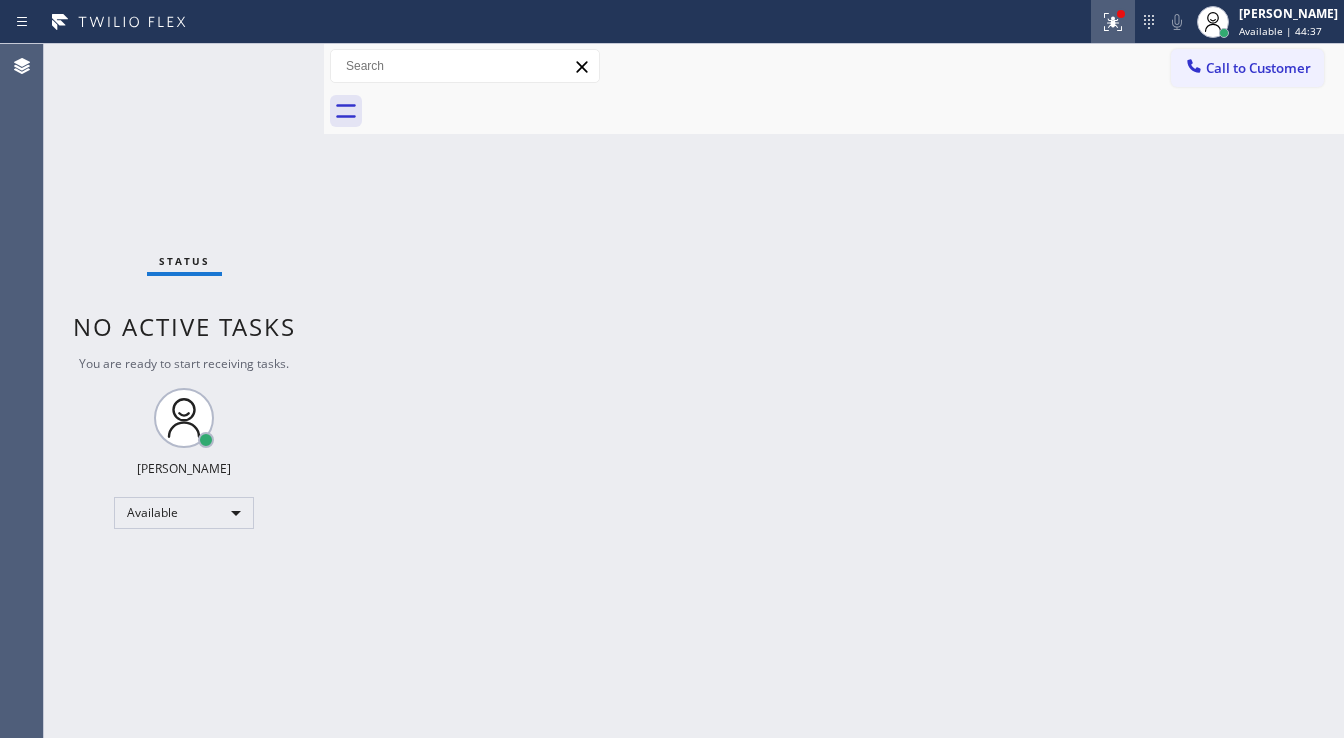 click at bounding box center (1113, 22) 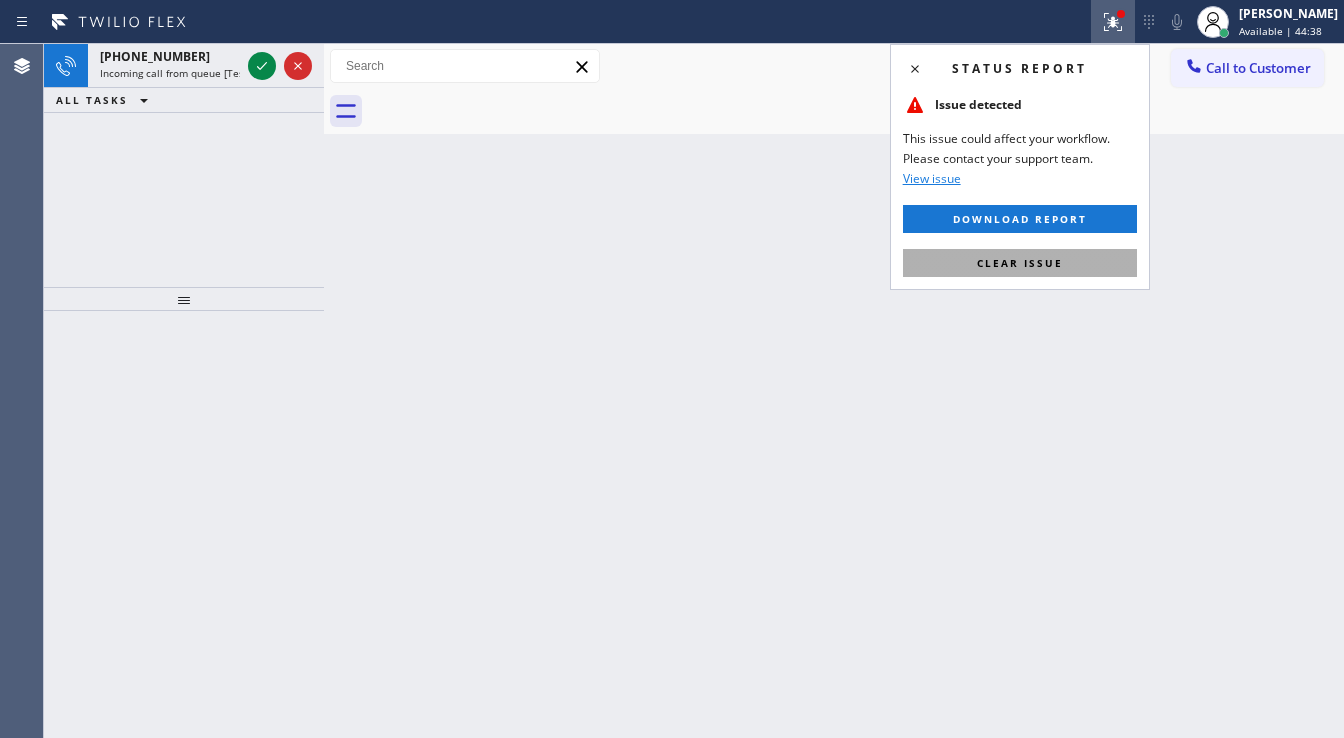 click on "Clear issue" at bounding box center [1020, 263] 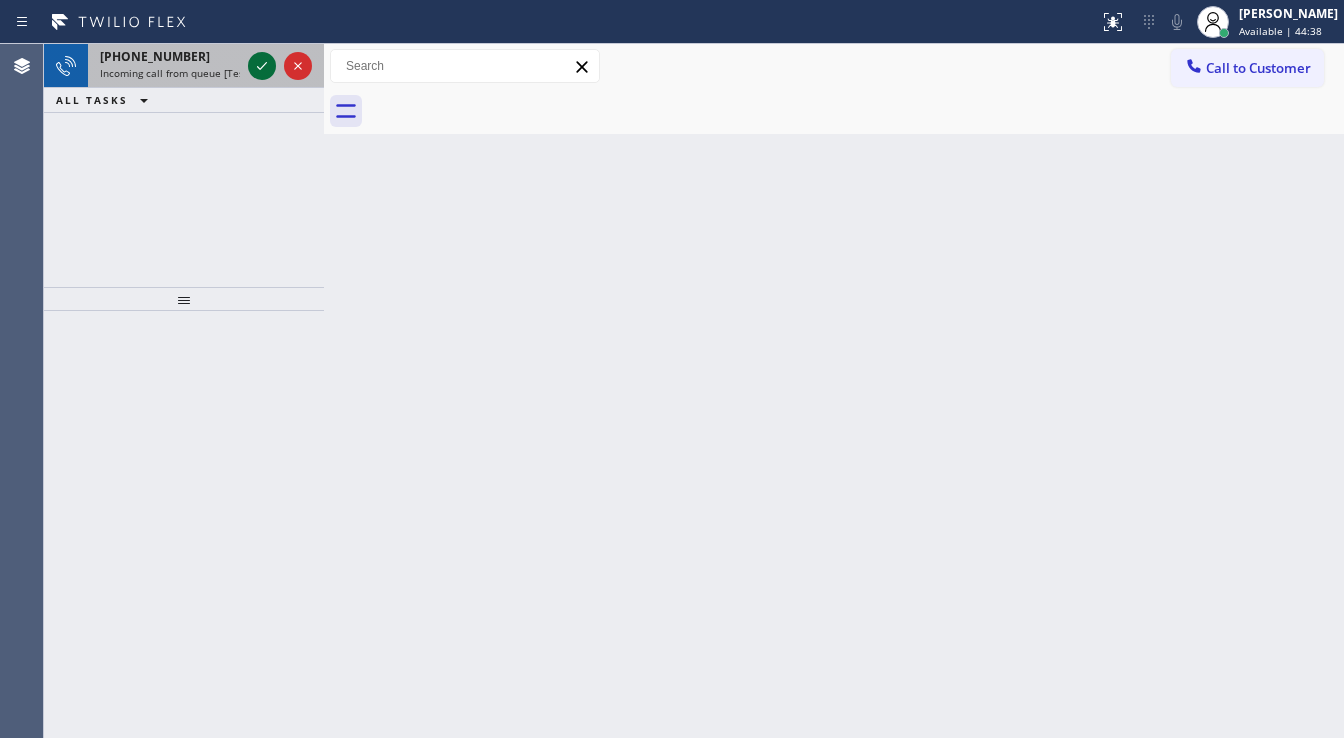 click 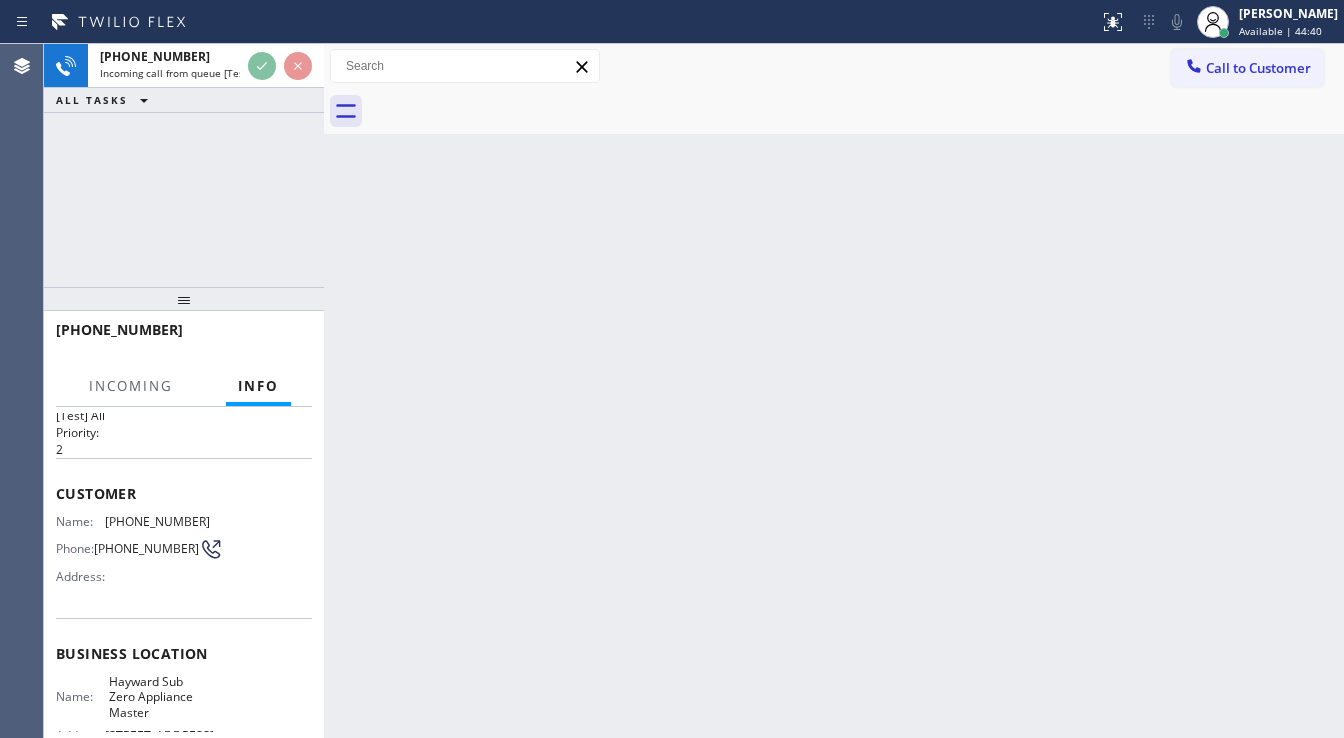 scroll, scrollTop: 80, scrollLeft: 0, axis: vertical 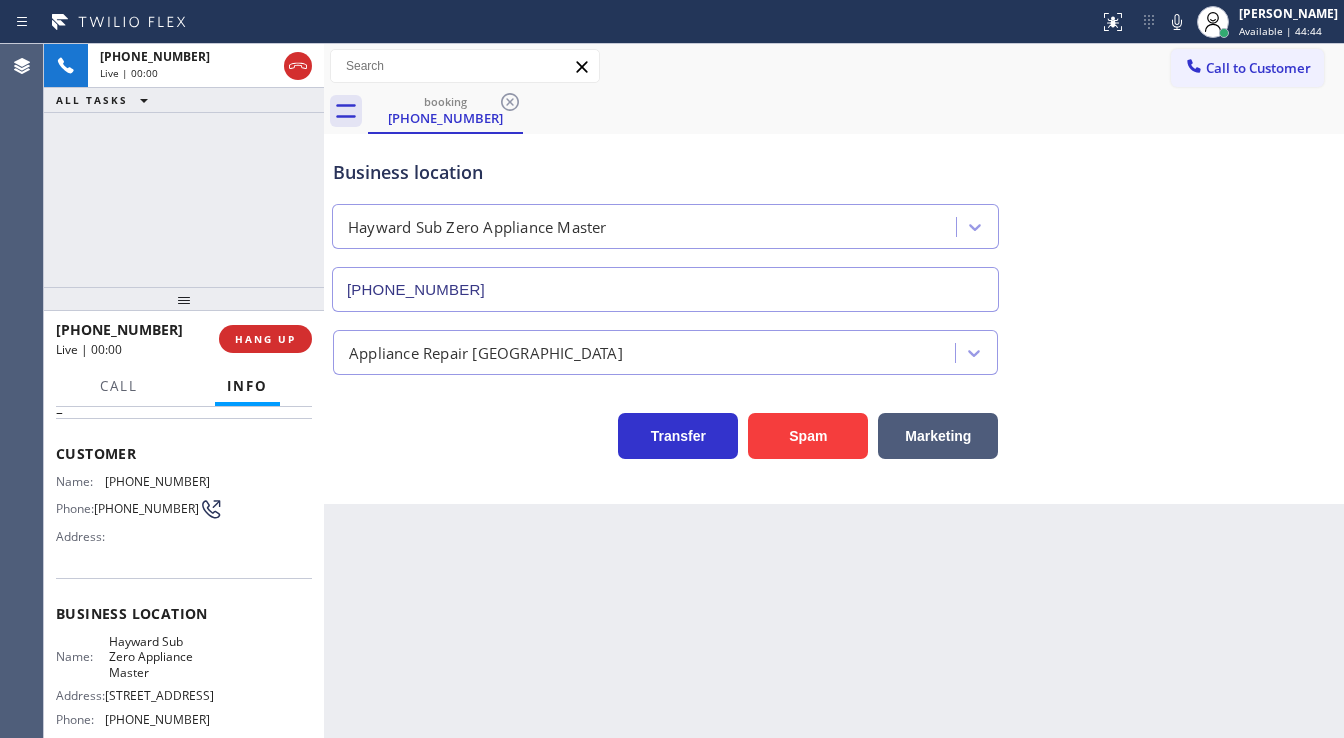 type on "[PHONE_NUMBER]" 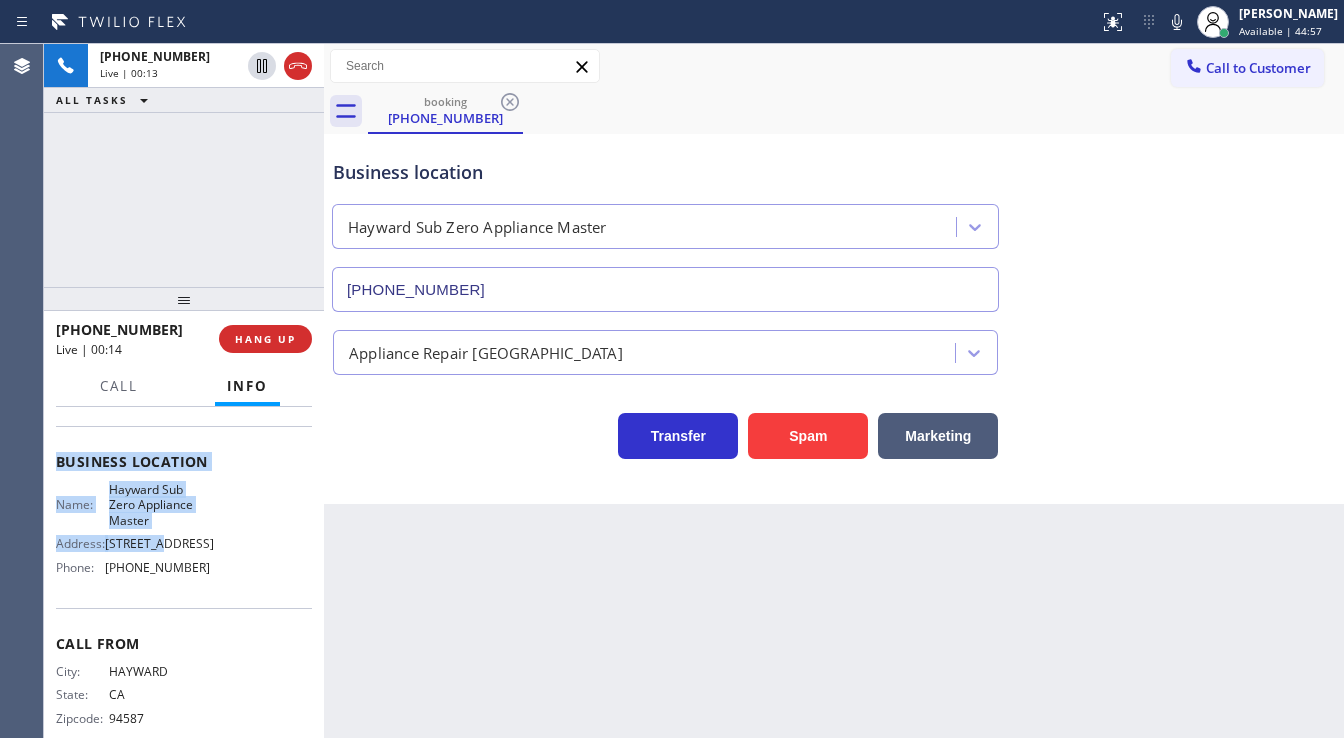 scroll, scrollTop: 240, scrollLeft: 0, axis: vertical 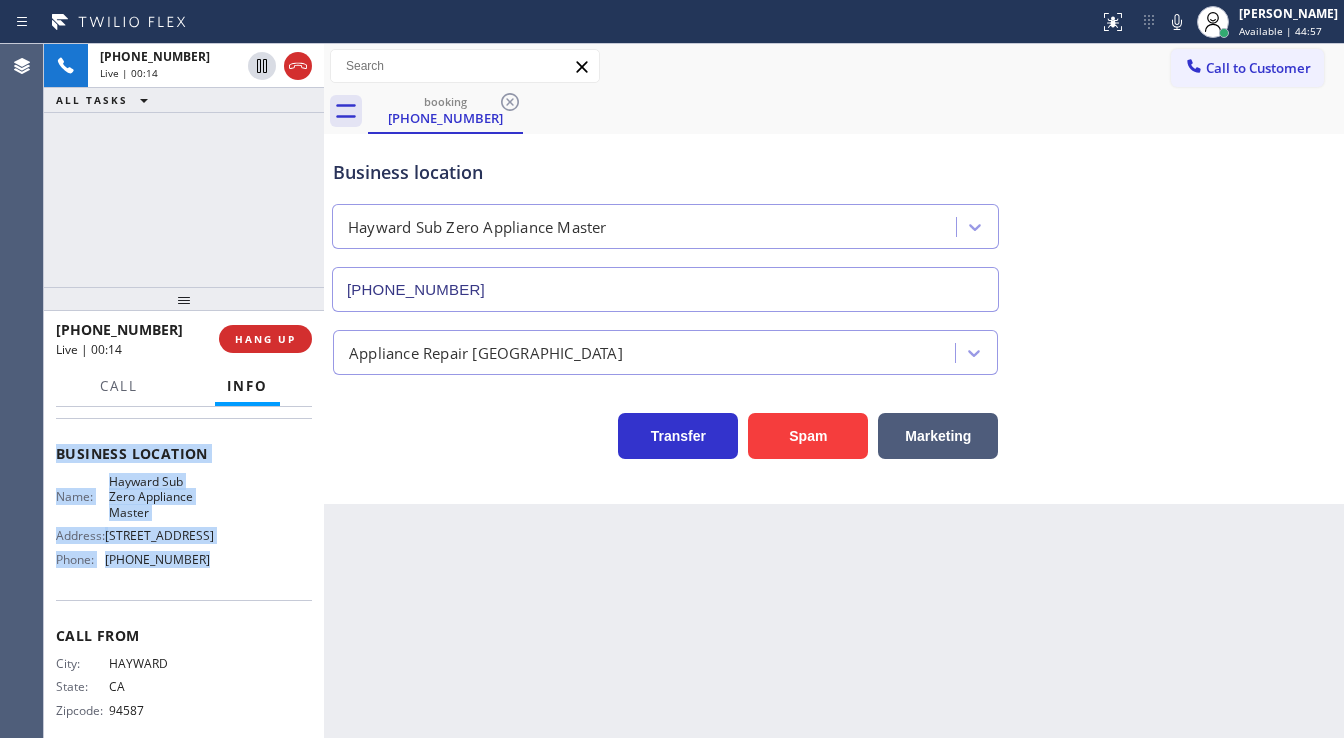 drag, startPoint x: 58, startPoint y: 448, endPoint x: 220, endPoint y: 571, distance: 203.40353 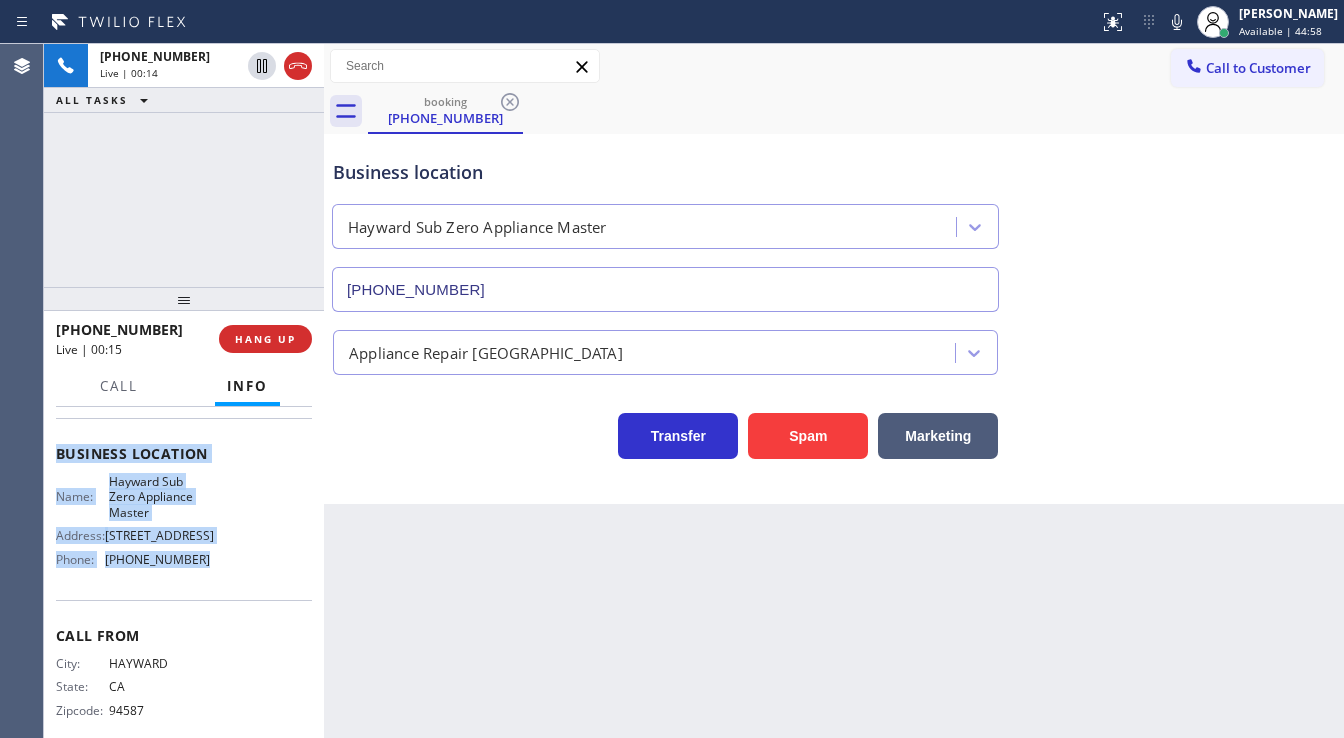 copy on "Customer Name: [PHONE_NUMBER] Phone: [PHONE_NUMBER] Address: Business location Name: [PERSON_NAME] Sub Zero Appliance Master Address: [STREET_ADDRESS][GEOGRAPHIC_DATA]: [PHONE_NUMBER]" 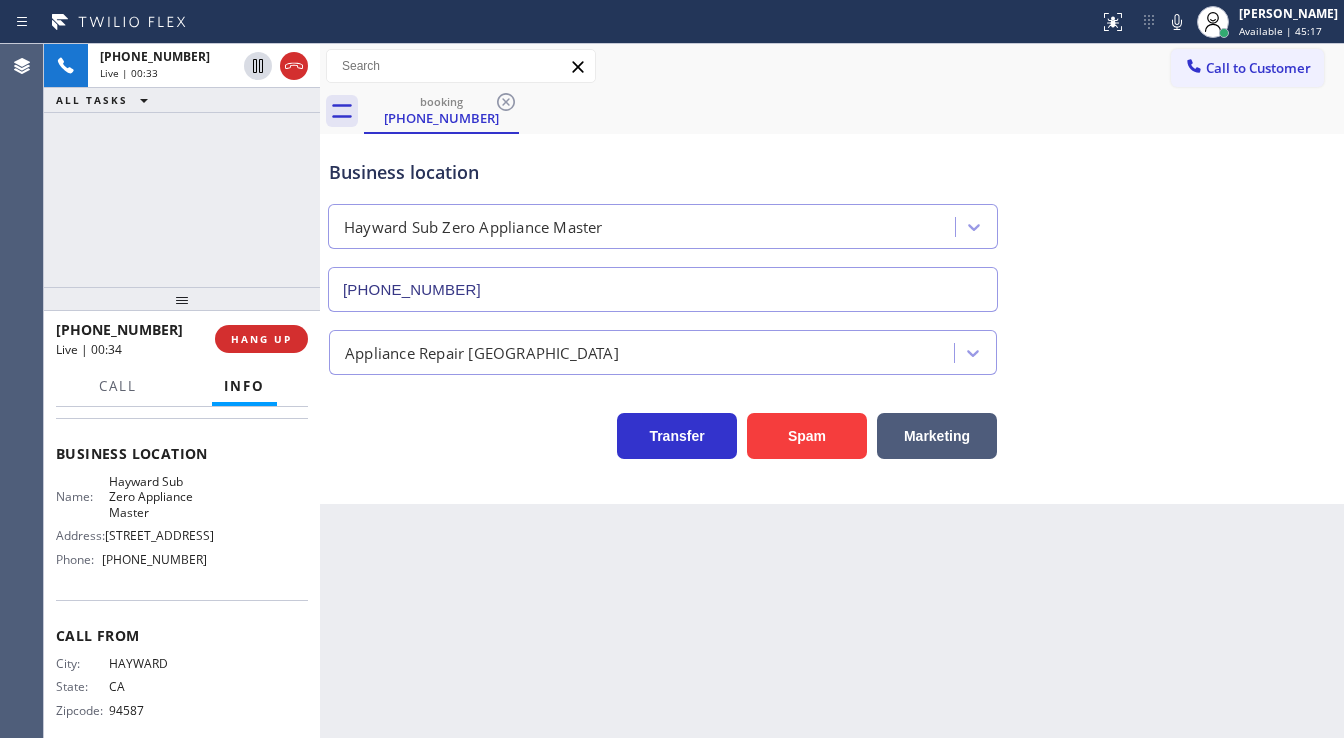 drag, startPoint x: 321, startPoint y: 192, endPoint x: 295, endPoint y: 192, distance: 26 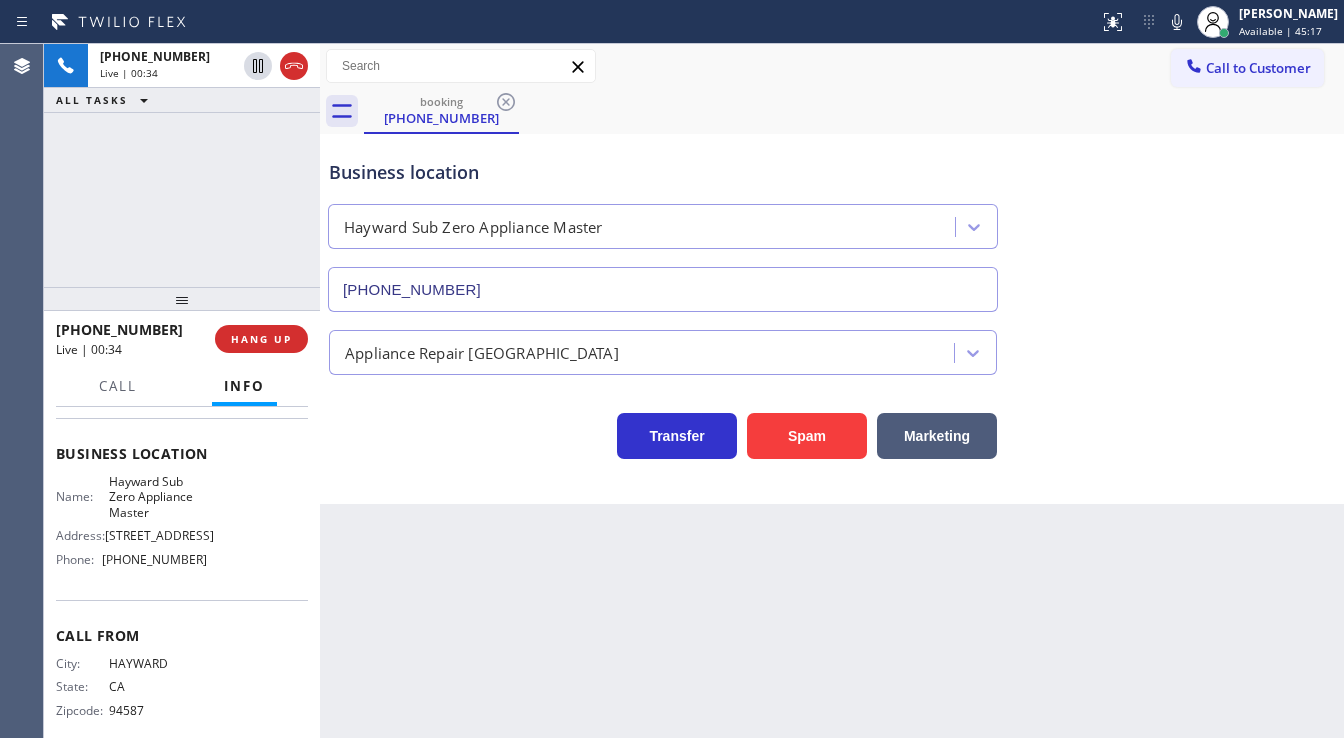 click on "[PHONE_NUMBER] Live | 00:34 ALL TASKS ALL TASKS ACTIVE TASKS TASKS IN WRAP UP" at bounding box center [182, 165] 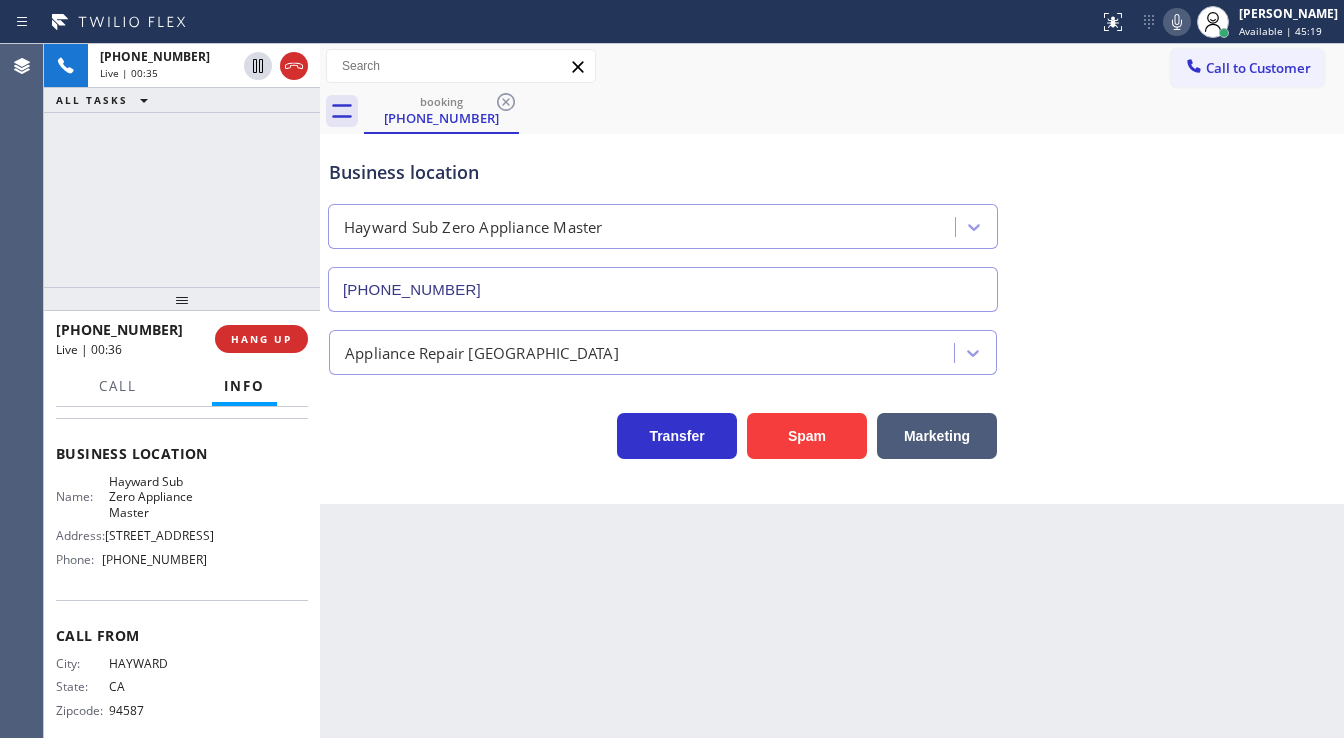 click 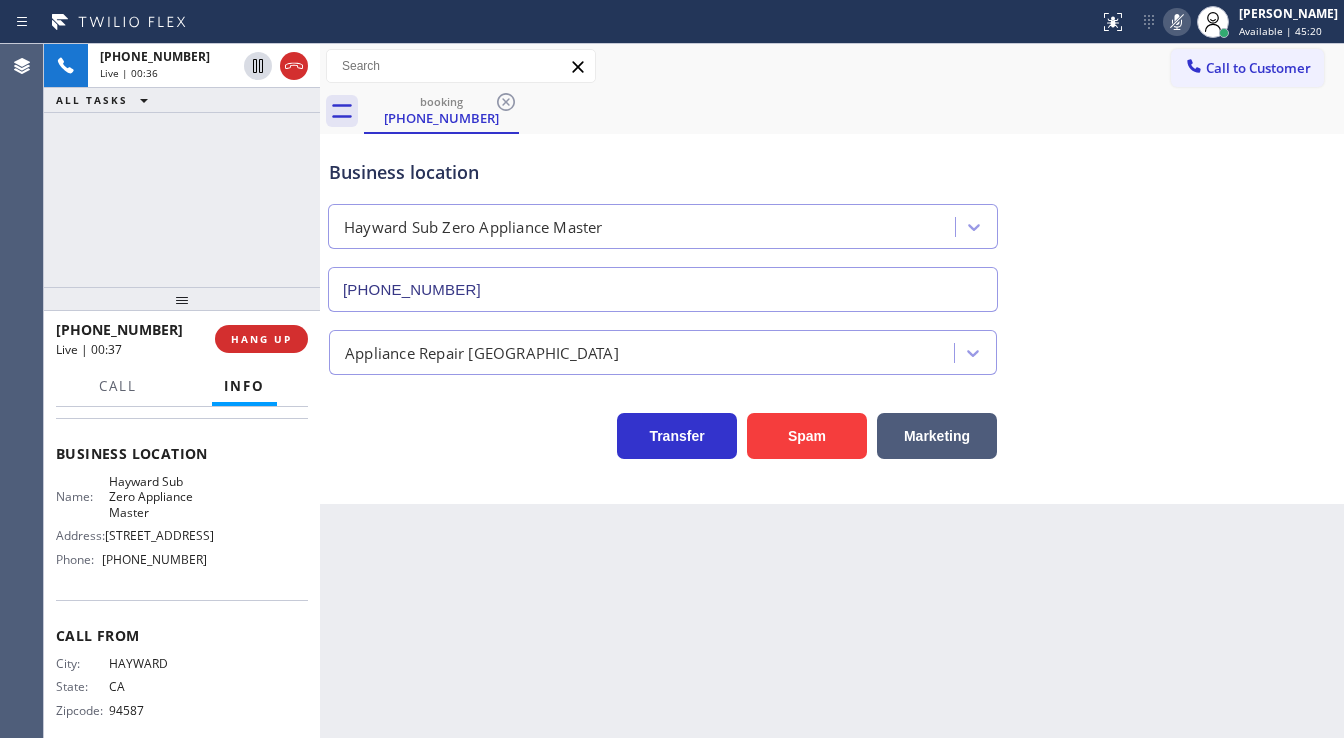 click 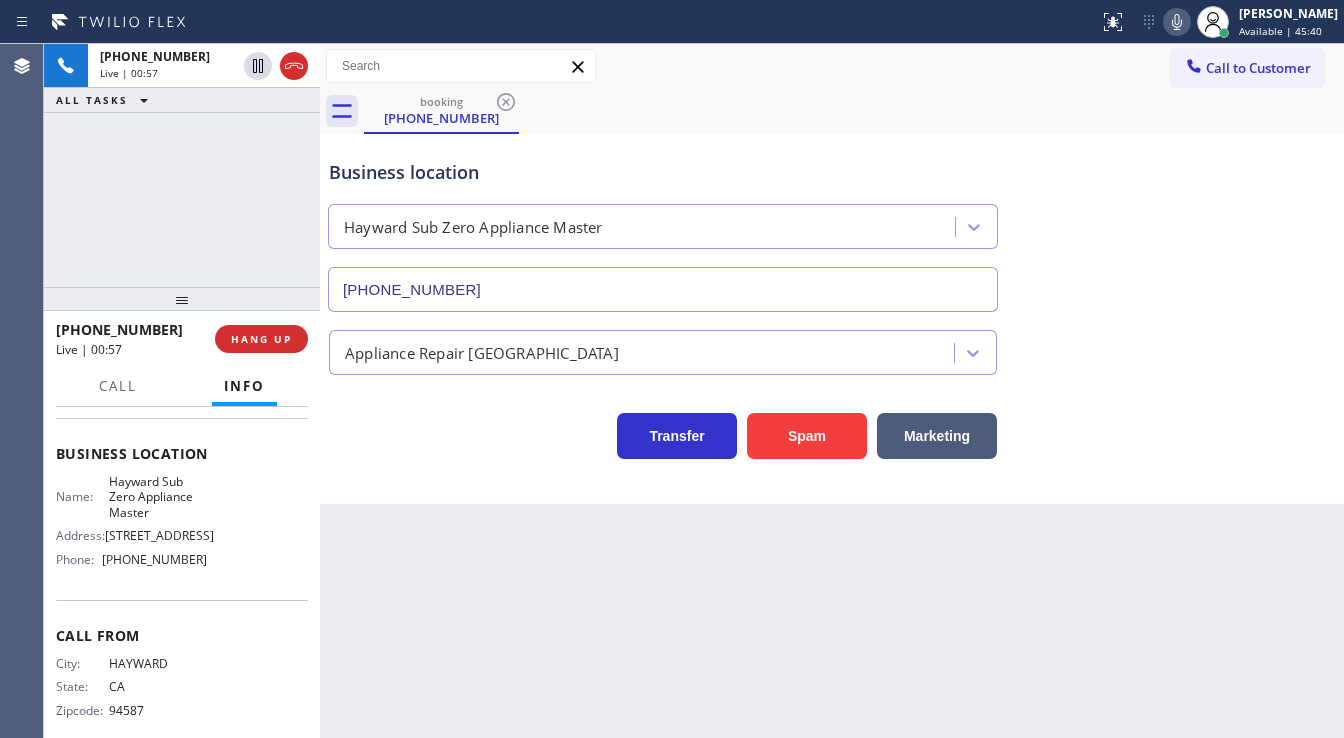 click on "ALL TASKS ALL TASKS ACTIVE TASKS TASKS IN WRAP UP" at bounding box center (182, 100) 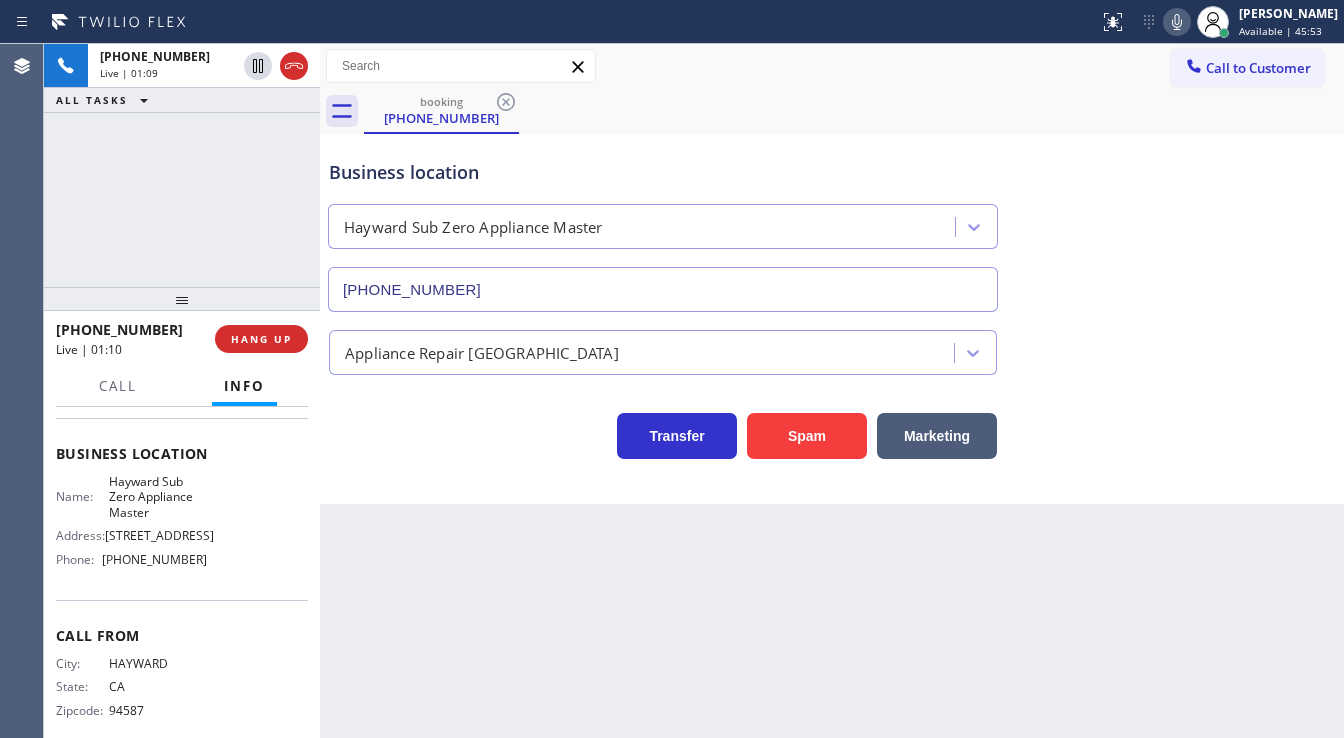 click on "[PHONE_NUMBER] Live | 01:09 ALL TASKS ALL TASKS ACTIVE TASKS TASKS IN WRAP UP" at bounding box center (182, 165) 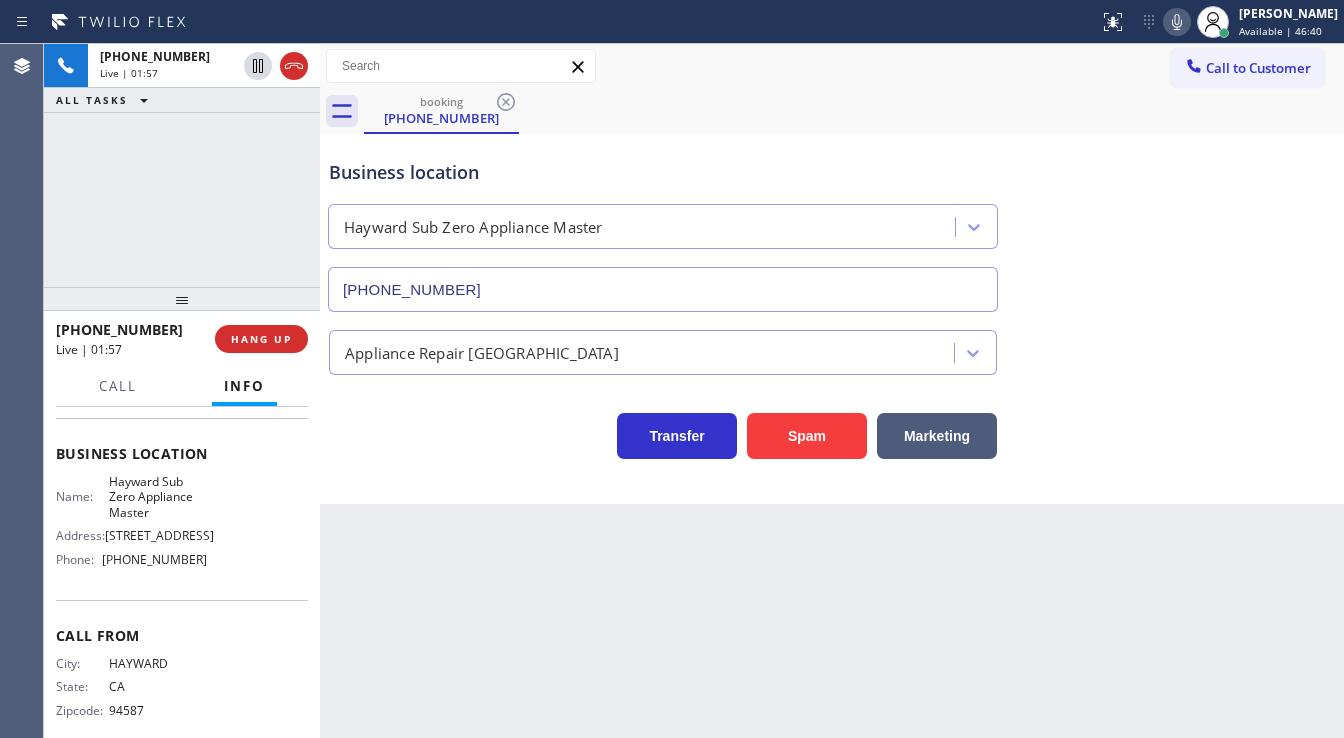 click on "[PHONE_NUMBER] Live | 01:57 ALL TASKS ALL TASKS ACTIVE TASKS TASKS IN WRAP UP" at bounding box center [182, 165] 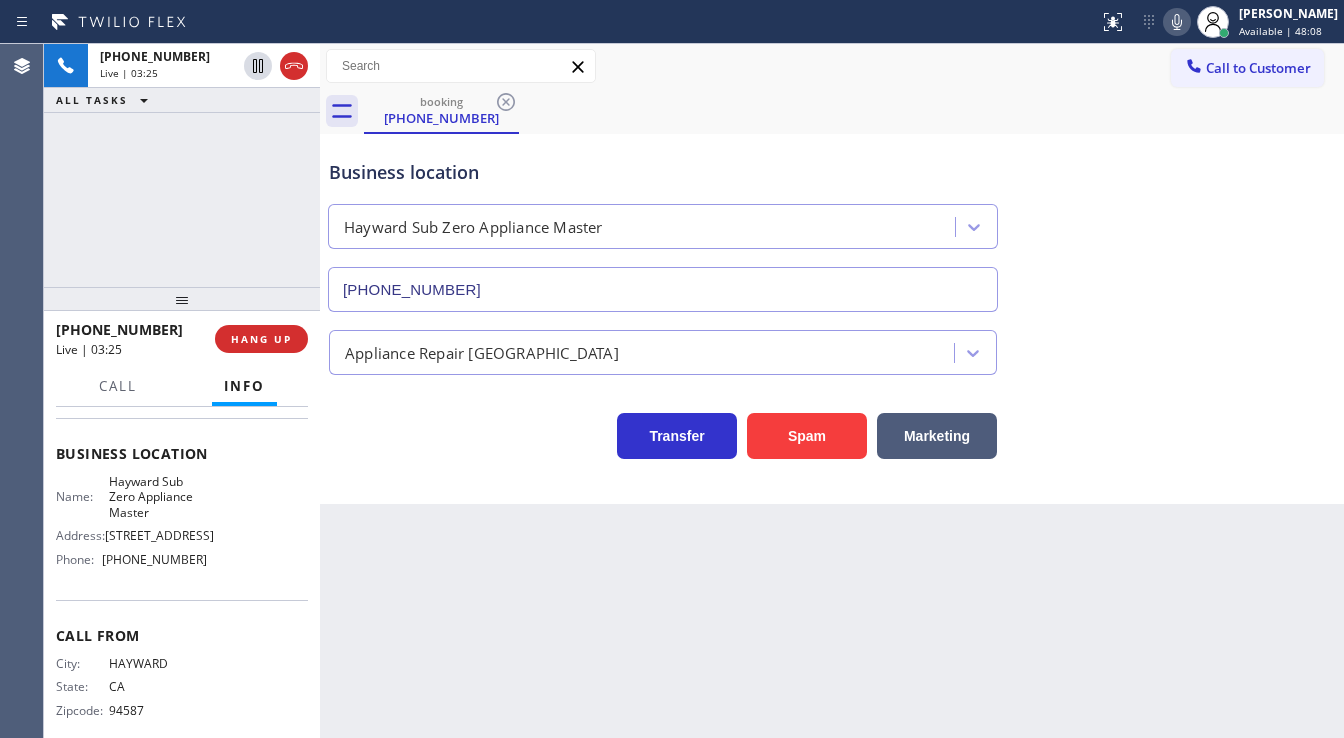 click at bounding box center (1177, 22) 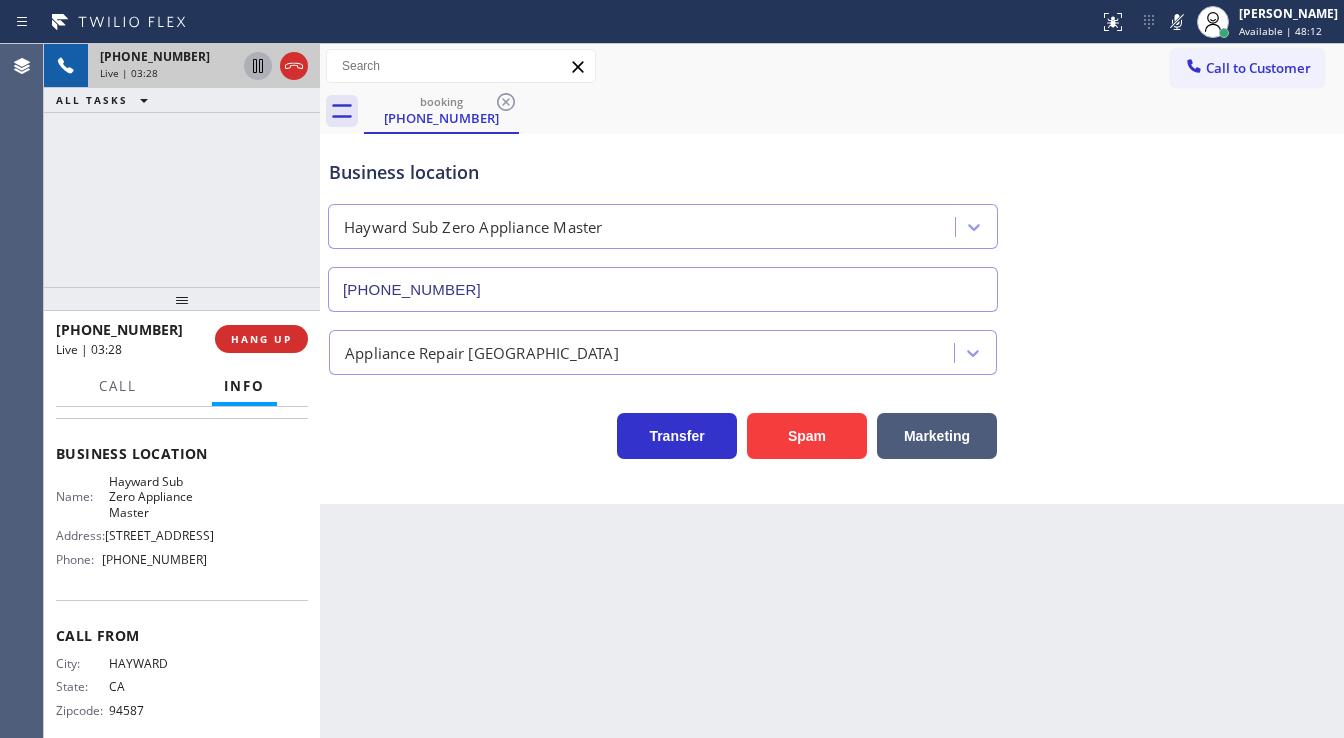 click 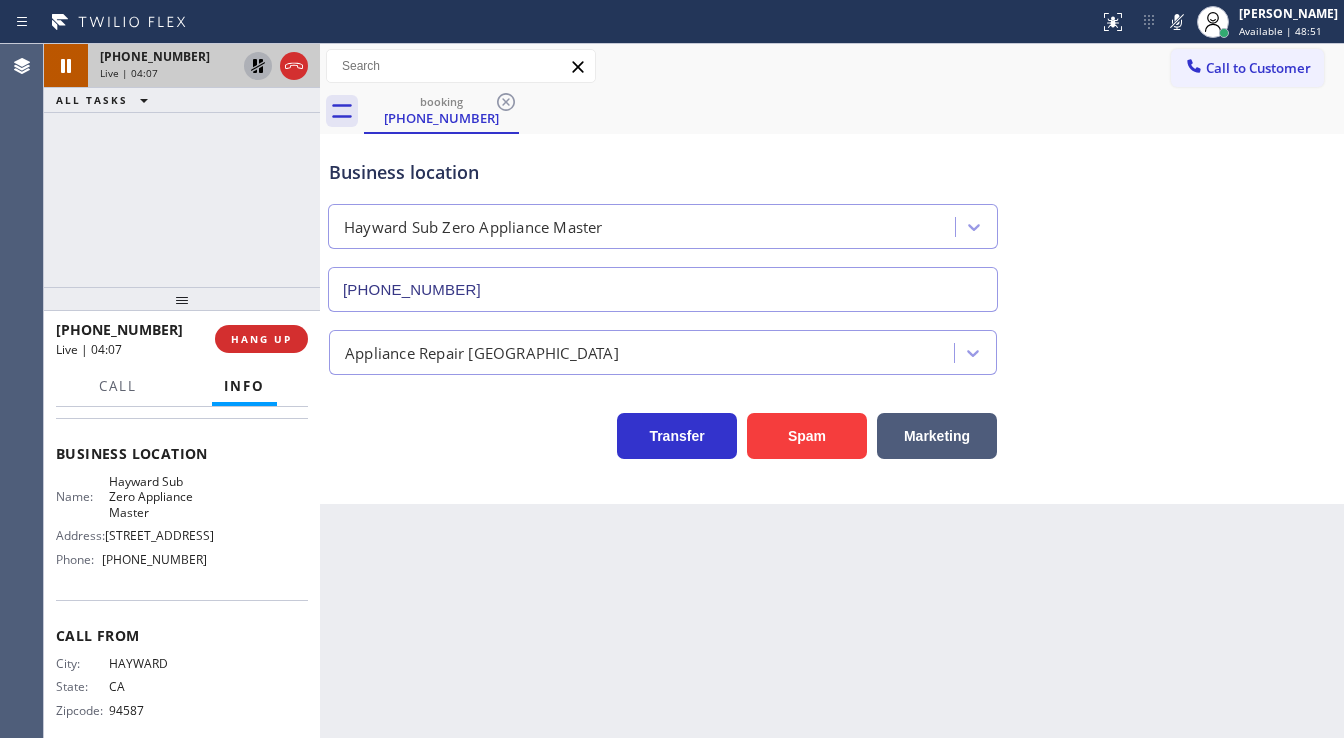 click on "[PHONE_NUMBER] Live | 04:07 ALL TASKS ALL TASKS ACTIVE TASKS TASKS IN WRAP UP" at bounding box center [182, 165] 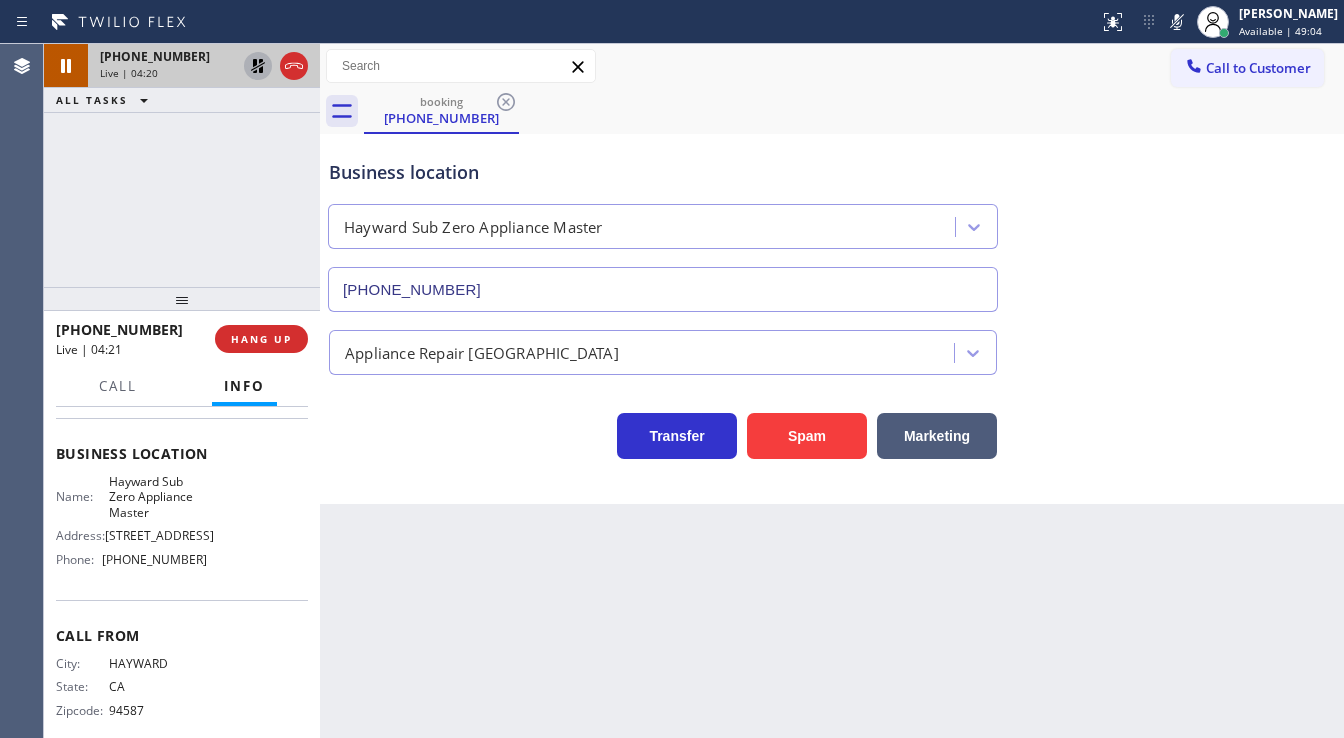 click on "[PHONE_NUMBER] Live | 04:20 ALL TASKS ALL TASKS ACTIVE TASKS TASKS IN WRAP UP" at bounding box center [182, 165] 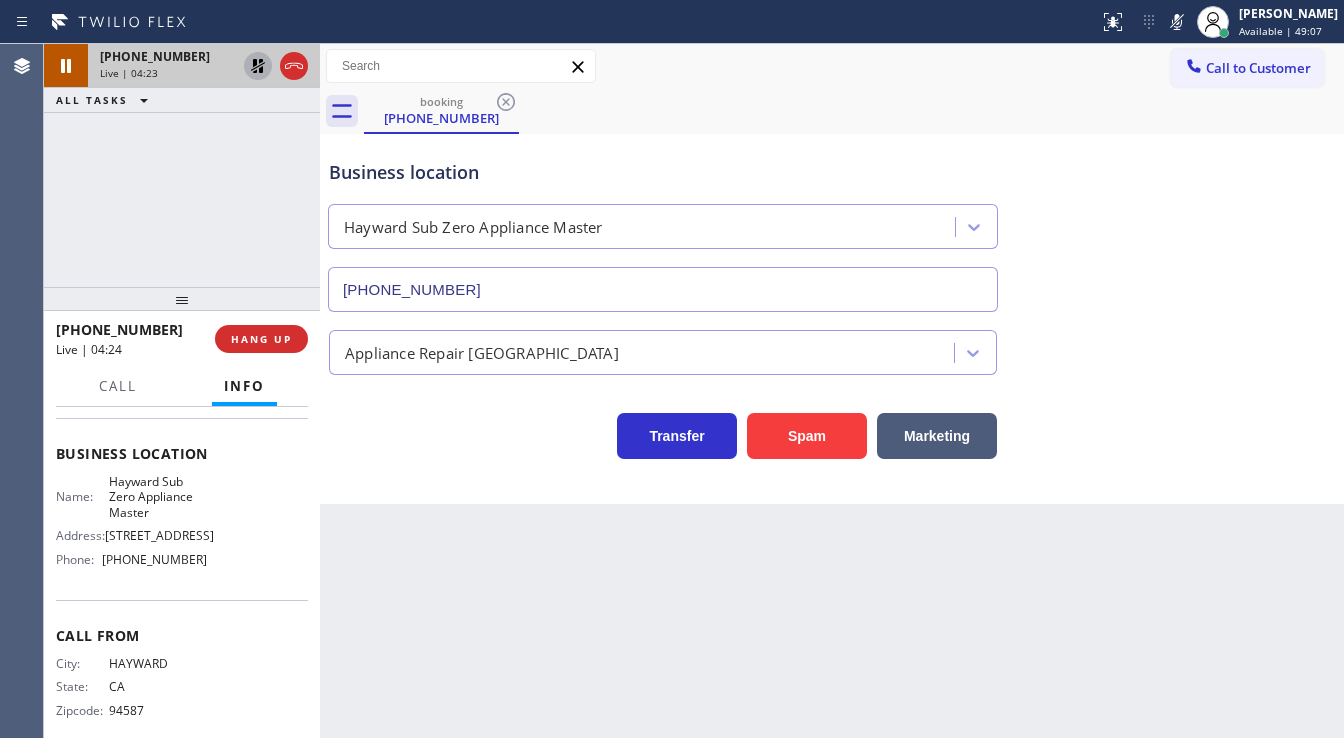 click on "[PHONE_NUMBER] Live | 04:23 ALL TASKS ALL TASKS ACTIVE TASKS TASKS IN WRAP UP" at bounding box center [182, 165] 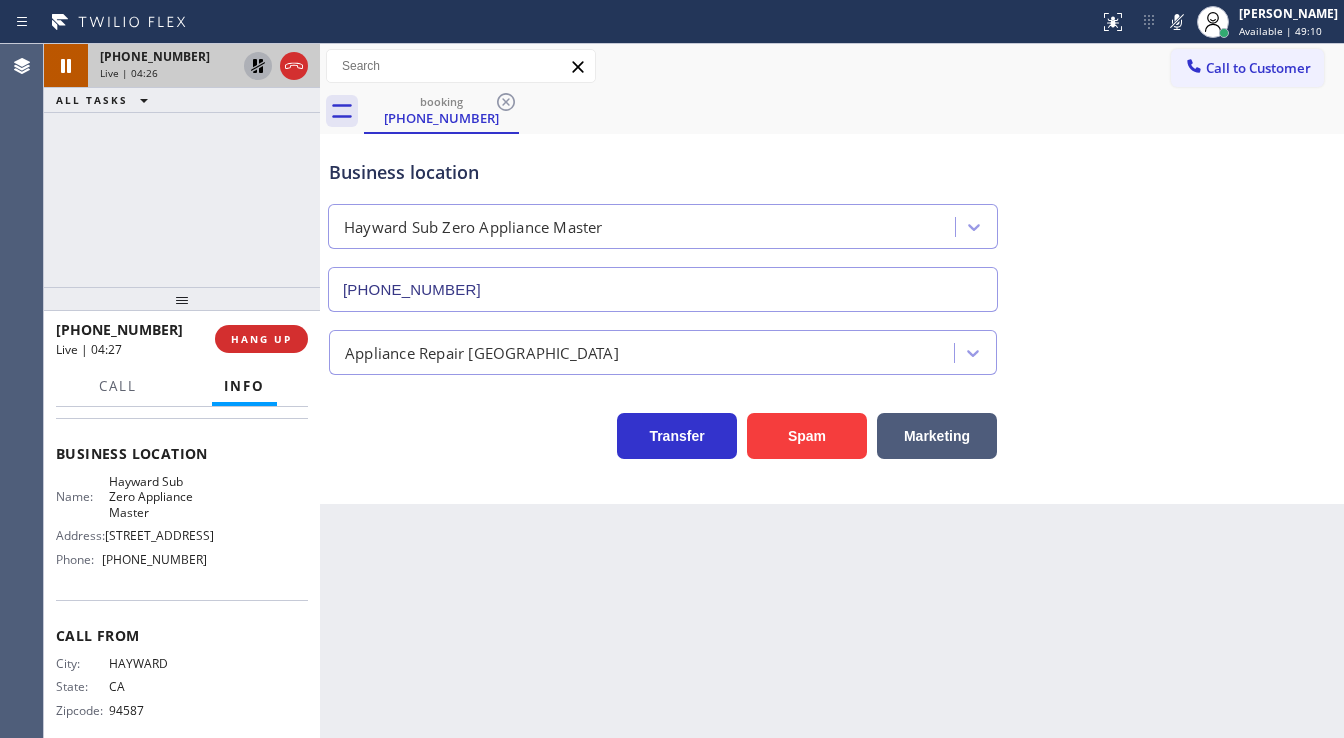 click on "[PHONE_NUMBER] Live | 04:26 ALL TASKS ALL TASKS ACTIVE TASKS TASKS IN WRAP UP" at bounding box center [182, 165] 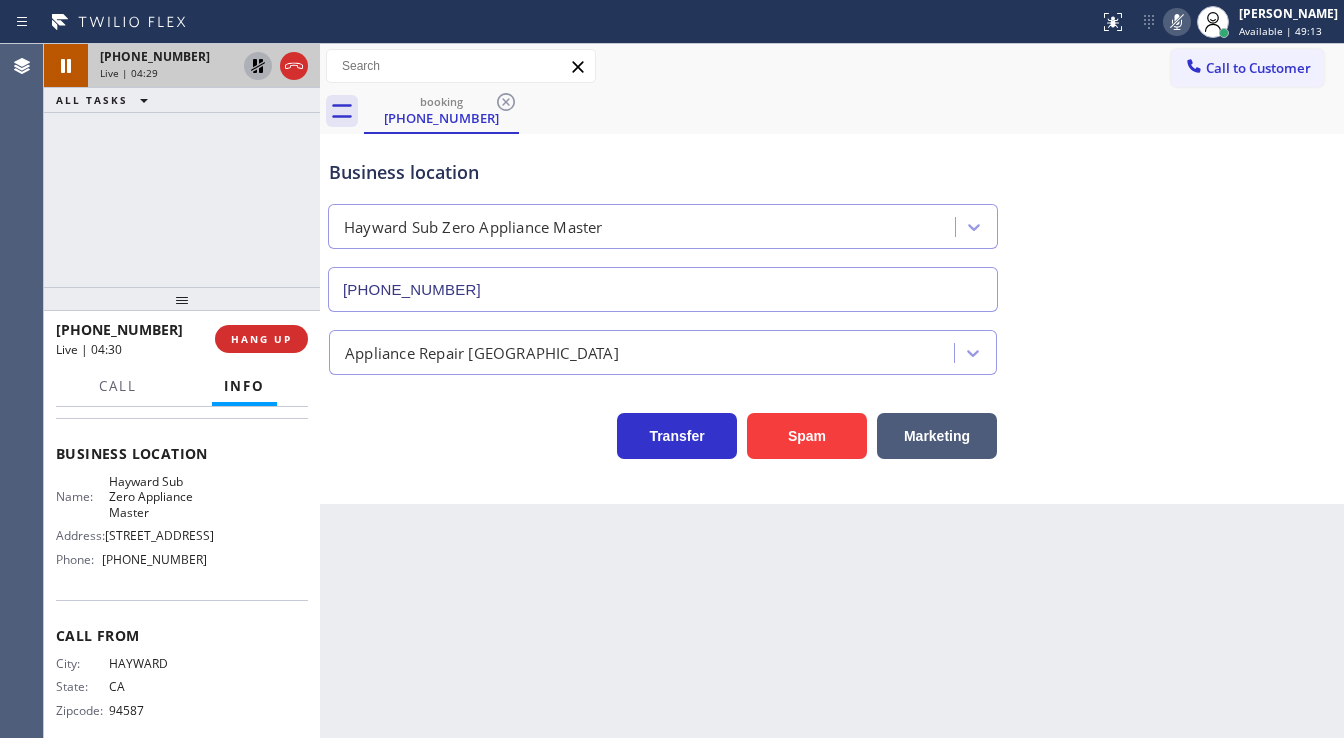 click 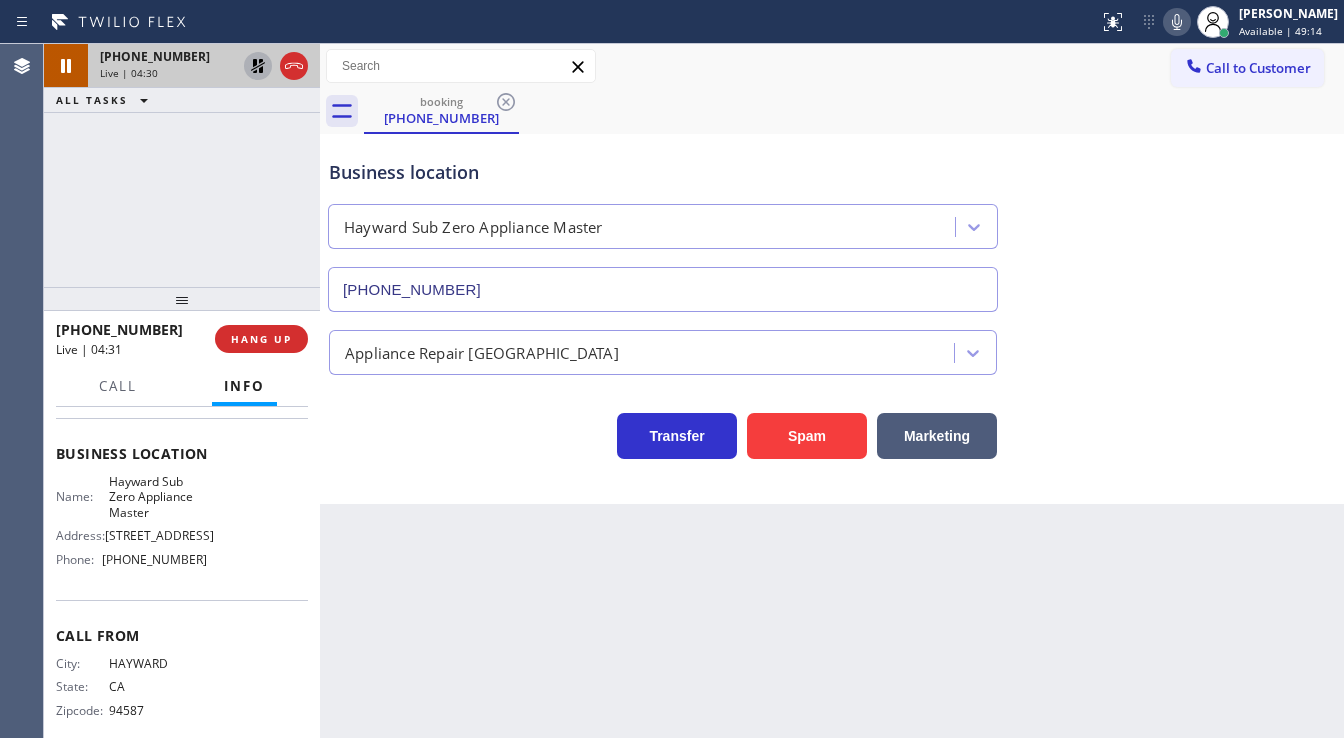 click 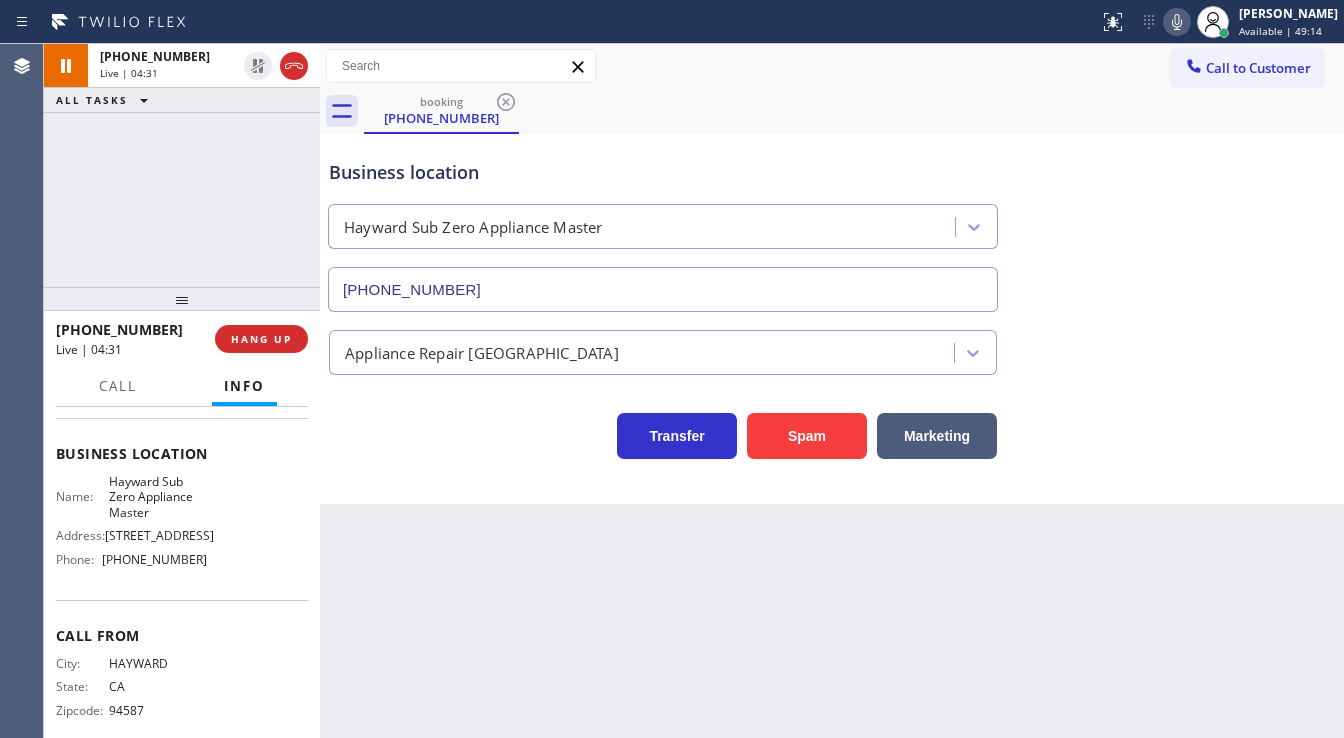 click on "[PHONE_NUMBER] Live | 04:31 ALL TASKS ALL TASKS ACTIVE TASKS TASKS IN WRAP UP" at bounding box center [182, 165] 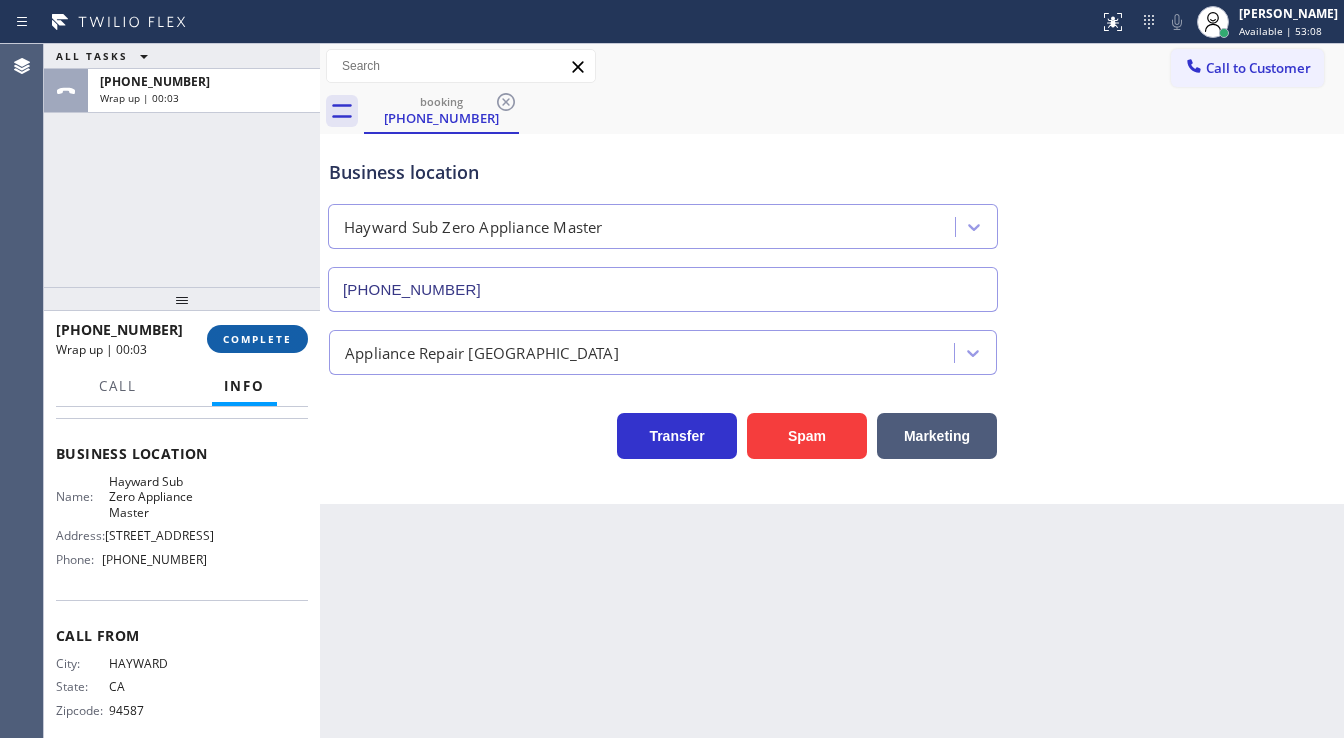 click on "COMPLETE" at bounding box center [257, 339] 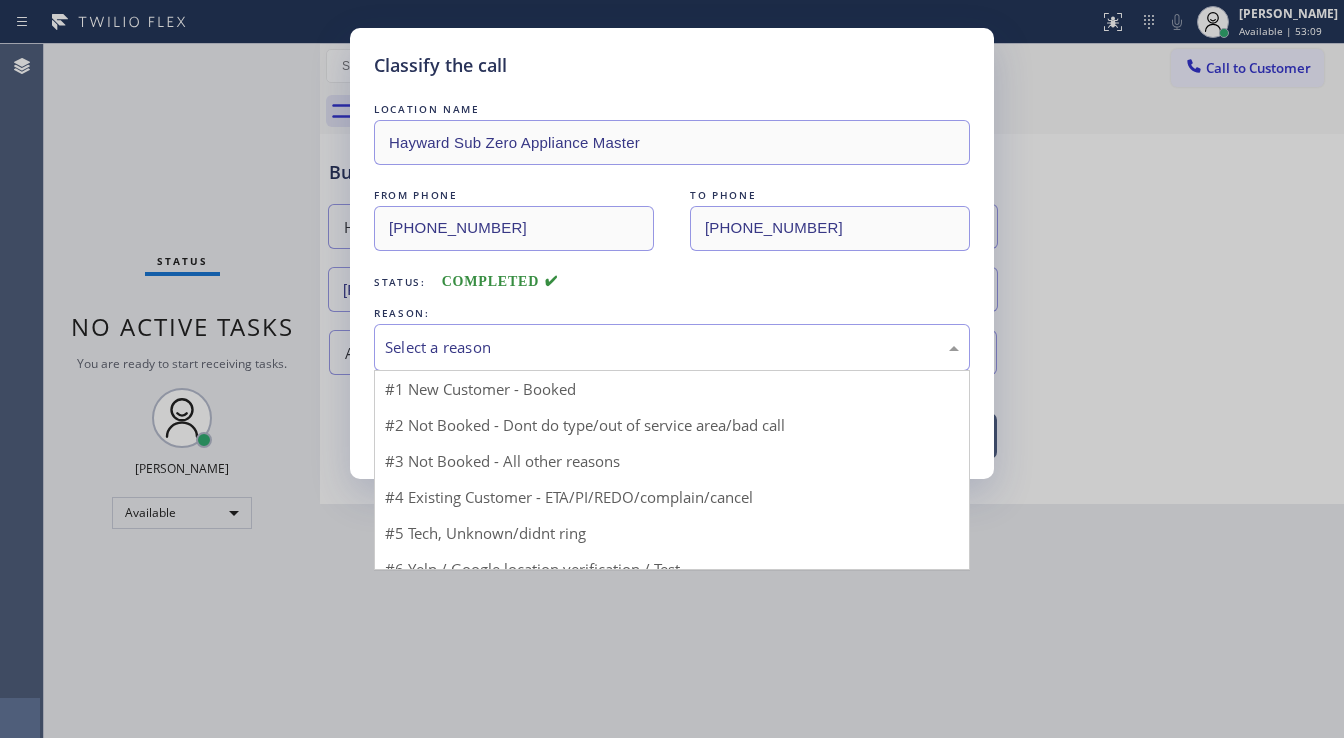 click on "Select a reason" at bounding box center [672, 347] 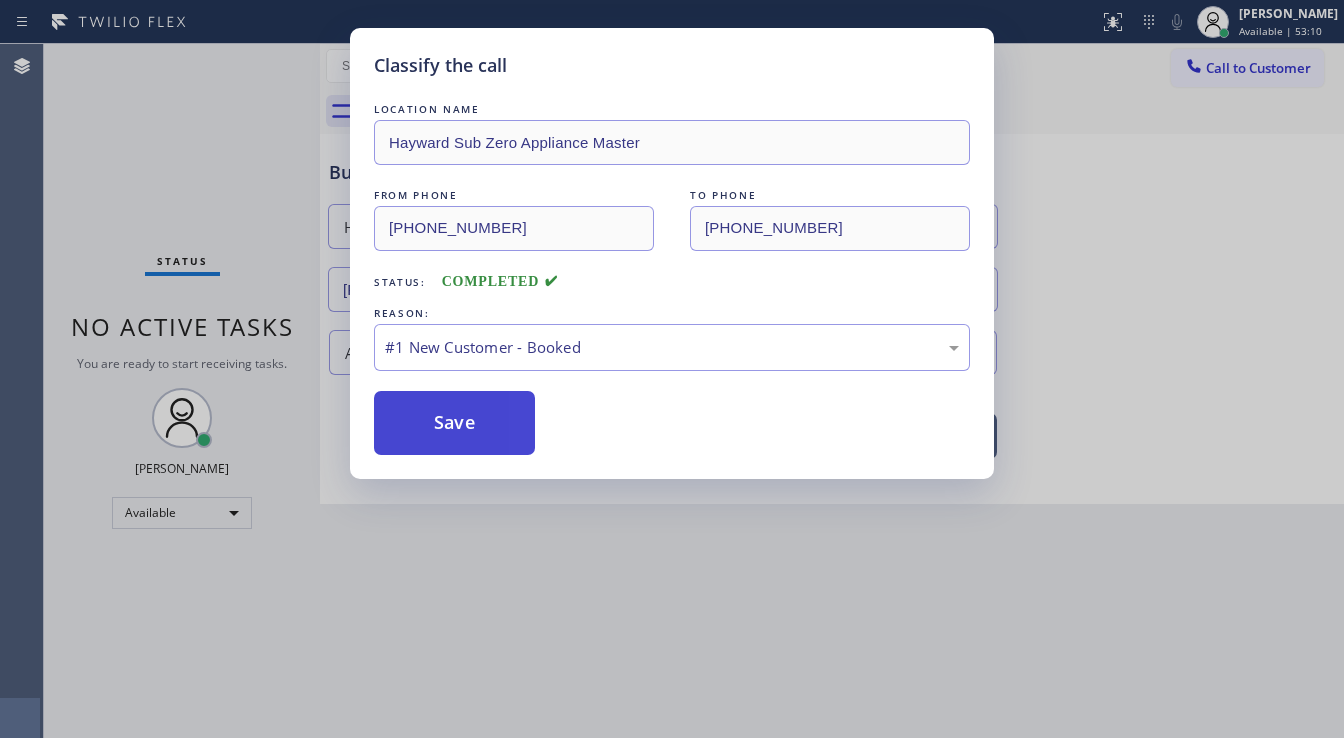 click on "Save" at bounding box center (454, 423) 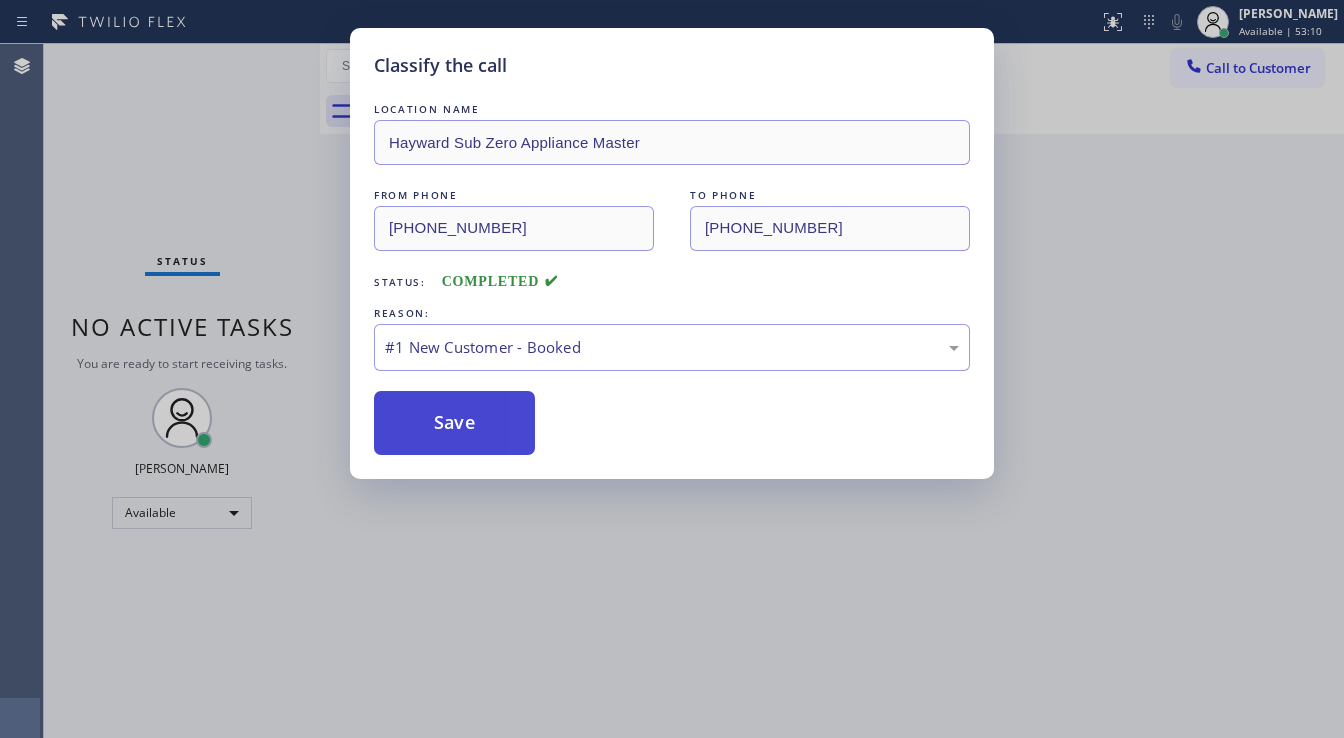 click on "Save" at bounding box center (454, 423) 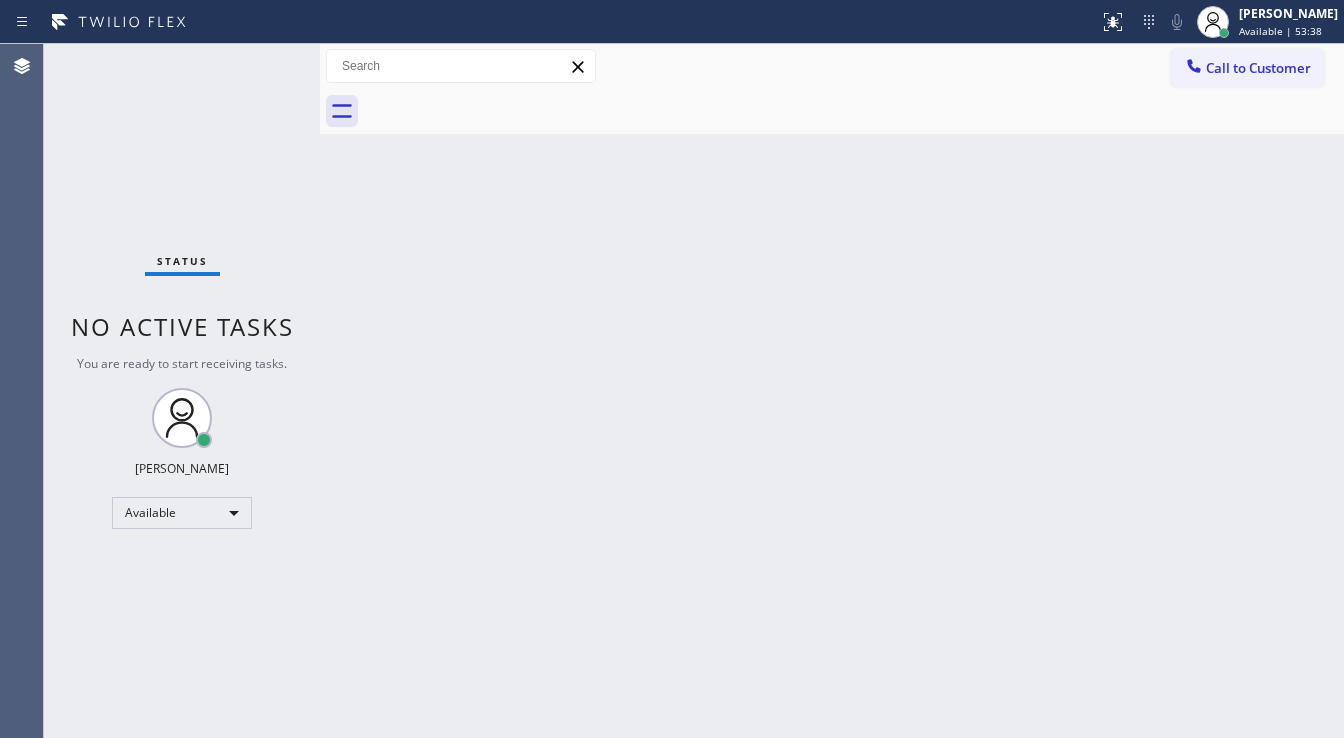 click on "Status   No active tasks     You are ready to start receiving tasks.   [PERSON_NAME]" at bounding box center (182, 391) 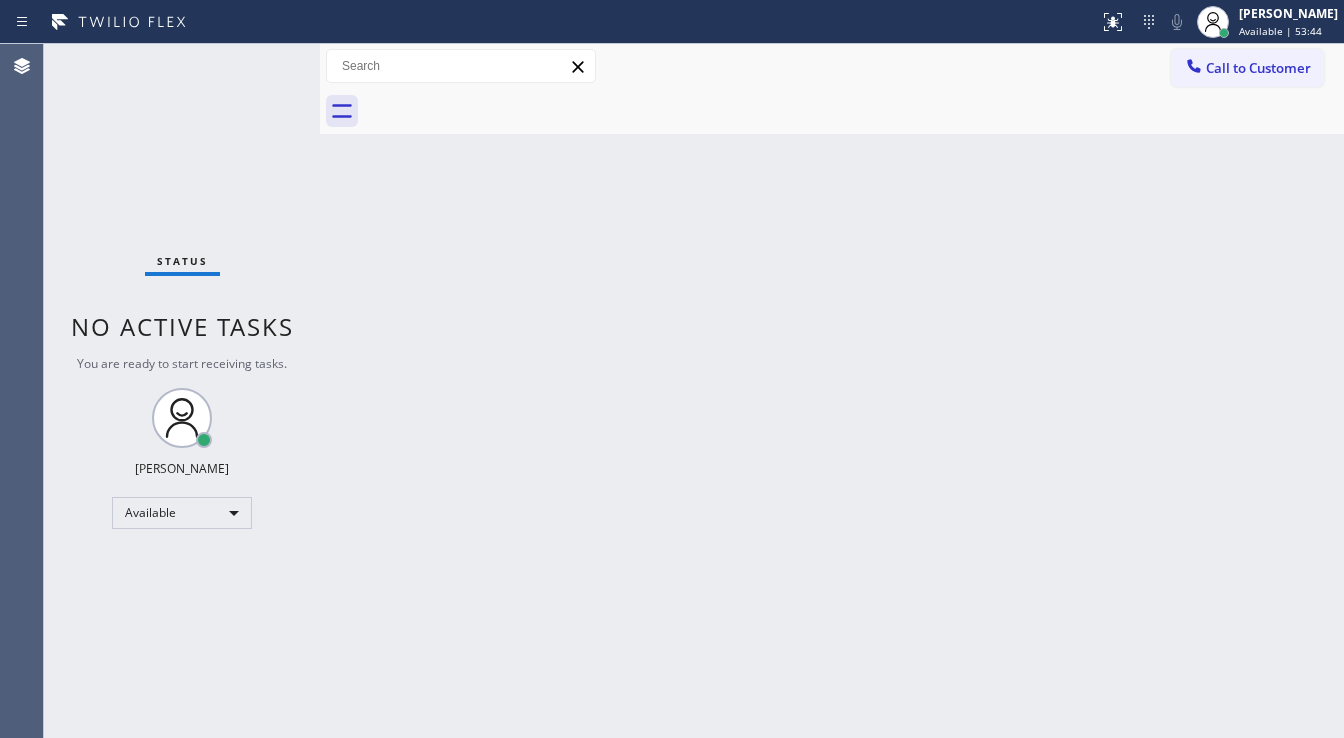 click on "Status   No active tasks     You are ready to start receiving tasks.   [PERSON_NAME]" at bounding box center (182, 391) 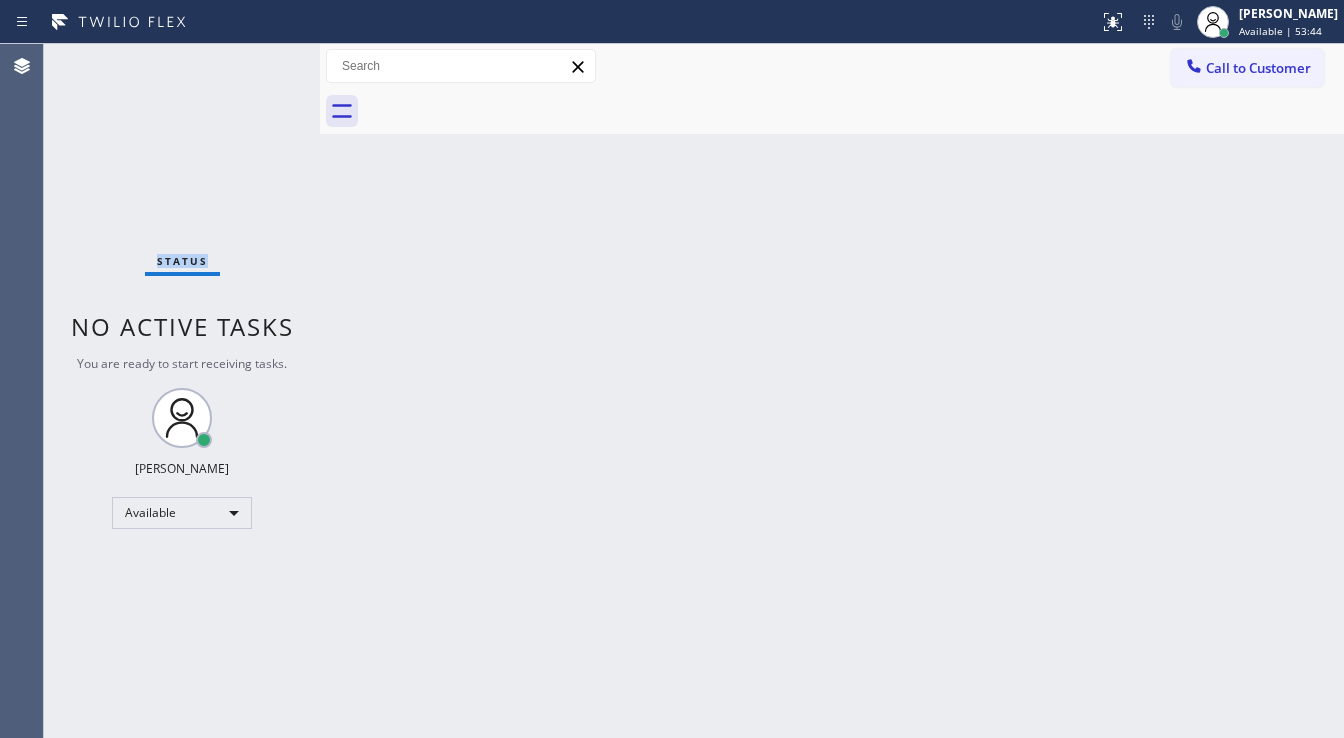 click on "Status   No active tasks     You are ready to start receiving tasks.   [PERSON_NAME]" at bounding box center [182, 391] 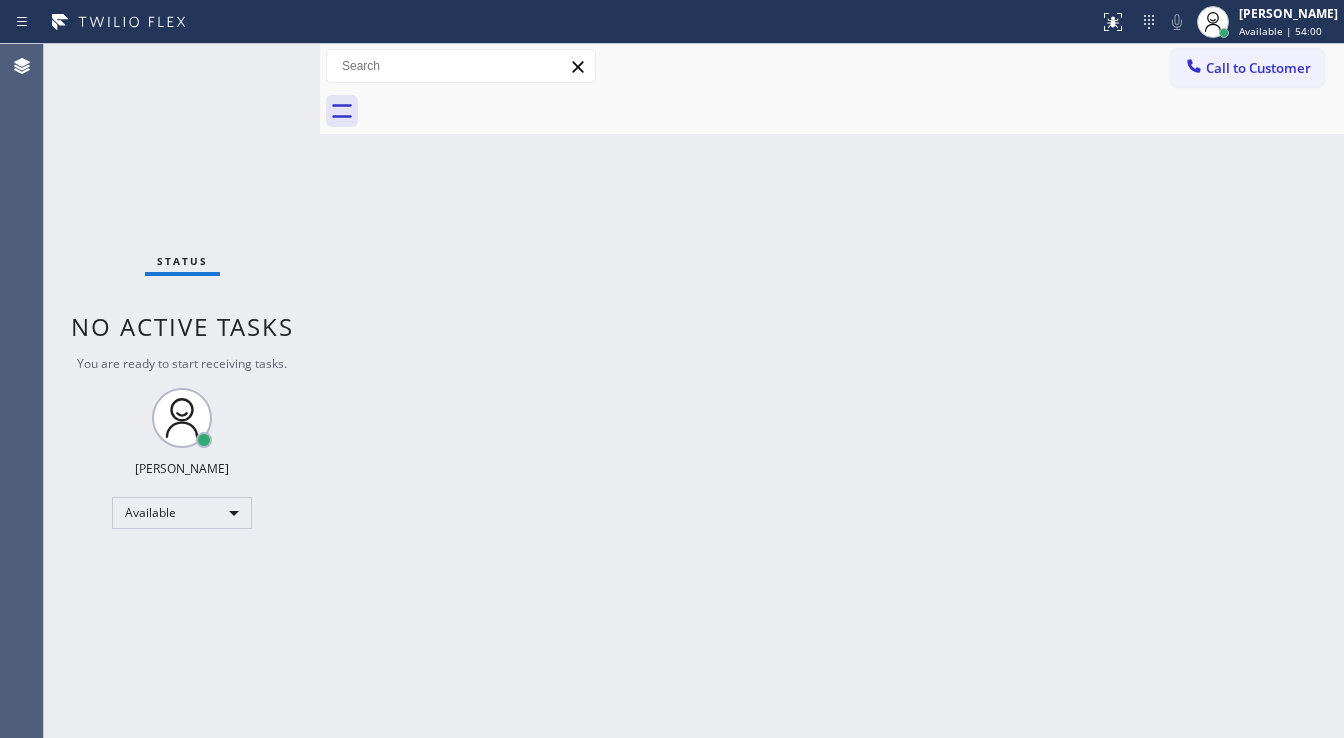 drag, startPoint x: 98, startPoint y: 334, endPoint x: 91, endPoint y: 343, distance: 11.401754 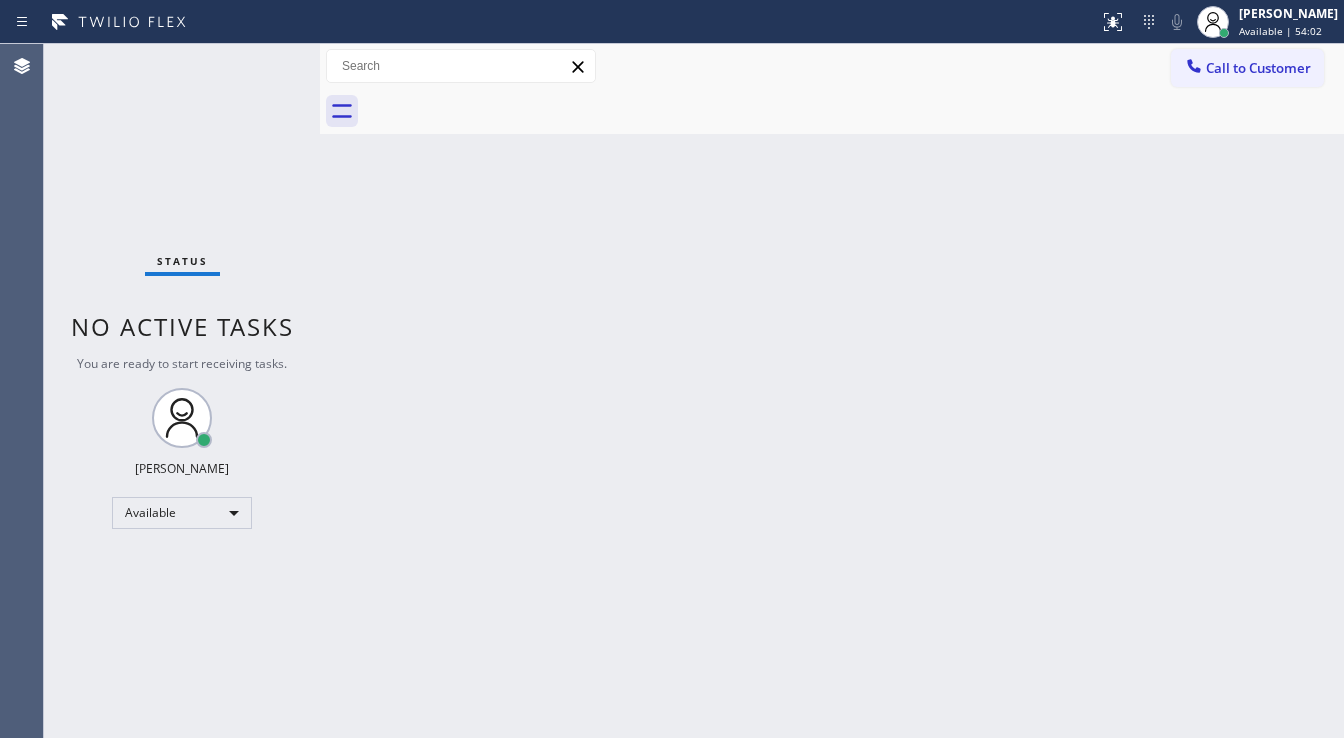 click on "Back to Dashboard Change Sender ID Customers Technicians Select a contact Outbound call Technician Search Technician Your caller id phone number Your caller id phone number Call Technician info Name   Phone none Address none Change Sender ID HVAC [PHONE_NUMBER] 5 Star Appliance [PHONE_NUMBER] Appliance Repair [PHONE_NUMBER] Plumbing [PHONE_NUMBER] Air Duct Cleaning [PHONE_NUMBER]  Electricians [PHONE_NUMBER] Cancel Change Check personal SMS Reset Change No tabs Call to Customer Outbound call Location AR B2B SMS Your caller id phone number [PHONE_NUMBER] Customer number Call Outbound call Technician Search Technician Your caller id phone number Your caller id phone number Call" at bounding box center [832, 391] 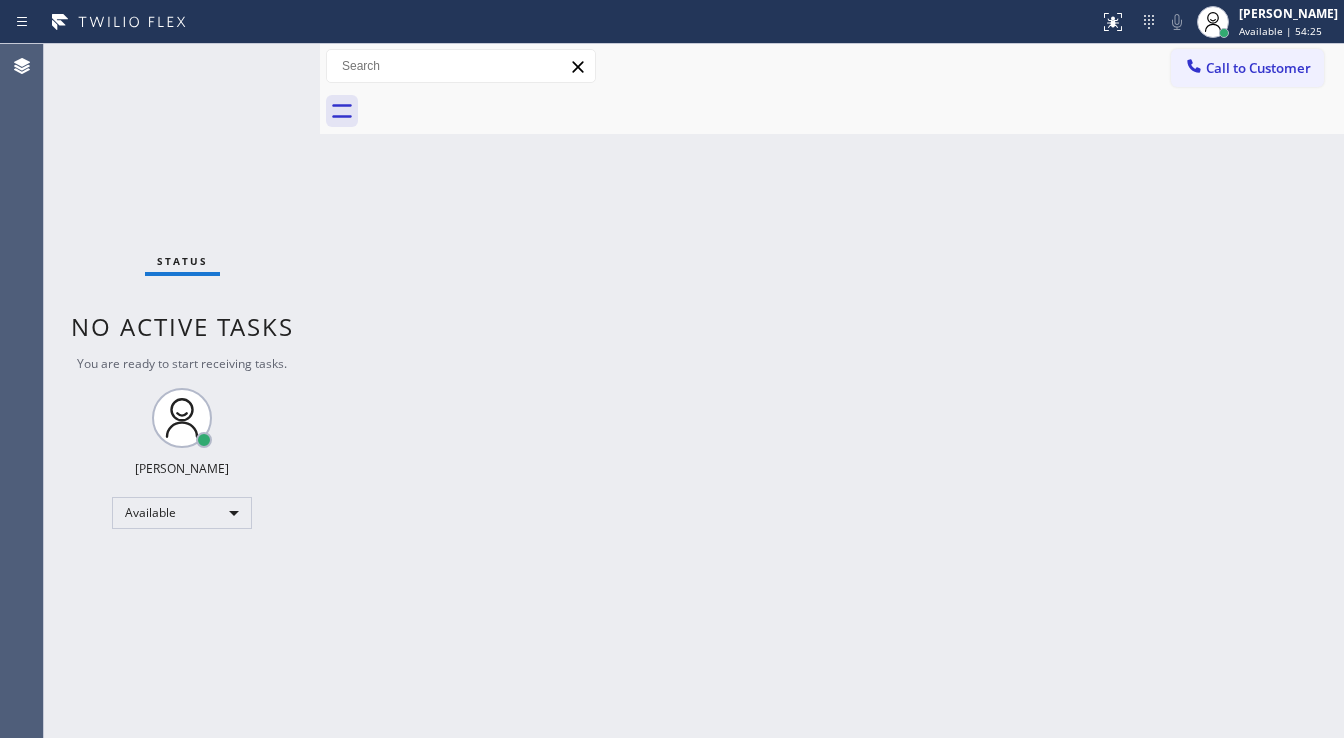 click at bounding box center (549, 22) 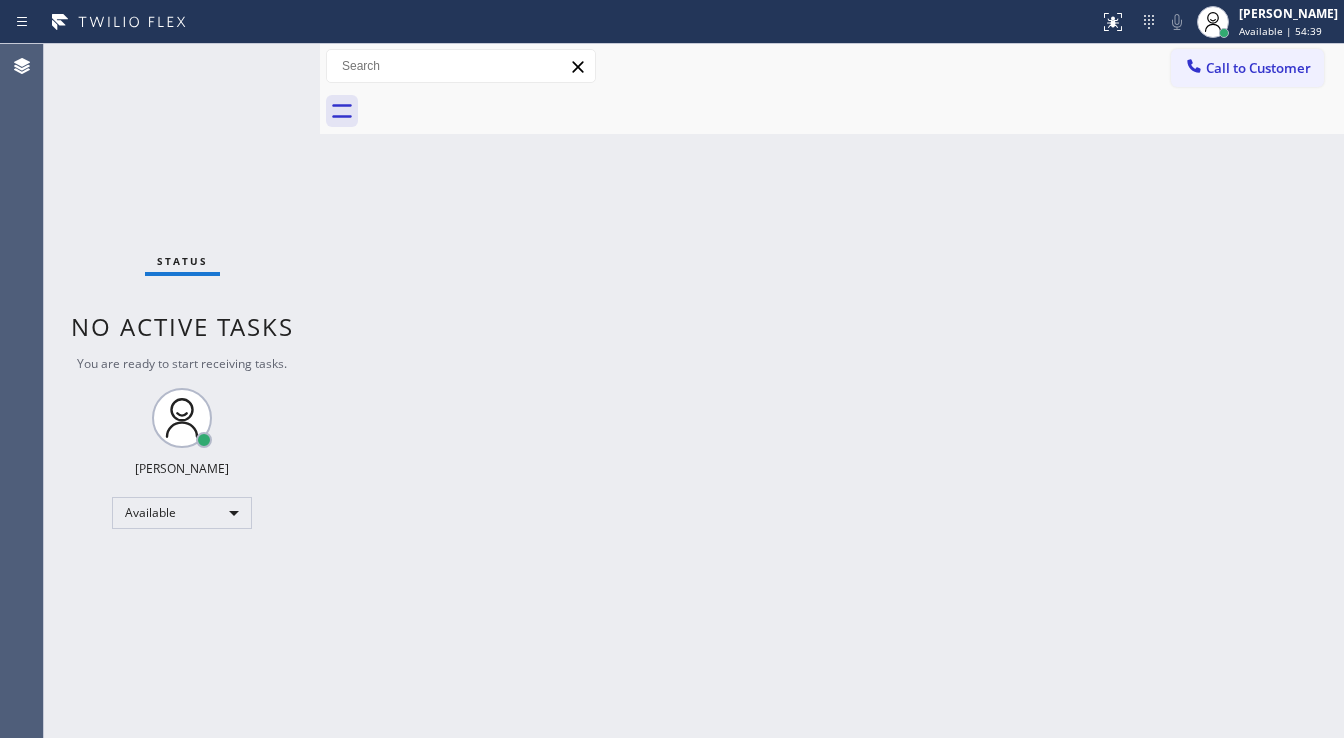 click on "Status   No active tasks     You are ready to start receiving tasks.   [PERSON_NAME]" at bounding box center [182, 391] 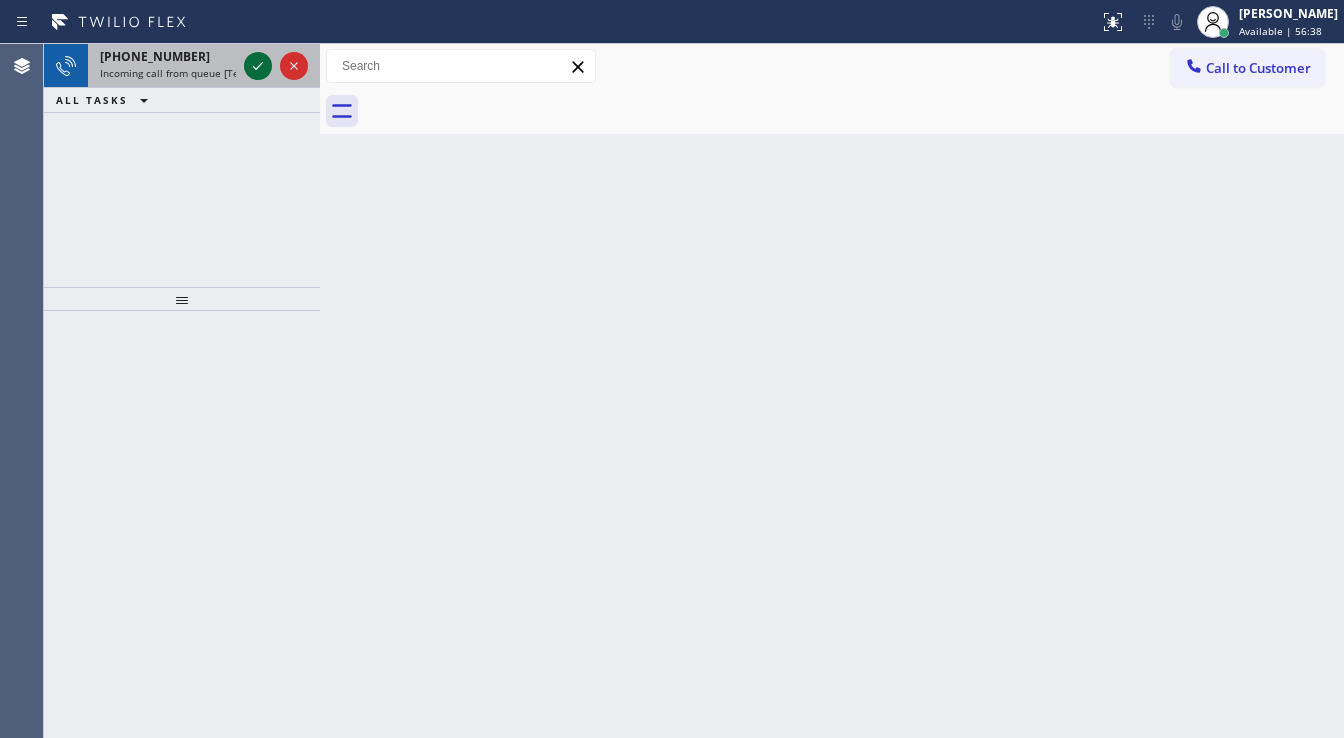 click 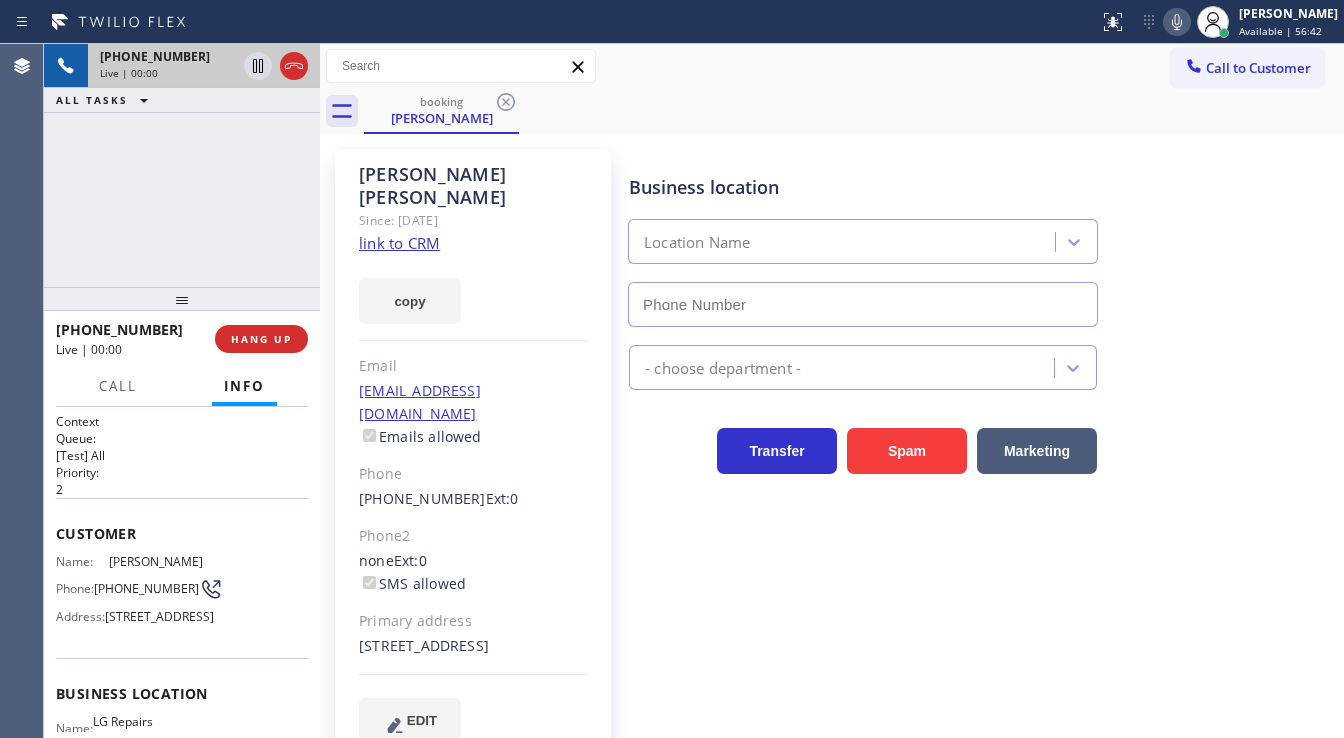 type on "[PHONE_NUMBER]" 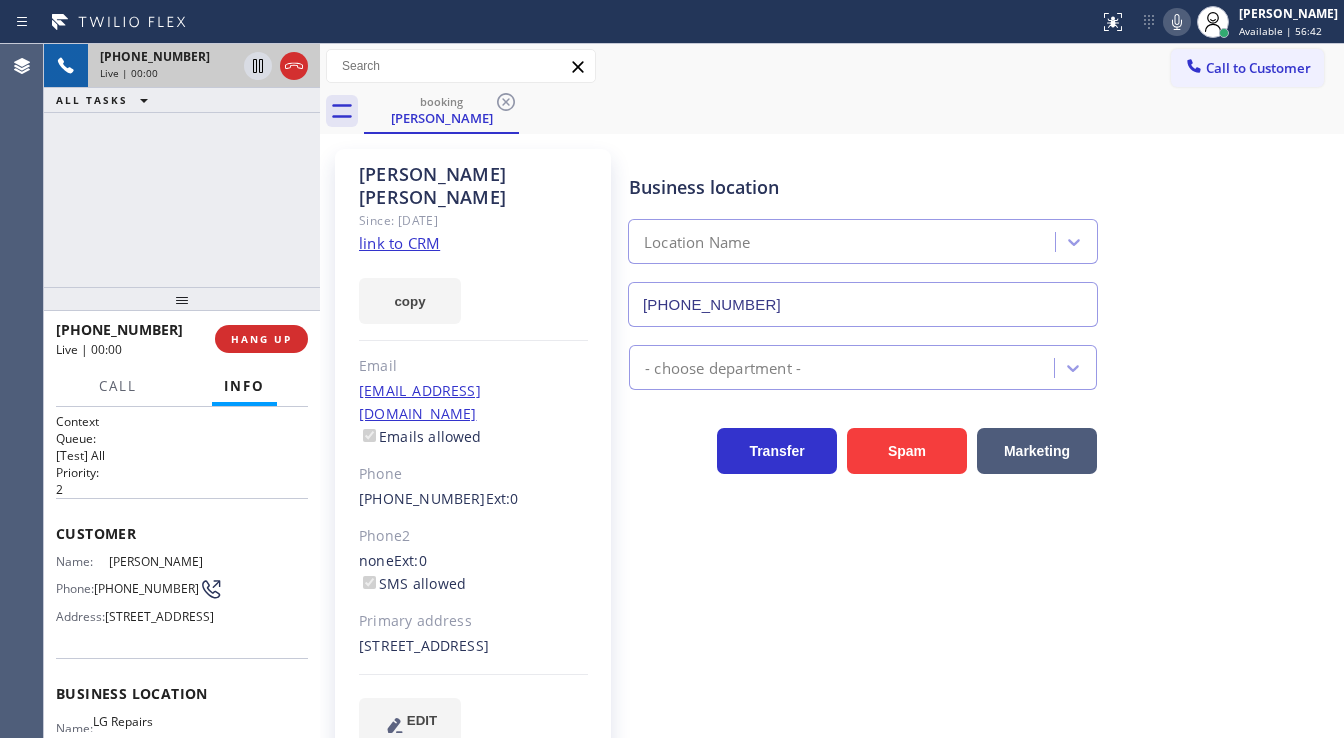 click on "[PHONE_NUMBER] Live | 00:00 ALL TASKS ALL TASKS ACTIVE TASKS TASKS IN WRAP UP" at bounding box center (182, 165) 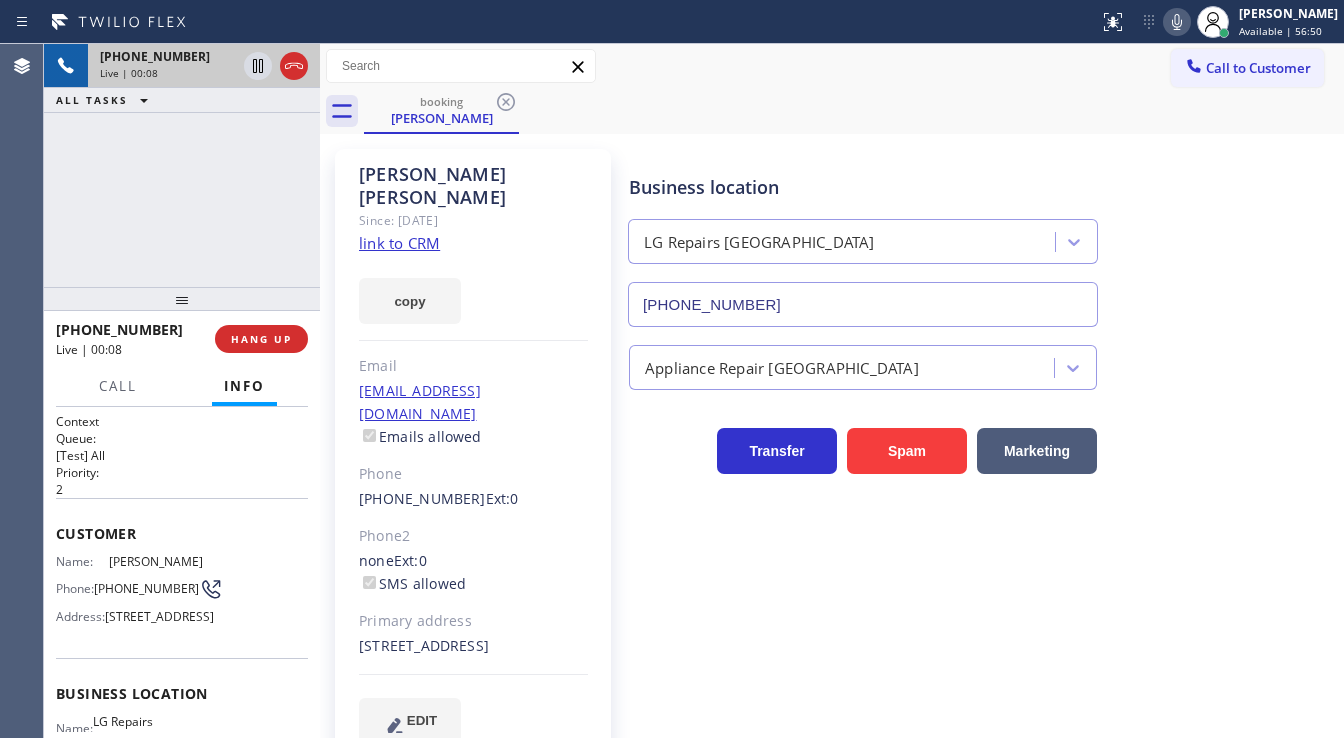 click on "[PHONE_NUMBER] Live | 00:08 ALL TASKS ALL TASKS ACTIVE TASKS TASKS IN WRAP UP" at bounding box center (182, 165) 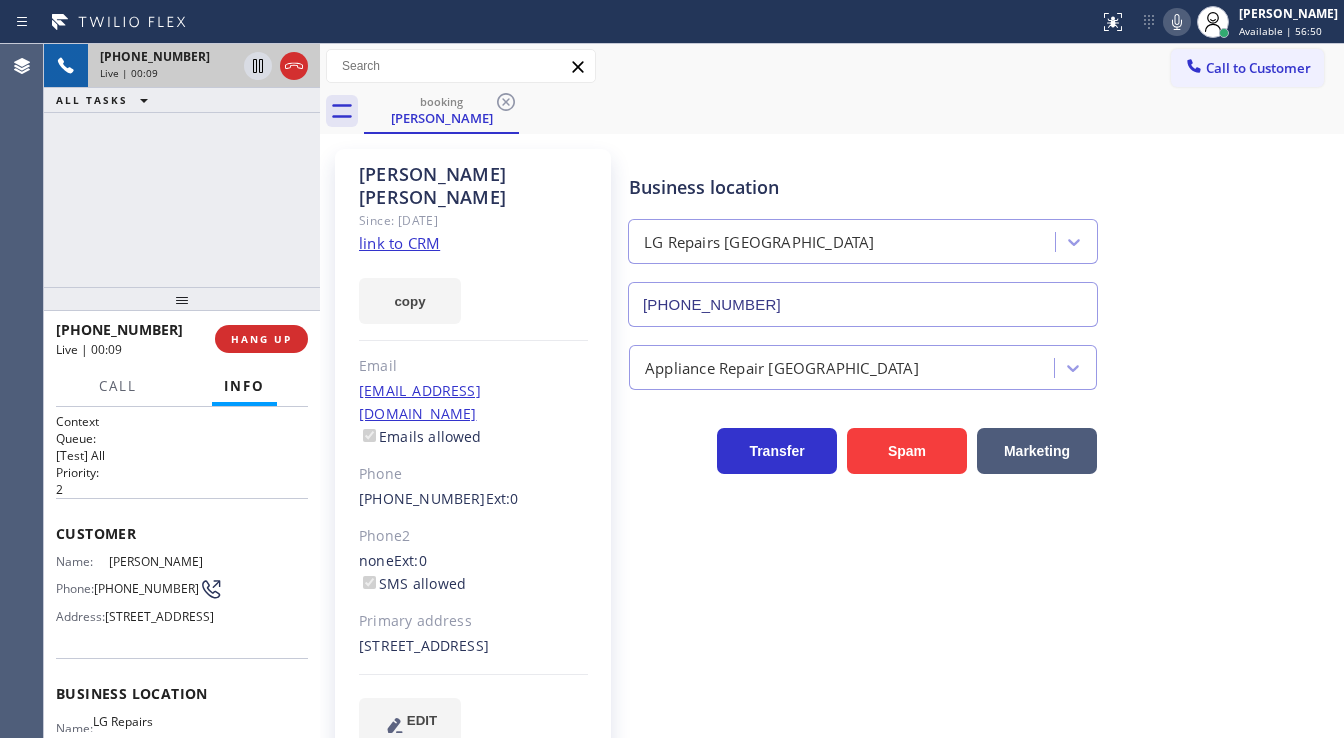 click on "link to CRM" 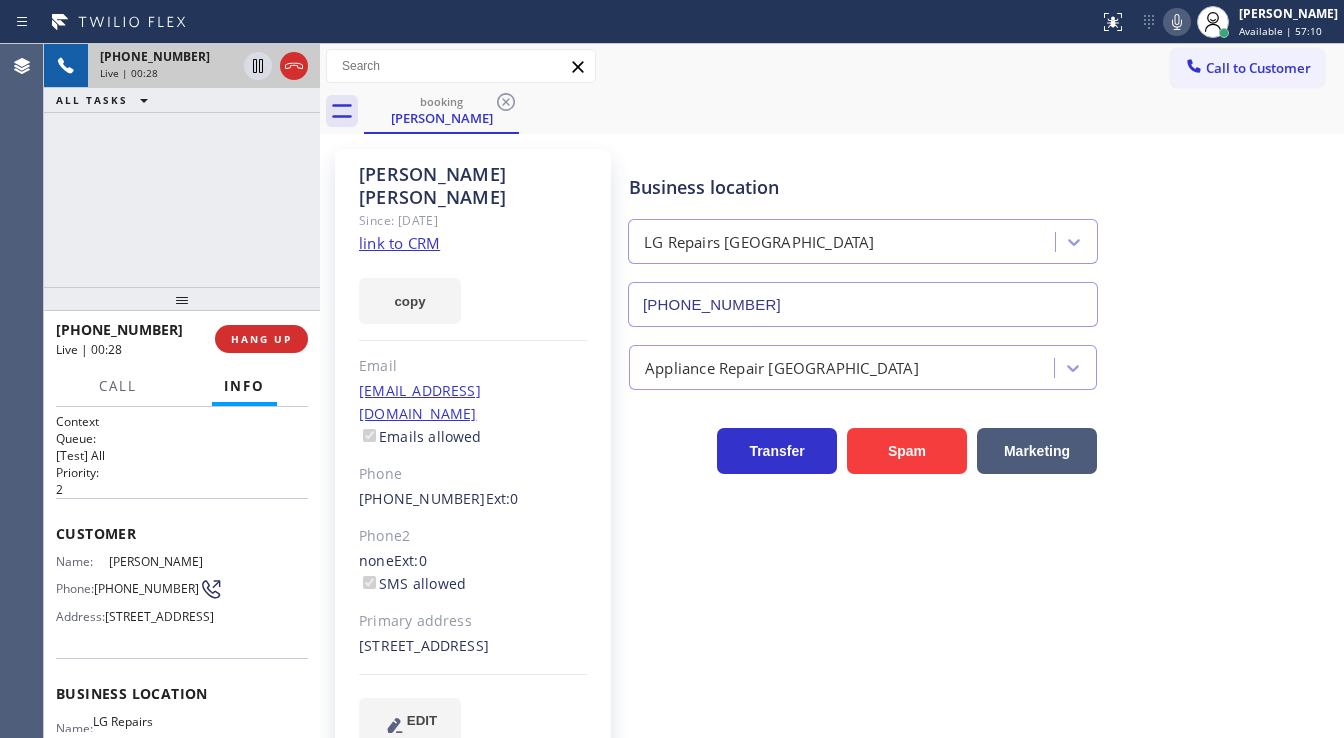 click on "[PHONE_NUMBER] Live | 00:28 ALL TASKS ALL TASKS ACTIVE TASKS TASKS IN WRAP UP" at bounding box center (182, 165) 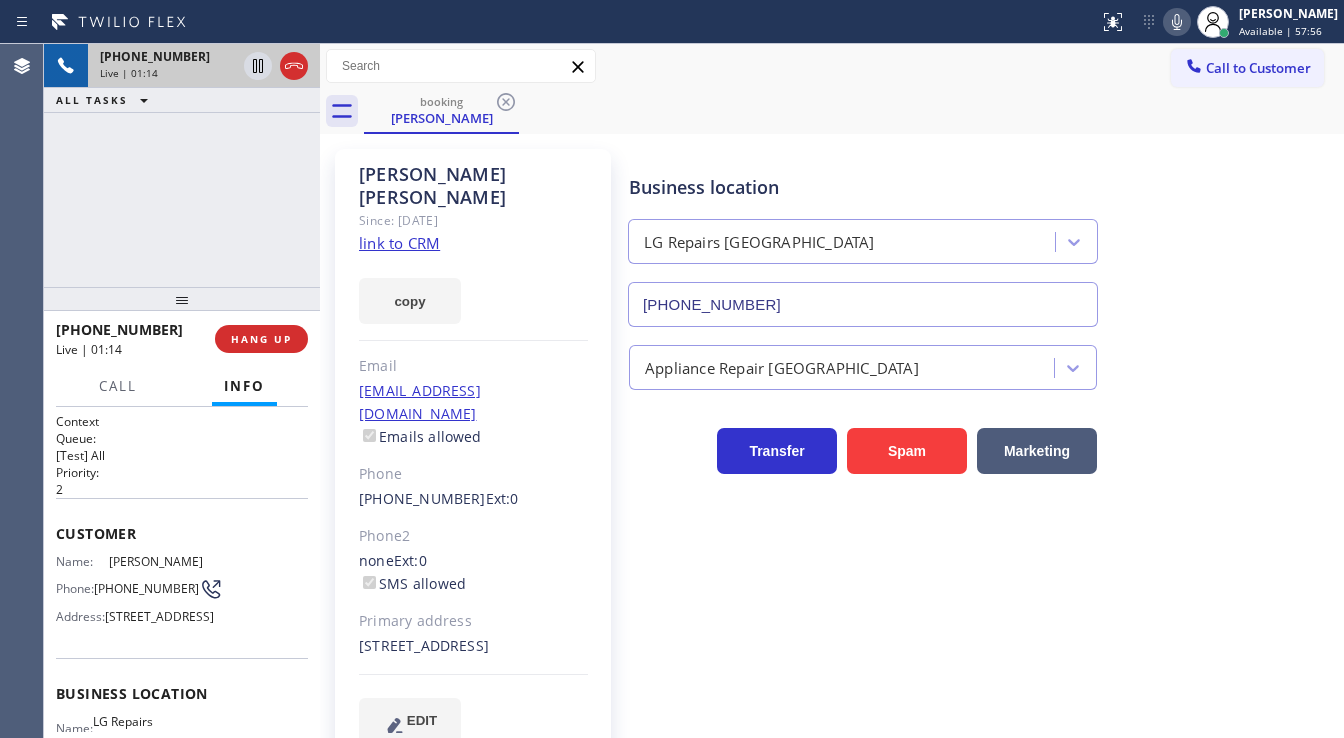 click 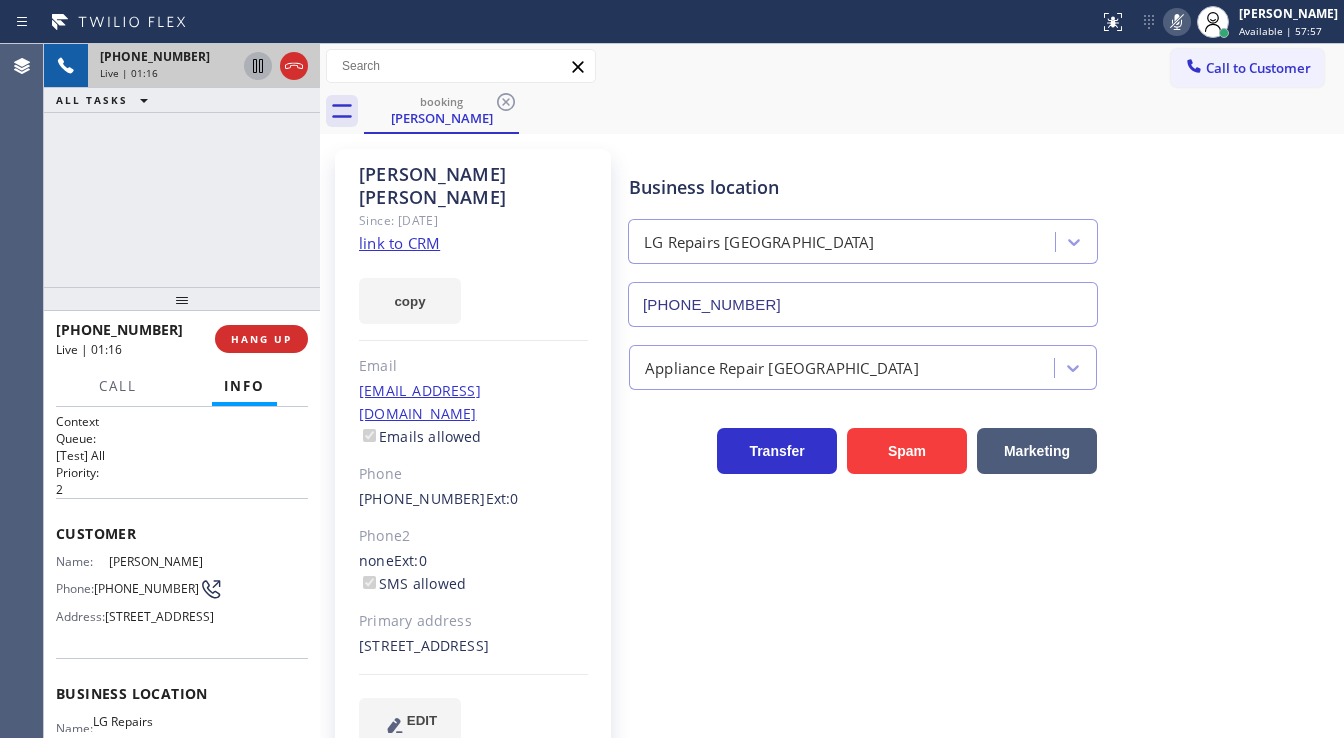 click 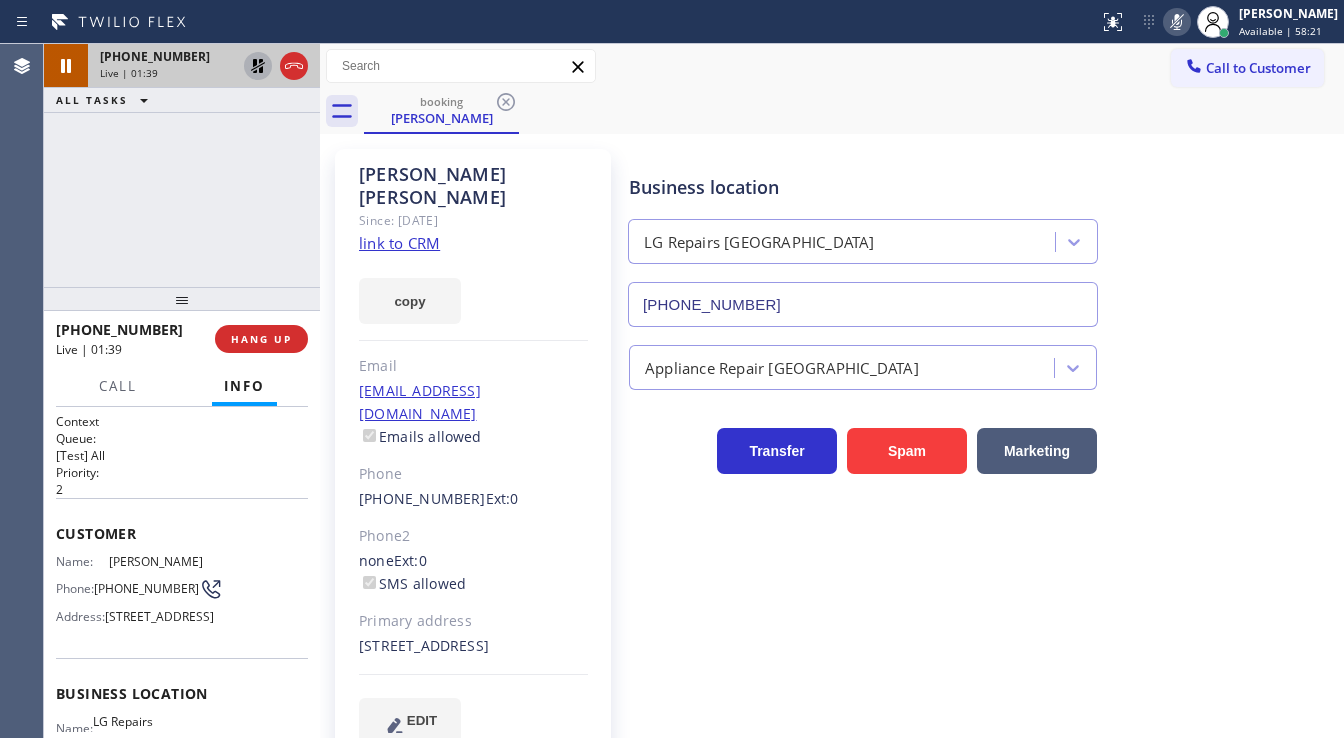 click on "[PHONE_NUMBER] Live | 01:39 ALL TASKS ALL TASKS ACTIVE TASKS TASKS IN WRAP UP" at bounding box center [182, 165] 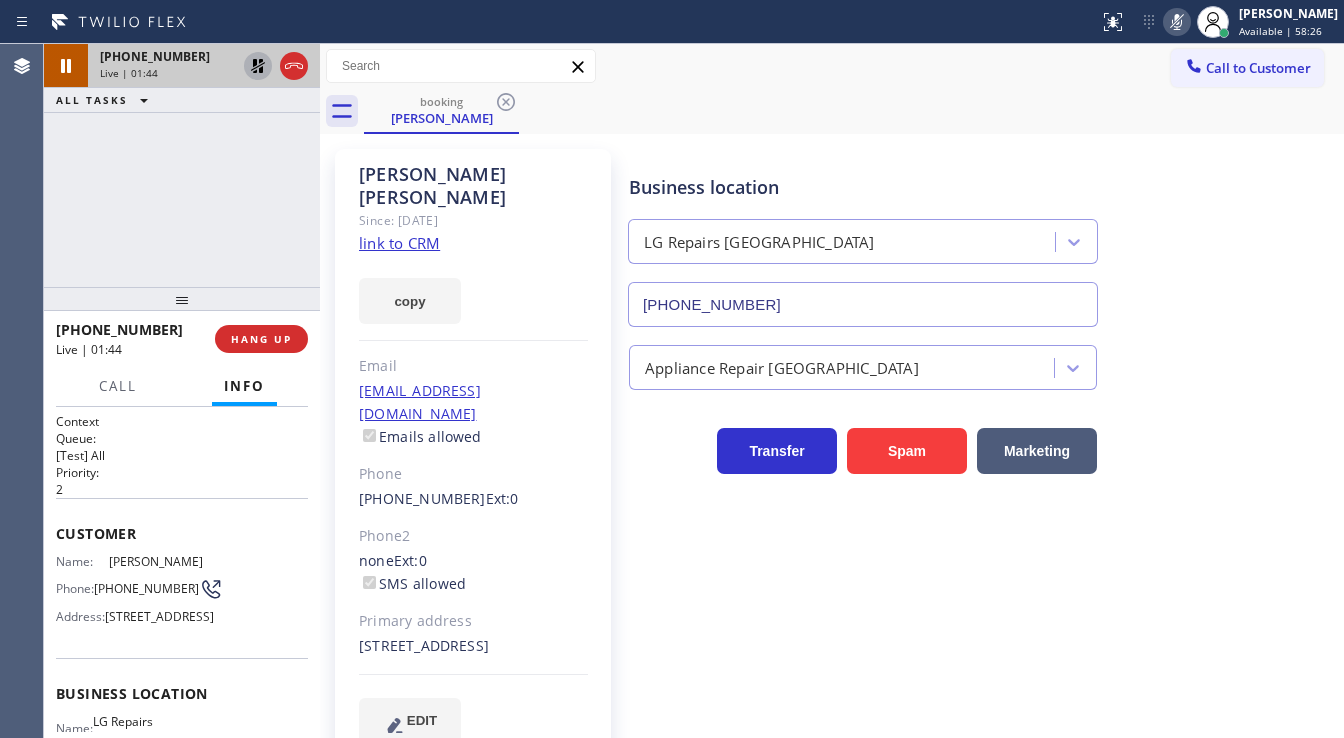 click on "[PHONE_NUMBER] Live | 01:44 ALL TASKS ALL TASKS ACTIVE TASKS TASKS IN WRAP UP" at bounding box center (182, 165) 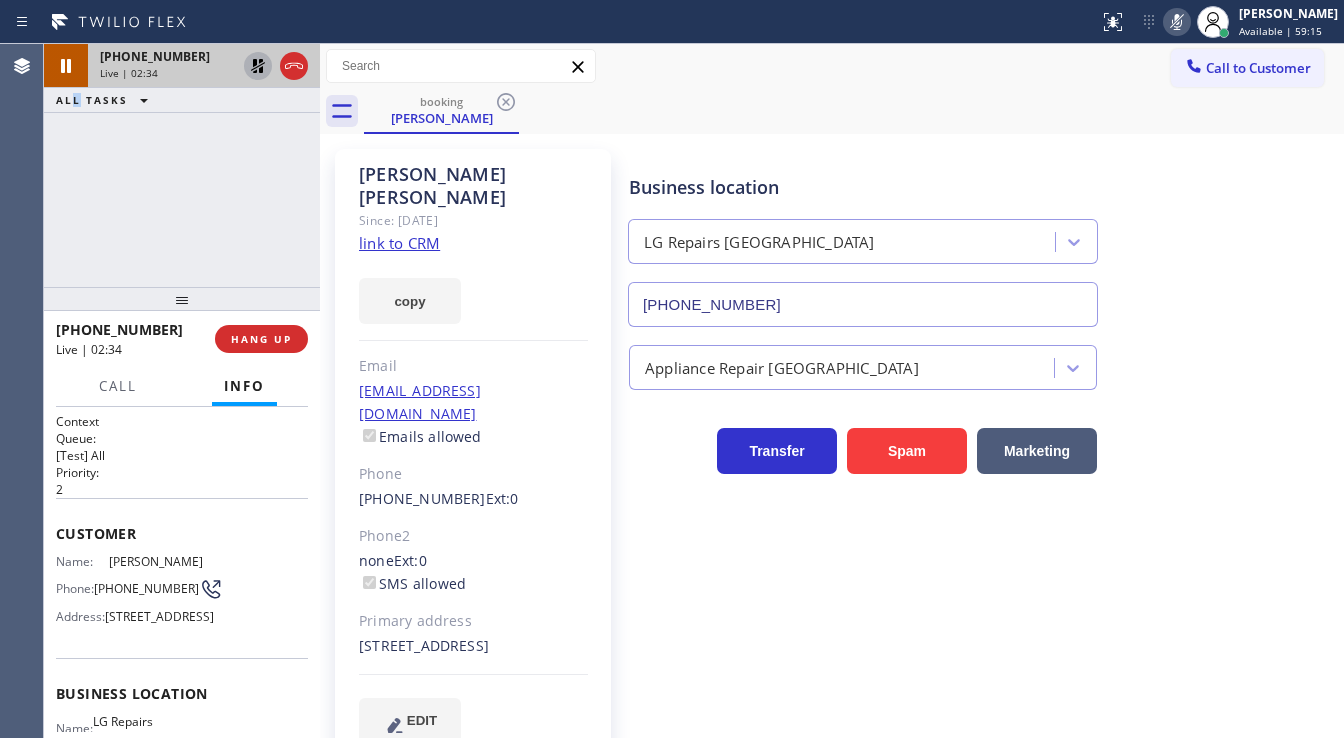 click 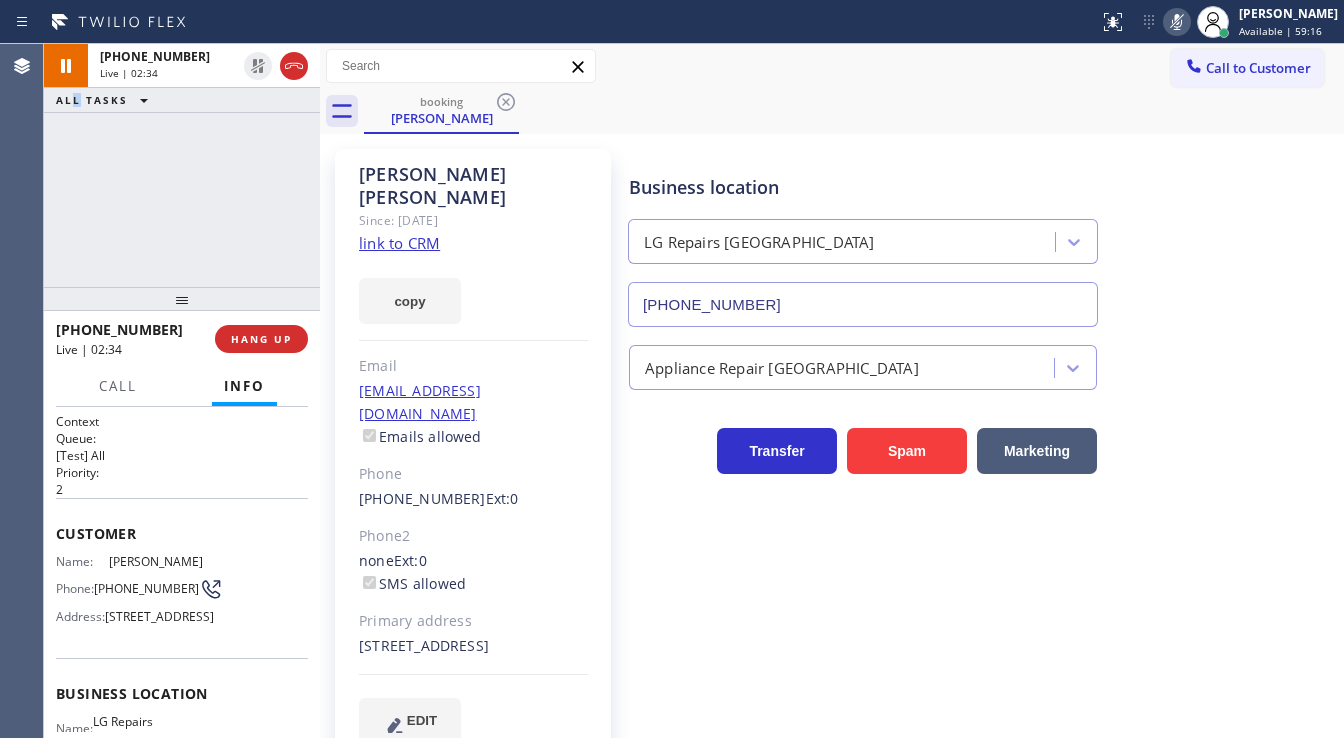 click 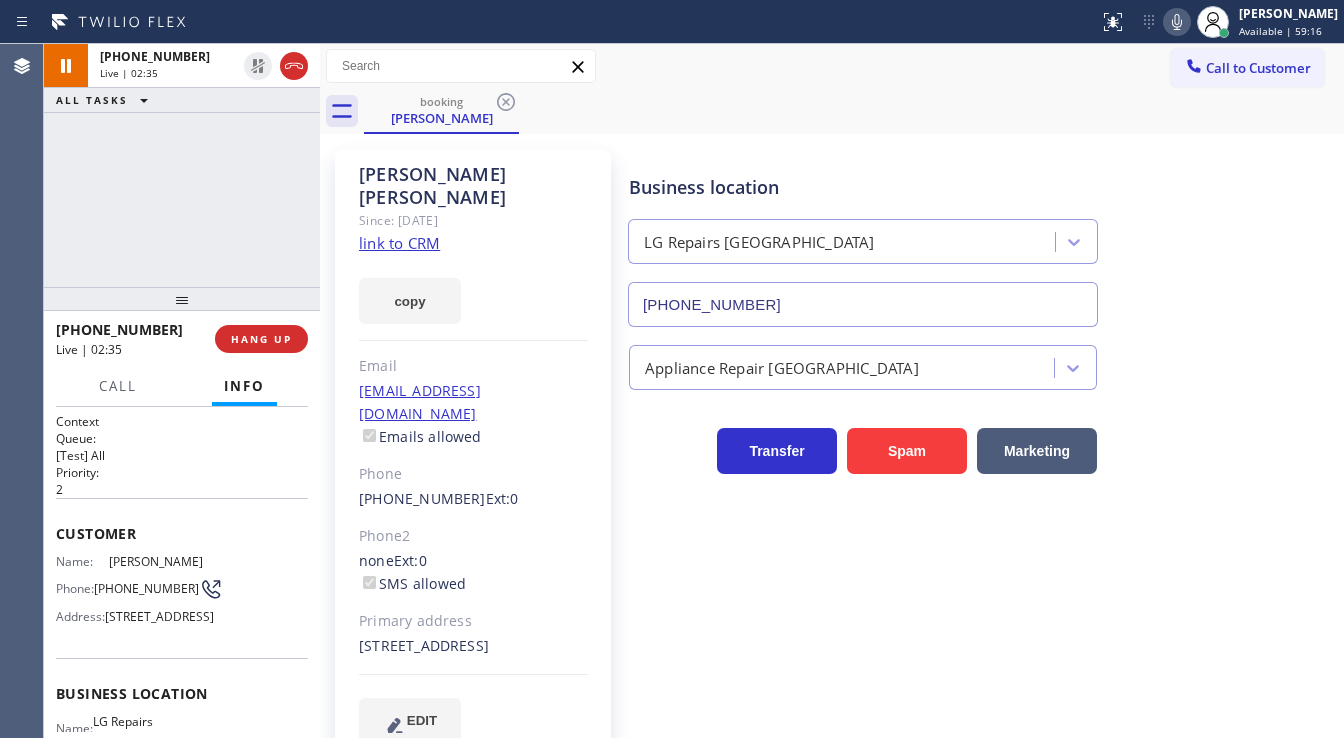 click on "Business location LG Repairs [GEOGRAPHIC_DATA] [PHONE_NUMBER]" at bounding box center [982, 236] 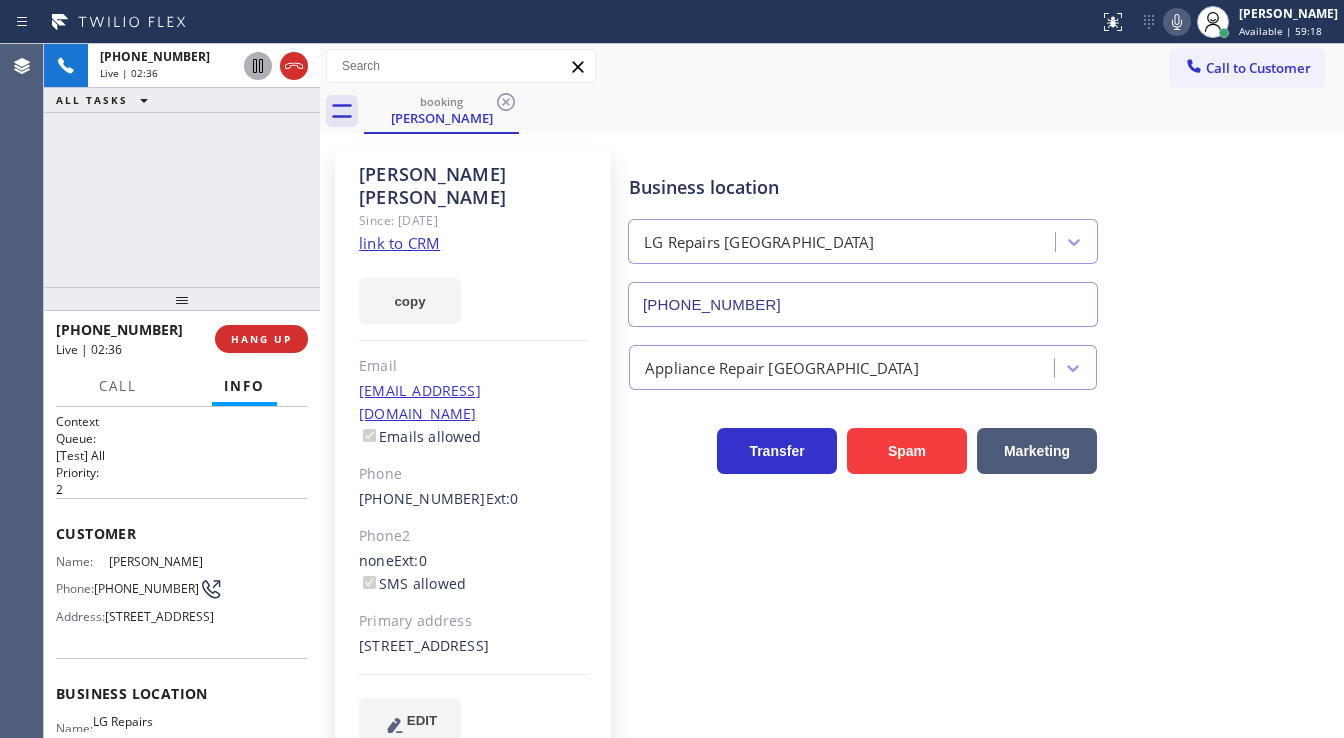 click on "[PHONE_NUMBER] Live | 02:36 ALL TASKS ALL TASKS ACTIVE TASKS TASKS IN WRAP UP" at bounding box center [182, 165] 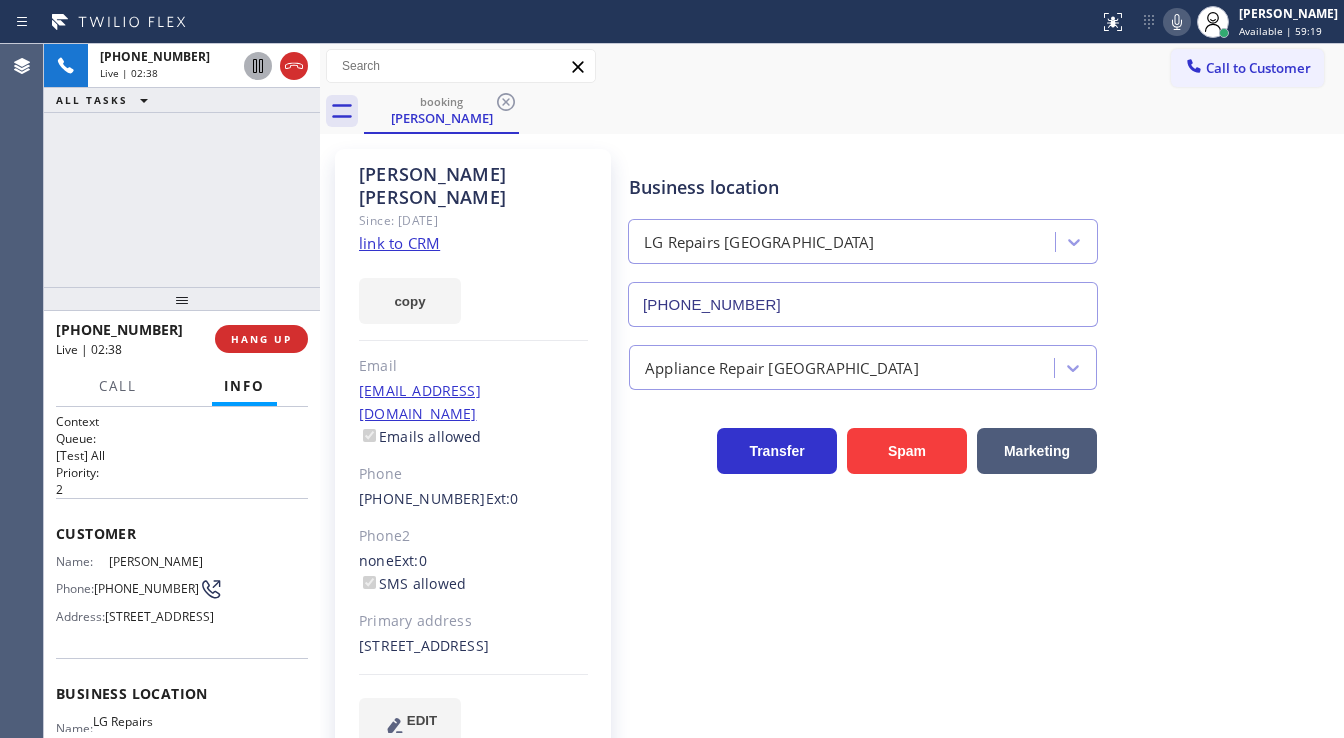 click on "[PERSON_NAME] Since: [DATE] link to CRM copy Email [EMAIL_ADDRESS][DOMAIN_NAME]  Emails allowed Phone [PHONE_NUMBER]  Ext:  0 Phone2 none  Ext:  0  SMS allowed Primary address  [STREET_ADDRESS] EDIT" at bounding box center [473, 458] 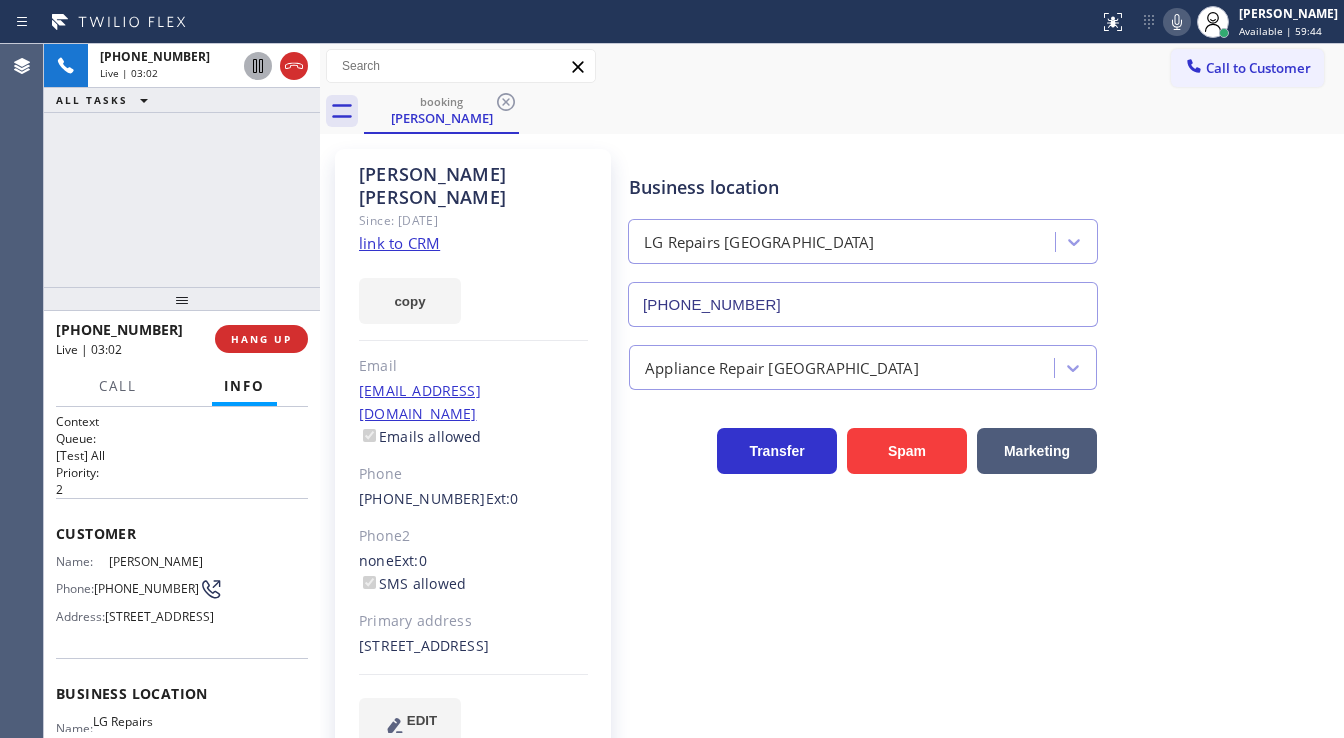 click on "[PHONE_NUMBER] Live | 03:02 ALL TASKS ALL TASKS ACTIVE TASKS TASKS IN WRAP UP" at bounding box center (182, 165) 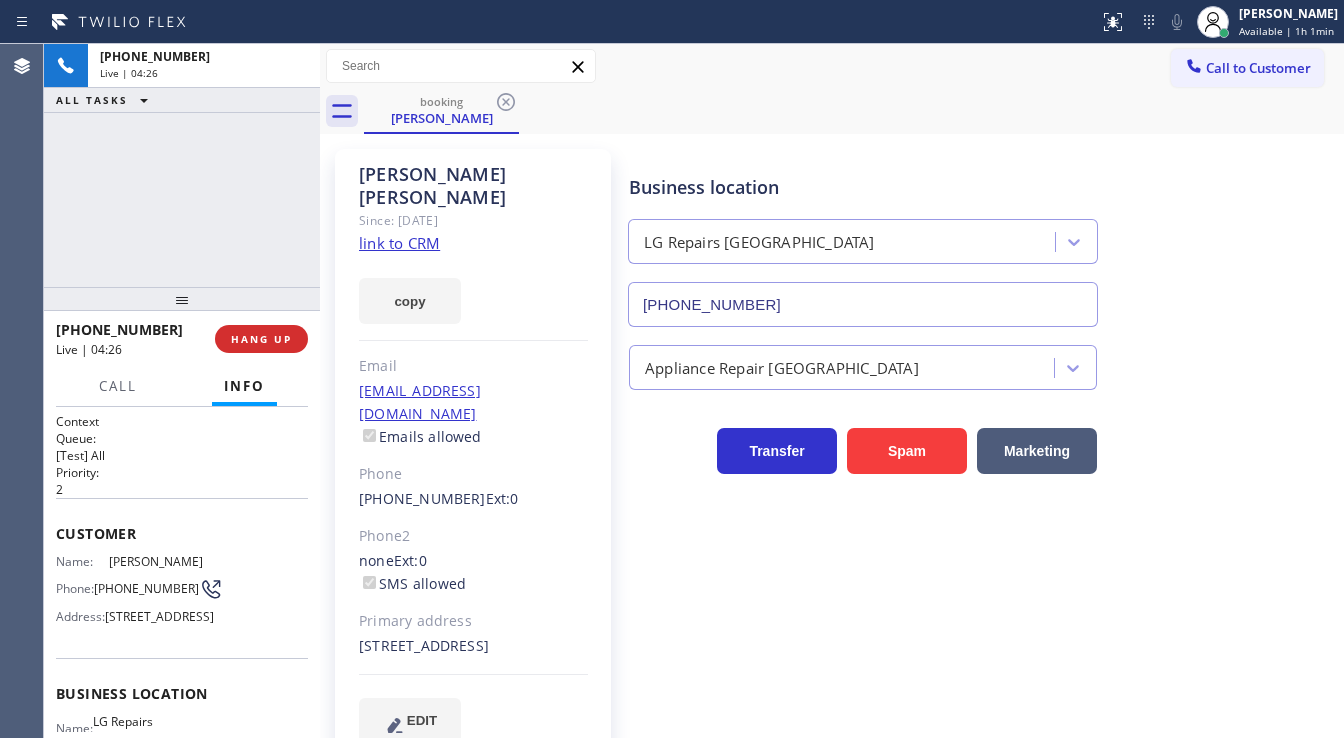 click on "[PHONE_NUMBER] Live | 04:26 ALL TASKS ALL TASKS ACTIVE TASKS TASKS IN WRAP UP" at bounding box center (182, 165) 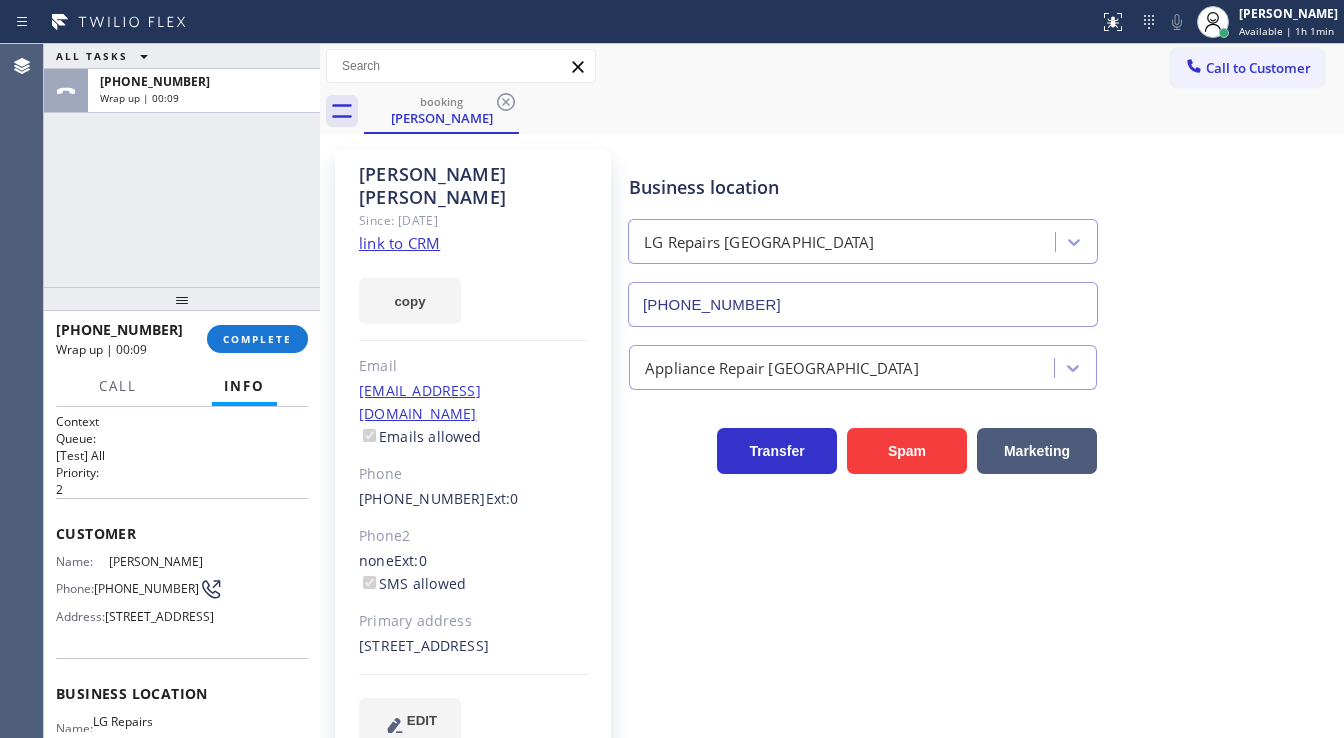 click on "Agent Desktop" at bounding box center (21, 391) 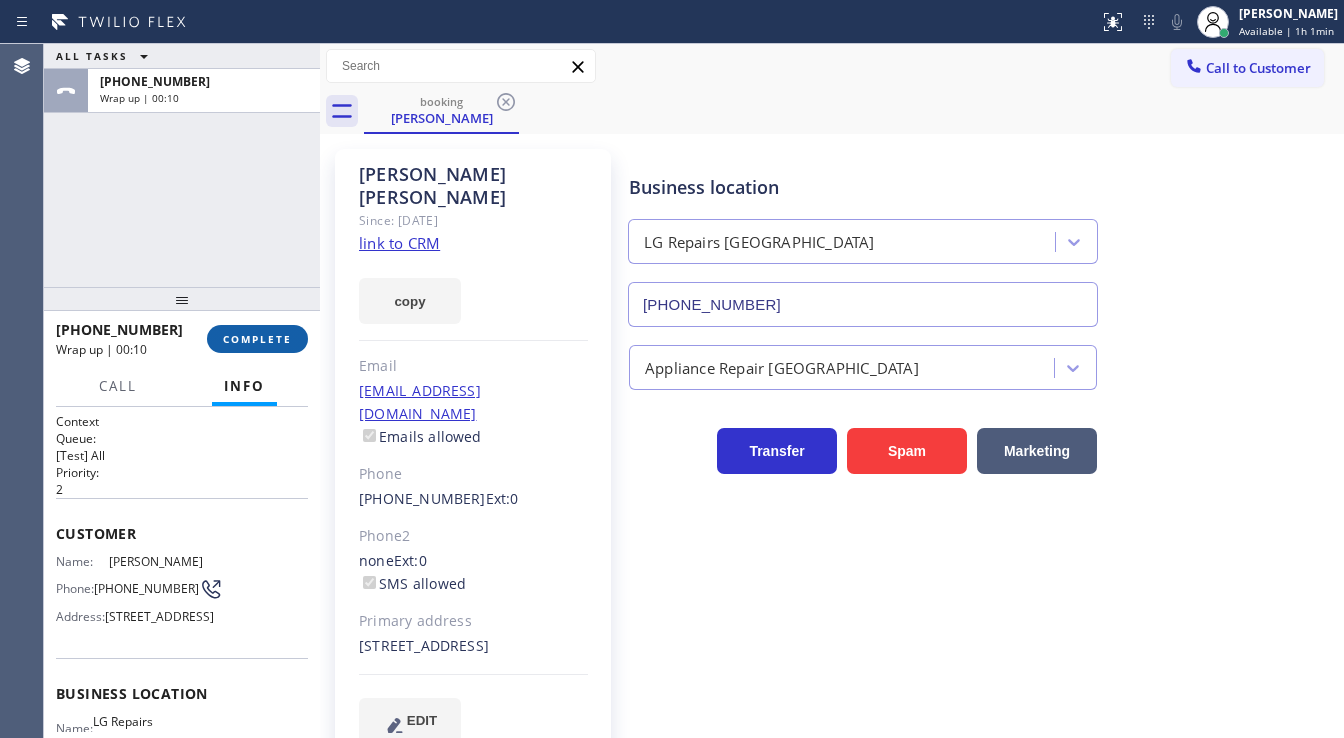 click on "COMPLETE" at bounding box center [257, 339] 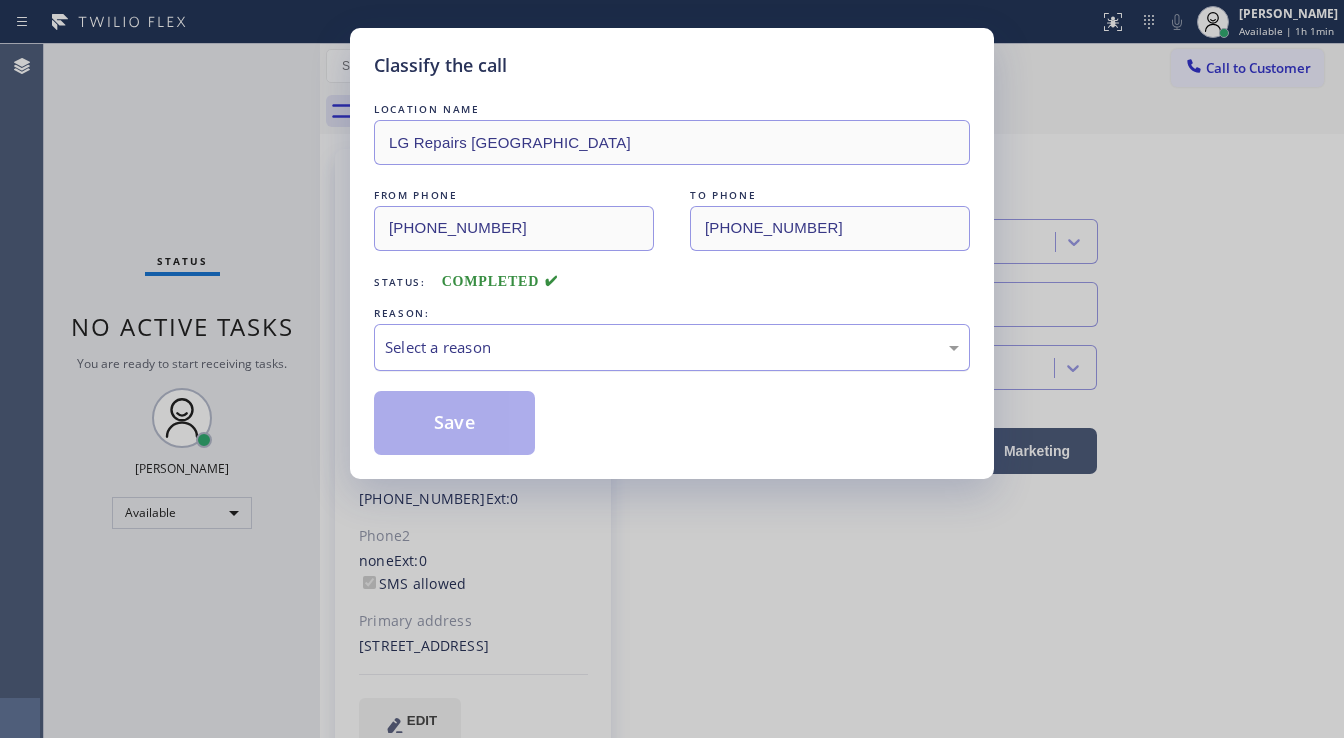 click on "Select a reason" at bounding box center [672, 347] 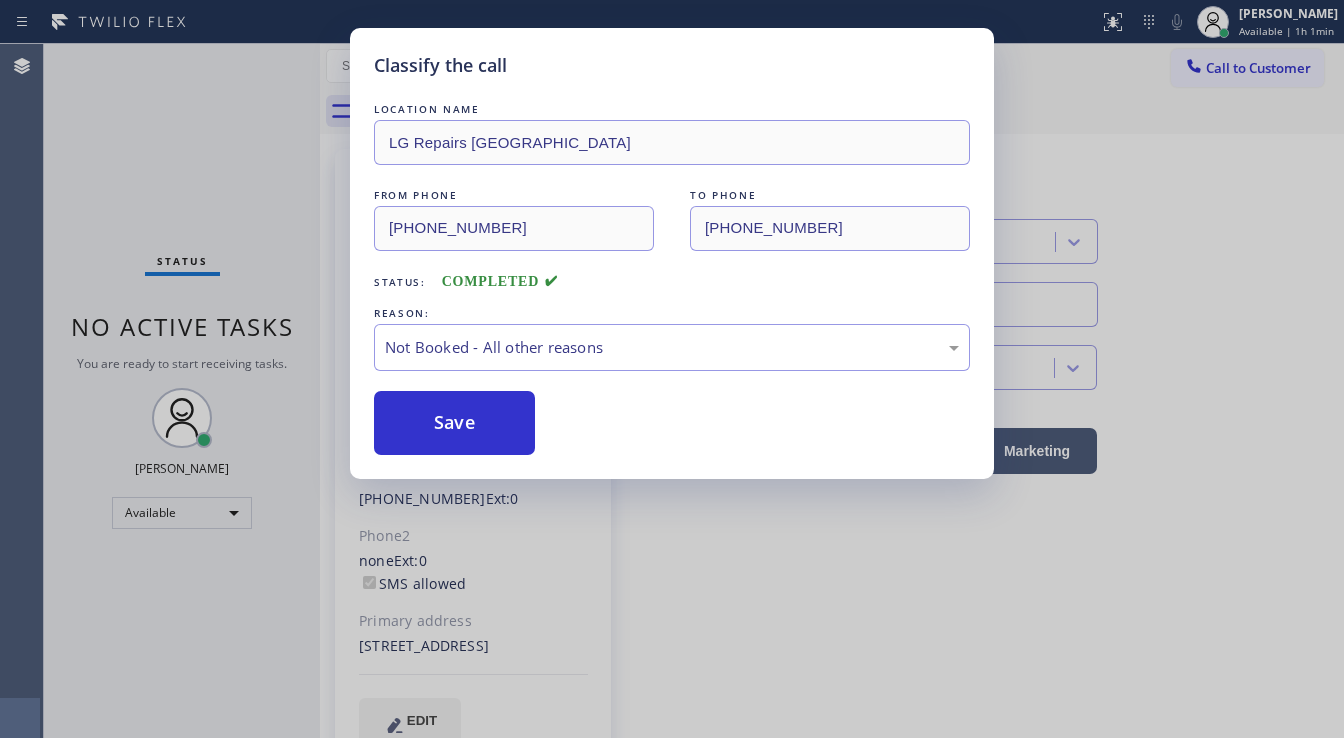 click on "Save" at bounding box center (454, 423) 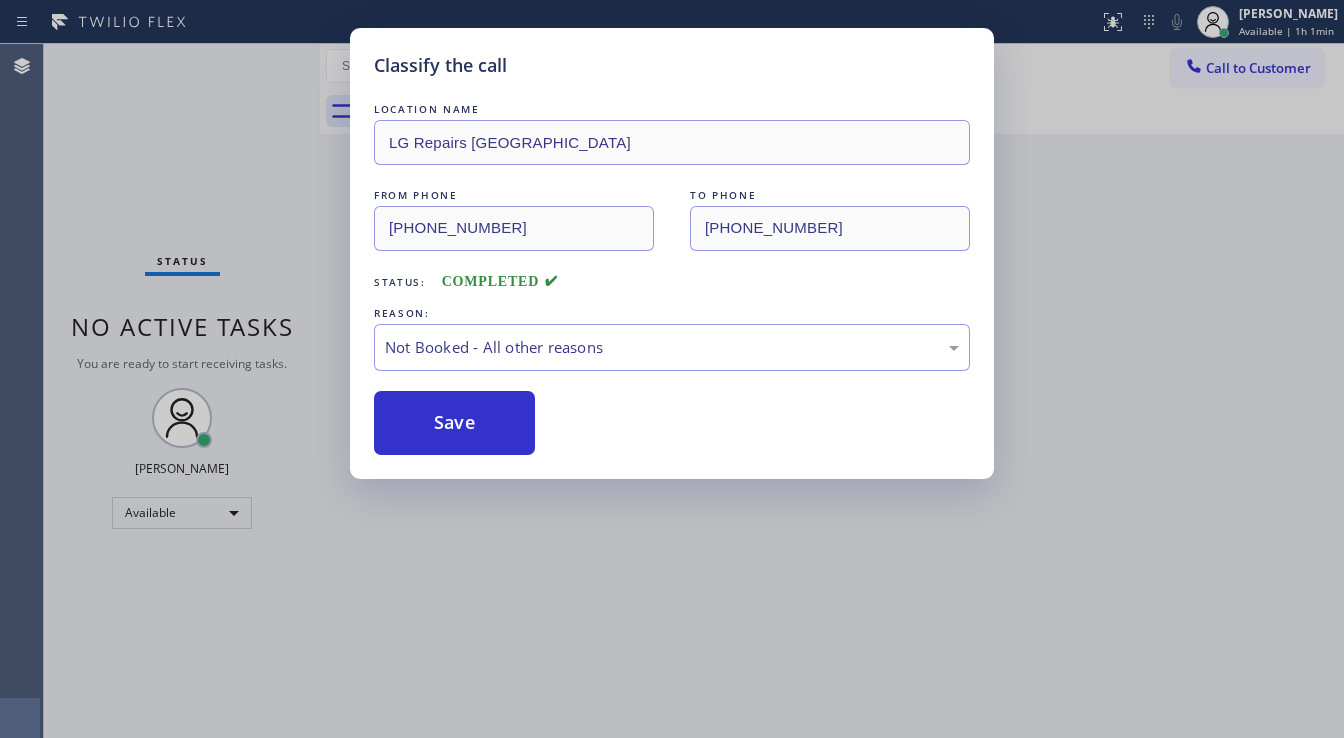 click on "Save" at bounding box center (454, 423) 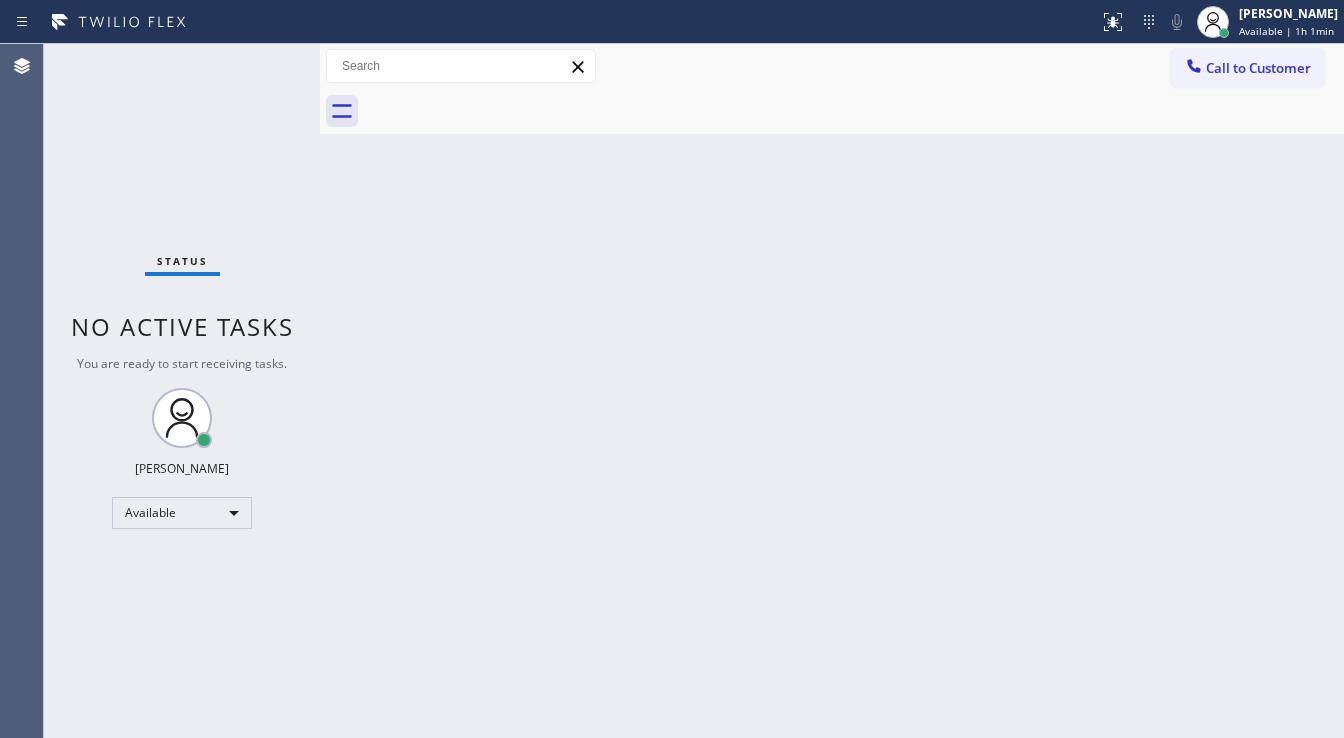 click on "Status   No active tasks     You are ready to start receiving tasks.   [PERSON_NAME]" at bounding box center (182, 391) 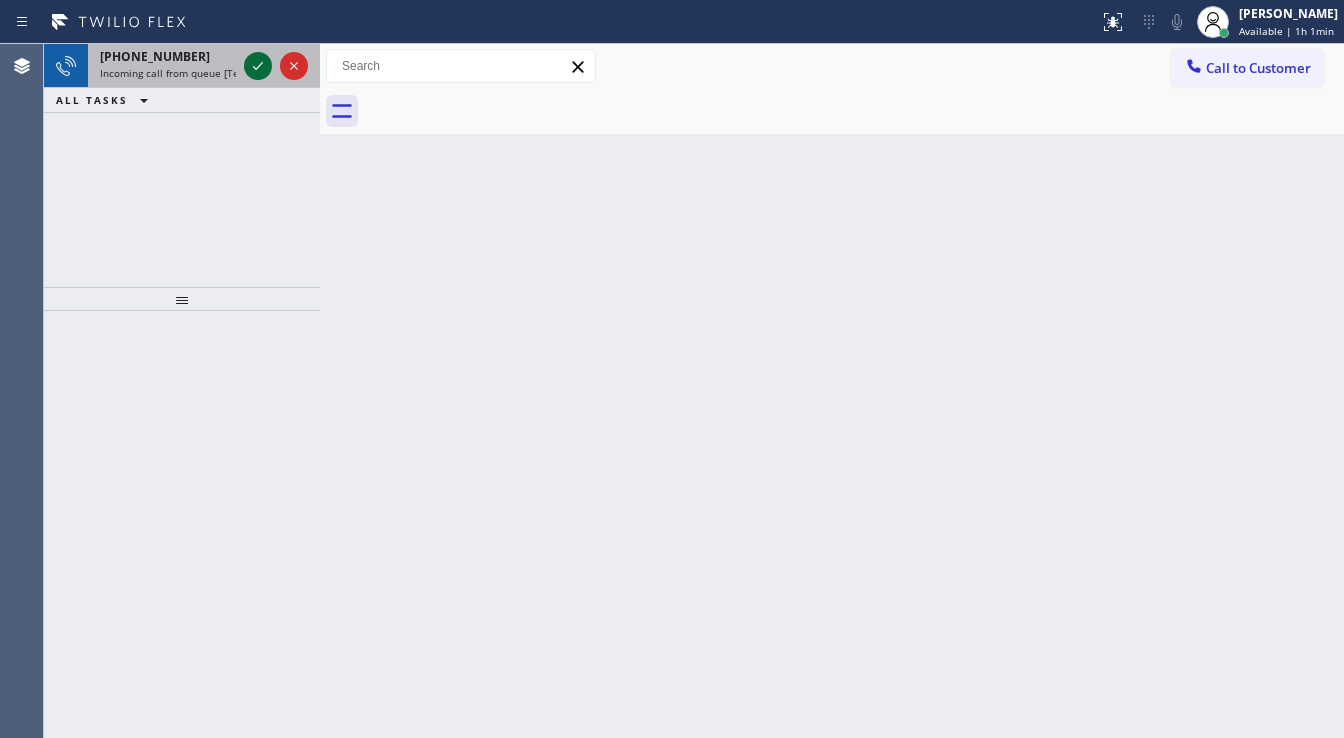 click at bounding box center [258, 66] 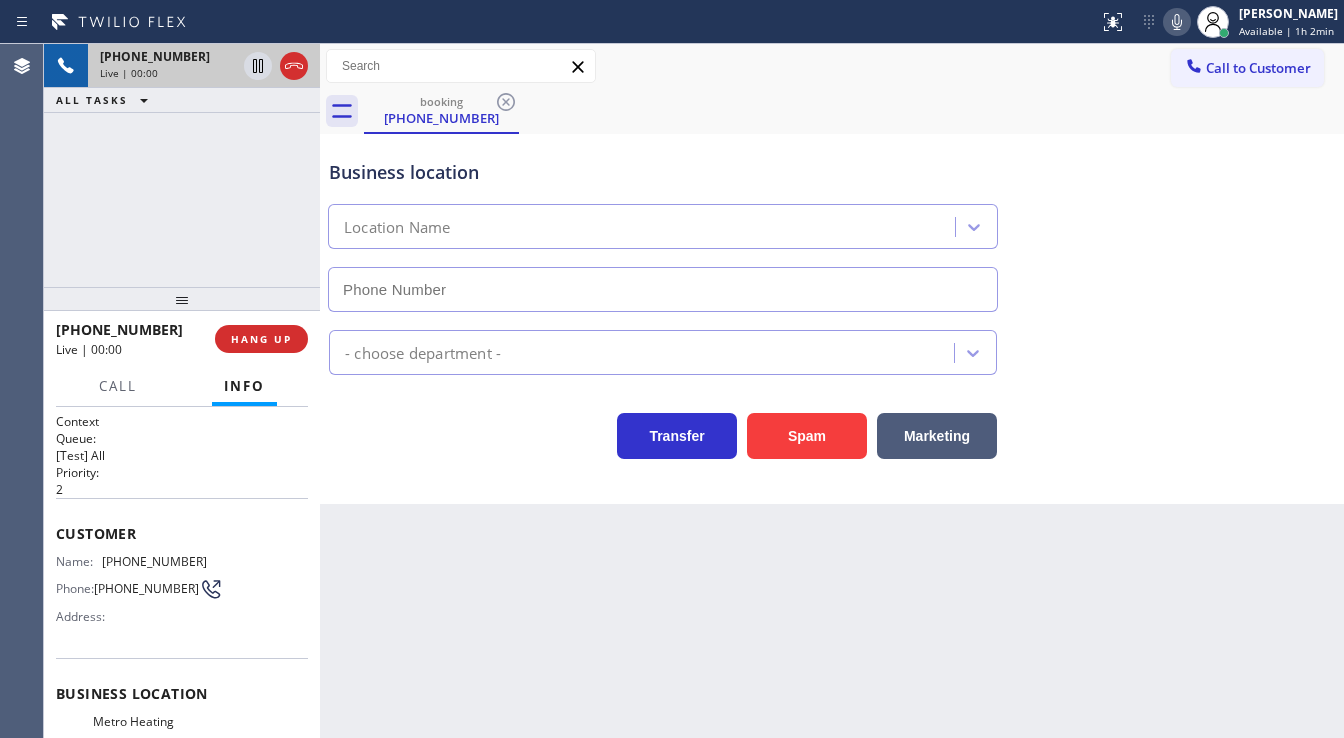 type on "[PHONE_NUMBER]" 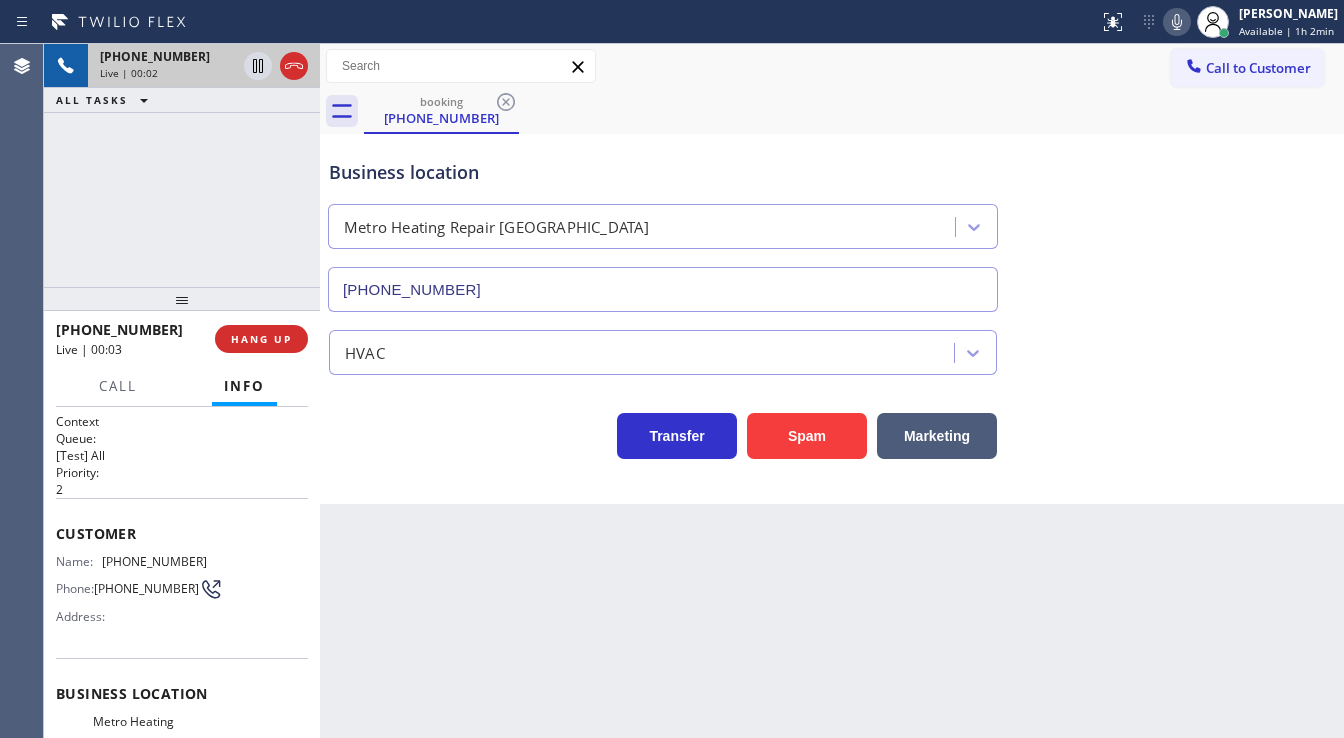 click on "[PHONE_NUMBER] Live | 00:02 ALL TASKS ALL TASKS ACTIVE TASKS TASKS IN WRAP UP" at bounding box center (182, 165) 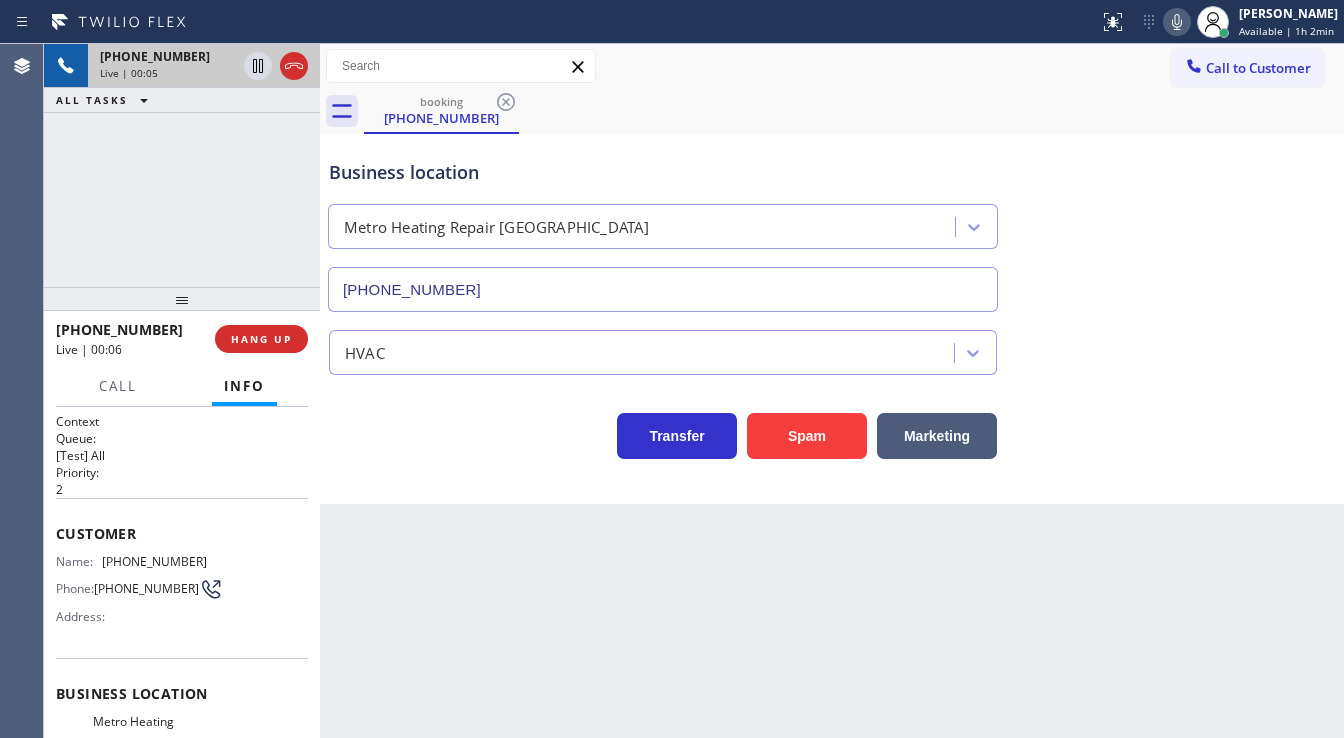 click on "Status report No issues detected If you experience an issue, please download the report and send it to your support team. Download report [PERSON_NAME] Available | 1h 2min Set your status Offline Available Unavailable Break Log out Agent Desktop Classify the call LOCATION NAME American Service Alliance Palm Desert FROM PHONE [PHONE_NUMBER] TO PHONE [PHONE_NUMBER] Status: COMPLETED REASON: Tech, Unknown/didnt ring Save Classify the call LOCATION NAME Sub Zero Appliance Wizard [GEOGRAPHIC_DATA] FROM PHONE [PHONE_NUMBER] TO PHONE [PHONE_NUMBER] Status: COMPLETED REASON: Not Booked - All other reasons Save Classify the call LOCATION NAME Sub Zero Appliance Wizard Costa Mesa FROM PHONE [PHONE_NUMBER] TO PHONE [PHONE_NUMBER] Status: COMPLETED REASON: Not Booked - All other reasons Save Classify the call LOCATION NAME Sub Zero Appliance Wizard Costa Mesa FROM PHONE [PHONE_NUMBER] TO PHONE [PHONE_NUMBER] Status: COMPLETED REASON: Not Booked - All other reasons Save Classify the call LOCATION NAME FROM PHONE [PHONE_NUMBER]" at bounding box center [672, 369] 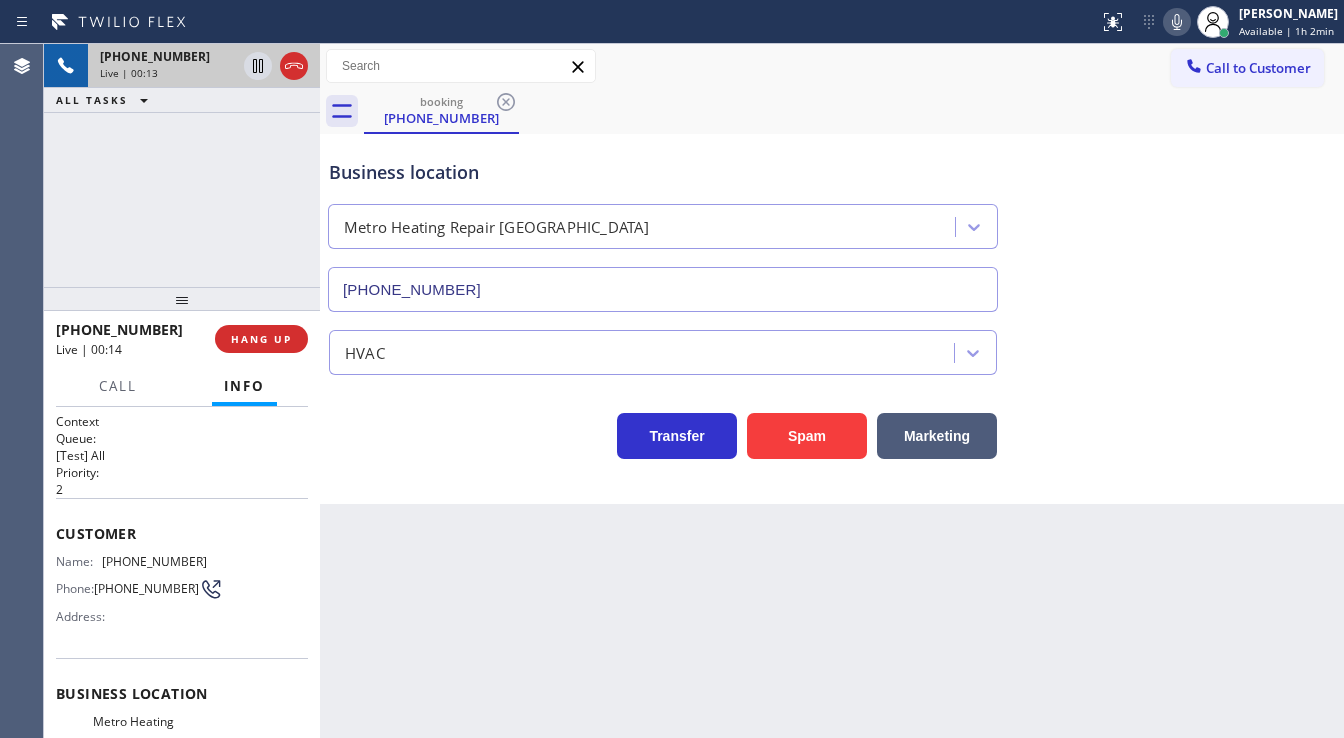 click on "[PHONE_NUMBER] Live | 00:13 ALL TASKS ALL TASKS ACTIVE TASKS TASKS IN WRAP UP" at bounding box center [182, 165] 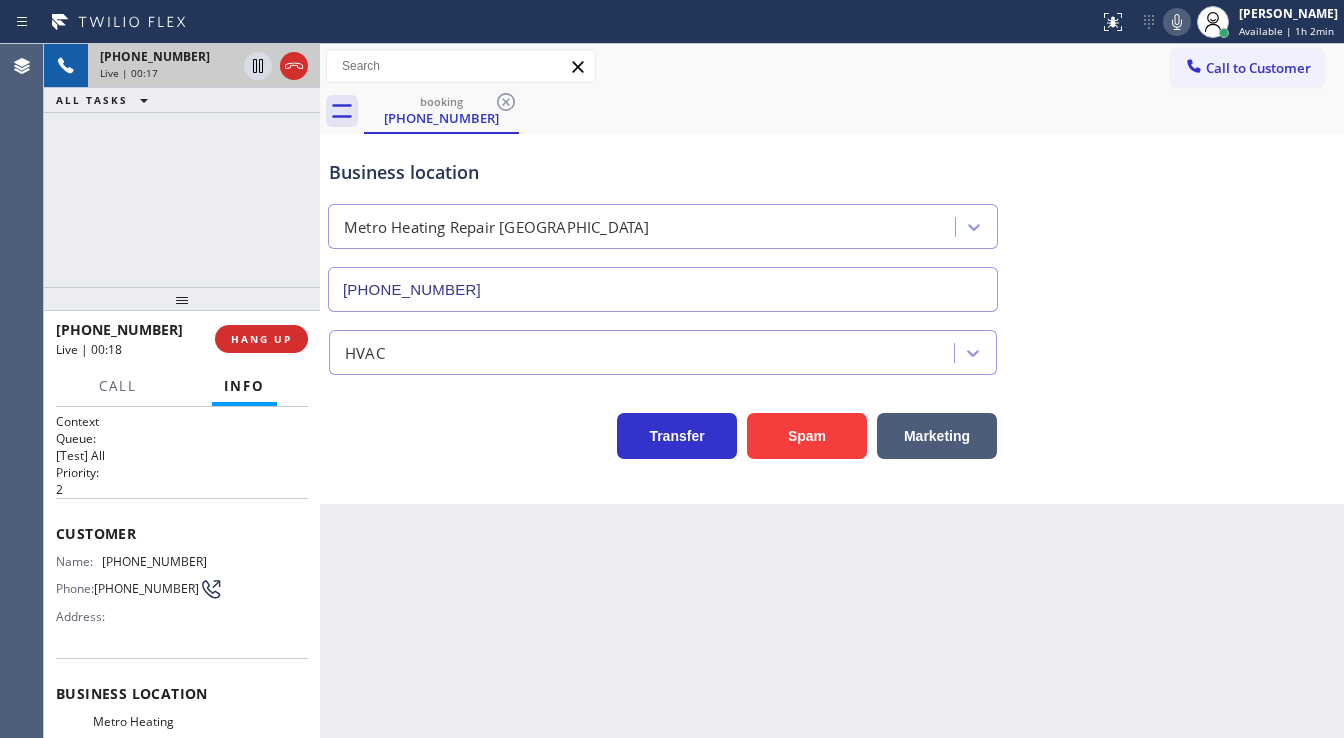 click on "Agent Desktop" at bounding box center (21, 391) 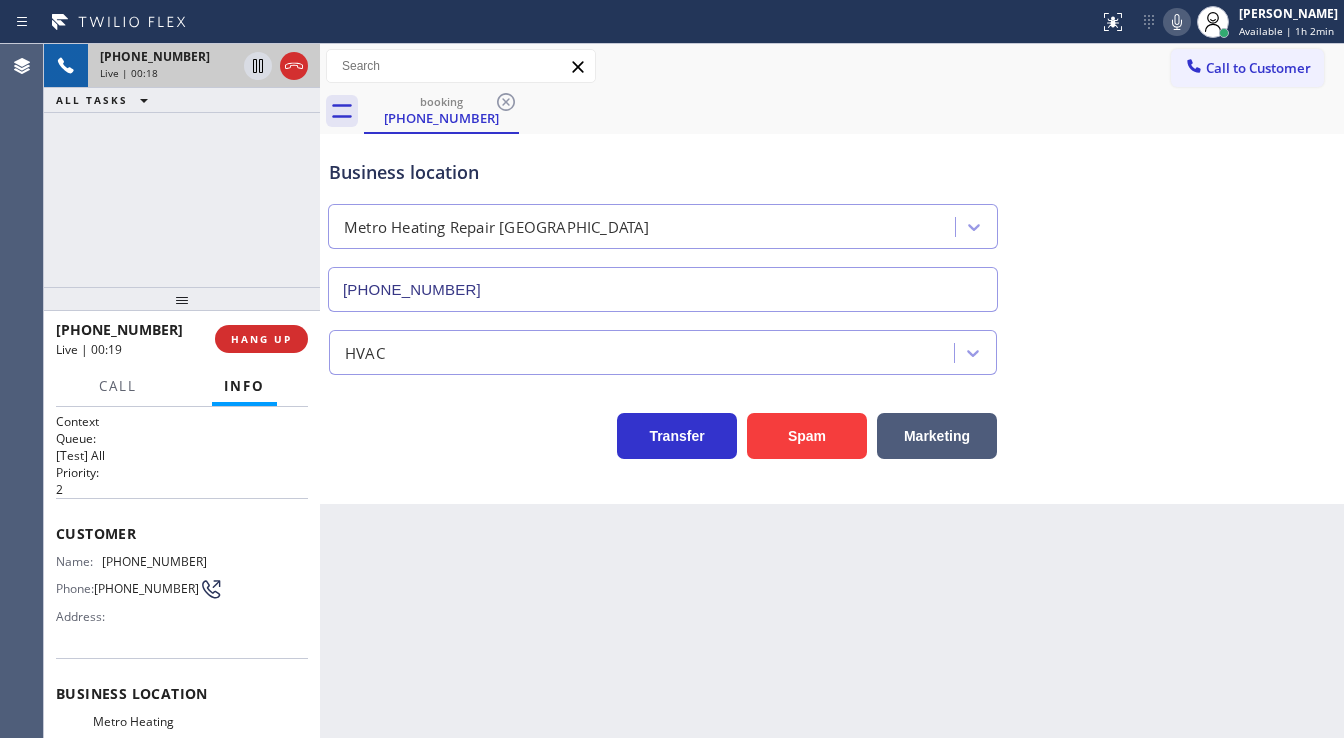 click on "[PHONE_NUMBER] Live | 00:18 ALL TASKS ALL TASKS ACTIVE TASKS TASKS IN WRAP UP" at bounding box center [182, 165] 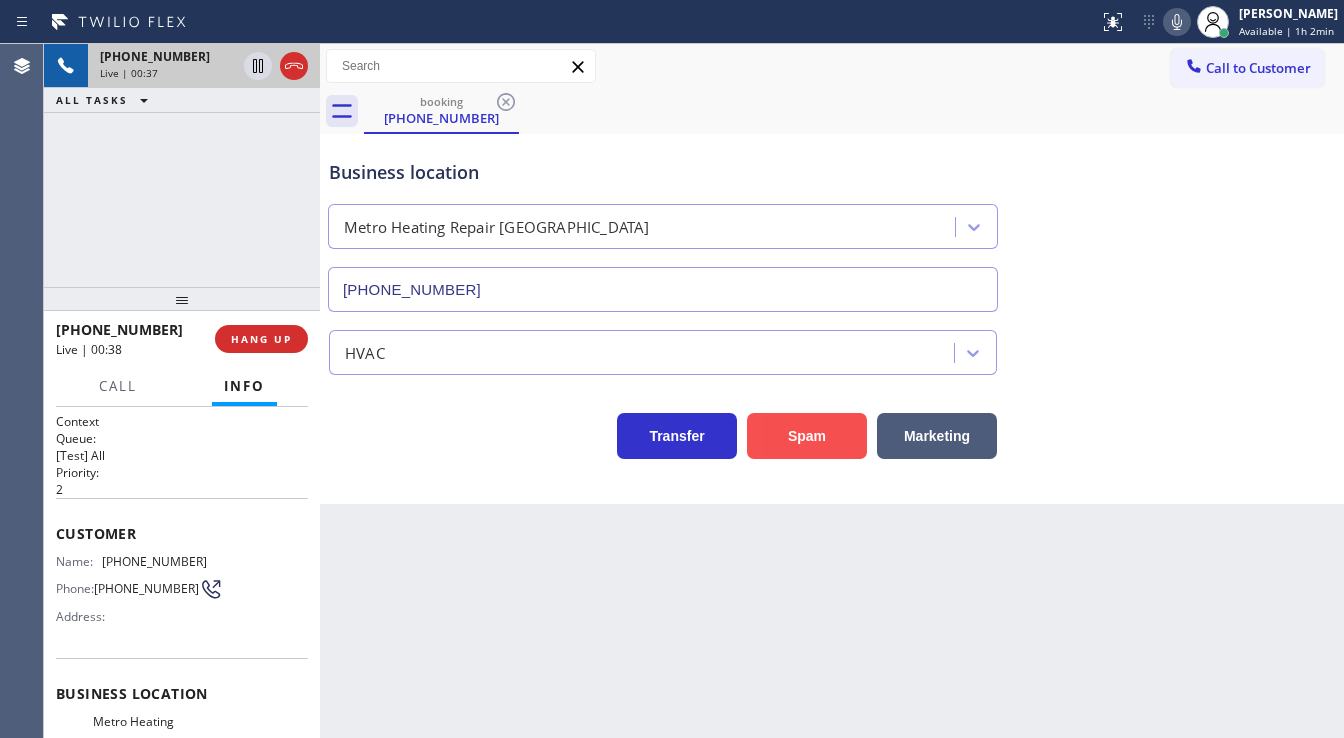 click on "Spam" at bounding box center [807, 436] 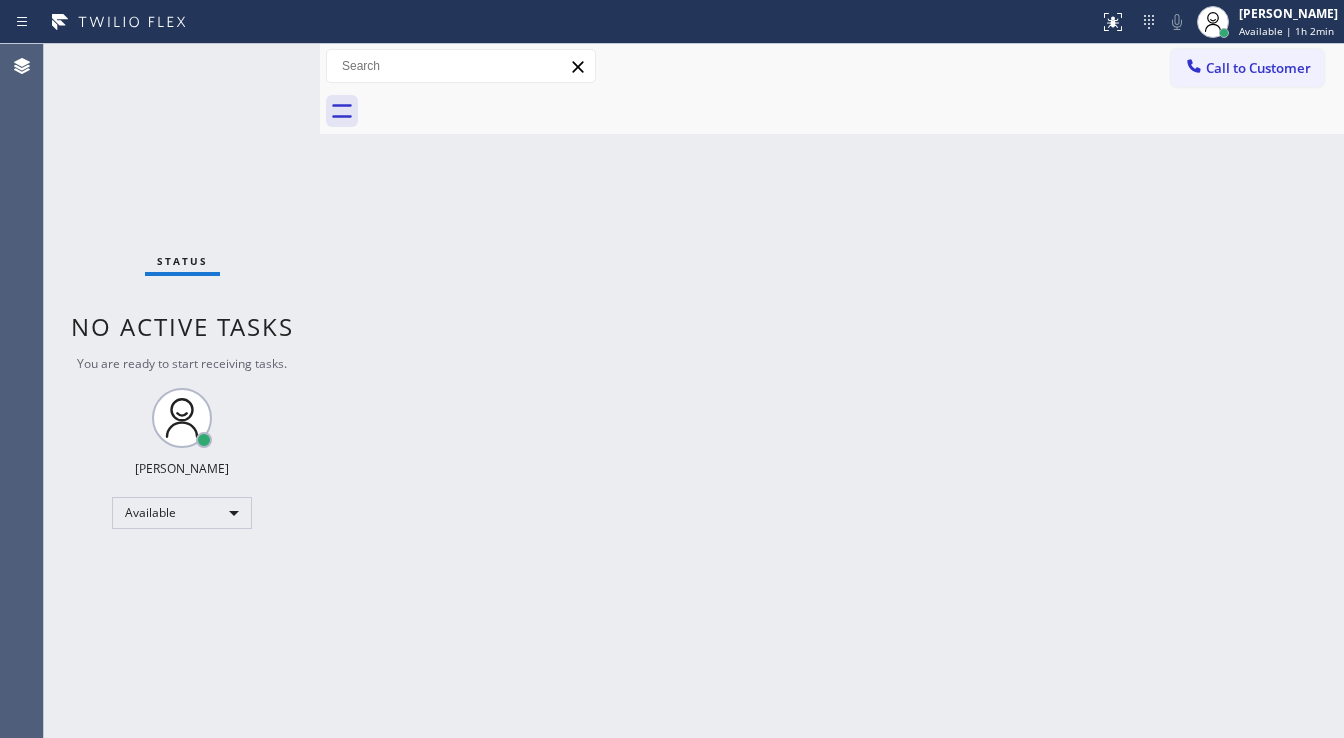 drag, startPoint x: 1291, startPoint y: 21, endPoint x: 1254, endPoint y: 103, distance: 89.961105 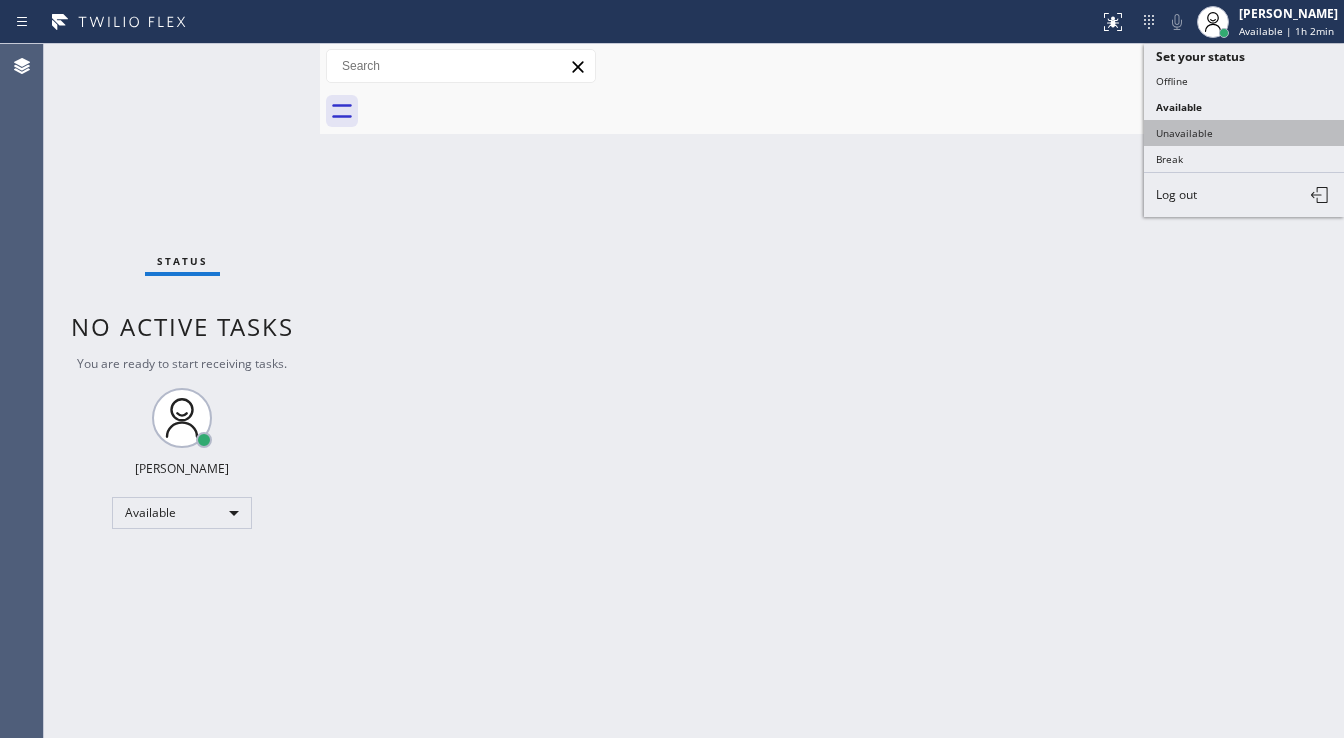 click on "Unavailable" at bounding box center (1244, 133) 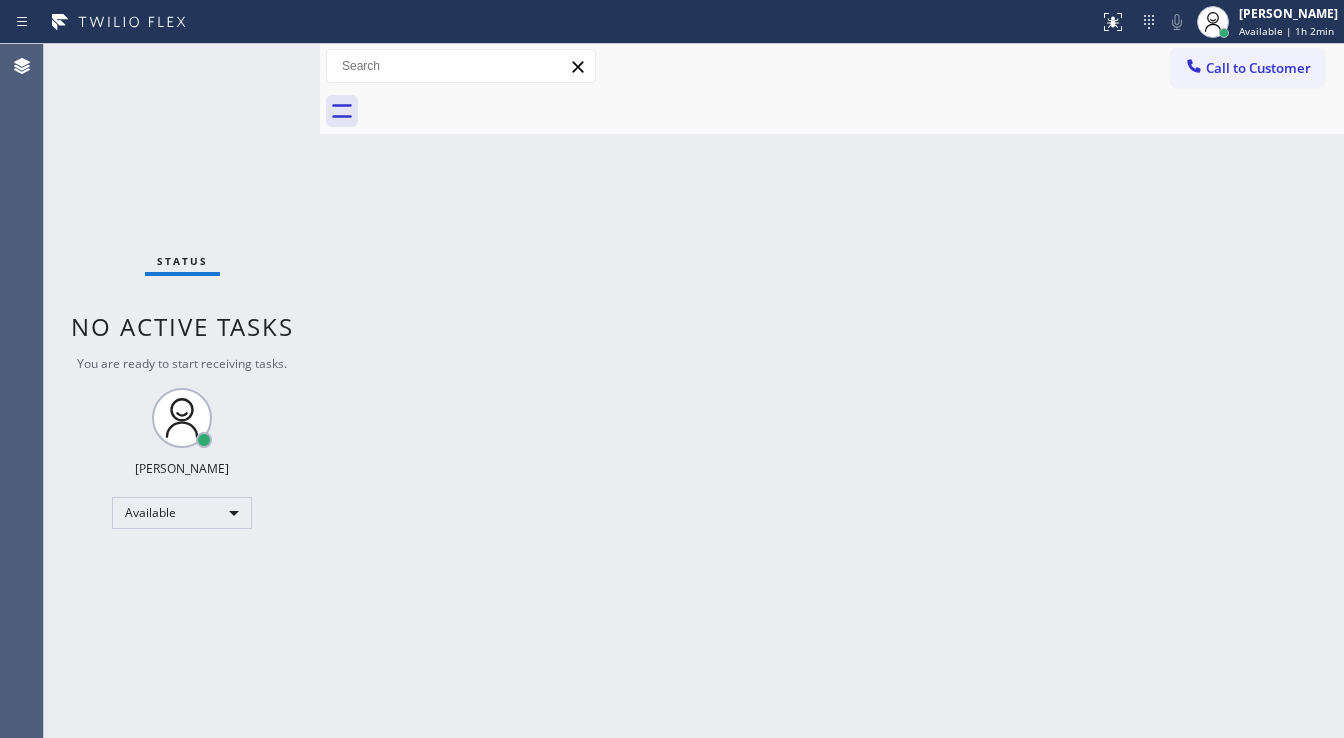 click on "Back to Dashboard Change Sender ID Customers Technicians Select a contact Outbound call Technician Search Technician Your caller id phone number Your caller id phone number Call Technician info Name   Phone none Address none Change Sender ID HVAC [PHONE_NUMBER] 5 Star Appliance [PHONE_NUMBER] Appliance Repair [PHONE_NUMBER] Plumbing [PHONE_NUMBER] Air Duct Cleaning [PHONE_NUMBER]  Electricians [PHONE_NUMBER] Cancel Change Check personal SMS Reset Change No tabs Call to Customer Outbound call Location AR B2B SMS Your caller id phone number [PHONE_NUMBER] Customer number Call Outbound call Technician Search Technician Your caller id phone number Your caller id phone number Call" at bounding box center [832, 391] 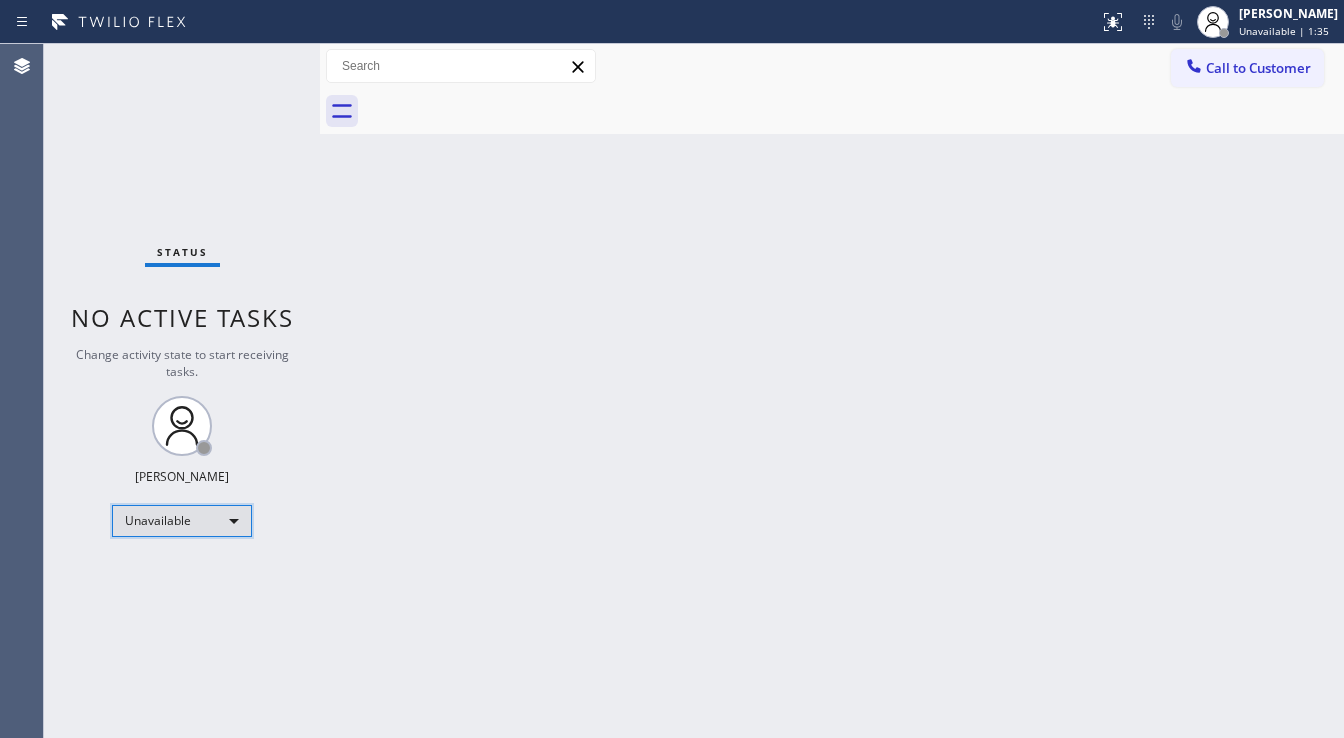 click on "Unavailable" at bounding box center (182, 521) 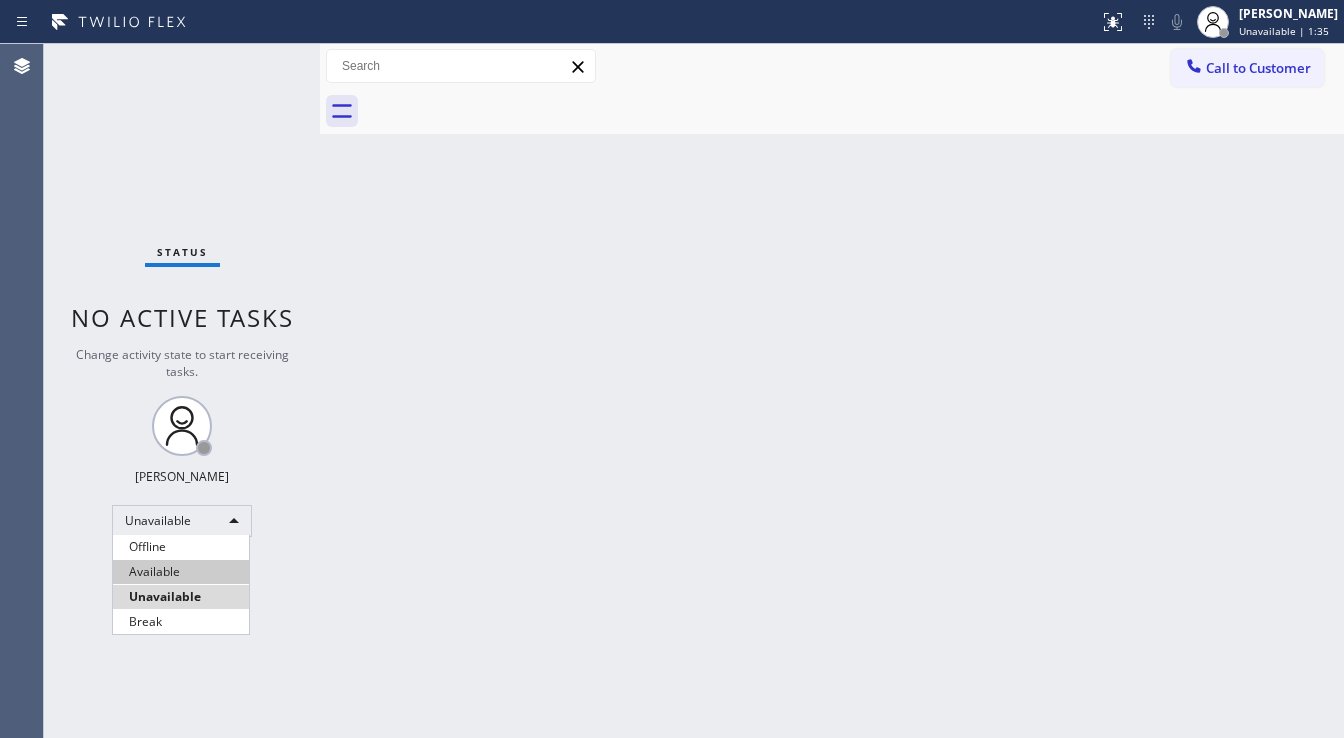 click on "Available" at bounding box center (181, 572) 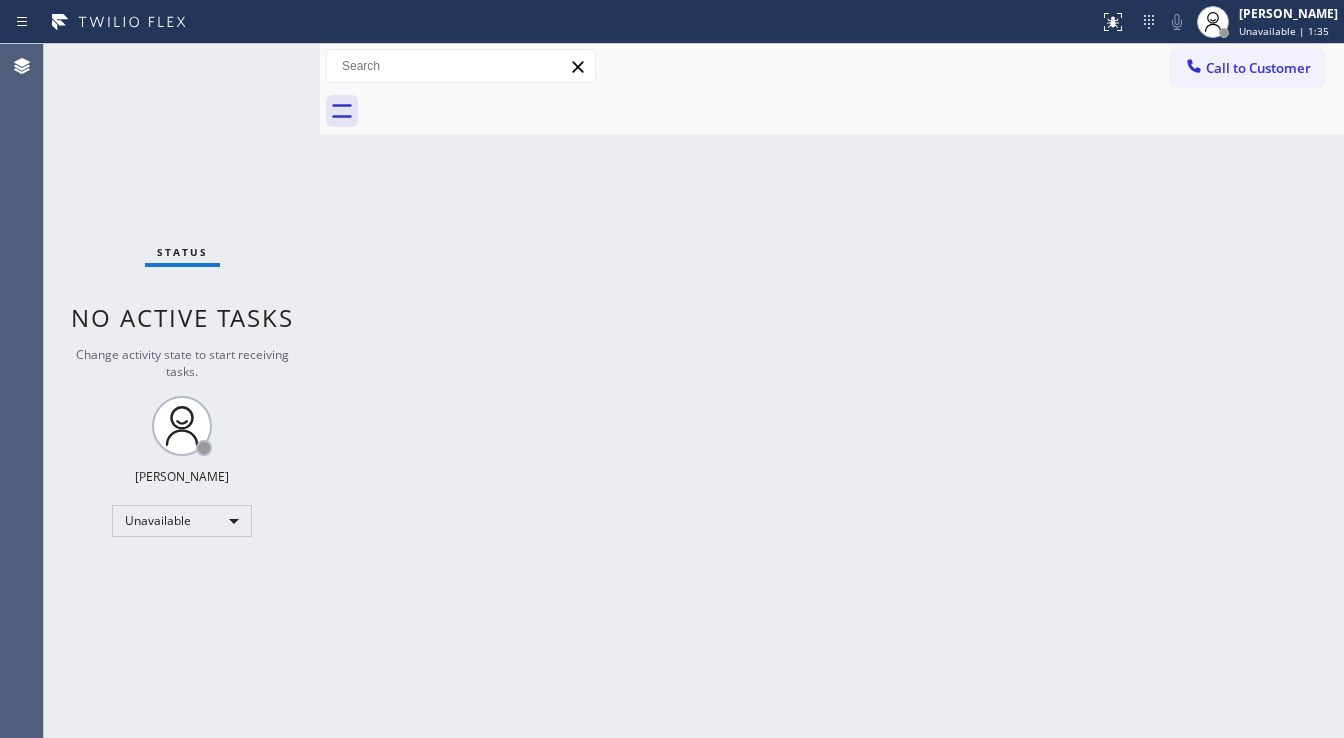 drag, startPoint x: 516, startPoint y: 542, endPoint x: 644, endPoint y: 575, distance: 132.18547 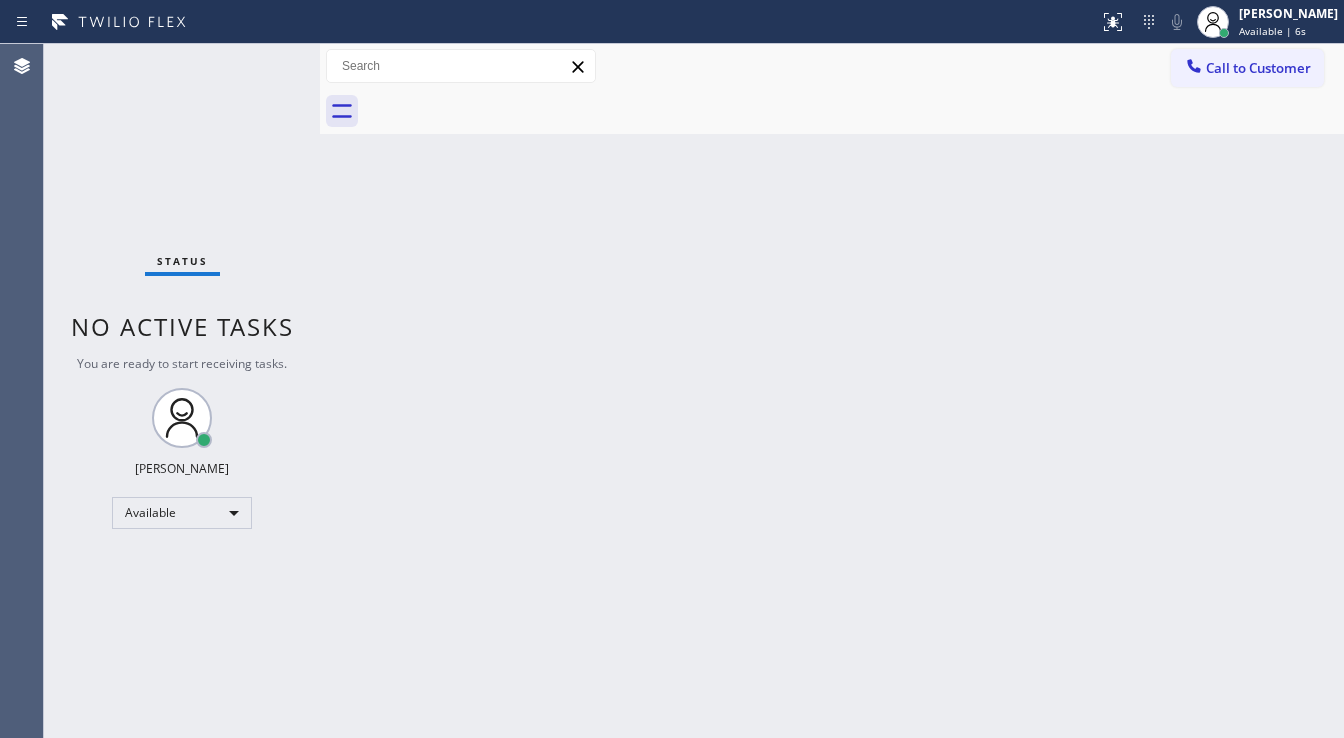 click on "Call to Customer Outbound call Location AR B2B SMS Your caller id phone number [PHONE_NUMBER] Customer number Call Outbound call Technician Search Technician Your caller id phone number Your caller id phone number Call" at bounding box center [832, 66] 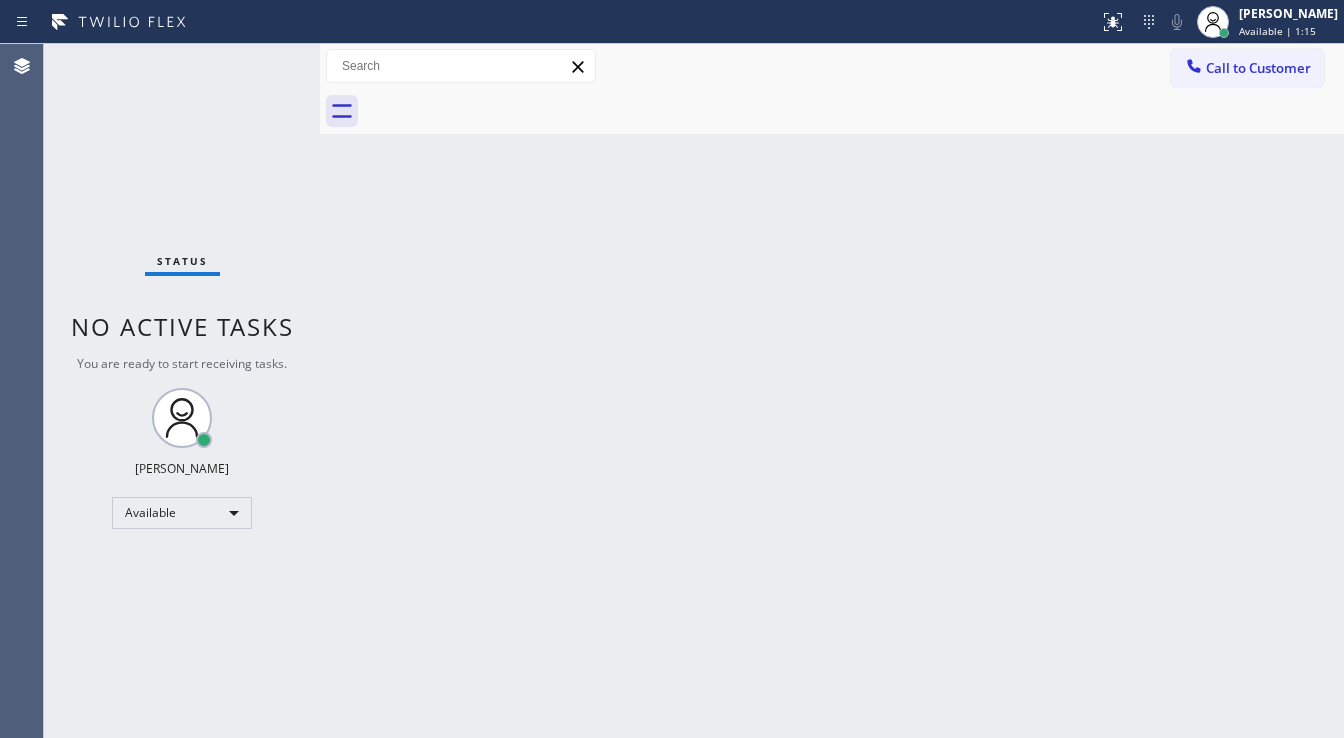 click on "Status   No active tasks     You are ready to start receiving tasks.   [PERSON_NAME]" at bounding box center (182, 391) 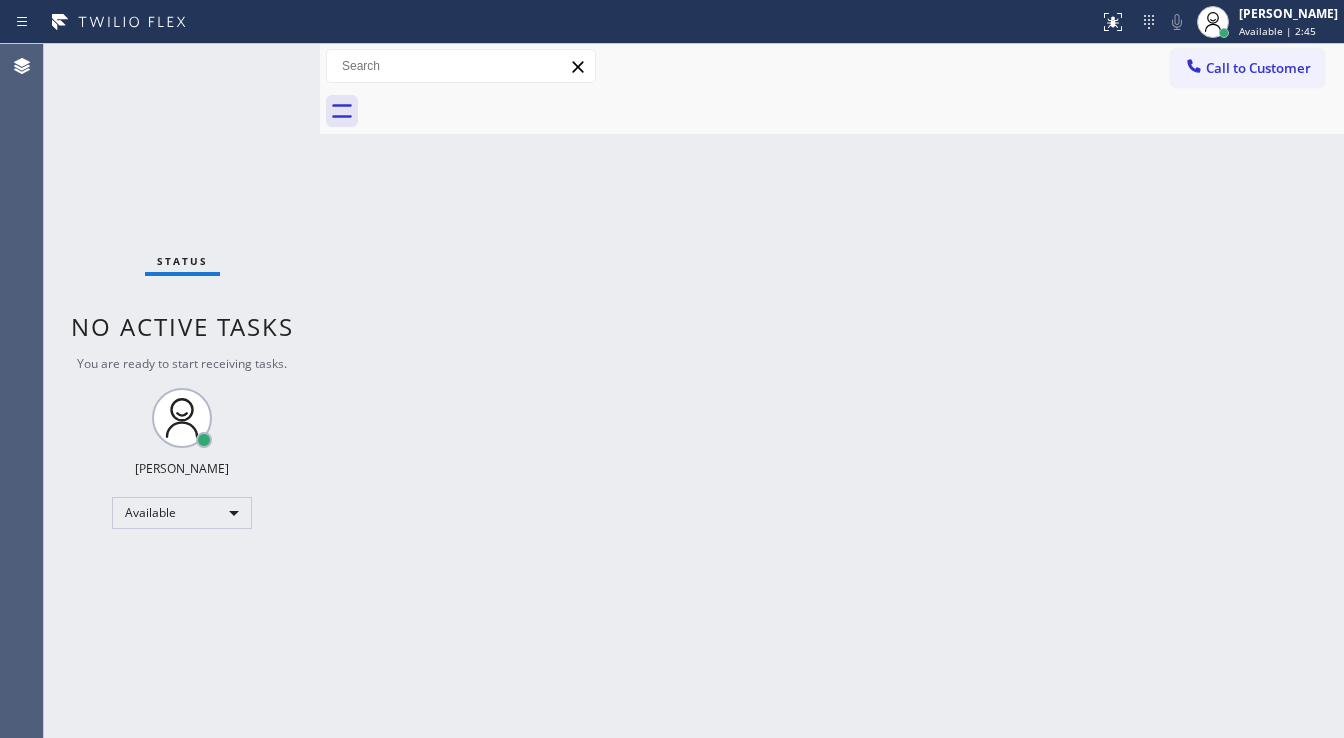 drag, startPoint x: 80, startPoint y: 424, endPoint x: 175, endPoint y: 573, distance: 176.7088 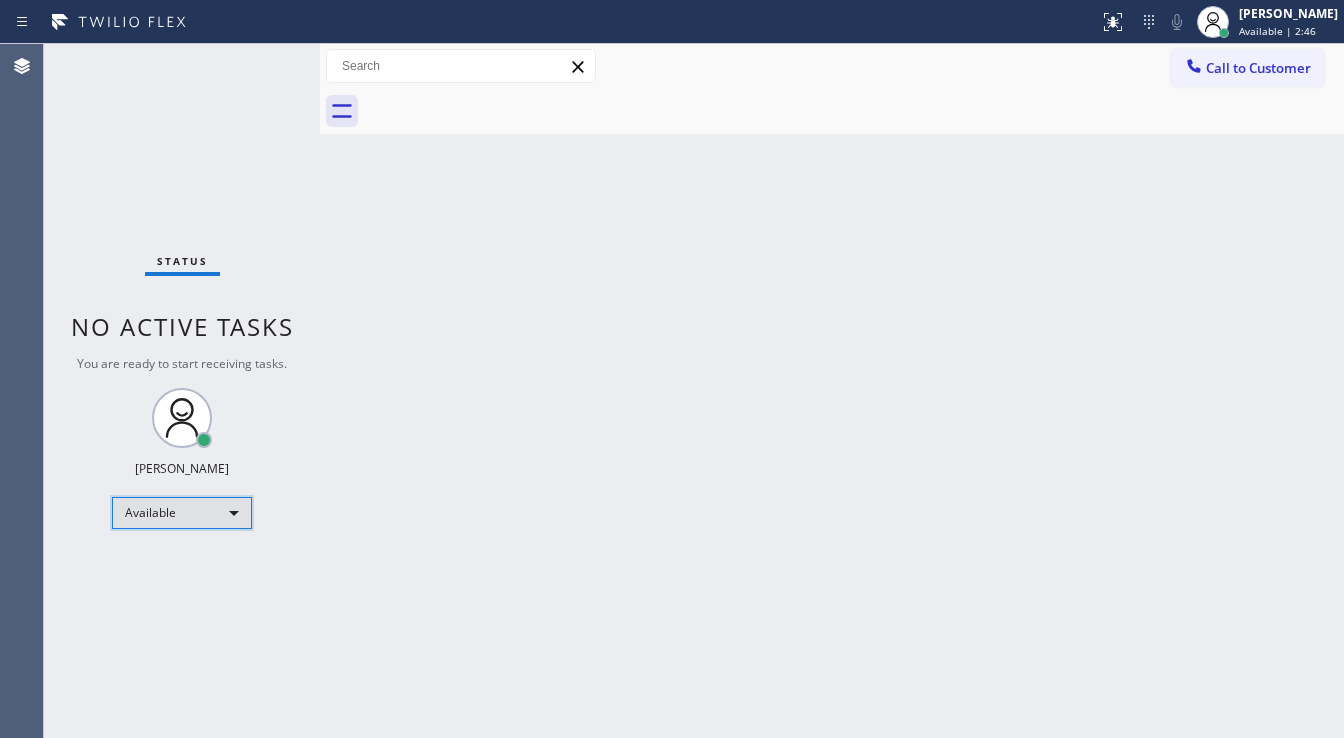 click on "Available" at bounding box center (182, 513) 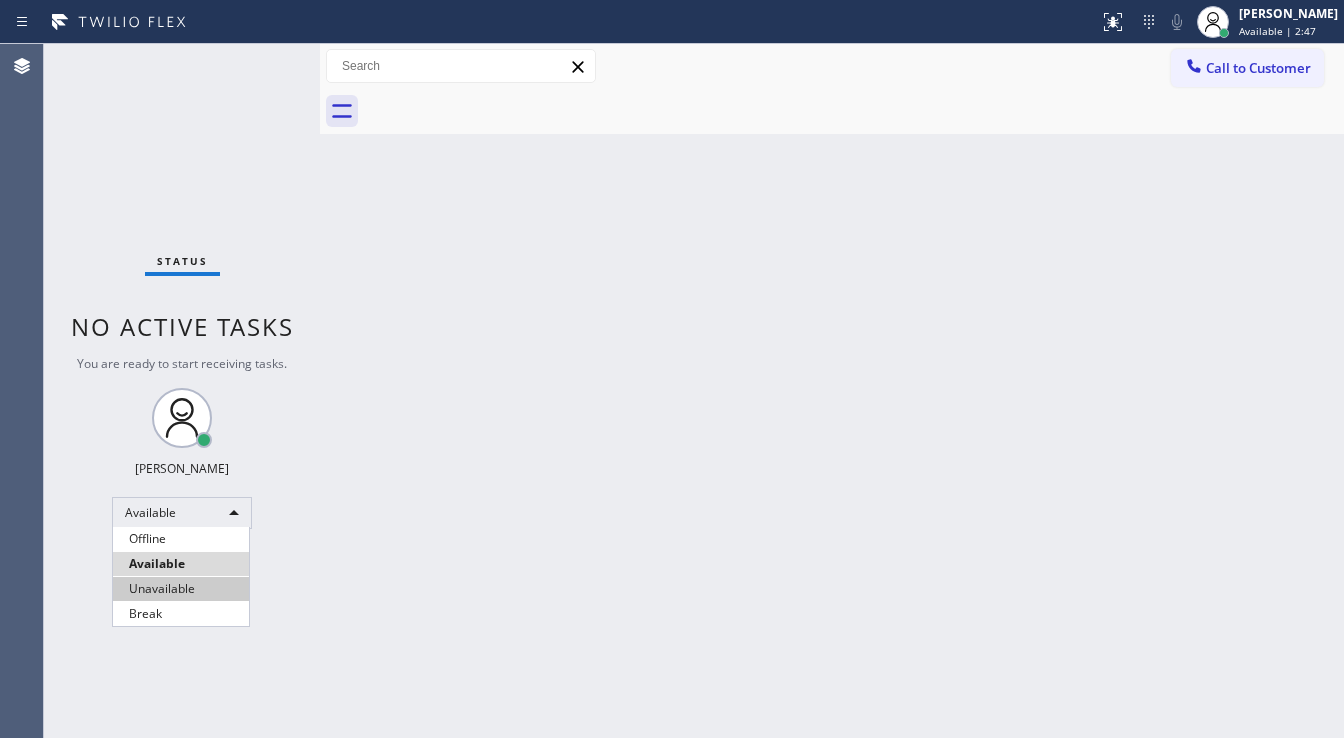 click on "Unavailable" at bounding box center (181, 589) 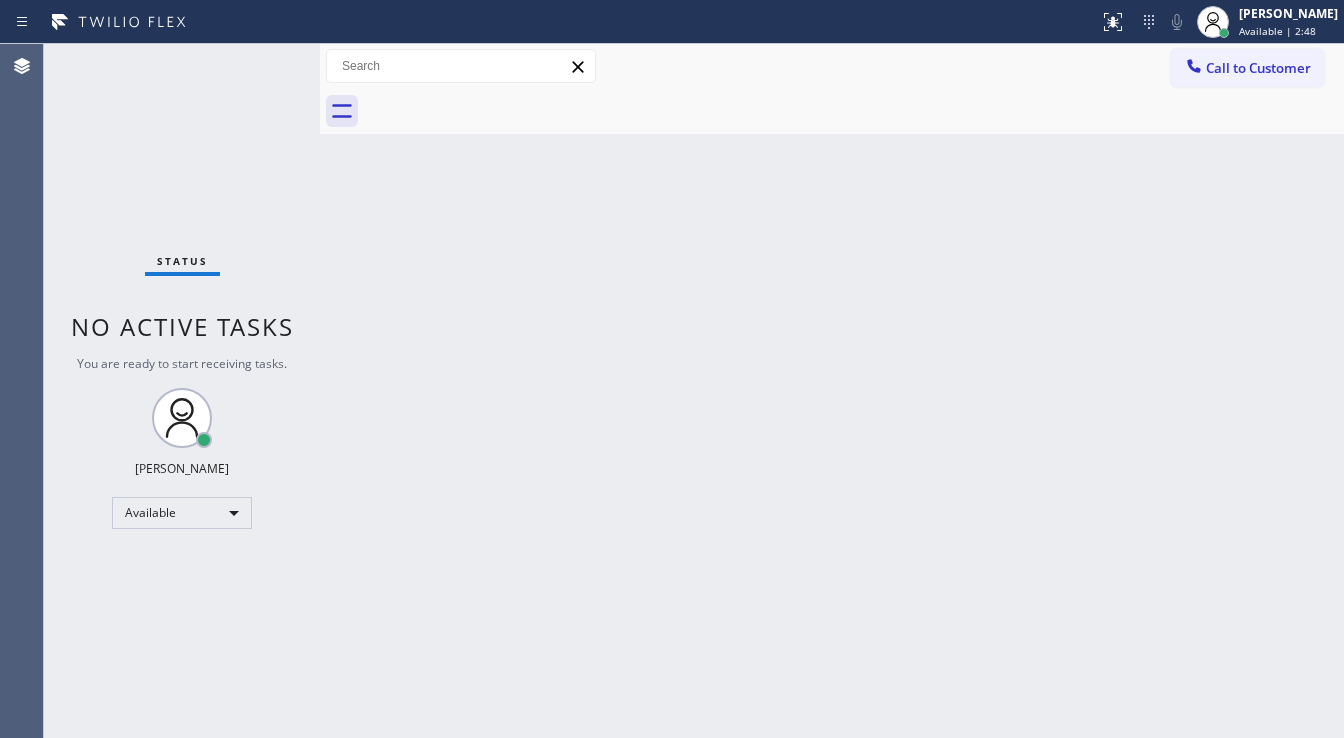 click on "Back to Dashboard Change Sender ID Customers Technicians Select a contact Outbound call Technician Search Technician Your caller id phone number Your caller id phone number Call Technician info Name   Phone none Address none Change Sender ID HVAC [PHONE_NUMBER] 5 Star Appliance [PHONE_NUMBER] Appliance Repair [PHONE_NUMBER] Plumbing [PHONE_NUMBER] Air Duct Cleaning [PHONE_NUMBER]  Electricians [PHONE_NUMBER] Cancel Change Check personal SMS Reset Change No tabs Call to Customer Outbound call Location AR B2B SMS Your caller id phone number [PHONE_NUMBER] Customer number Call Outbound call Technician Search Technician Your caller id phone number Your caller id phone number Call" at bounding box center [832, 391] 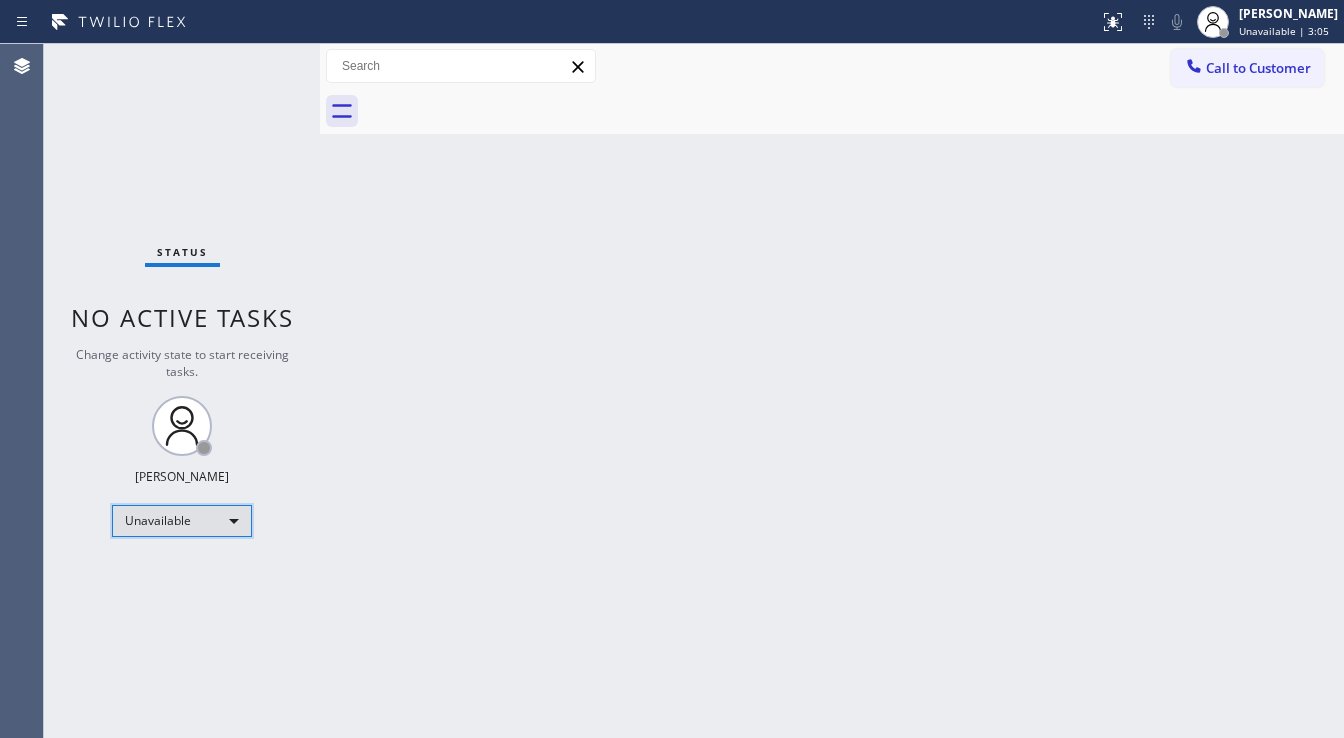 click on "Unavailable" at bounding box center [182, 521] 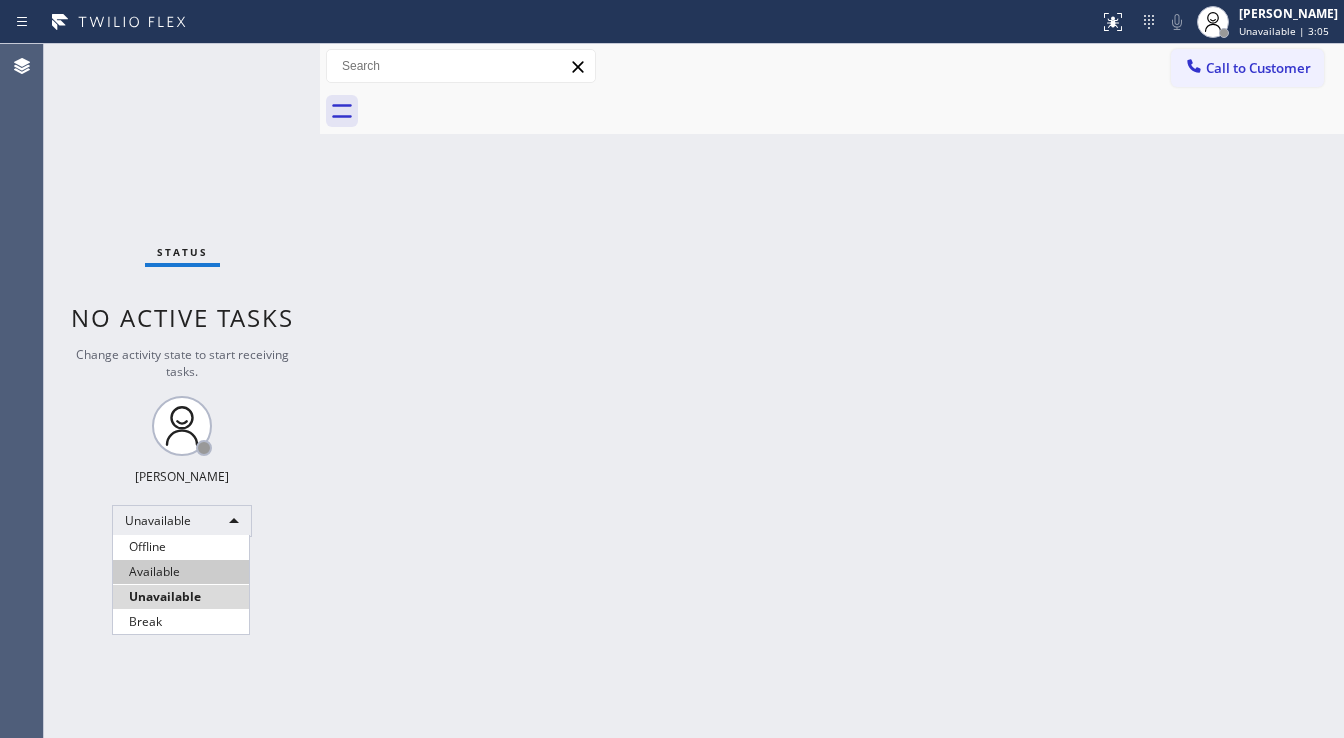 click on "Available" at bounding box center [181, 572] 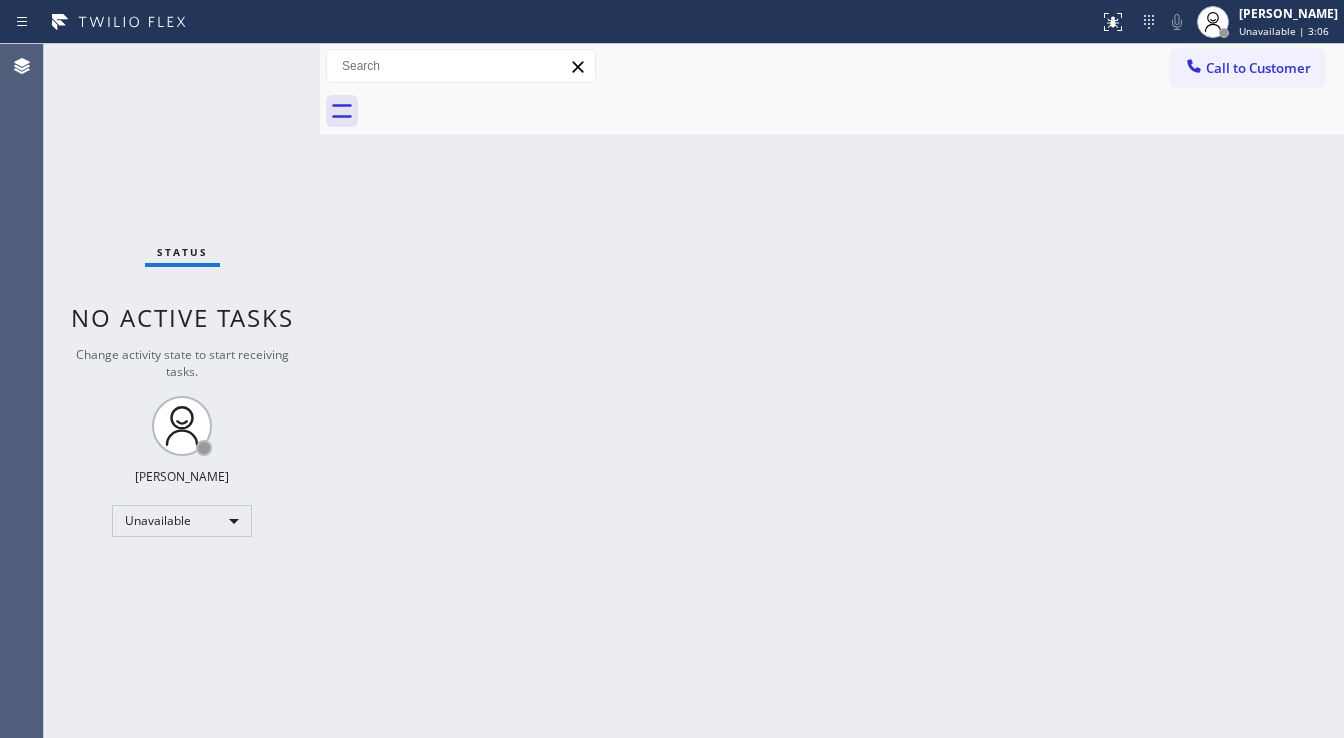 click on "Back to Dashboard Change Sender ID Customers Technicians Select a contact Outbound call Technician Search Technician Your caller id phone number Your caller id phone number Call Technician info Name   Phone none Address none Change Sender ID HVAC [PHONE_NUMBER] 5 Star Appliance [PHONE_NUMBER] Appliance Repair [PHONE_NUMBER] Plumbing [PHONE_NUMBER] Air Duct Cleaning [PHONE_NUMBER]  Electricians [PHONE_NUMBER] Cancel Change Check personal SMS Reset Change No tabs Call to Customer Outbound call Location AR B2B SMS Your caller id phone number [PHONE_NUMBER] Customer number Call Outbound call Technician Search Technician Your caller id phone number Your caller id phone number Call" at bounding box center [832, 391] 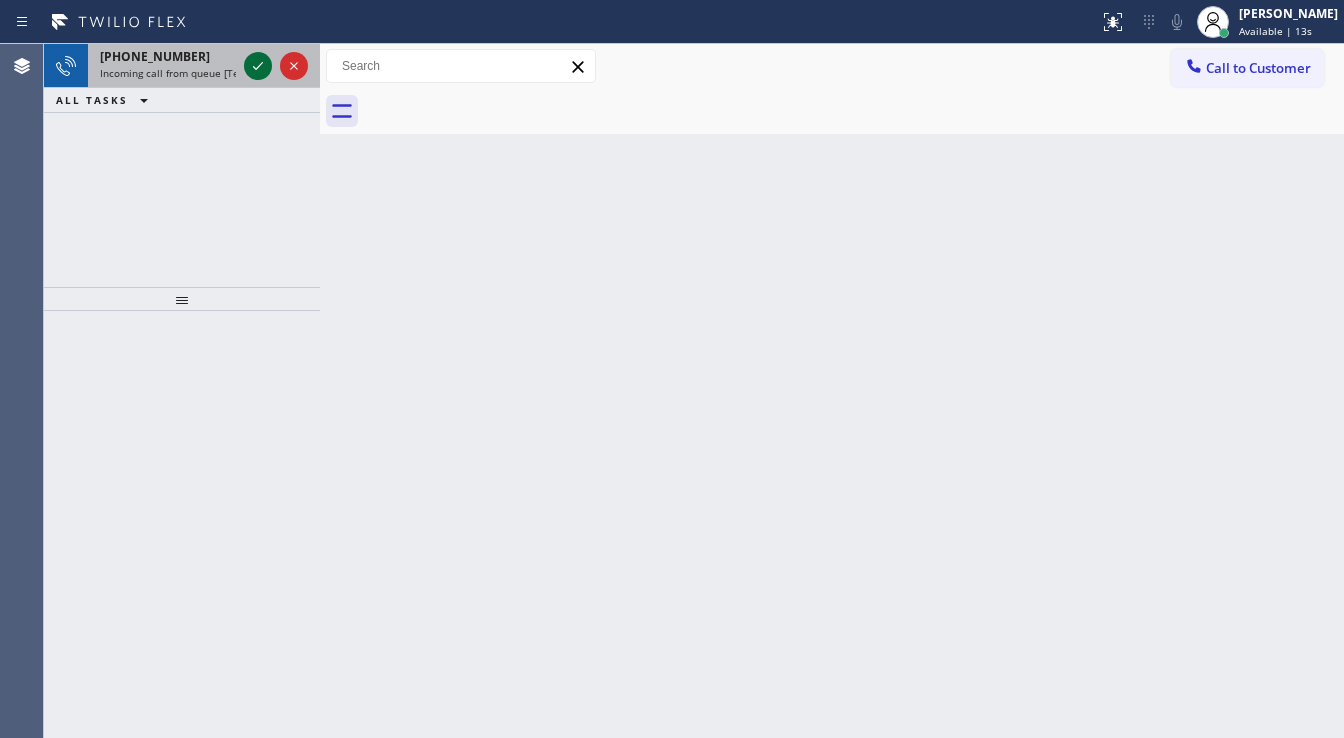 click 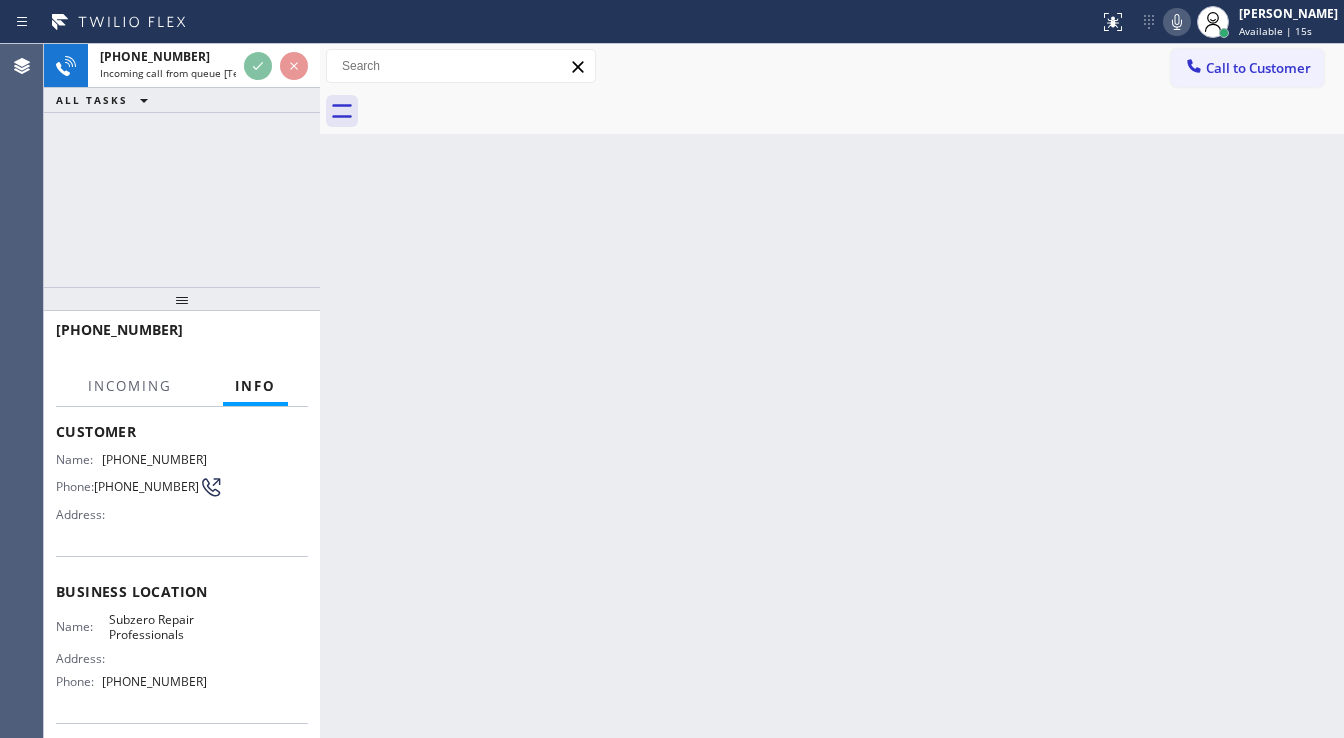 scroll, scrollTop: 160, scrollLeft: 0, axis: vertical 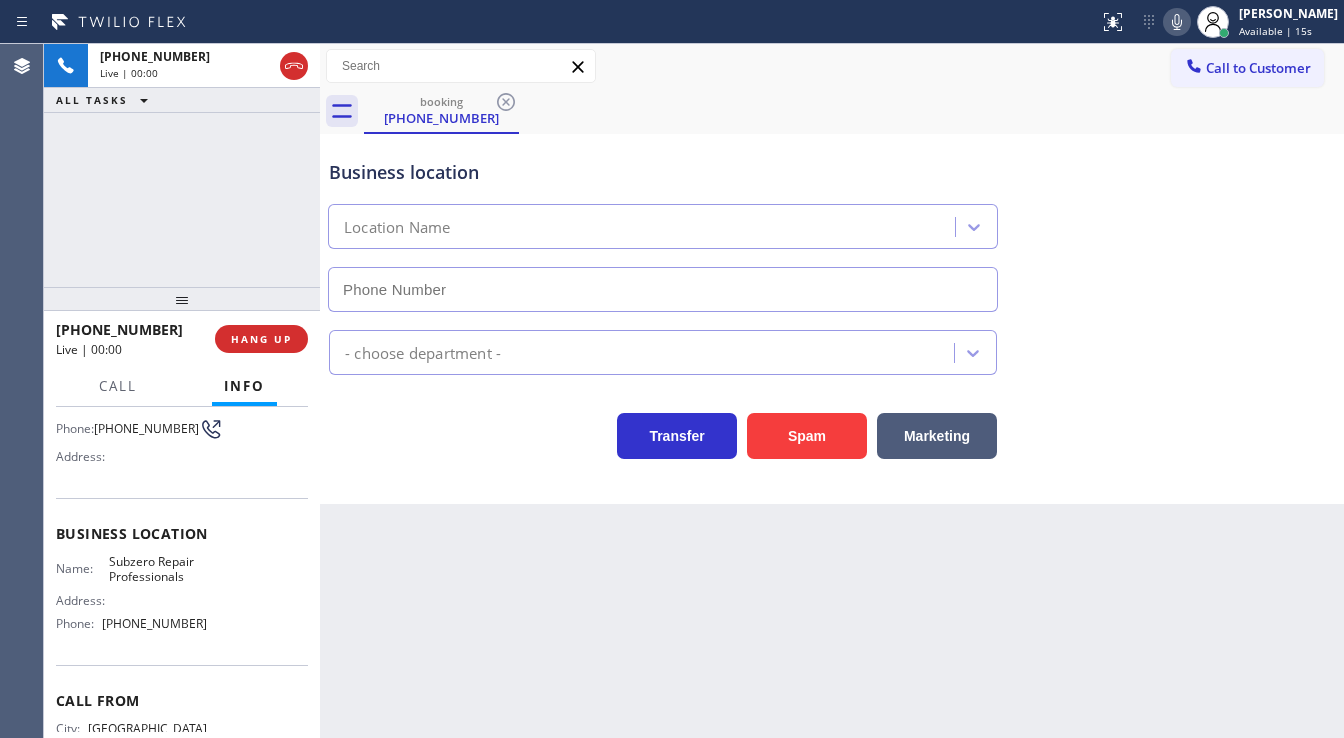 type on "[PHONE_NUMBER]" 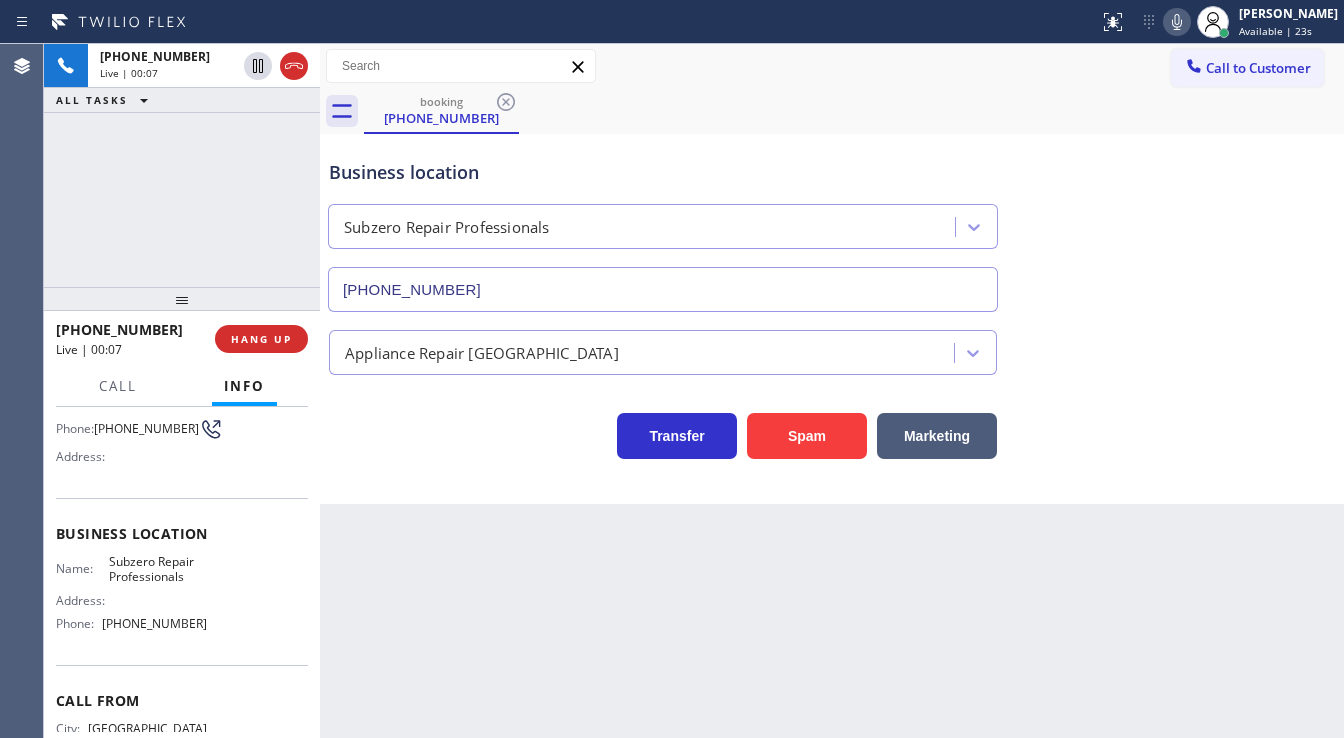 drag, startPoint x: 59, startPoint y: 200, endPoint x: 76, endPoint y: 236, distance: 39.812057 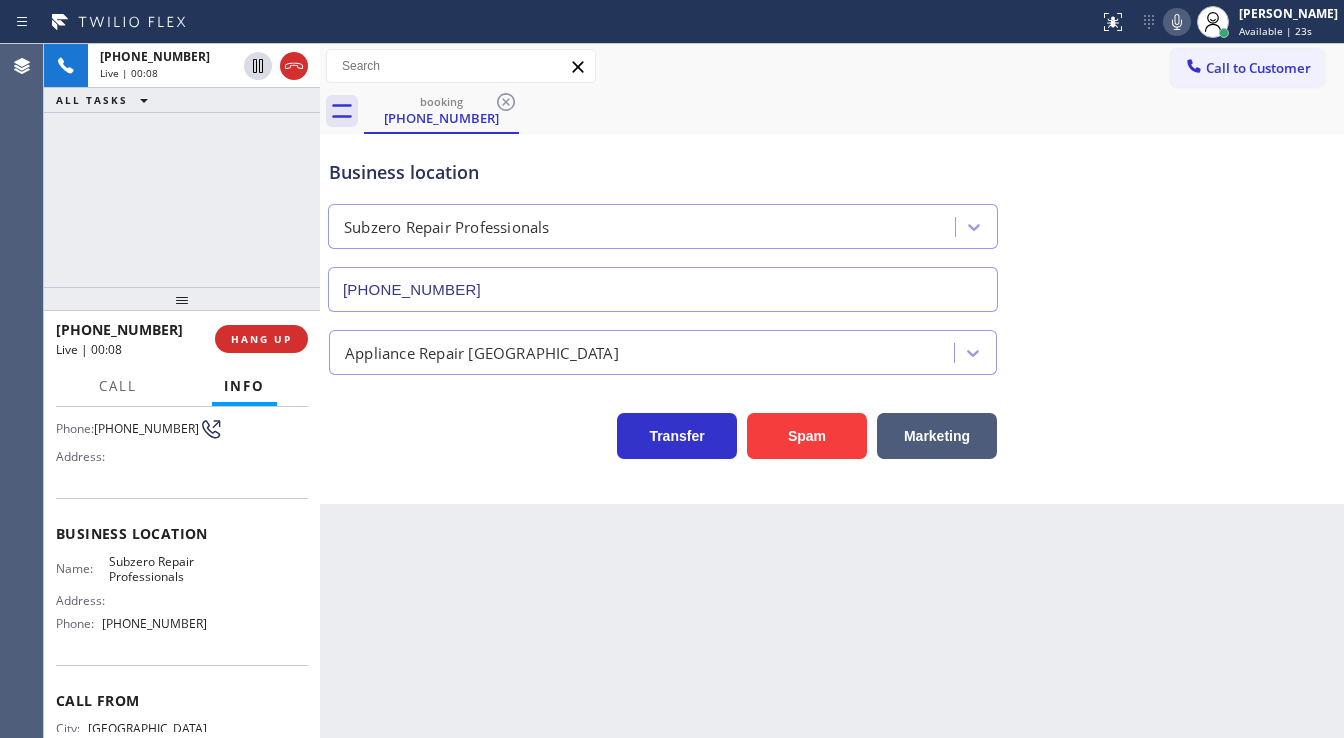 scroll, scrollTop: 80, scrollLeft: 0, axis: vertical 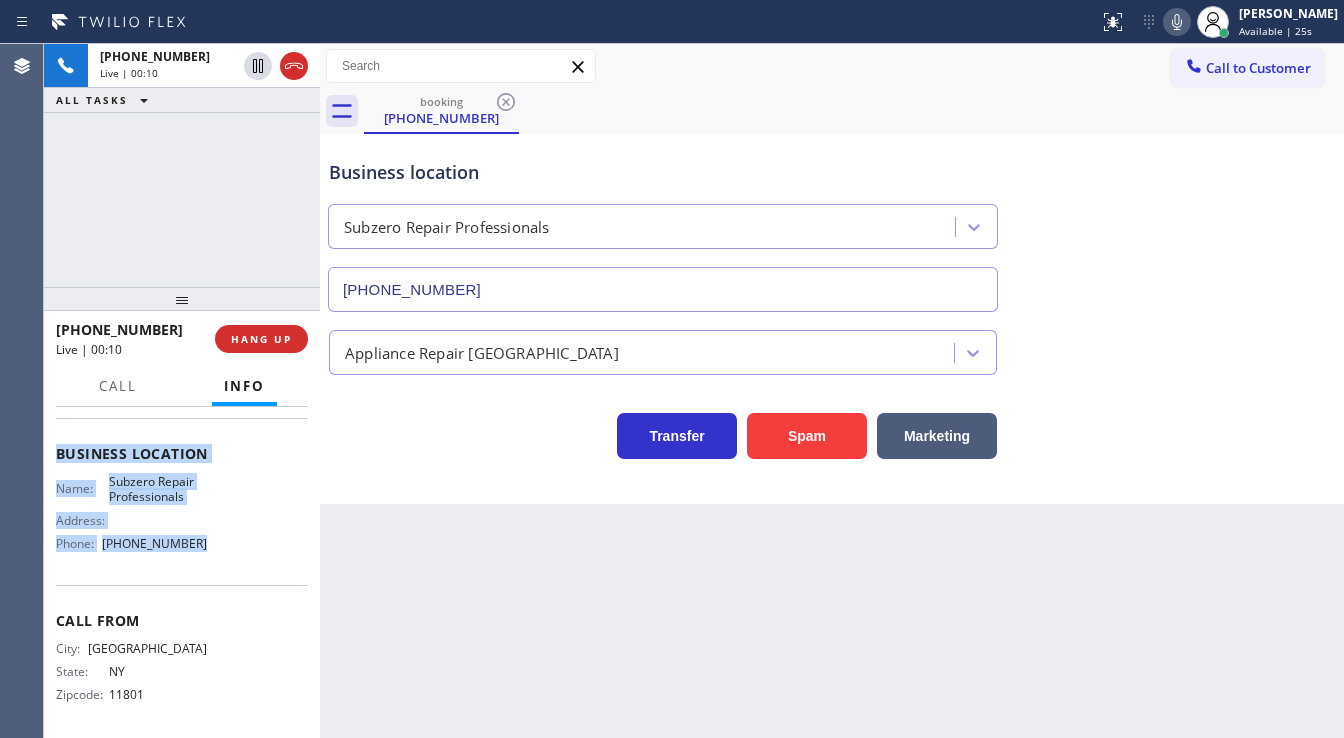 drag, startPoint x: 48, startPoint y: 440, endPoint x: 214, endPoint y: 546, distance: 196.95685 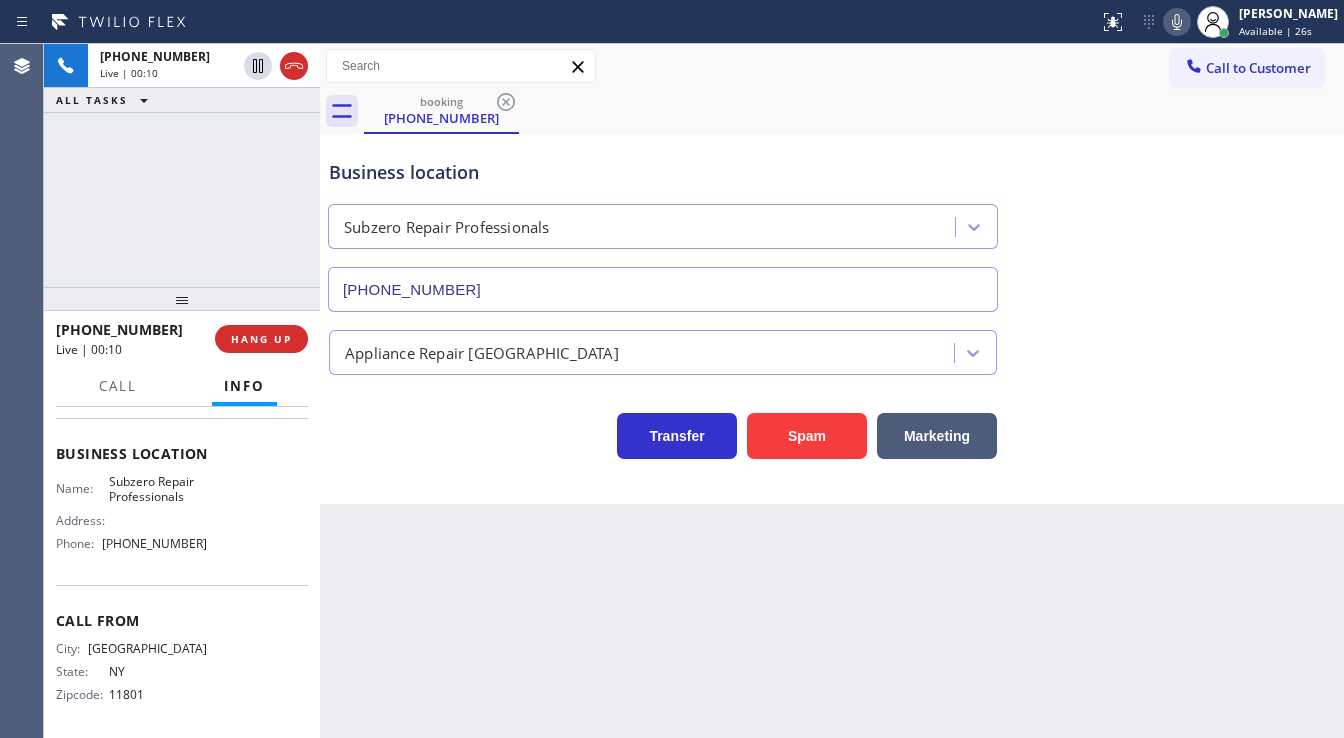click on "[PHONE_NUMBER] Live | 00:10 ALL TASKS ALL TASKS ACTIVE TASKS TASKS IN WRAP UP" at bounding box center [182, 165] 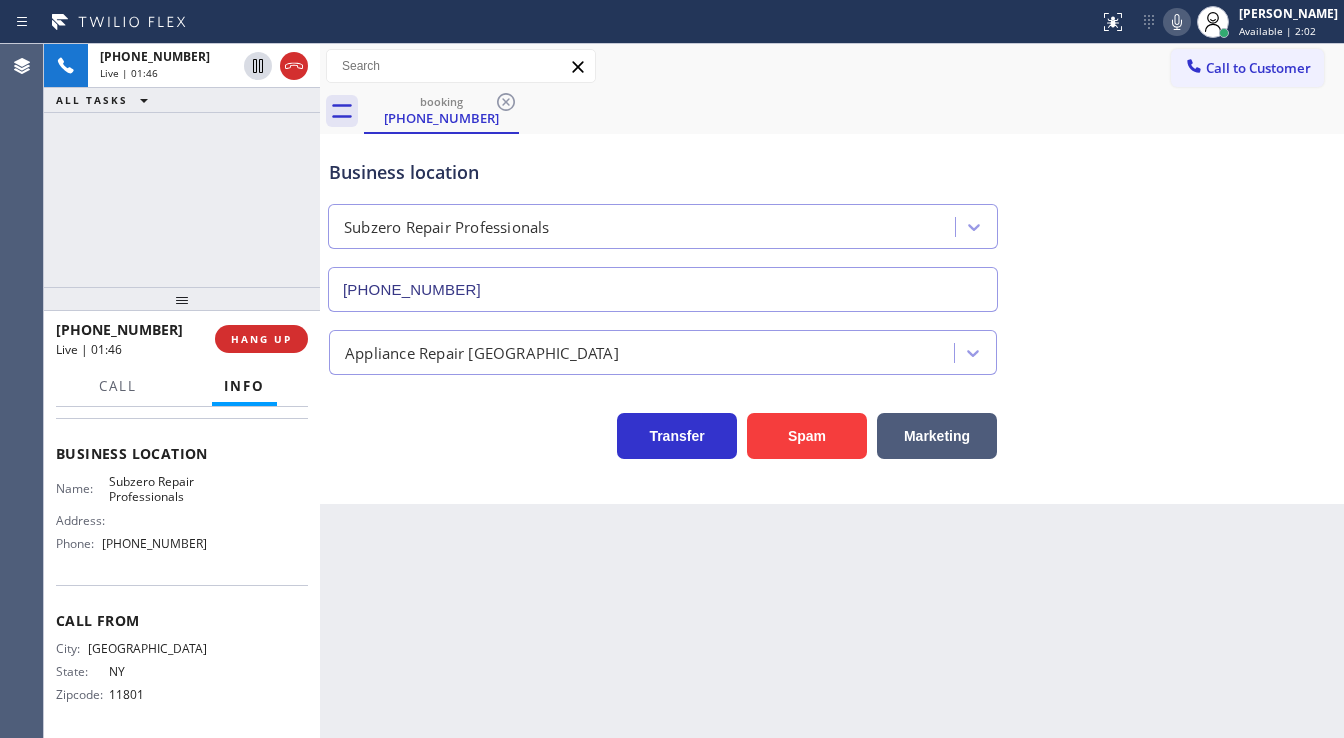 click on "[PHONE_NUMBER] Live | 01:46 ALL TASKS ALL TASKS ACTIVE TASKS TASKS IN WRAP UP" at bounding box center [182, 165] 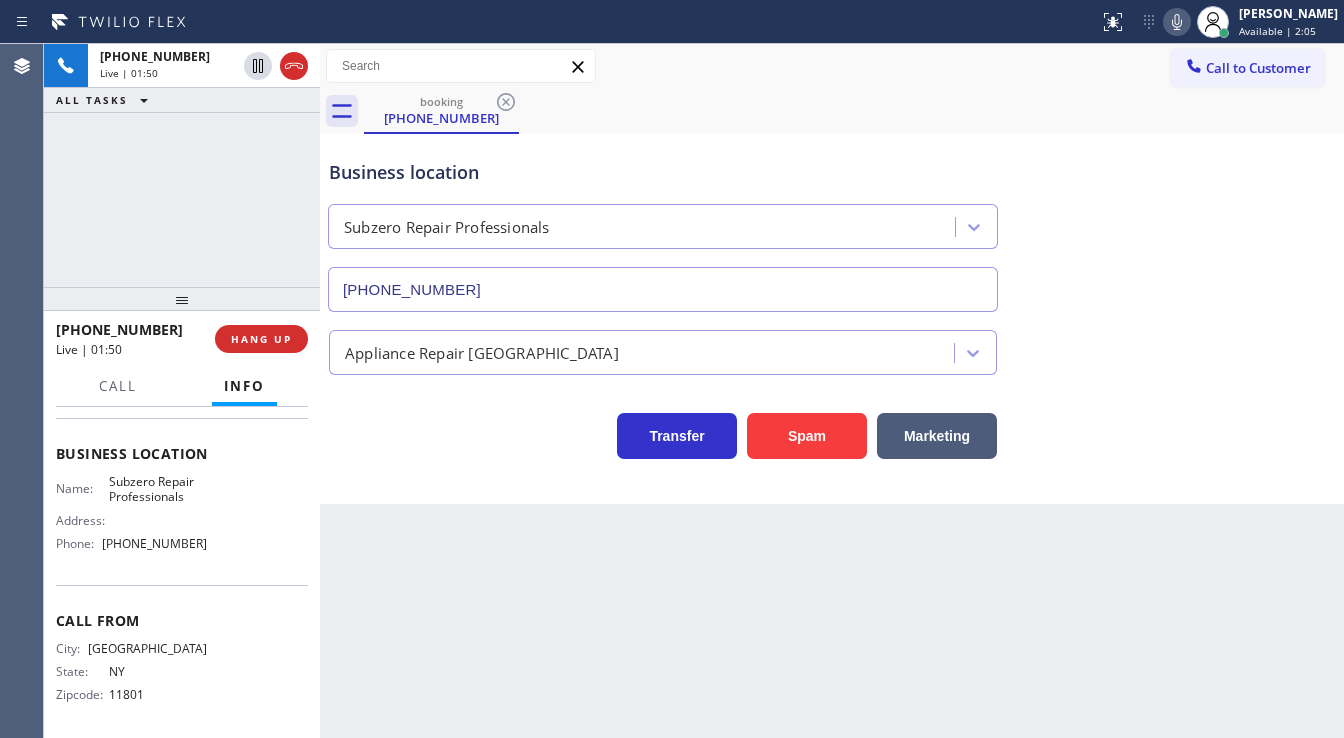 click 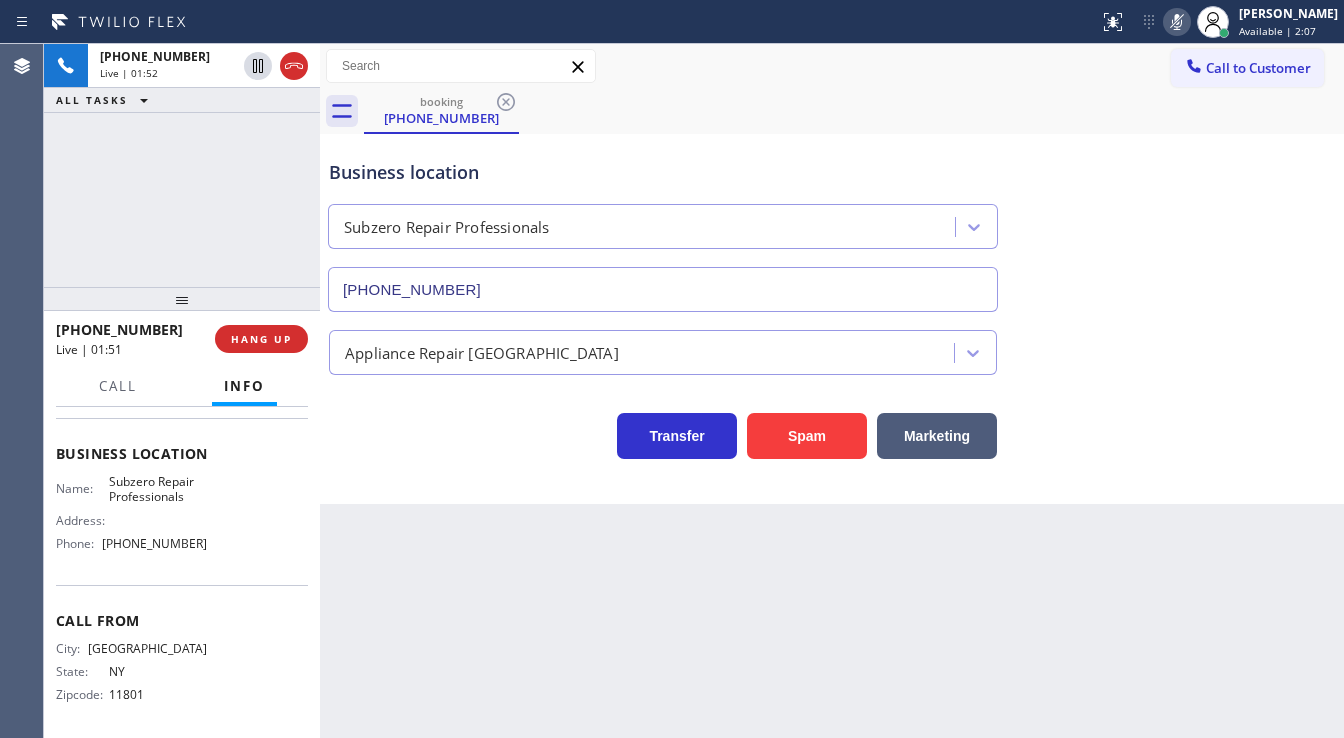click 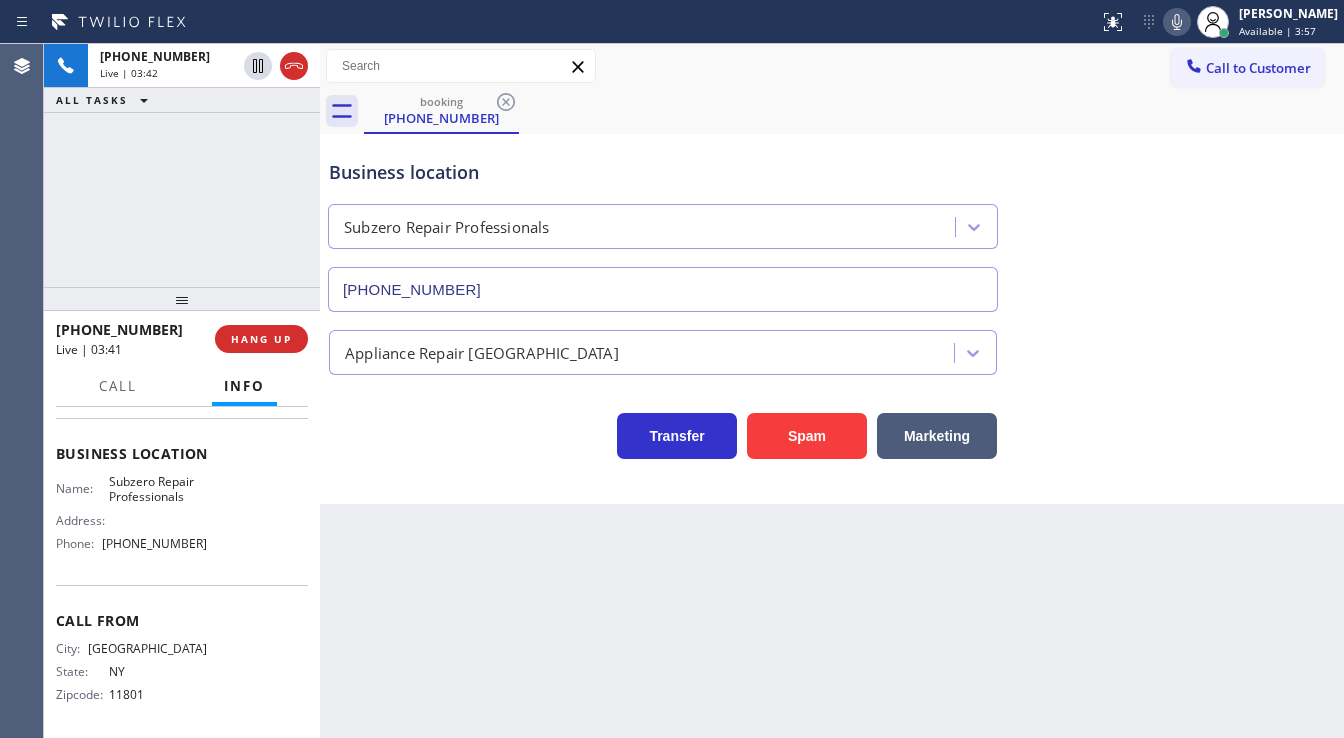 click on "[PHONE_NUMBER] Live | 03:42 ALL TASKS ALL TASKS ACTIVE TASKS TASKS IN WRAP UP" at bounding box center [182, 165] 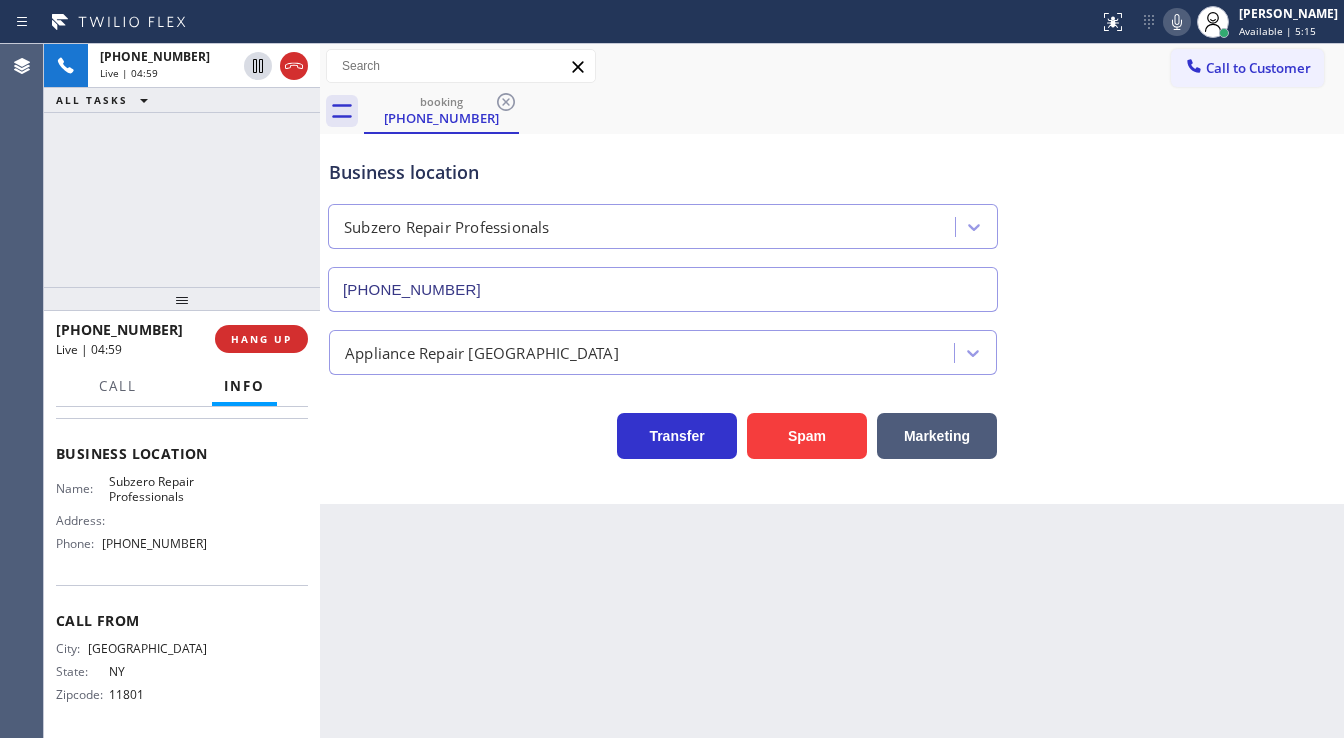 drag, startPoint x: 237, startPoint y: 221, endPoint x: 307, endPoint y: 4, distance: 228.01097 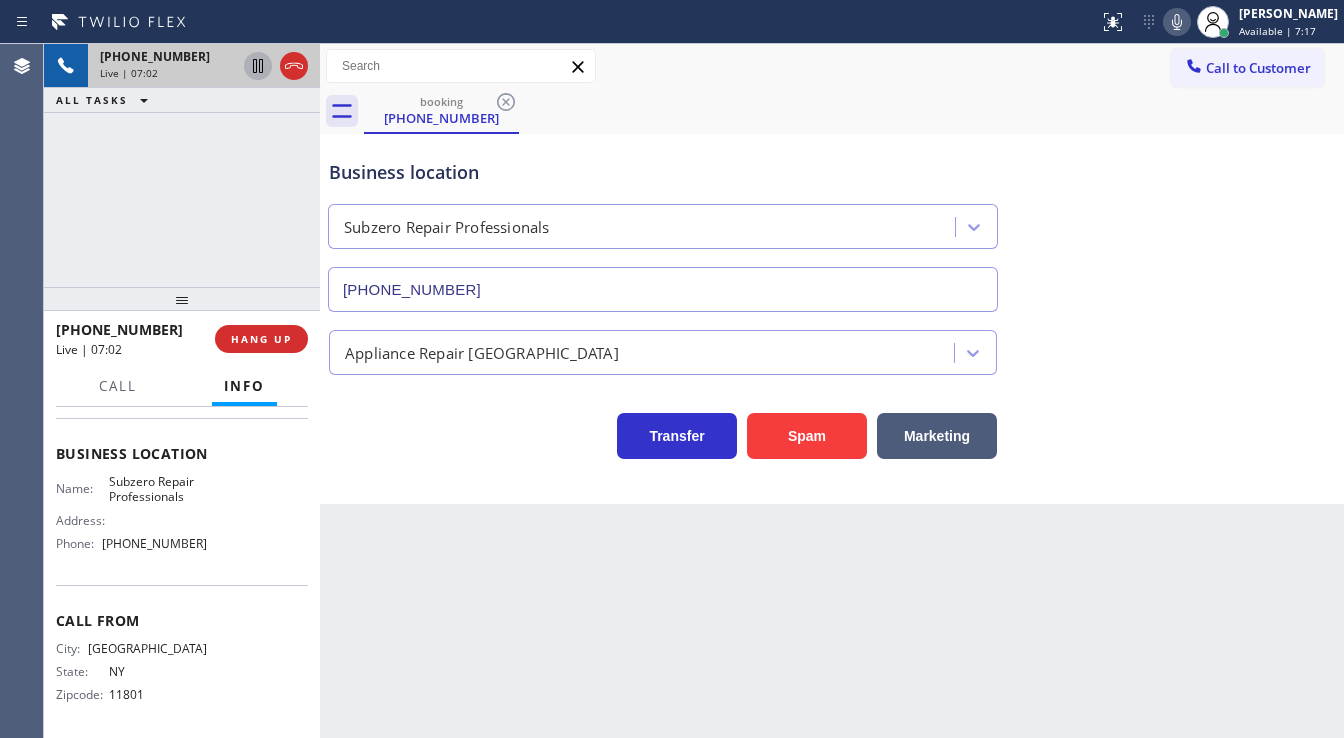click 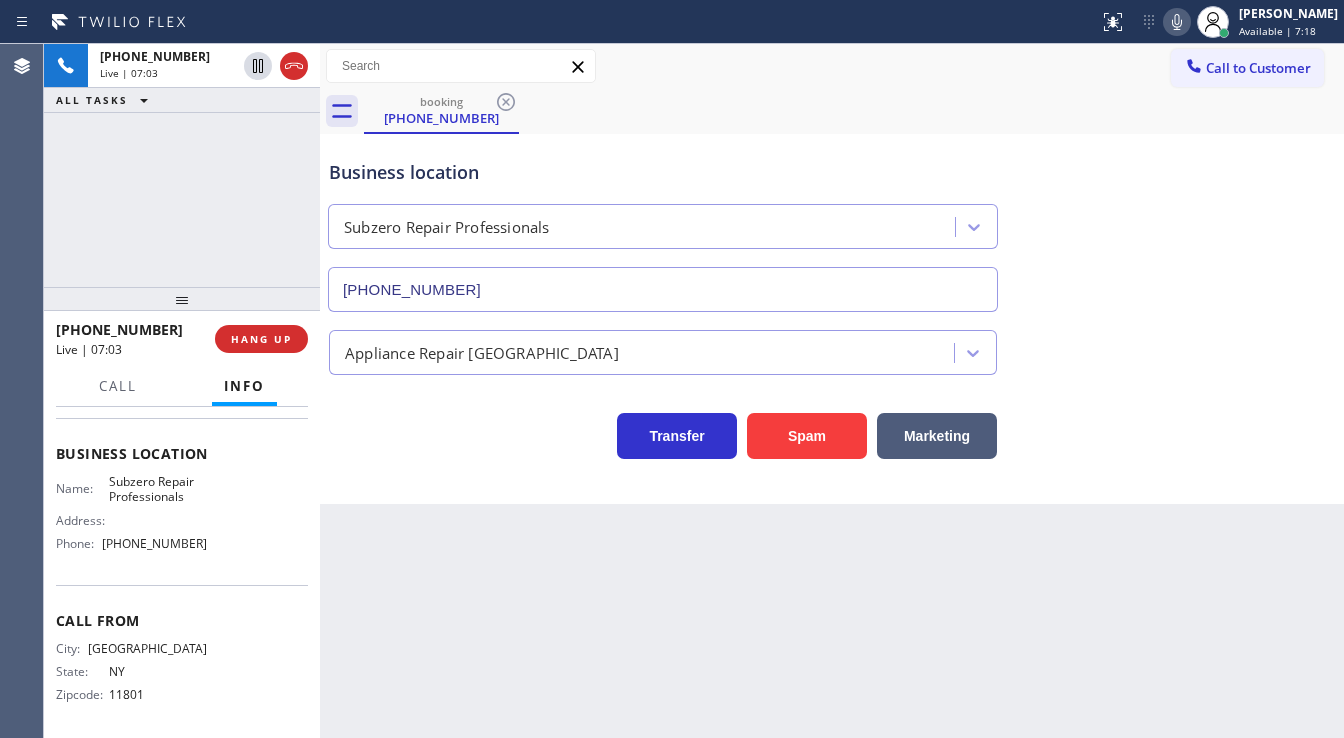 click 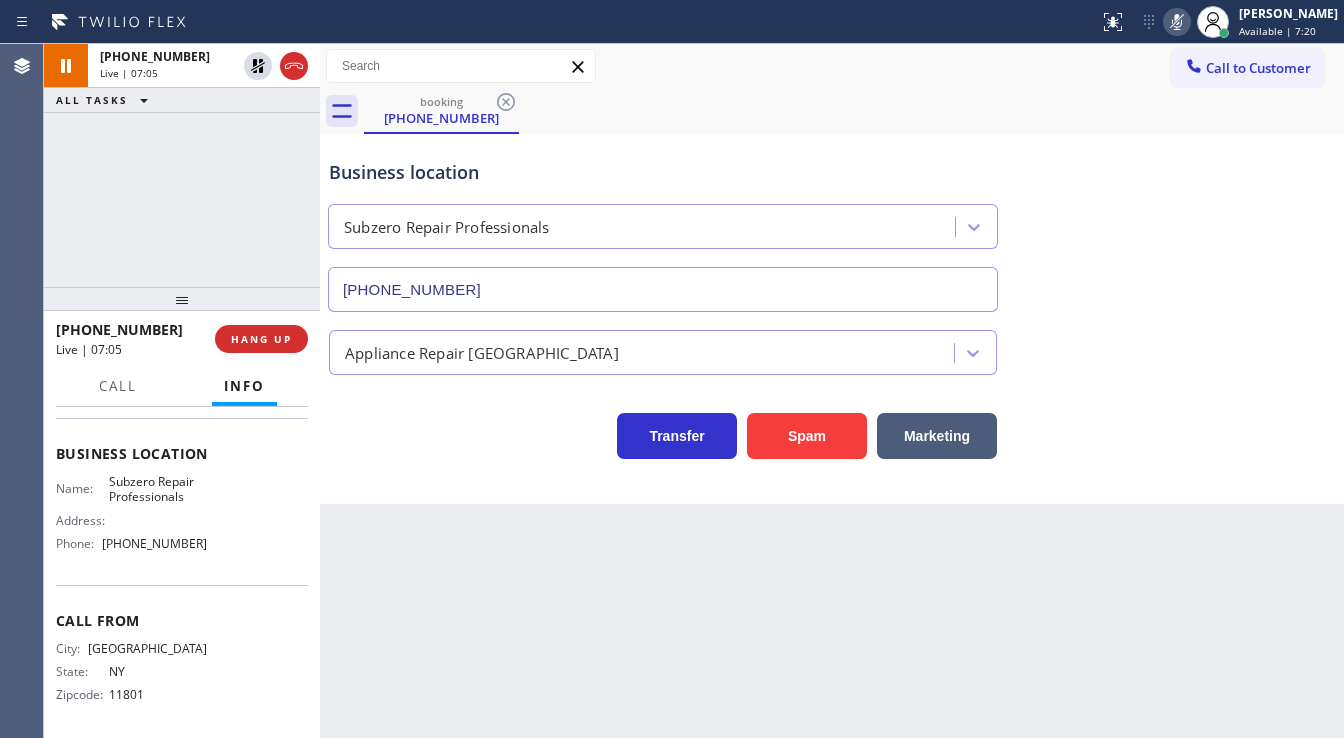 click on "[PHONE_NUMBER] Live | 07:05 ALL TASKS ALL TASKS ACTIVE TASKS TASKS IN WRAP UP" at bounding box center [182, 165] 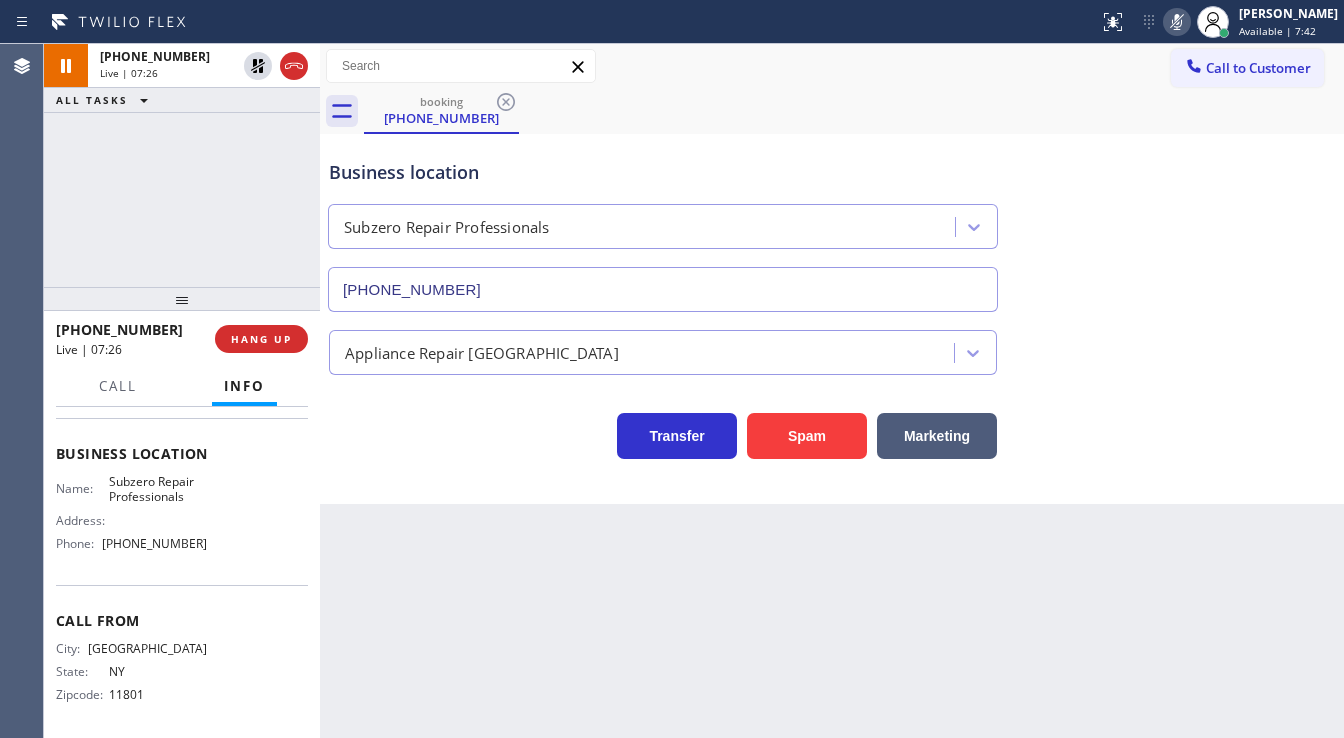 click on "[PHONE_NUMBER] Live | 07:26 ALL TASKS ALL TASKS ACTIVE TASKS TASKS IN WRAP UP" at bounding box center (182, 165) 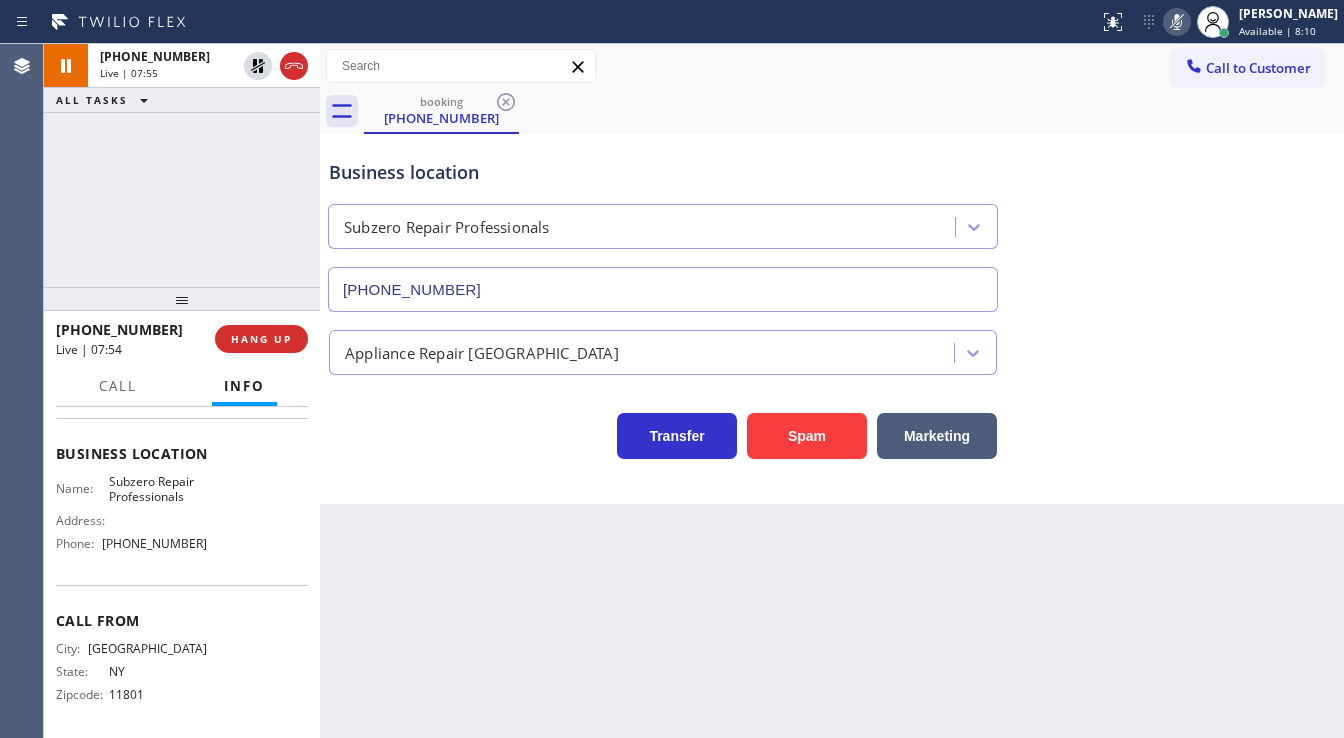 drag, startPoint x: 59, startPoint y: 242, endPoint x: 146, endPoint y: 228, distance: 88.11924 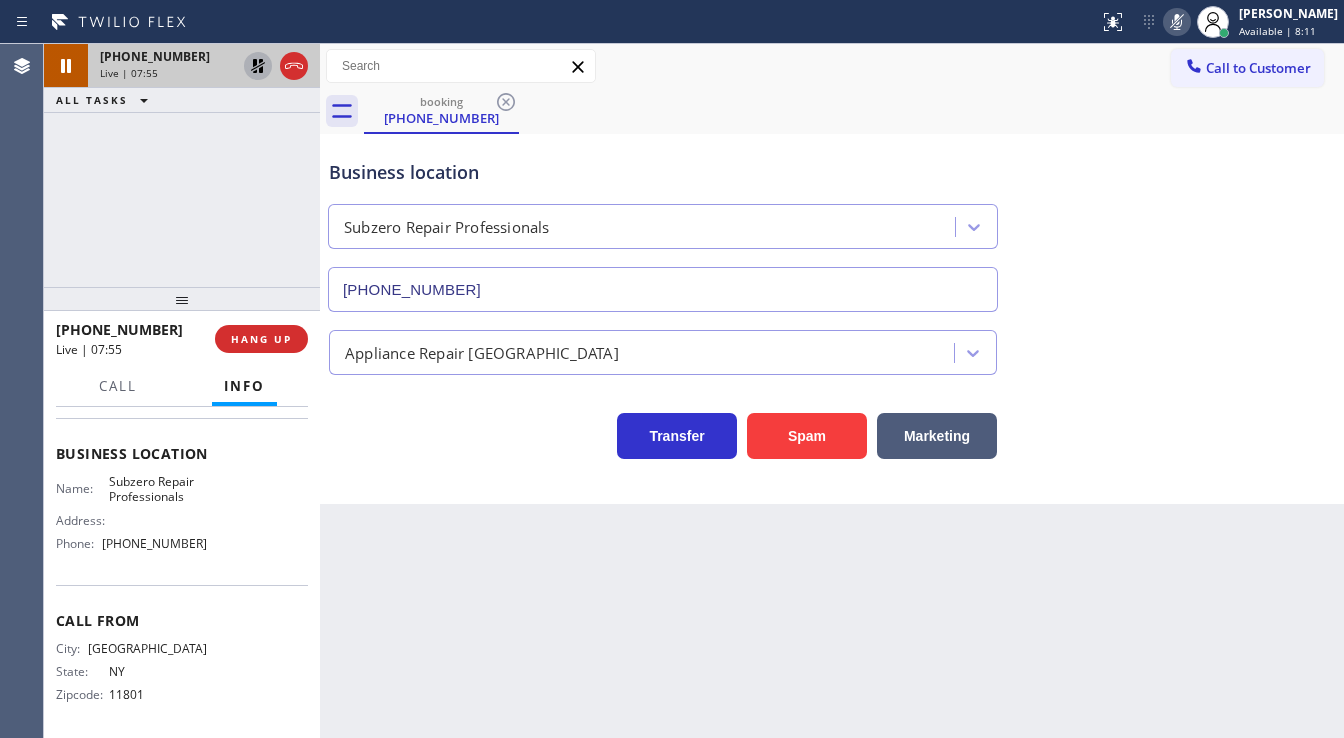 click 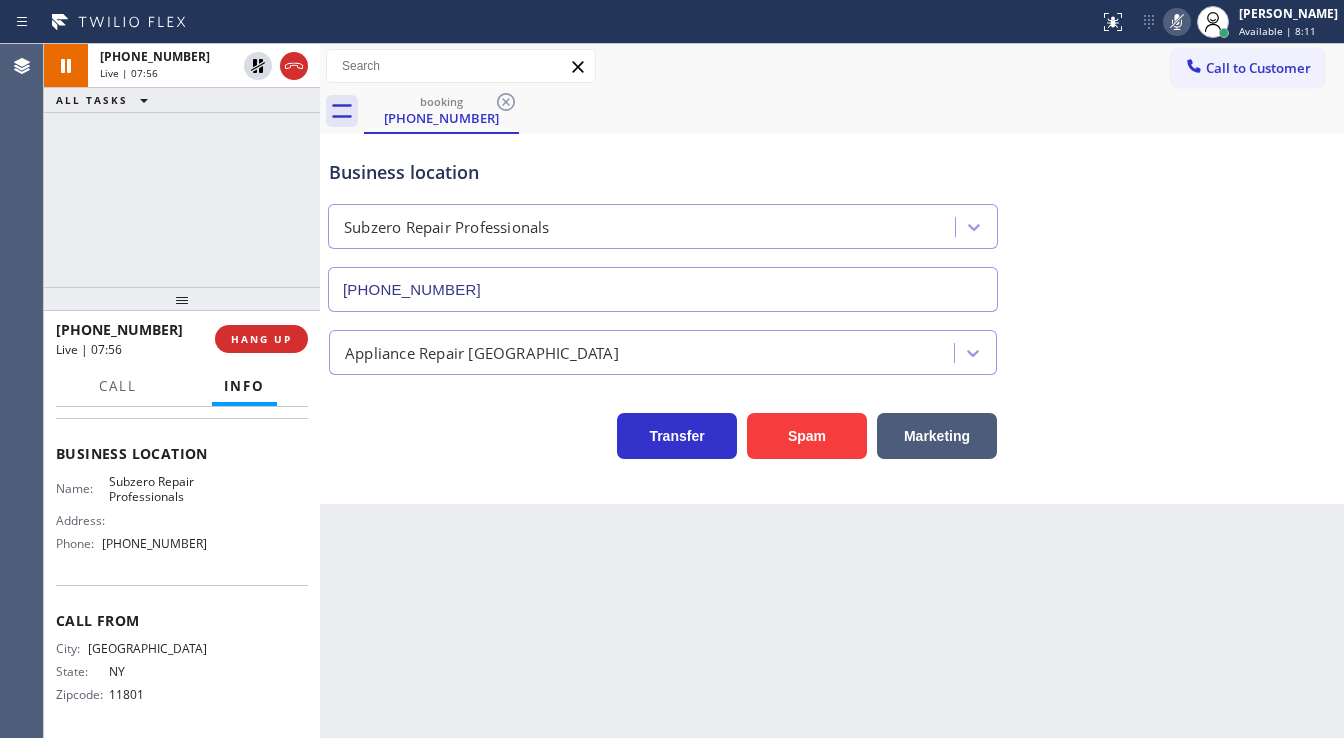 click 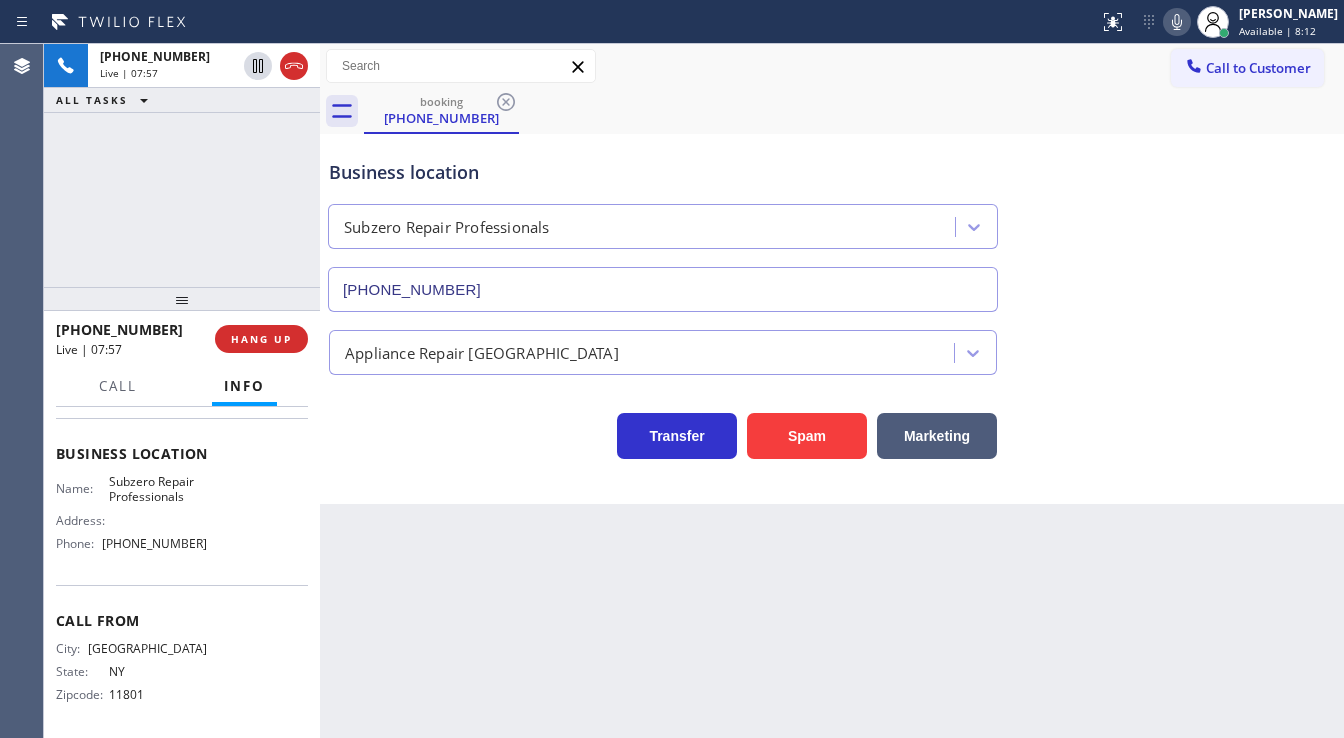 click on "Business location Subzero Repair  Professionals [PHONE_NUMBER]" at bounding box center [832, 221] 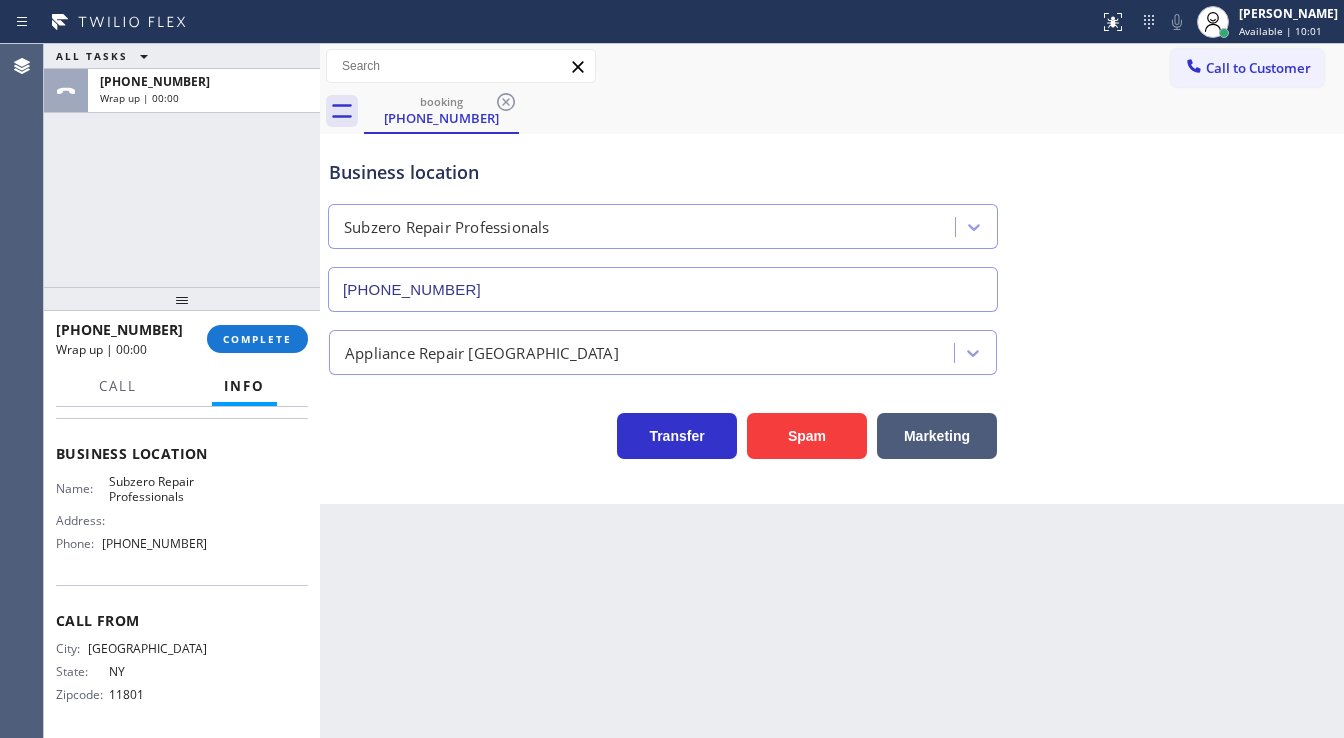 click on "ALL TASKS ALL TASKS ACTIVE TASKS TASKS IN WRAP UP [PHONE_NUMBER] Wrap up | 00:00" at bounding box center [182, 165] 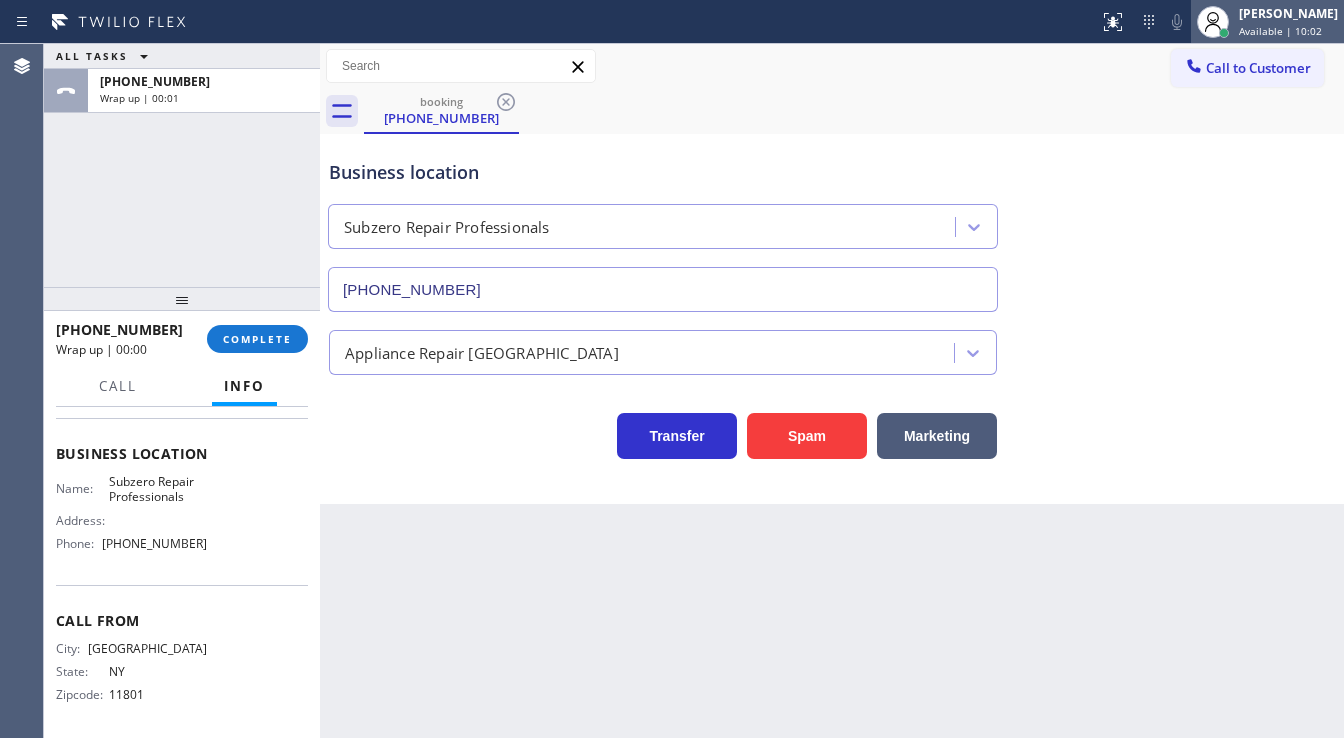 click on "Available | 10:02" at bounding box center (1280, 31) 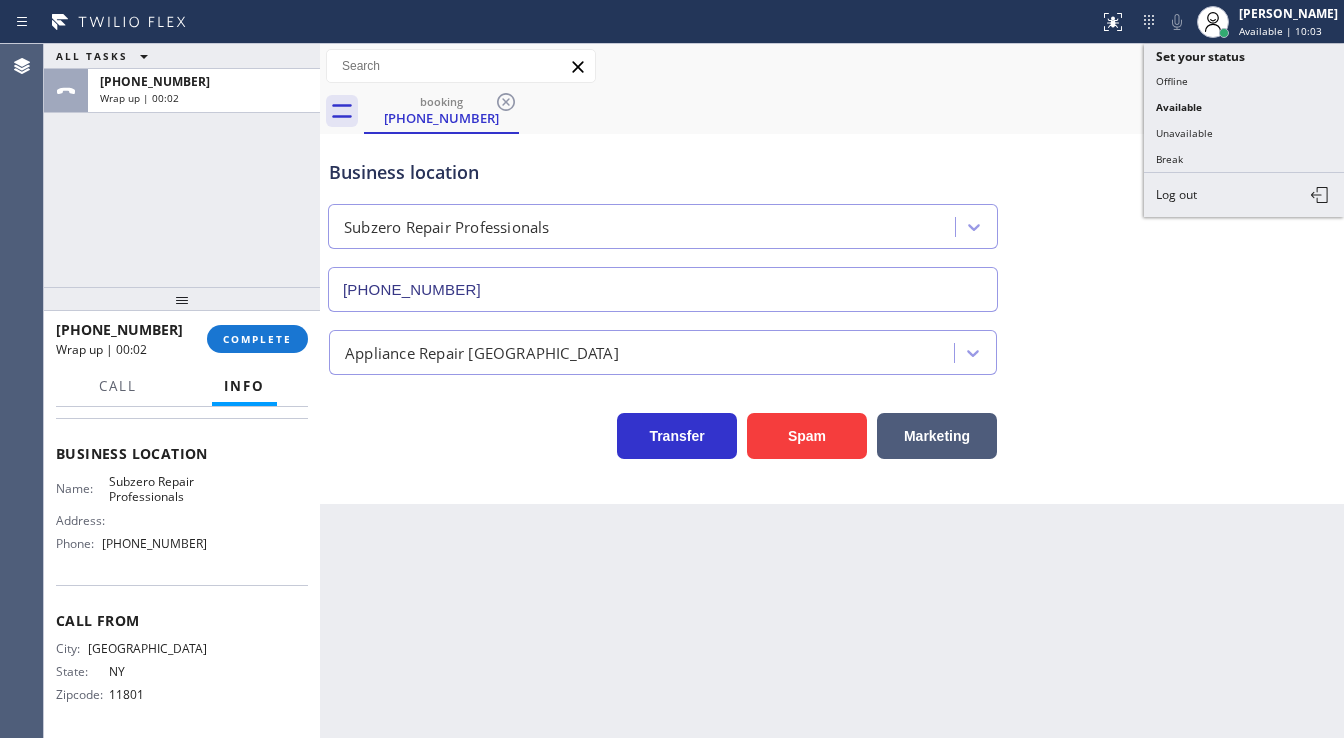 click on "ALL TASKS ALL TASKS ACTIVE TASKS TASKS IN WRAP UP [PHONE_NUMBER] Wrap up | 00:02" at bounding box center [182, 165] 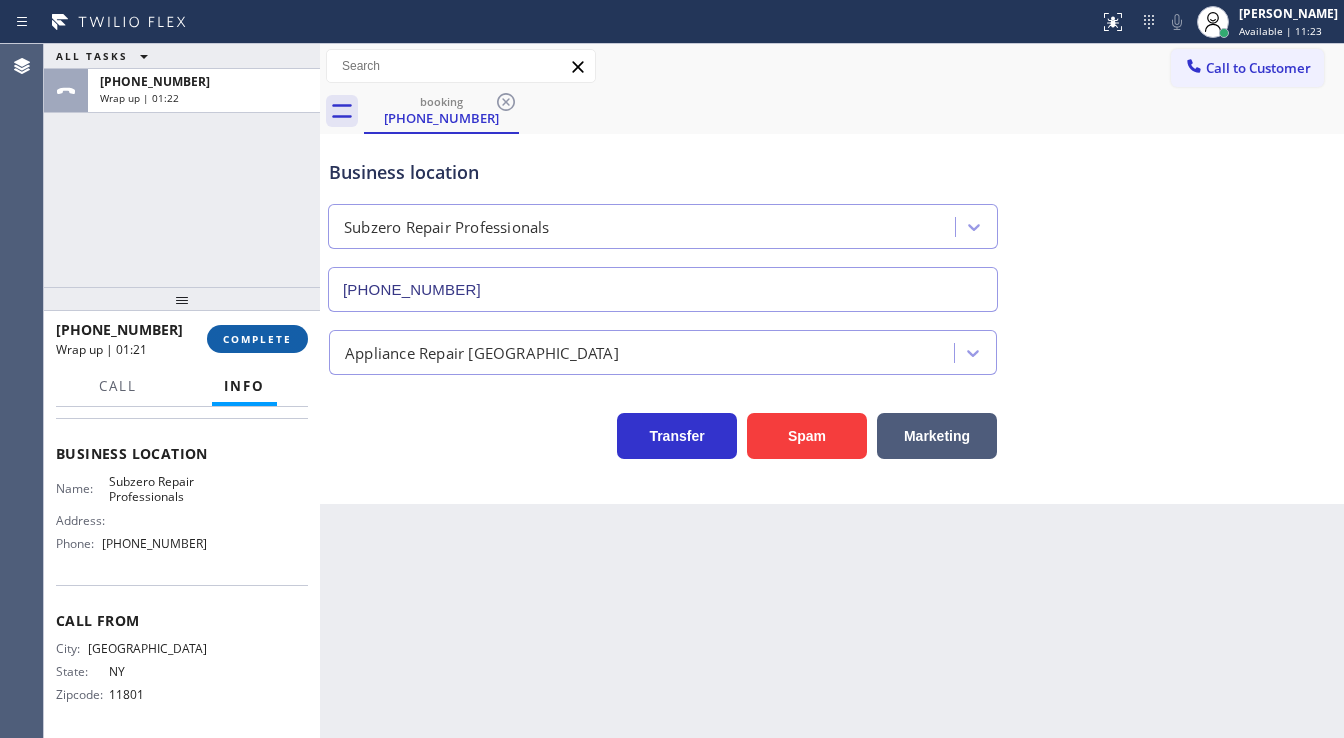 click on "COMPLETE" at bounding box center (257, 339) 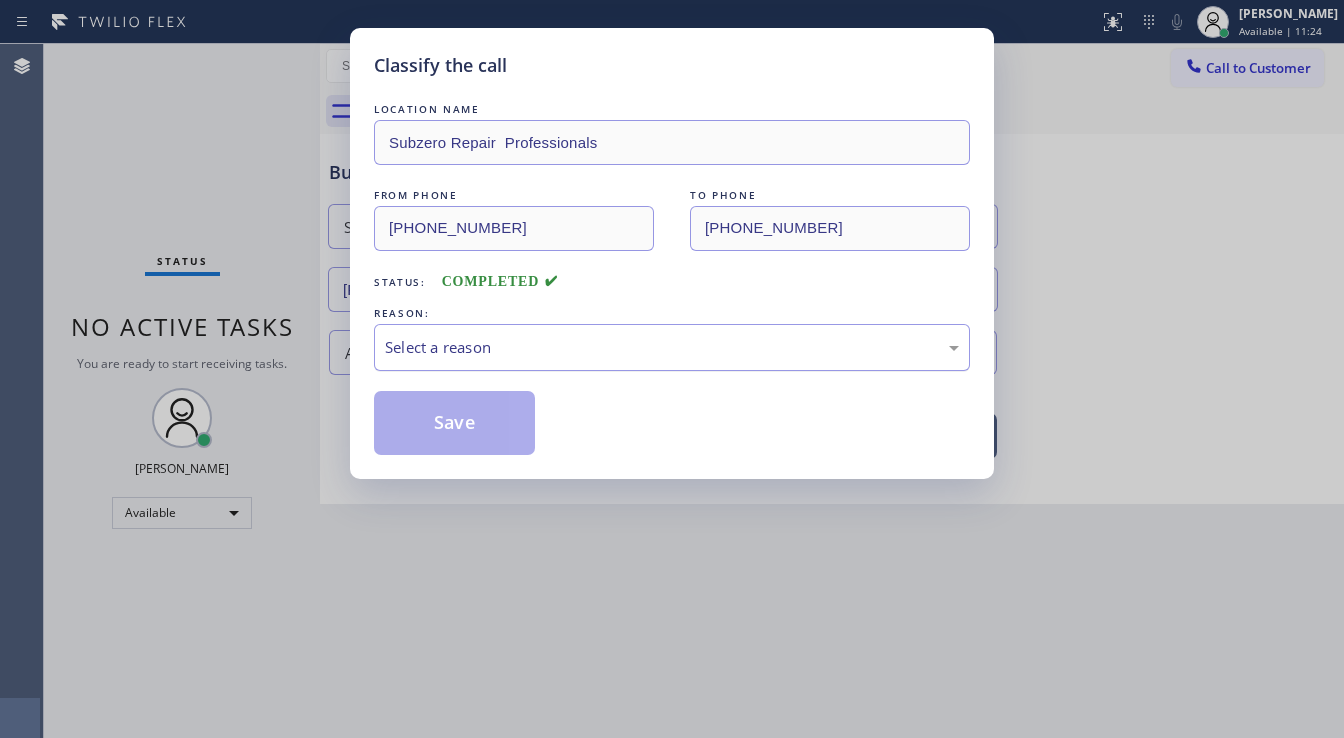 click on "Select a reason" at bounding box center [672, 347] 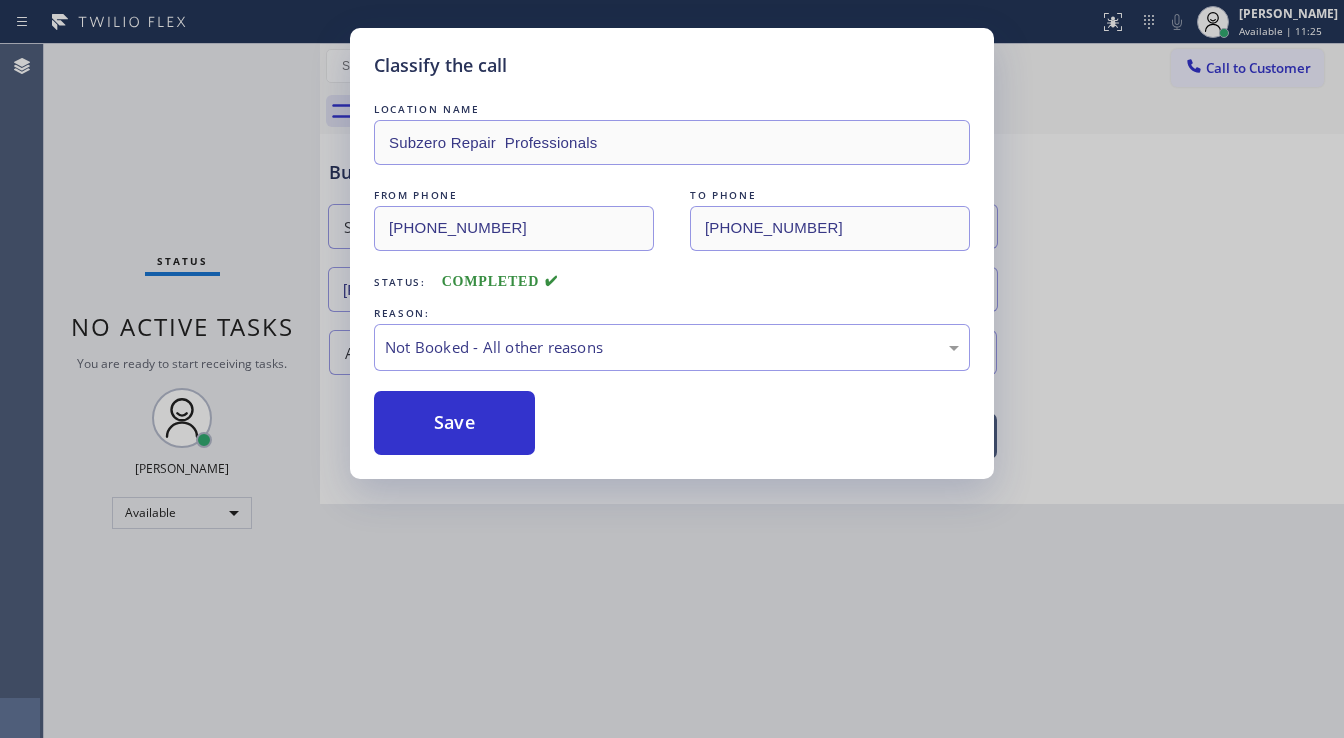 click on "Save" at bounding box center (454, 423) 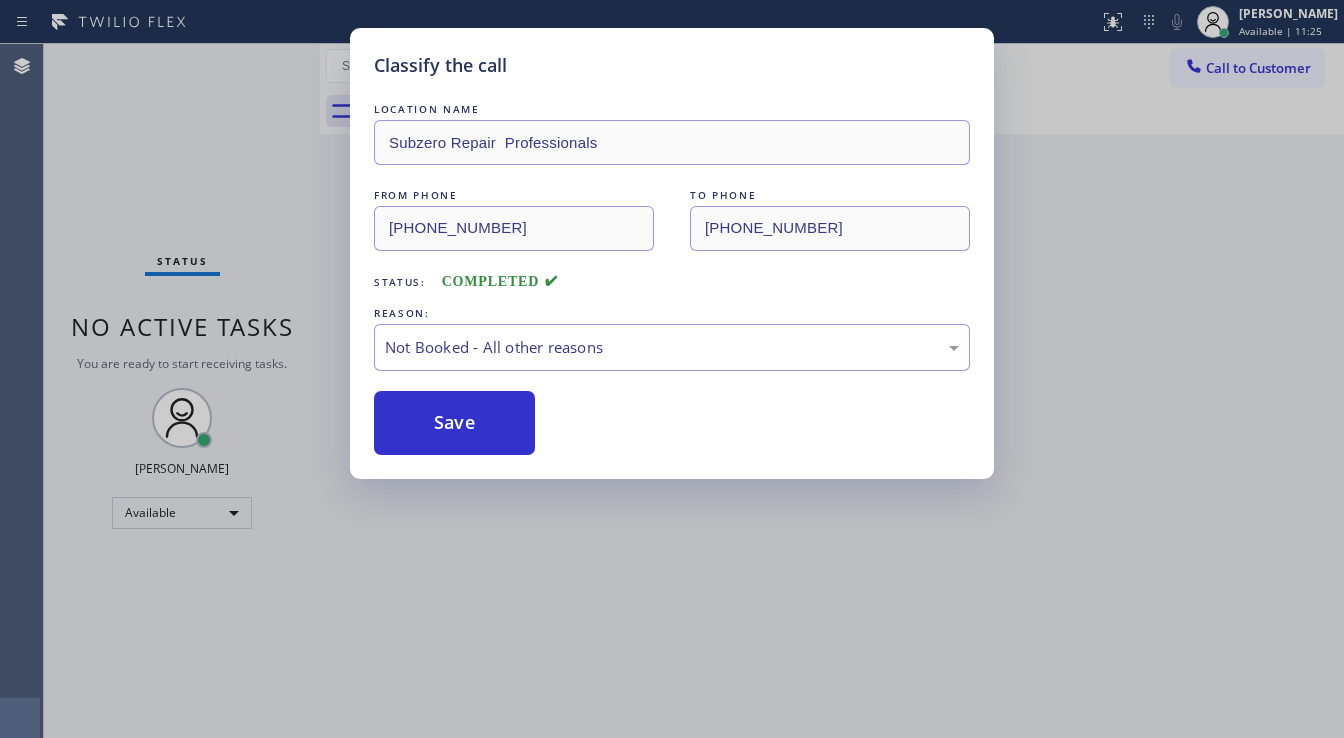 type 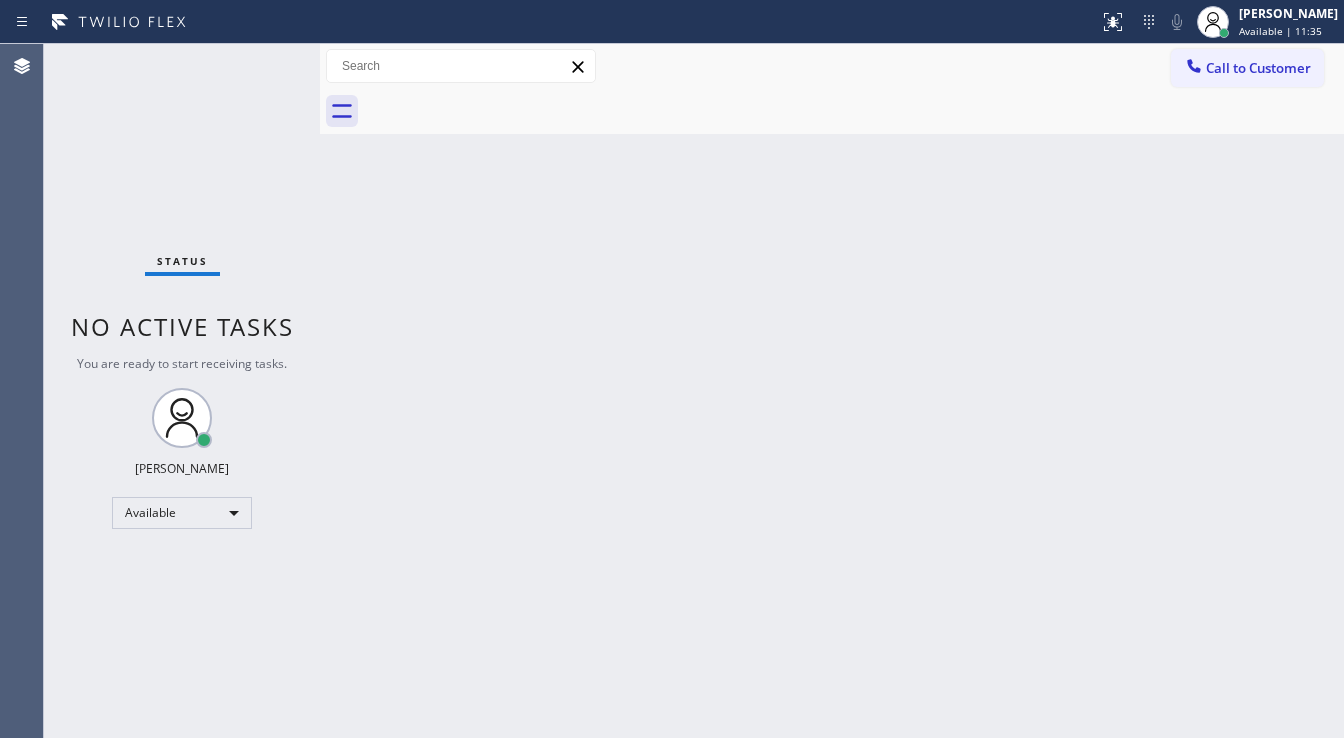 click on "Status   No active tasks     You are ready to start receiving tasks.   [PERSON_NAME]" at bounding box center (182, 391) 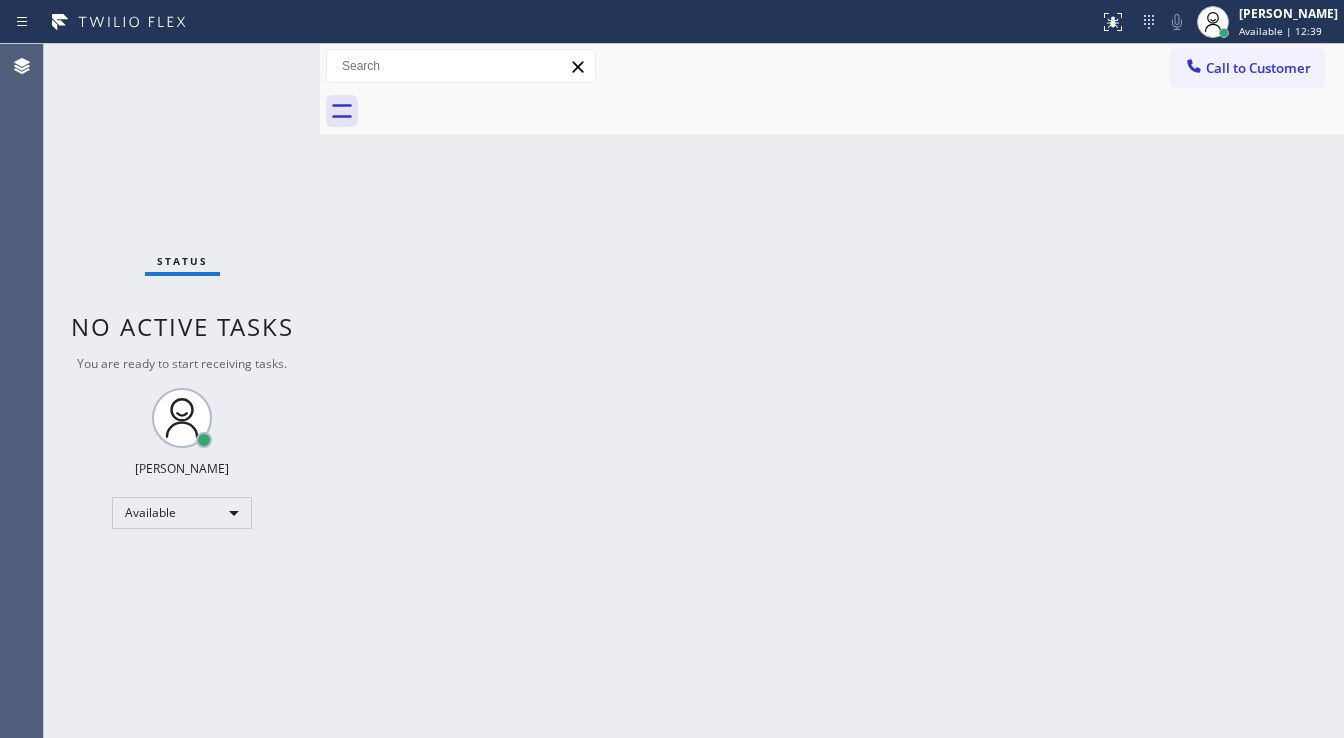 click on "Status   No active tasks     You are ready to start receiving tasks.   [PERSON_NAME]" at bounding box center [182, 391] 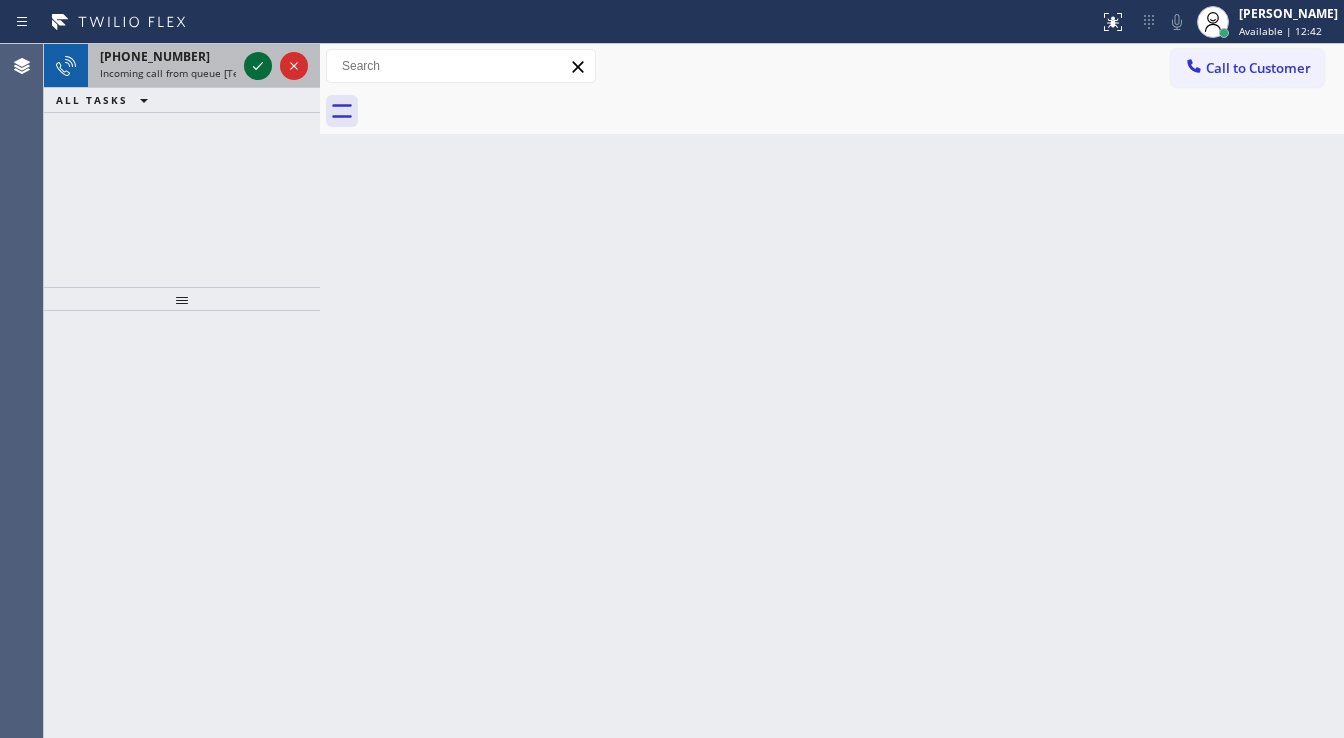 click 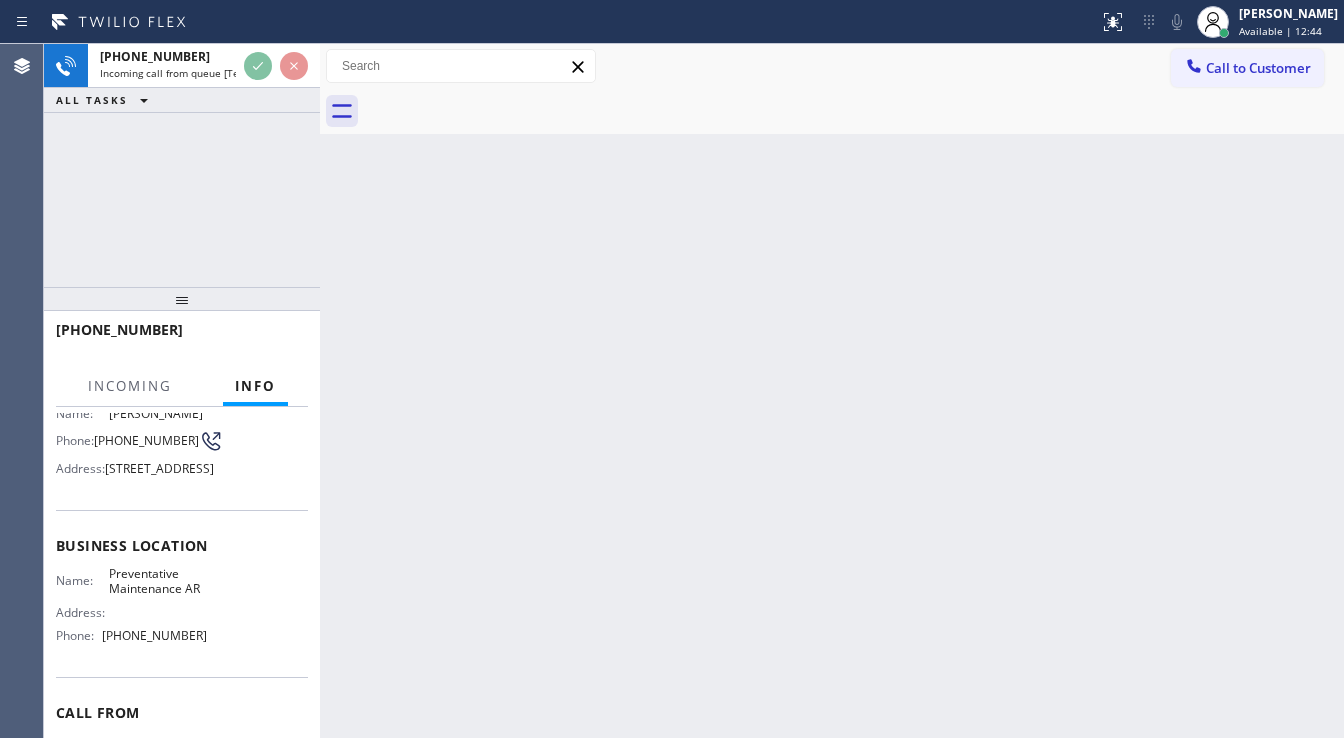 scroll, scrollTop: 160, scrollLeft: 0, axis: vertical 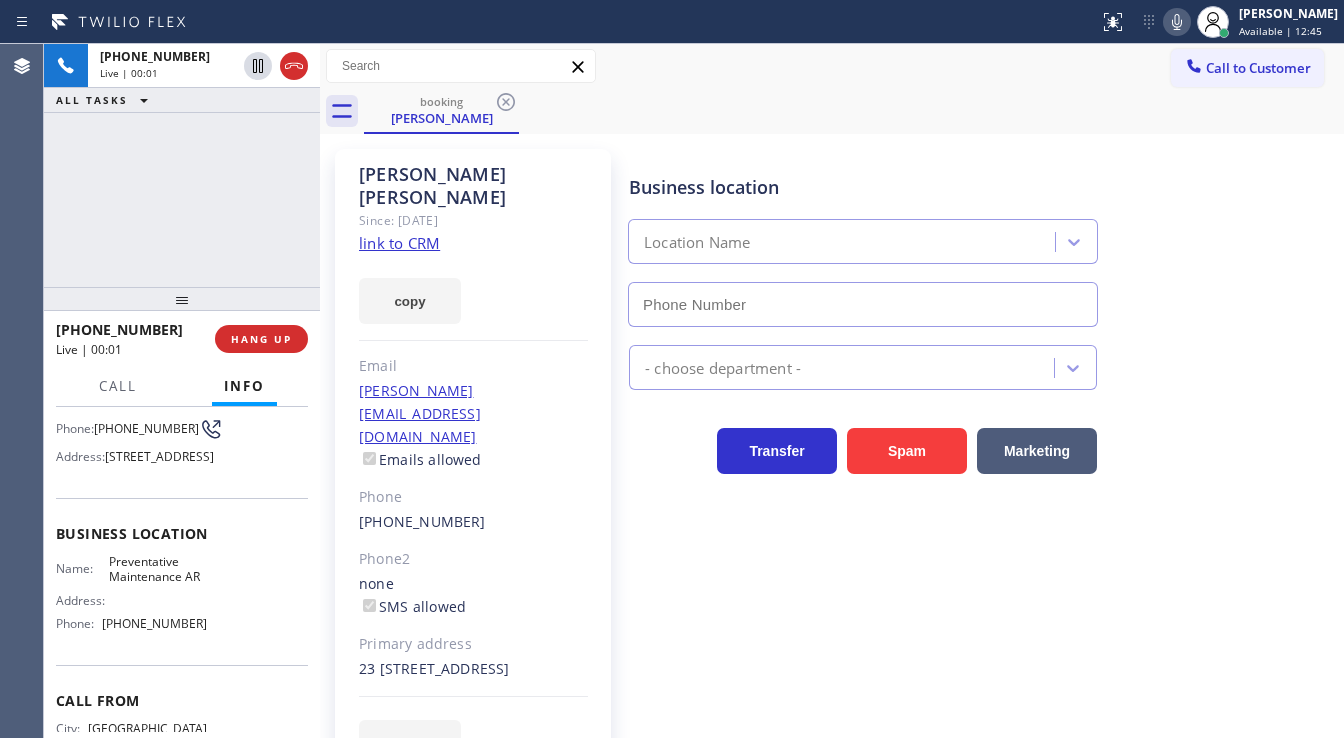 type on "[PHONE_NUMBER]" 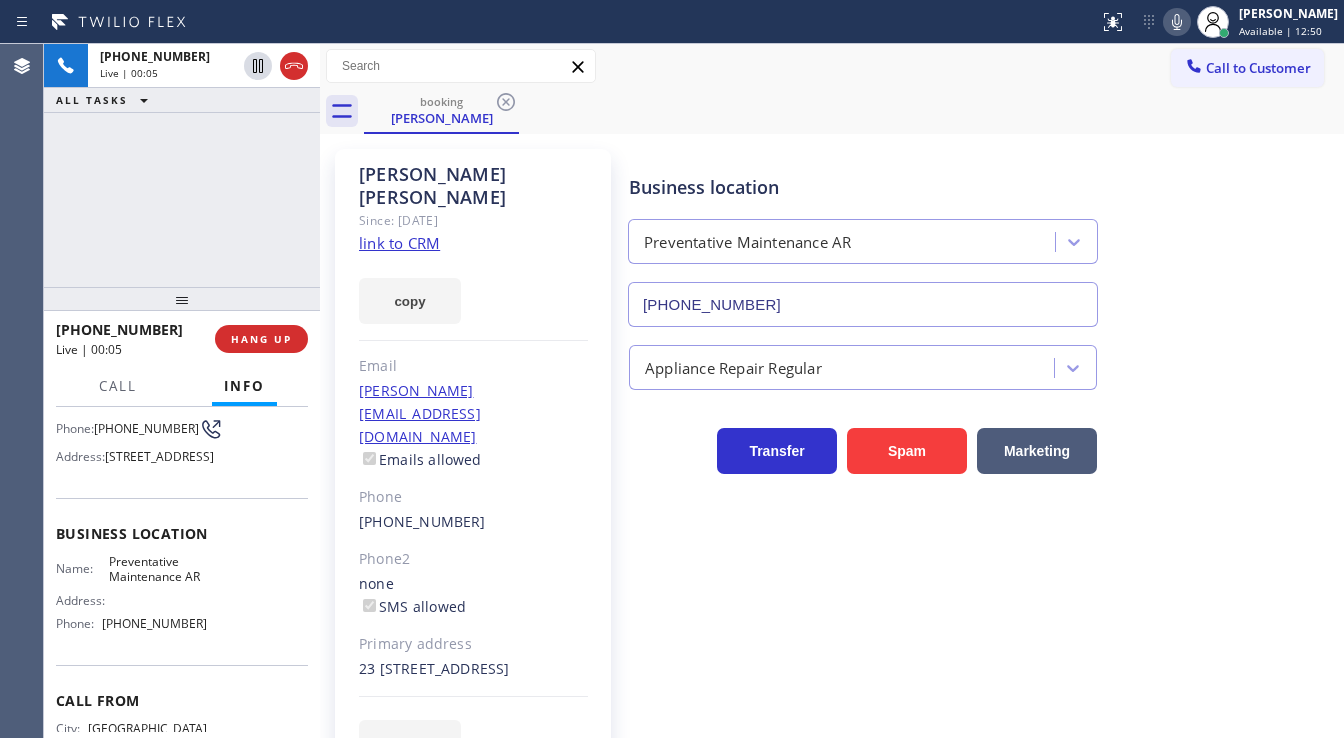 click on "link to CRM" 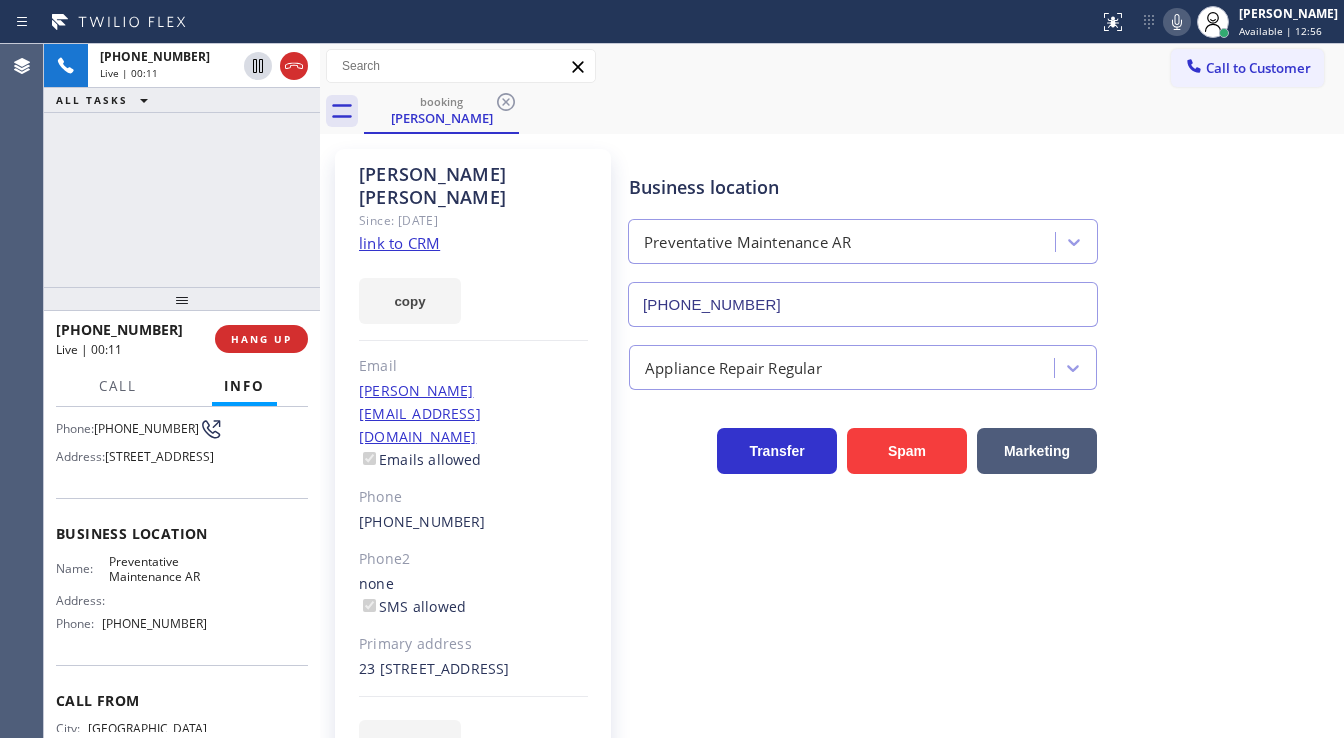 scroll, scrollTop: 80, scrollLeft: 0, axis: vertical 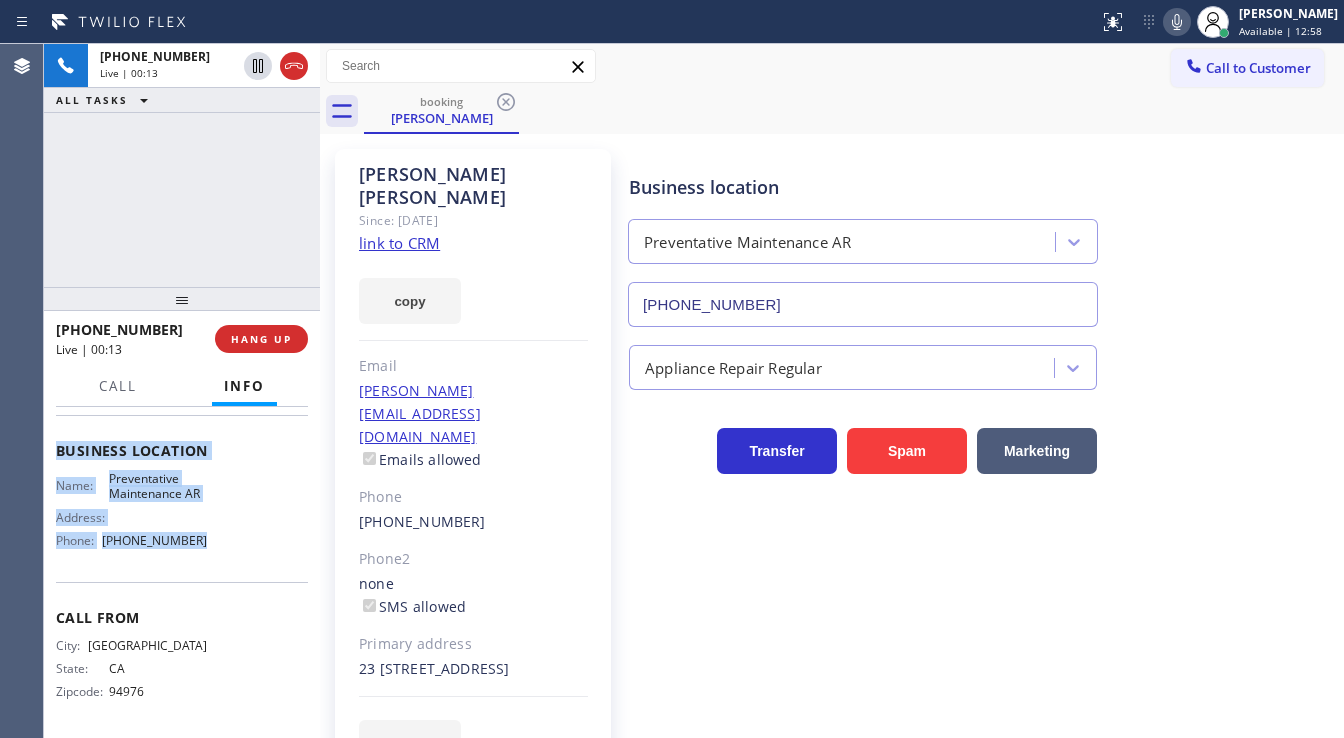 drag, startPoint x: 80, startPoint y: 473, endPoint x: 214, endPoint y: 538, distance: 148.93288 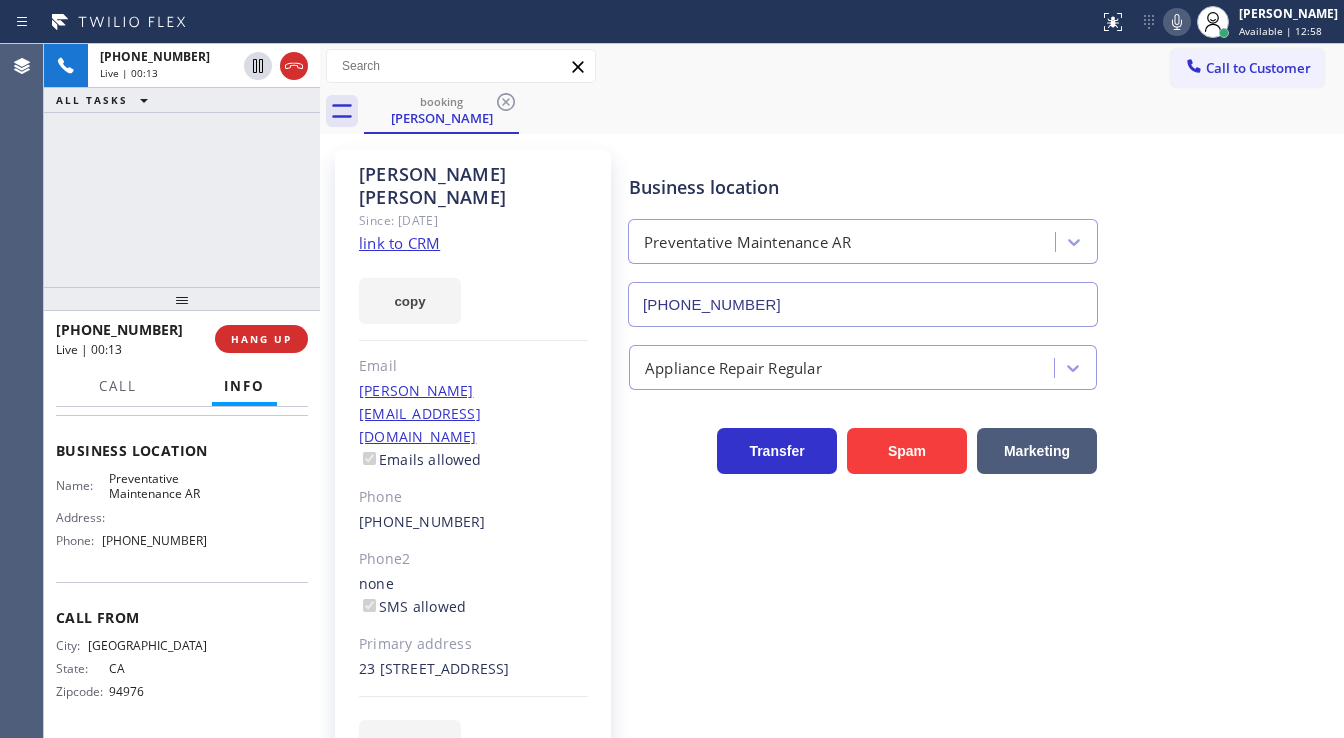 click on "[PHONE_NUMBER] Live | 00:13 ALL TASKS ALL TASKS ACTIVE TASKS TASKS IN WRAP UP" at bounding box center [182, 165] 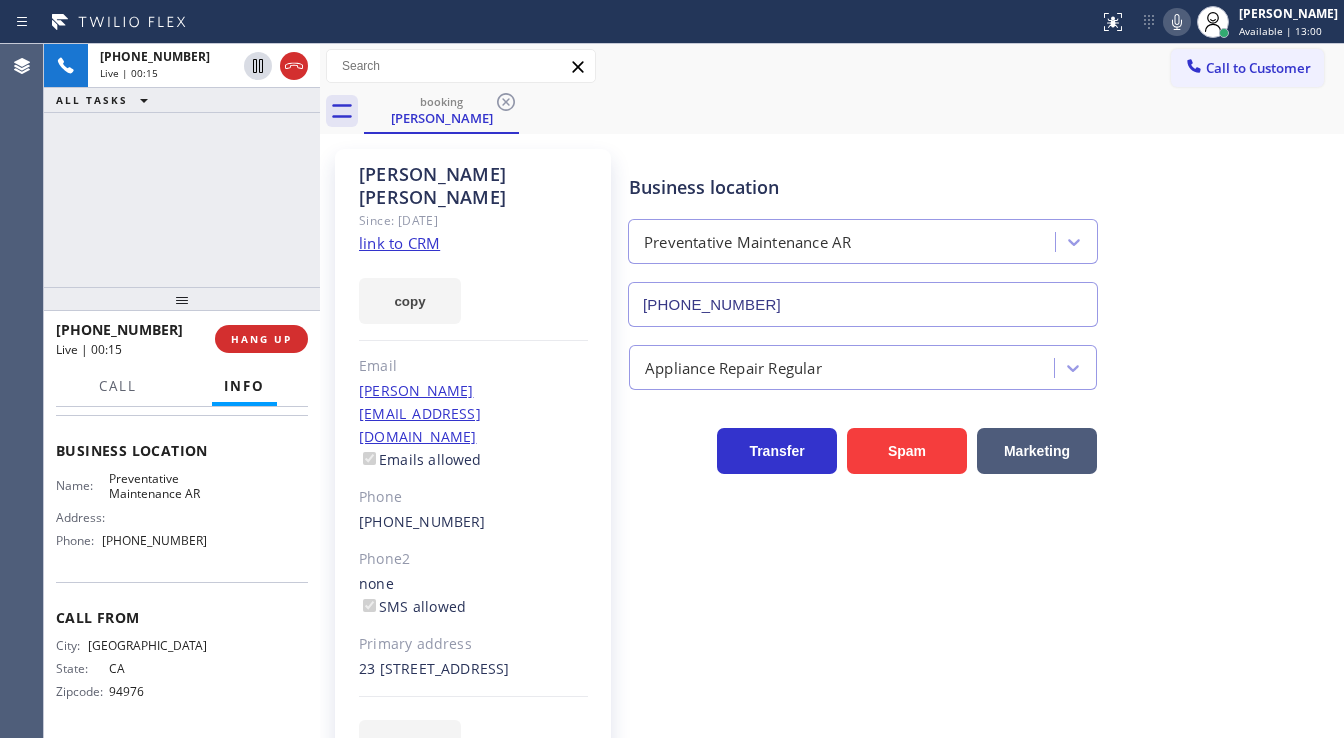 click on "[PHONE_NUMBER] Live | 00:15 ALL TASKS ALL TASKS ACTIVE TASKS TASKS IN WRAP UP" at bounding box center [182, 165] 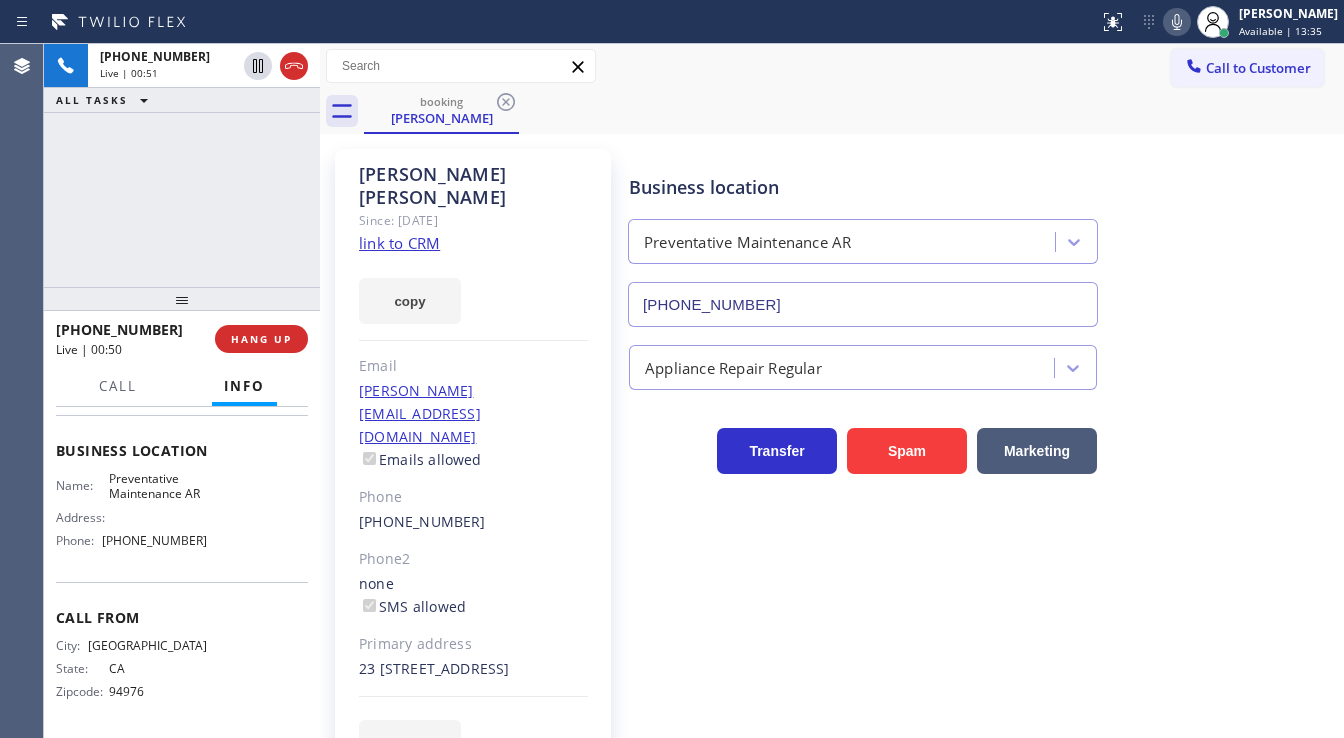 click on "[PHONE_NUMBER] Live | 00:51 ALL TASKS ALL TASKS ACTIVE TASKS TASKS IN WRAP UP" at bounding box center [182, 165] 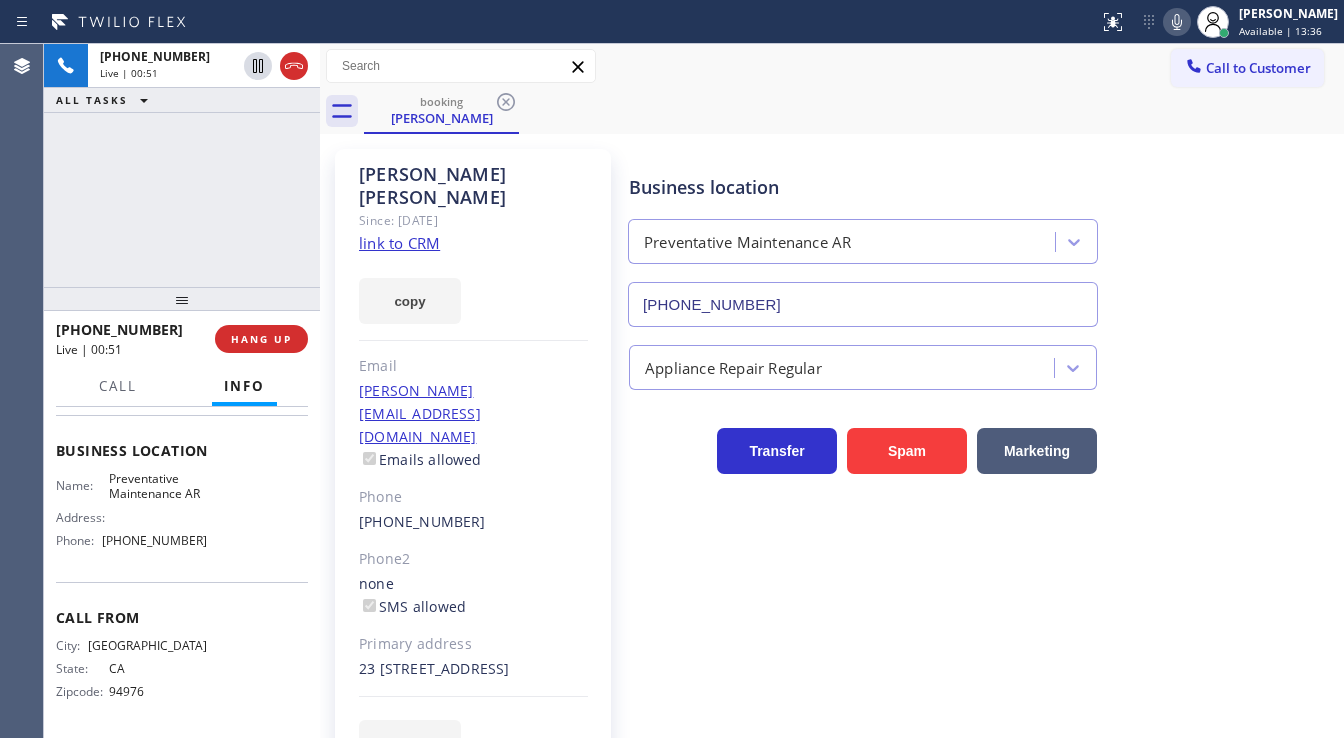 click 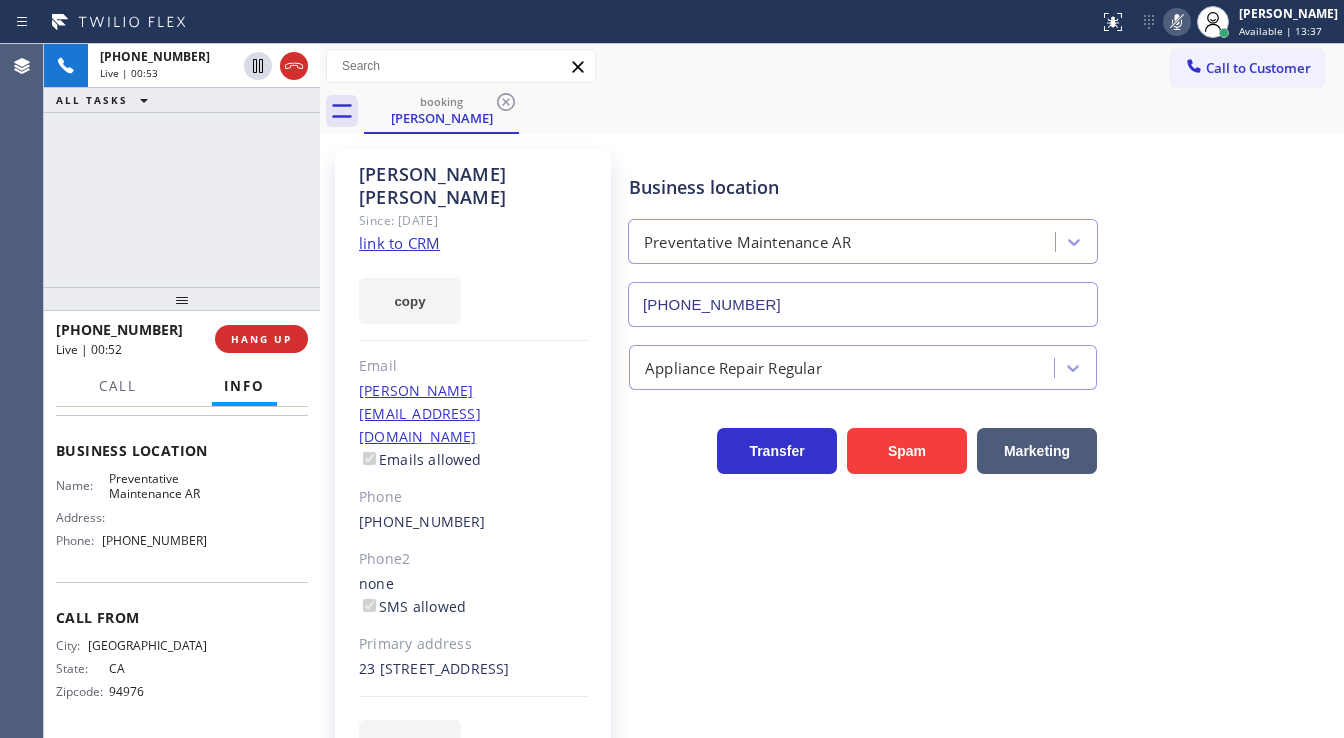 click 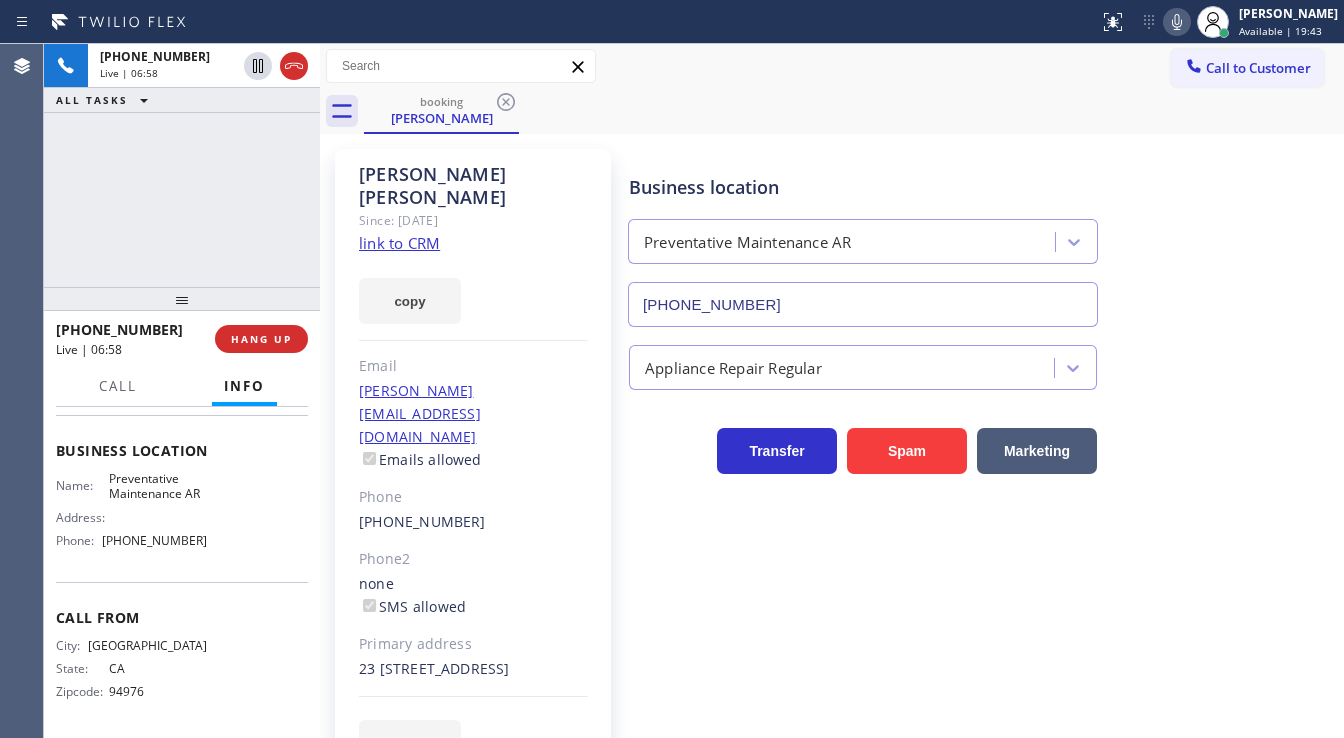 click on "Business location Preventative Maintenance AR [PHONE_NUMBER]" at bounding box center [982, 236] 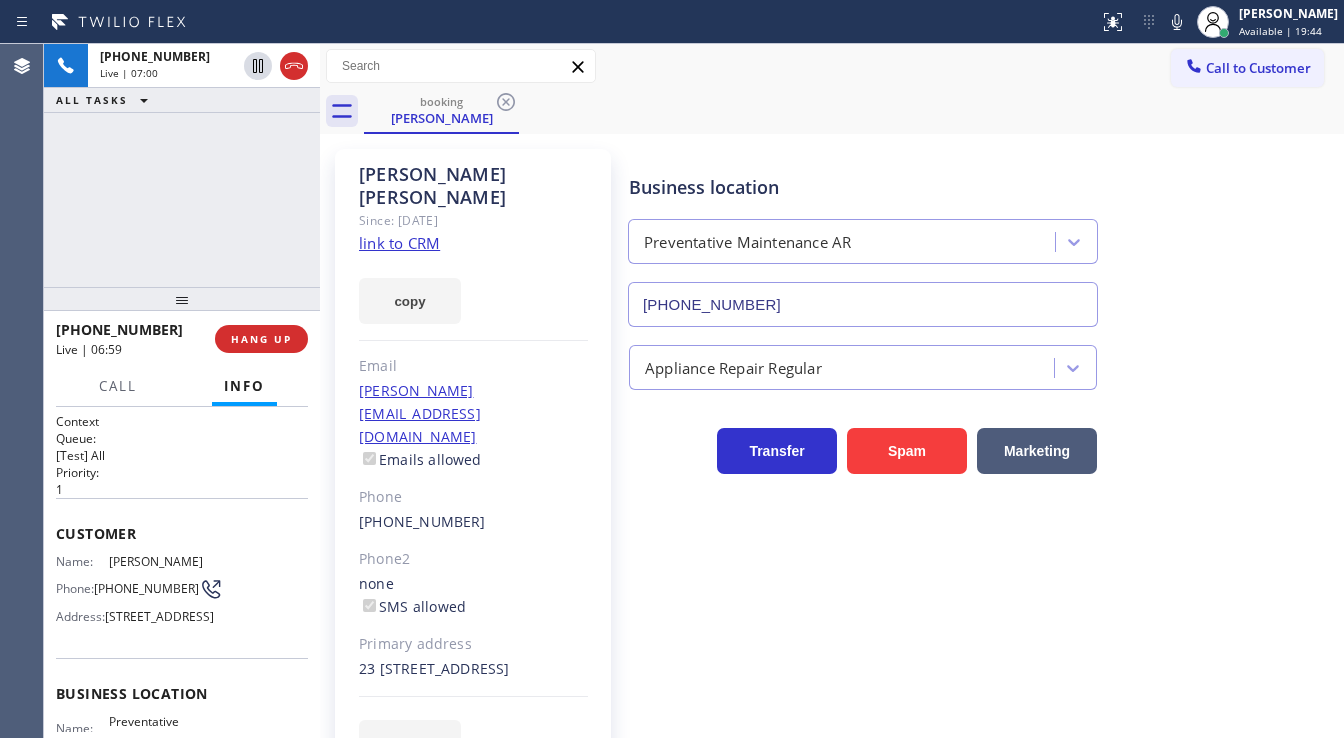 scroll, scrollTop: 0, scrollLeft: 0, axis: both 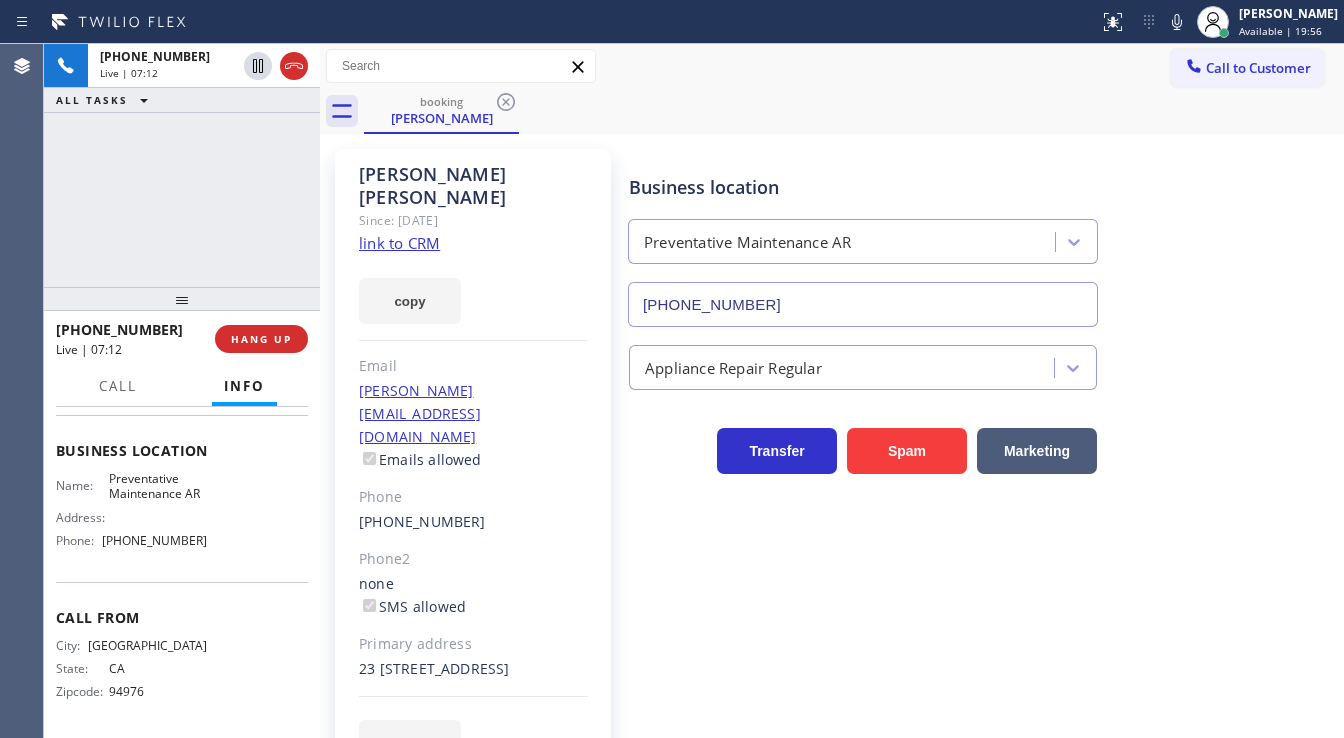 drag, startPoint x: 203, startPoint y: 184, endPoint x: 268, endPoint y: 17, distance: 179.2038 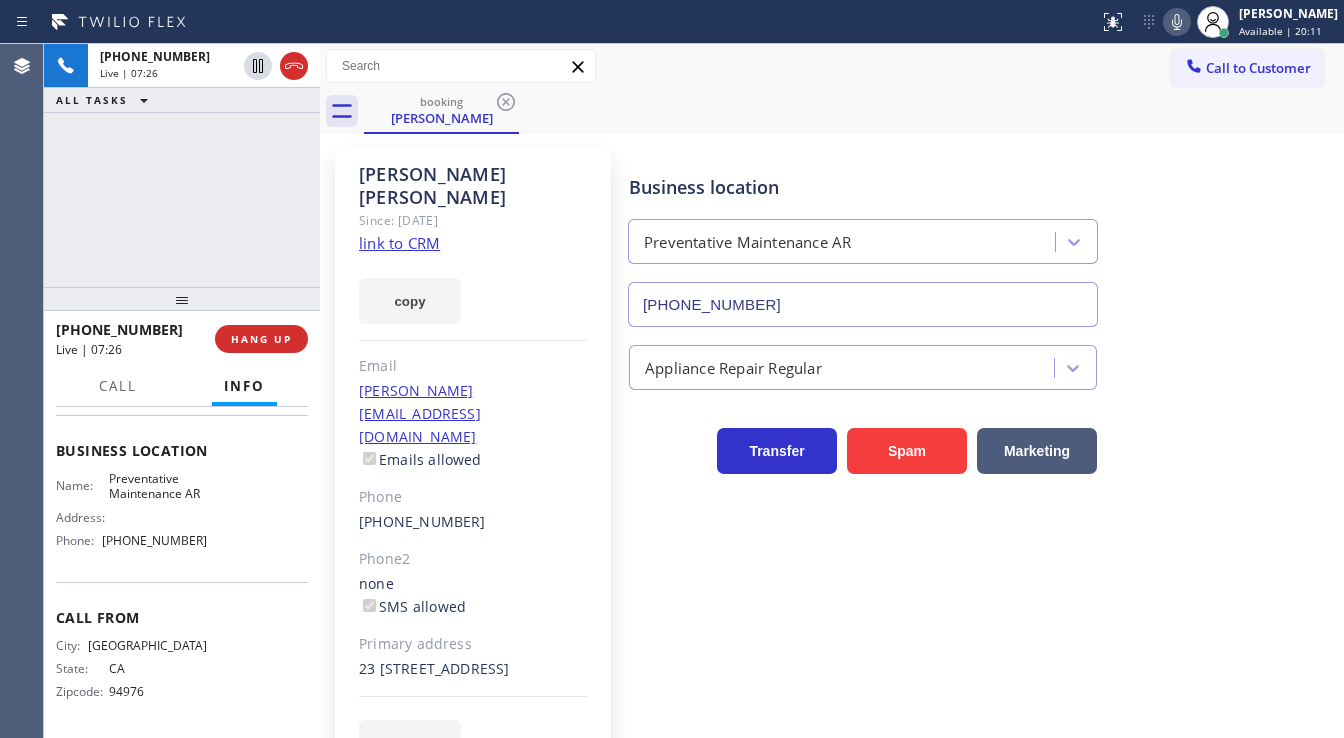 click 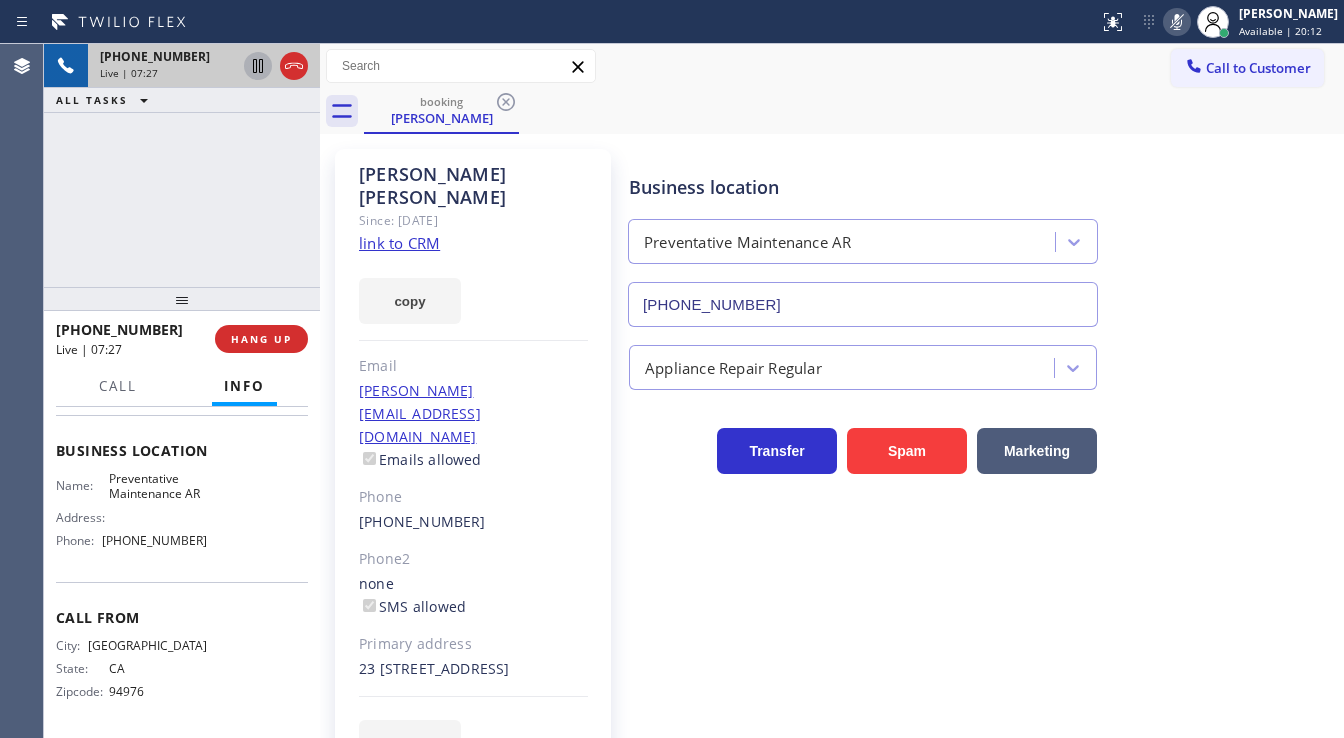 click 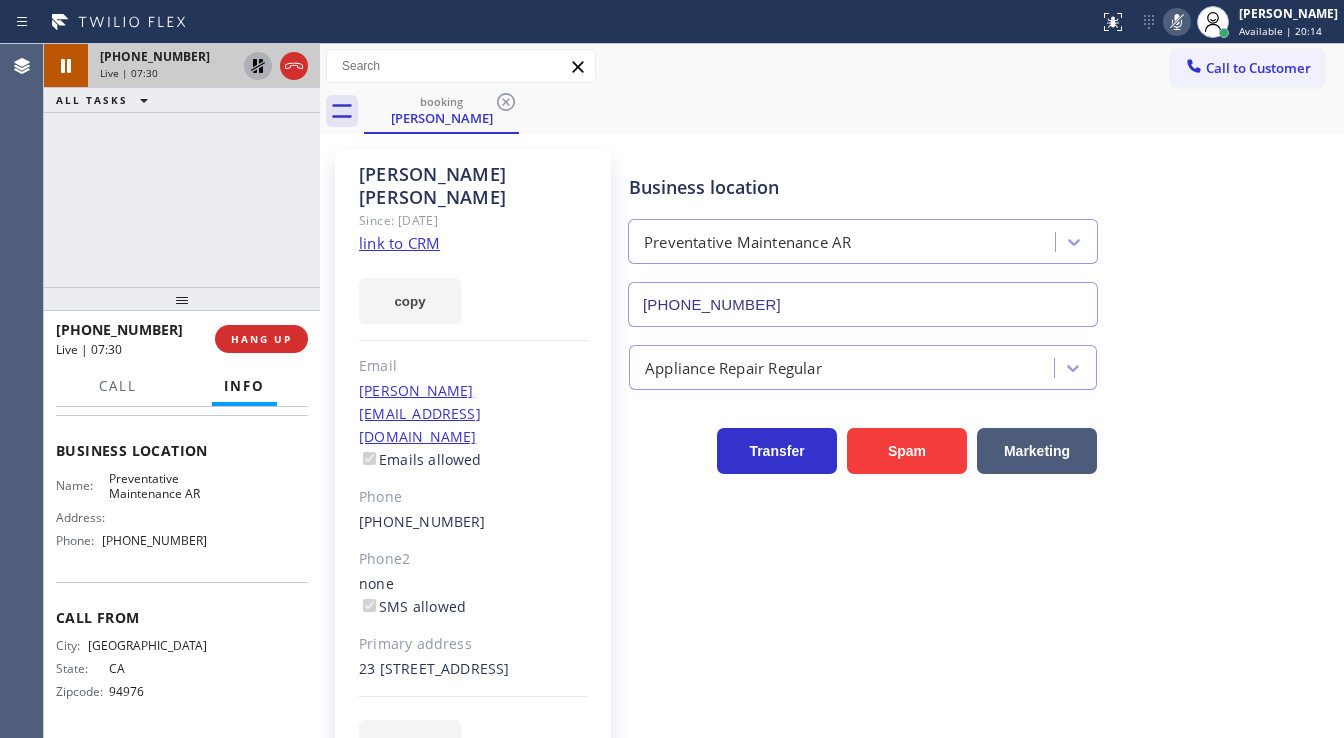 click on "+14153776865 Live | 07:30 ALL TASKS ALL TASKS ACTIVE TASKS TASKS IN WRAP UP" at bounding box center (182, 165) 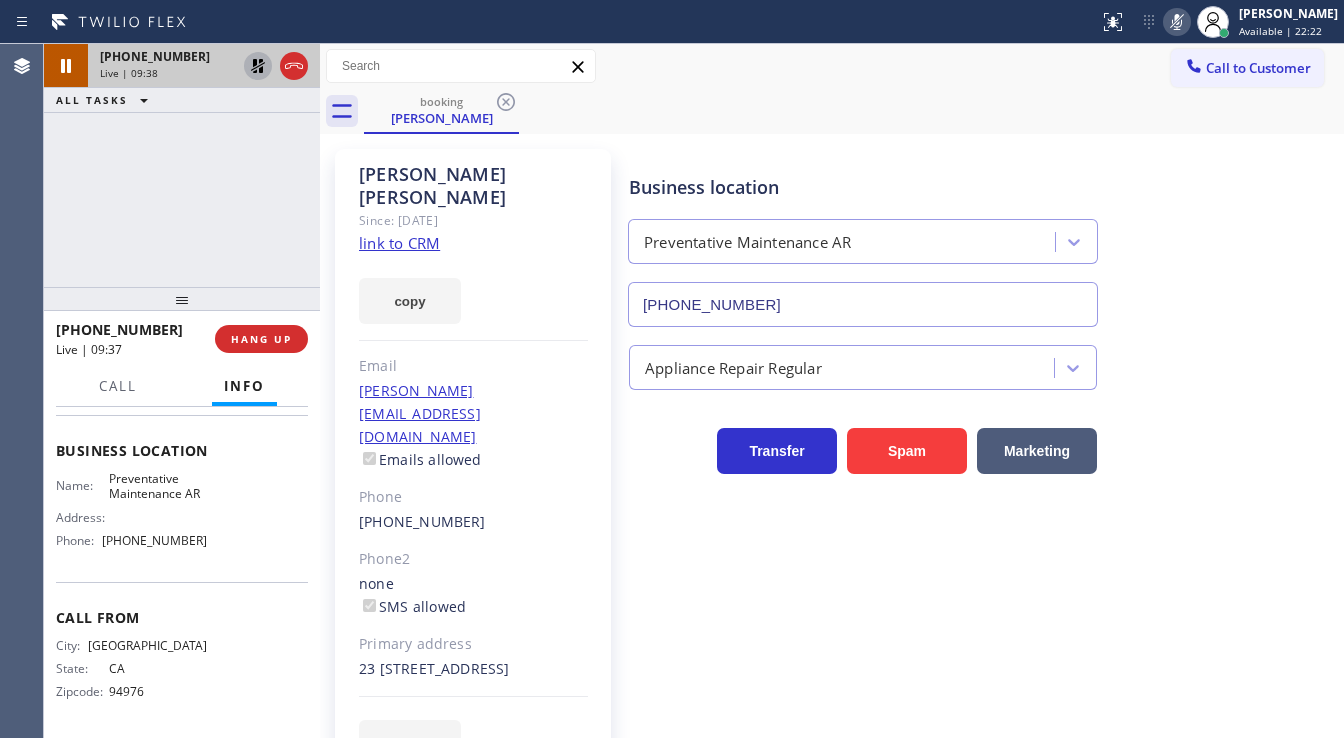 click 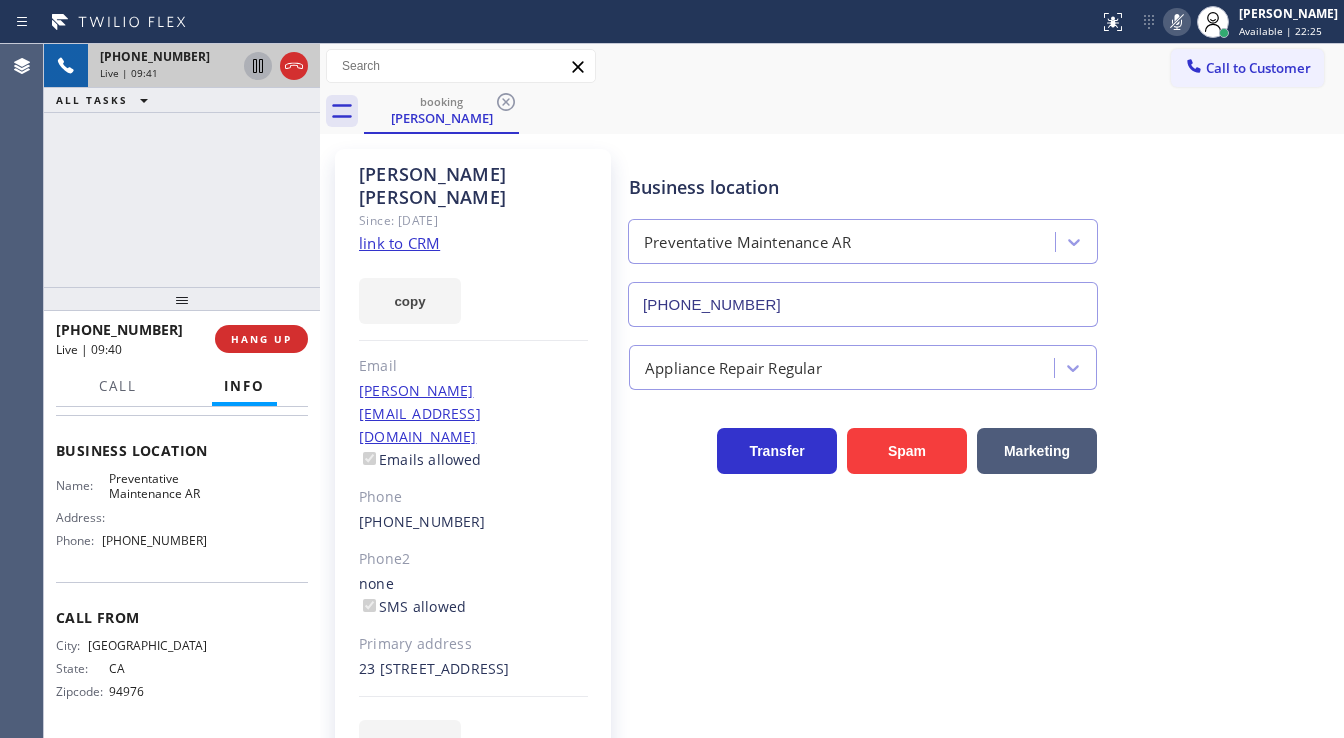 click 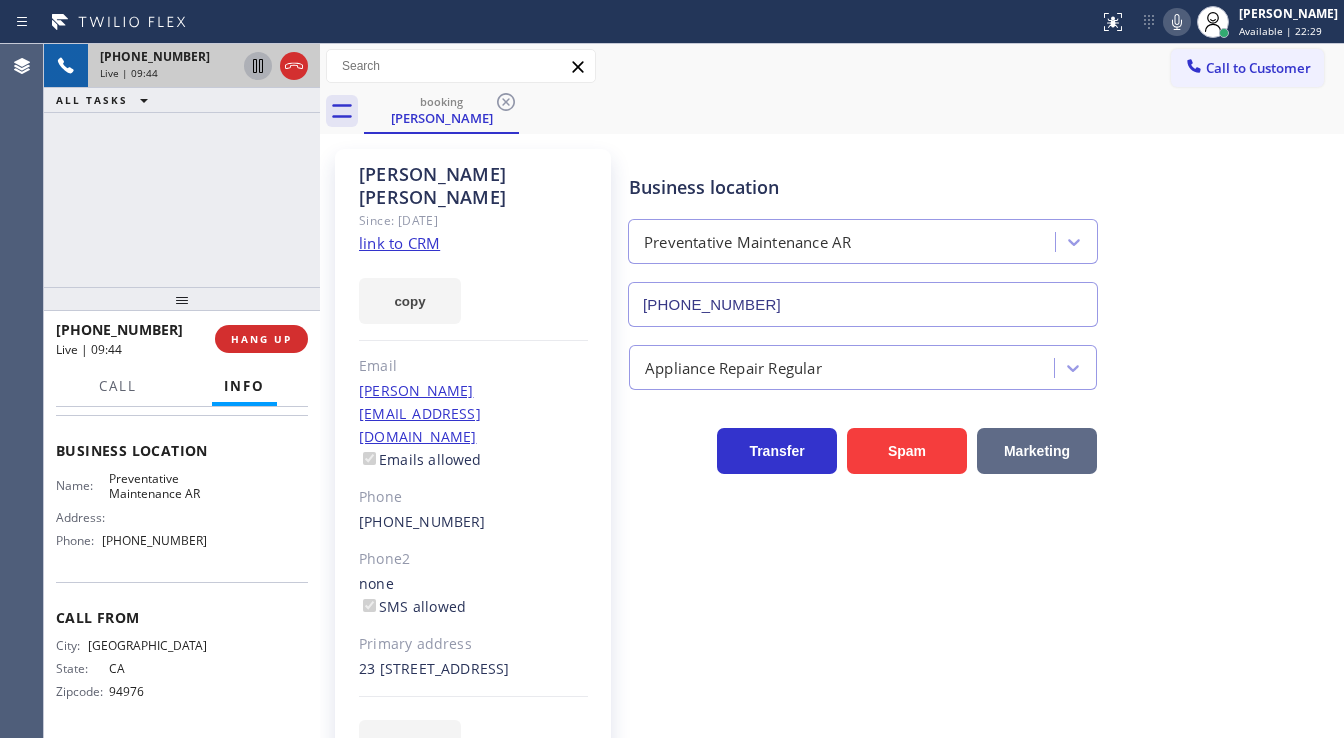 type 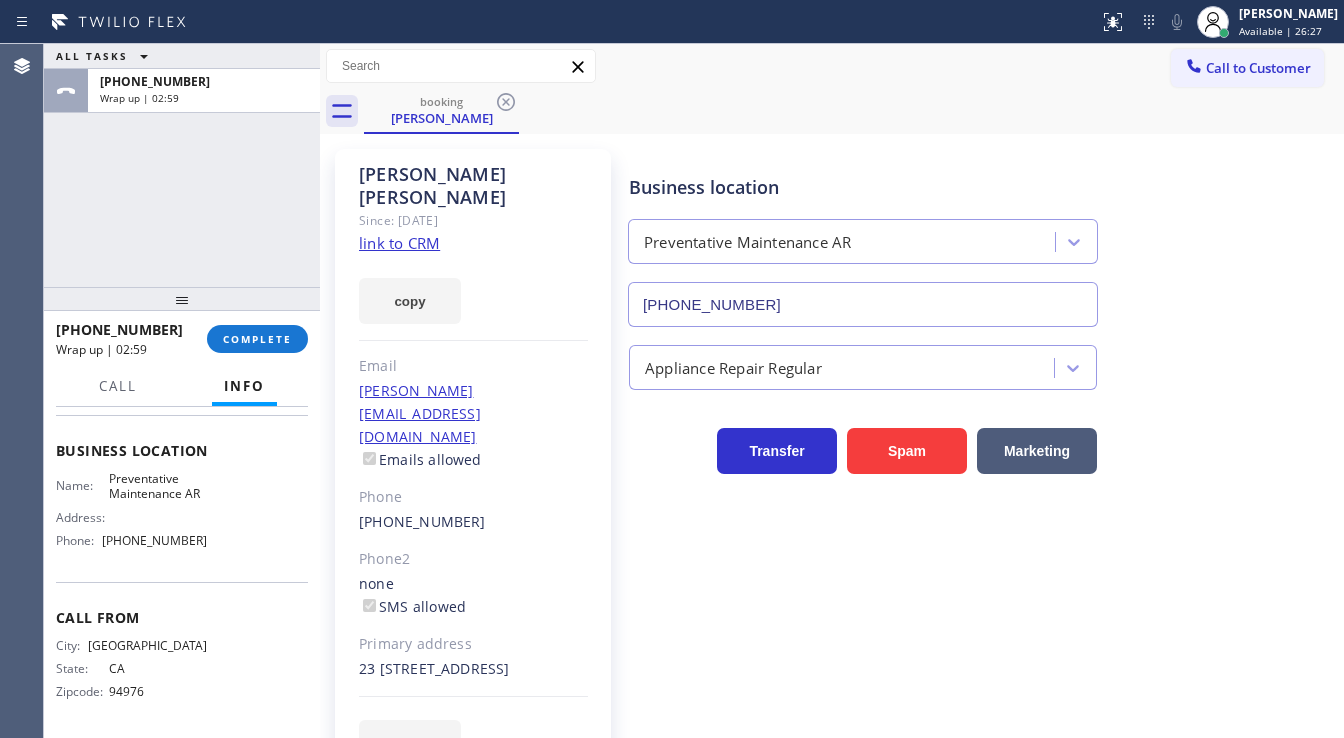 click on "+14153776865 Wrap up | 02:59 COMPLETE" at bounding box center [182, 339] 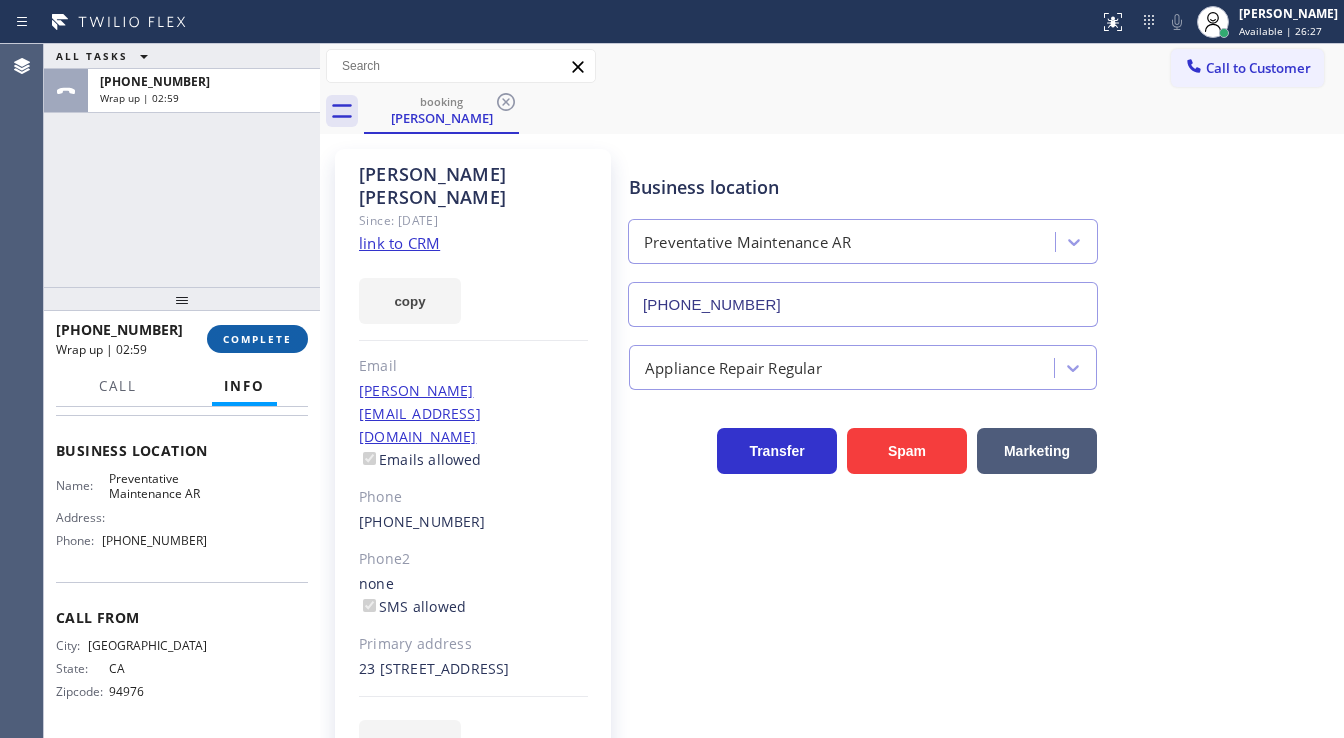 click on "COMPLETE" at bounding box center [257, 339] 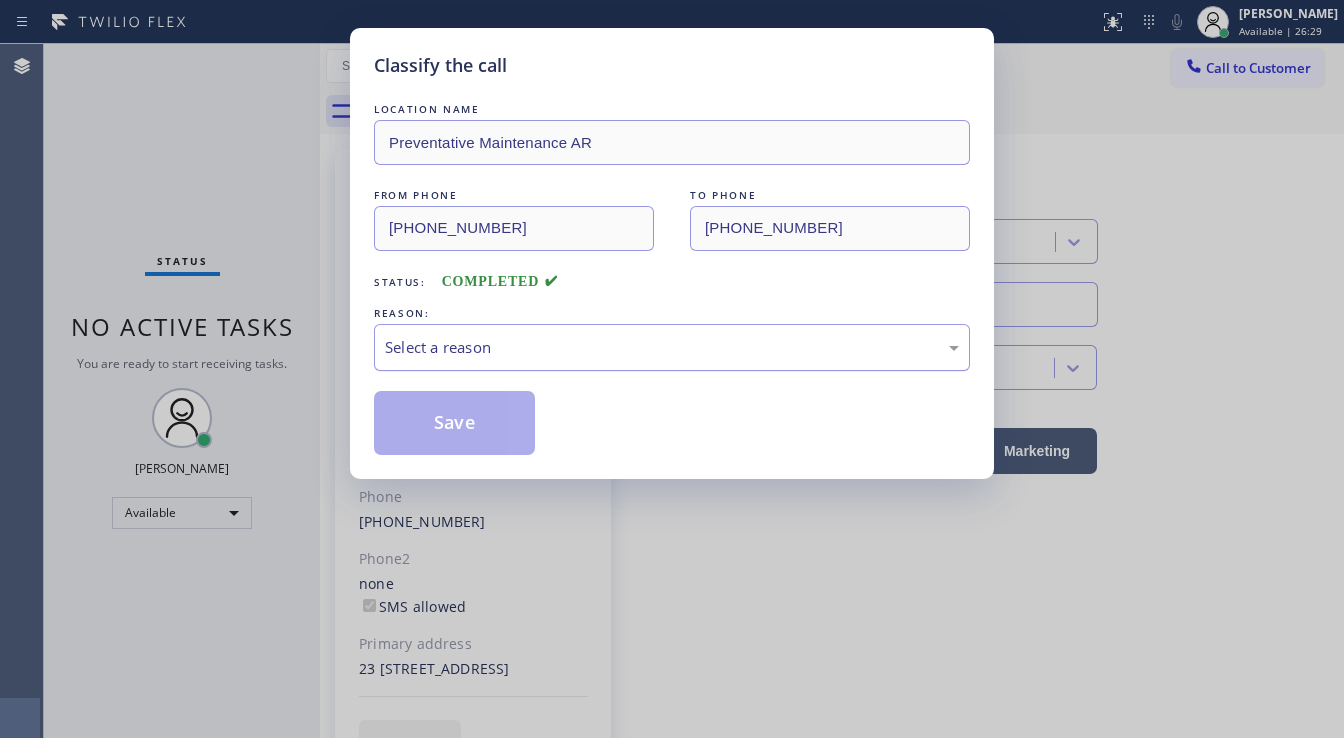 click on "Select a reason" at bounding box center (672, 347) 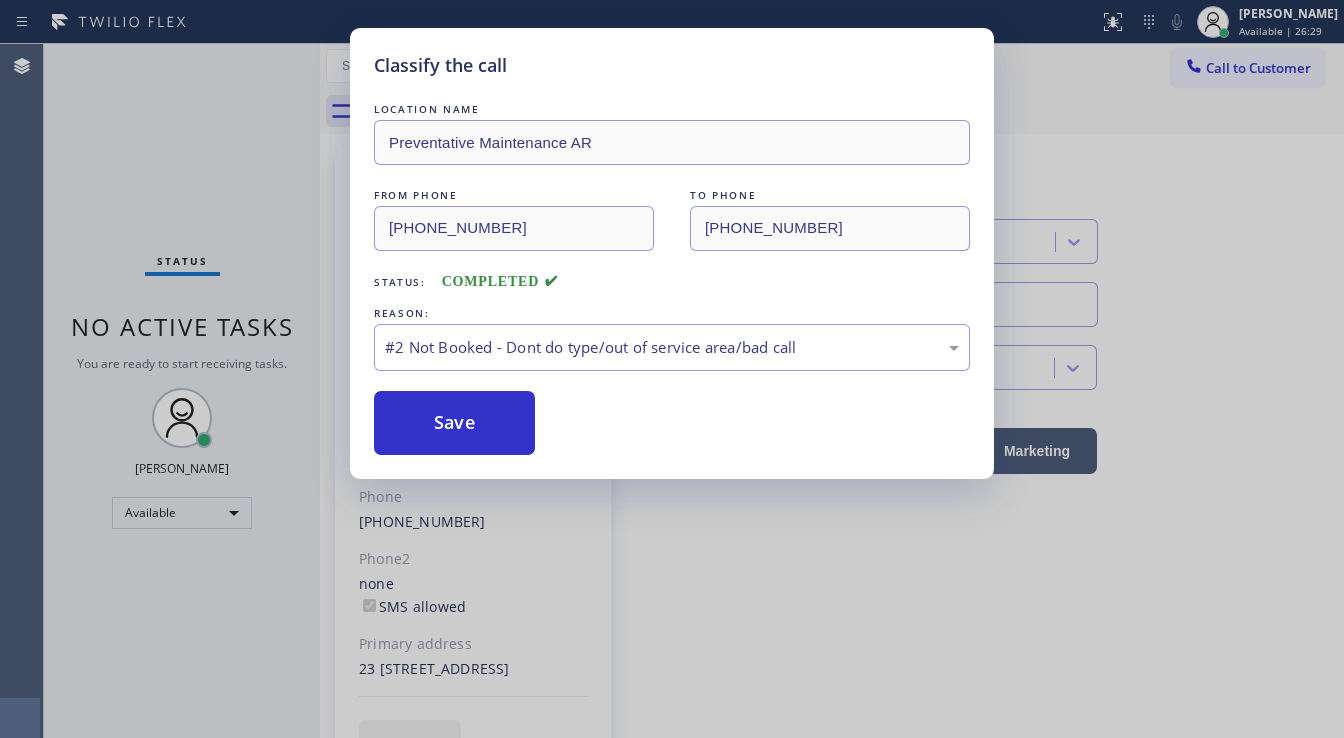 click on "Save" at bounding box center [454, 423] 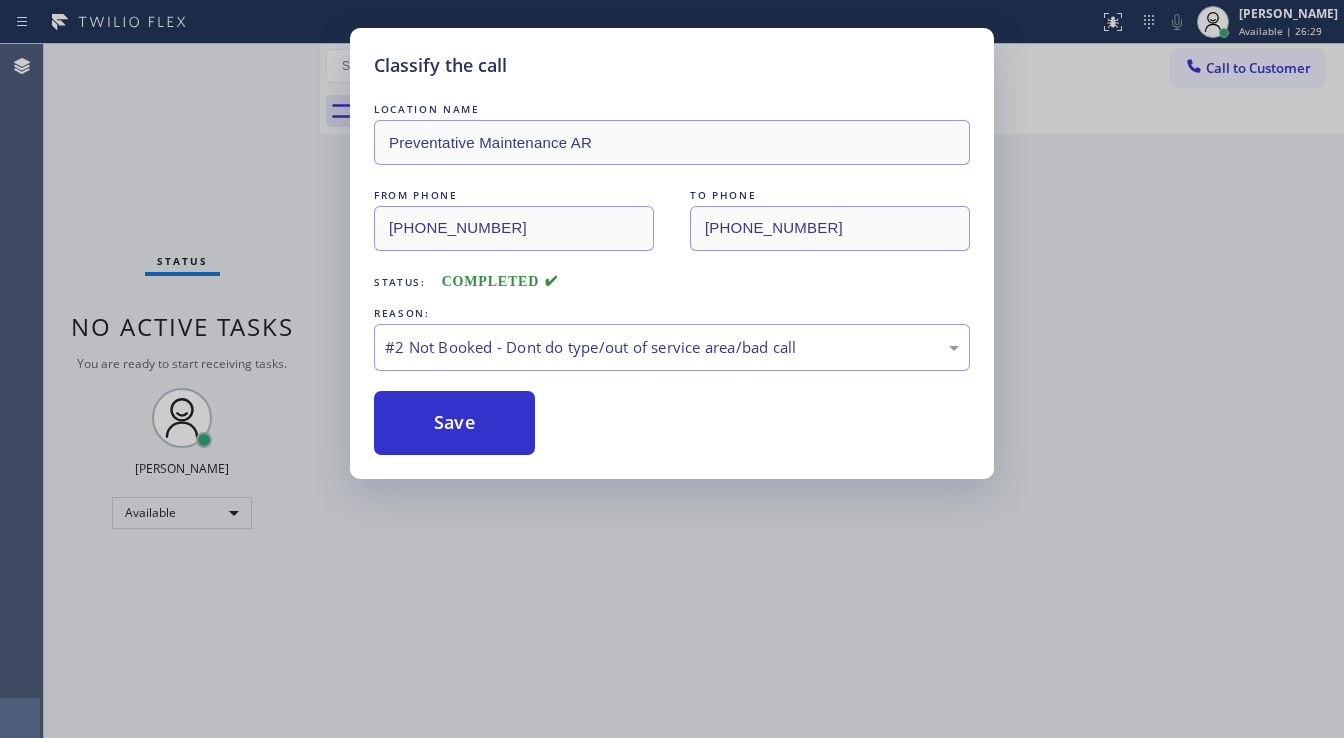 click on "Save" at bounding box center (454, 423) 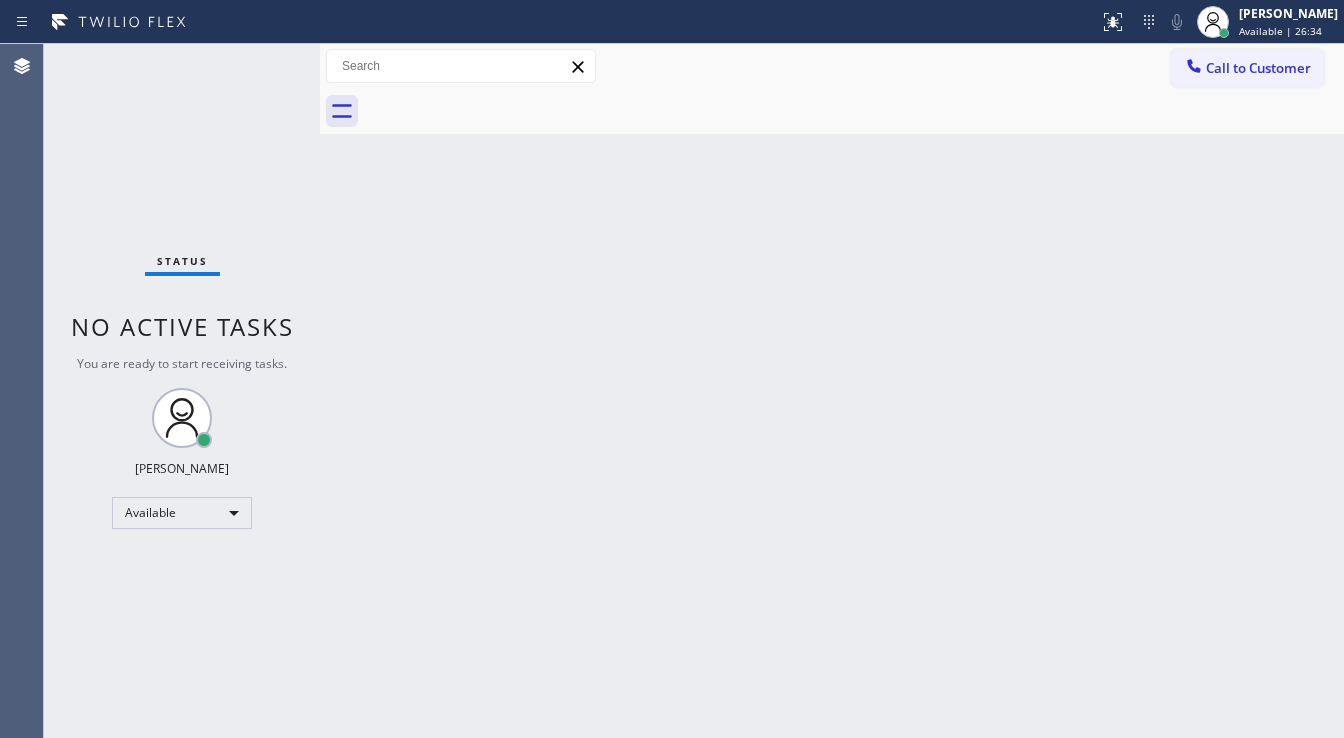 click on "Agent Desktop" at bounding box center [21, 391] 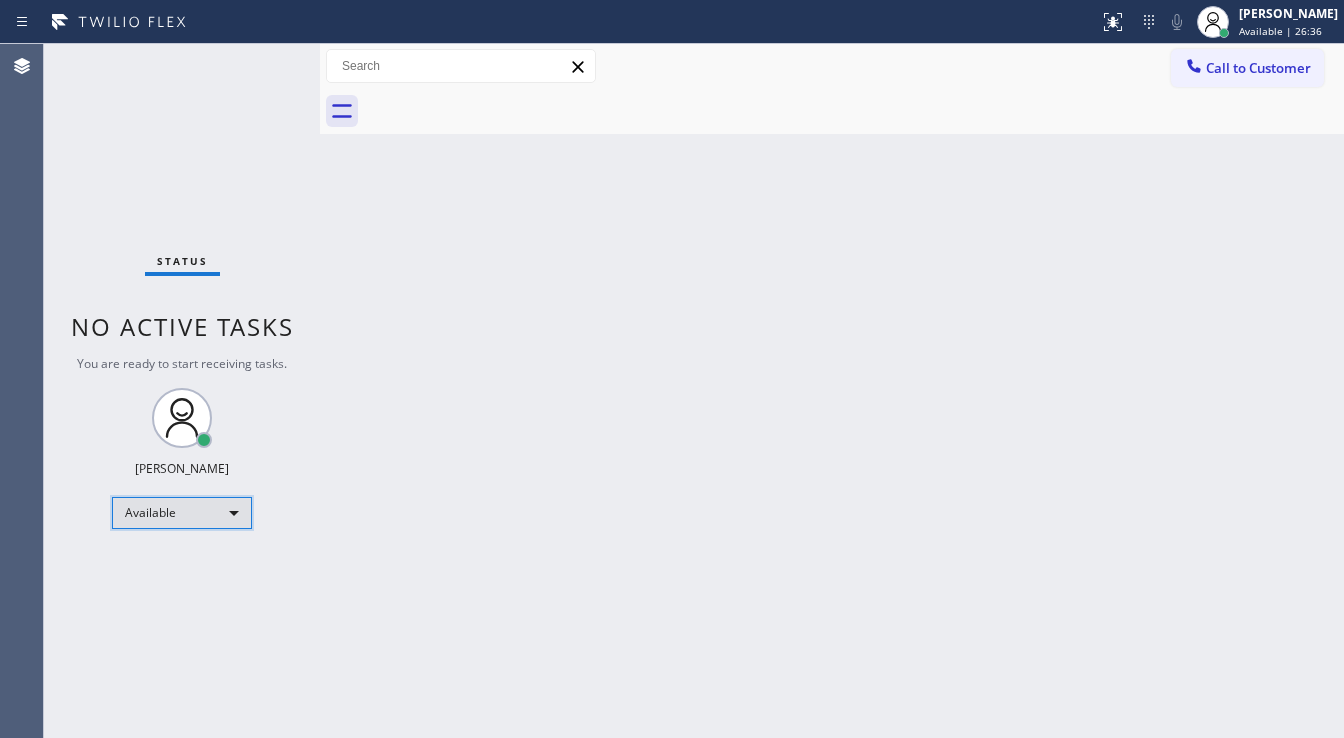 click on "Available" at bounding box center (182, 513) 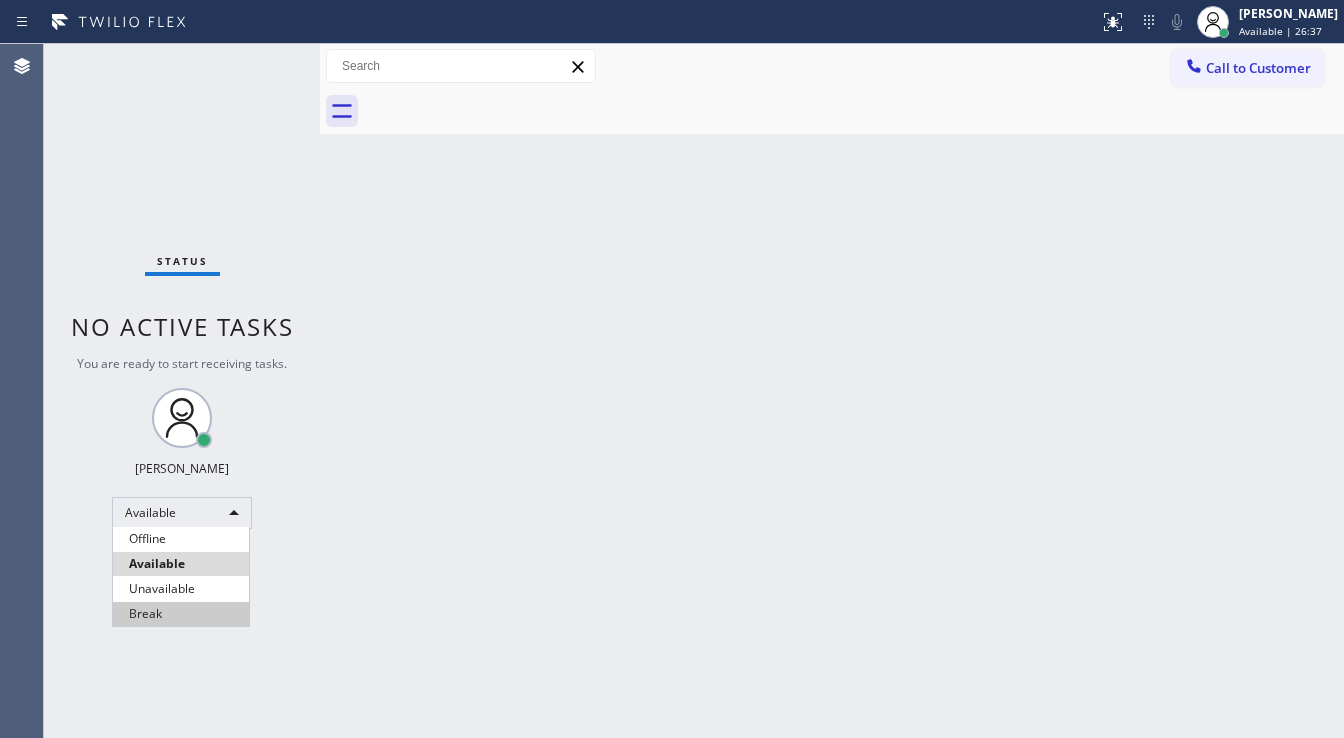 click on "Break" at bounding box center (181, 614) 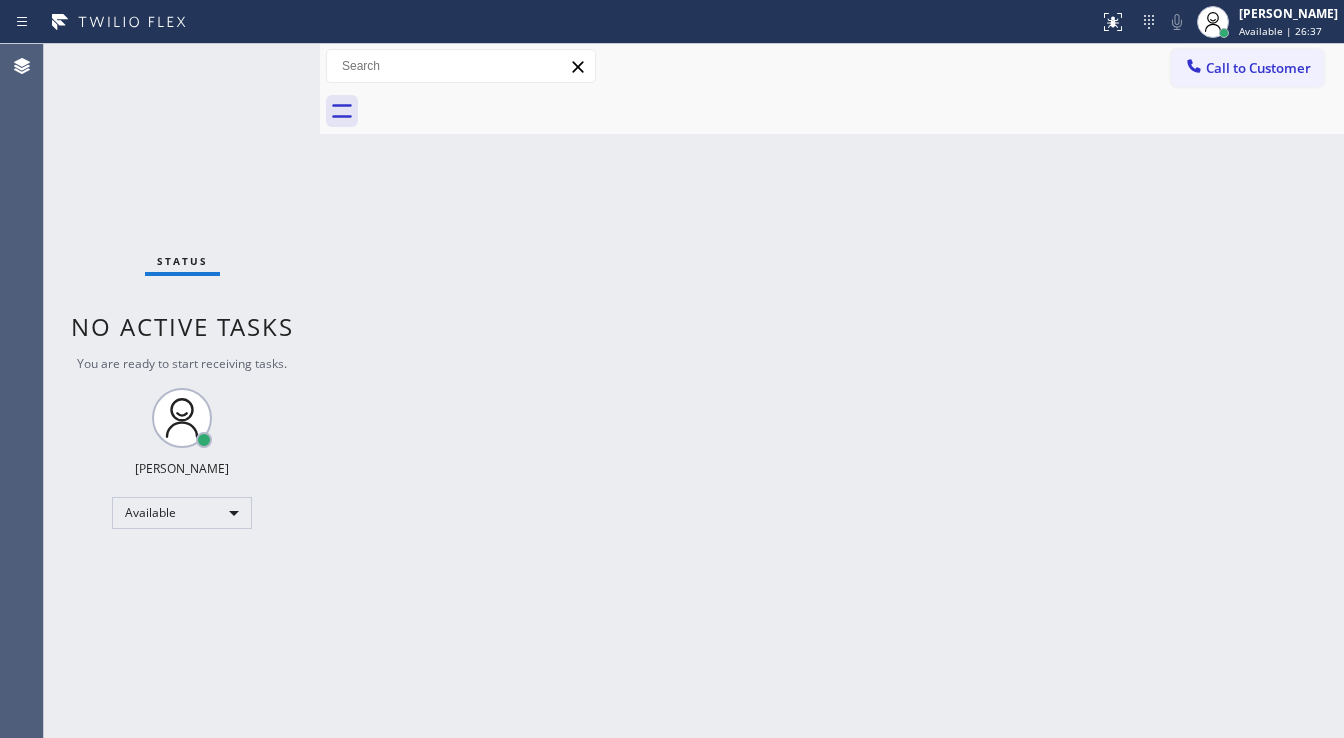 drag, startPoint x: 375, startPoint y: 573, endPoint x: 382, endPoint y: 547, distance: 26.925823 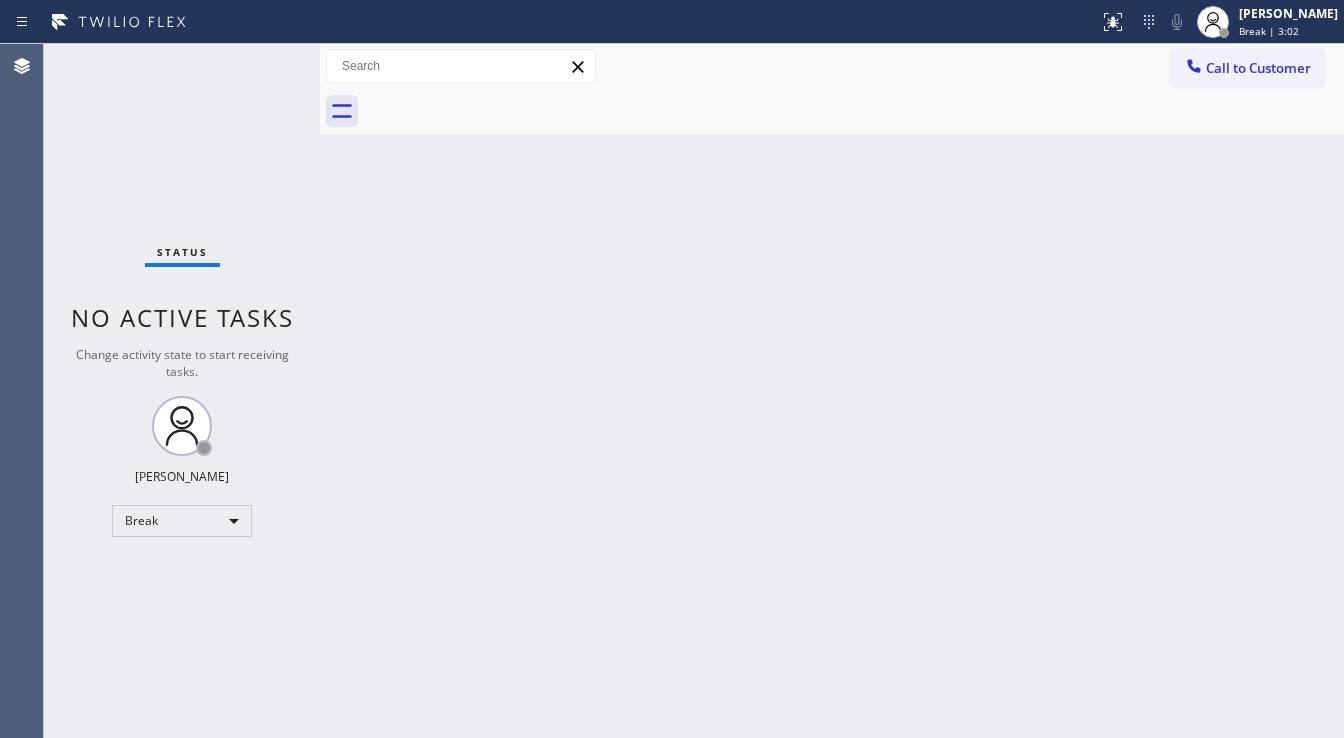 click on "Status   No active tasks     Change activity state to start receiving tasks.   [PERSON_NAME] Break" at bounding box center [182, 391] 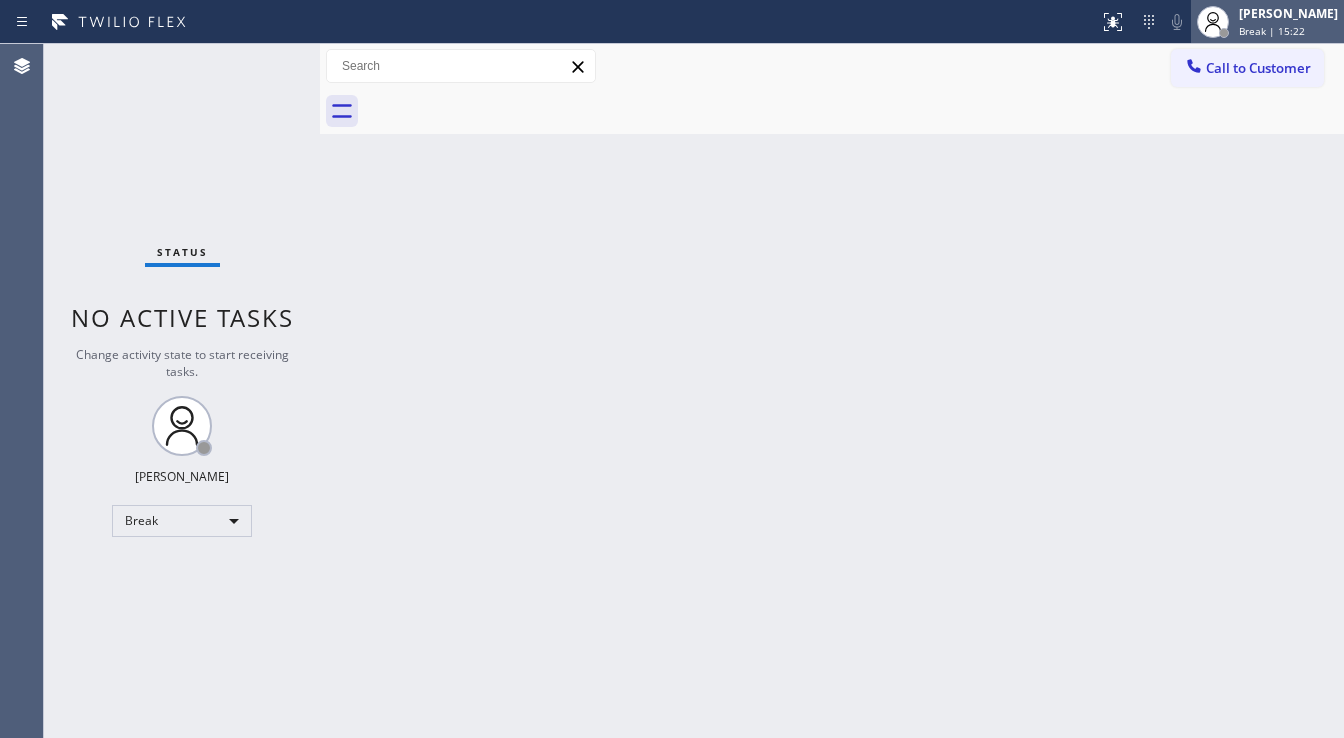 click on "Break | 15:22" at bounding box center [1272, 31] 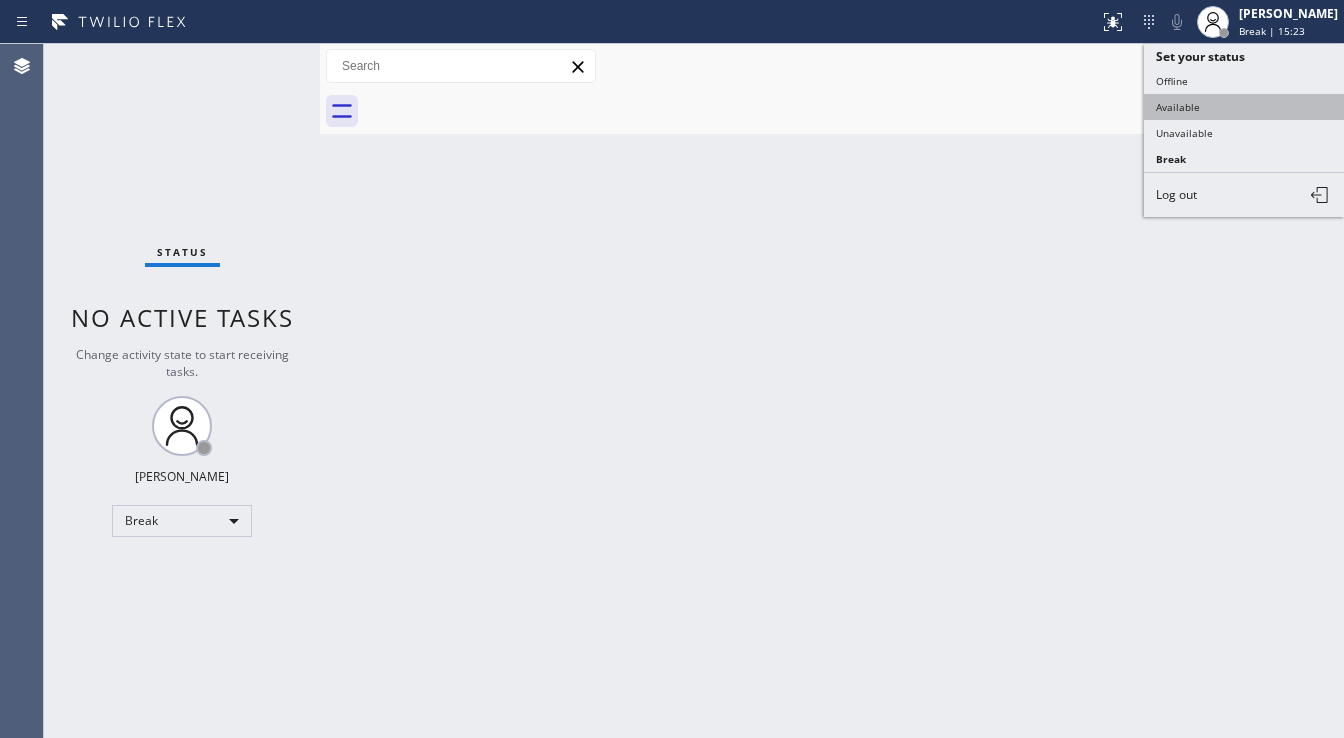 click on "Available" at bounding box center (1244, 107) 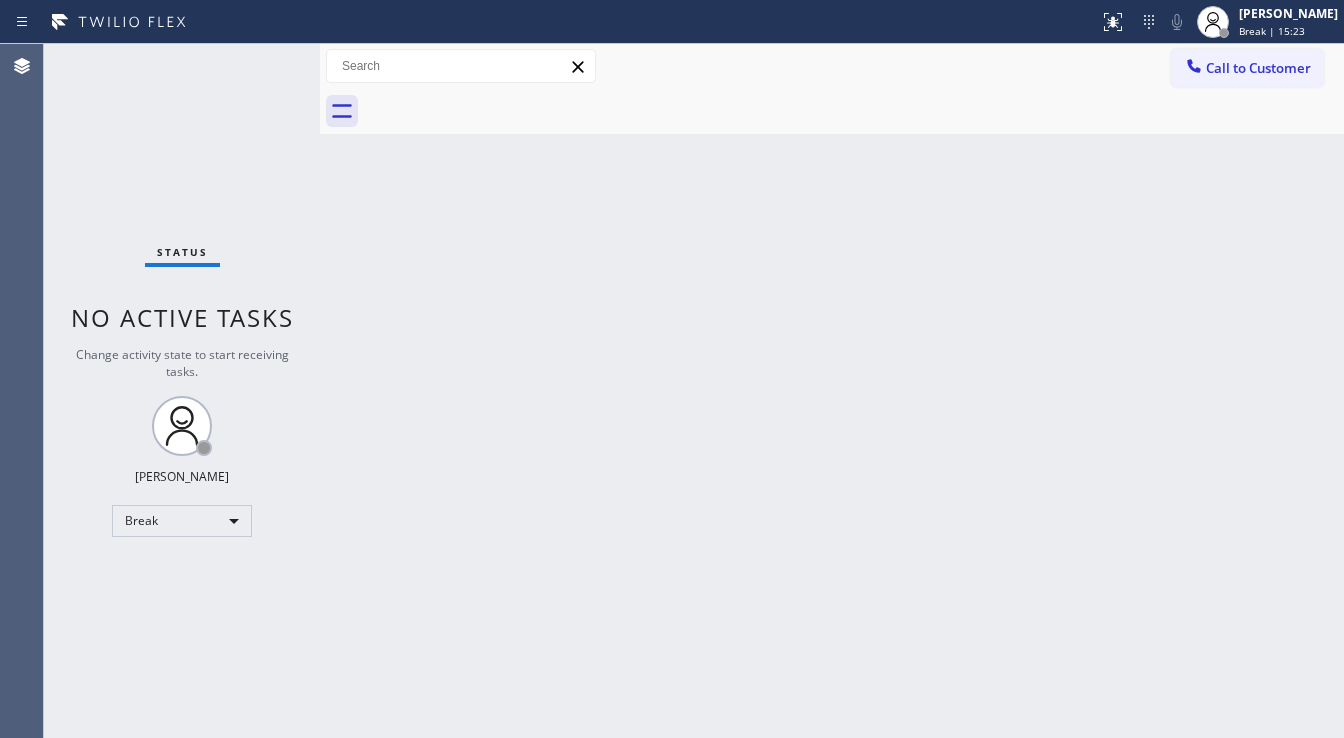 click on "Back to Dashboard Change Sender ID Customers Technicians Select a contact Outbound call Technician Search Technician Your caller id phone number Your caller id phone number Call Technician info Name   Phone none Address none Change Sender ID HVAC [PHONE_NUMBER] 5 Star Appliance [PHONE_NUMBER] Appliance Repair [PHONE_NUMBER] Plumbing [PHONE_NUMBER] Air Duct Cleaning [PHONE_NUMBER]  Electricians [PHONE_NUMBER] Cancel Change Check personal SMS Reset Change No tabs Call to Customer Outbound call Location AR B2B SMS Your caller id phone number [PHONE_NUMBER] Customer number Call Outbound call Technician Search Technician Your caller id phone number Your caller id phone number Call" at bounding box center [832, 391] 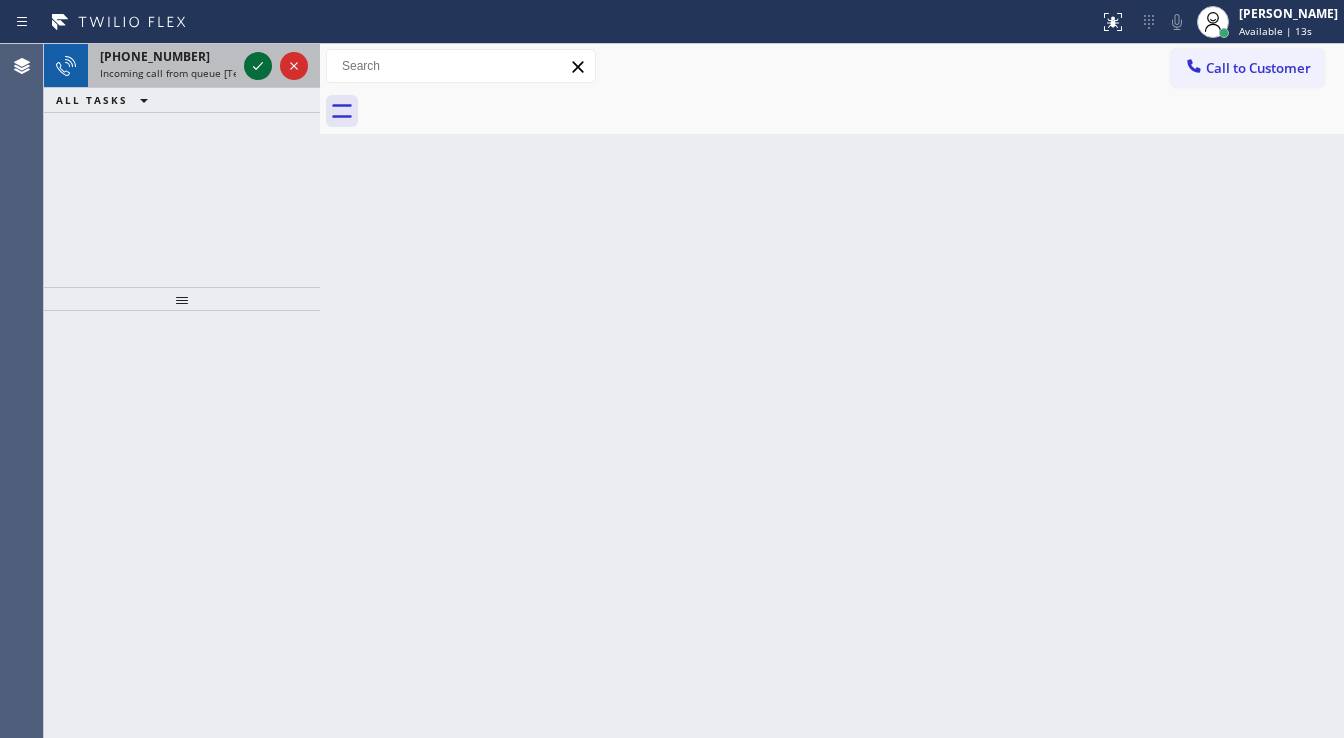 click 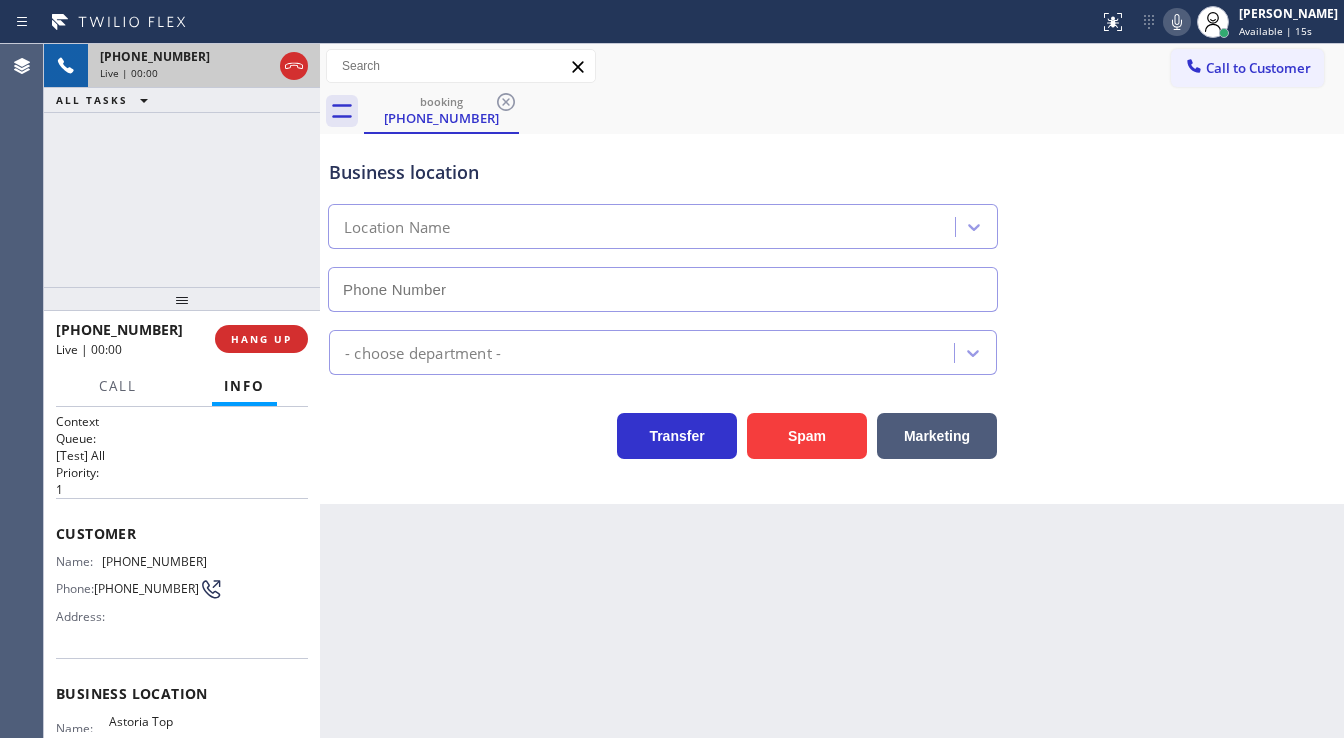 type on "(347) 836-6461" 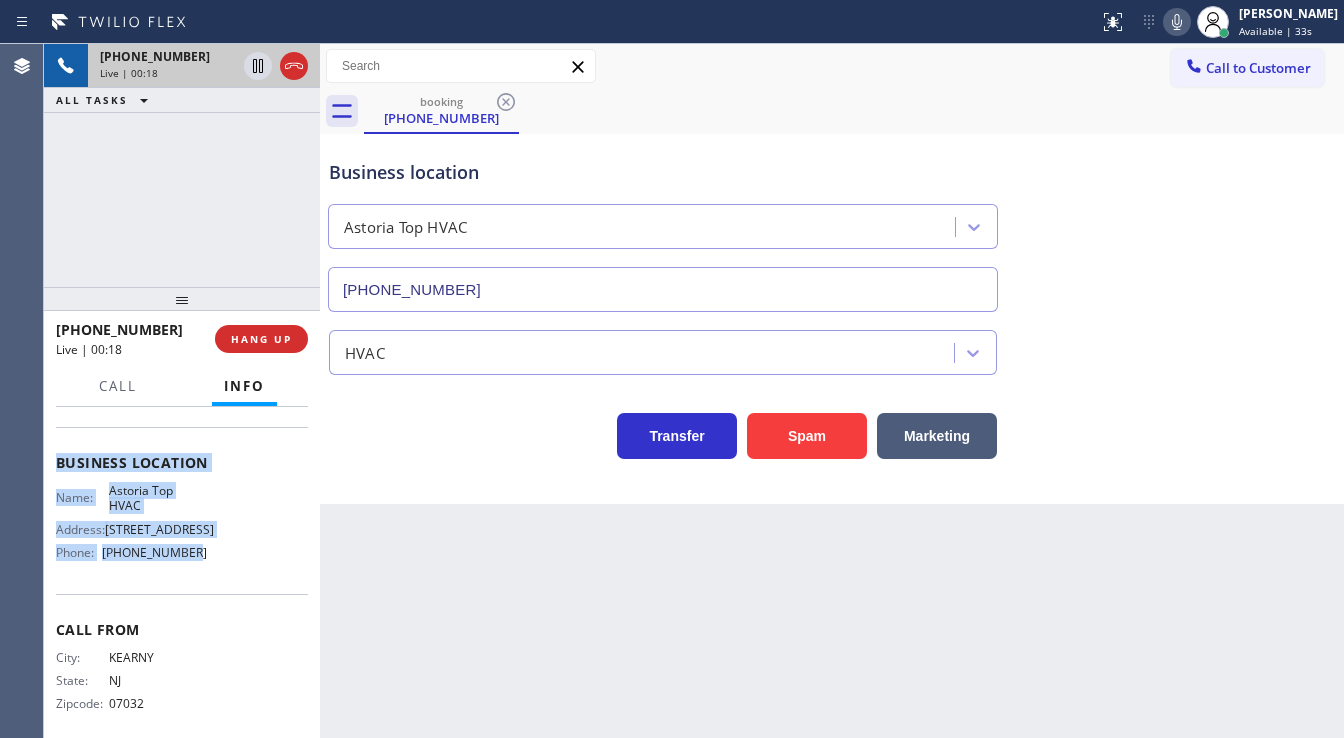 scroll, scrollTop: 260, scrollLeft: 0, axis: vertical 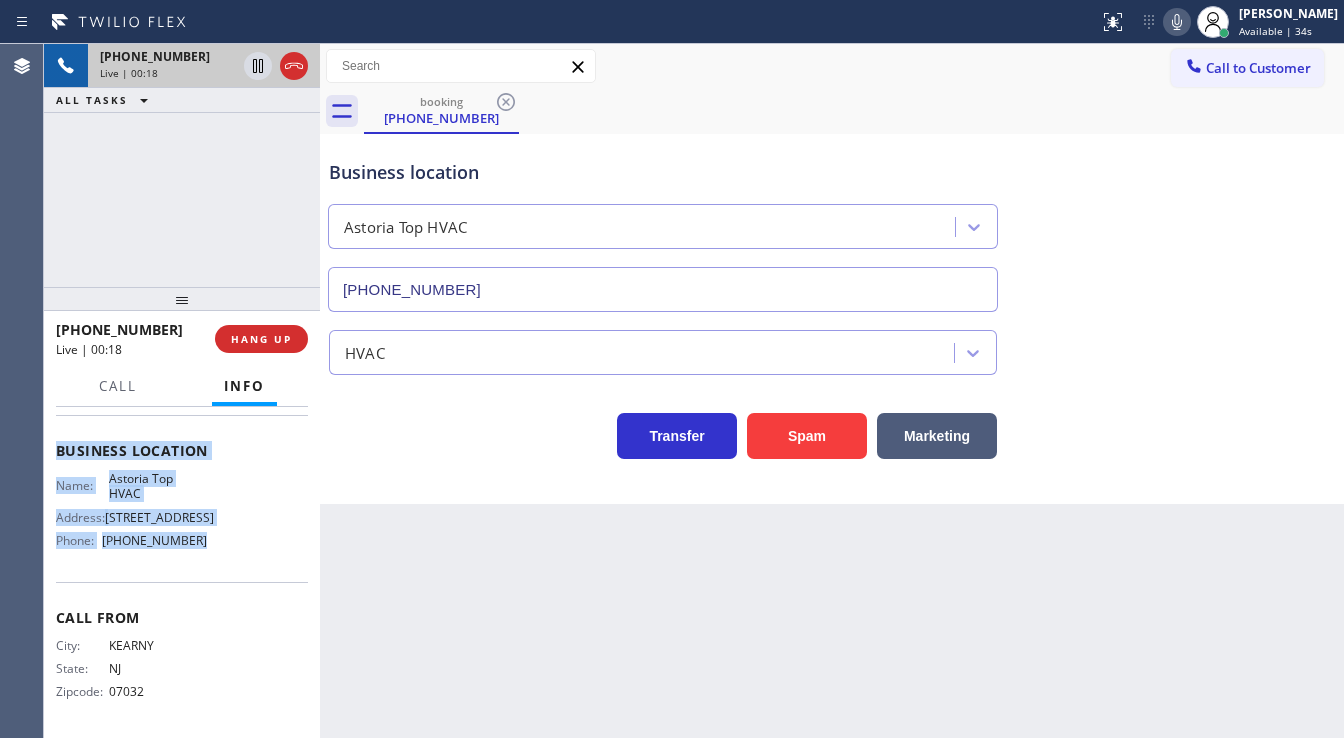 drag, startPoint x: 52, startPoint y: 522, endPoint x: 212, endPoint y: 552, distance: 162.78821 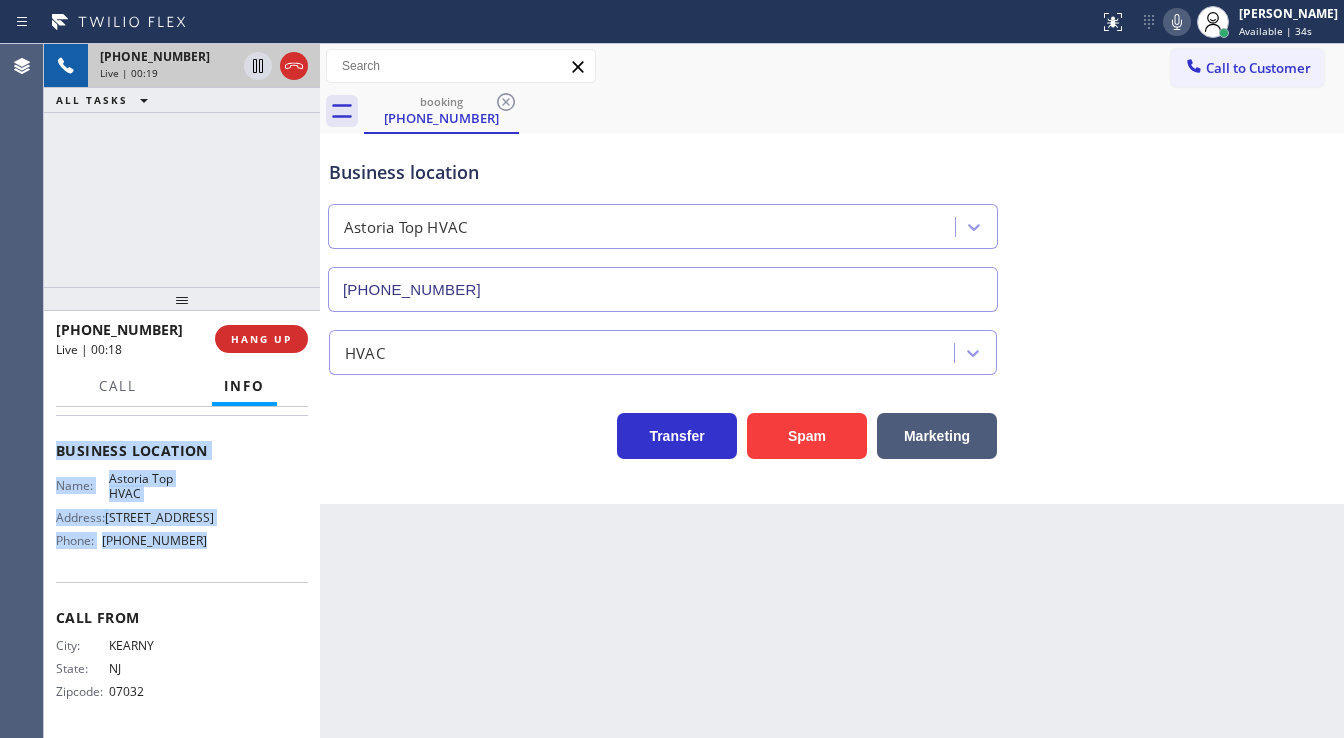 copy on "Customer Name: (551) 580-3229 Phone: (551) 580-3229 Address: Business location Name: Astoria Top HVAC Address: 32-56 Steinway St  Phone: (347) 836-6461" 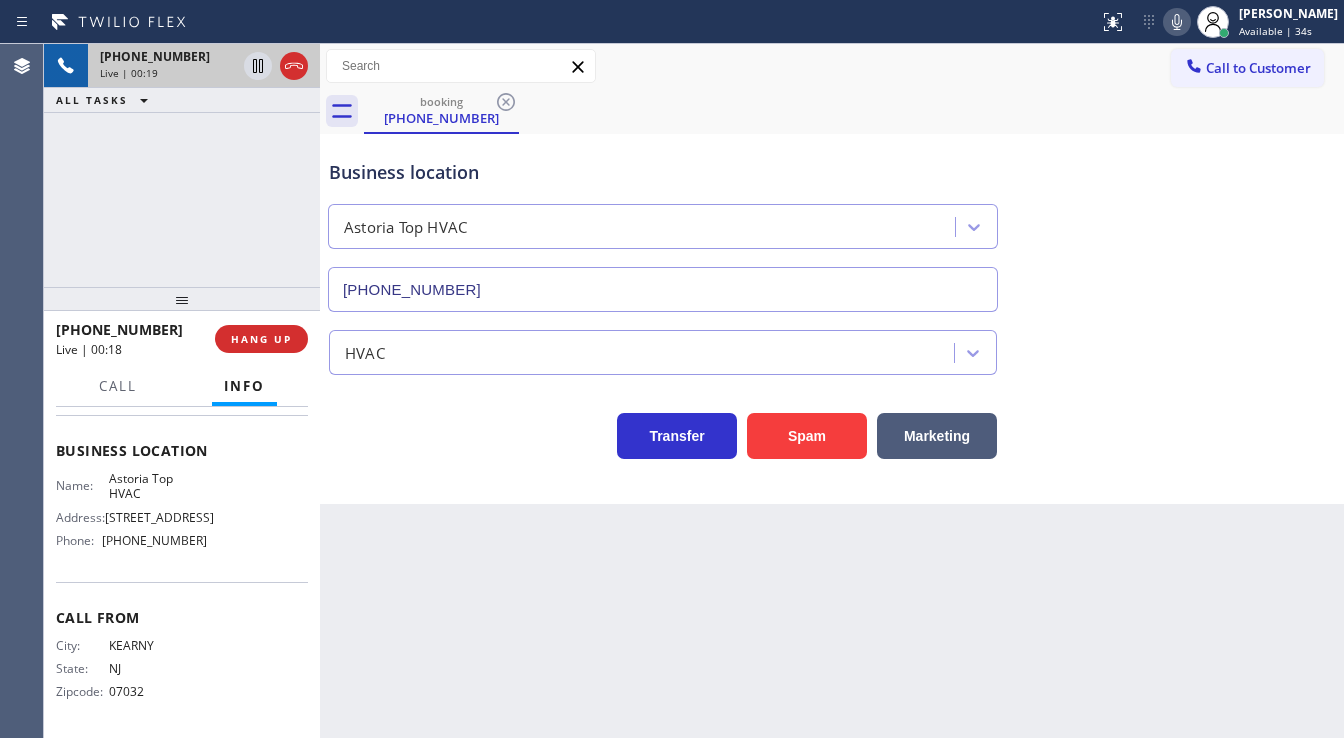 click on "+15515803229 Live | 00:19 ALL TASKS ALL TASKS ACTIVE TASKS TASKS IN WRAP UP" at bounding box center (182, 165) 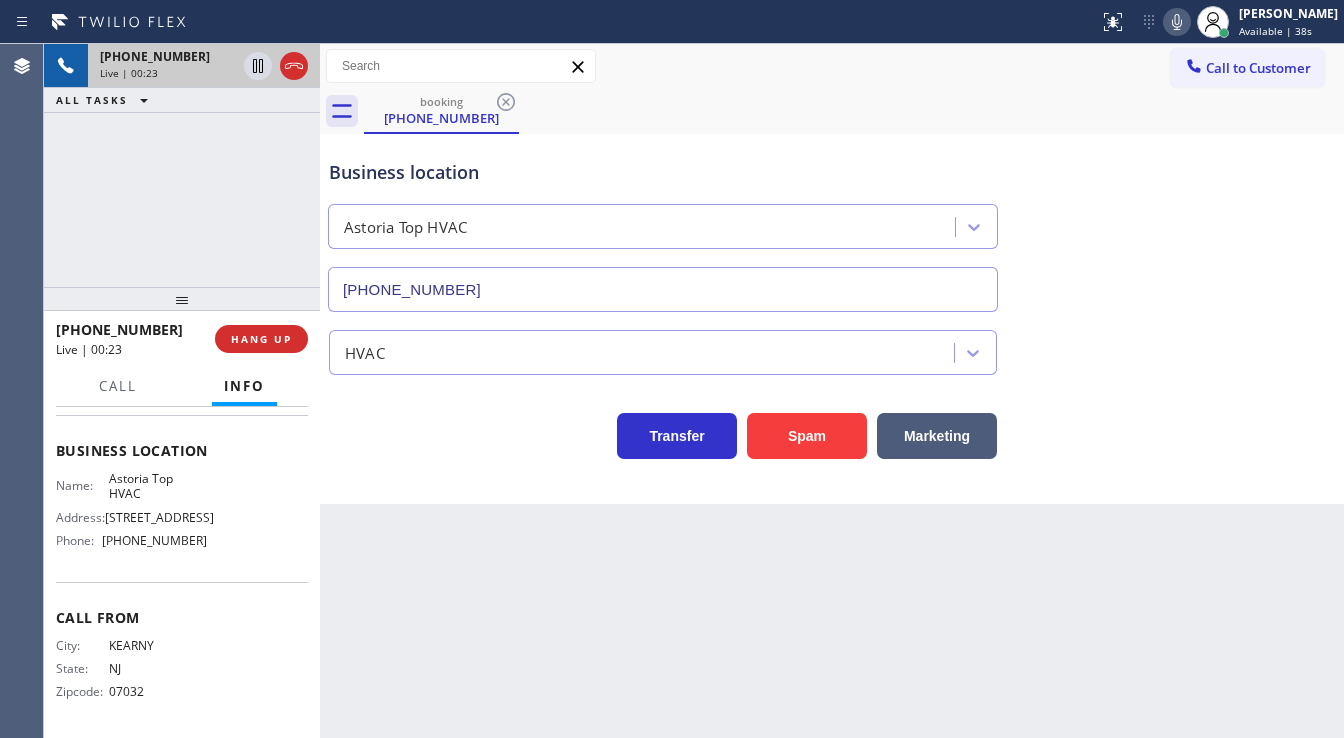 click on "+15515803229 Live | 00:23 ALL TASKS ALL TASKS ACTIVE TASKS TASKS IN WRAP UP" at bounding box center (182, 165) 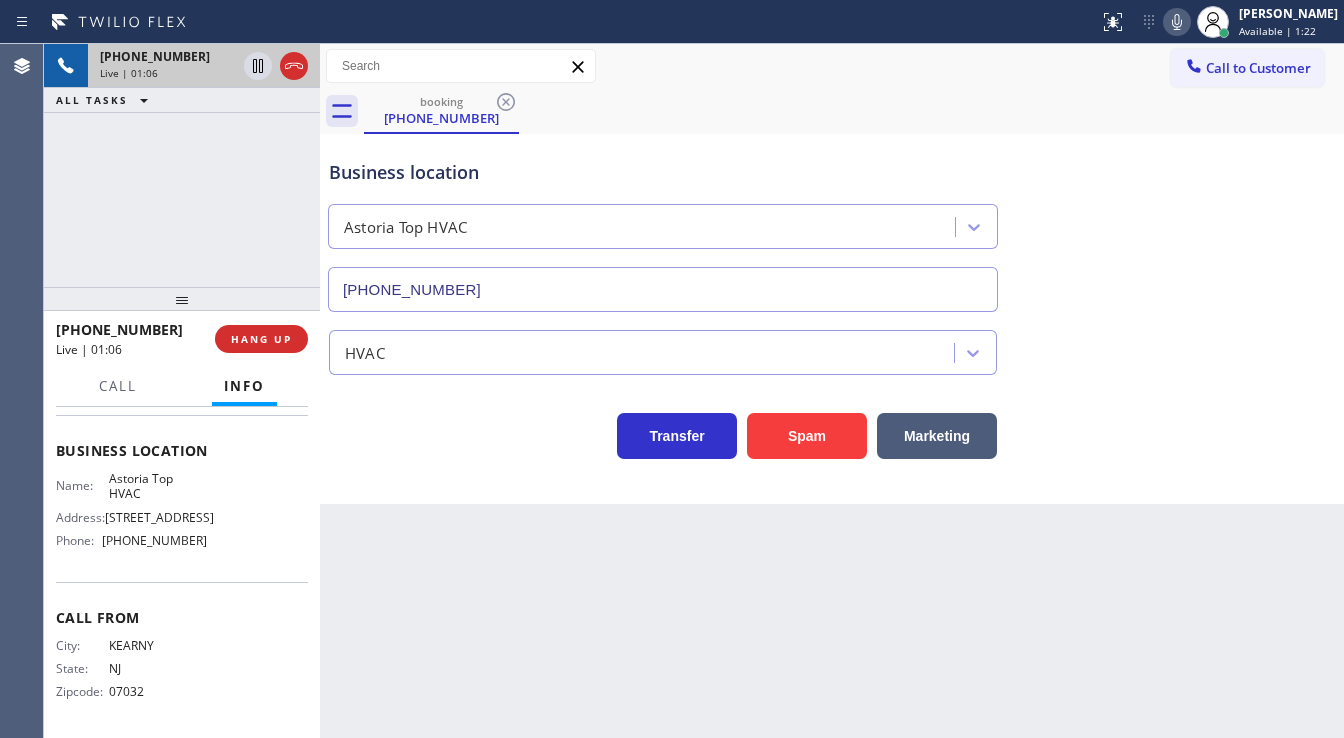 drag, startPoint x: 191, startPoint y: 169, endPoint x: 218, endPoint y: 9, distance: 162.26213 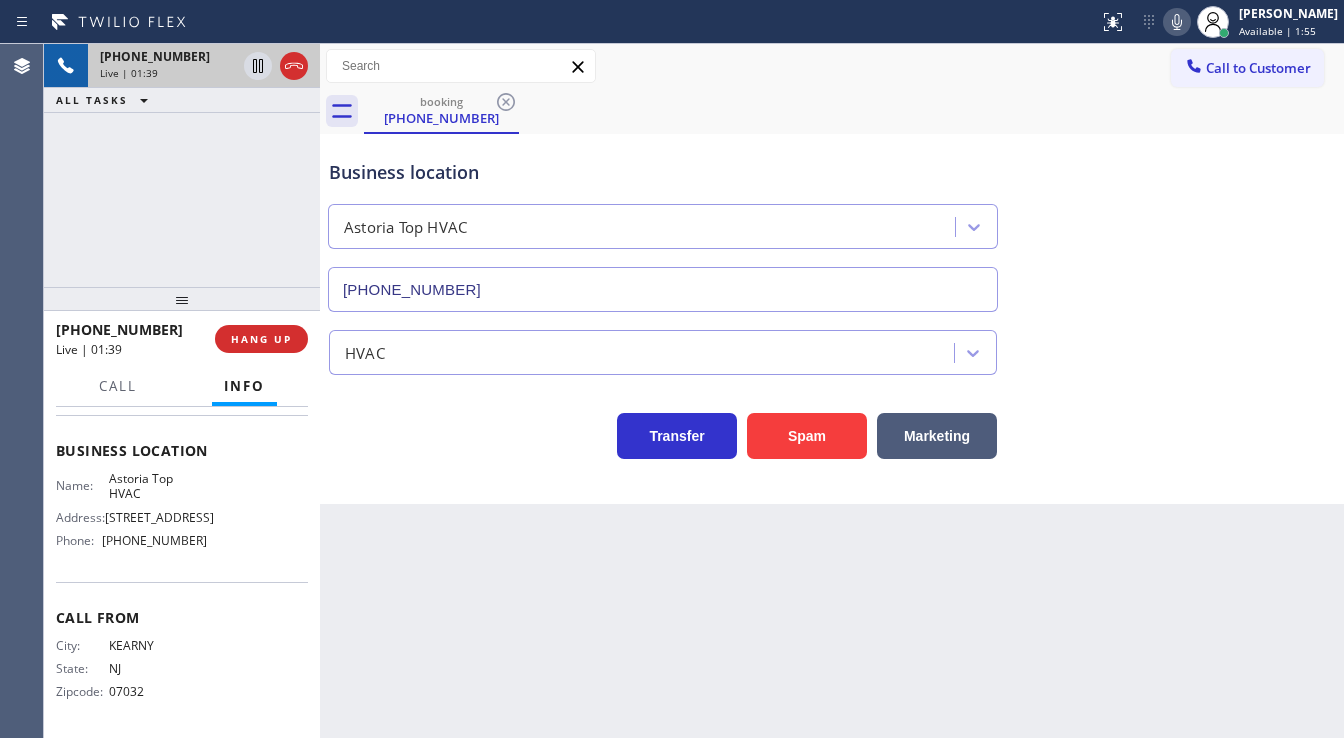 click on "+15515803229 Live | 01:39 ALL TASKS ALL TASKS ACTIVE TASKS TASKS IN WRAP UP" at bounding box center [182, 165] 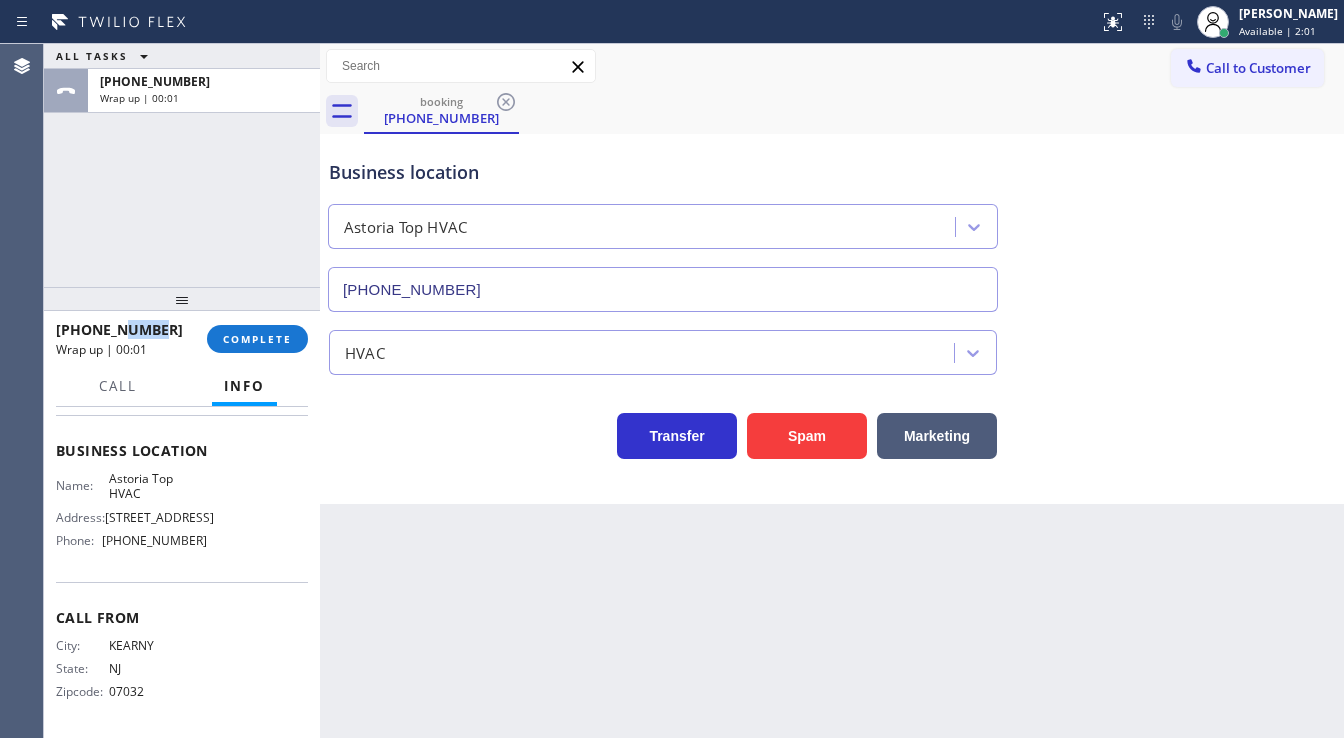 drag, startPoint x: 155, startPoint y: 330, endPoint x: 120, endPoint y: 332, distance: 35.057095 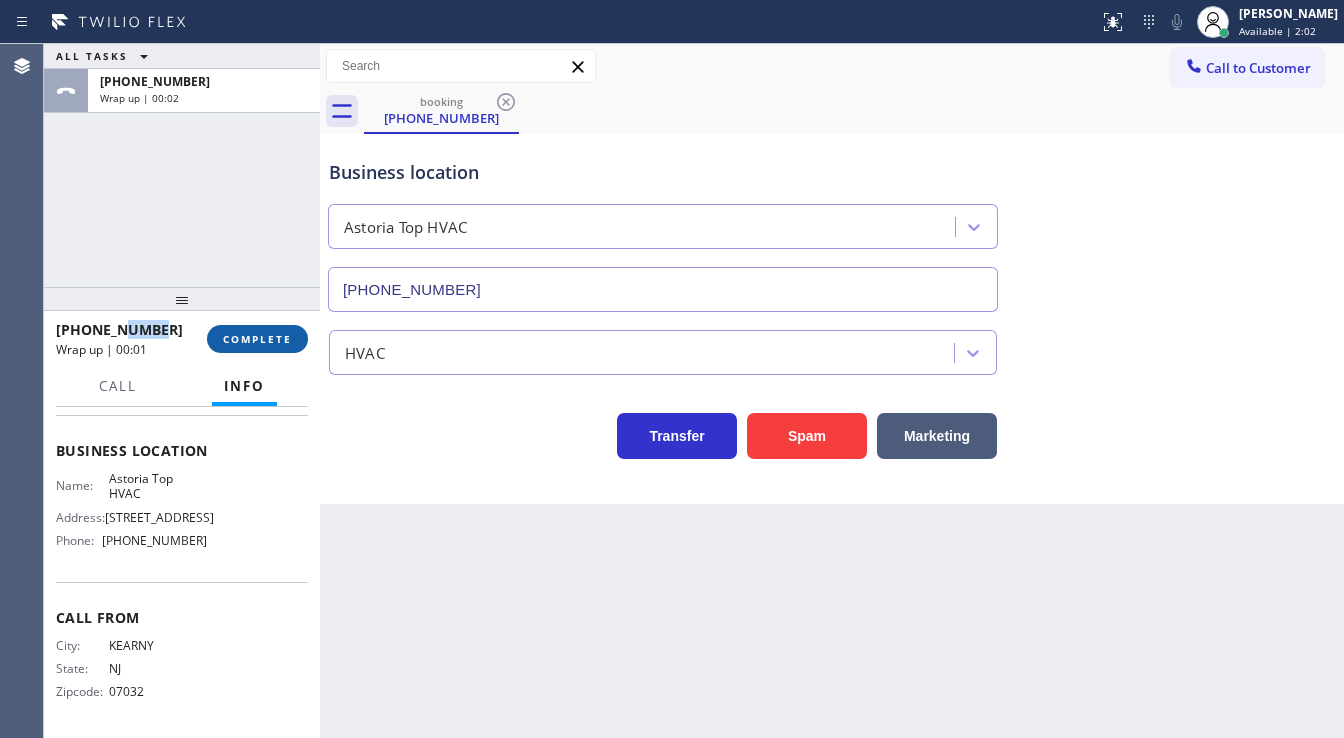 copy on "3229" 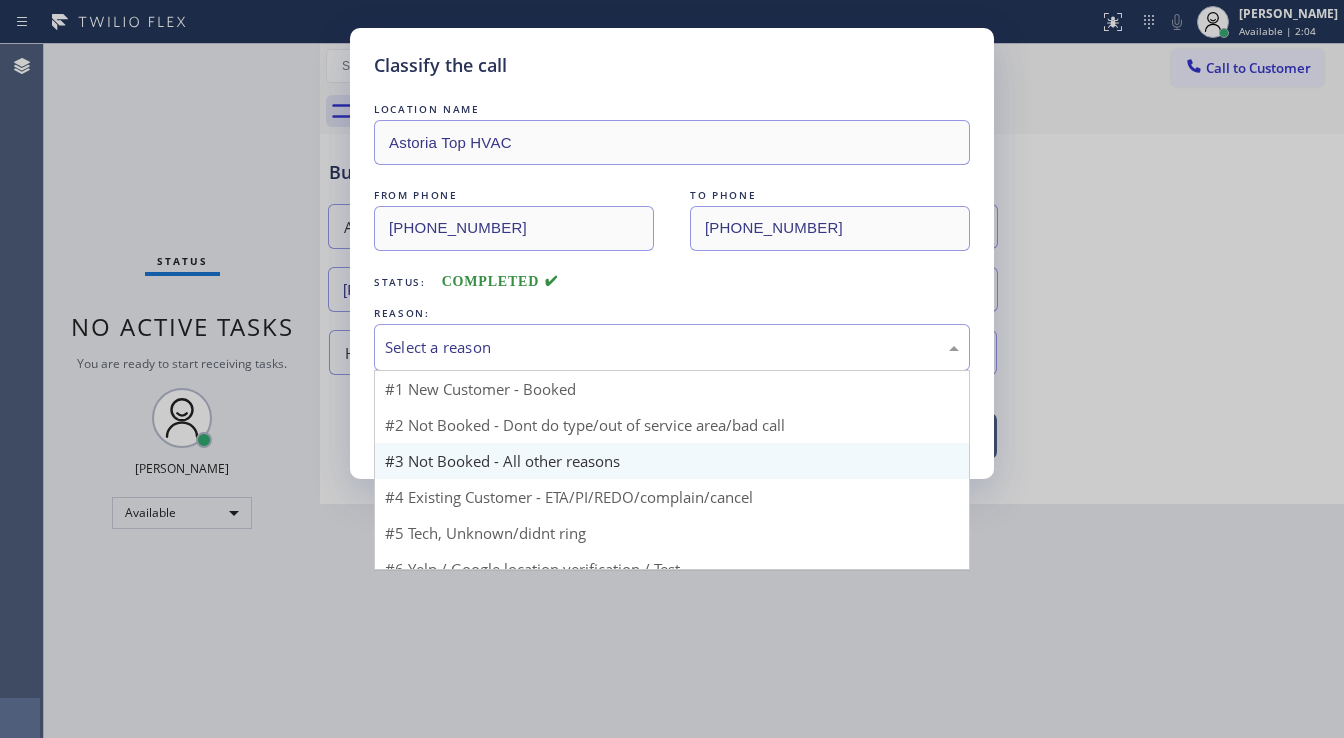 drag, startPoint x: 415, startPoint y: 349, endPoint x: 479, endPoint y: 431, distance: 104.019226 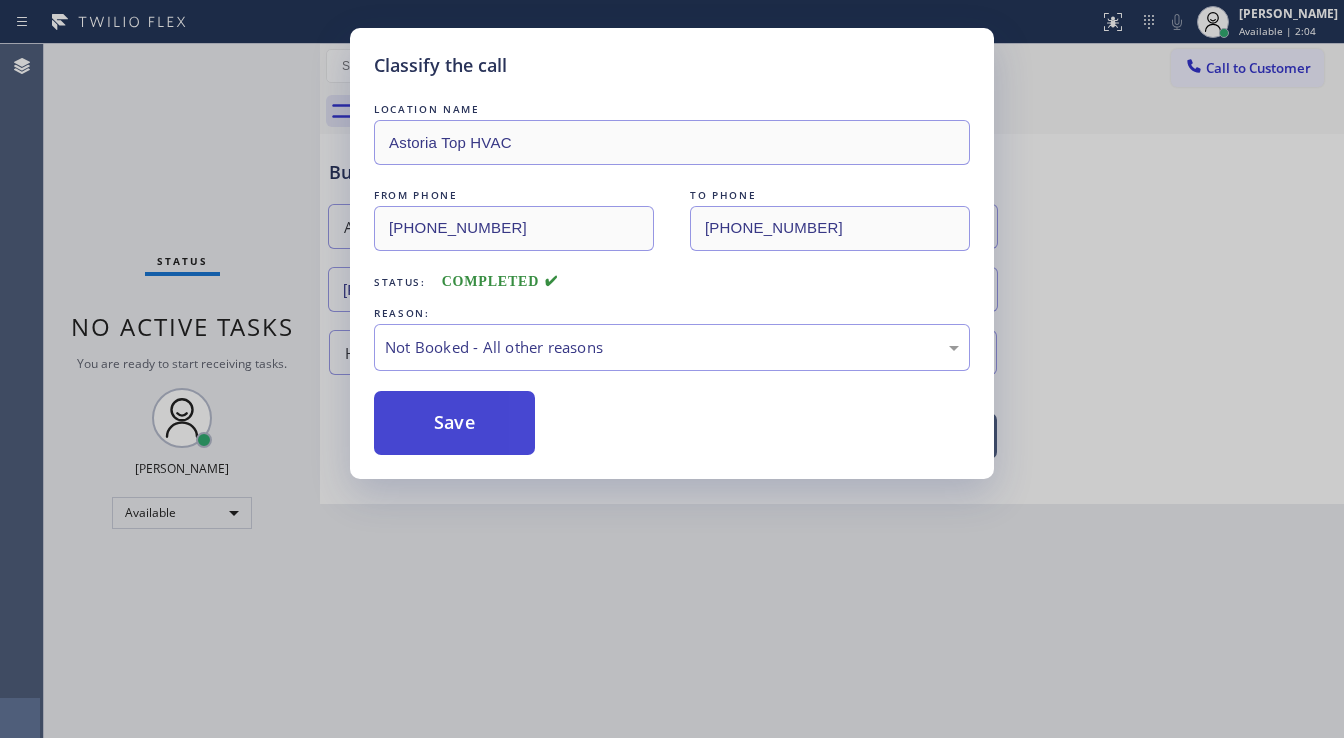 click on "Save" at bounding box center [454, 423] 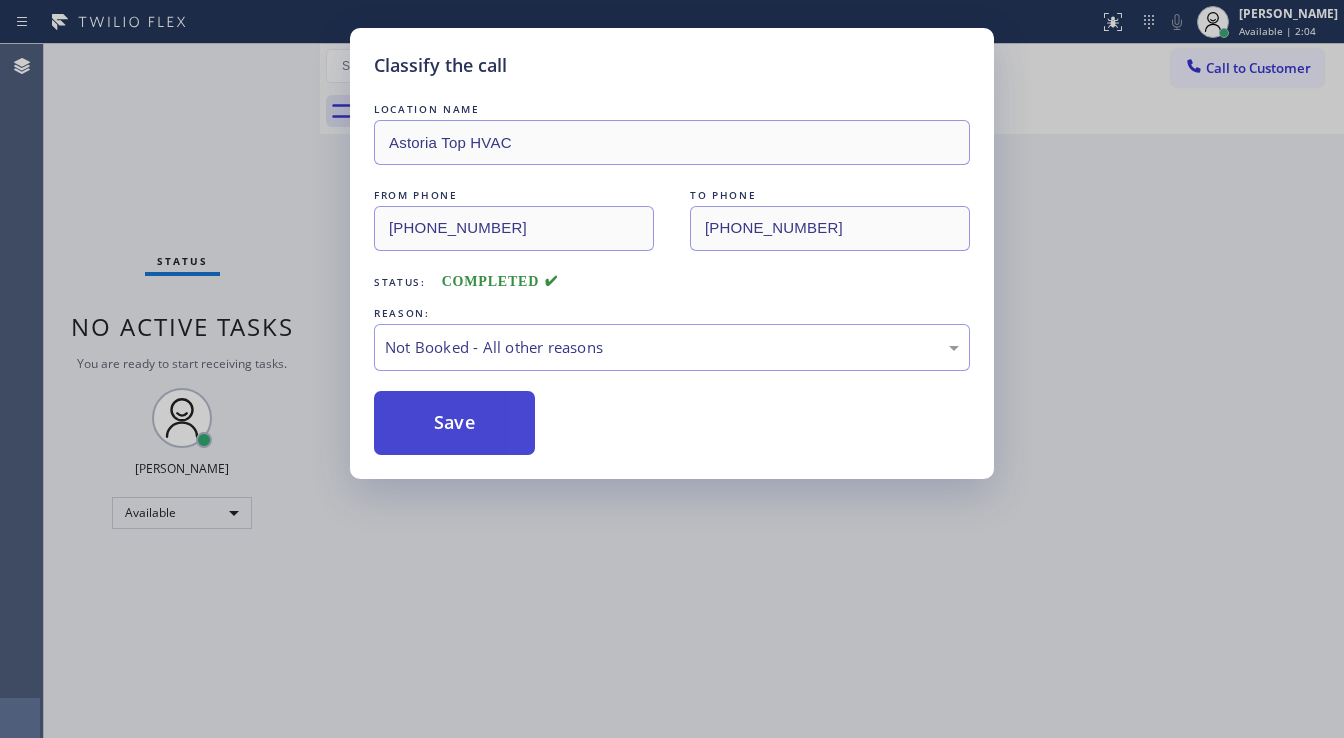 click on "Save" at bounding box center (454, 423) 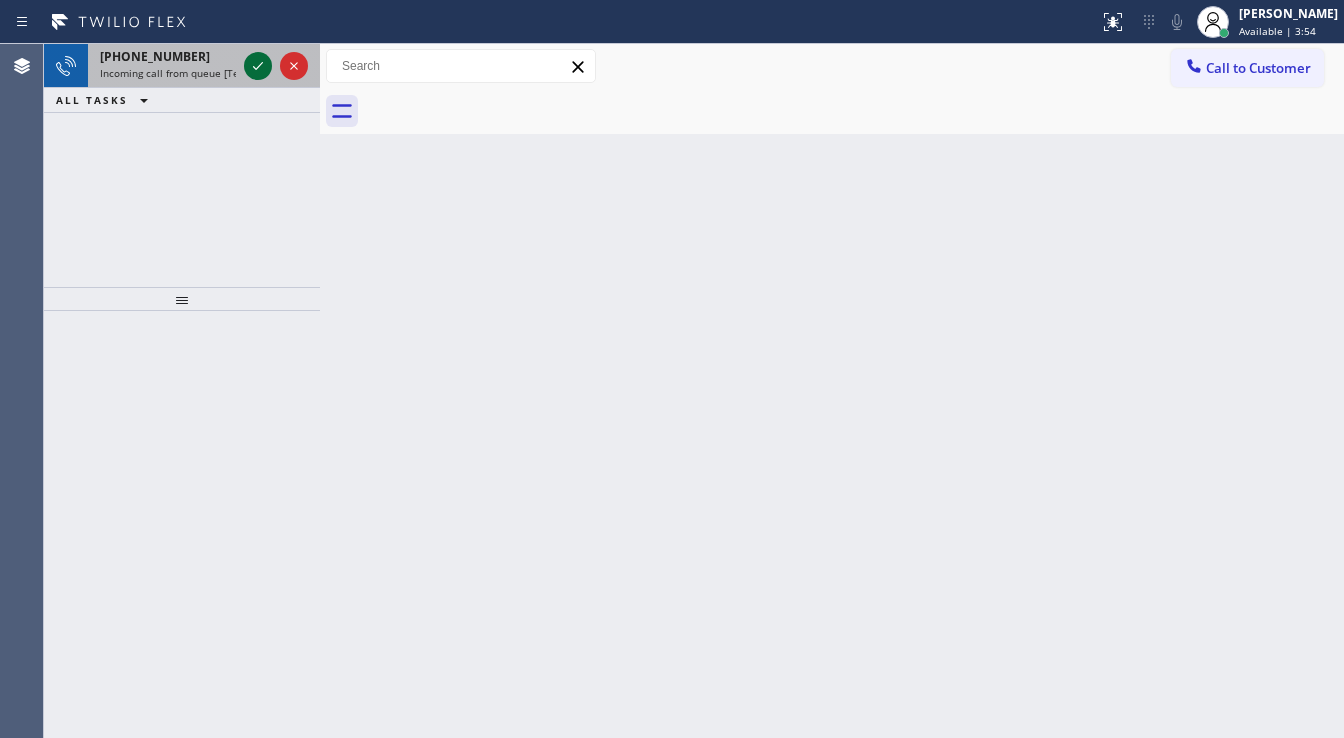 click 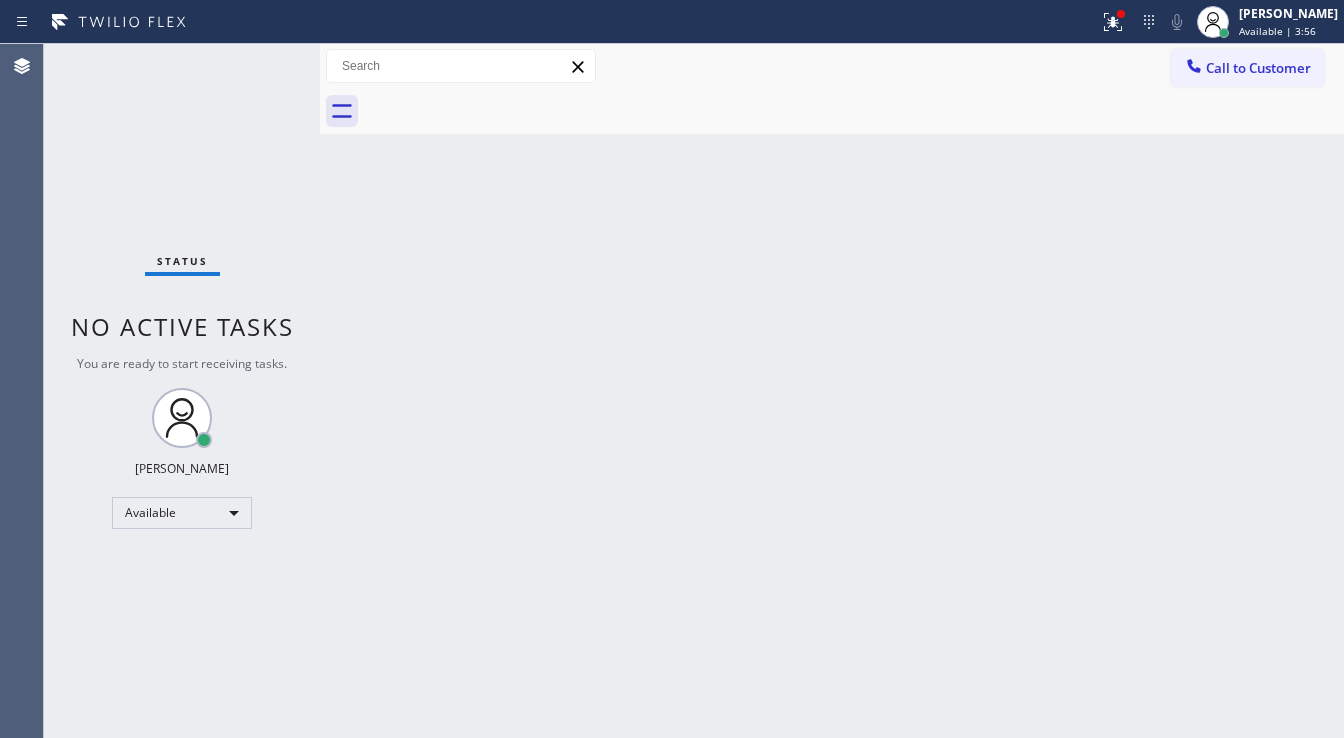 click 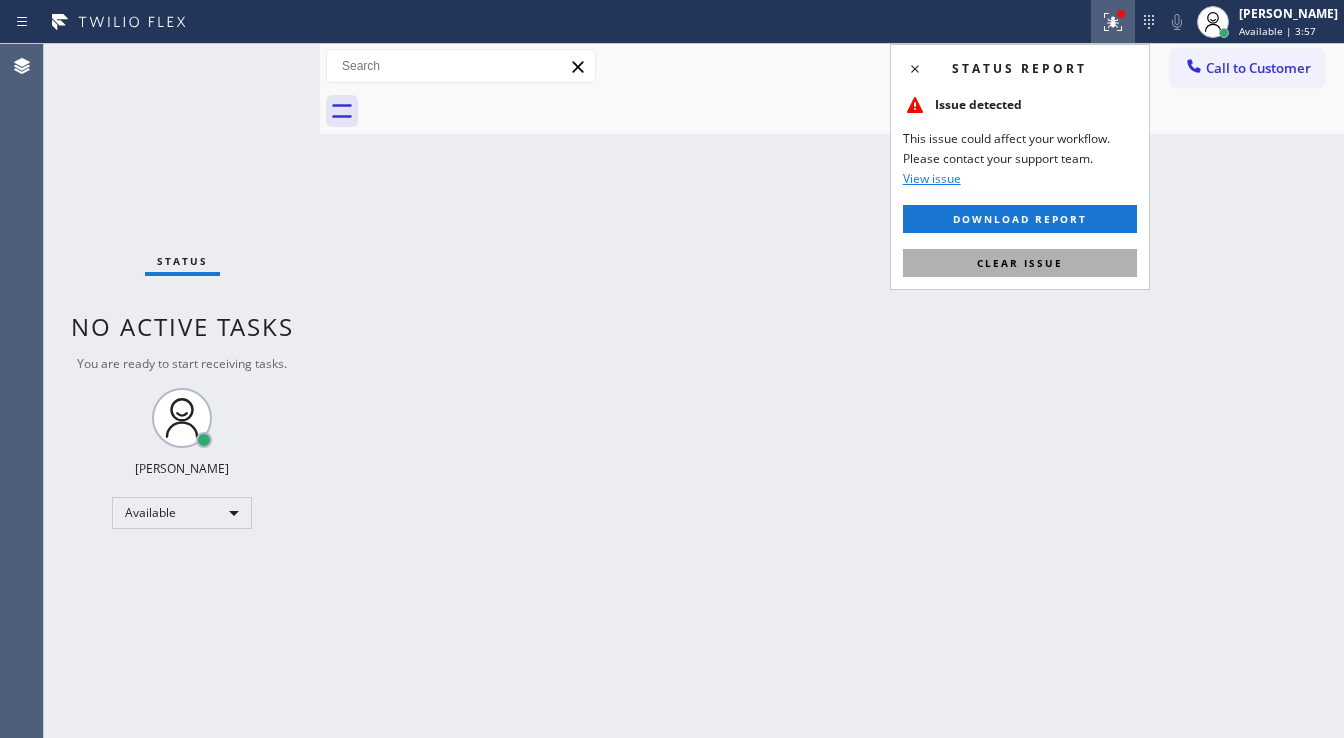 click on "Clear issue" at bounding box center [1020, 263] 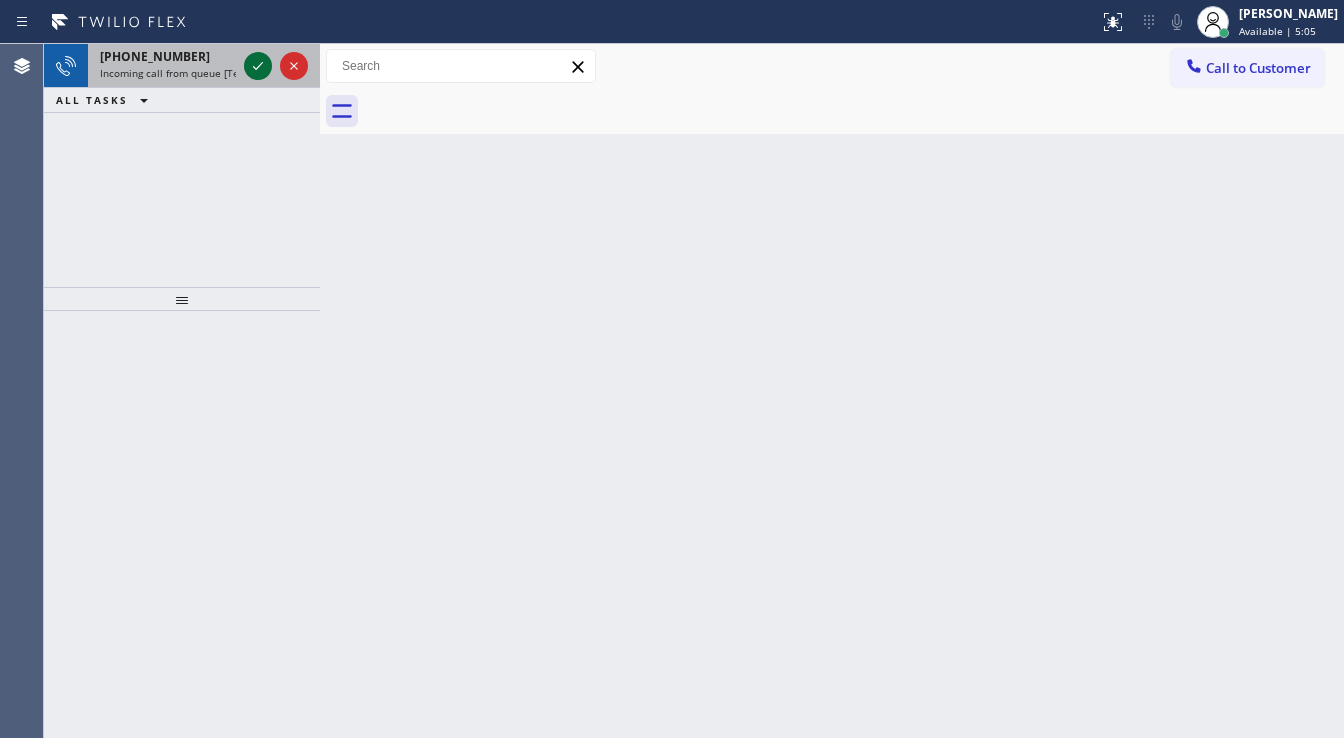 click 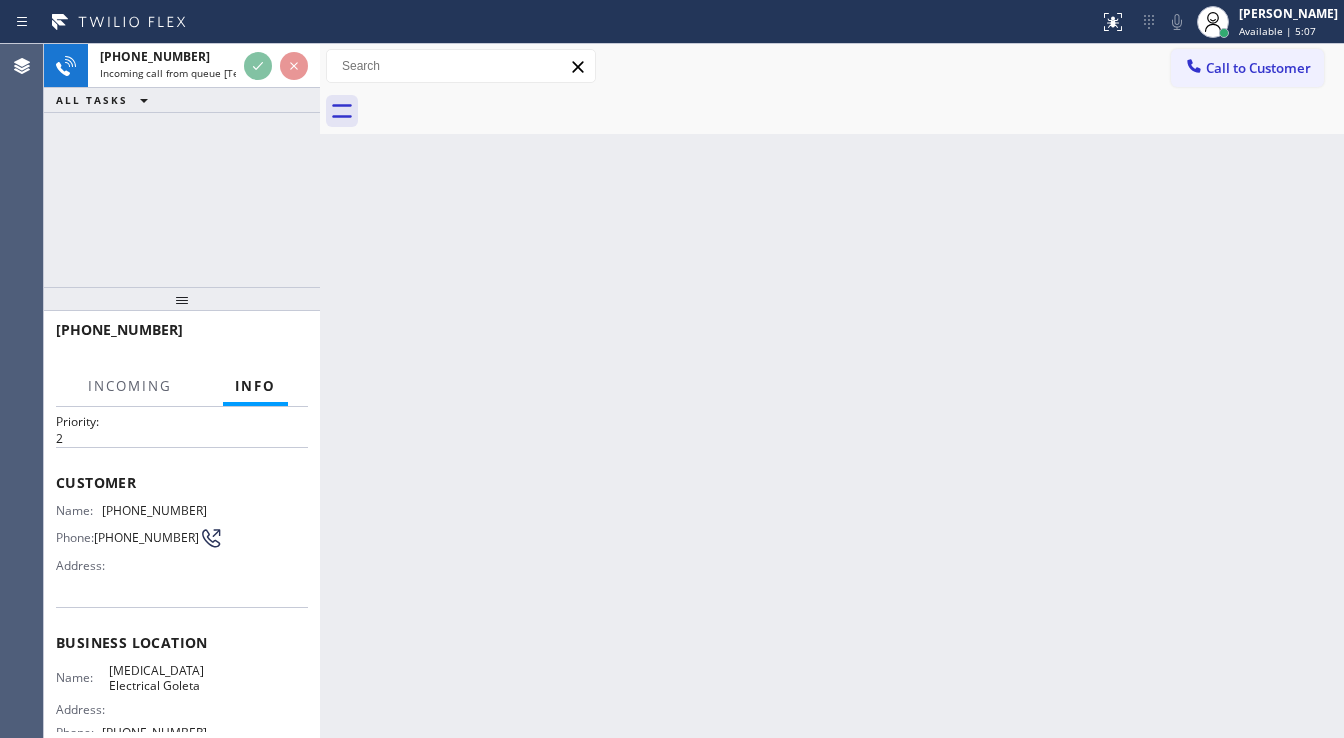 scroll, scrollTop: 80, scrollLeft: 0, axis: vertical 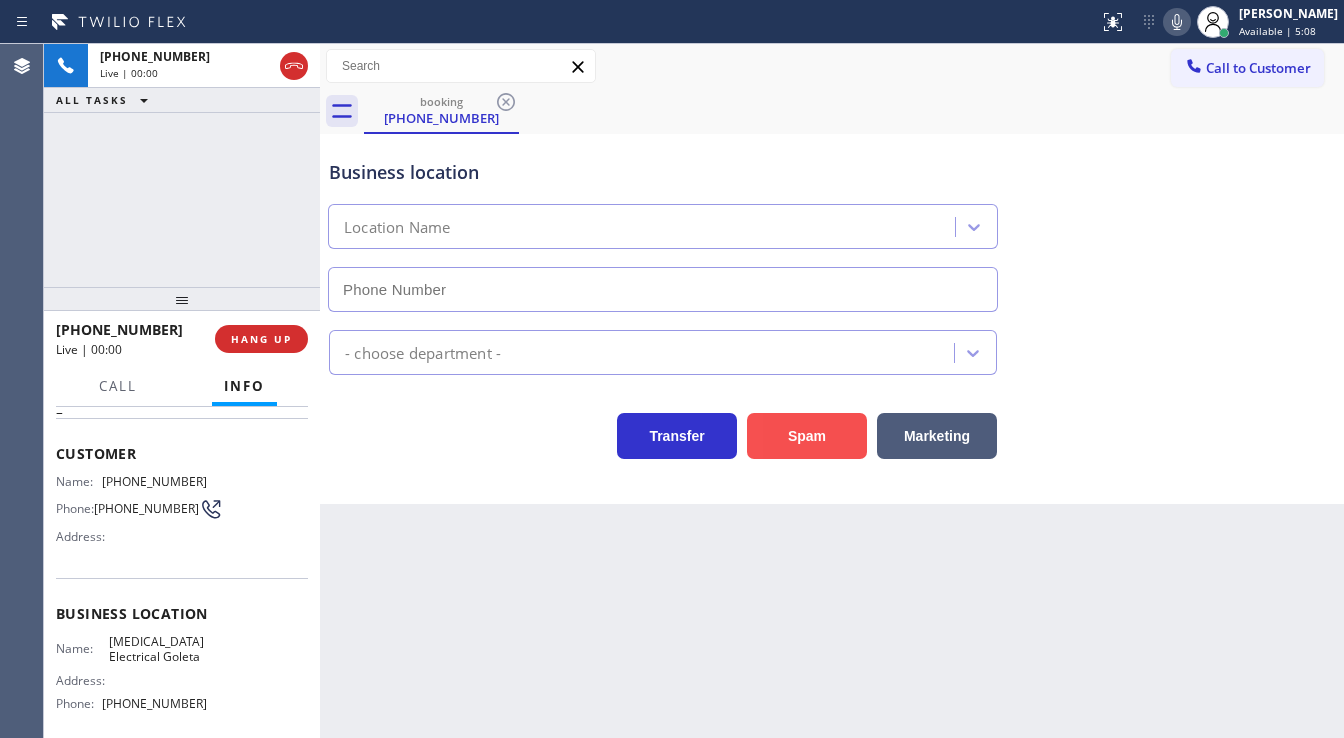 click on "Spam" at bounding box center [807, 436] 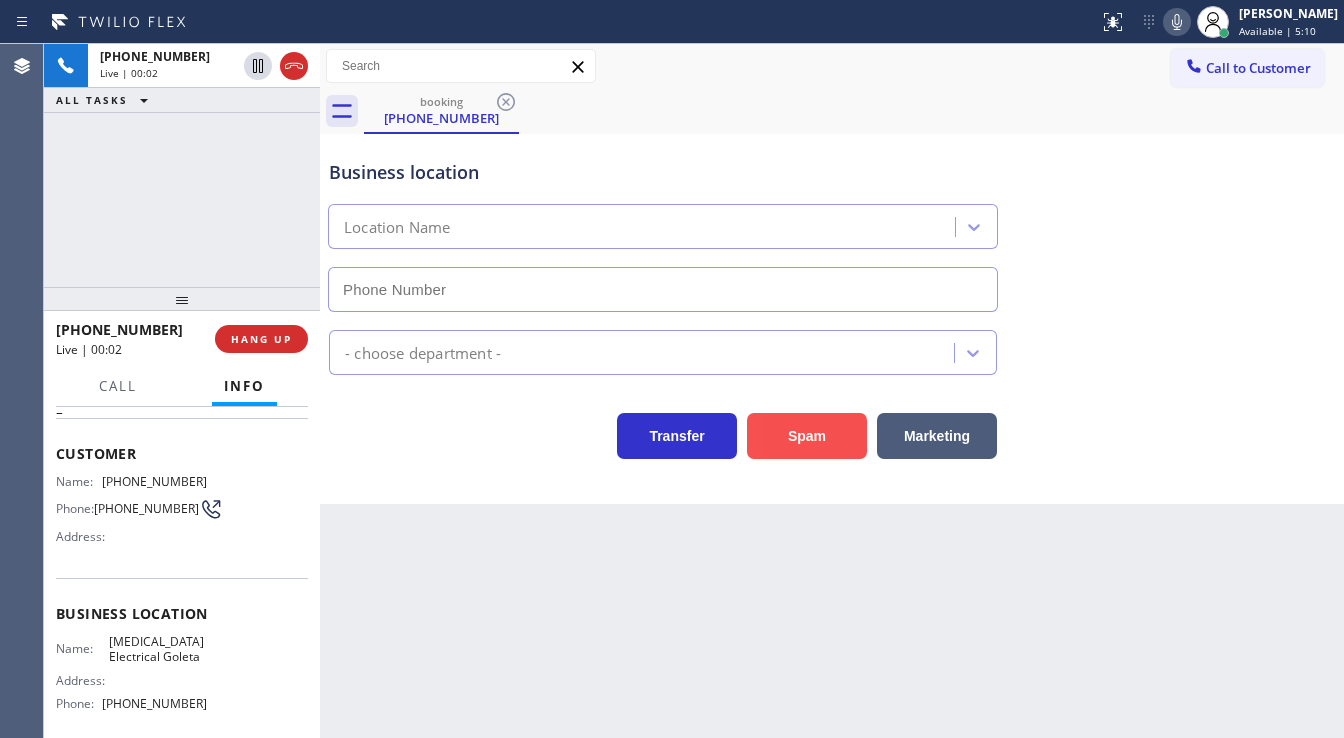 drag, startPoint x: 808, startPoint y: 412, endPoint x: 808, endPoint y: 424, distance: 12 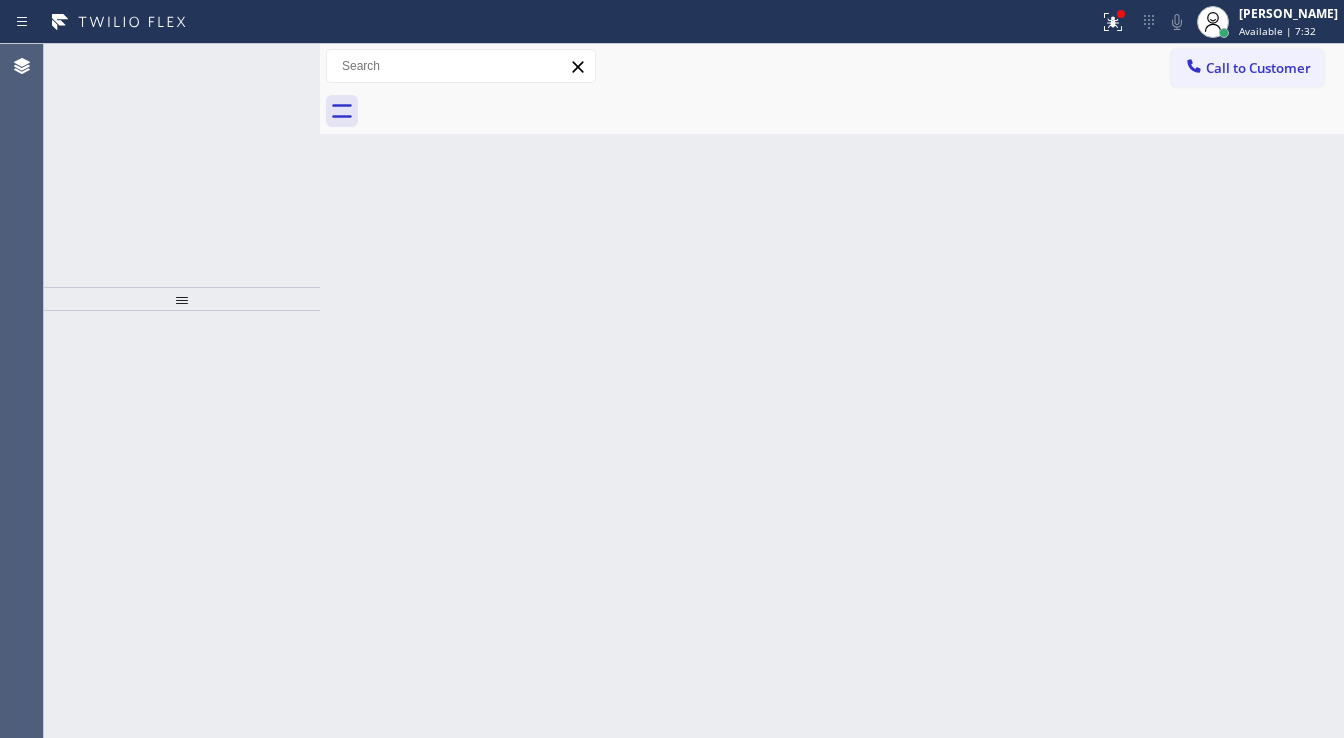 click 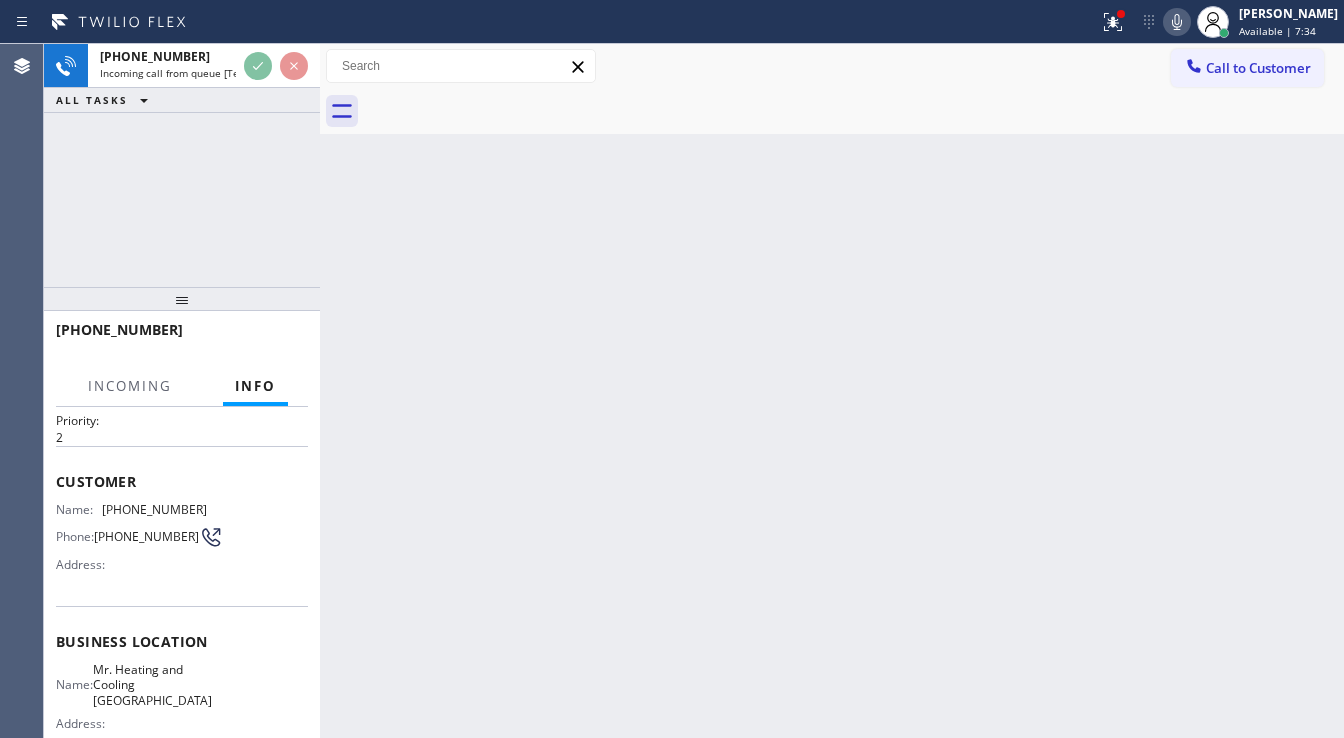 scroll, scrollTop: 80, scrollLeft: 0, axis: vertical 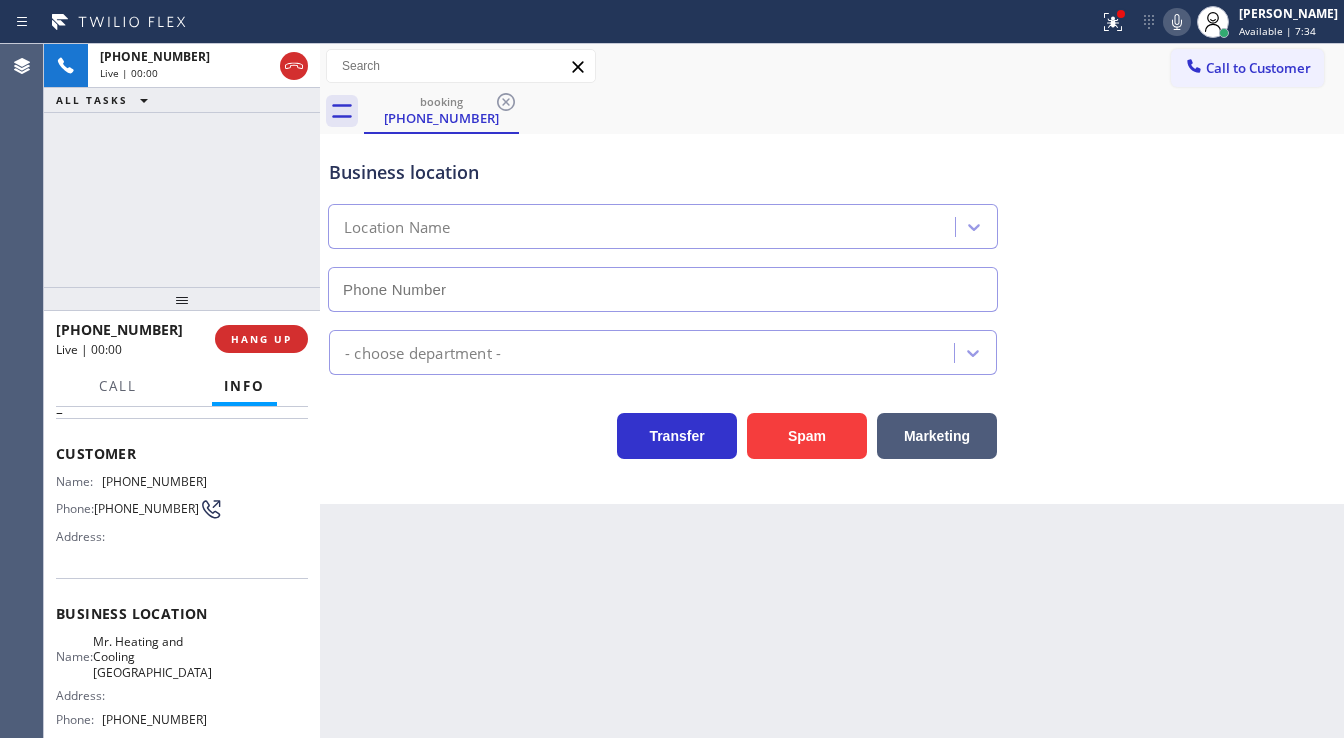 type on "(347) 652-1929" 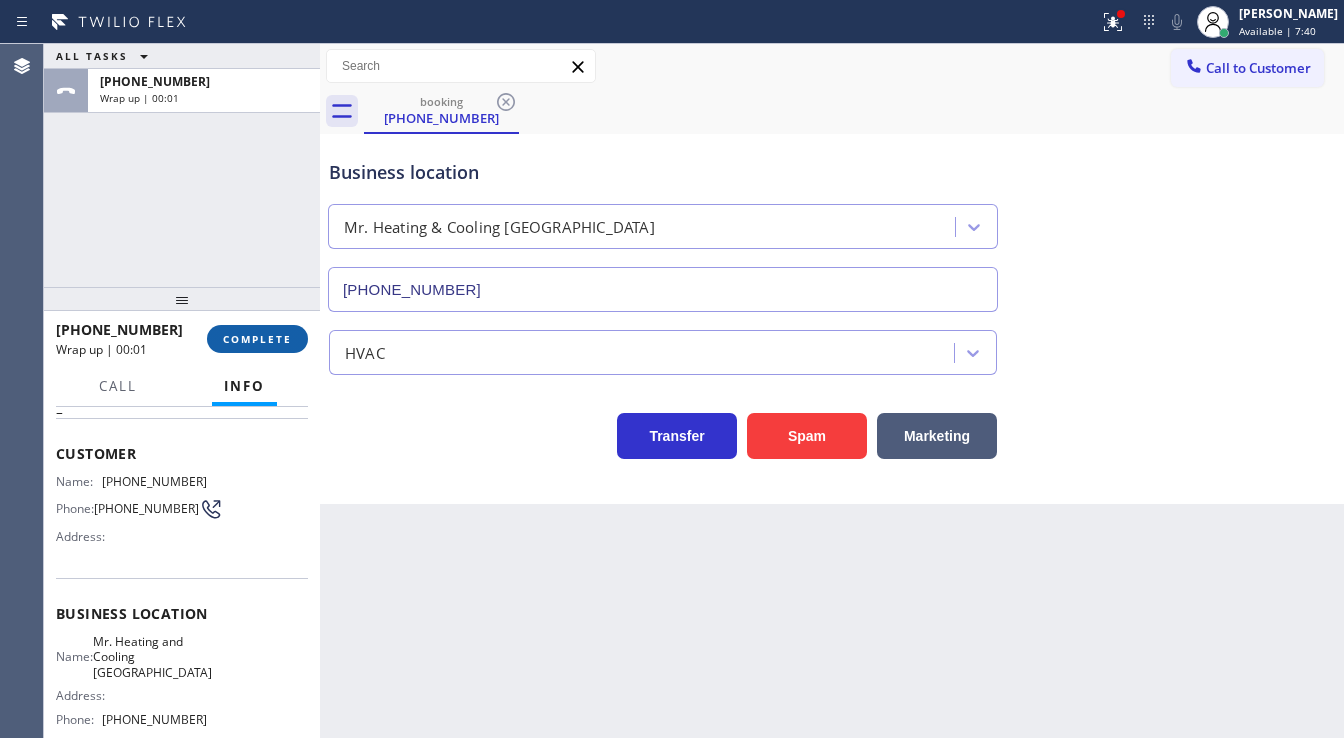 click on "COMPLETE" at bounding box center [257, 339] 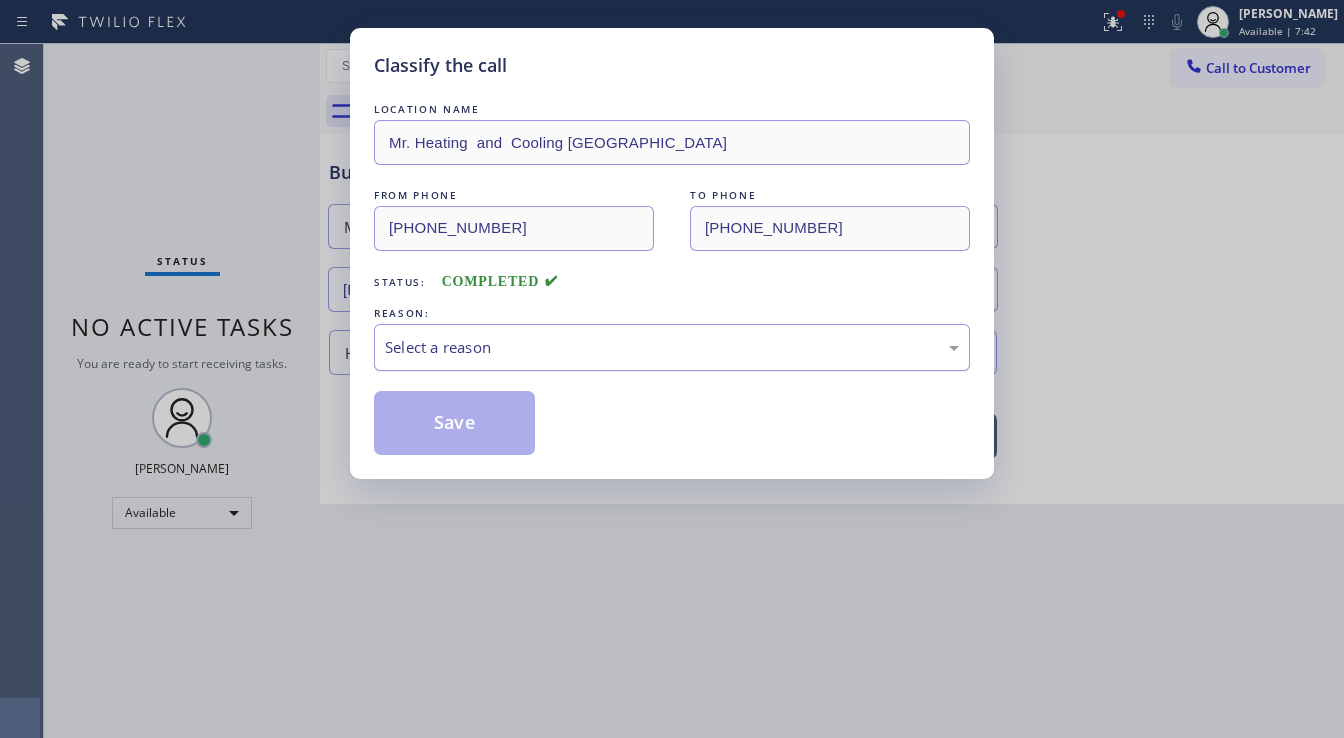 click on "Select a reason" at bounding box center [672, 347] 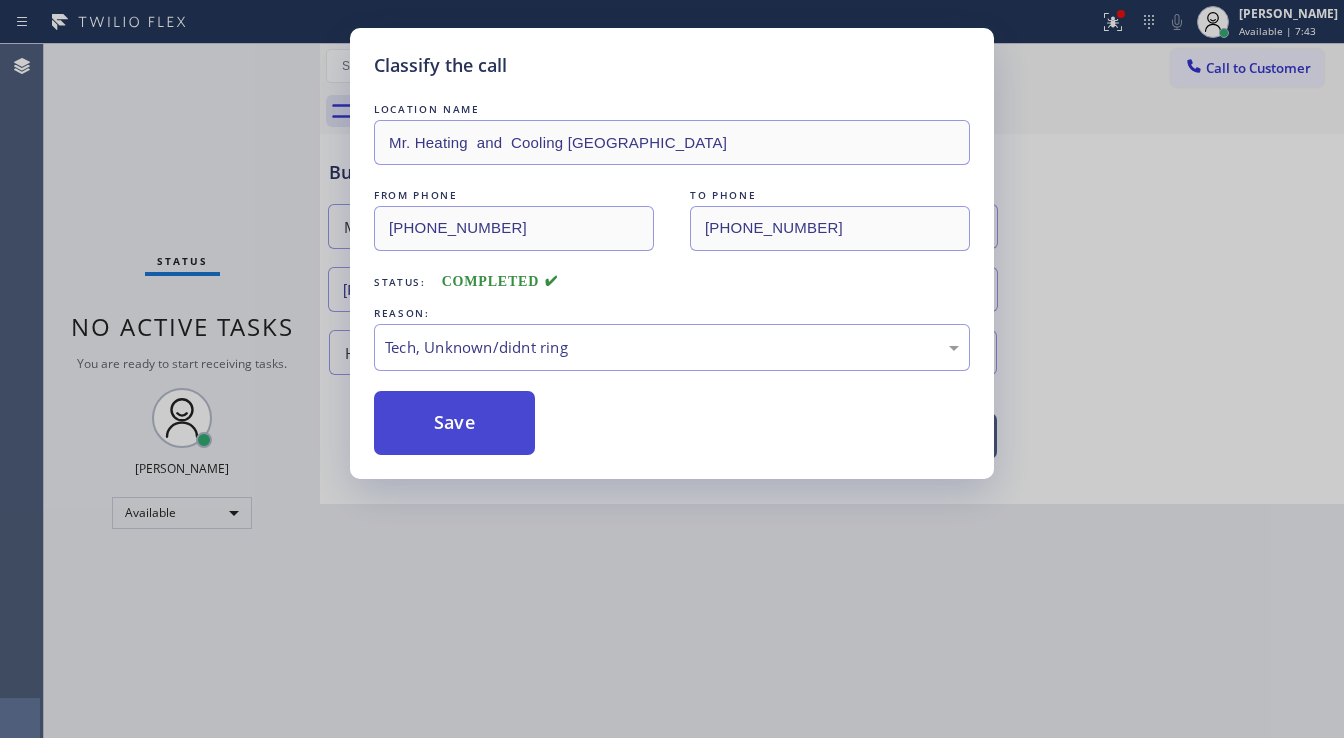 click on "Save" at bounding box center [454, 423] 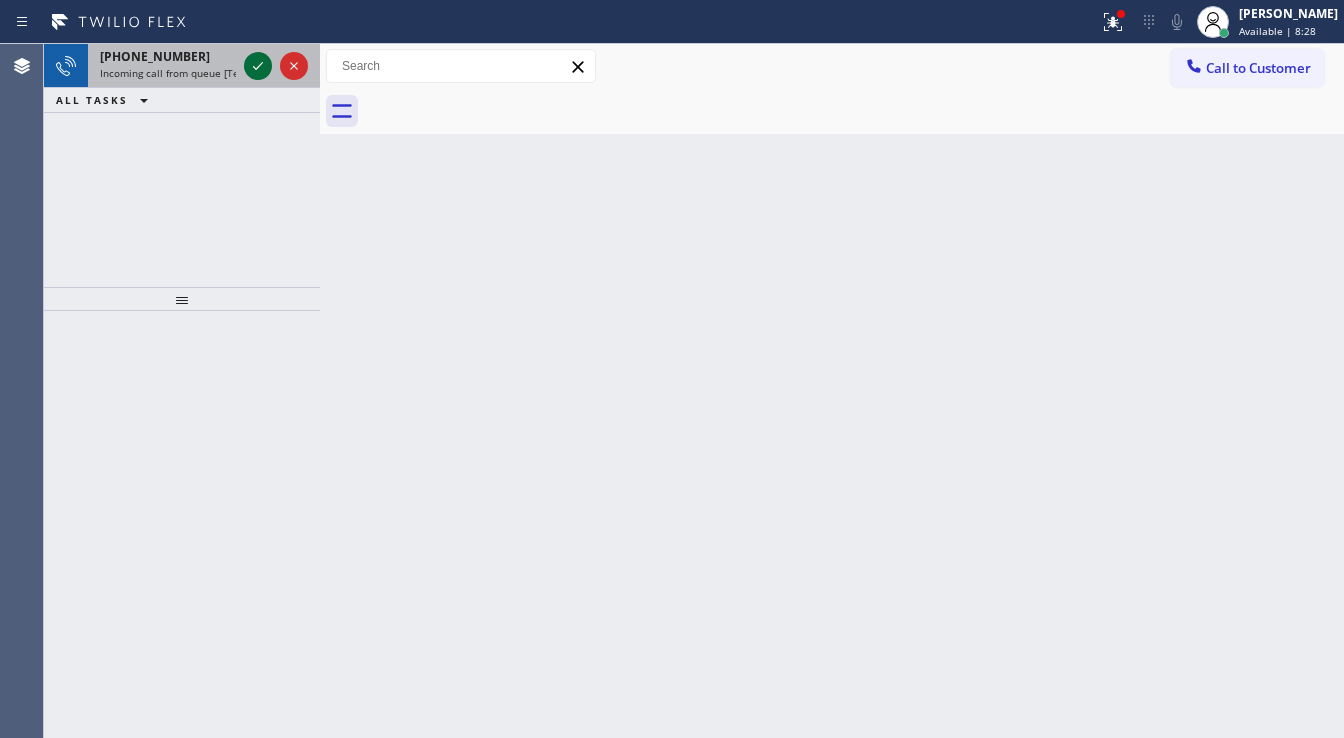click 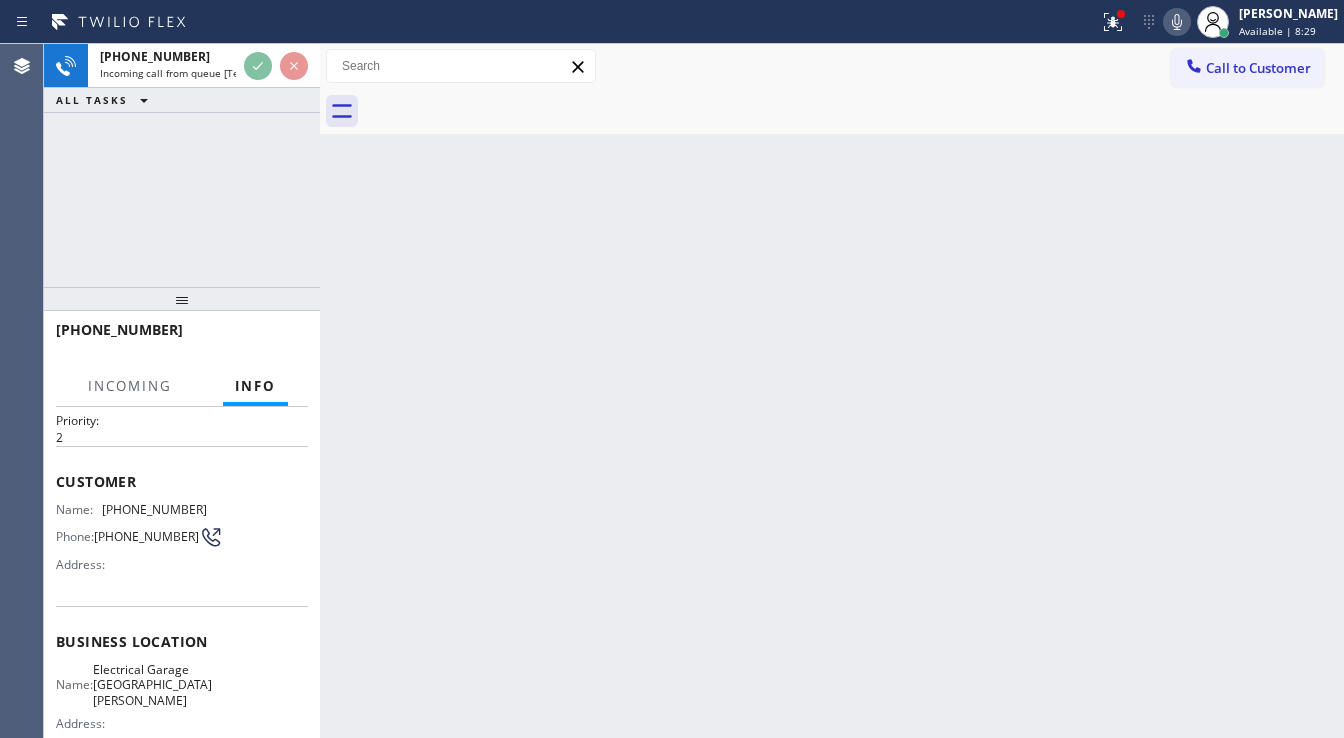 scroll, scrollTop: 80, scrollLeft: 0, axis: vertical 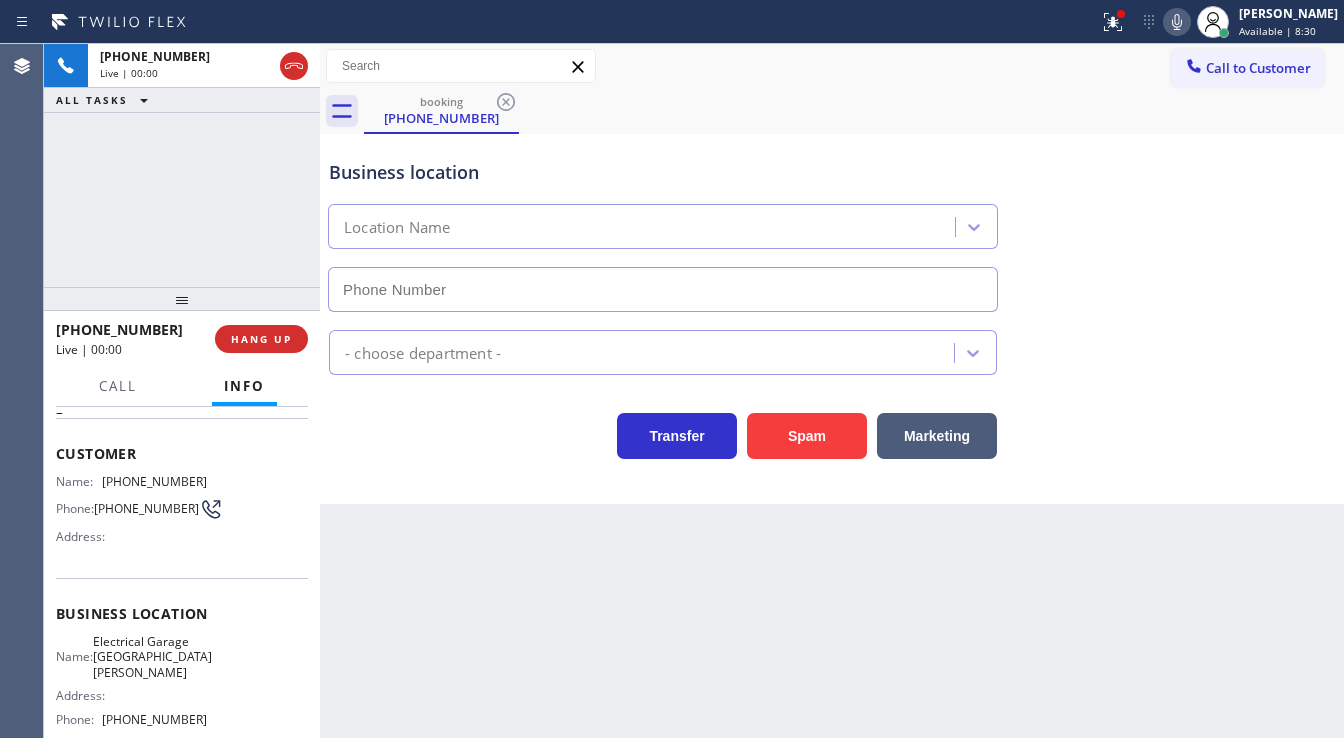 type on "(805) 360-3434" 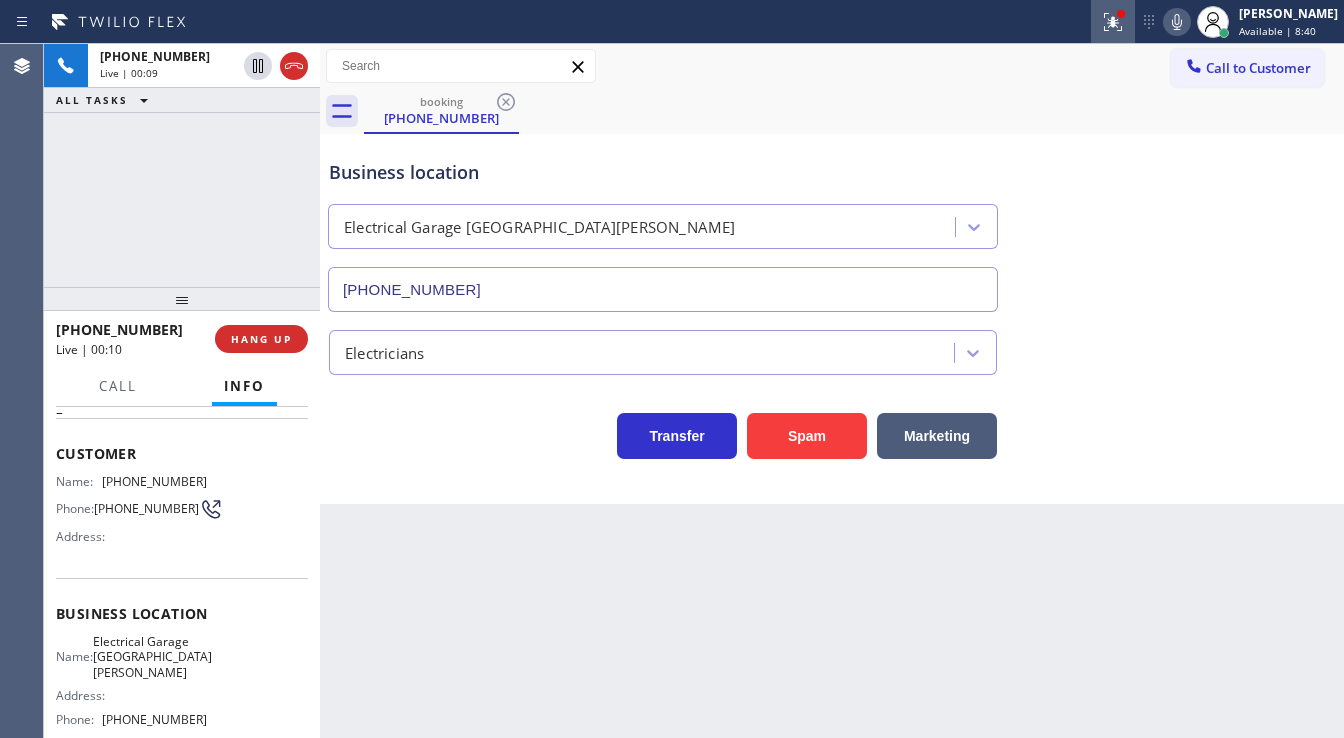 click at bounding box center [1113, 22] 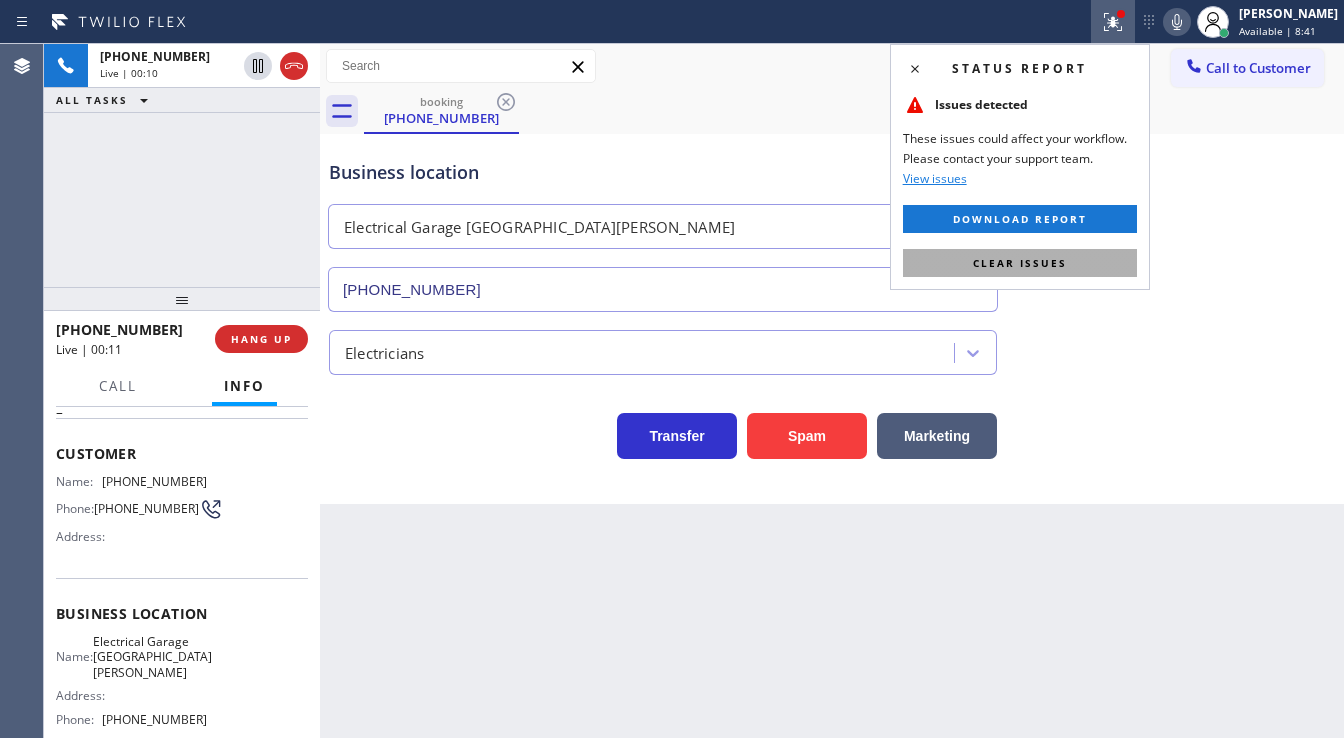 click on "Clear issues" at bounding box center [1020, 263] 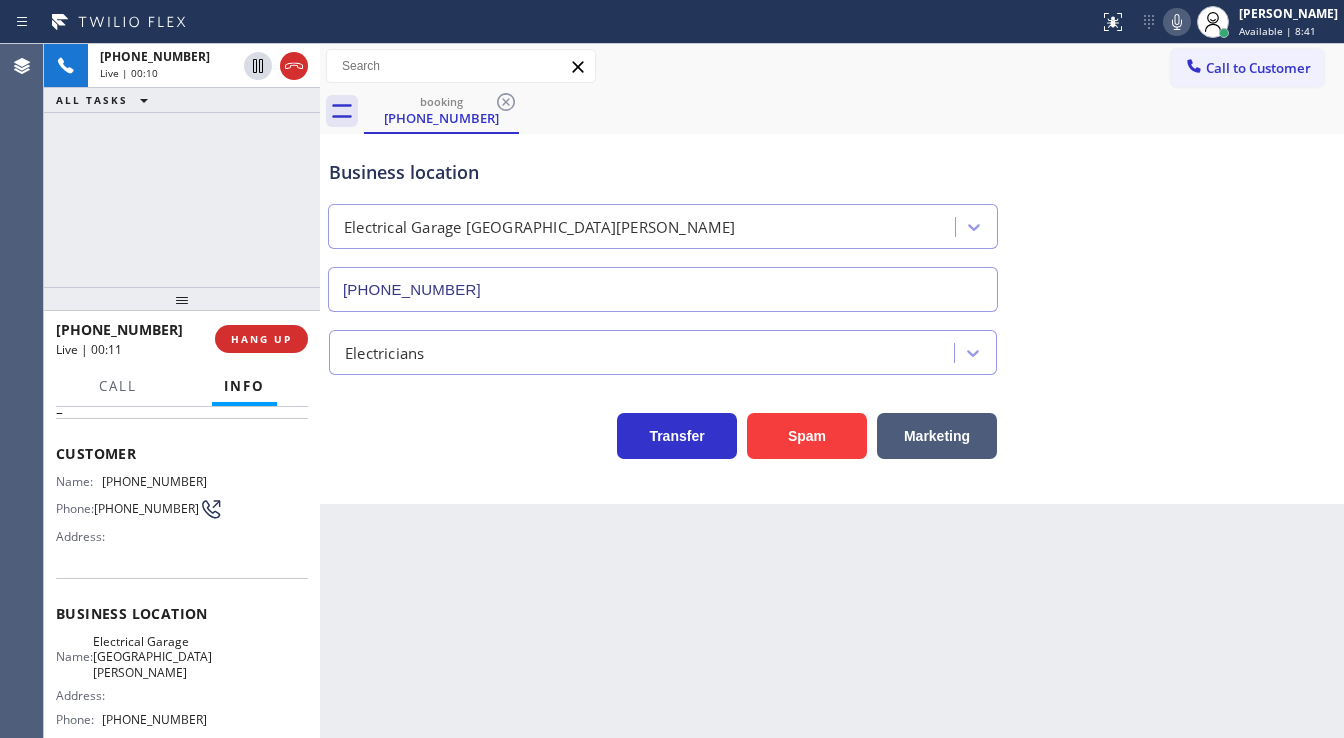 click on "Electricians" at bounding box center [832, 348] 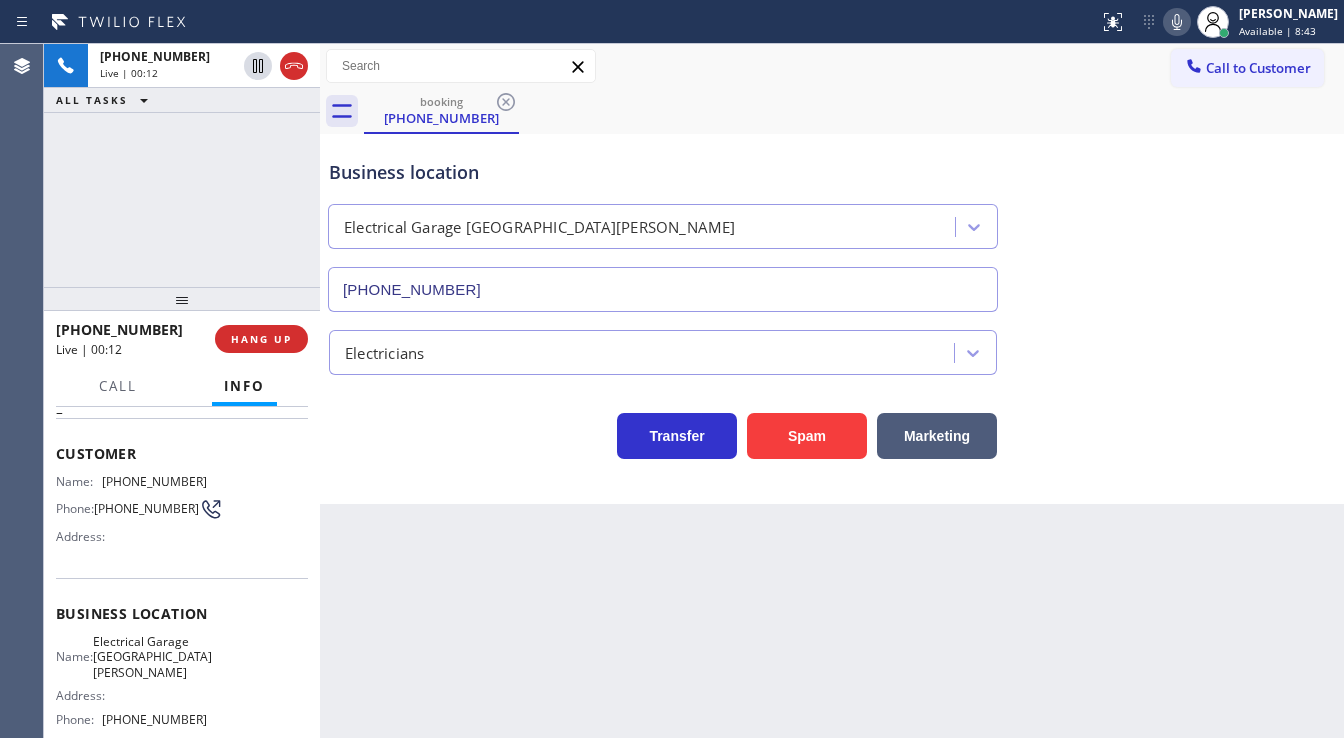 click on "+18054503810 Live | 00:12 ALL TASKS ALL TASKS ACTIVE TASKS TASKS IN WRAP UP" at bounding box center (182, 165) 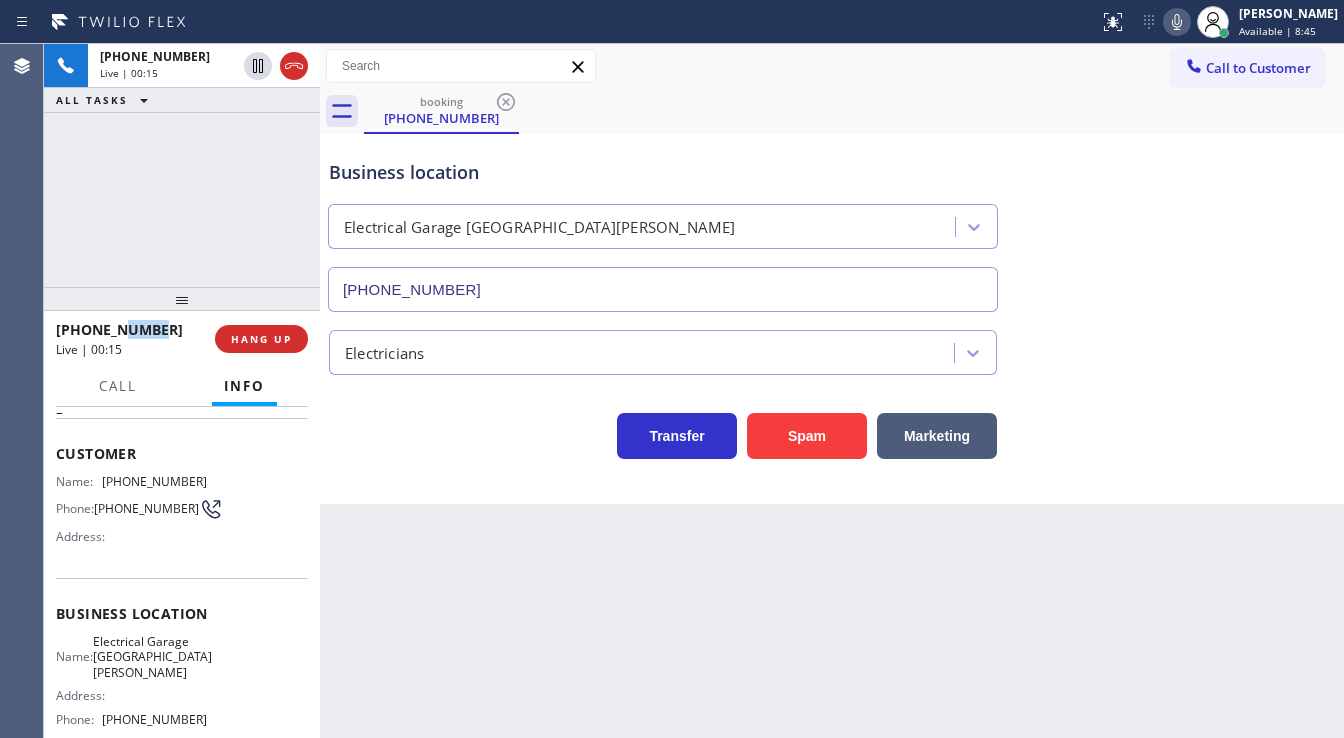 drag, startPoint x: 161, startPoint y: 332, endPoint x: 122, endPoint y: 330, distance: 39.051247 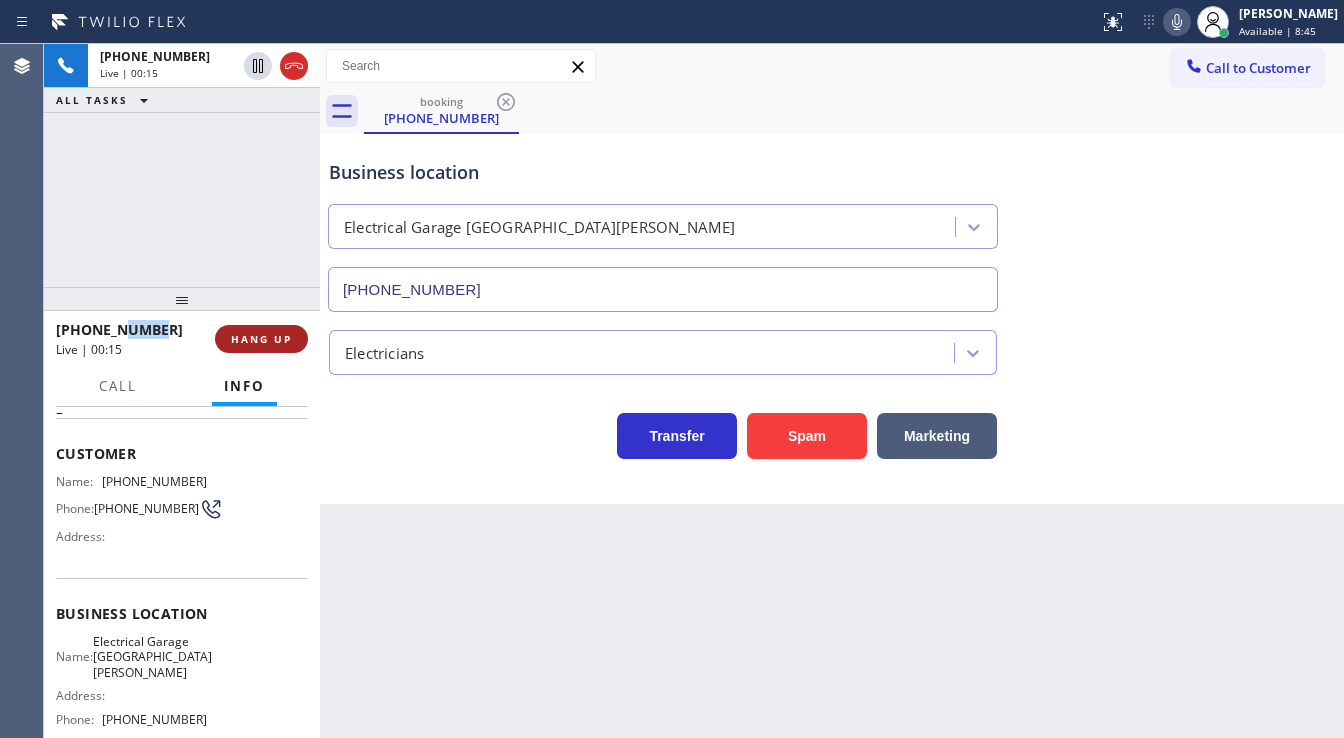 copy on "3810" 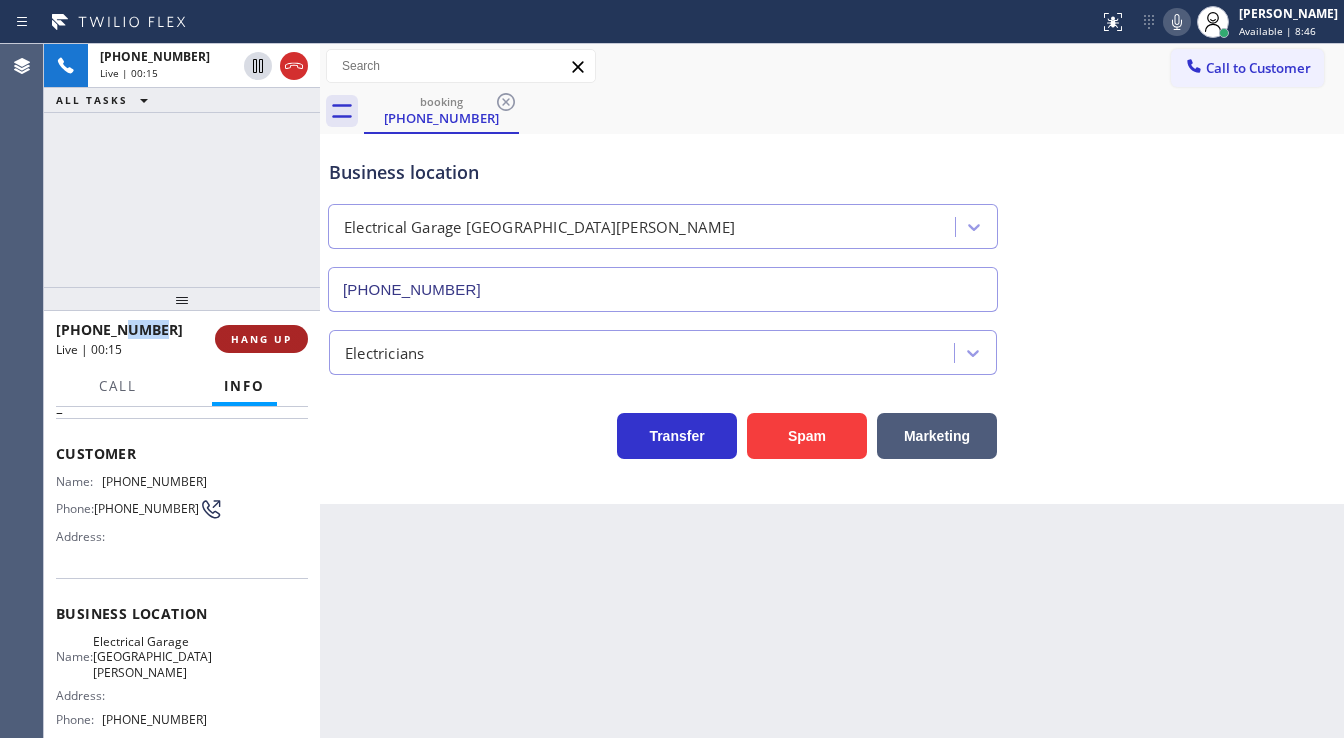 type 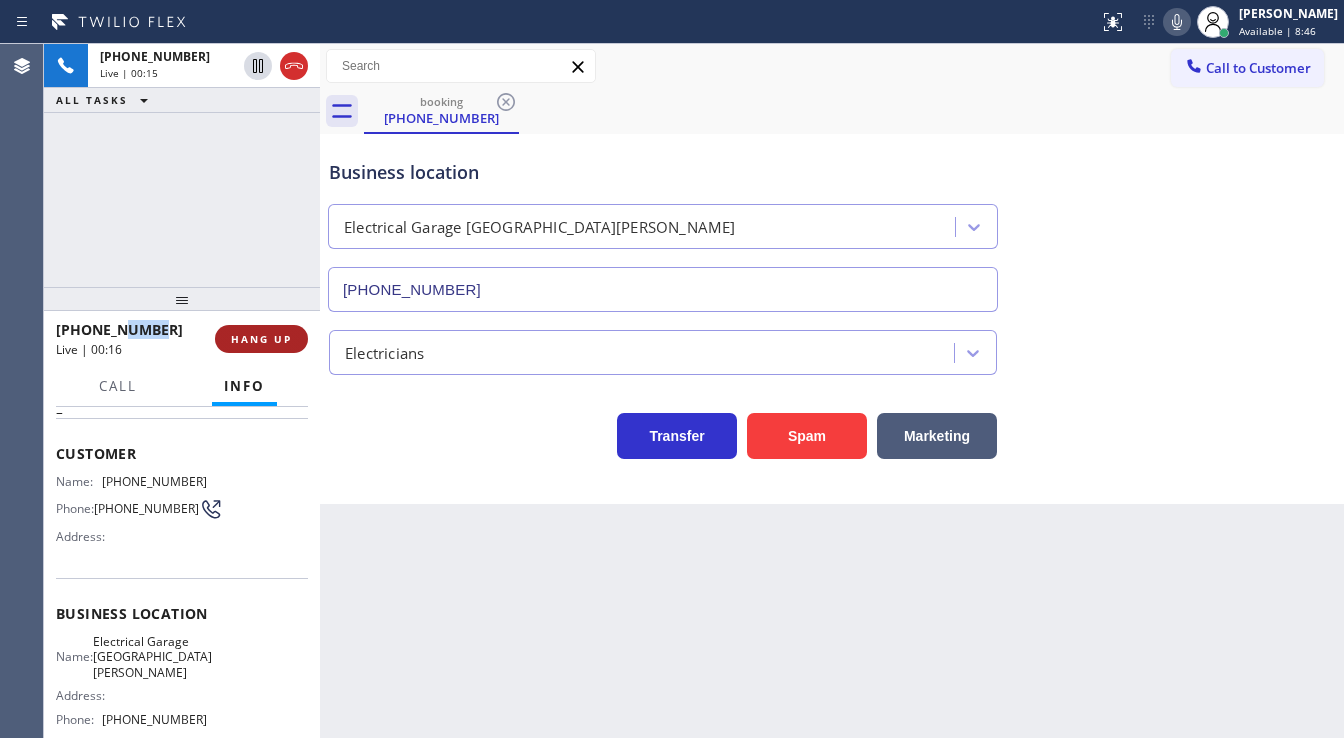 click on "HANG UP" at bounding box center (261, 339) 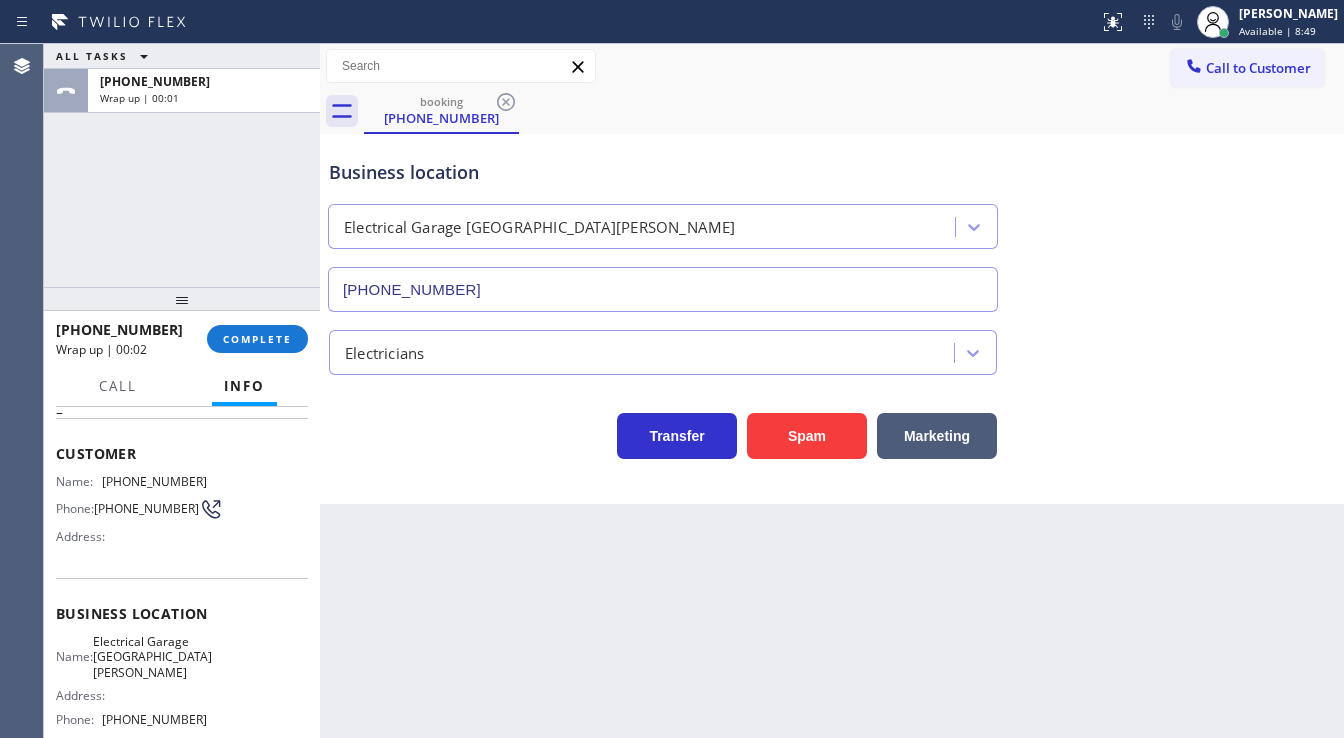 drag, startPoint x: 230, startPoint y: 224, endPoint x: 284, endPoint y: 305, distance: 97.349884 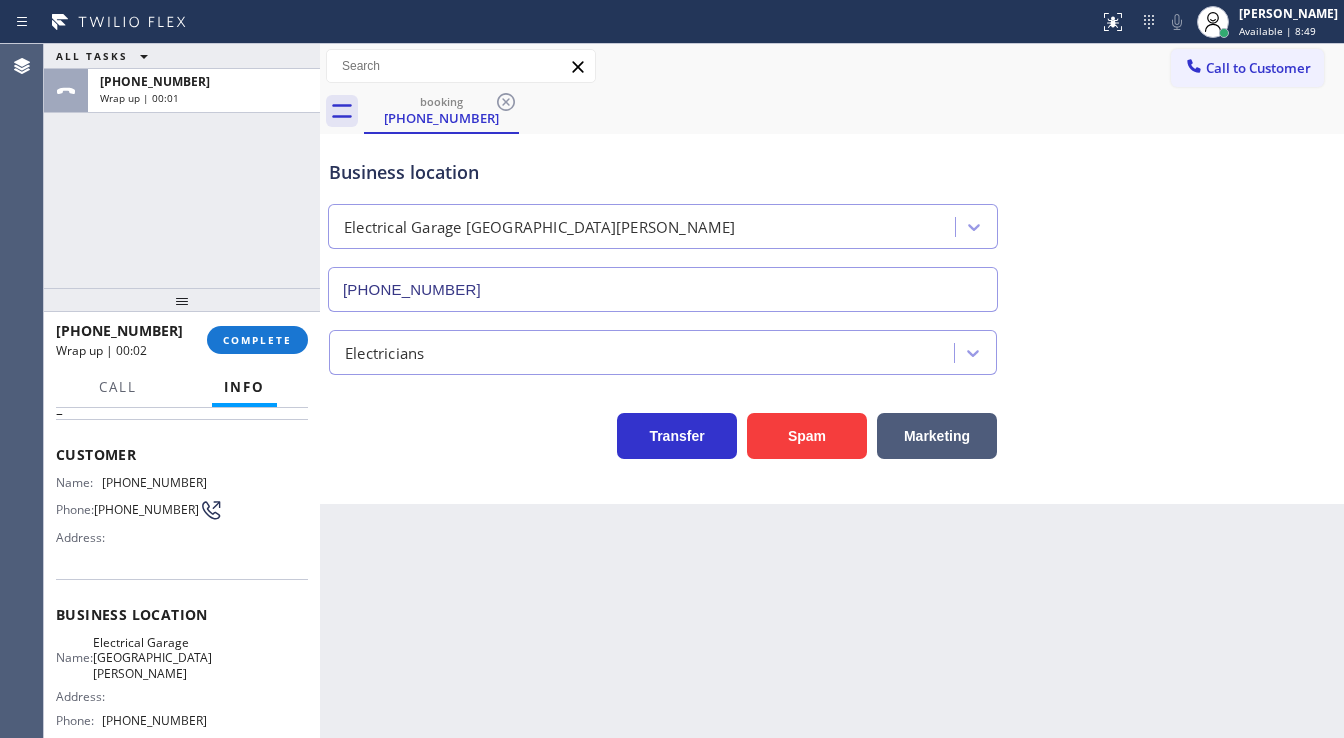 click at bounding box center (182, 300) 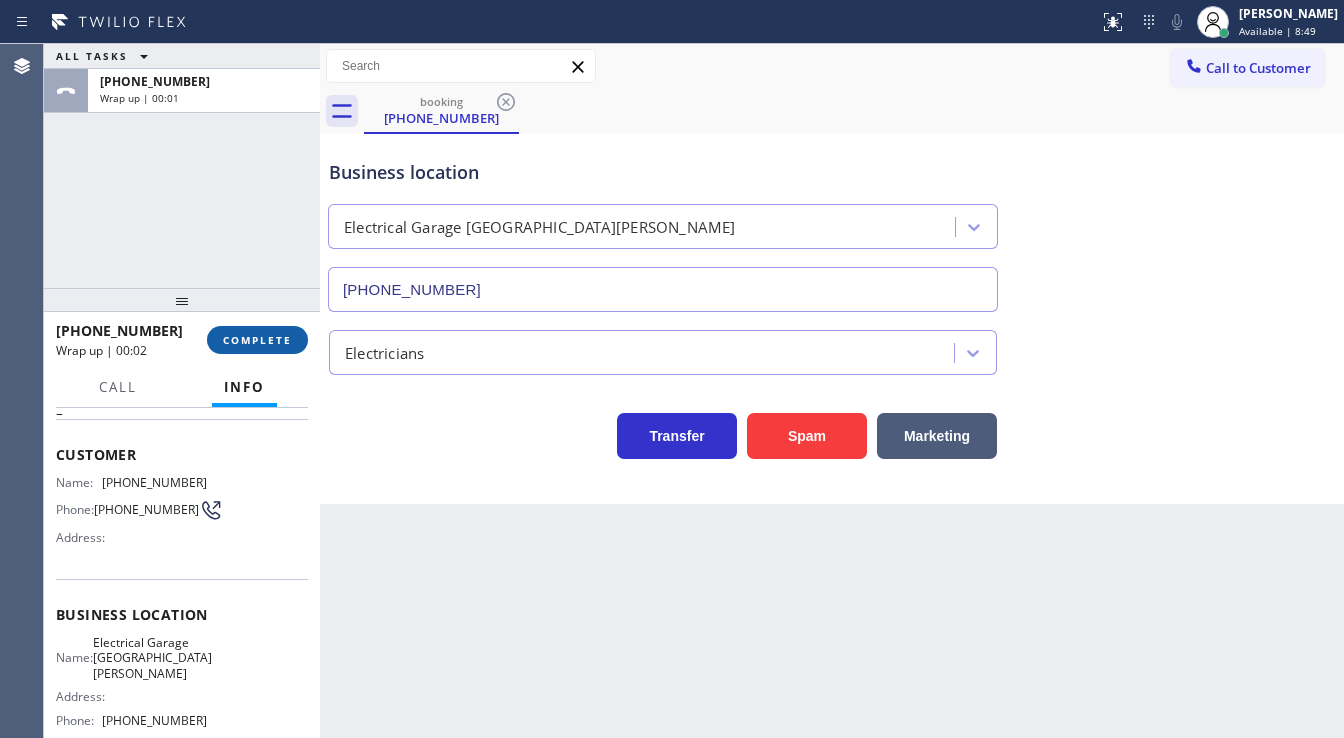 click on "COMPLETE" at bounding box center (257, 340) 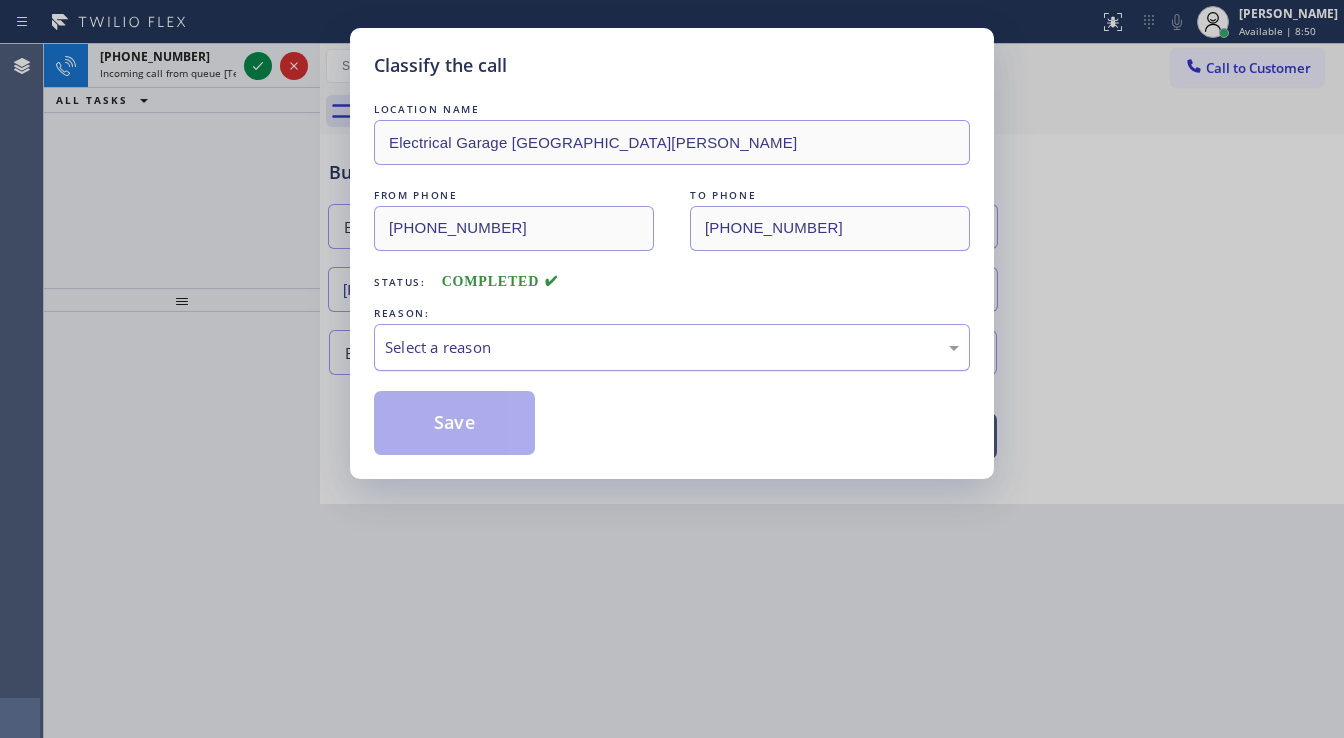 drag, startPoint x: 456, startPoint y: 339, endPoint x: 468, endPoint y: 358, distance: 22.472204 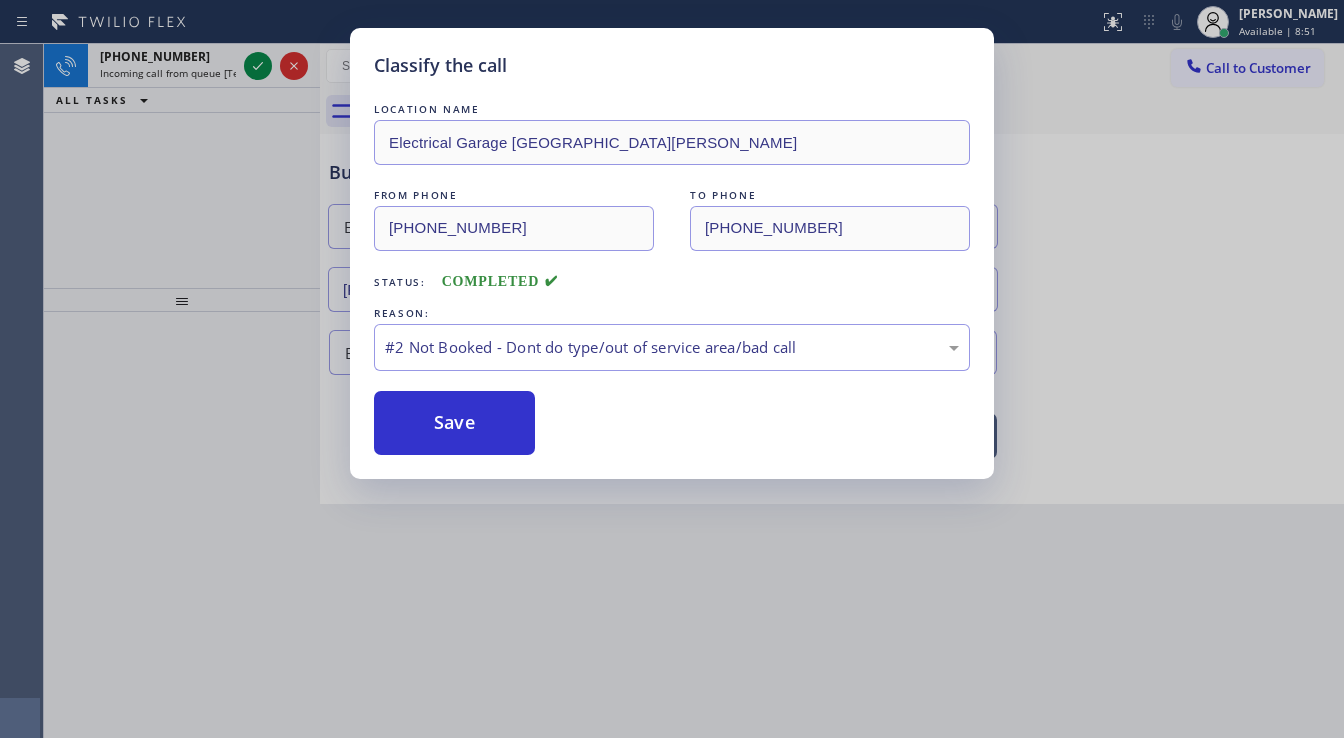 click on "Save" at bounding box center (454, 423) 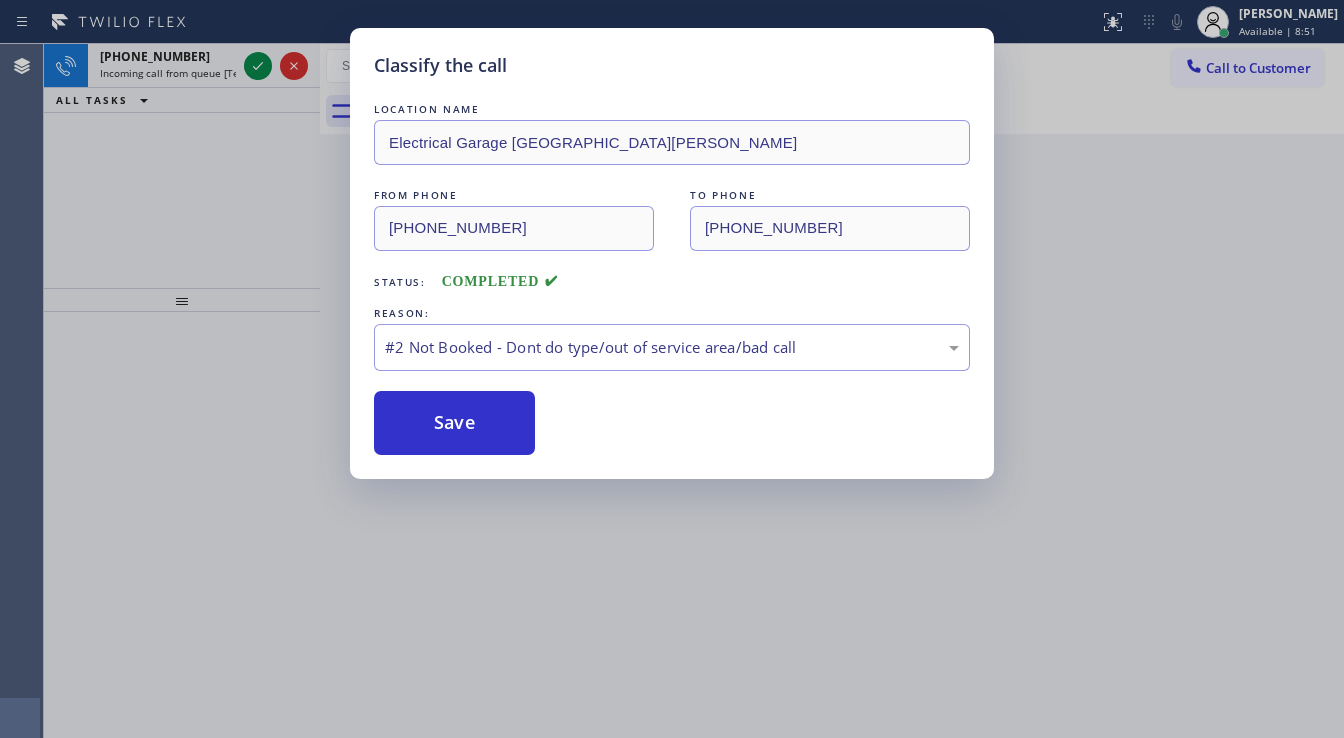 click on "Save" at bounding box center (454, 423) 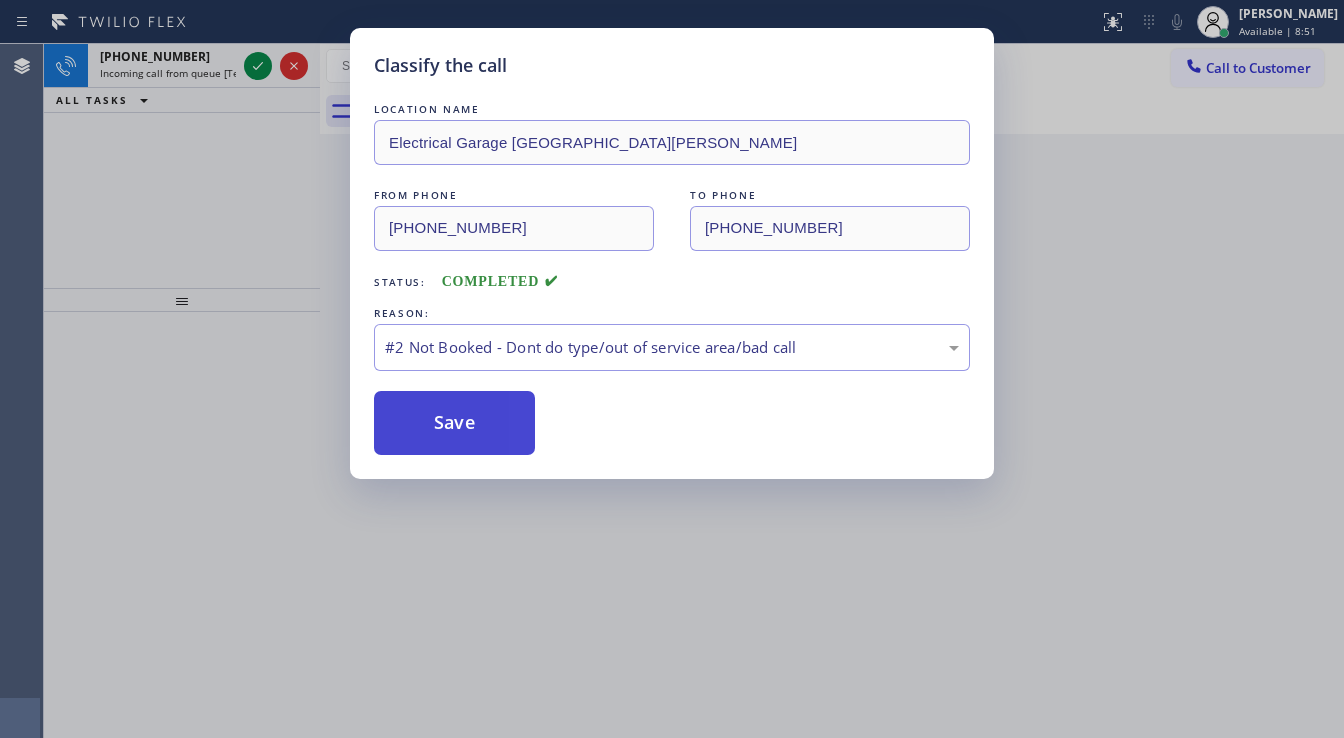 click on "Save" at bounding box center [454, 423] 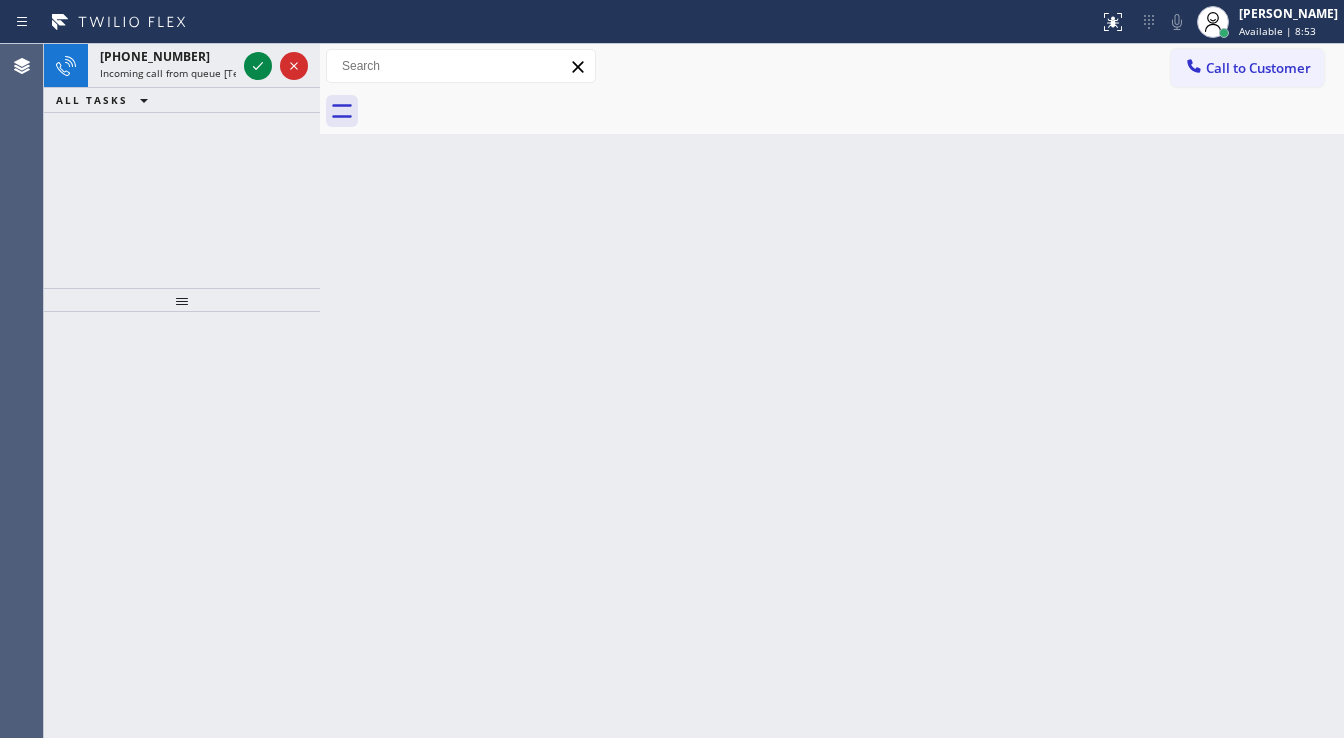 click on "ALL TASKS ALL TASKS ACTIVE TASKS TASKS IN WRAP UP" at bounding box center [182, 100] 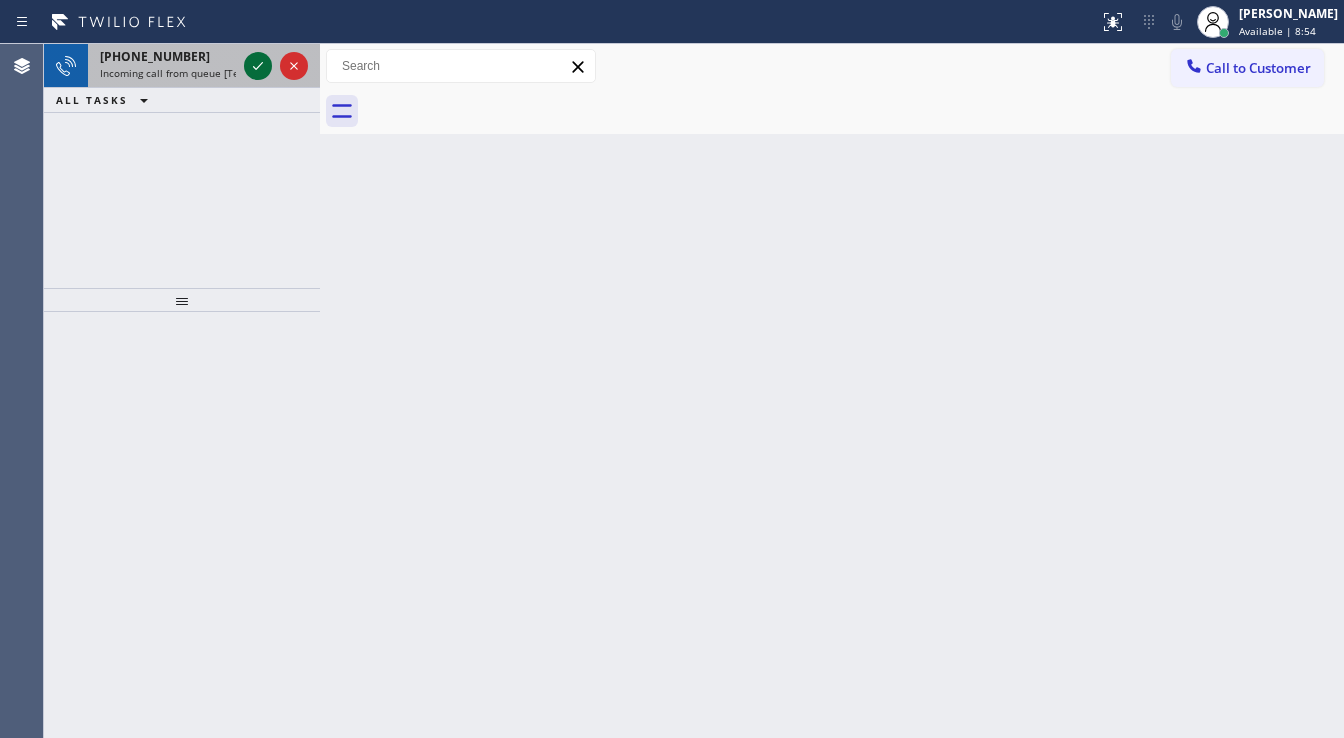 click 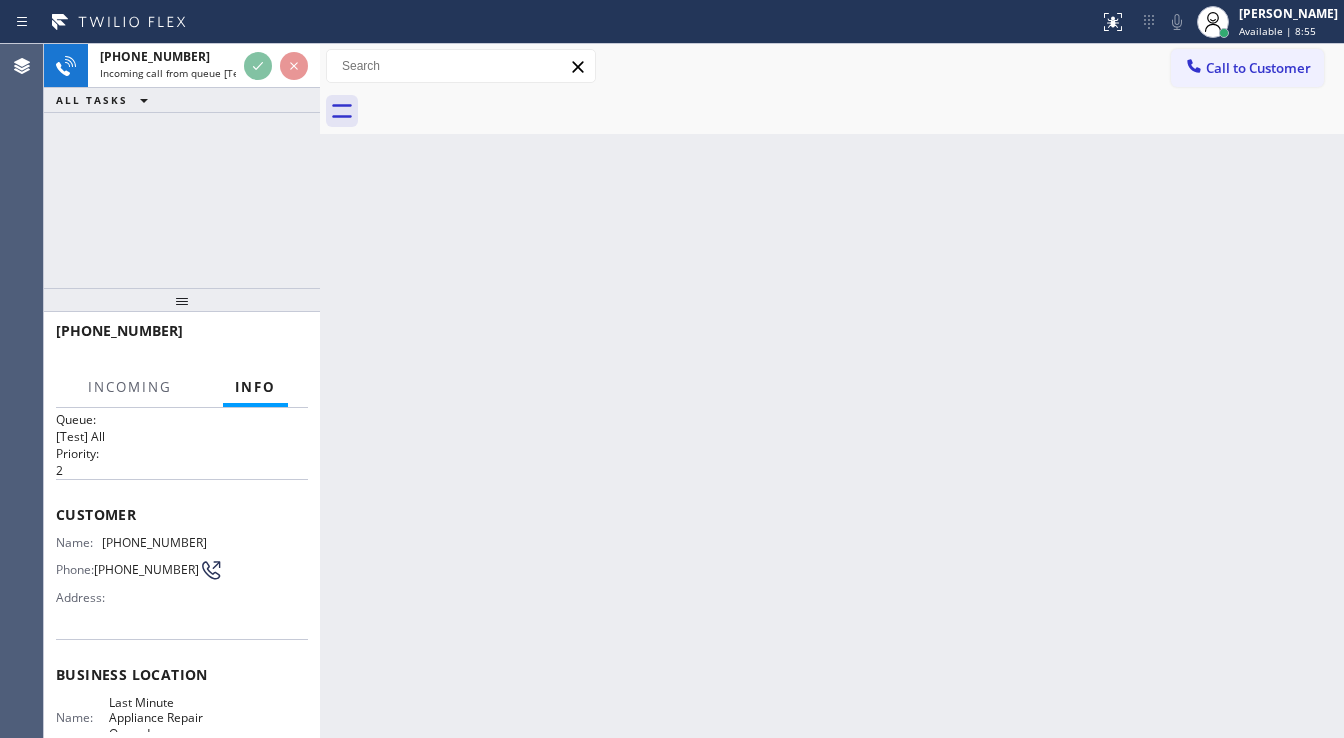 scroll, scrollTop: 80, scrollLeft: 0, axis: vertical 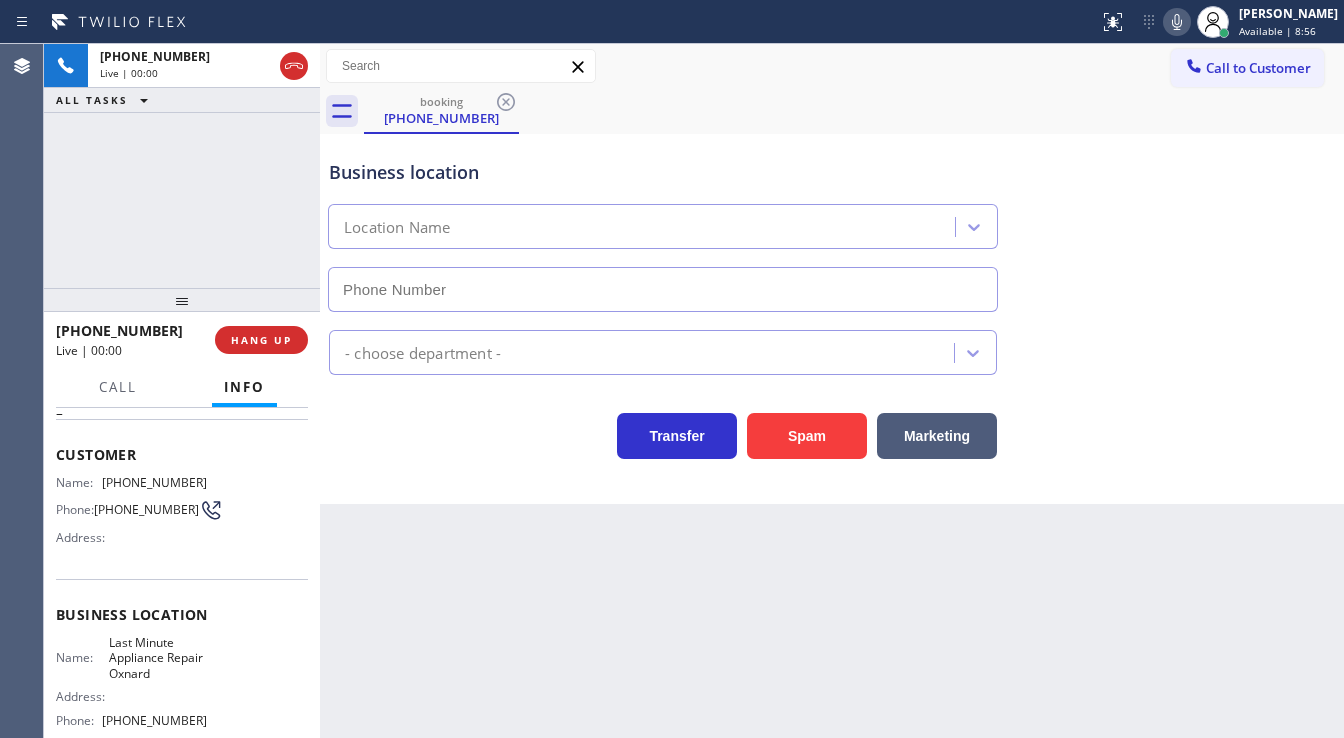 type on "(805) 600-5450" 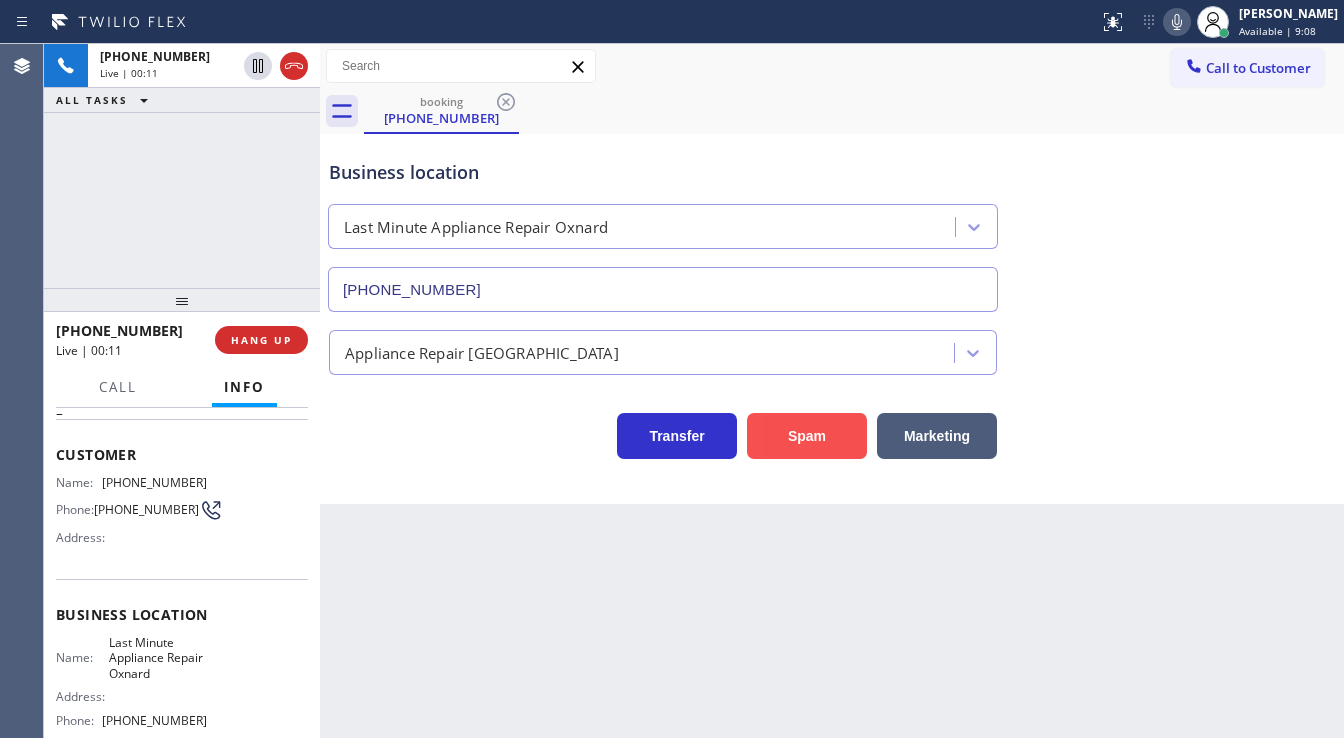 click on "Spam" at bounding box center [807, 436] 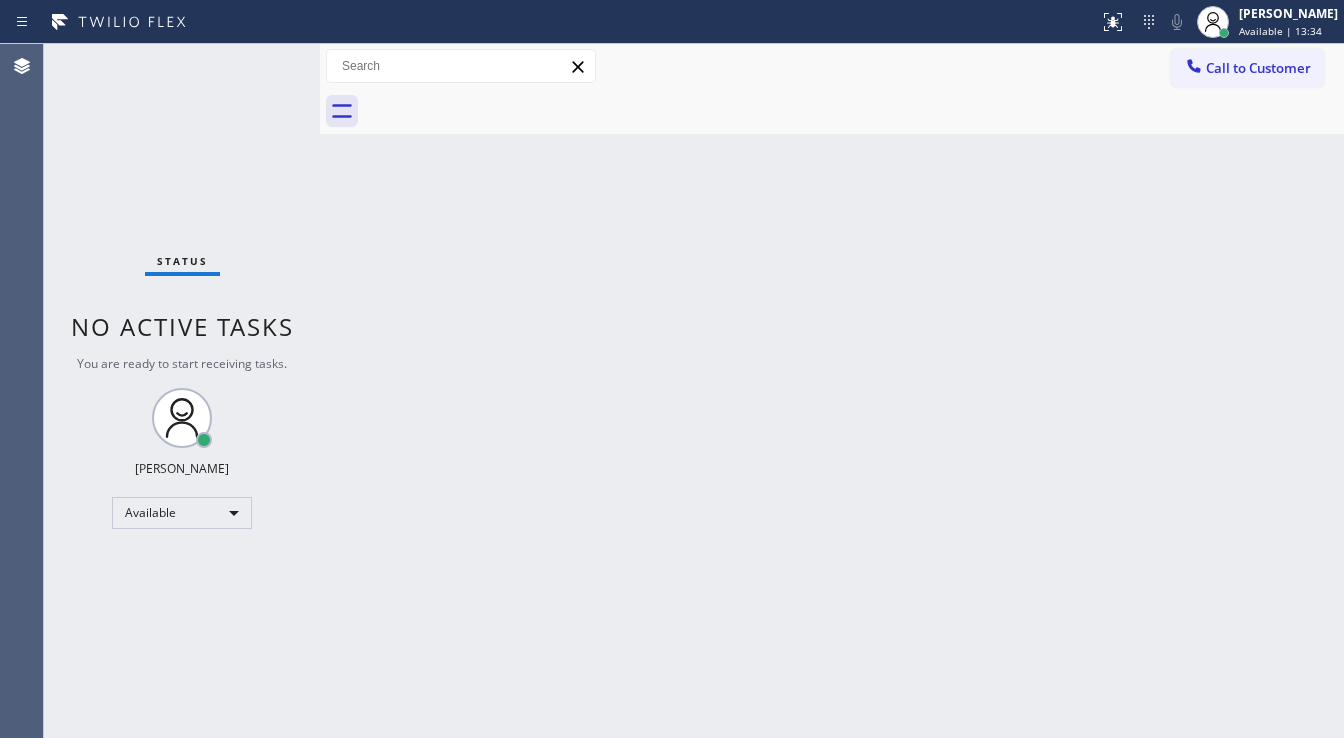 click on "Agent Desktop" at bounding box center (21, 391) 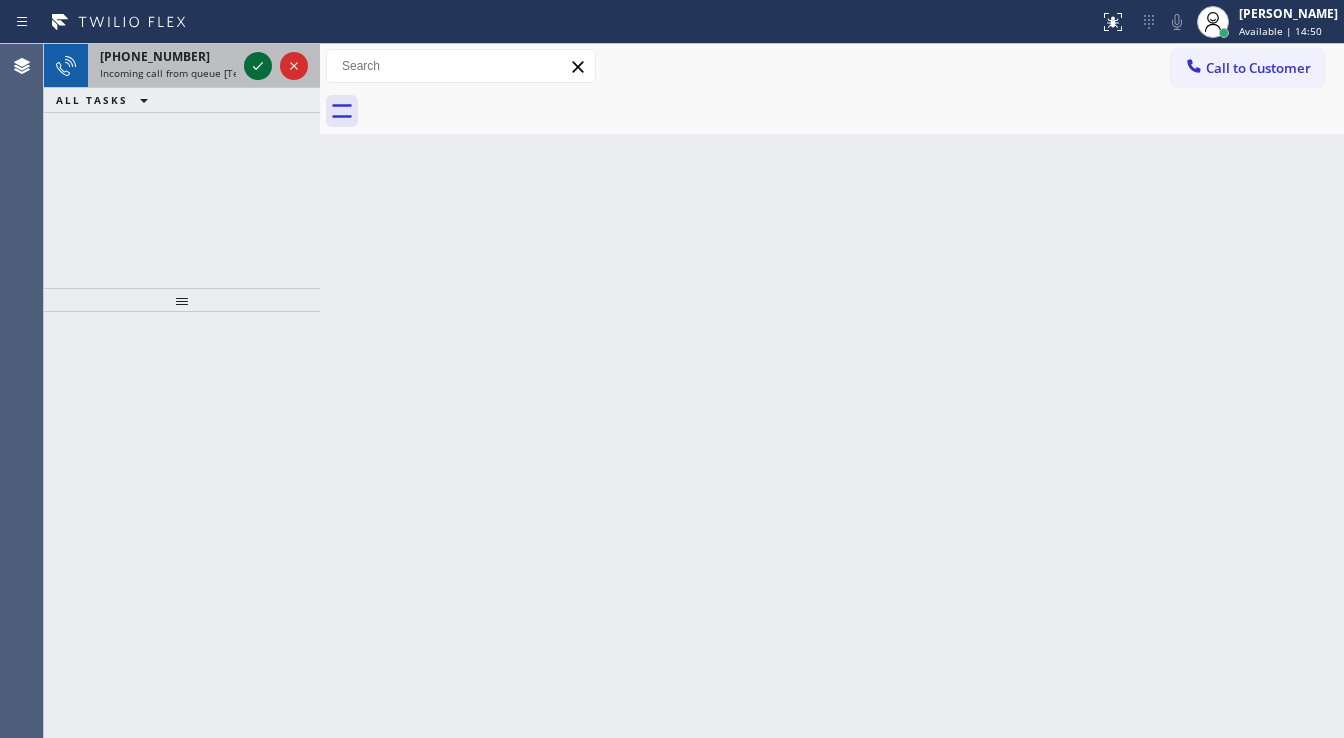 click 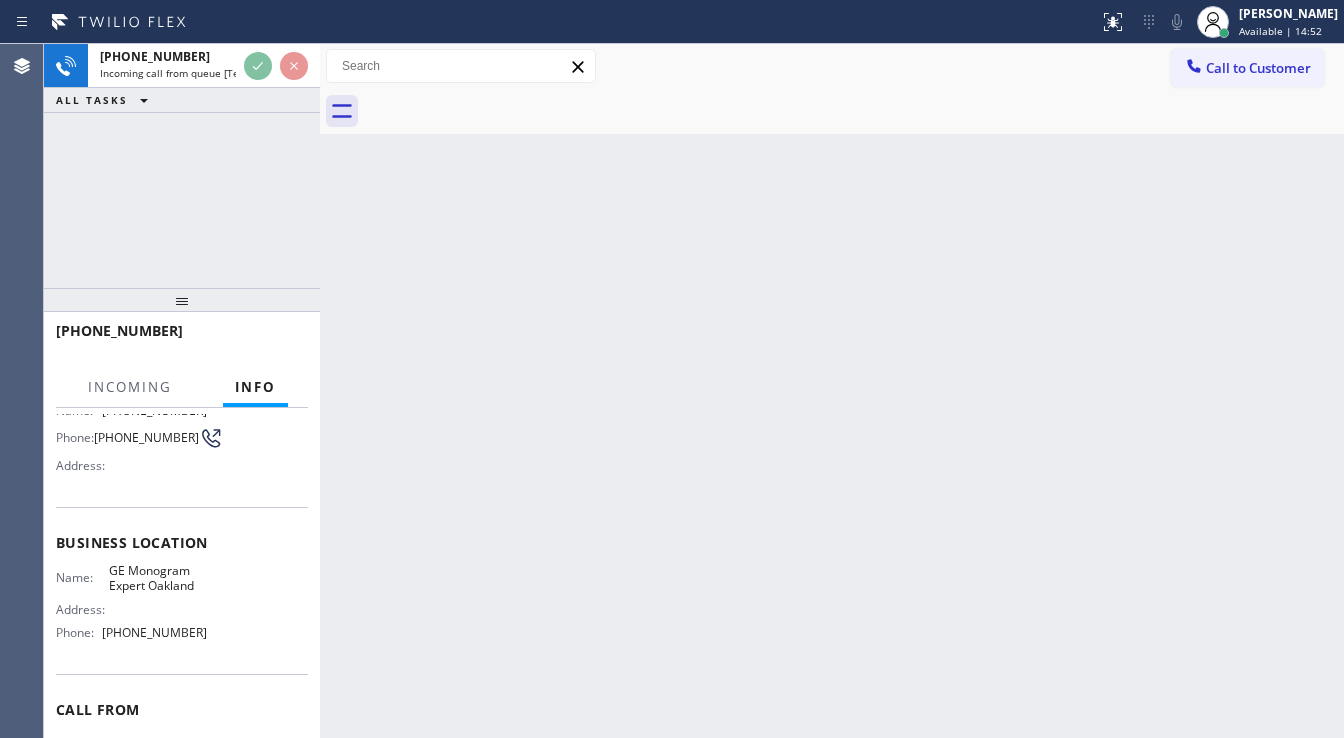 scroll, scrollTop: 160, scrollLeft: 0, axis: vertical 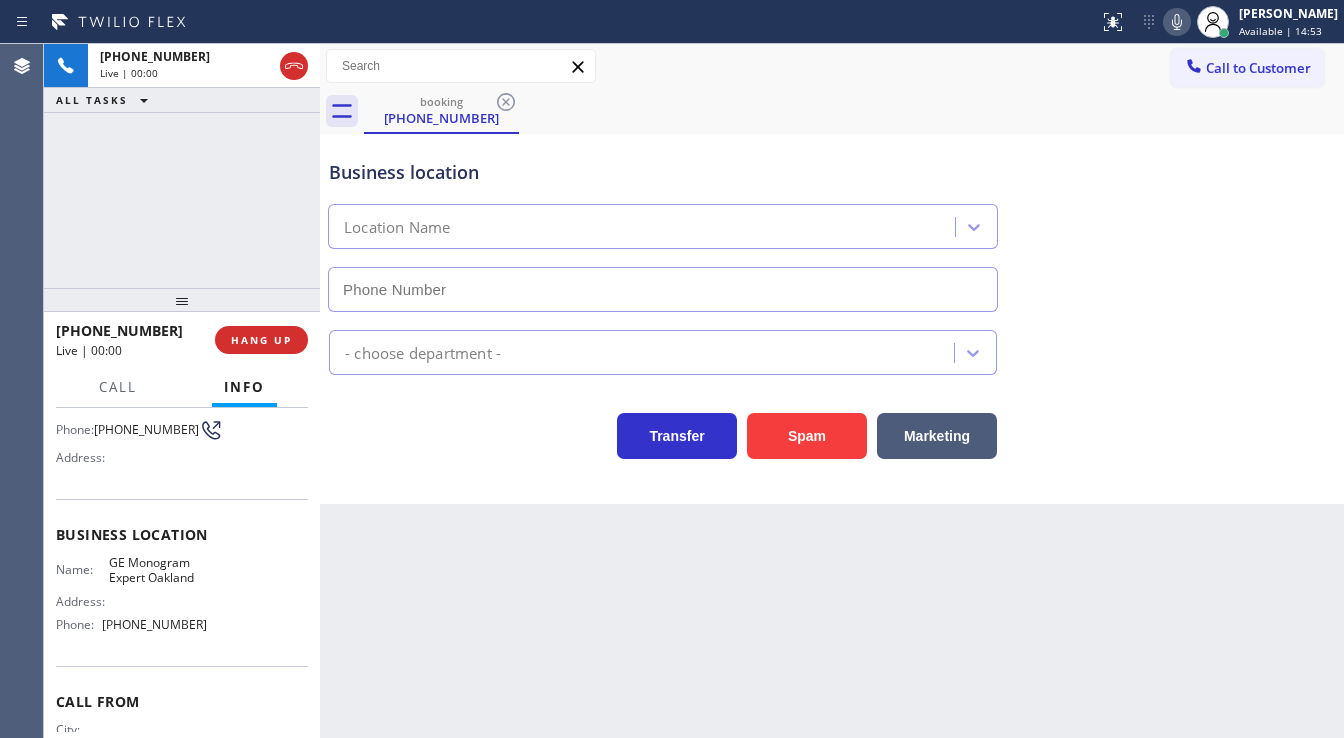 type on "(341) 222-1346" 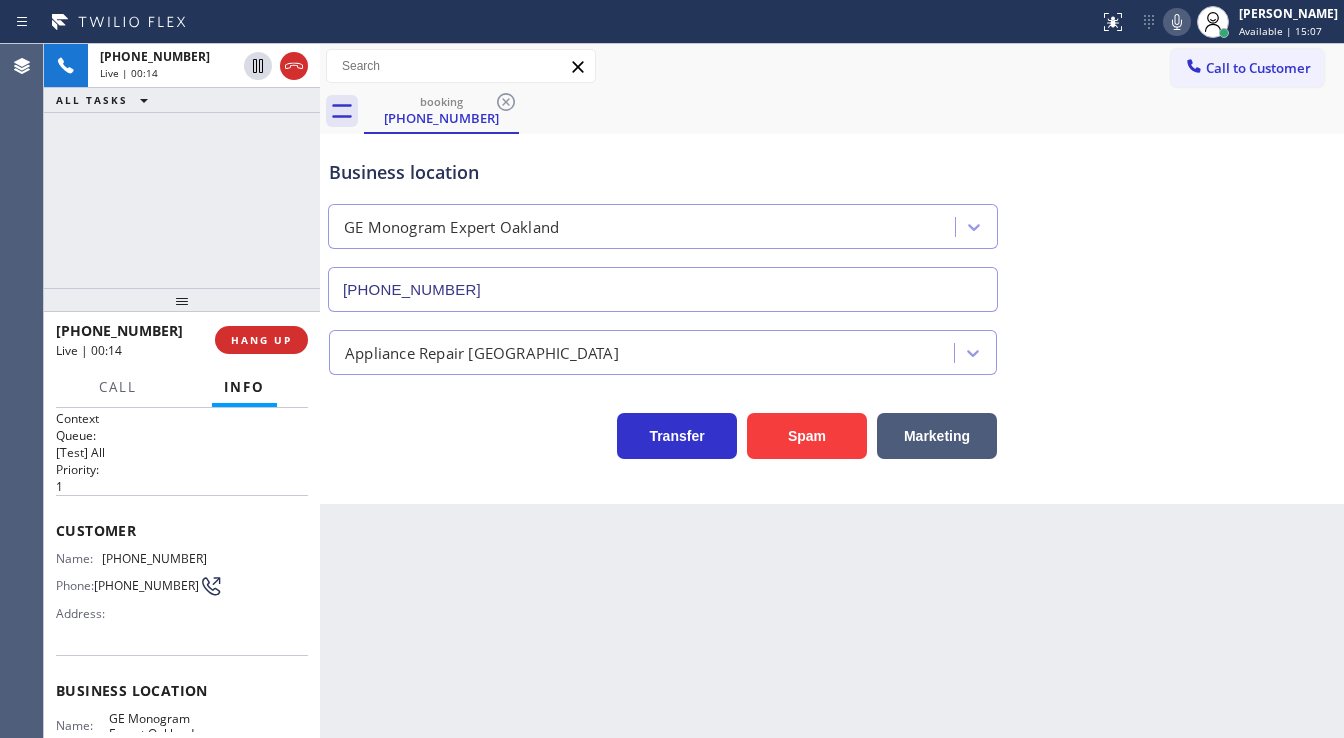 scroll, scrollTop: 0, scrollLeft: 0, axis: both 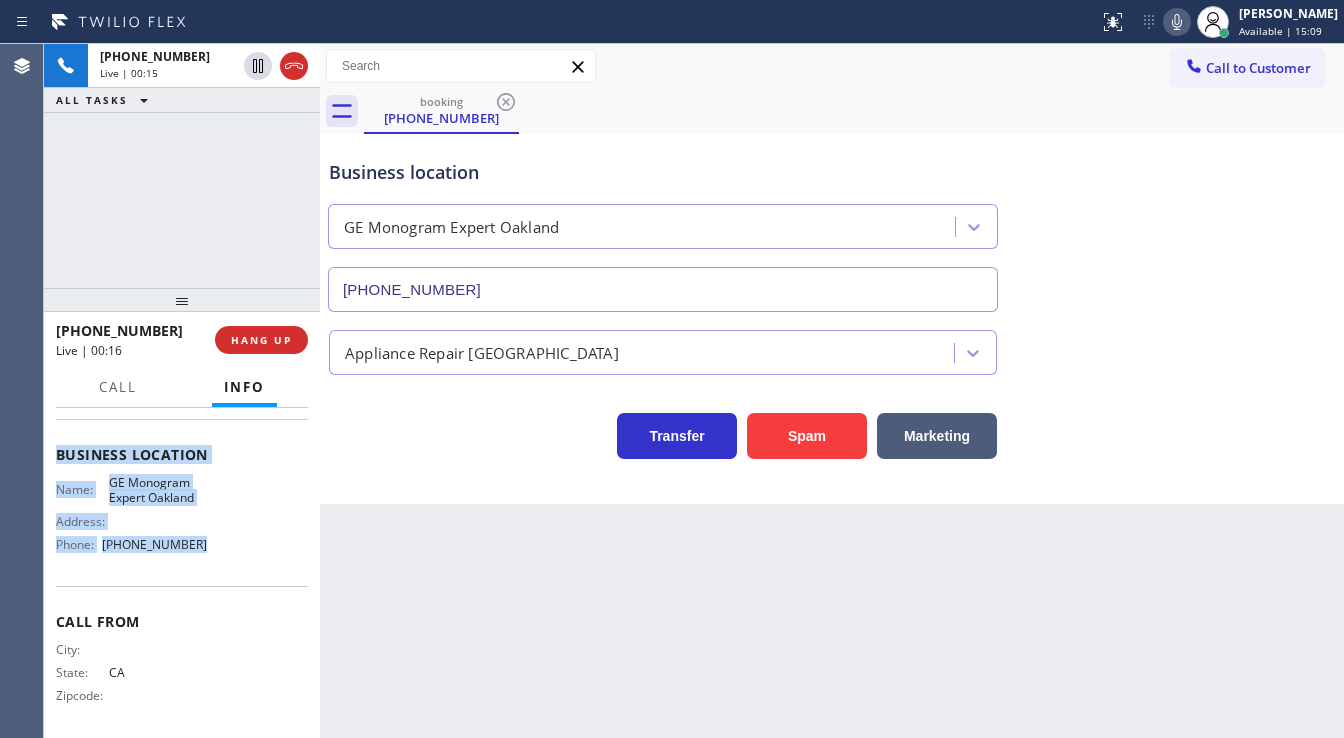 drag, startPoint x: 53, startPoint y: 523, endPoint x: 212, endPoint y: 551, distance: 161.44658 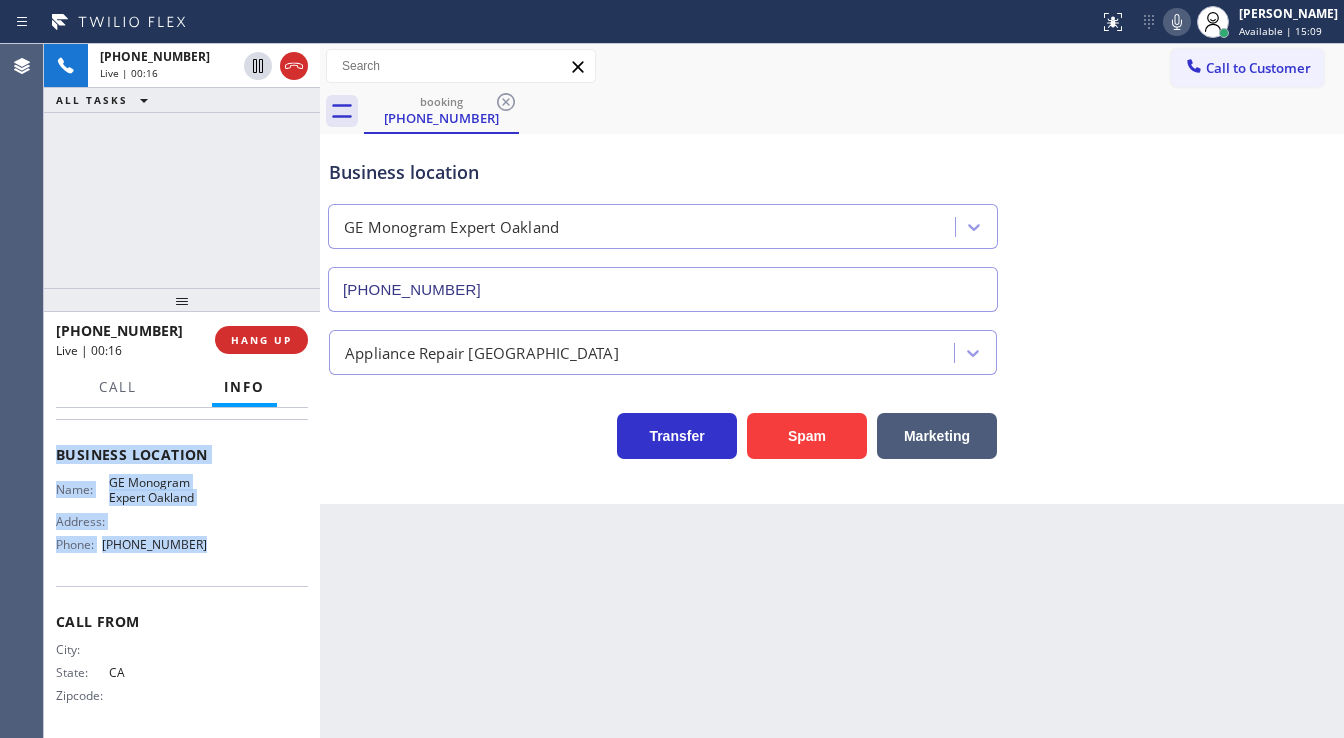 copy on "Customer Name: (707) 716-7530 Phone: (707) 716-7530 Address: Business location Name: GE Monogram Expert Oakland Address:   Phone: (341) 222-1346" 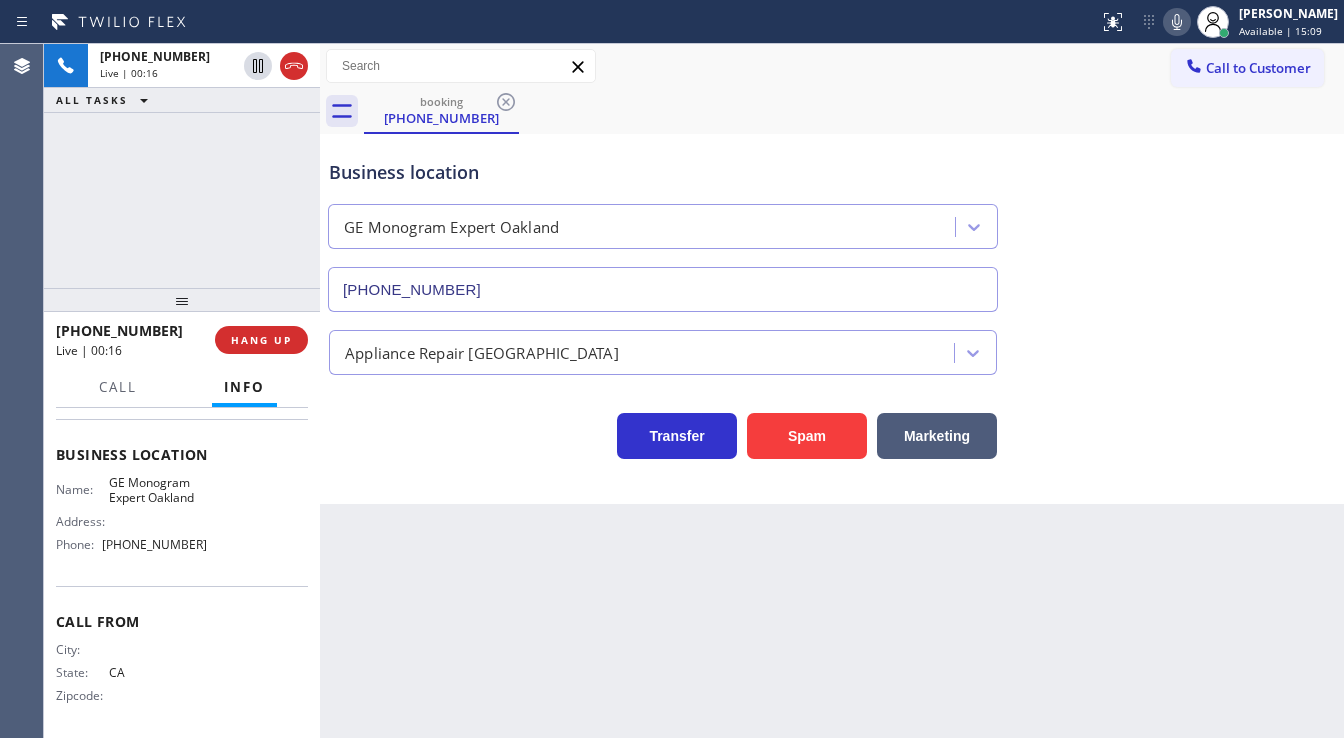 click on "+17077167530 Live | 00:16 ALL TASKS ALL TASKS ACTIVE TASKS TASKS IN WRAP UP" at bounding box center [182, 166] 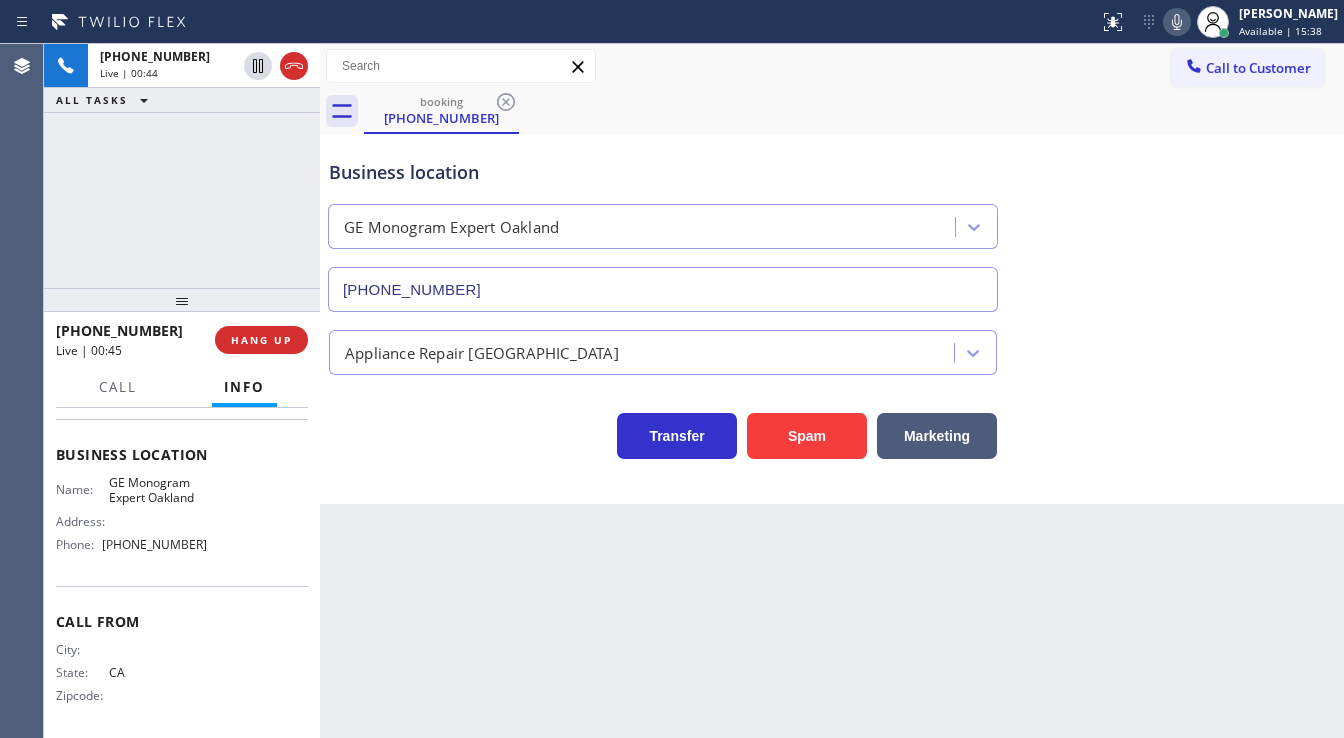 click on "+17077167530 Live | 00:44 ALL TASKS ALL TASKS ACTIVE TASKS TASKS IN WRAP UP" at bounding box center (182, 166) 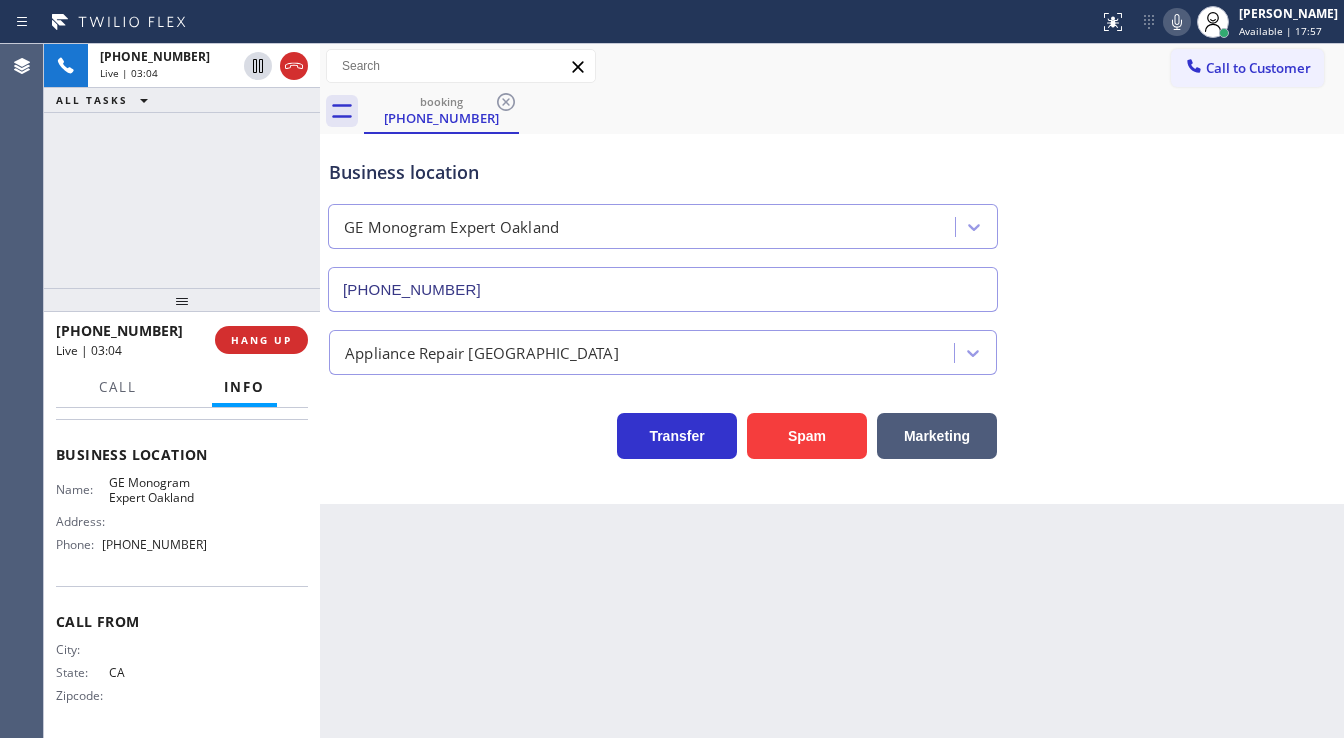 click 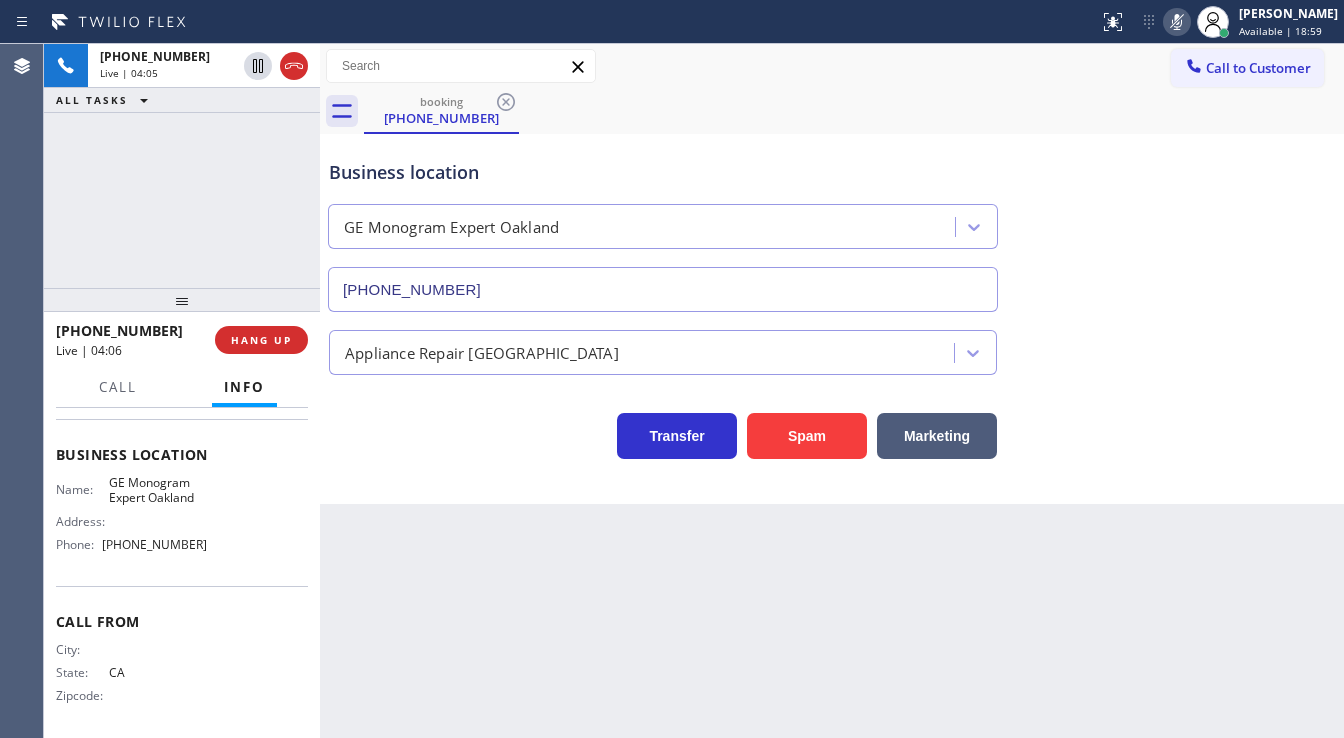 click 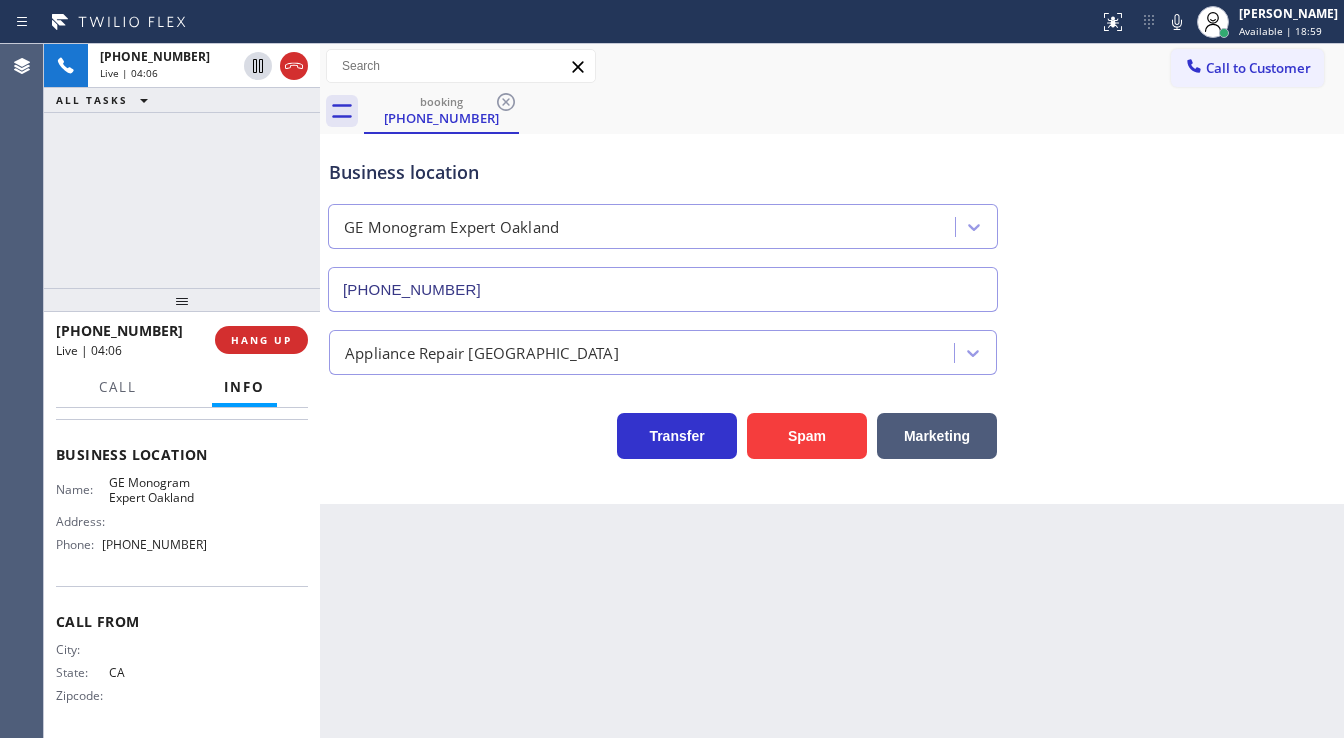 click on "booking (707) 716-7530" at bounding box center (854, 111) 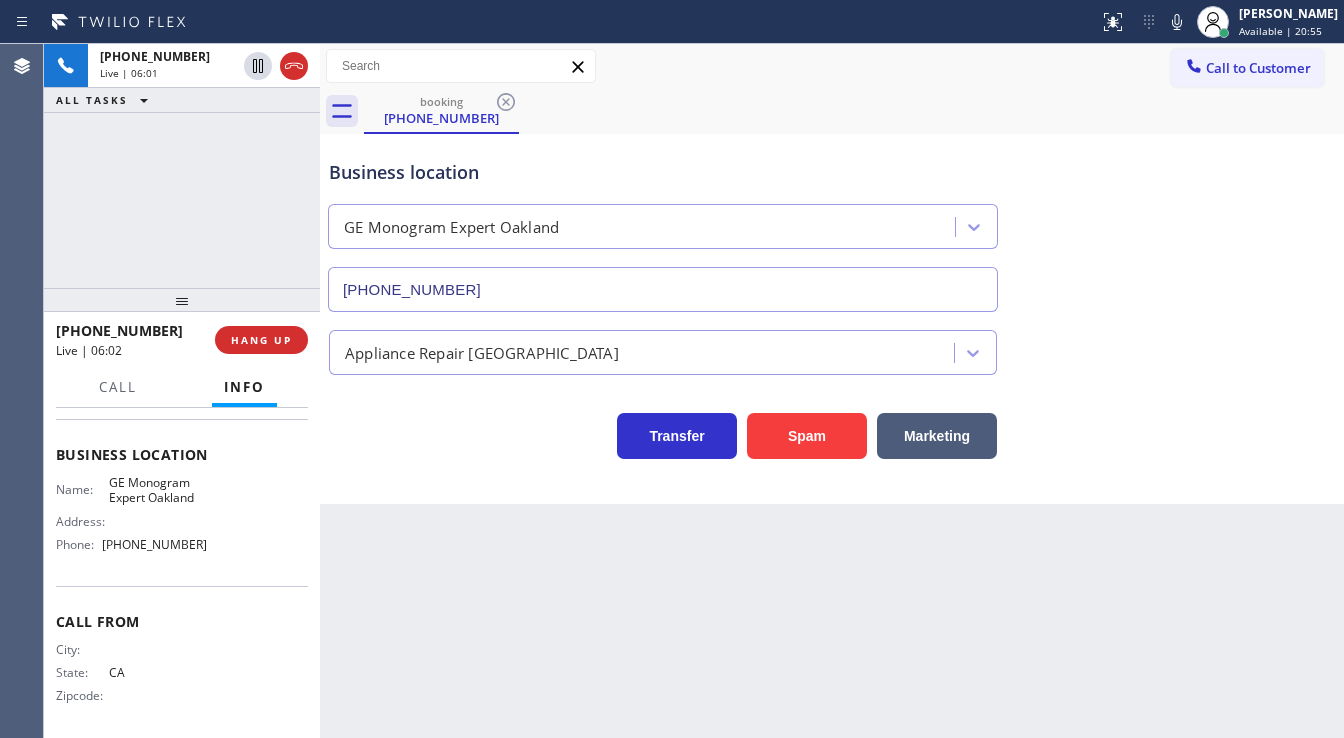 click on "Back to Dashboard Change Sender ID Customers Technicians Select a contact Outbound call Technician Search Technician Your caller id phone number Your caller id phone number Call Technician info Name   Phone none Address none Change Sender ID HVAC +18559994417 5 Star Appliance +18557314952 Appliance Repair +18554611149 Plumbing +18889090120 Air Duct Cleaning +18006865038  Electricians +18005688664 Cancel Change Check personal SMS Reset Change booking (707) 716-7530 Call to Customer Outbound call Location AR B2B SMS Your caller id phone number (833) 692-2271 Customer number Call Outbound call Technician Search Technician Your caller id phone number Your caller id phone number Call booking (707) 716-7530 Business location GE Monogram Expert Oakland (341) 222-1346 Appliance Repair High End Transfer Spam Marketing" at bounding box center [832, 391] 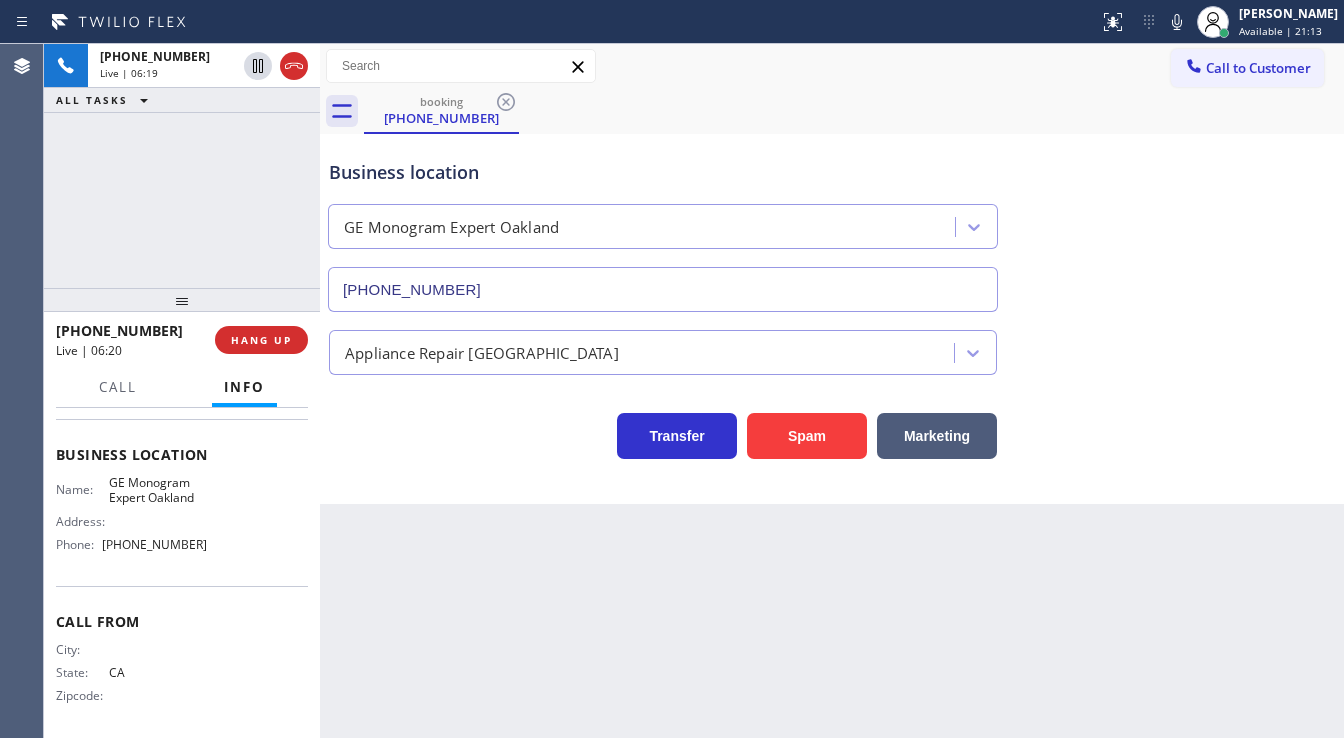 click on "+17077167530 Live | 06:19 ALL TASKS ALL TASKS ACTIVE TASKS TASKS IN WRAP UP" at bounding box center [182, 166] 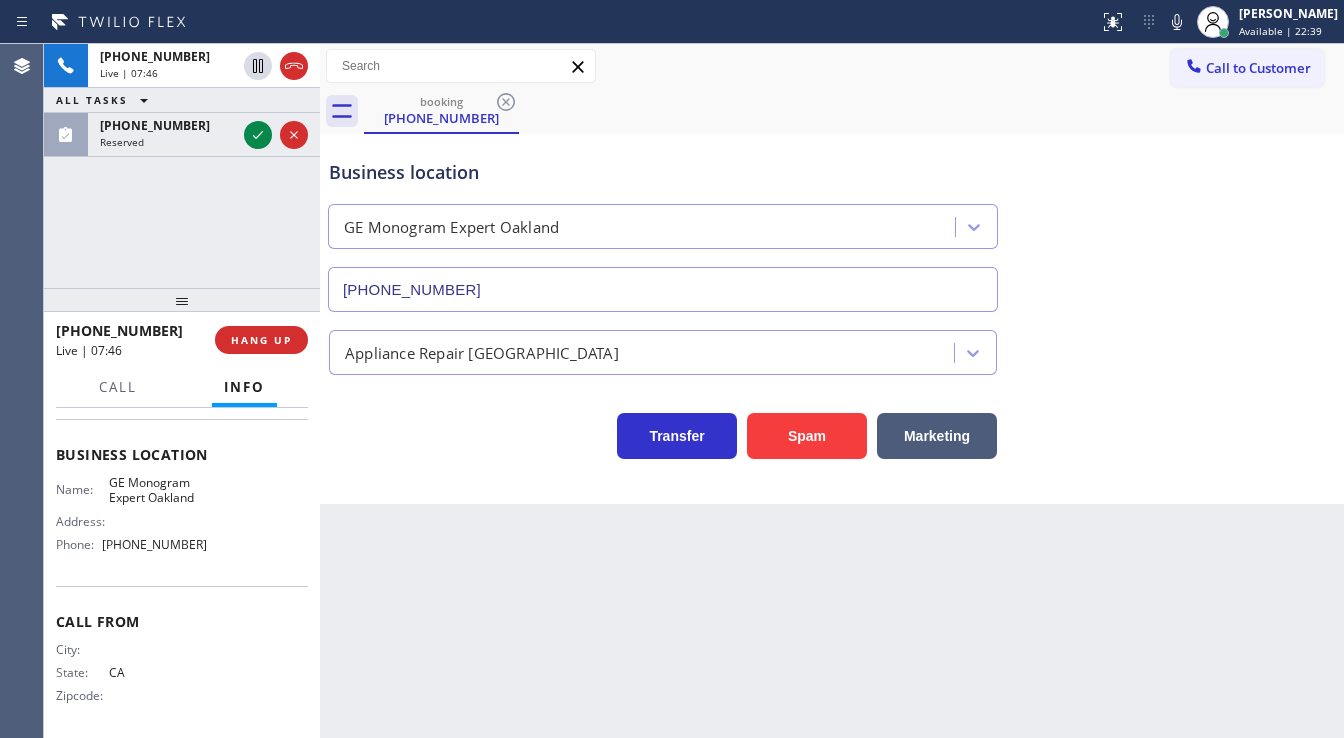 click on "+17077167530 Live | 07:46 ALL TASKS ALL TASKS ACTIVE TASKS TASKS IN WRAP UP (650) 560-0063 Reserved" at bounding box center (182, 166) 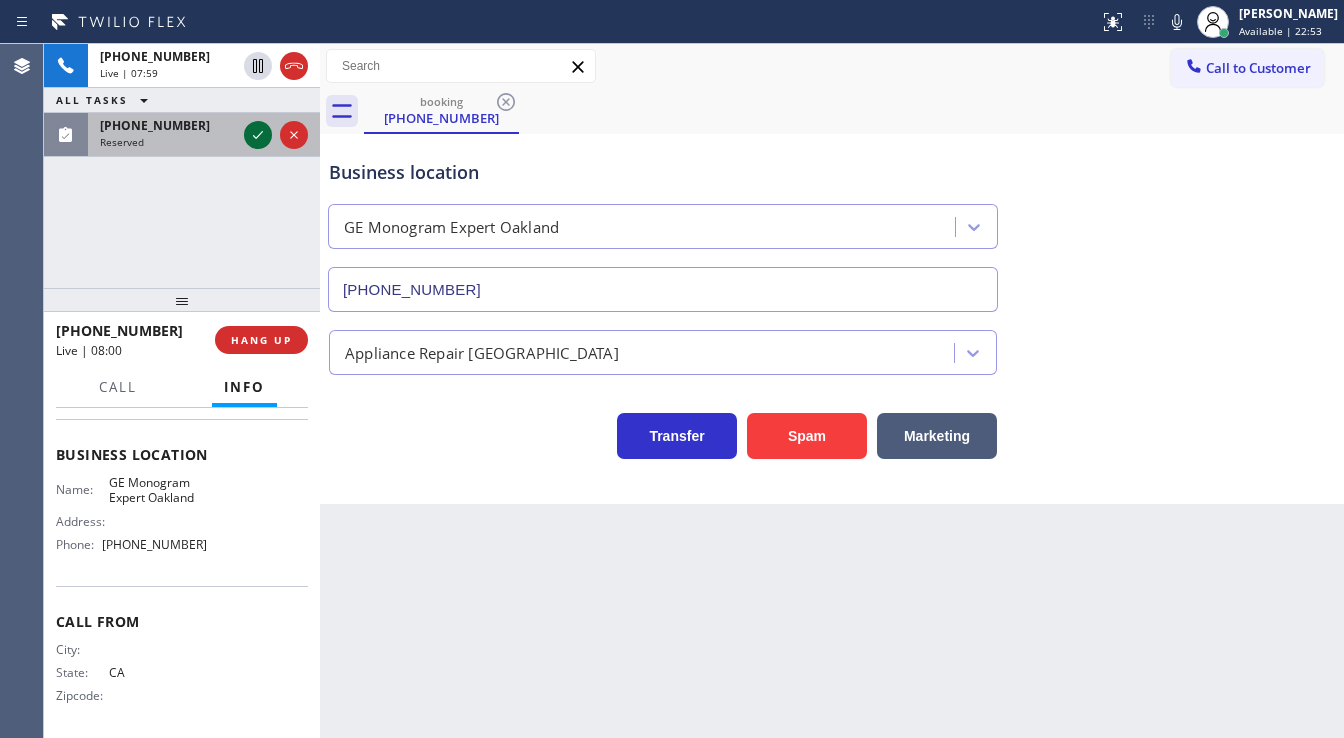click 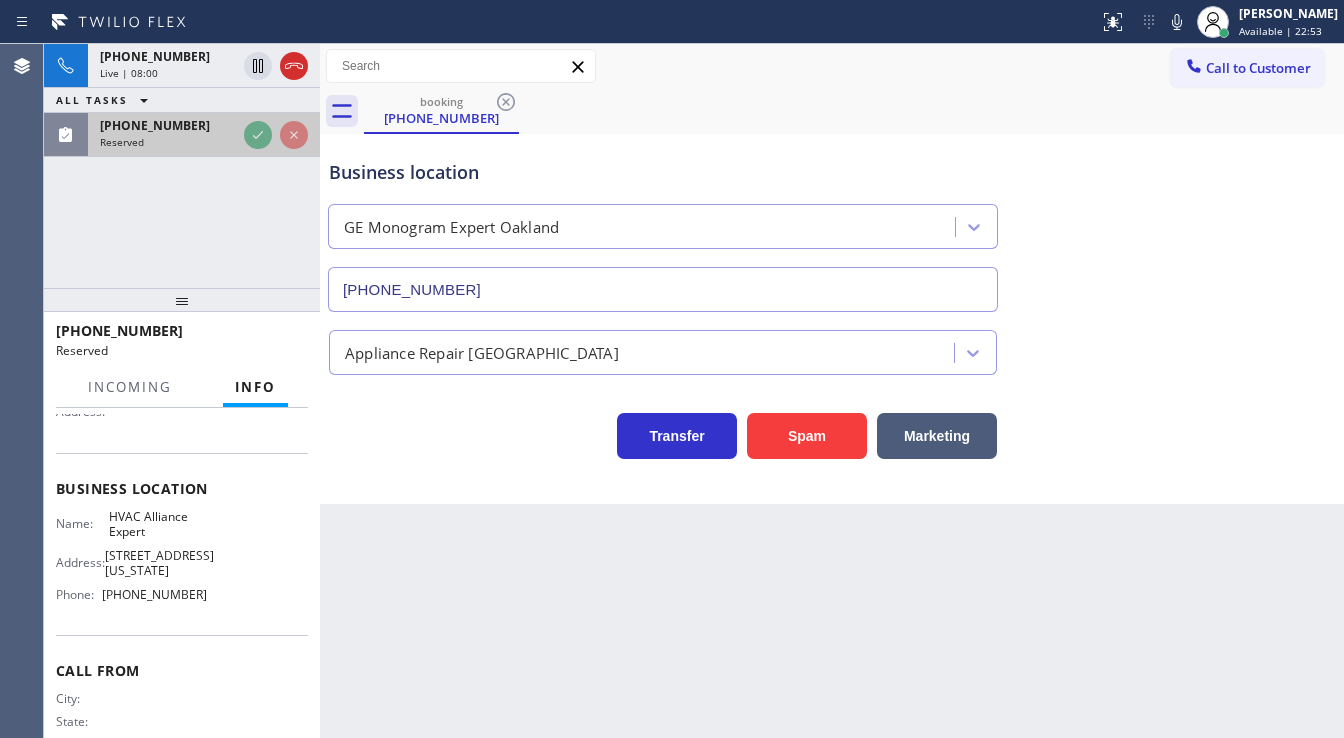 scroll, scrollTop: 272, scrollLeft: 0, axis: vertical 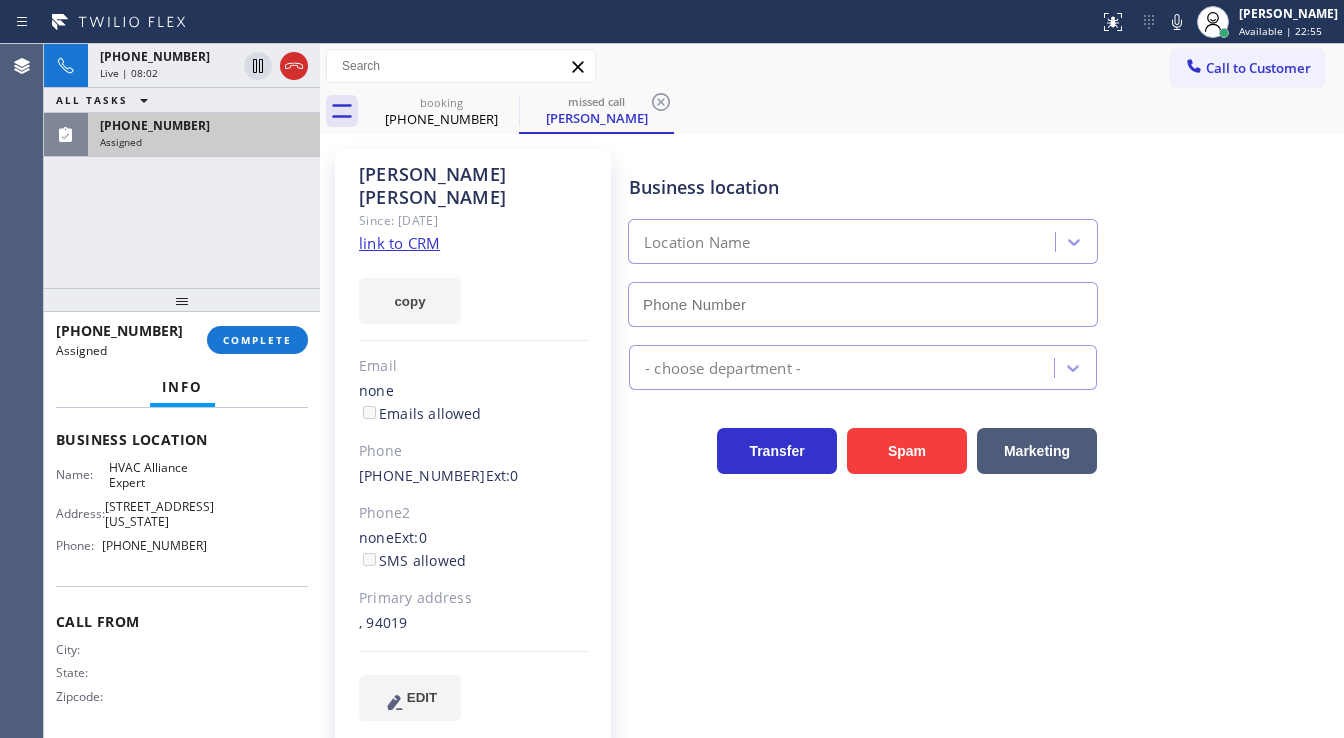 type on "(855) 999-4417" 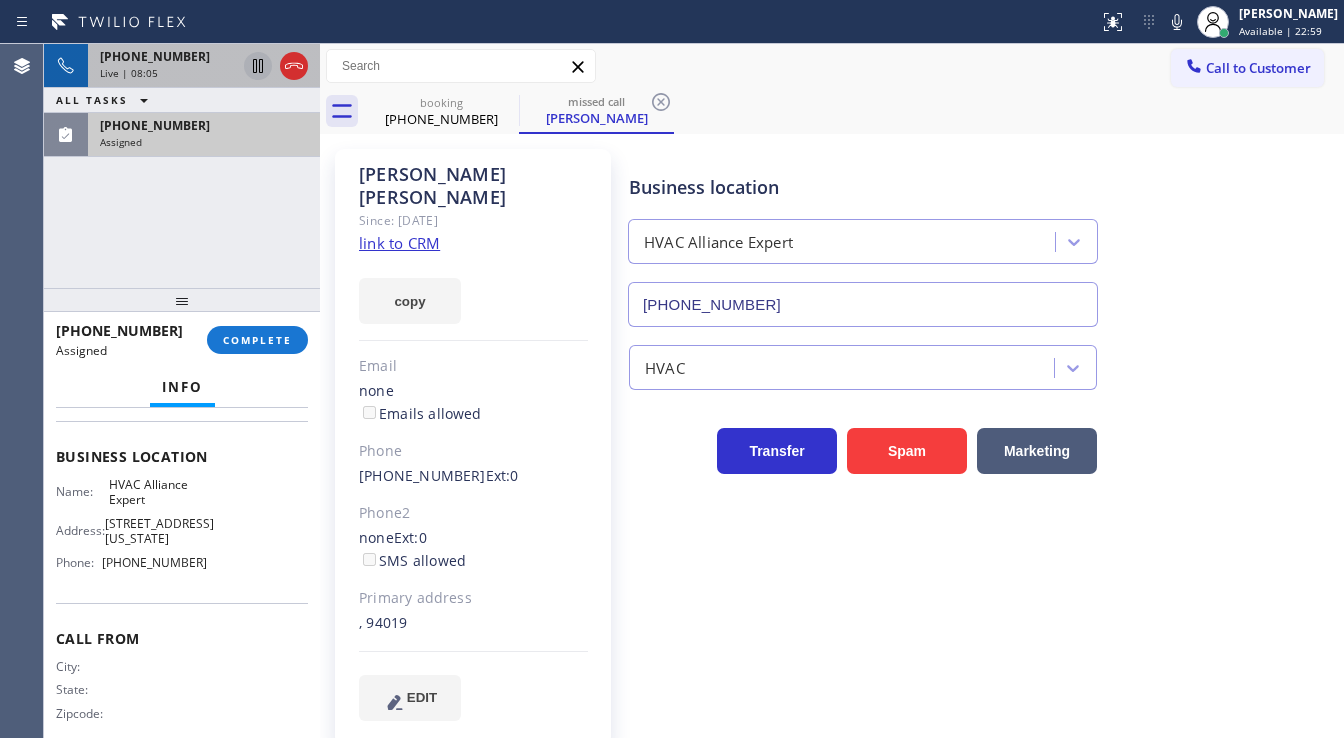 click 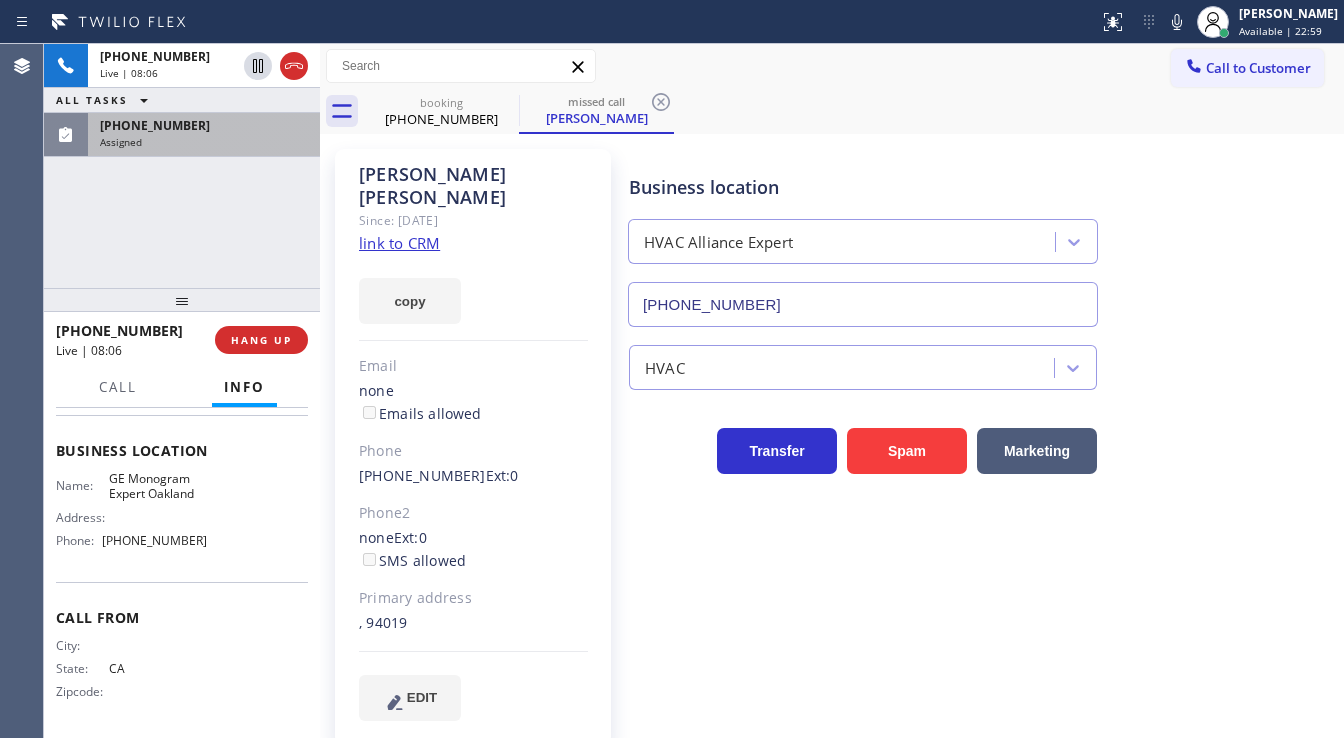scroll, scrollTop: 240, scrollLeft: 0, axis: vertical 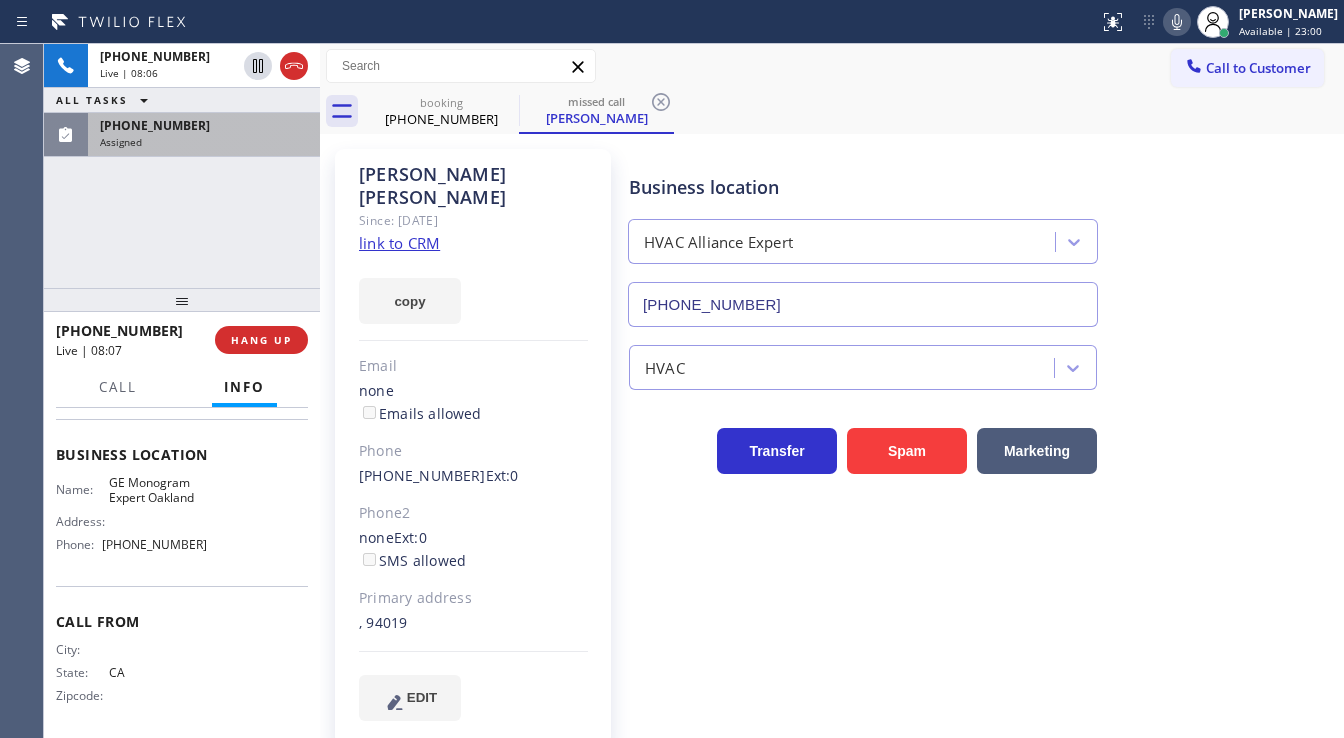 click 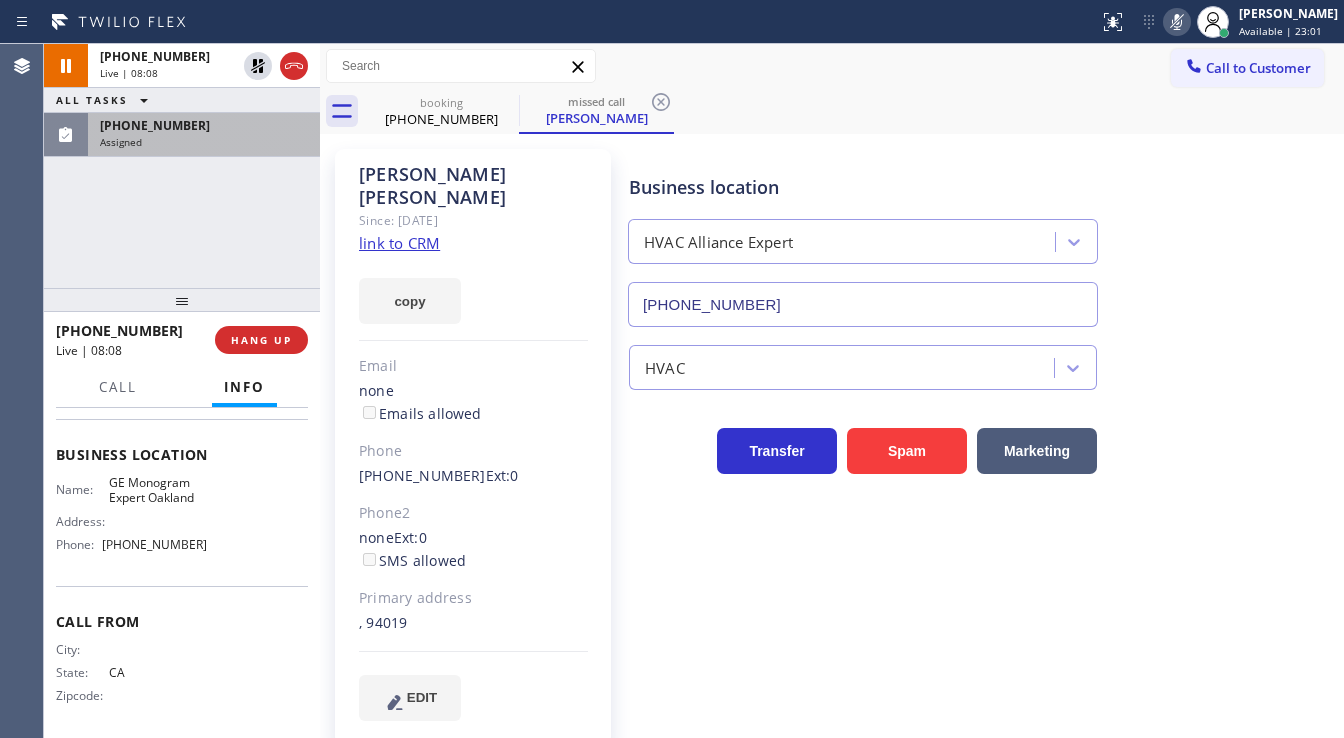 click on "link to CRM" 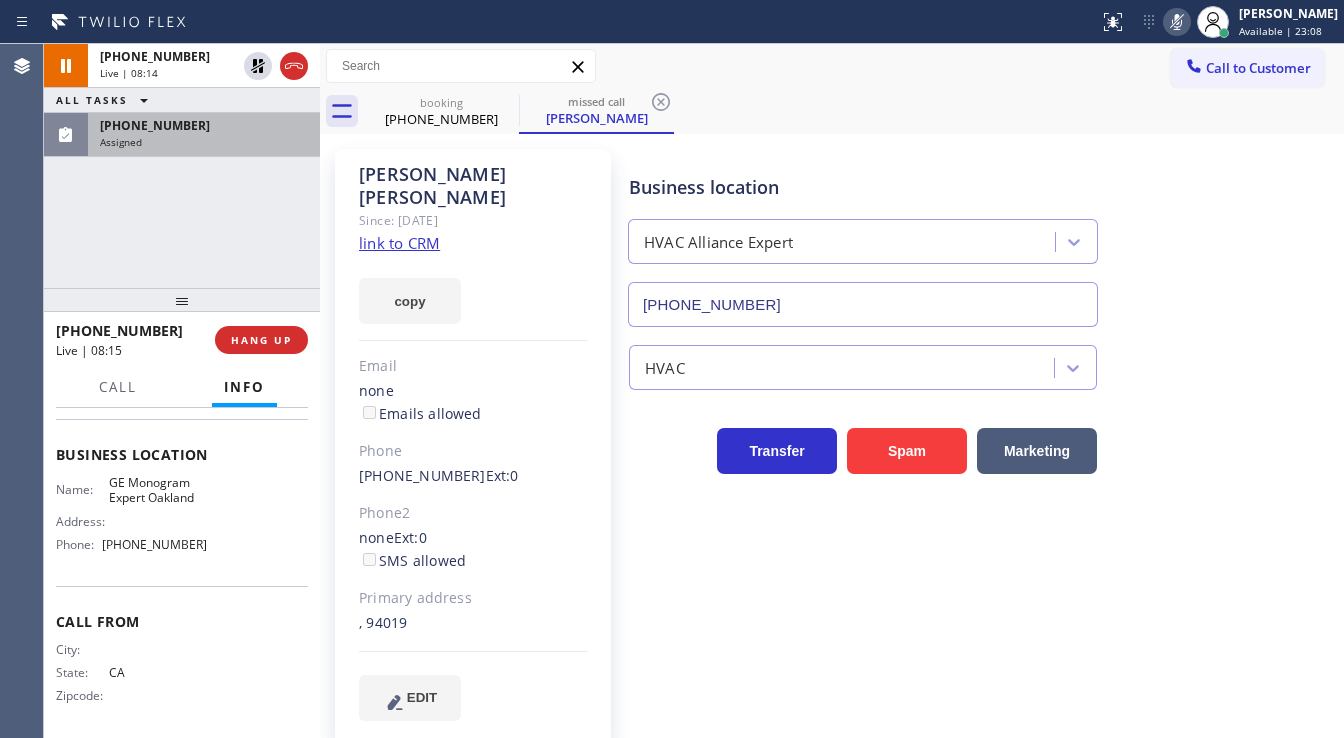 scroll, scrollTop: 80, scrollLeft: 0, axis: vertical 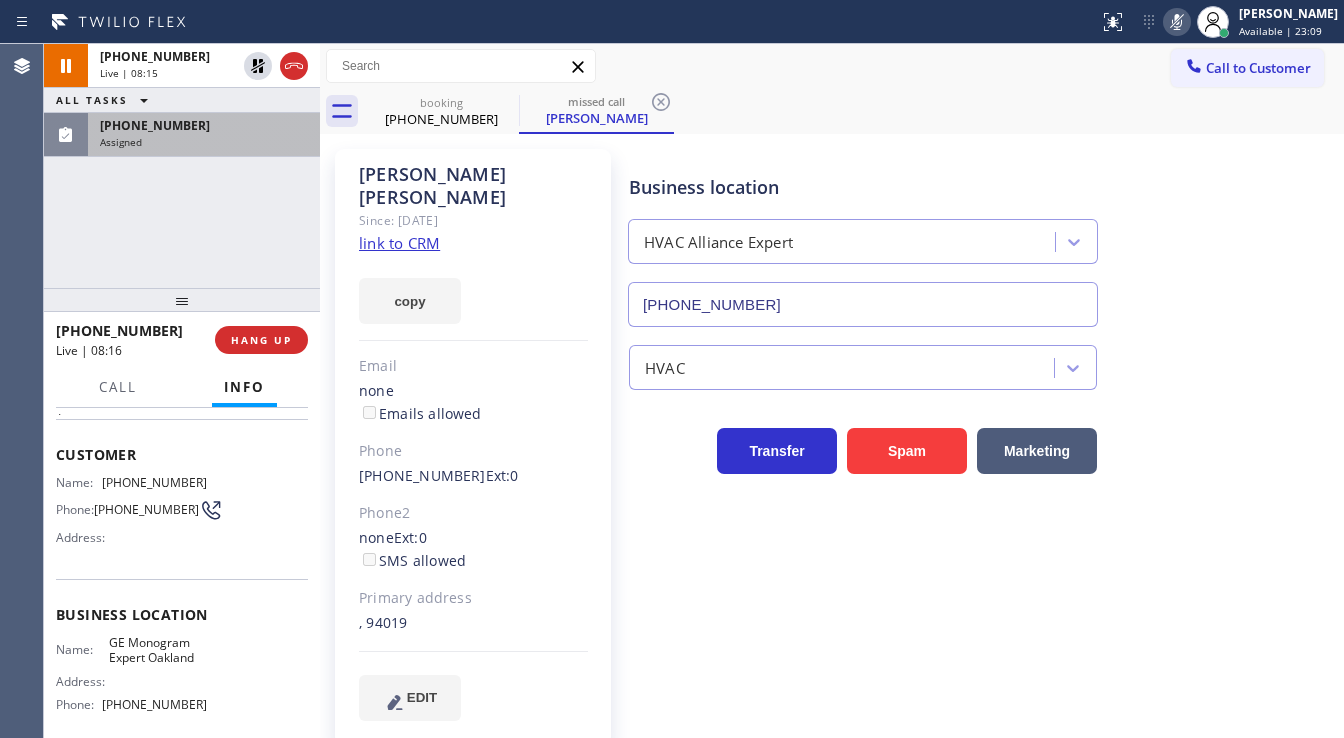 click on "(650) 560-0063 Assigned" at bounding box center (200, 135) 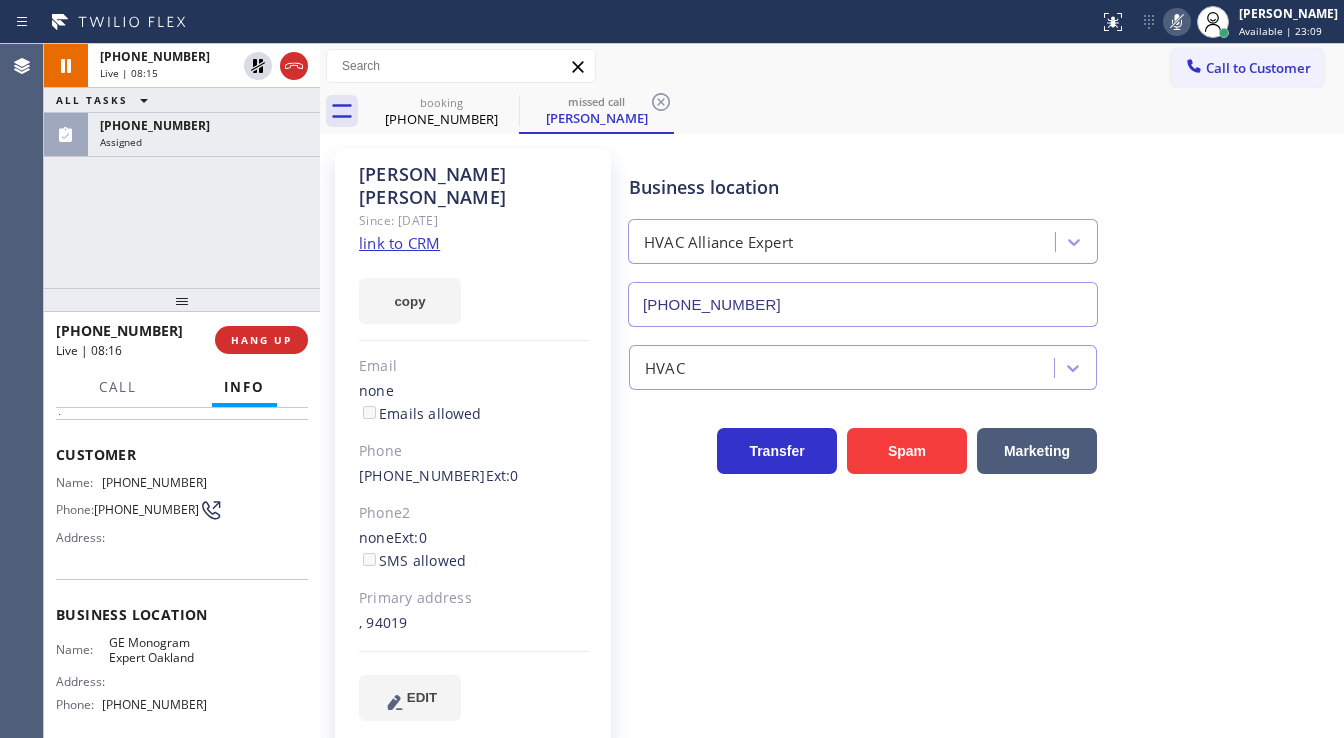 scroll, scrollTop: 112, scrollLeft: 0, axis: vertical 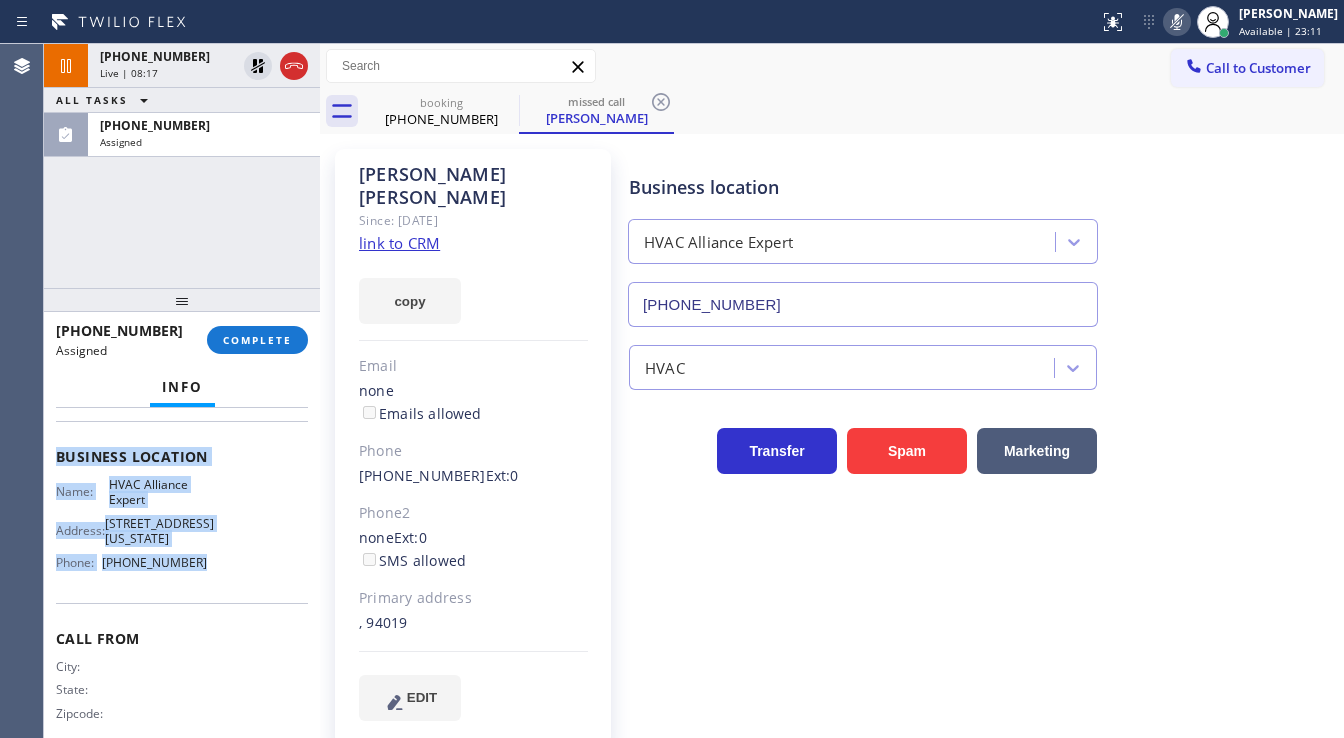 drag, startPoint x: 53, startPoint y: 444, endPoint x: 218, endPoint y: 557, distance: 199.985 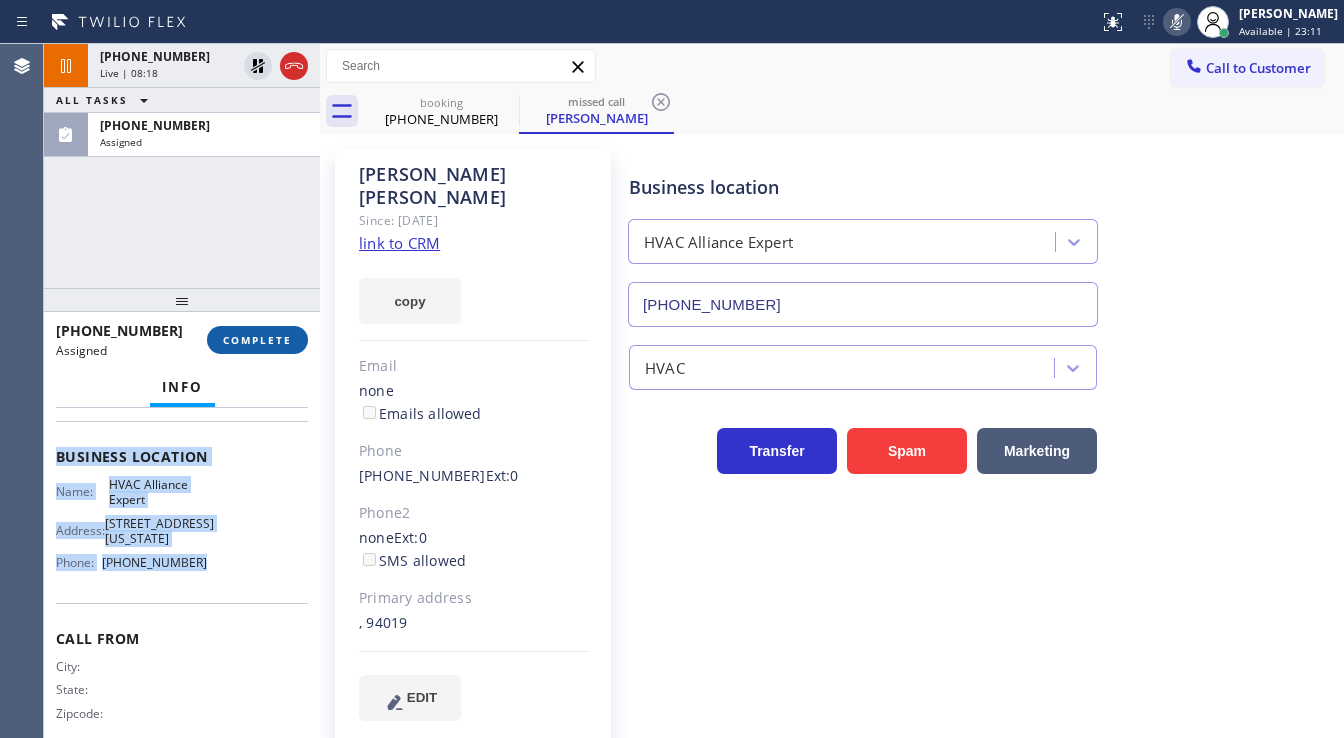 click on "COMPLETE" at bounding box center (257, 340) 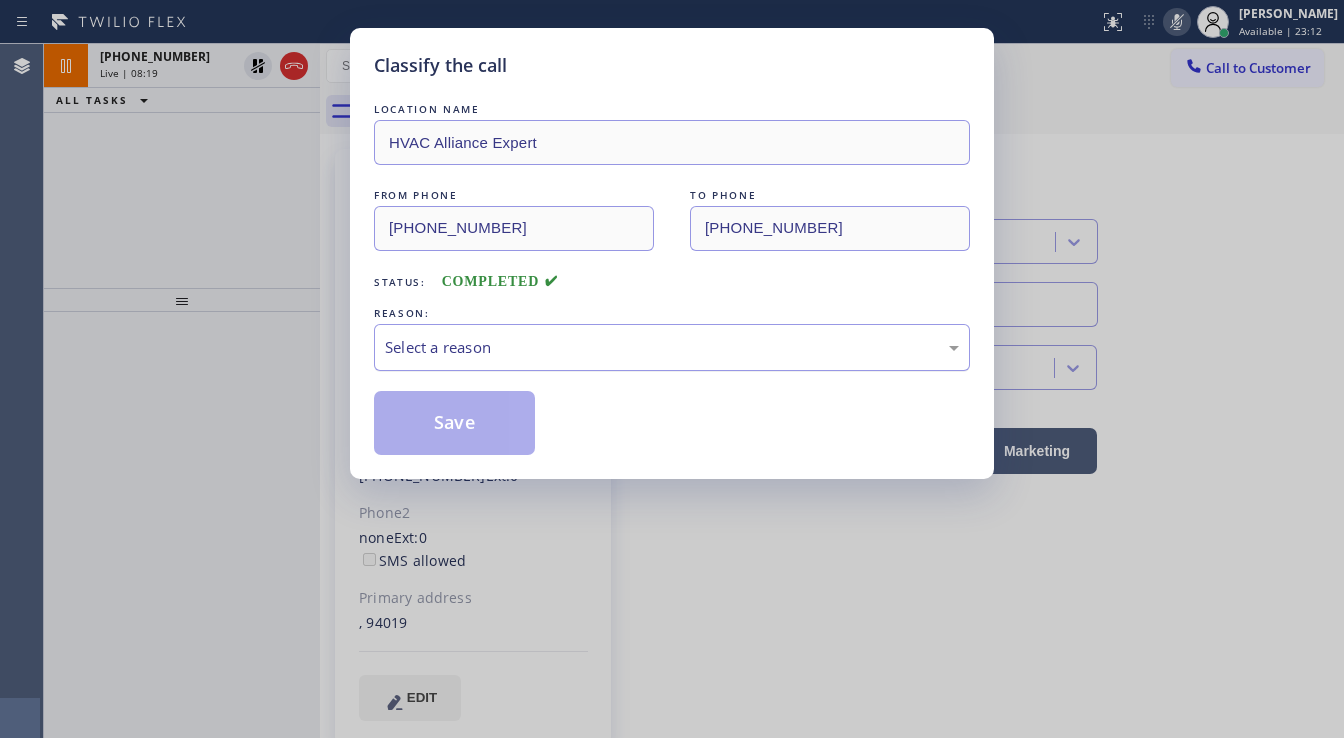 click on "Select a reason" at bounding box center (672, 347) 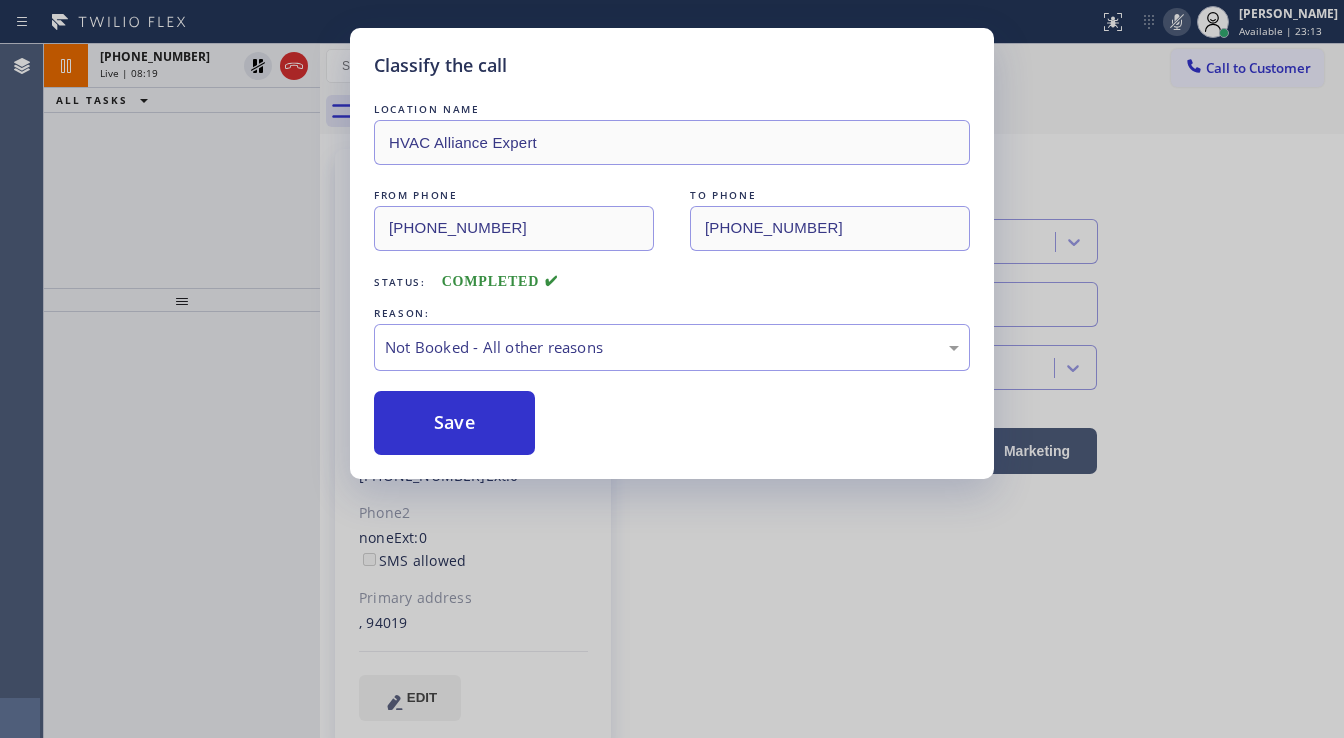 click on "Save" at bounding box center (454, 423) 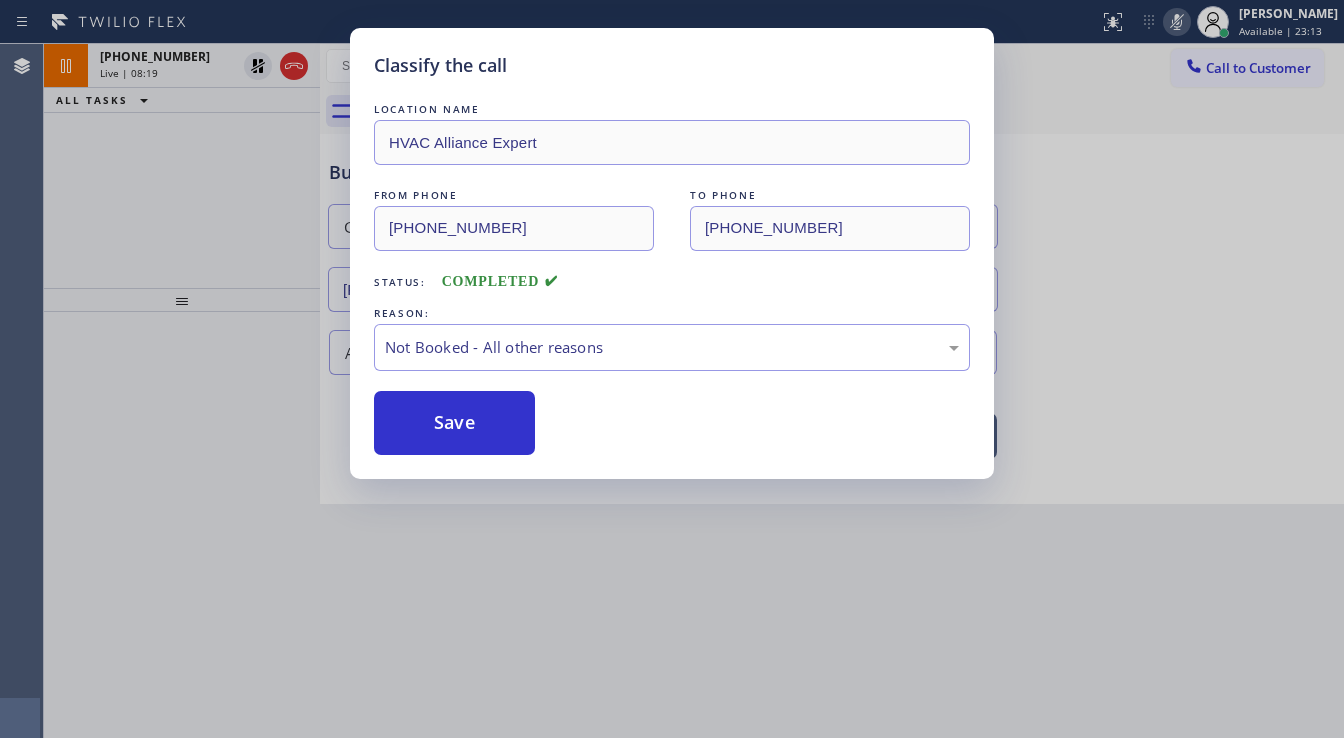click on "Save" at bounding box center [454, 423] 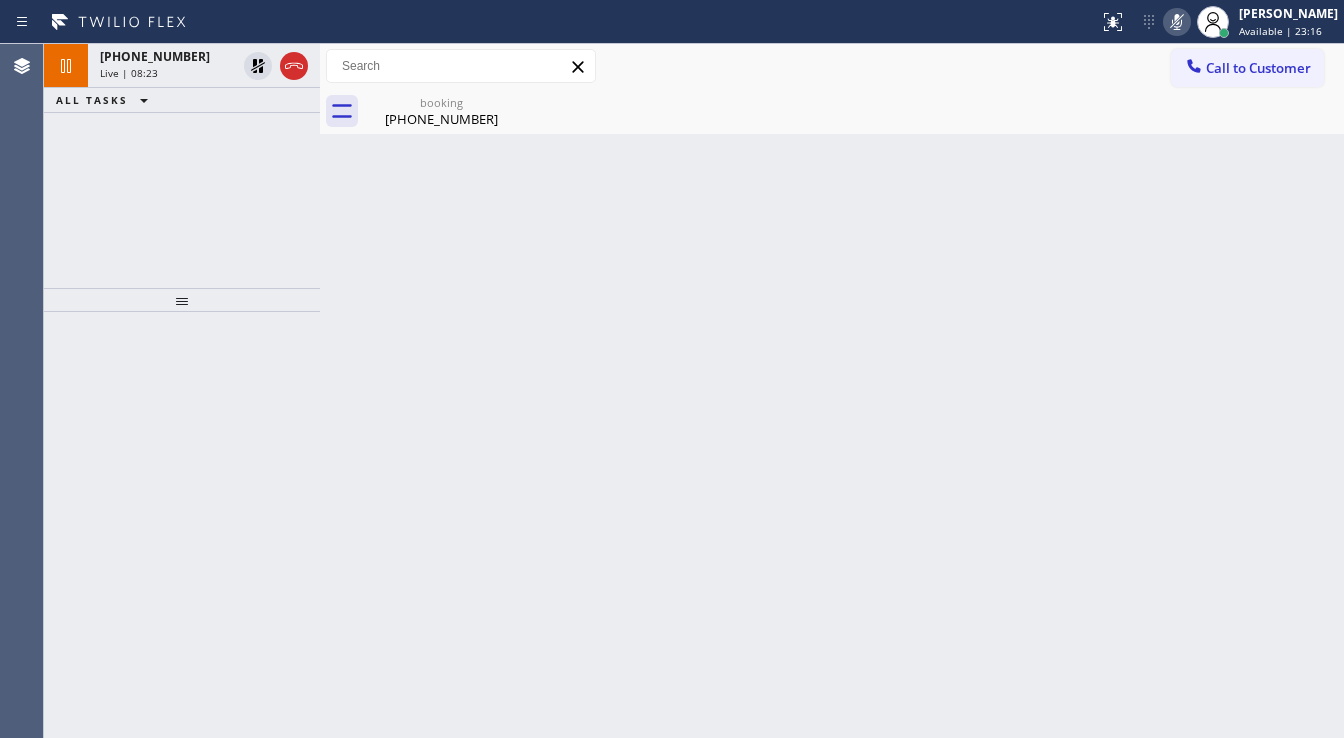 click on "+17077167530 Live | 08:23 ALL TASKS ALL TASKS ACTIVE TASKS TASKS IN WRAP UP" at bounding box center [182, 166] 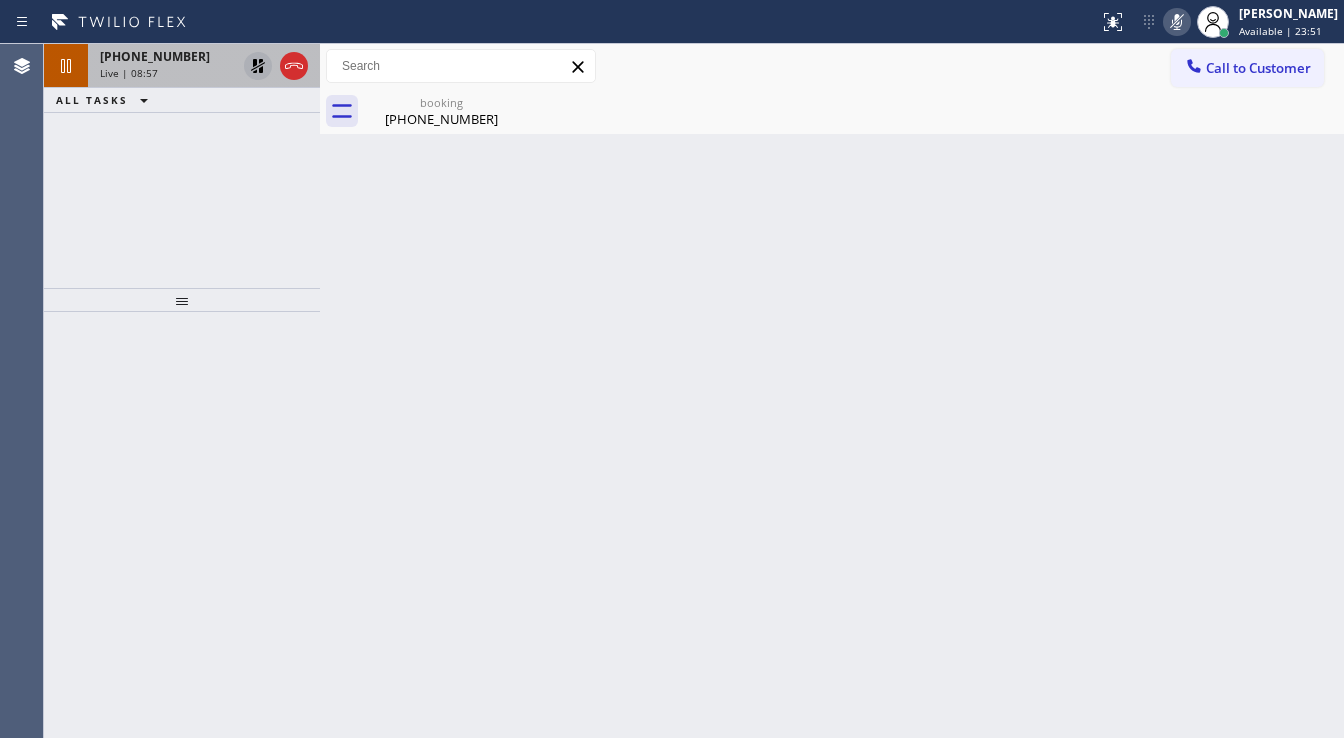 click 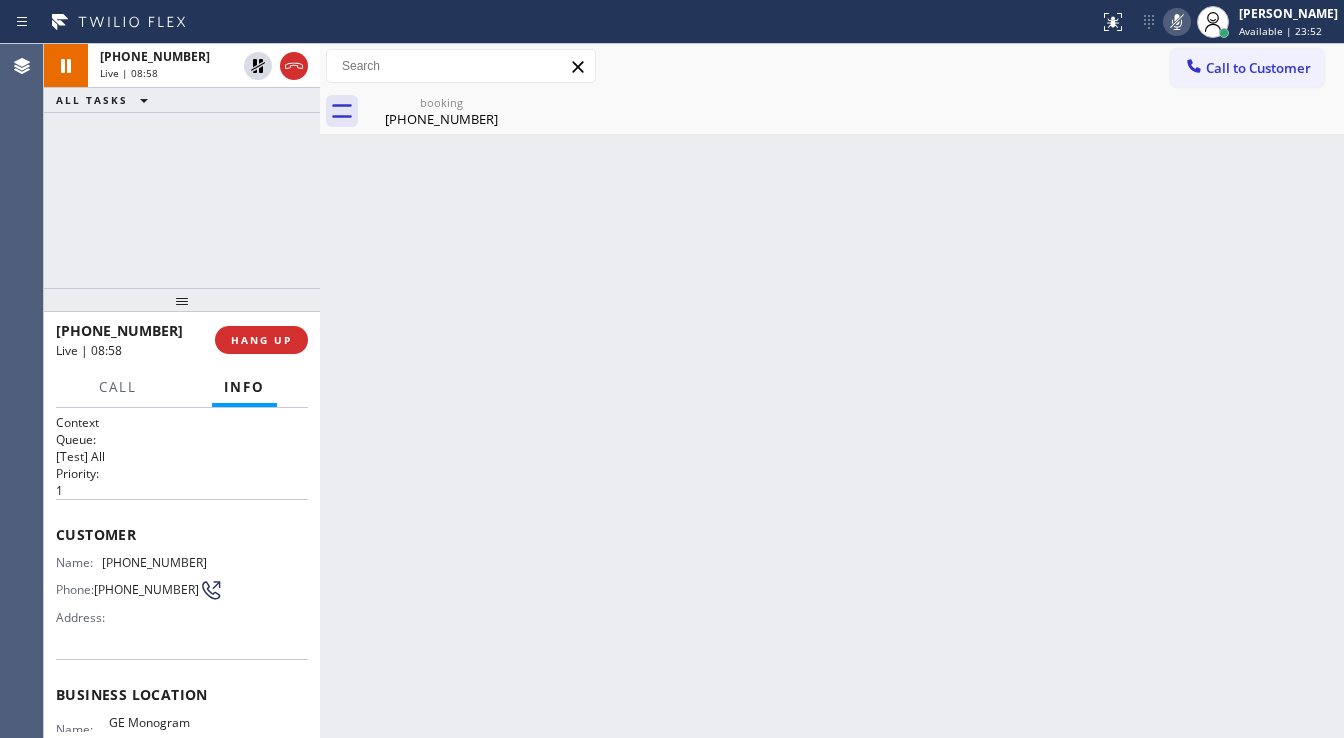 click 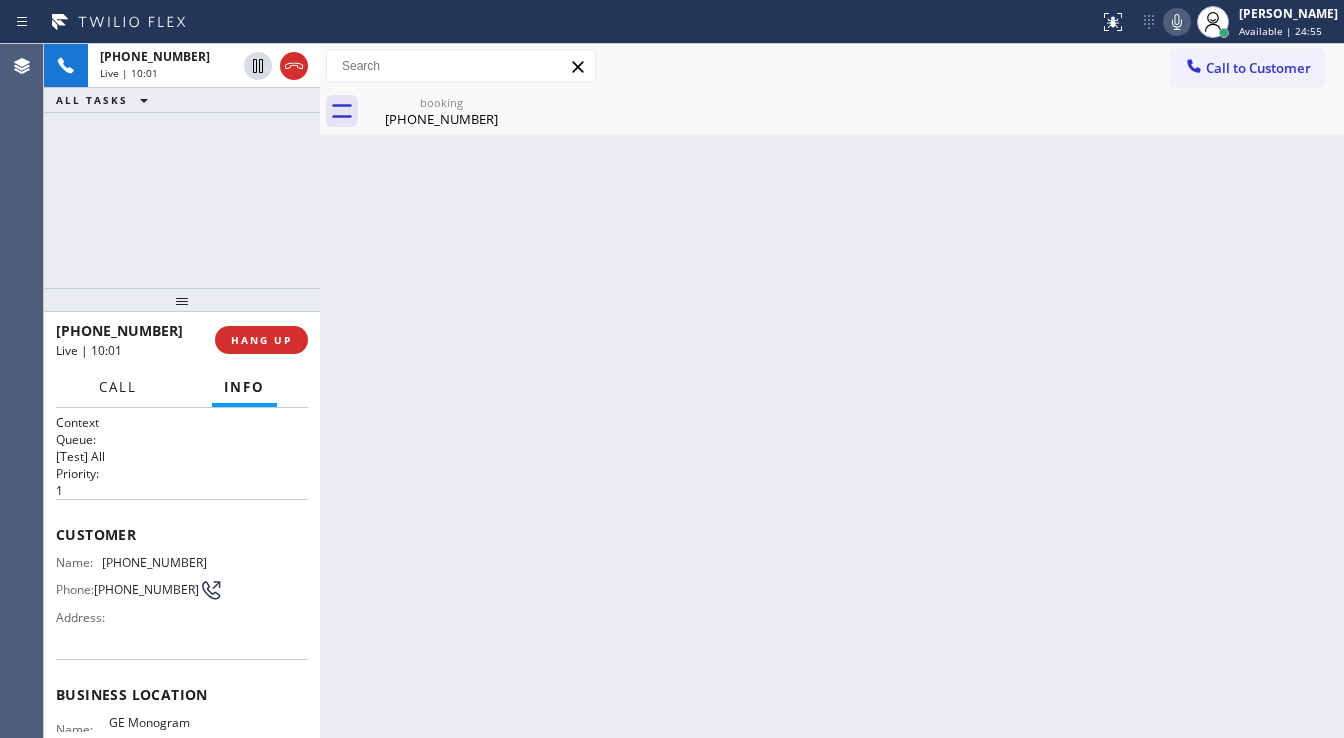 click on "Call" at bounding box center [118, 387] 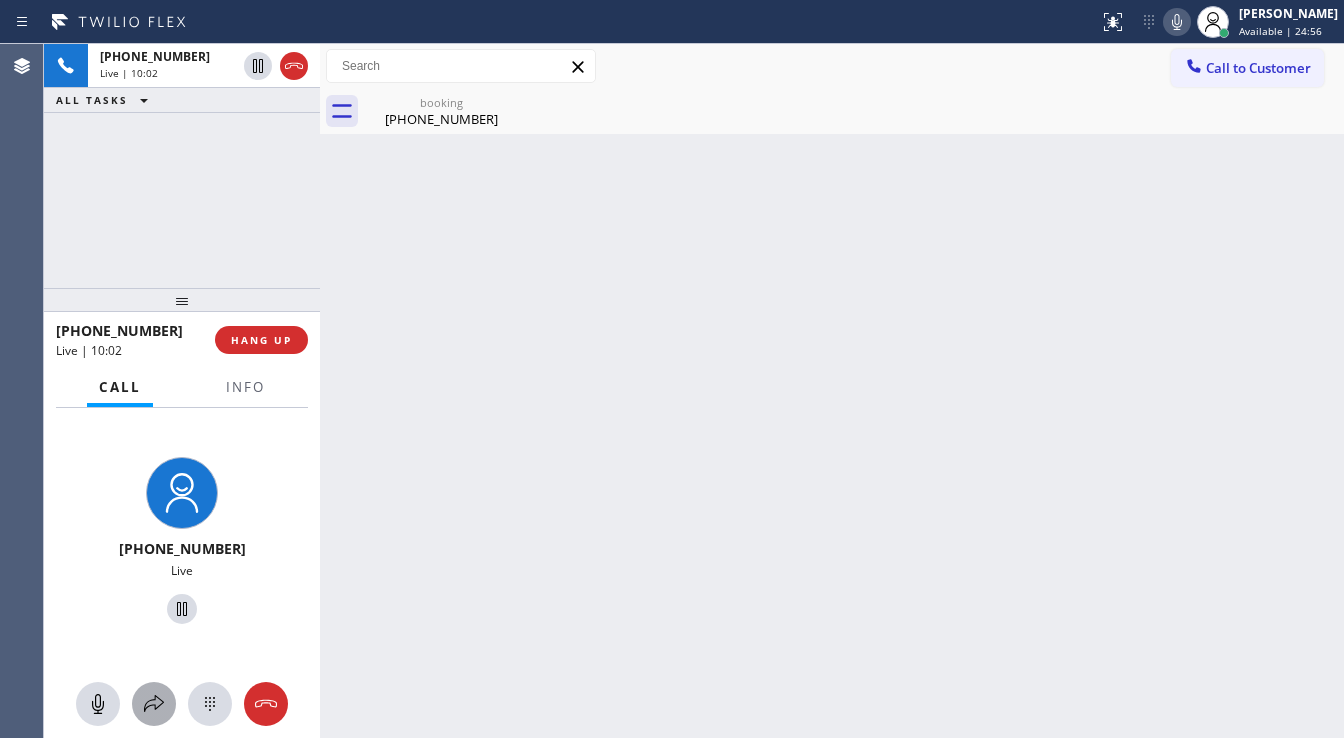 click at bounding box center (154, 704) 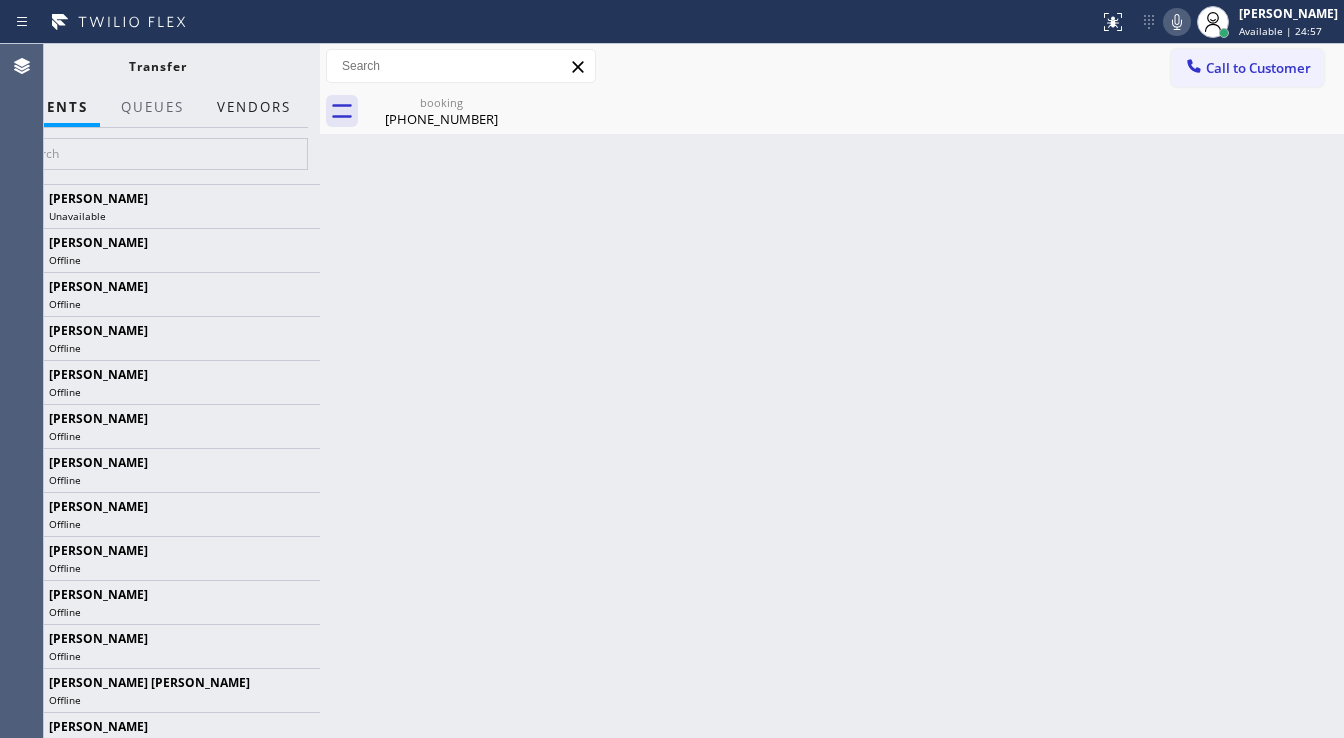click on "Vendors" at bounding box center [254, 107] 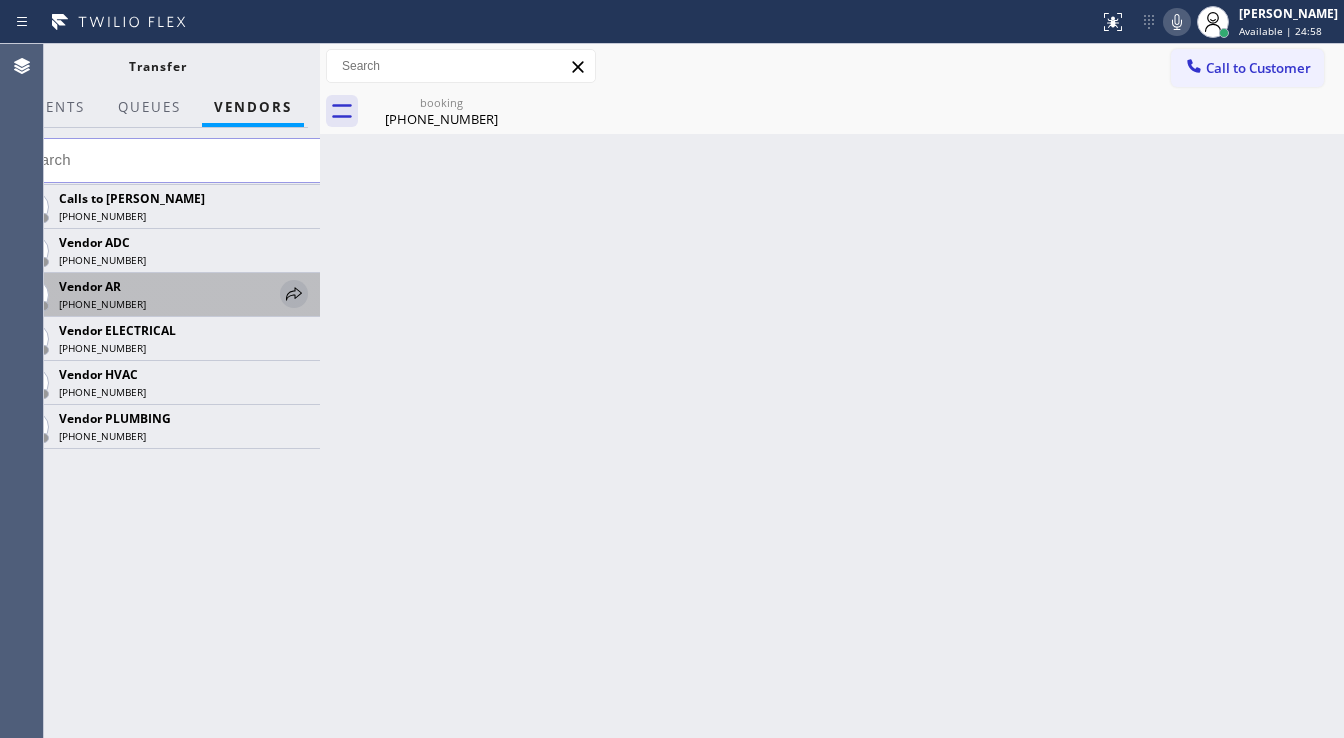 click 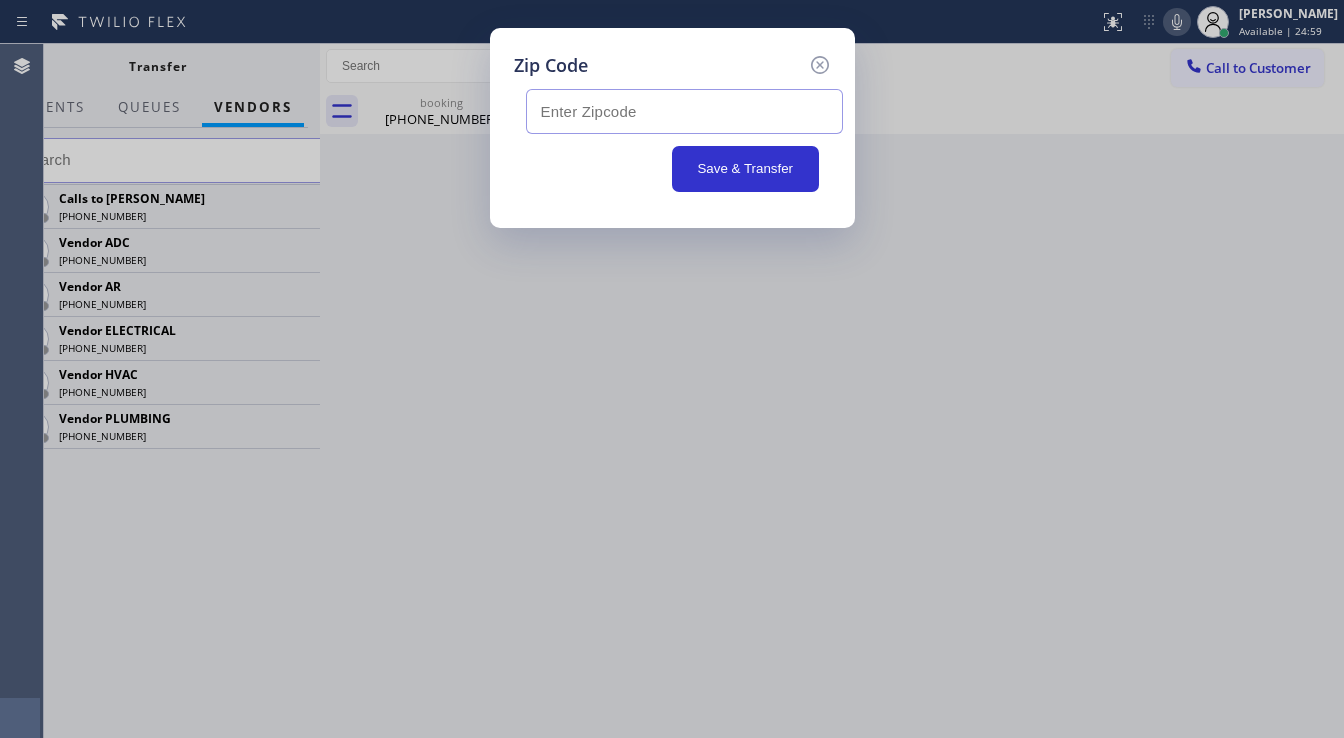 click at bounding box center [684, 111] 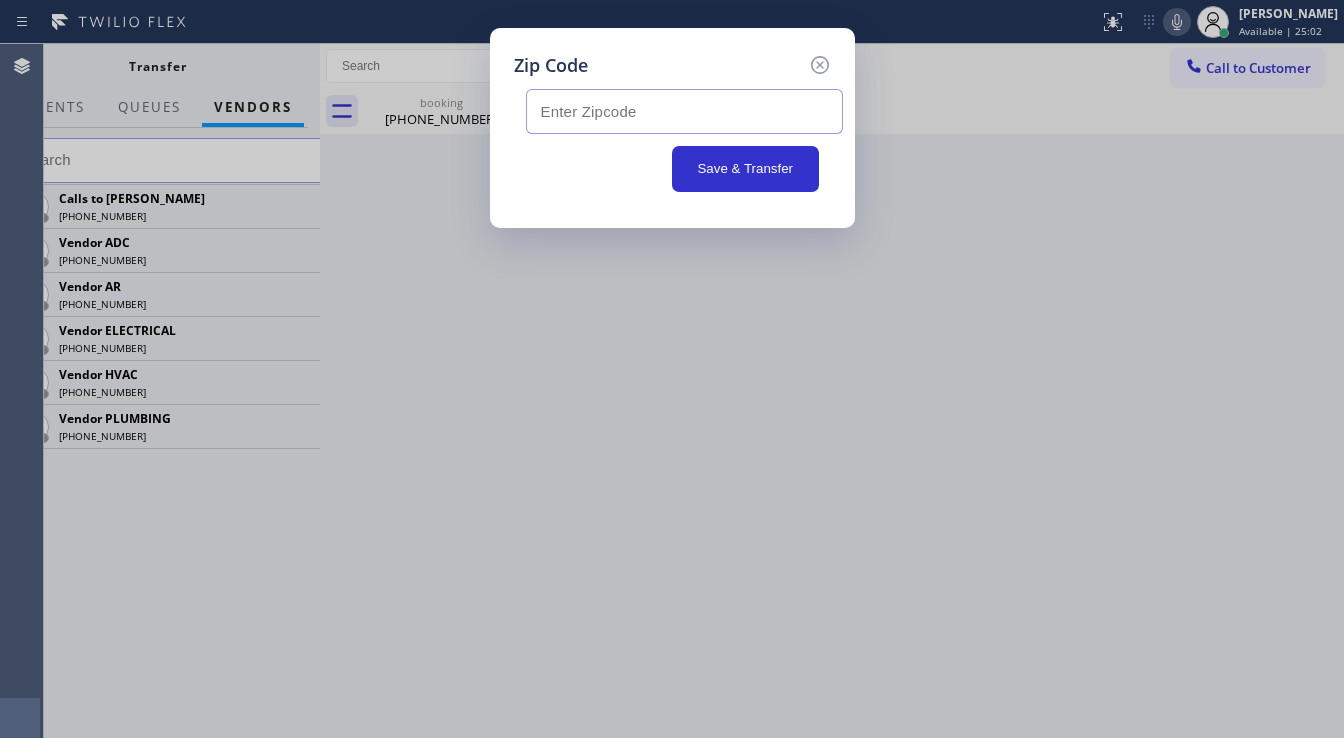 paste on "94590" 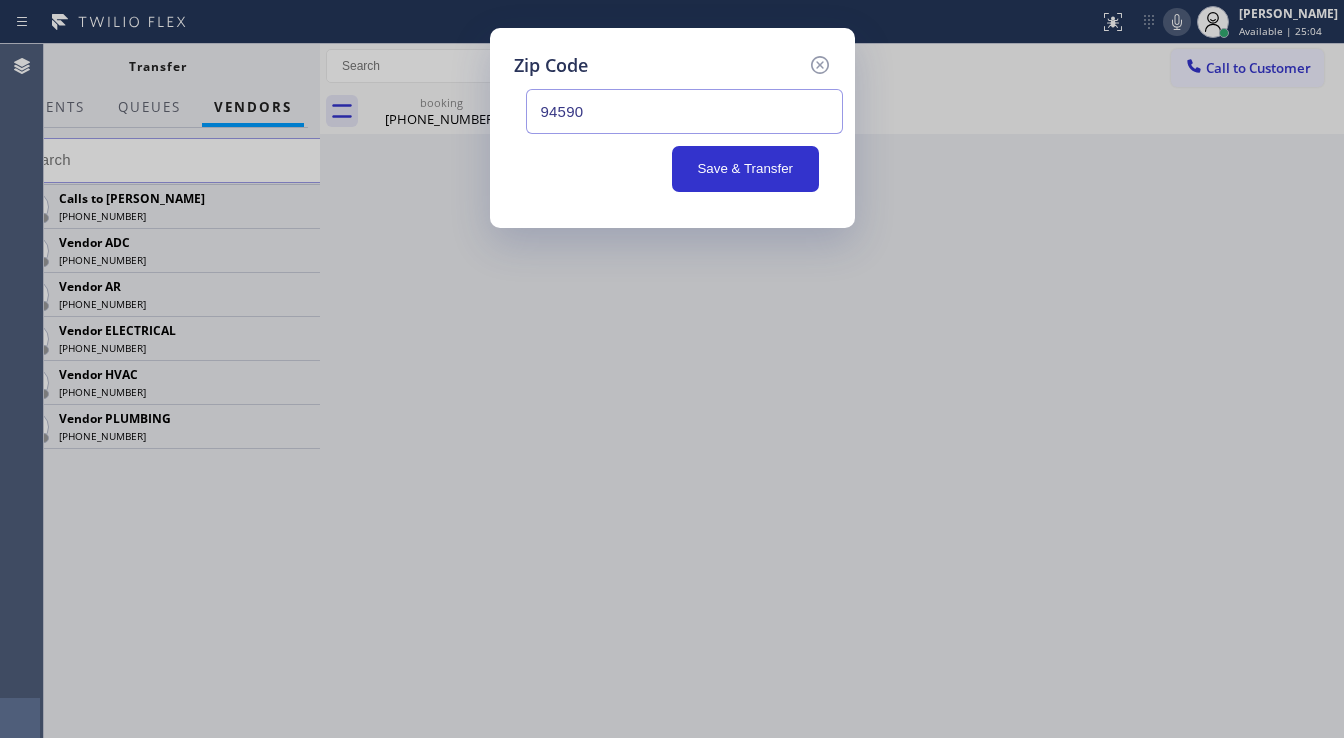 type on "94590" 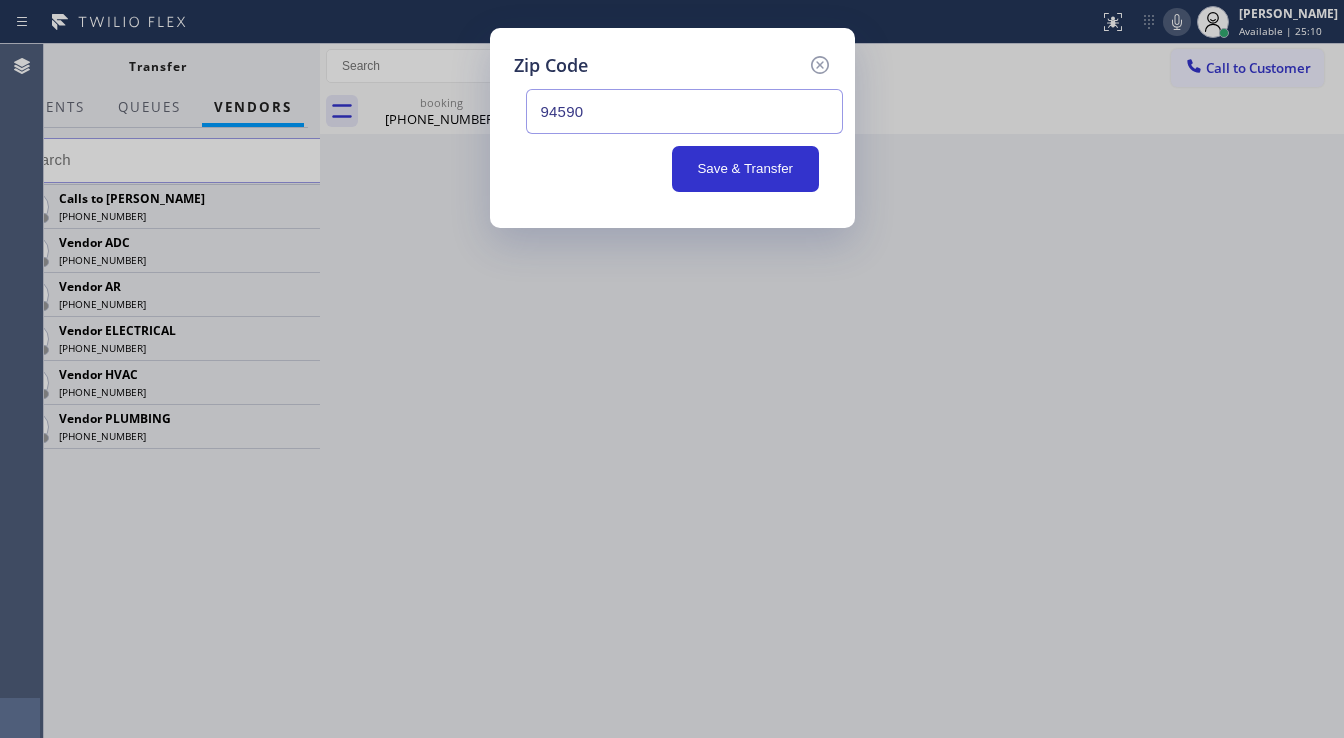 click on "94590" at bounding box center [684, 111] 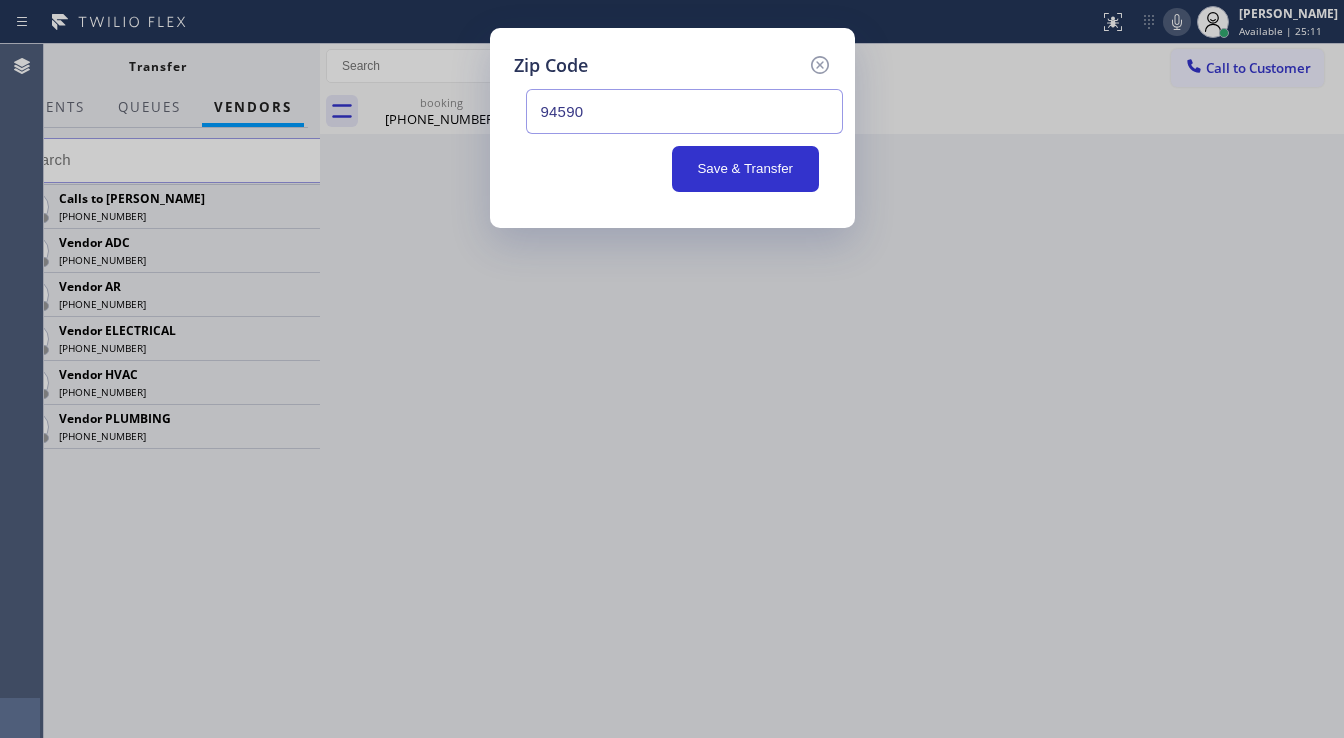click on "94590" at bounding box center [684, 111] 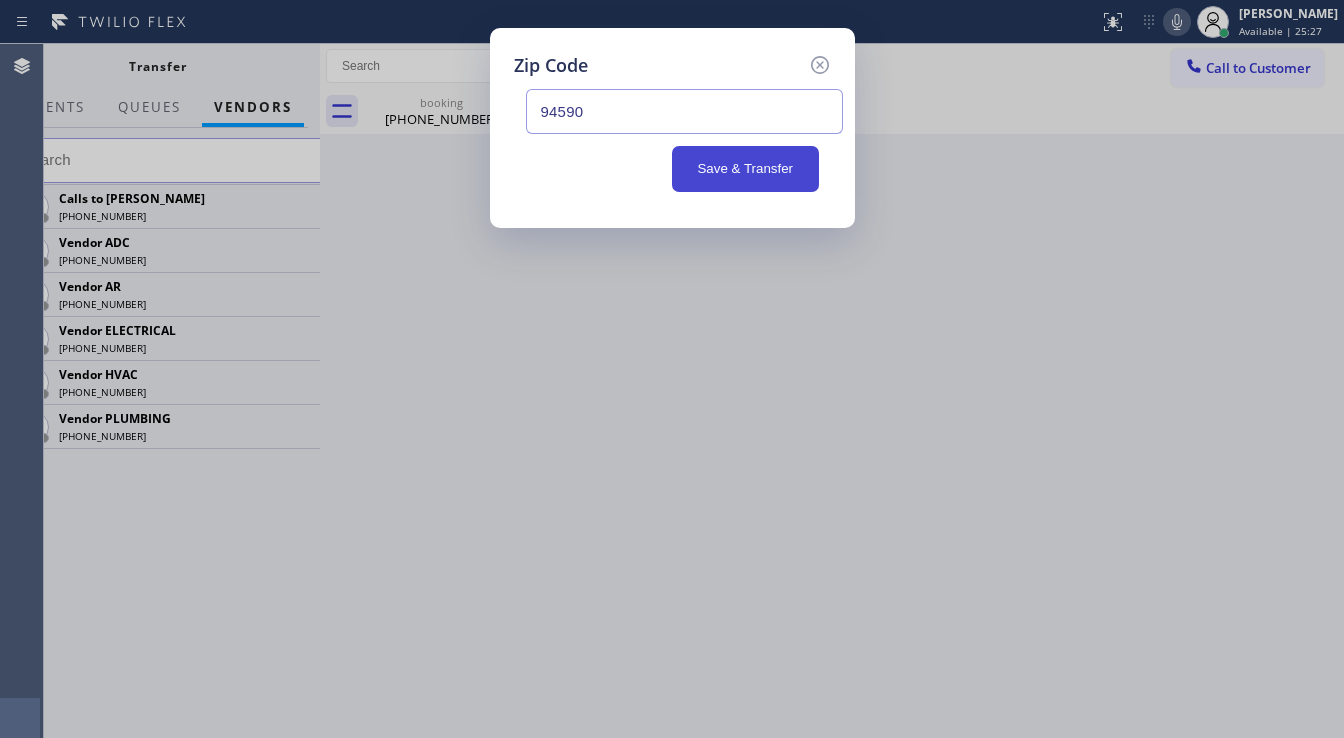 click on "Save & Transfer" at bounding box center [745, 169] 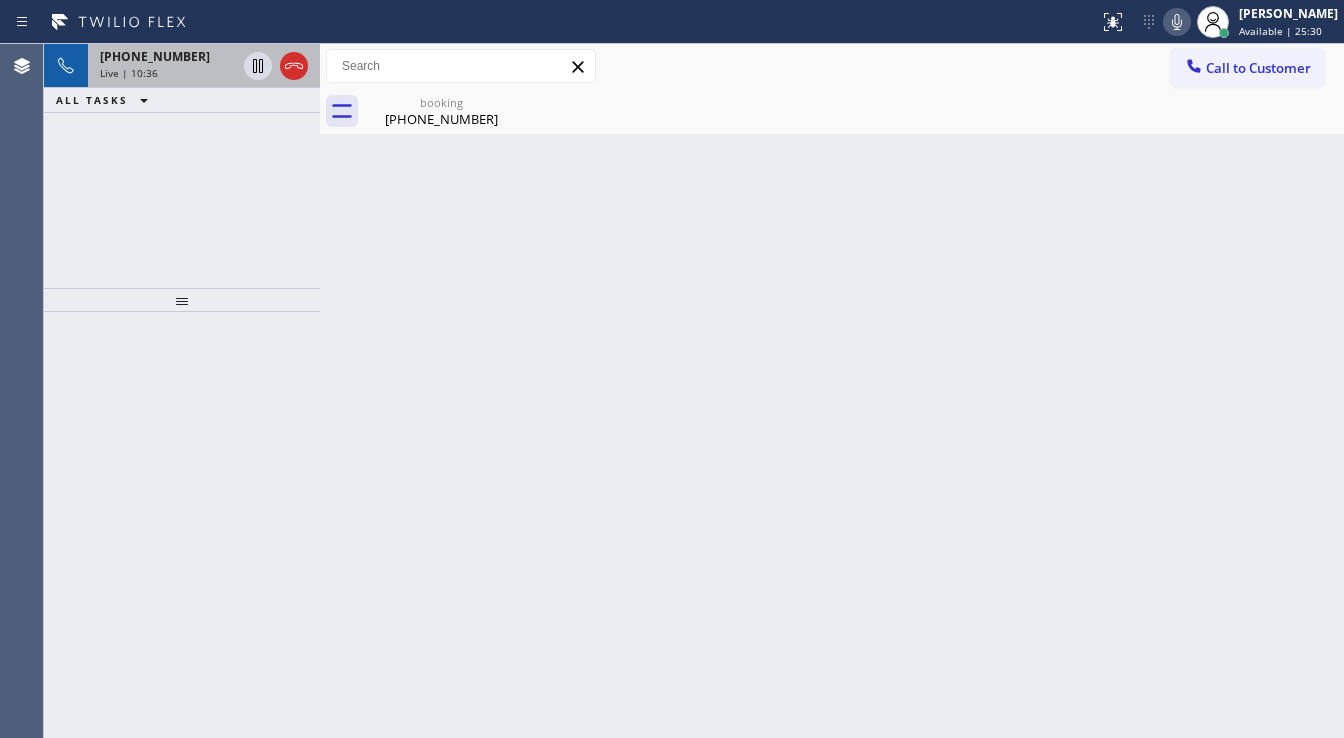 click on "Live | 10:36" at bounding box center (168, 73) 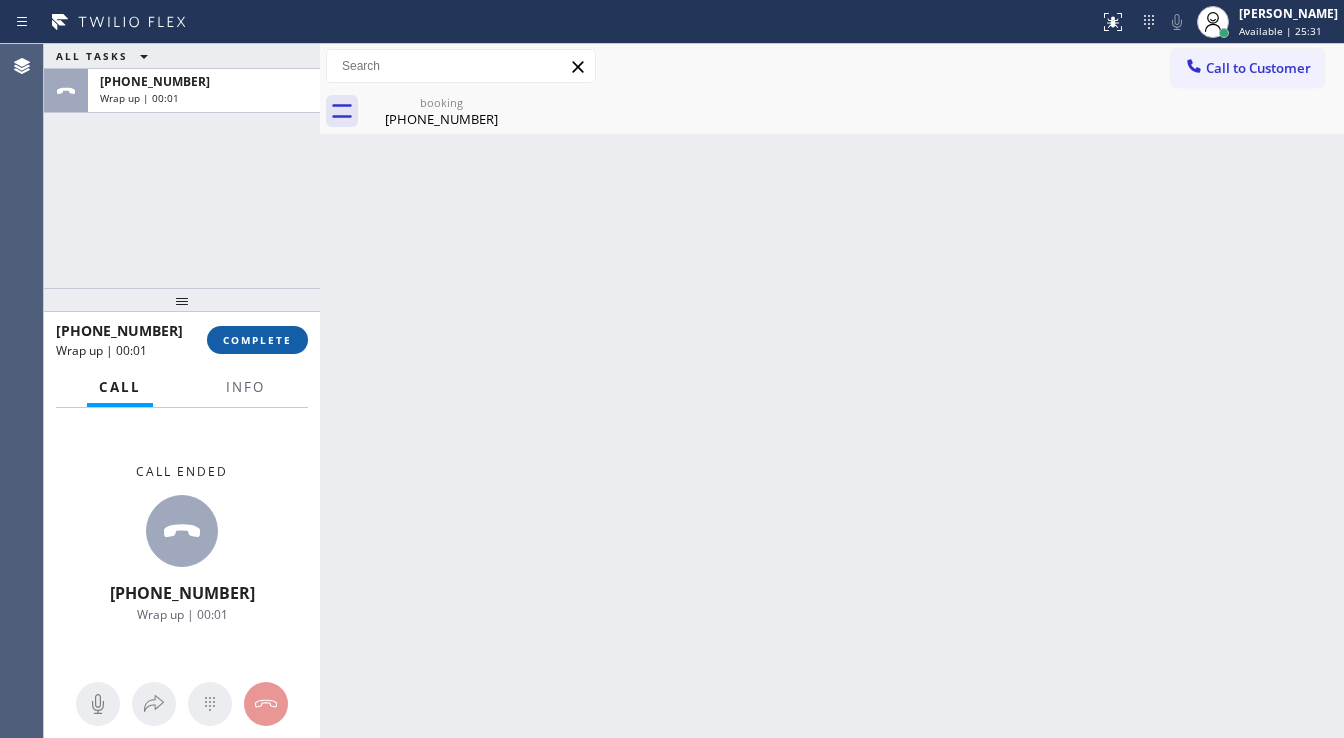 click on "COMPLETE" at bounding box center (257, 340) 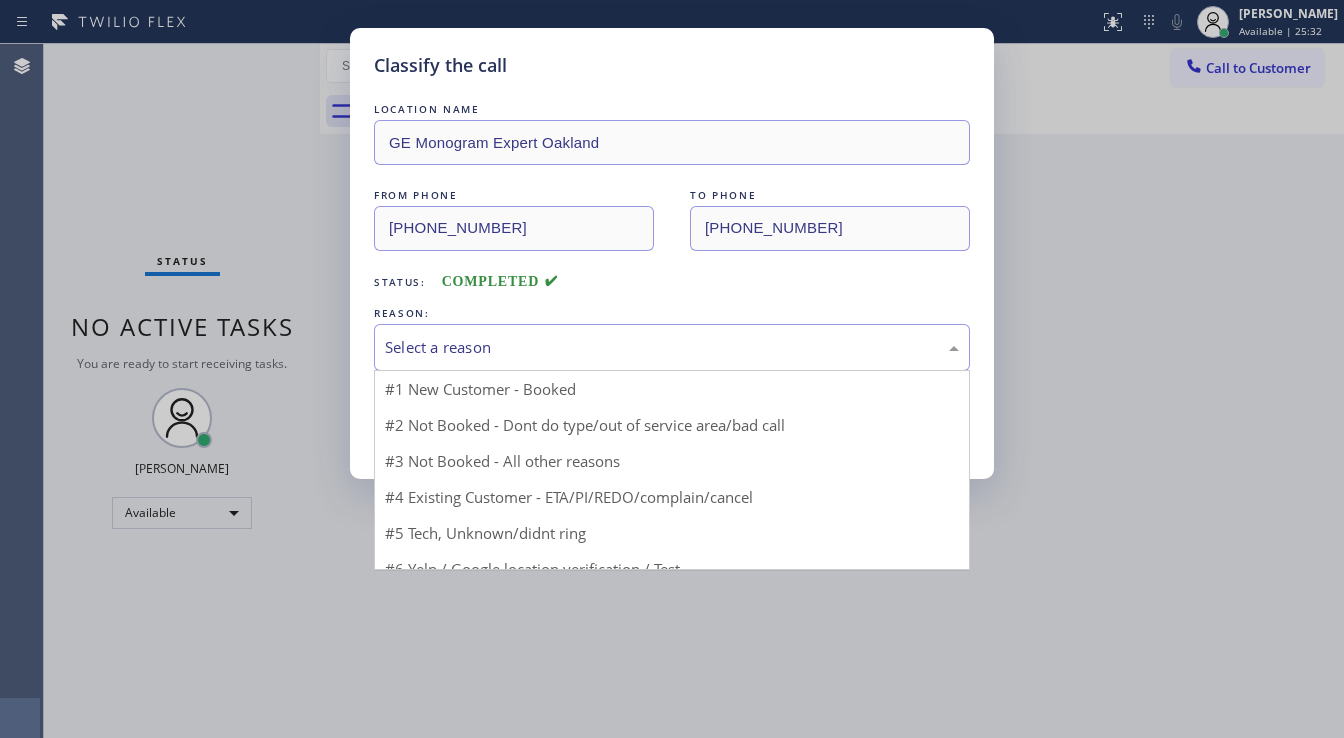 click on "Select a reason" at bounding box center [672, 347] 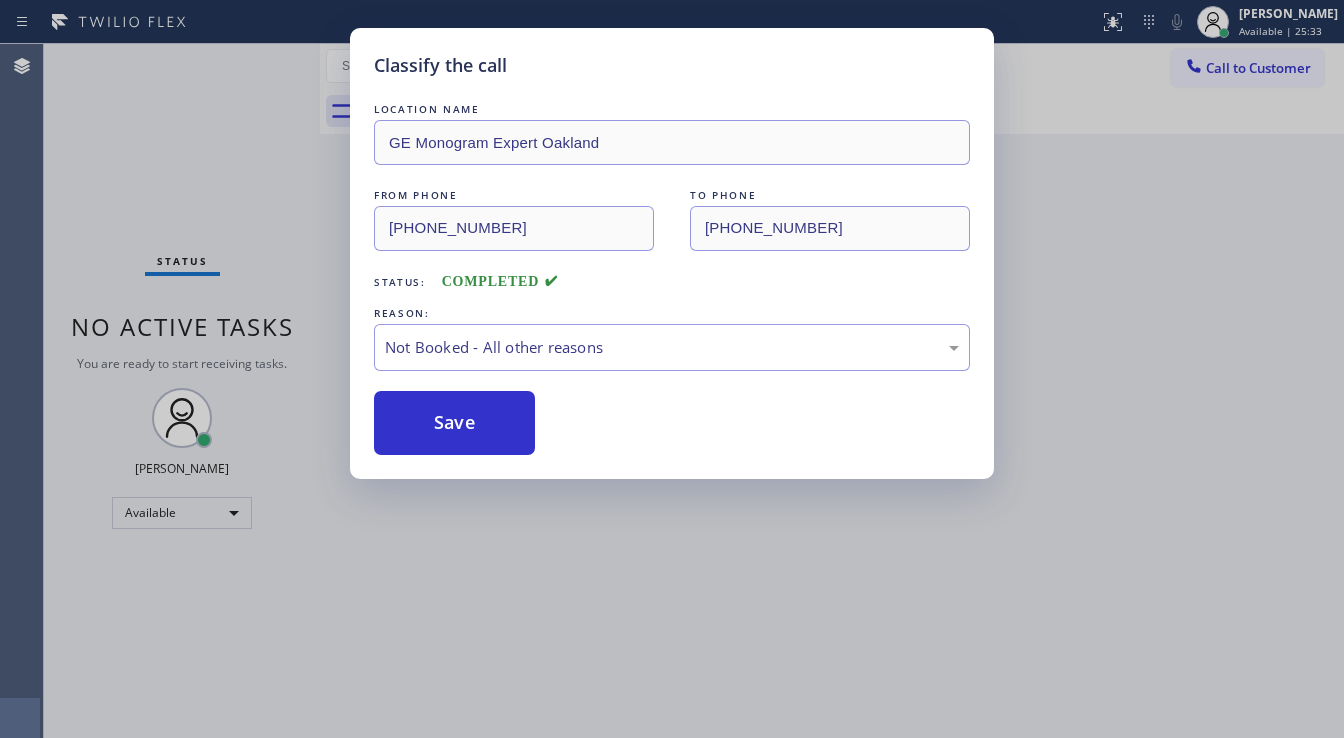 click on "Save" at bounding box center [454, 423] 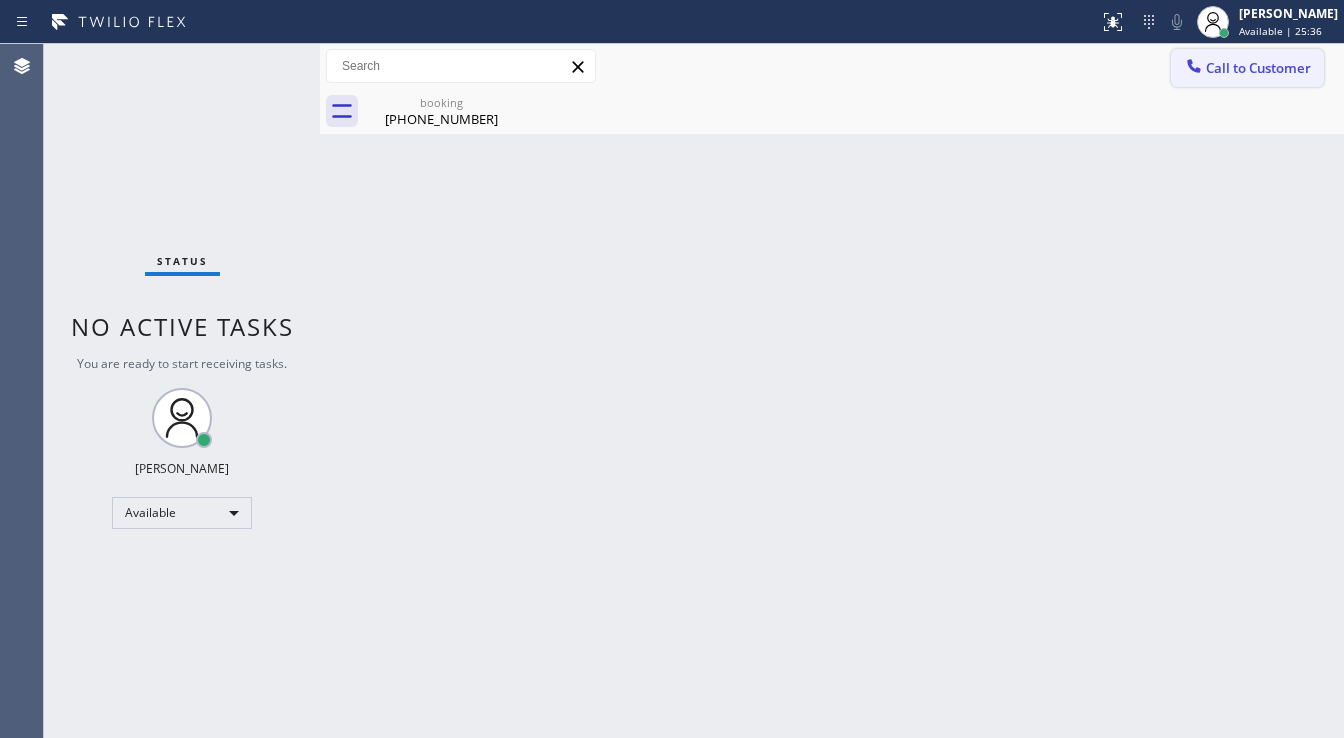 click on "Call to Customer" at bounding box center (1258, 68) 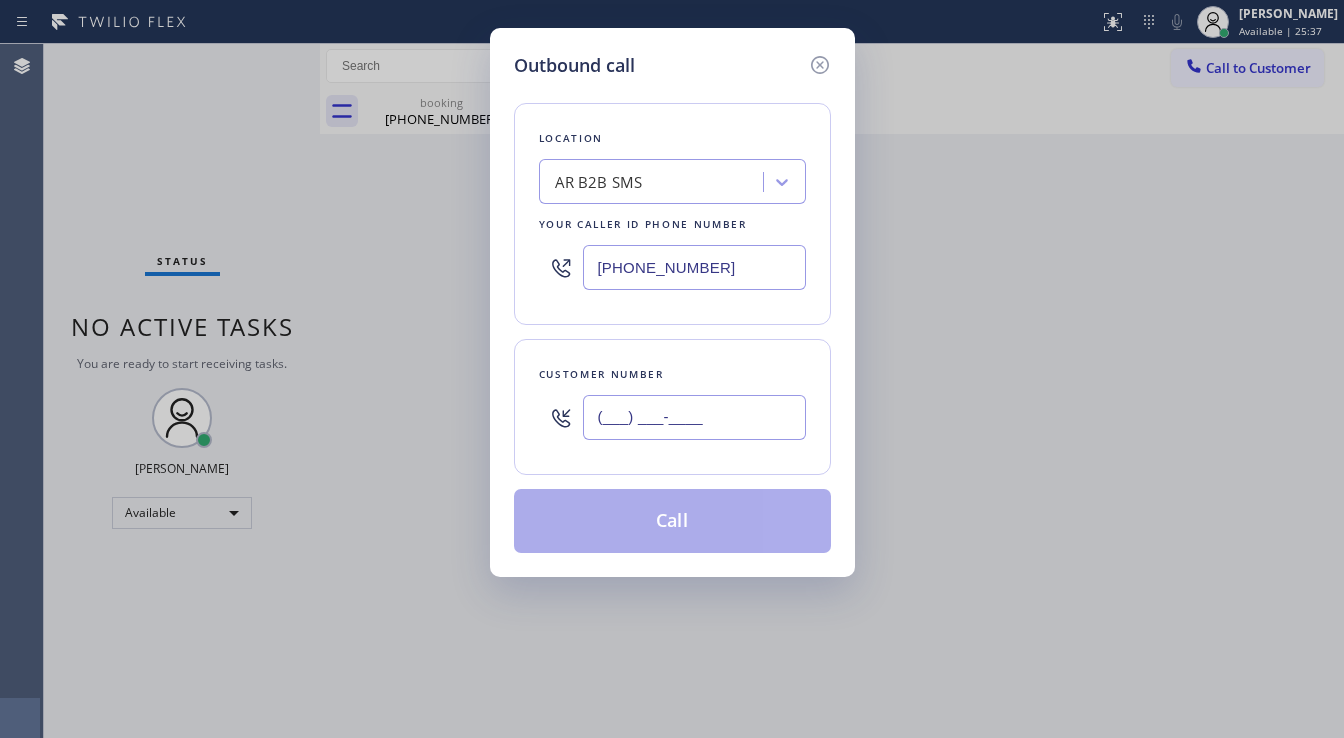click on "(___) ___-____" at bounding box center [694, 417] 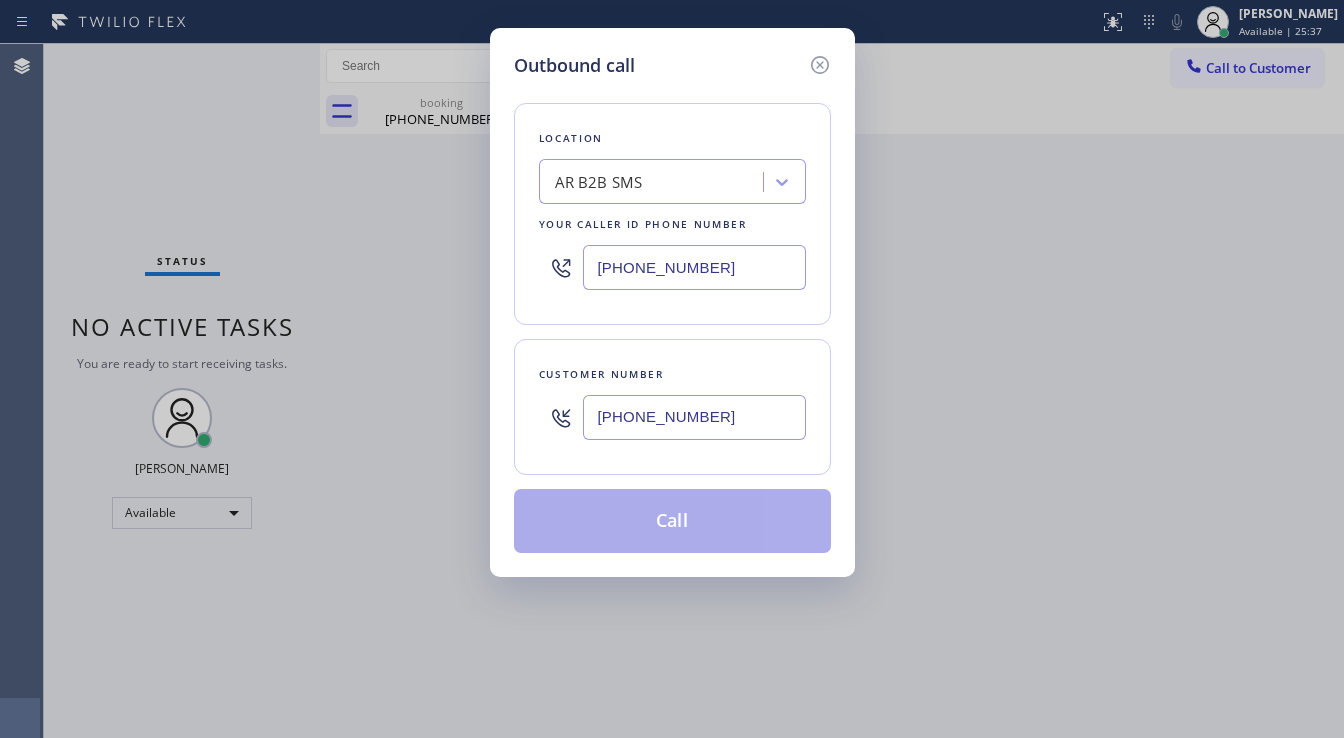 type on "(650) 560-0063" 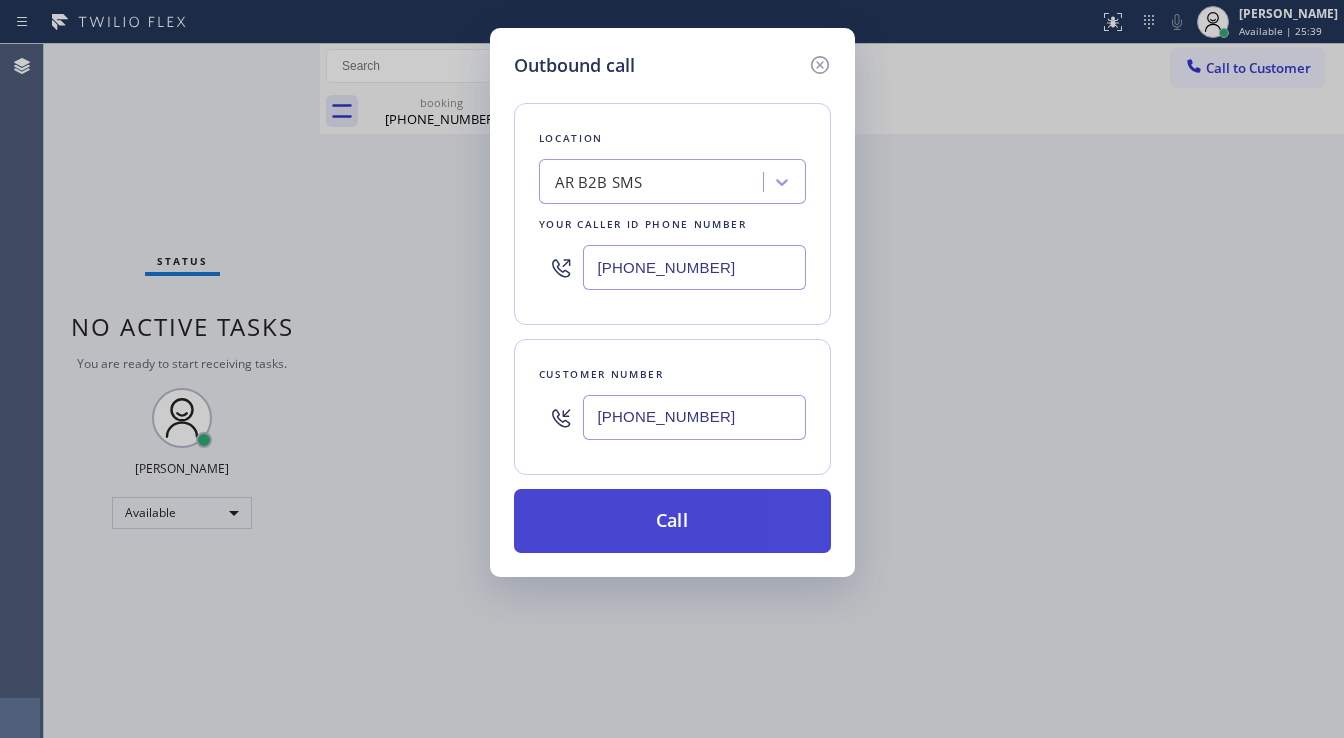 paste on "55) 999-4417" 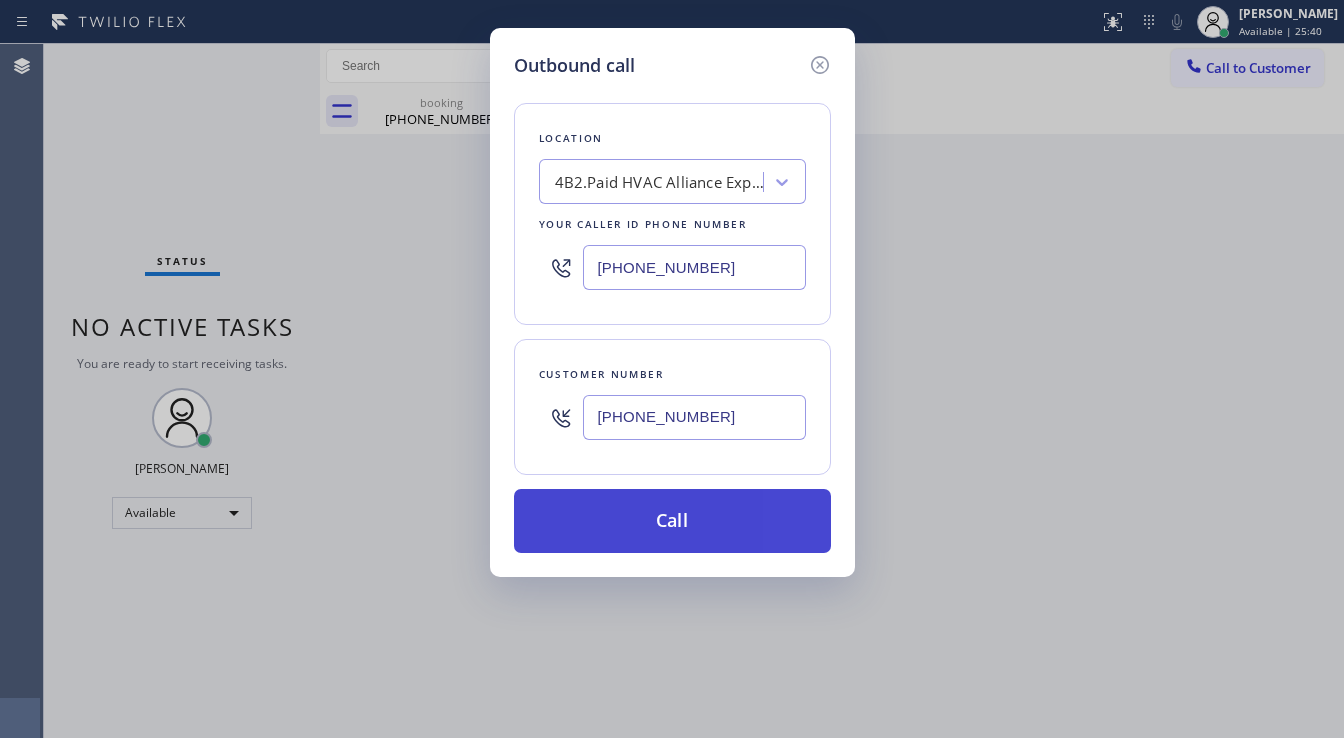 click on "Call" at bounding box center [672, 521] 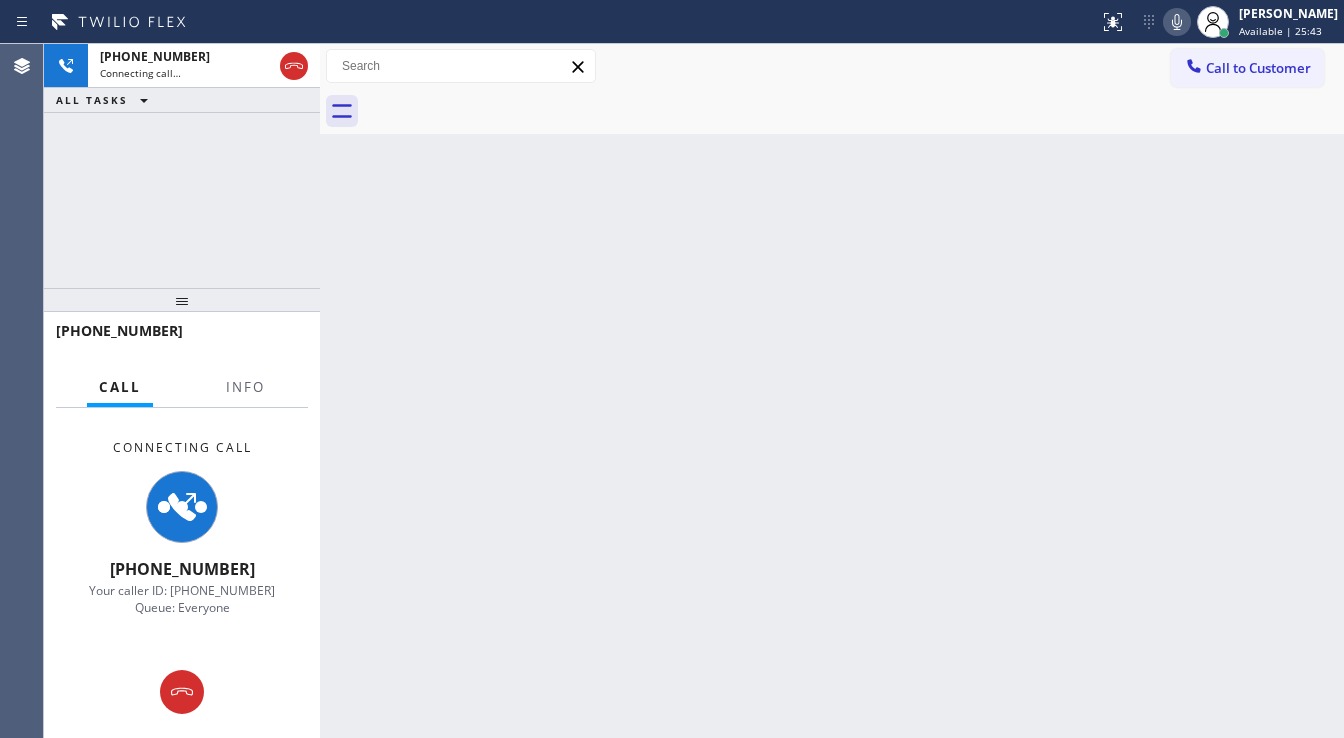 click on "+16505600063 Connecting call… ALL TASKS ALL TASKS ACTIVE TASKS TASKS IN WRAP UP" at bounding box center (182, 166) 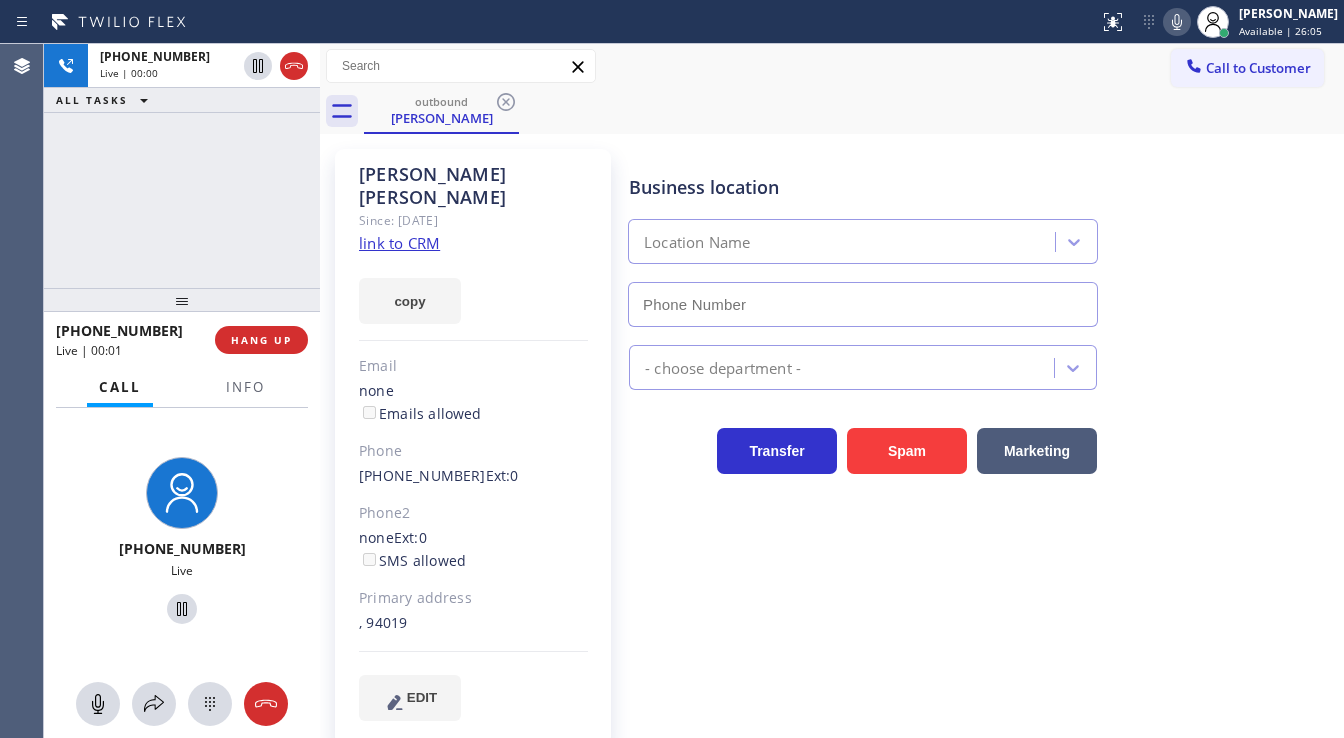 type on "(855) 999-4417" 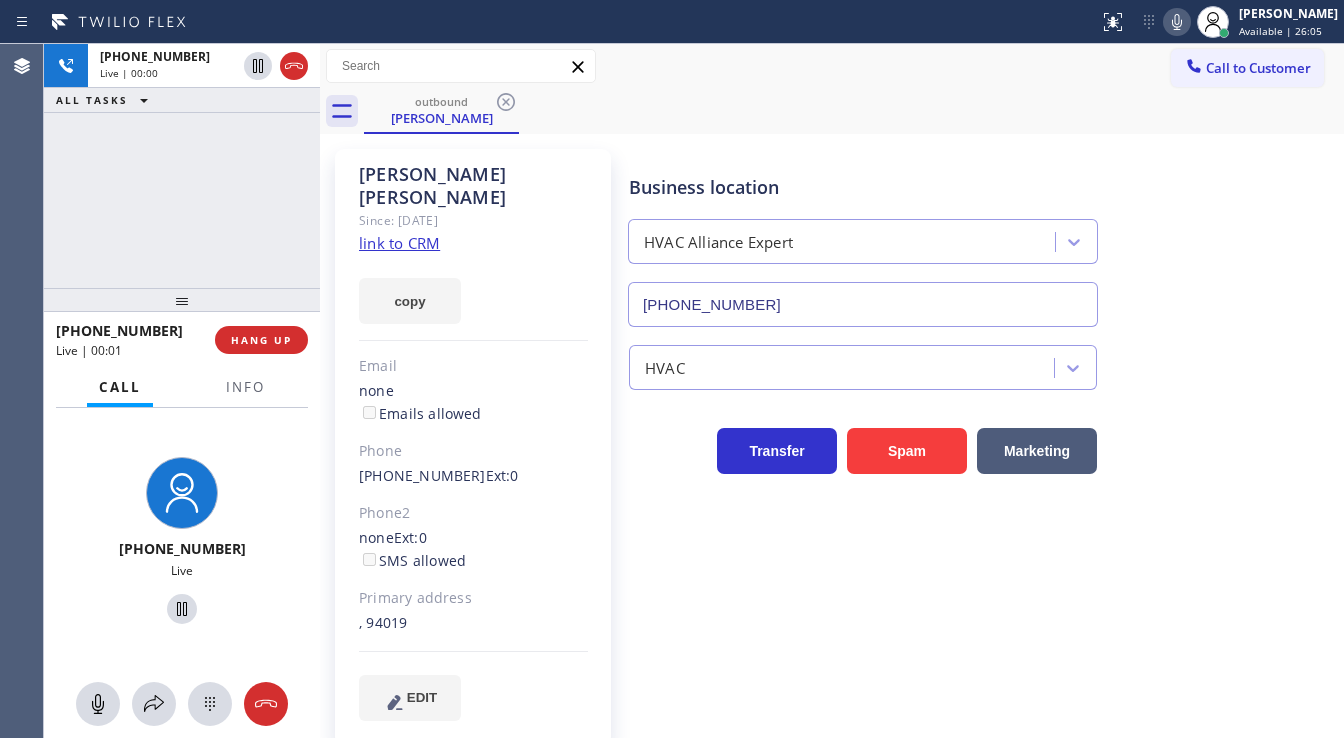 click on "+16505600063 Live | 00:00 ALL TASKS ALL TASKS ACTIVE TASKS TASKS IN WRAP UP" at bounding box center [182, 166] 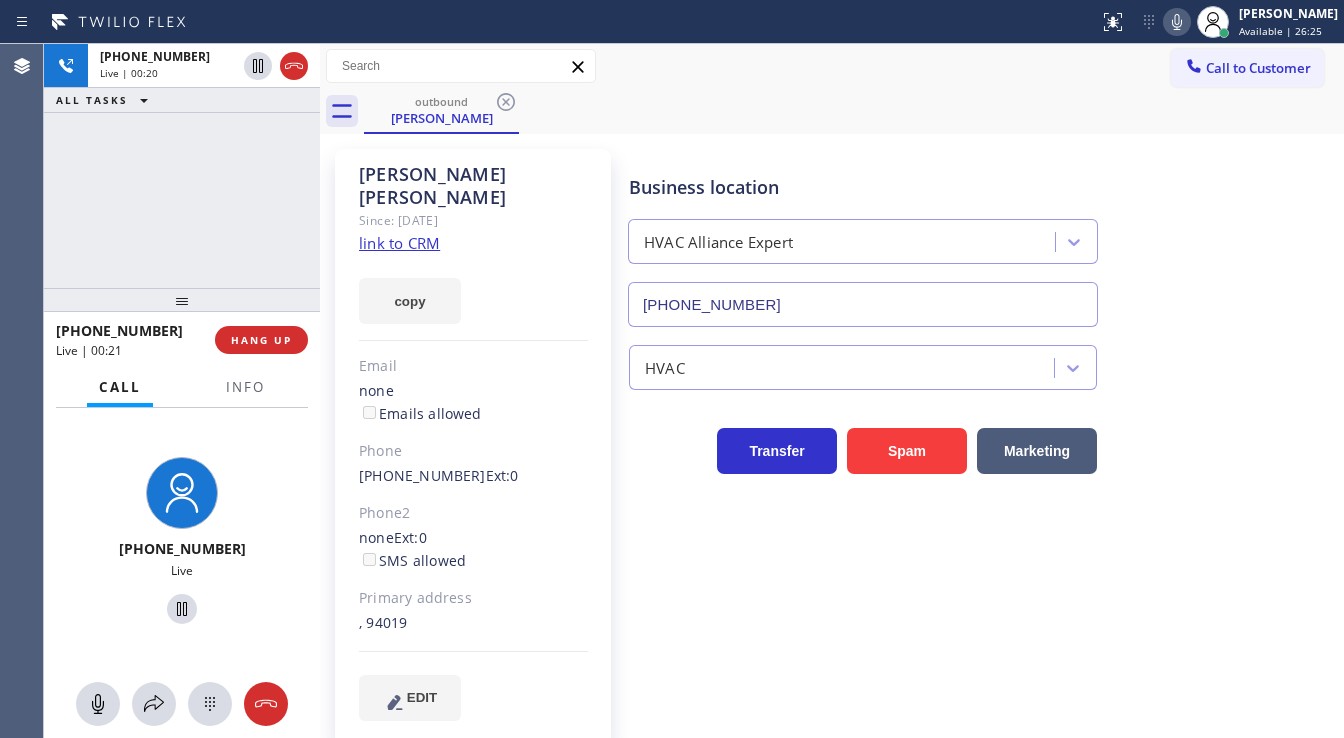 click on "+16505600063 Live | 00:20 ALL TASKS ALL TASKS ACTIVE TASKS TASKS IN WRAP UP" at bounding box center (182, 166) 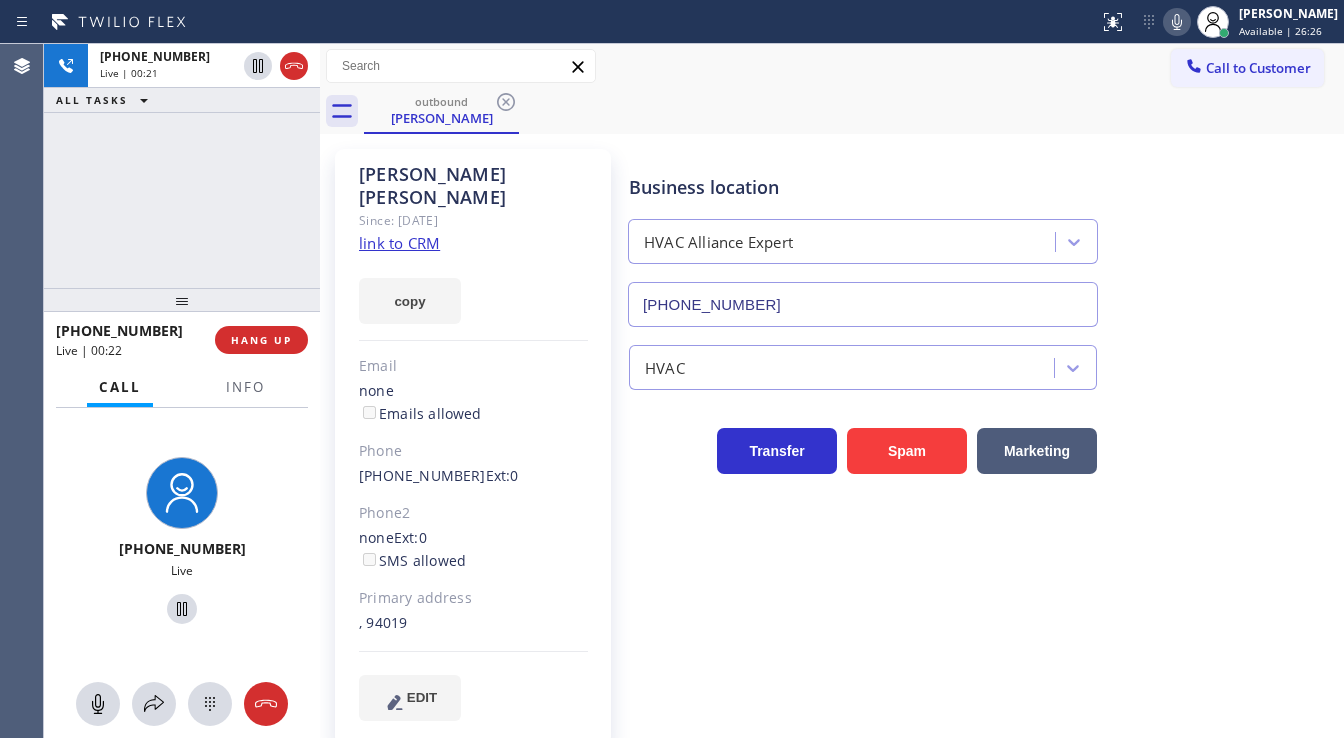 click on "link to CRM" 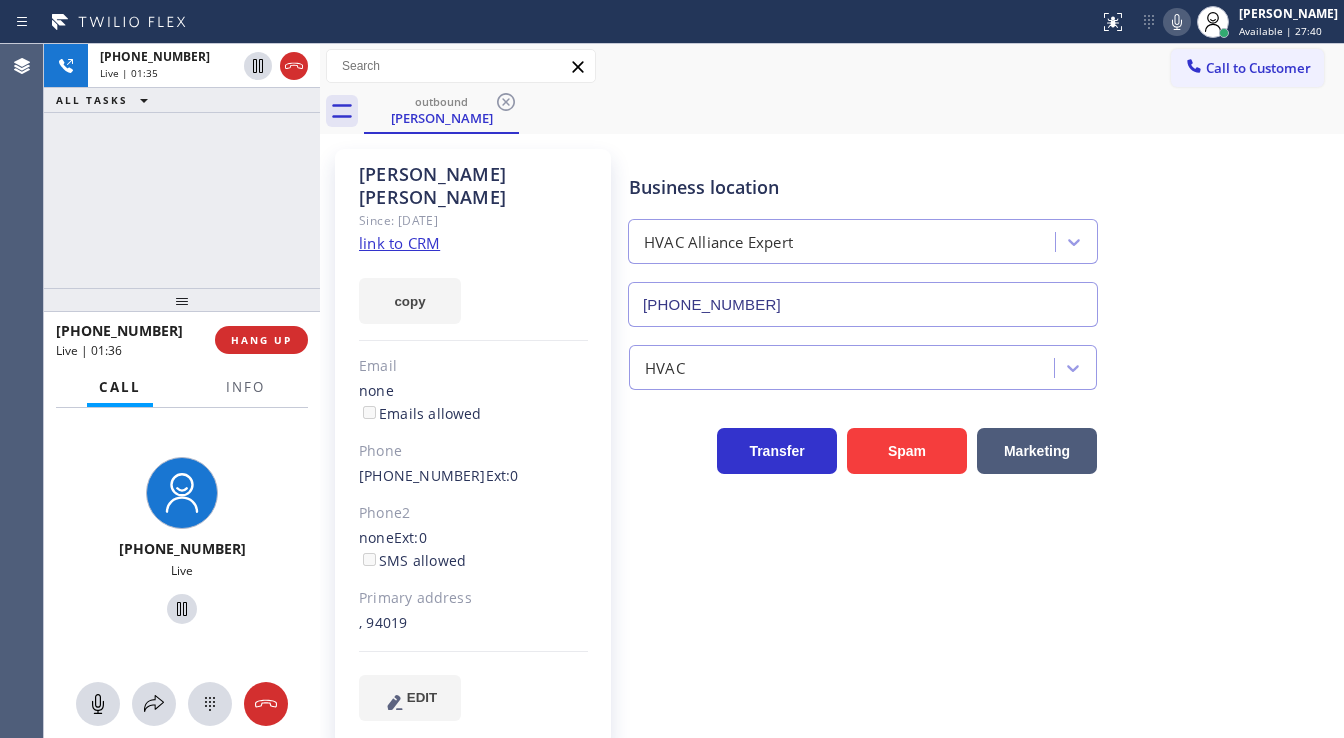 click 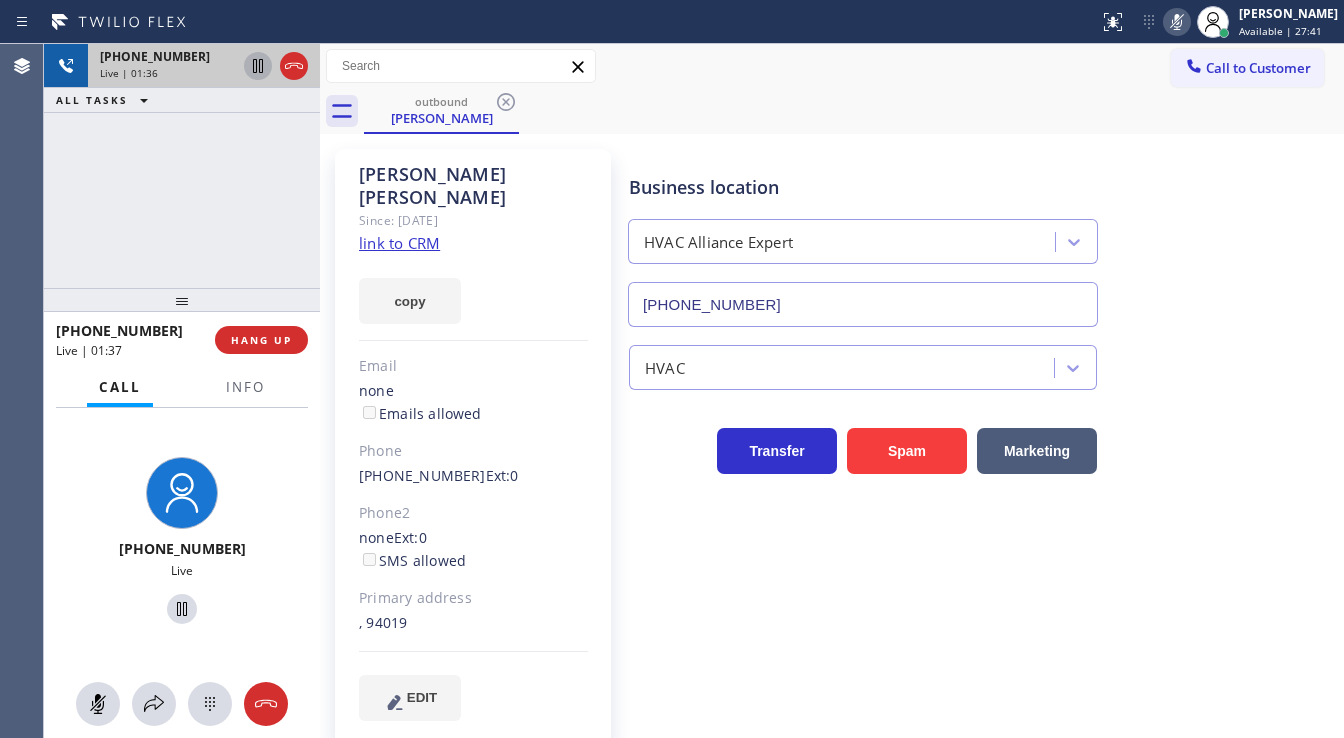 click 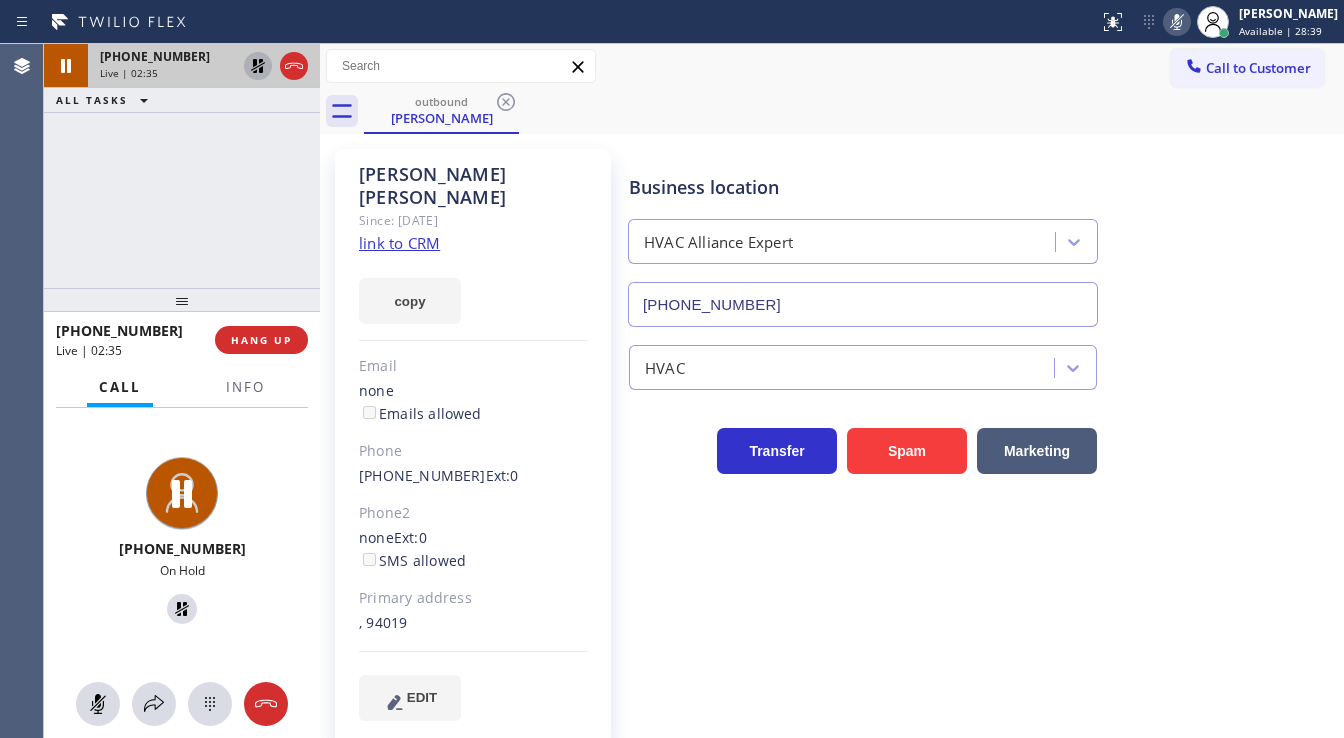 click 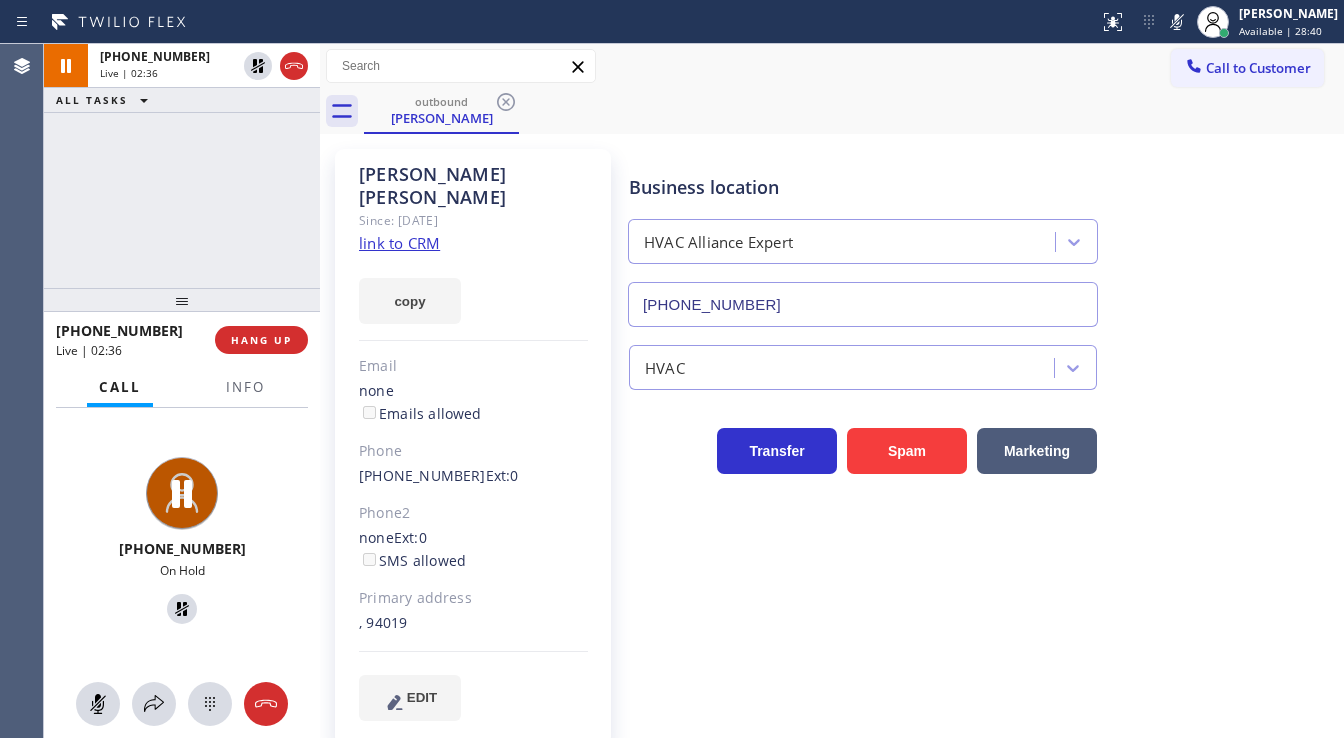 drag, startPoint x: 1184, startPoint y: 20, endPoint x: 1126, endPoint y: 90, distance: 90.90655 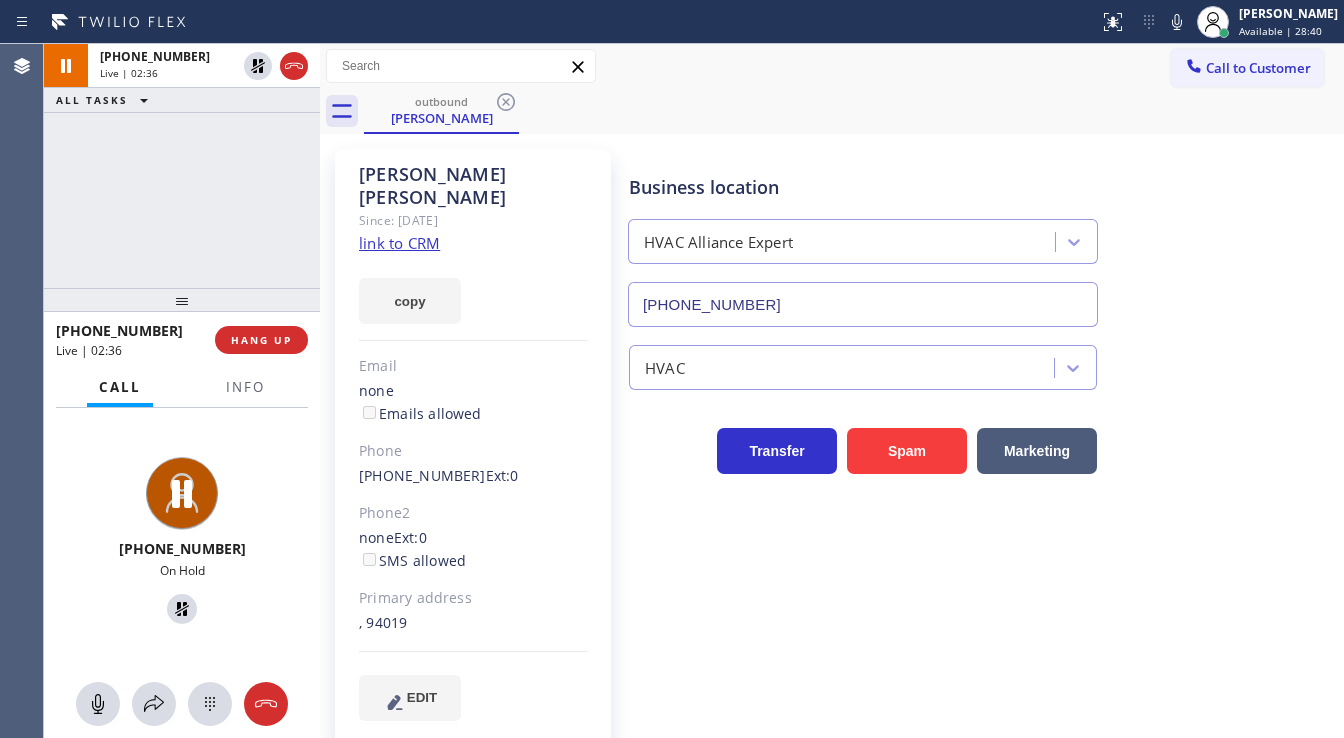 click on "outbound David Alan" at bounding box center [854, 111] 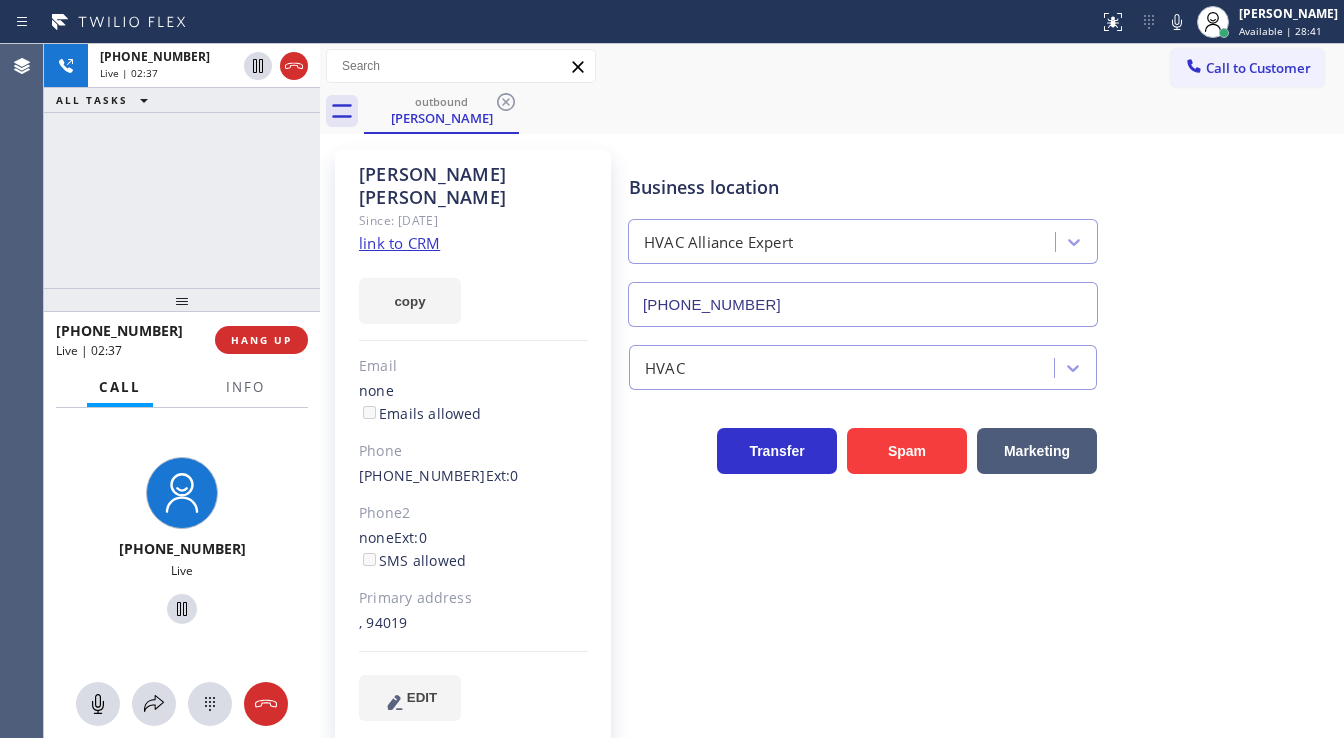 click on "+16505600063 Live | 02:37 ALL TASKS ALL TASKS ACTIVE TASKS TASKS IN WRAP UP" at bounding box center (182, 166) 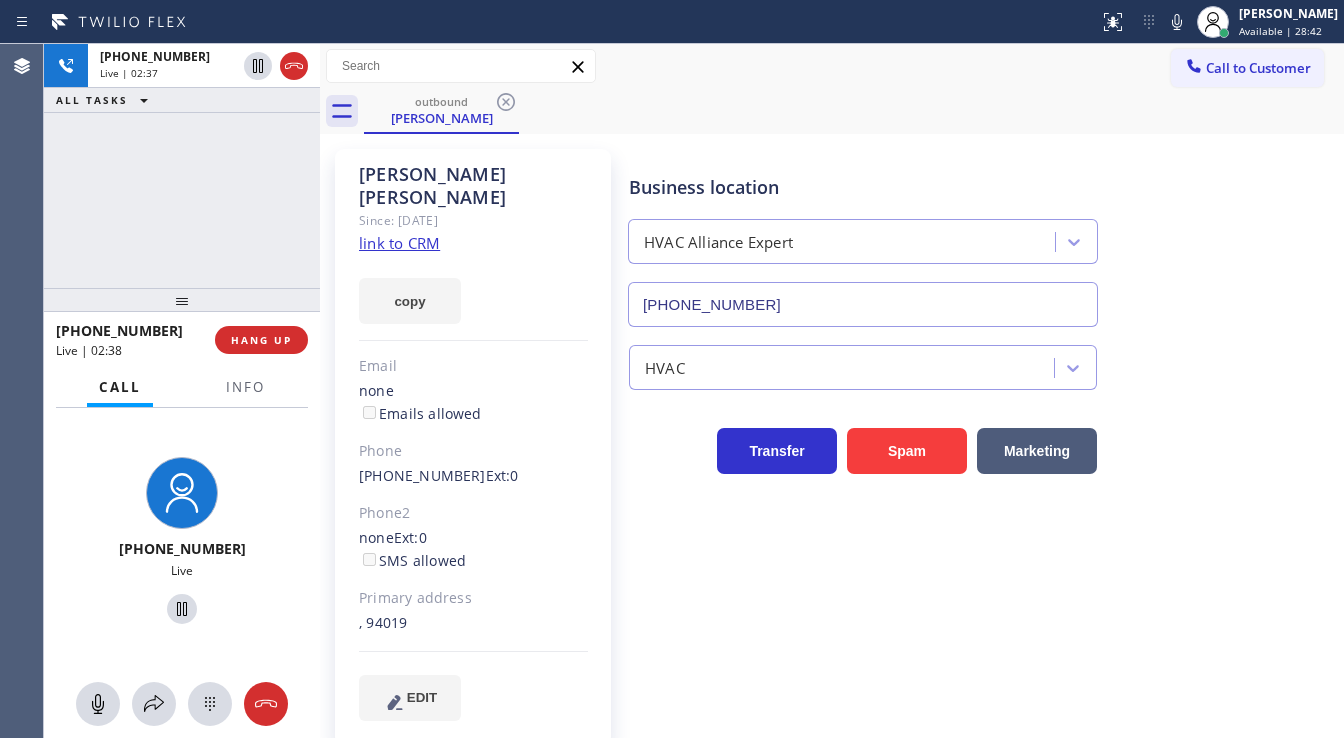 click on "+16505600063 Live | 02:37 ALL TASKS ALL TASKS ACTIVE TASKS TASKS IN WRAP UP" at bounding box center [182, 166] 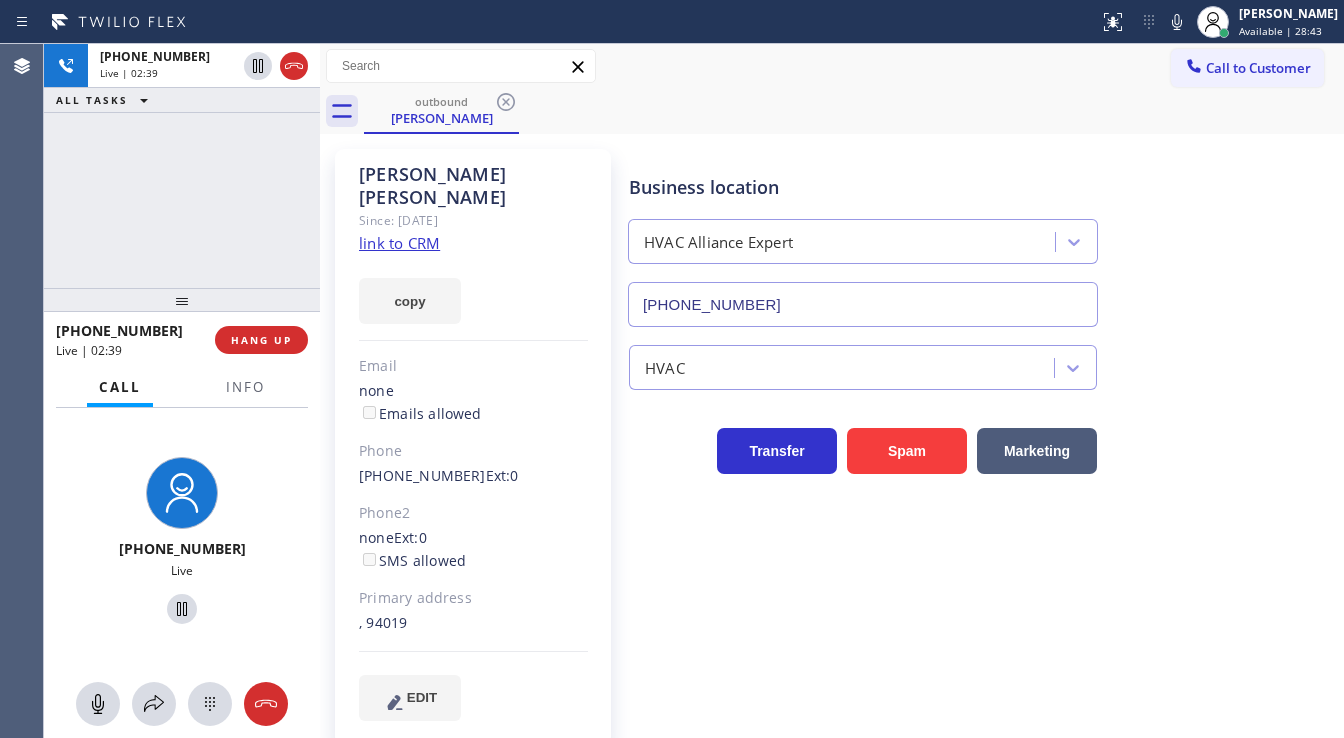 click on "+16505600063 Live | 02:39 ALL TASKS ALL TASKS ACTIVE TASKS TASKS IN WRAP UP" at bounding box center [182, 166] 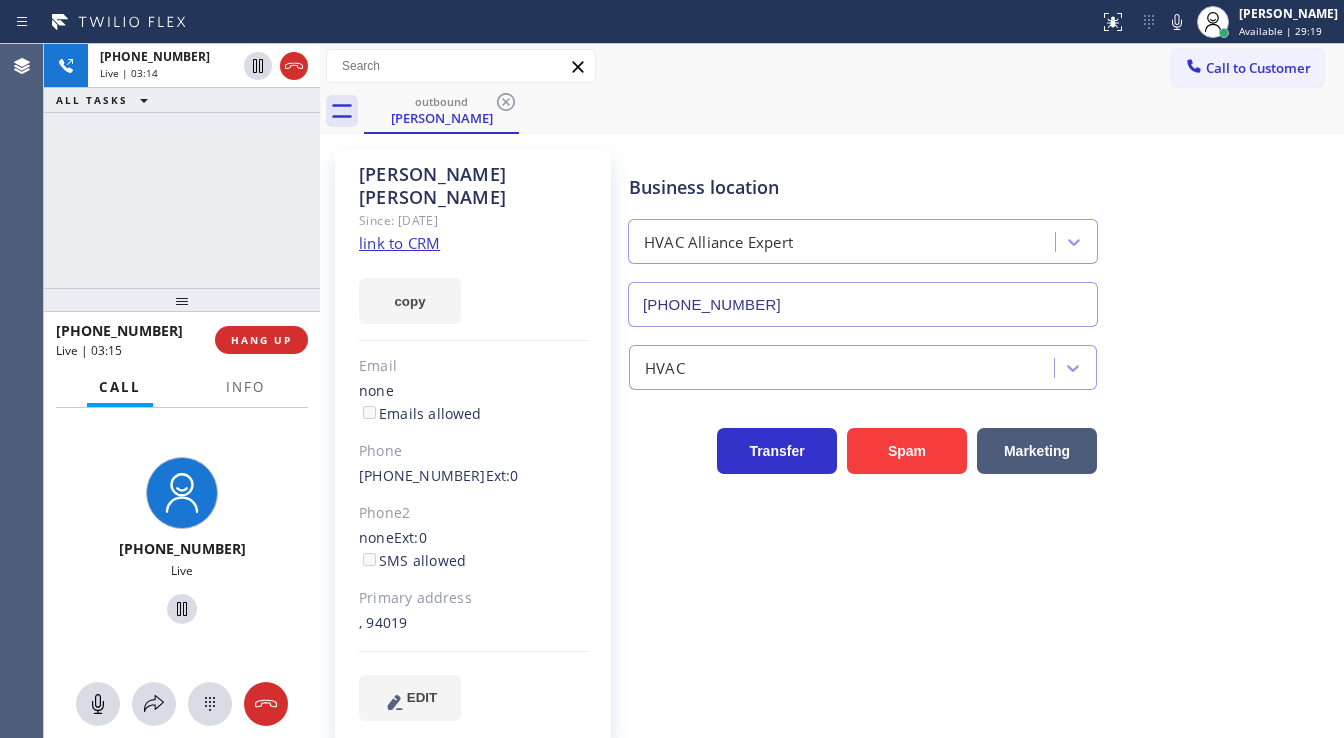 click on "+16505600063 Live | 03:14 ALL TASKS ALL TASKS ACTIVE TASKS TASKS IN WRAP UP" at bounding box center (182, 166) 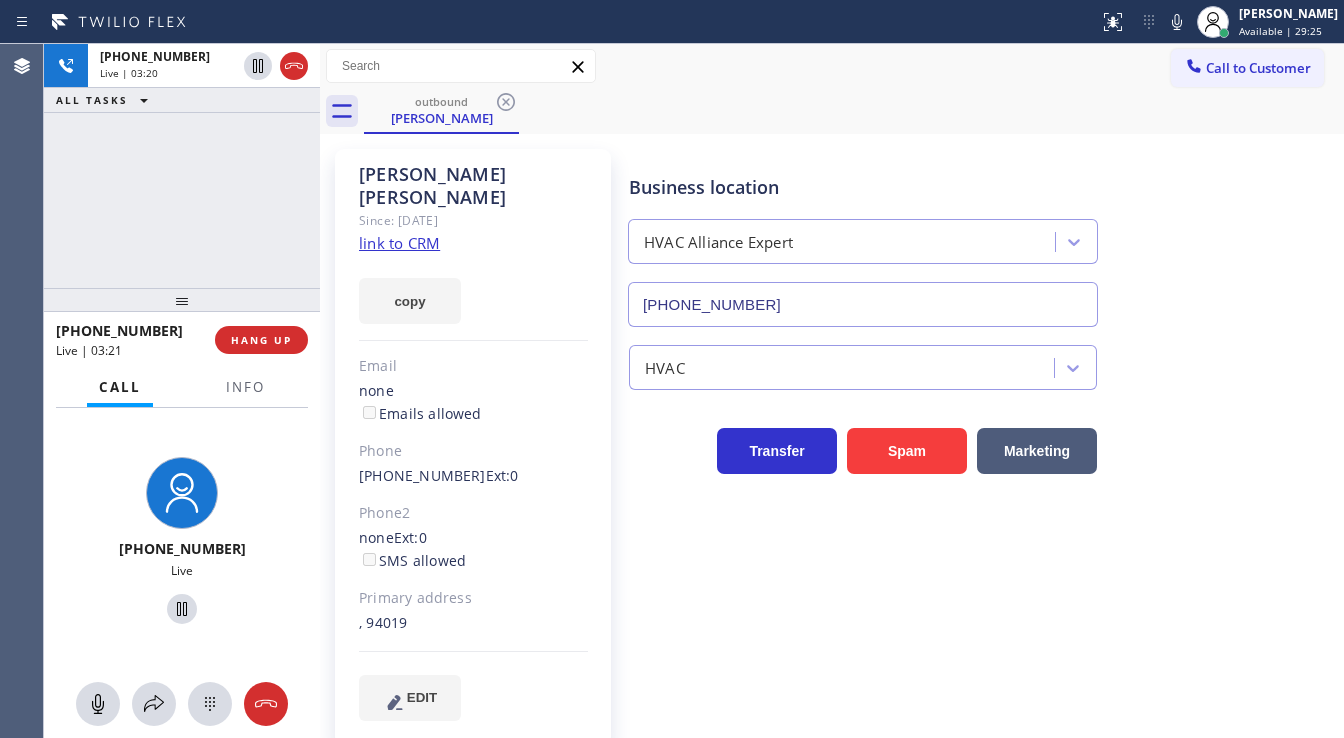 click on "+16505600063 Live | 03:20 ALL TASKS ALL TASKS ACTIVE TASKS TASKS IN WRAP UP" at bounding box center [182, 166] 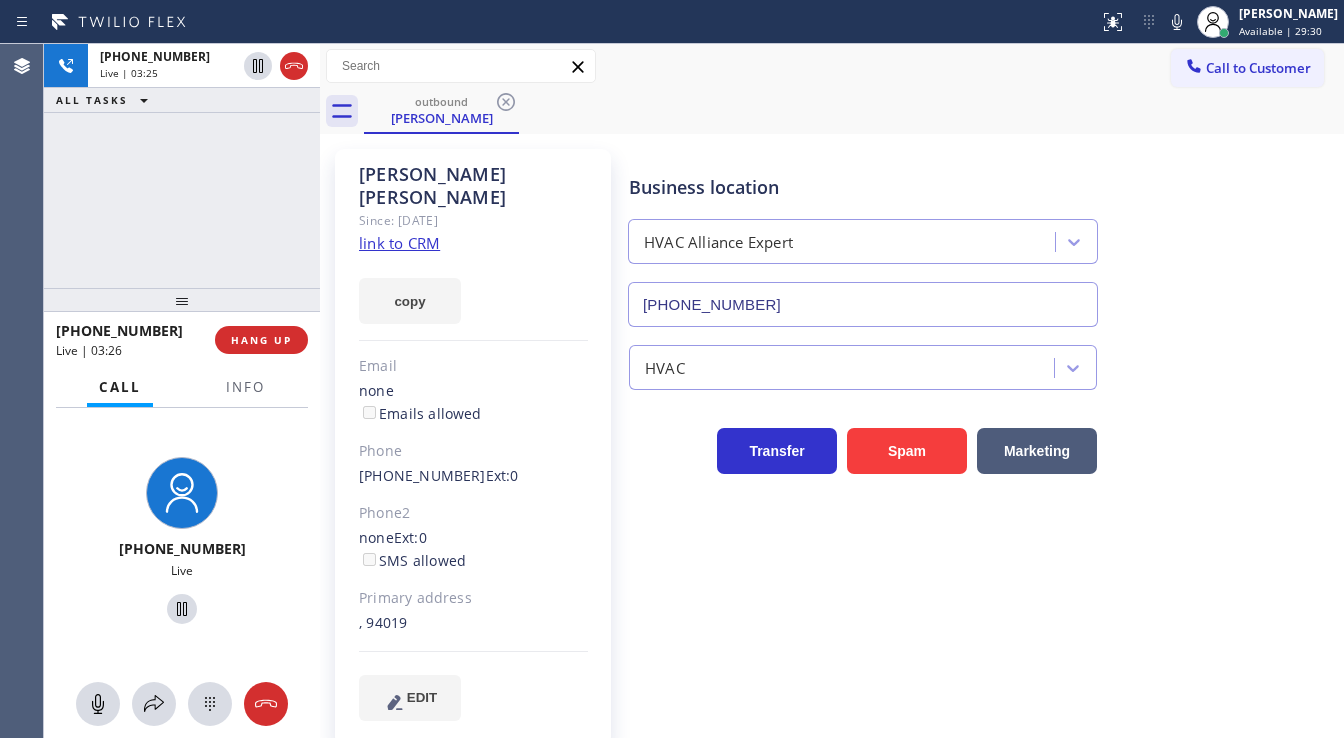 click on "+16505600063 Live | 03:25 ALL TASKS ALL TASKS ACTIVE TASKS TASKS IN WRAP UP" at bounding box center [182, 166] 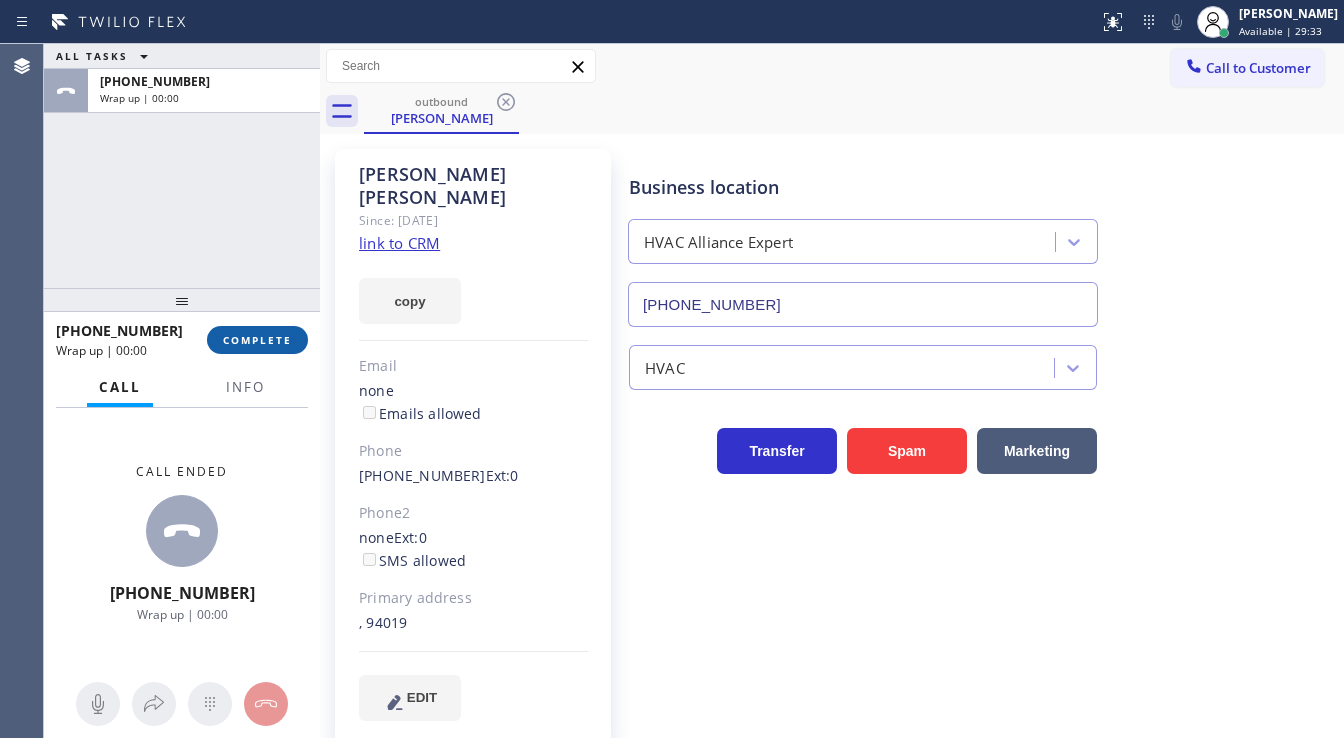 click on "COMPLETE" at bounding box center [257, 340] 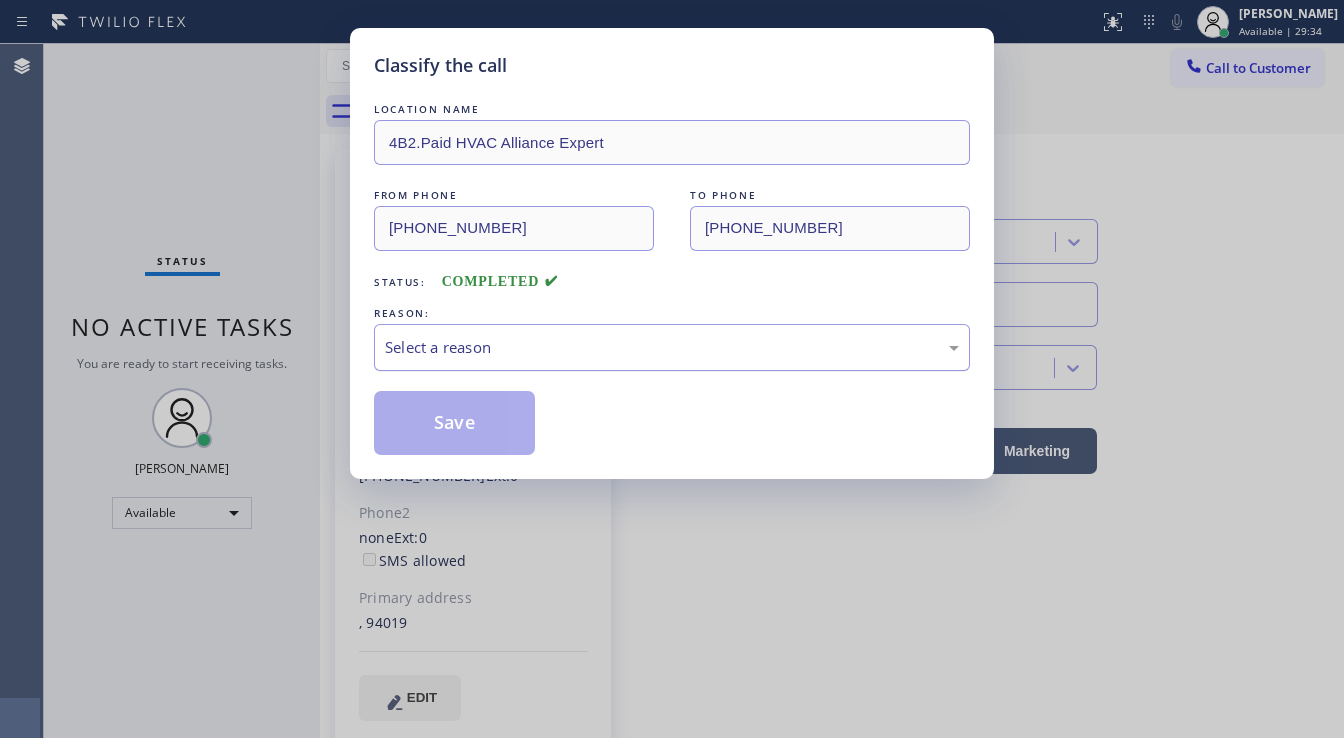 click on "Select a reason" at bounding box center [672, 347] 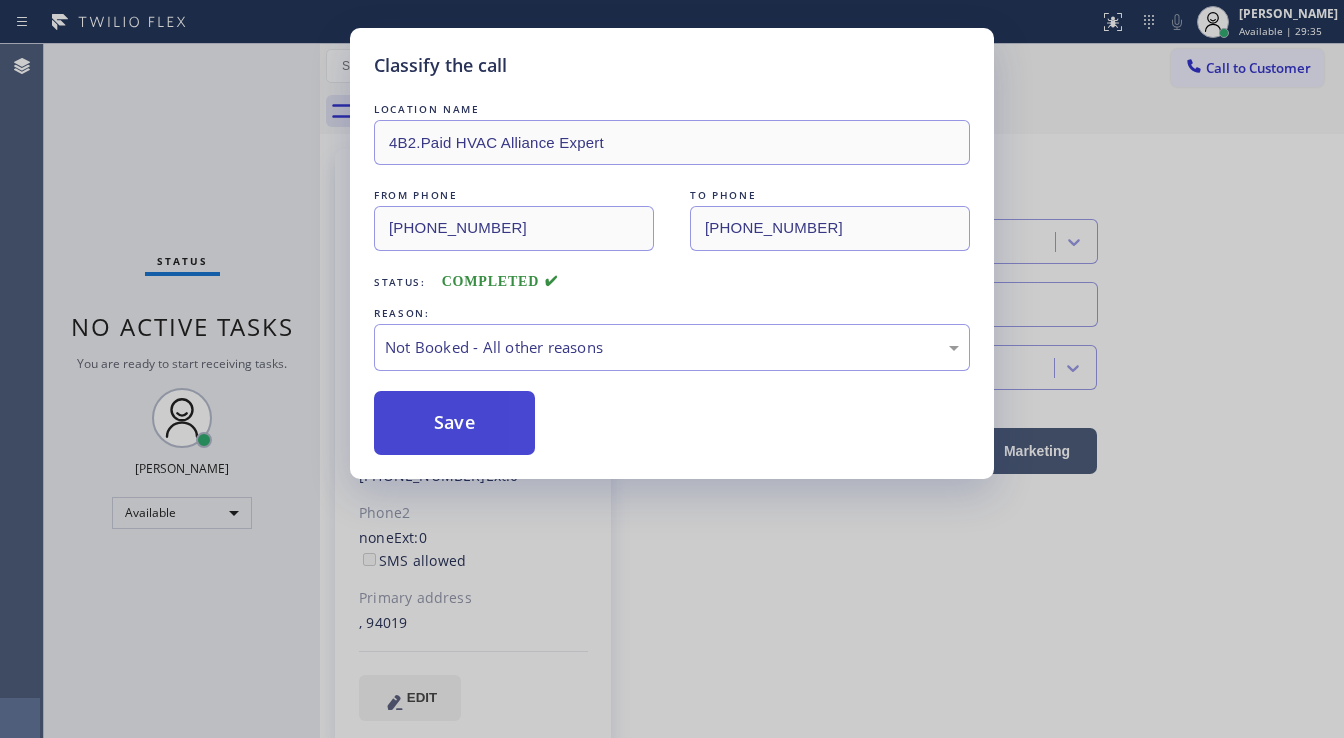 click on "Save" at bounding box center [454, 423] 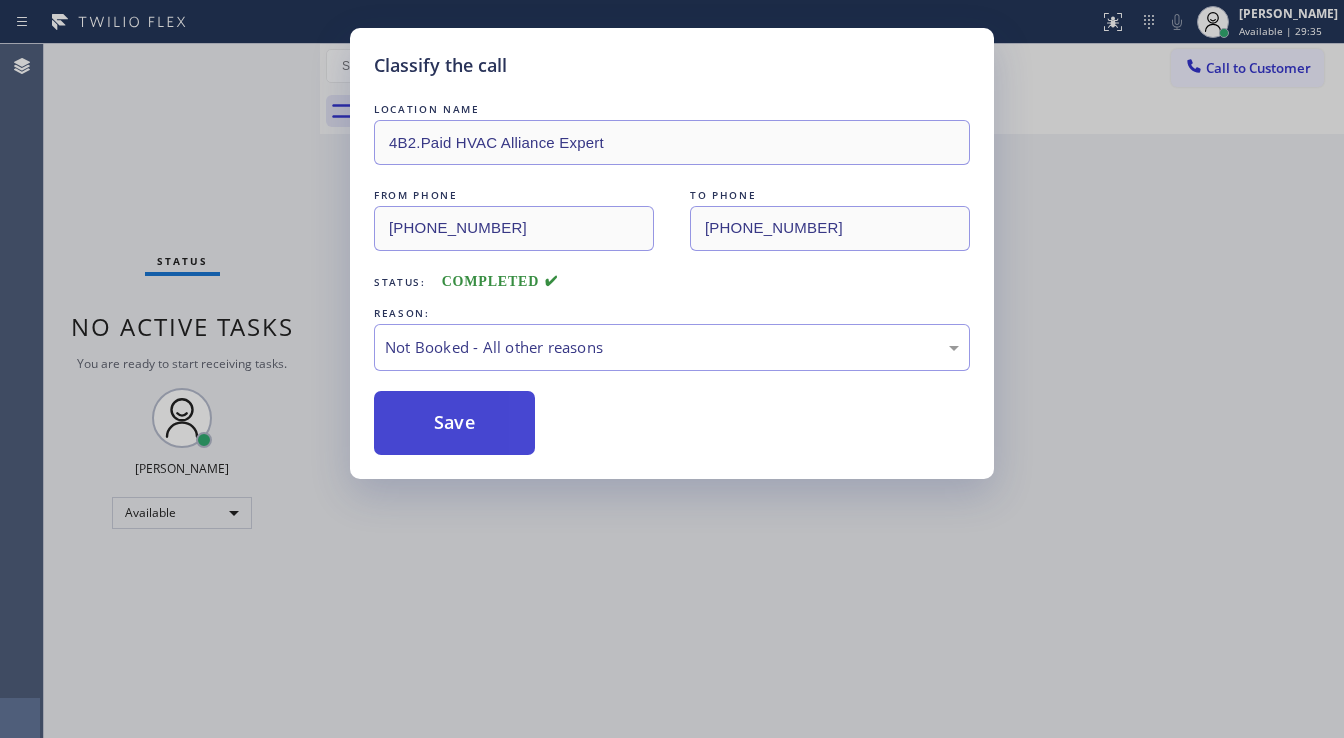 click on "Save" at bounding box center (454, 423) 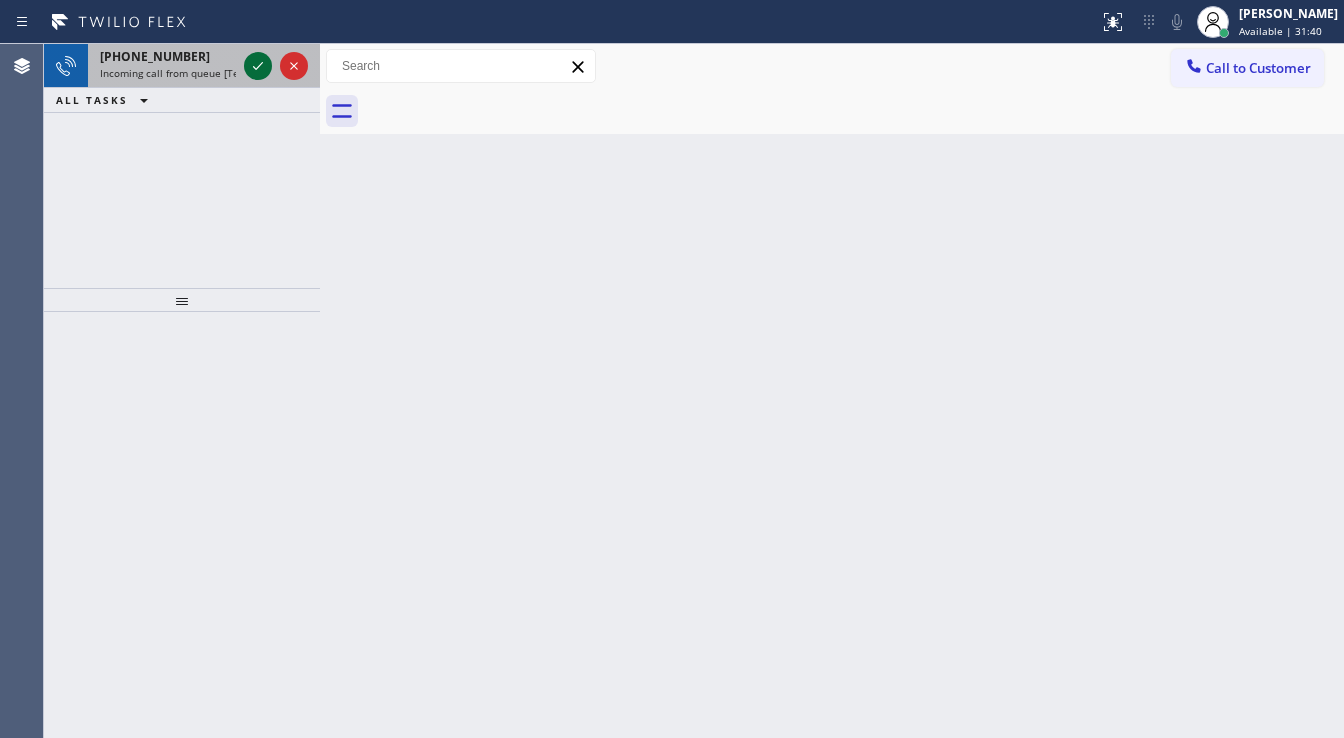 click 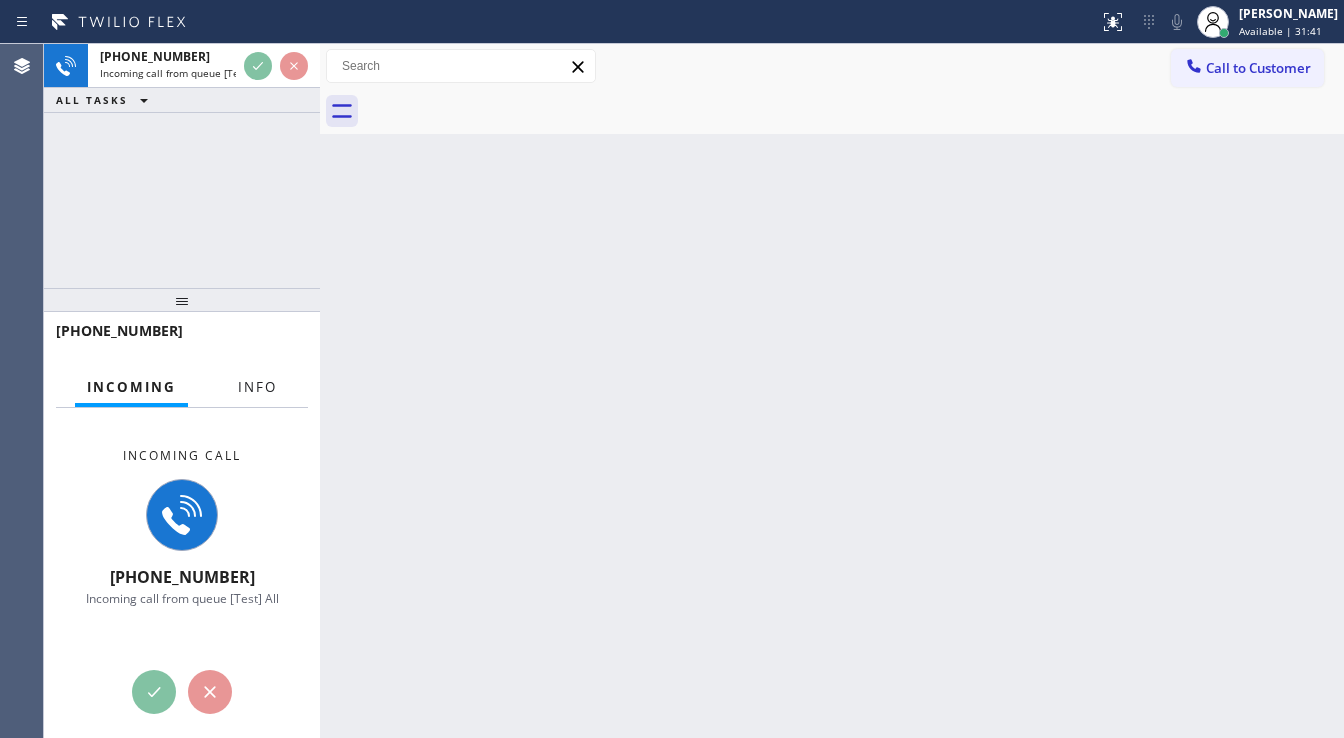 click on "Info" at bounding box center (257, 387) 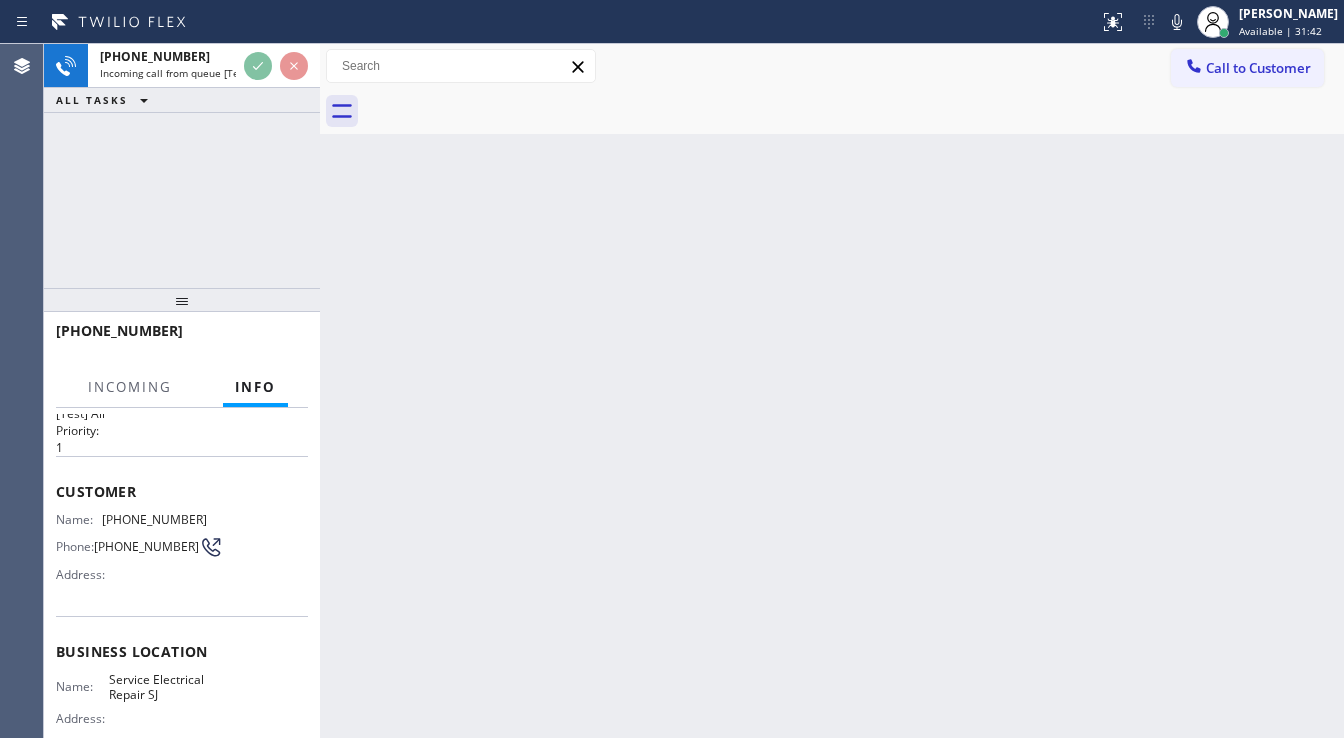 scroll, scrollTop: 80, scrollLeft: 0, axis: vertical 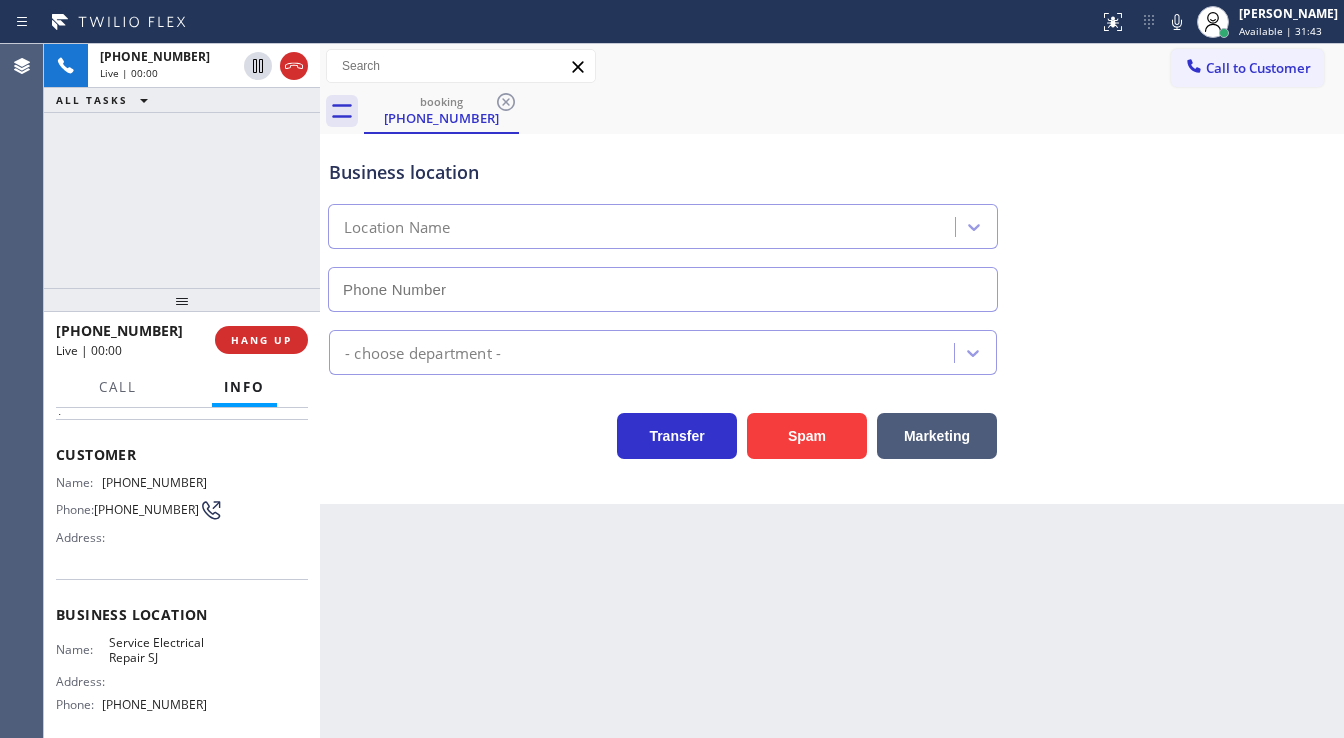 type on "(669) 322-3306" 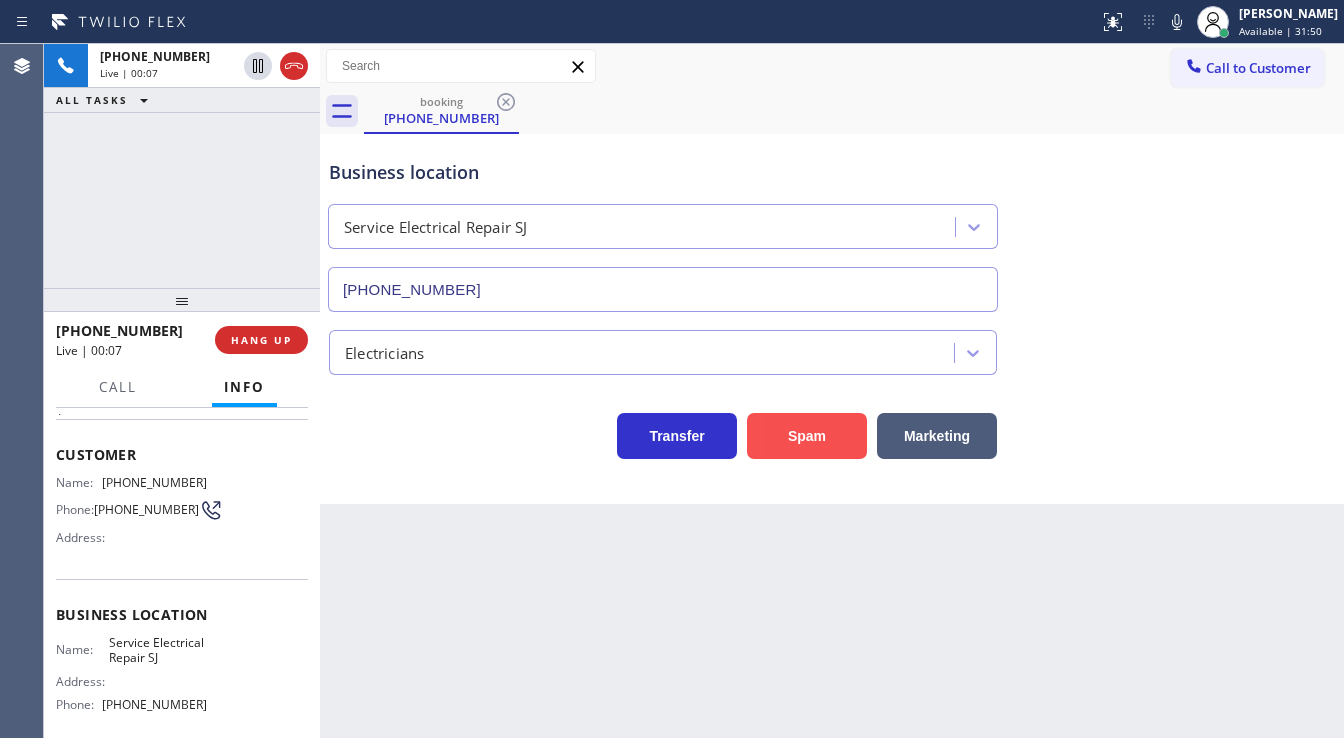 click on "Spam" at bounding box center (807, 436) 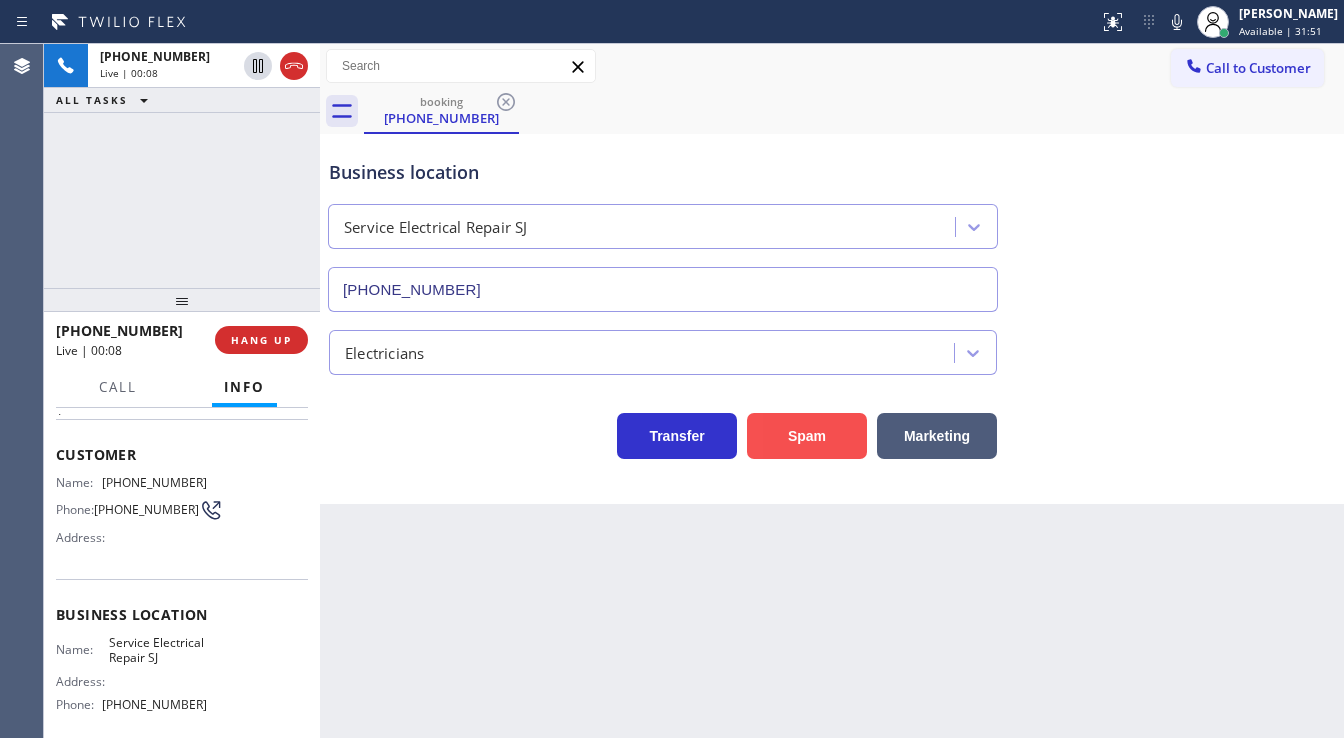 click on "Spam" at bounding box center (807, 436) 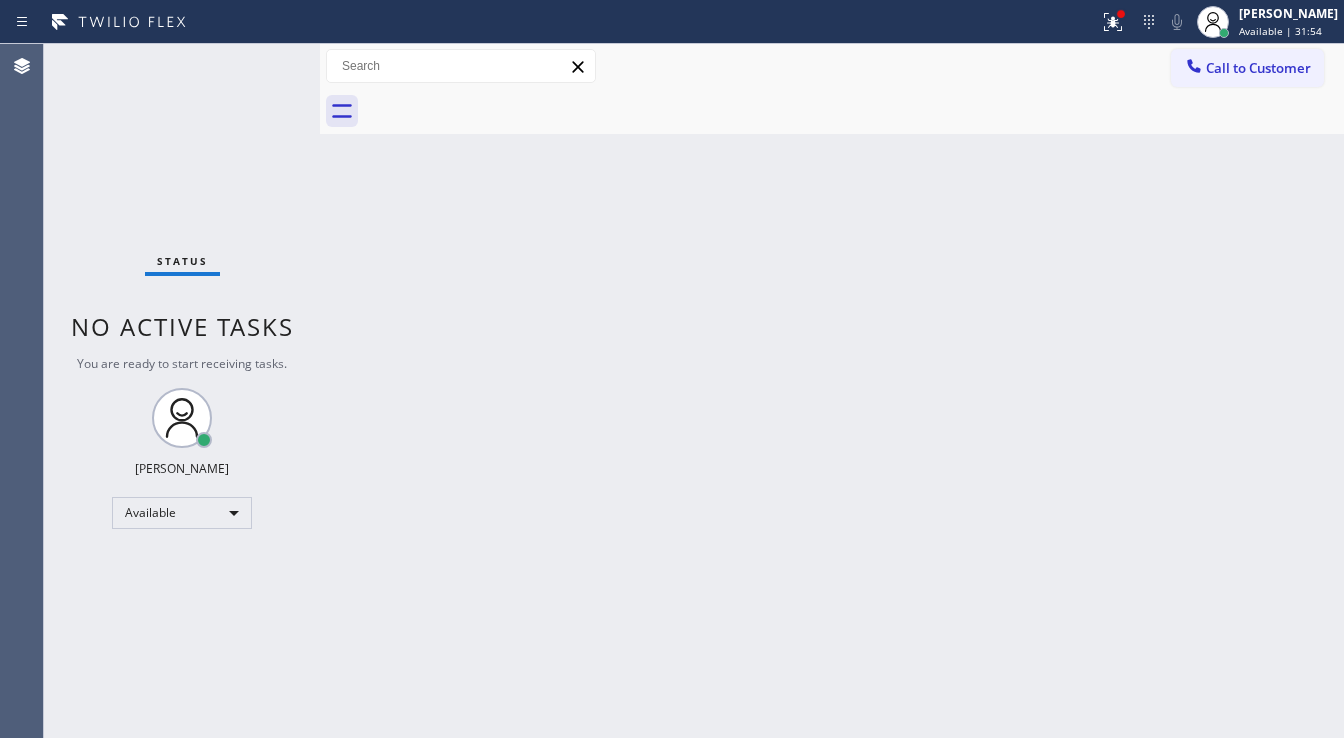 click 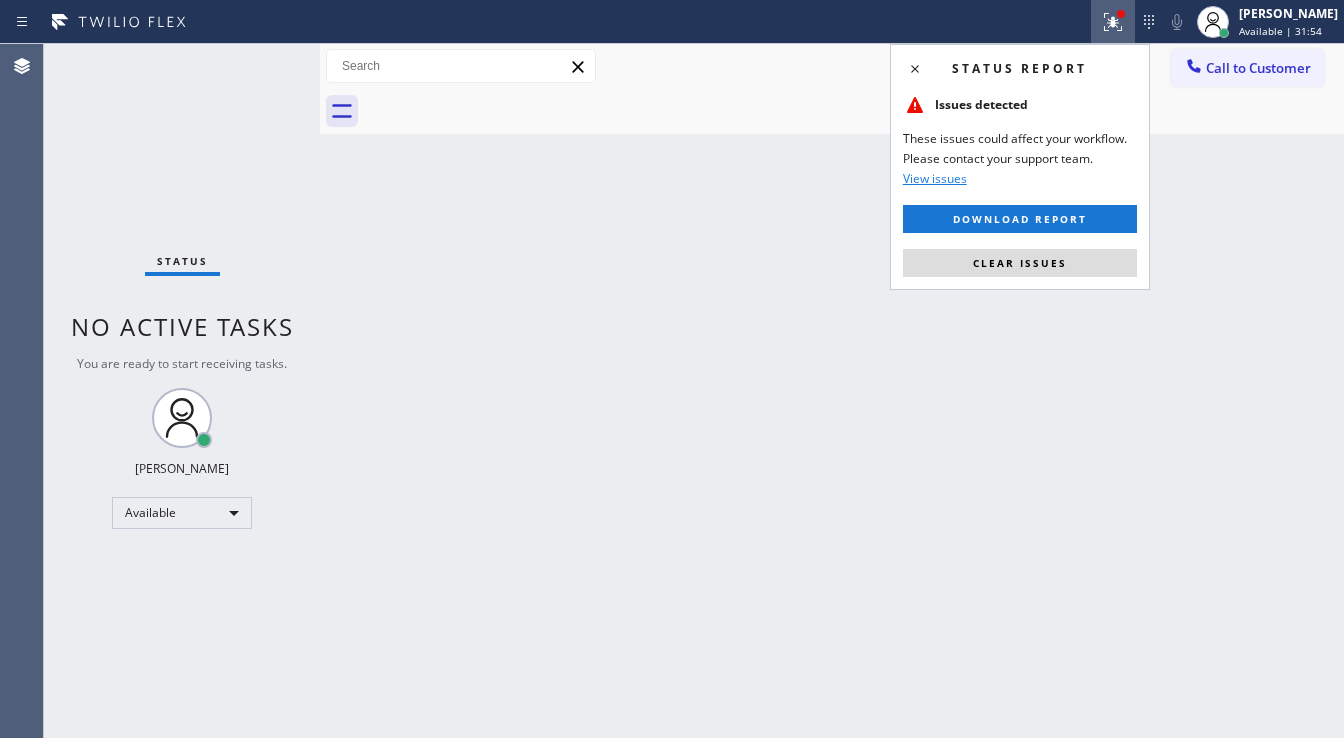 click on "Clear issues" at bounding box center [1020, 263] 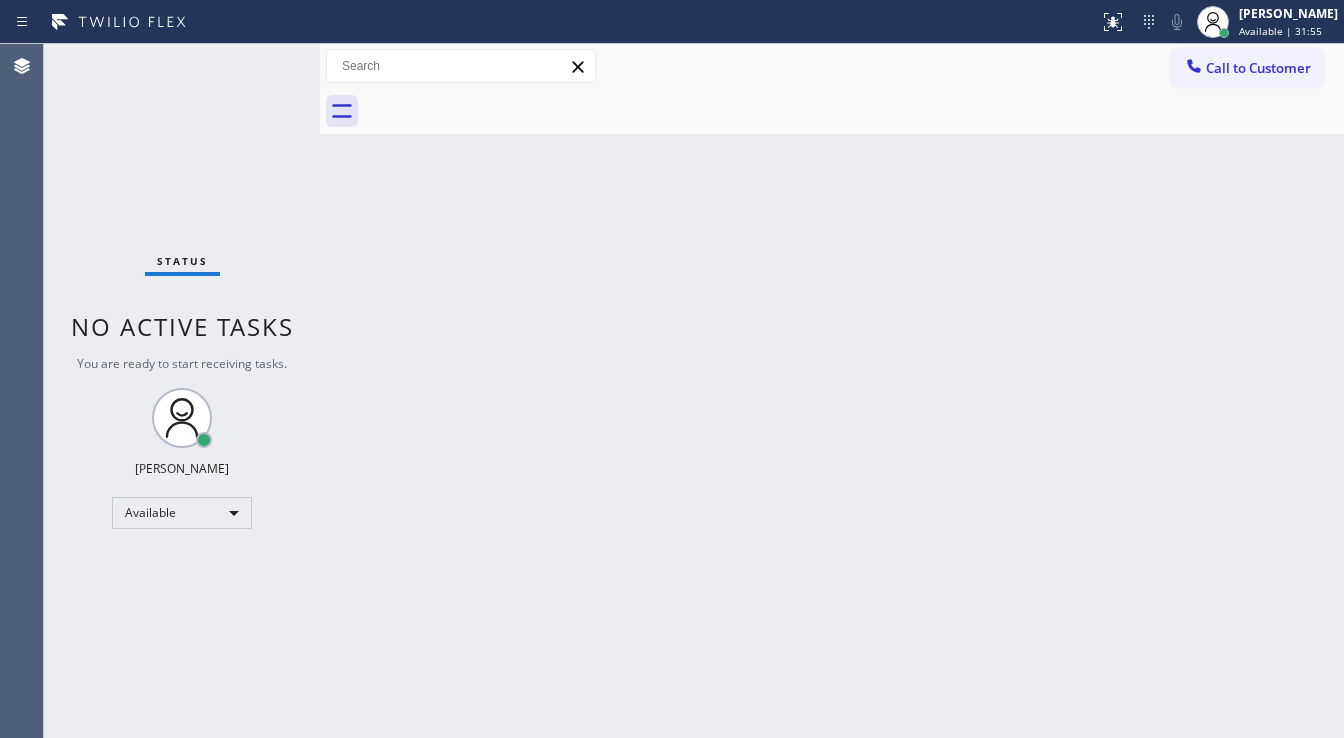 click on "Status   No active tasks     You are ready to start receiving tasks.   [PERSON_NAME]" at bounding box center (182, 391) 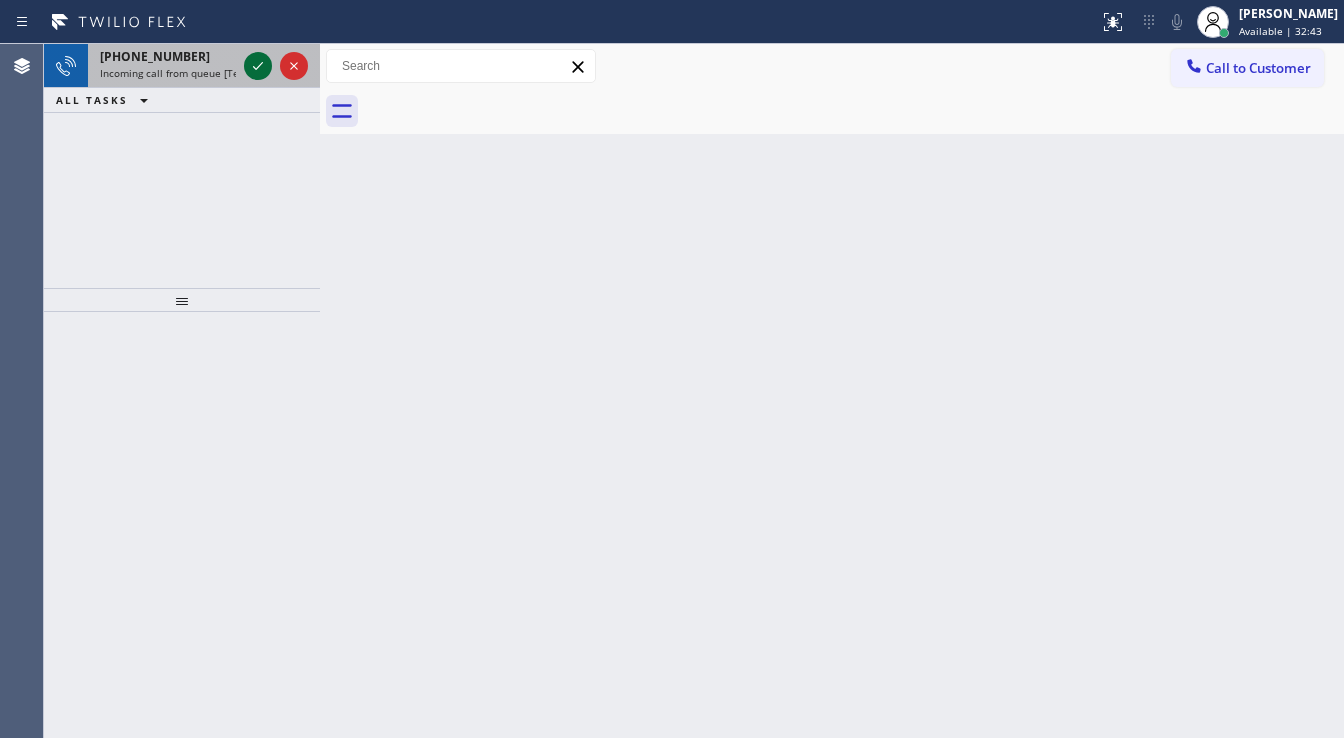 click 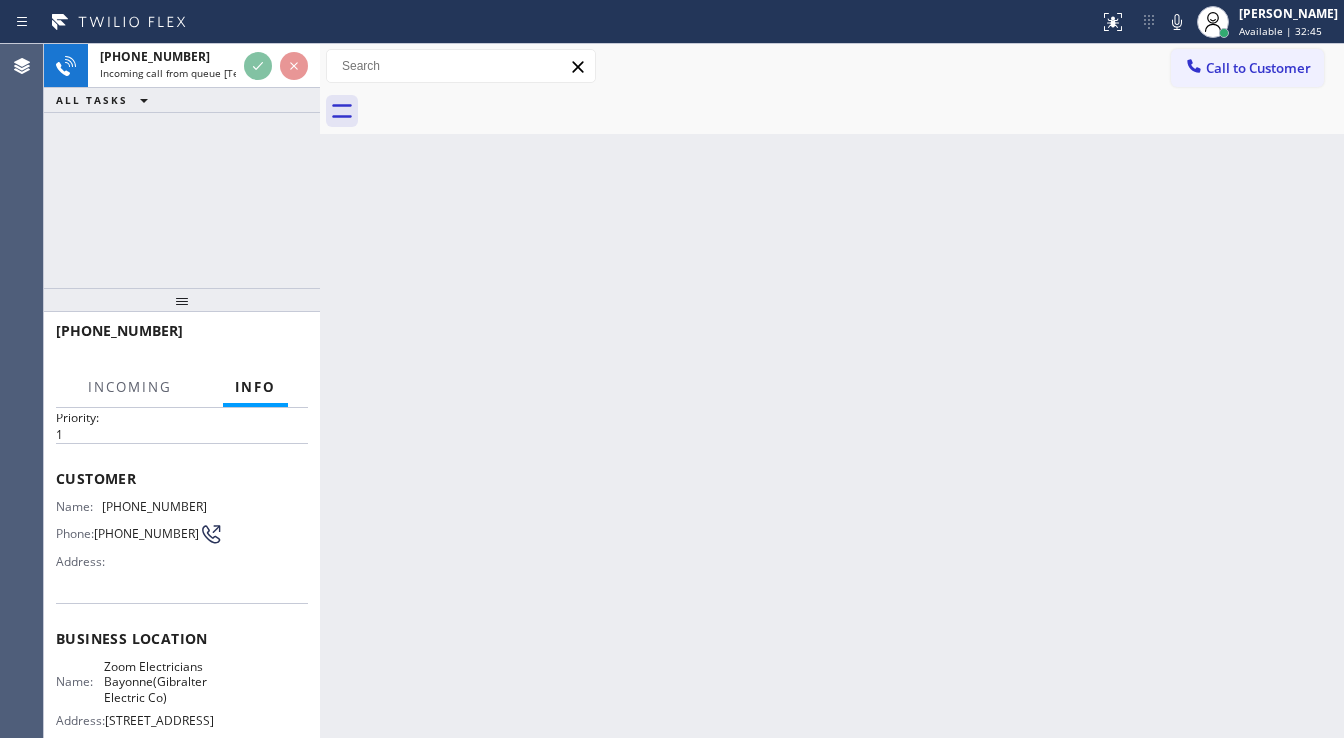 scroll, scrollTop: 80, scrollLeft: 0, axis: vertical 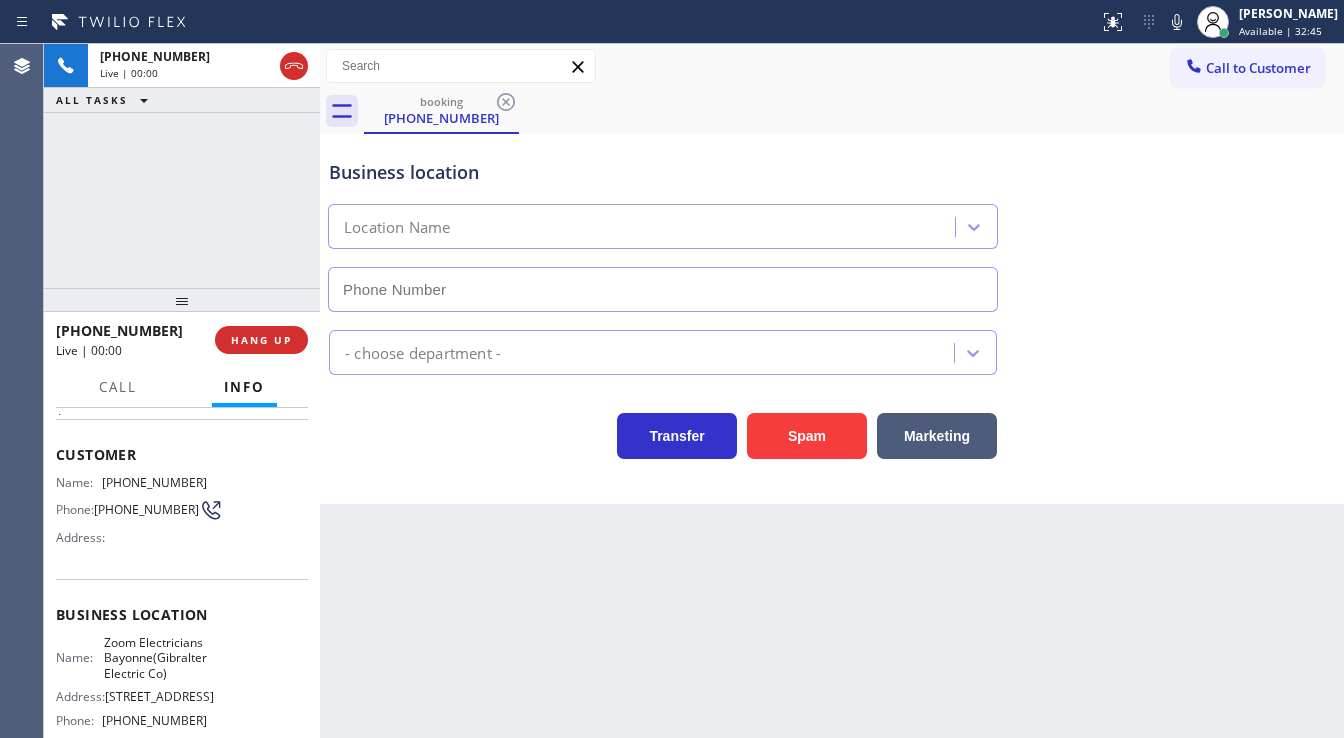 type on "(551) 400-6516" 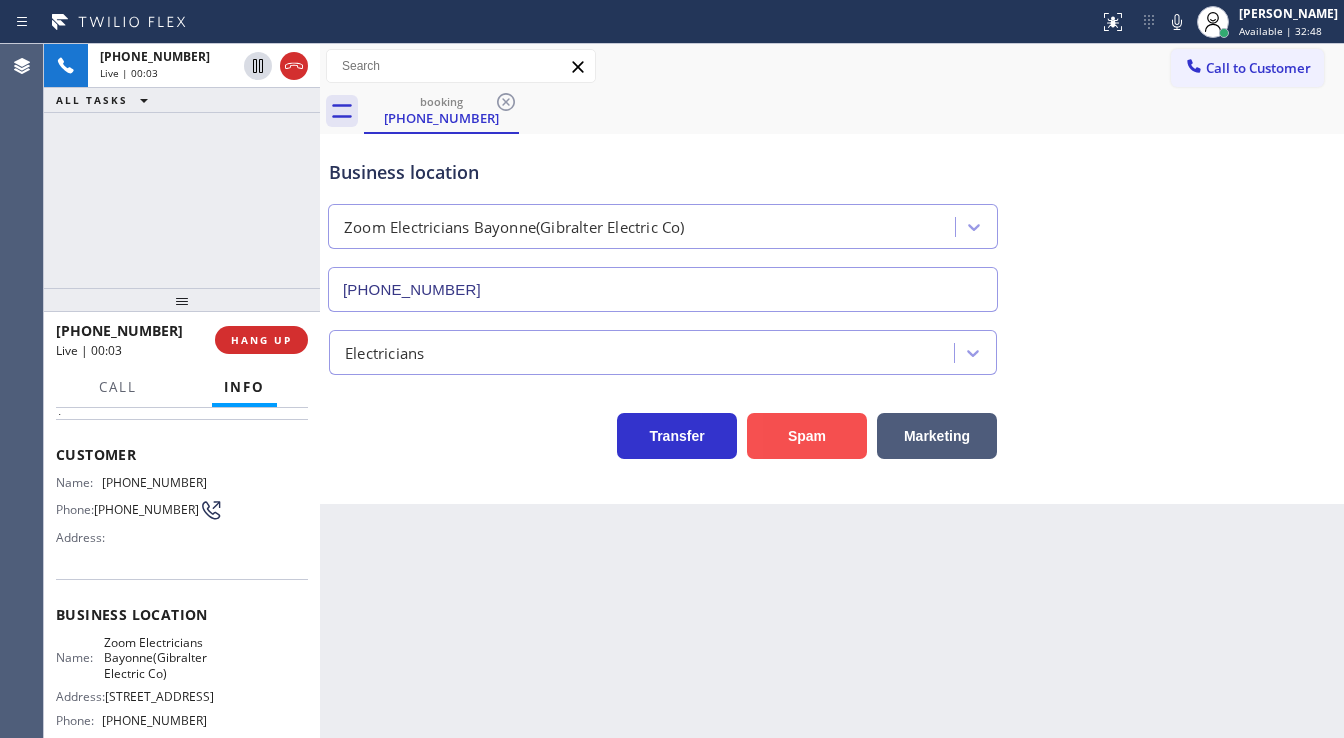 click on "Spam" at bounding box center (807, 436) 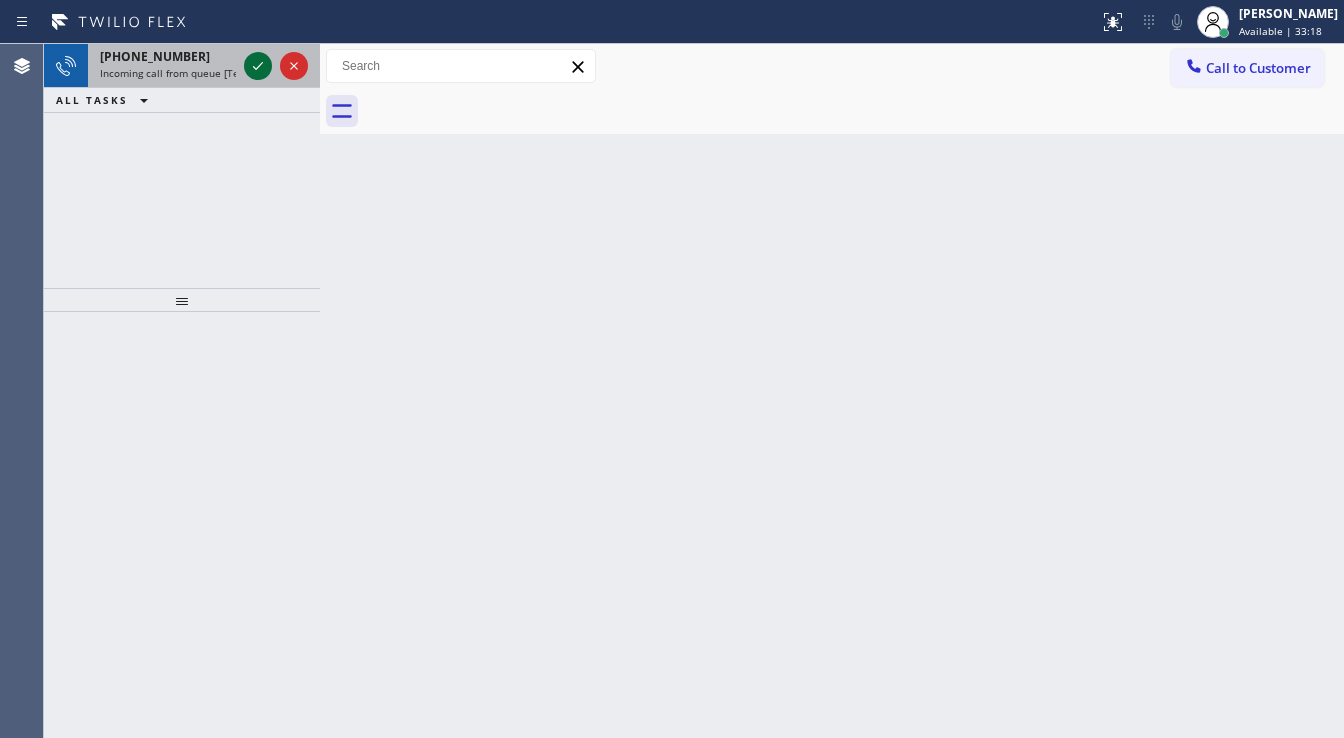 click 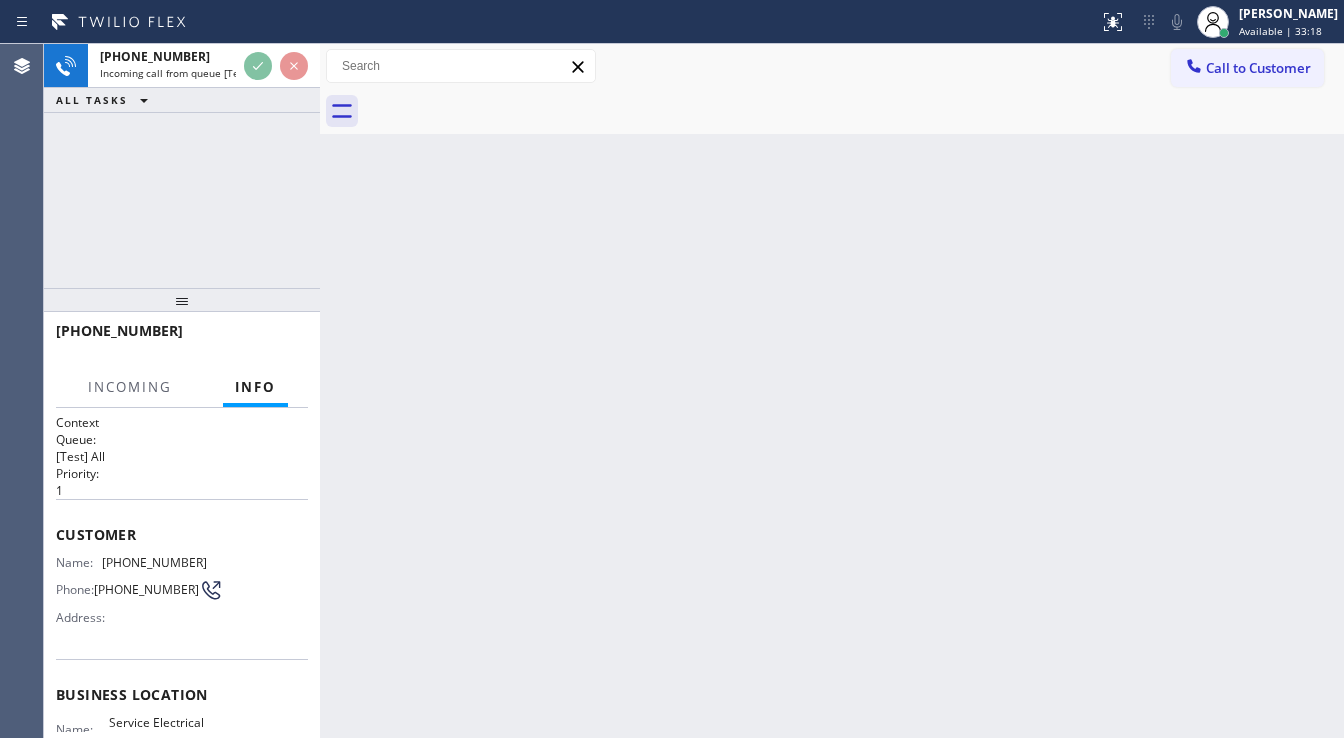 scroll, scrollTop: 80, scrollLeft: 0, axis: vertical 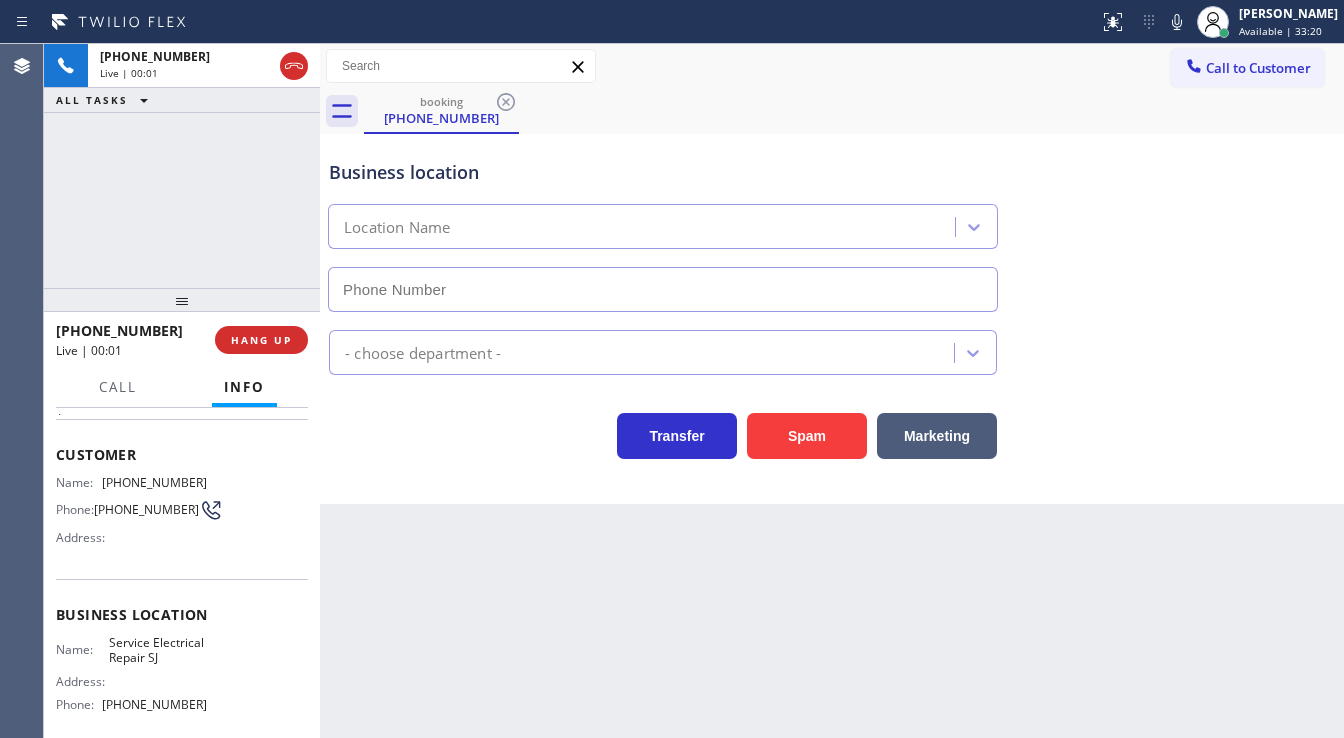 type on "(669) 322-3306" 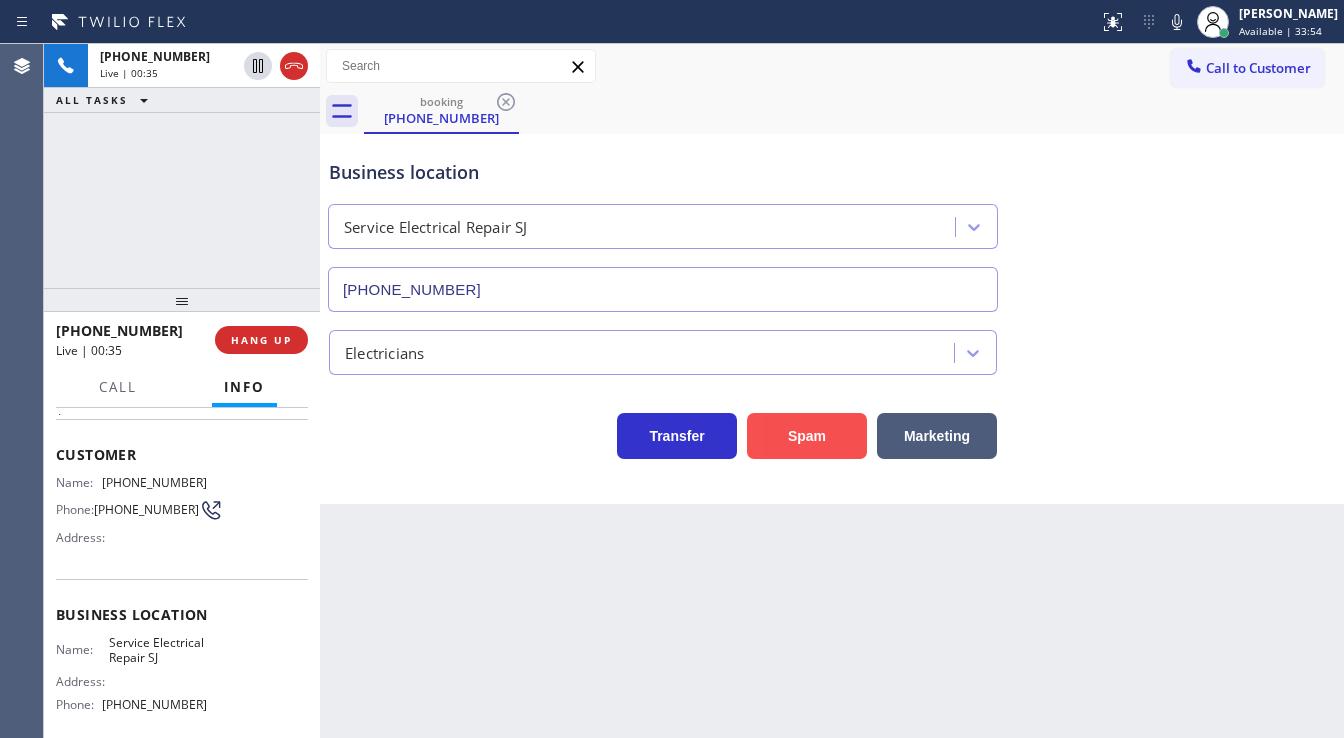 click on "Spam" at bounding box center [807, 436] 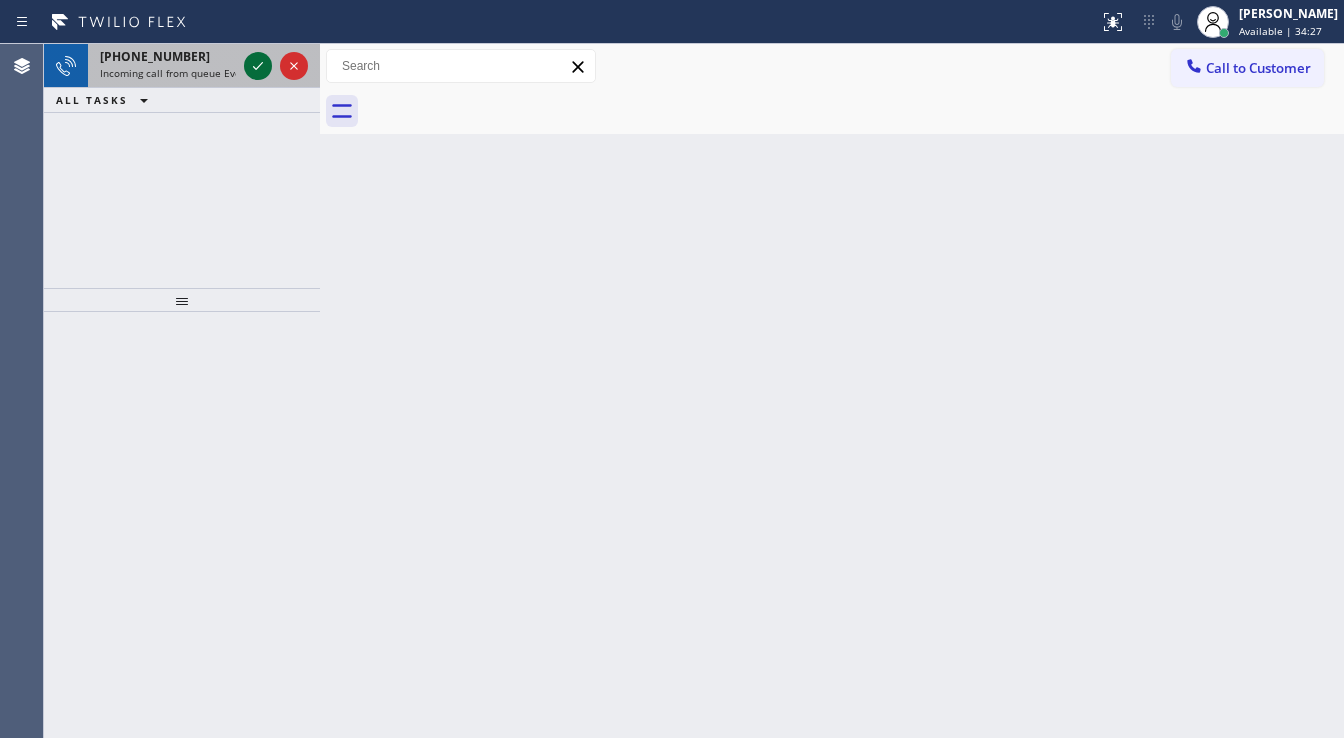 click 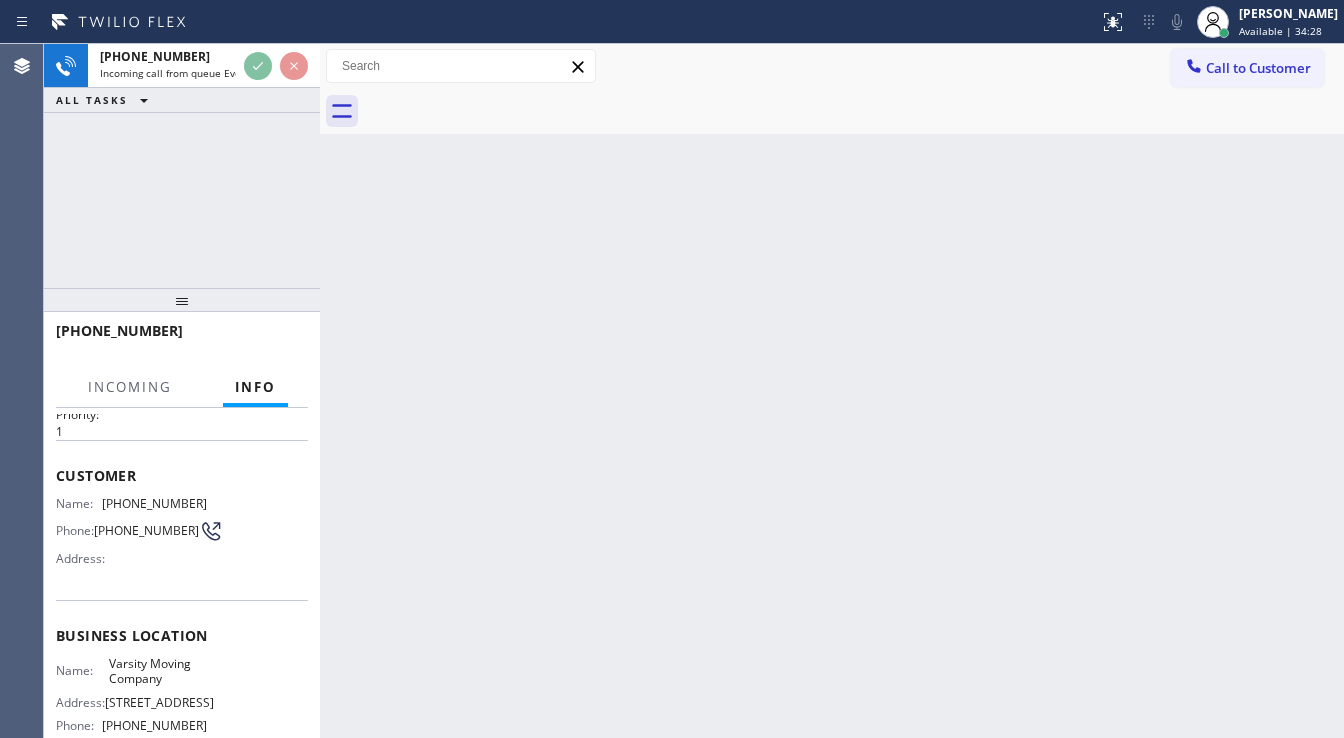 scroll, scrollTop: 160, scrollLeft: 0, axis: vertical 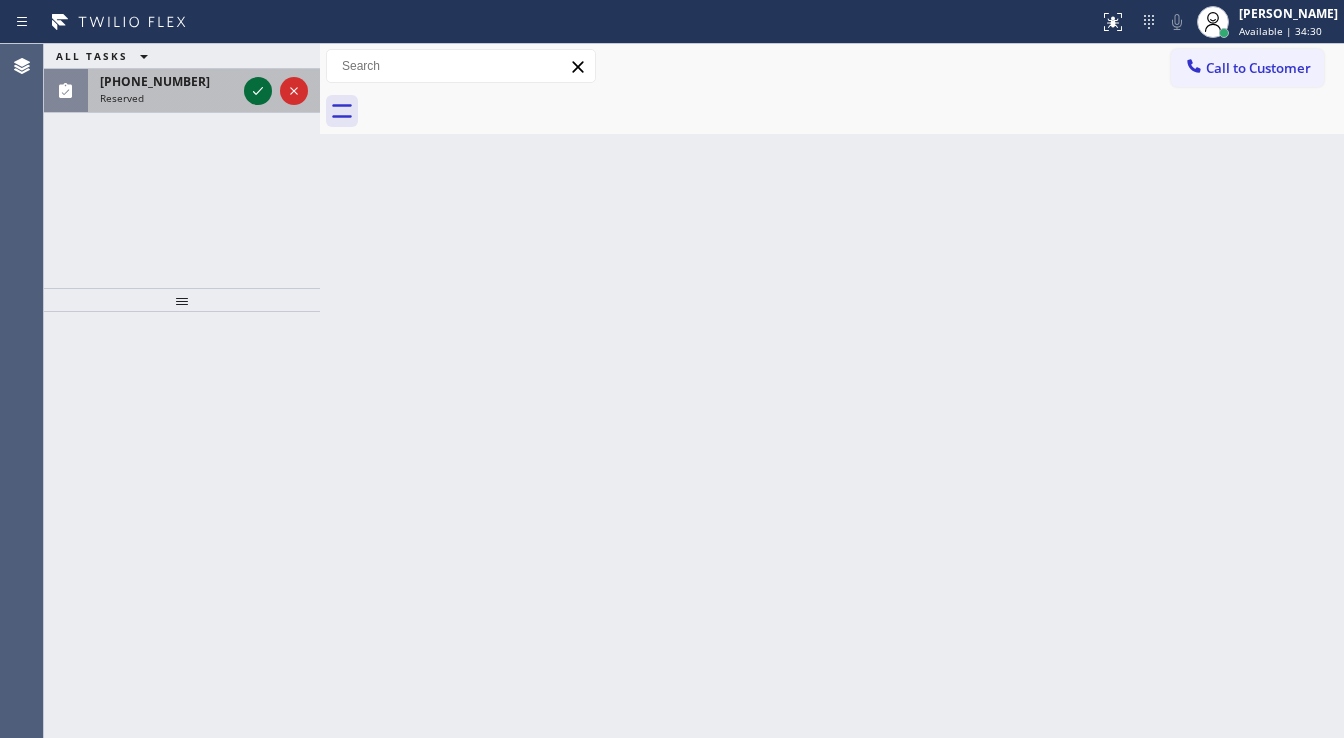 click 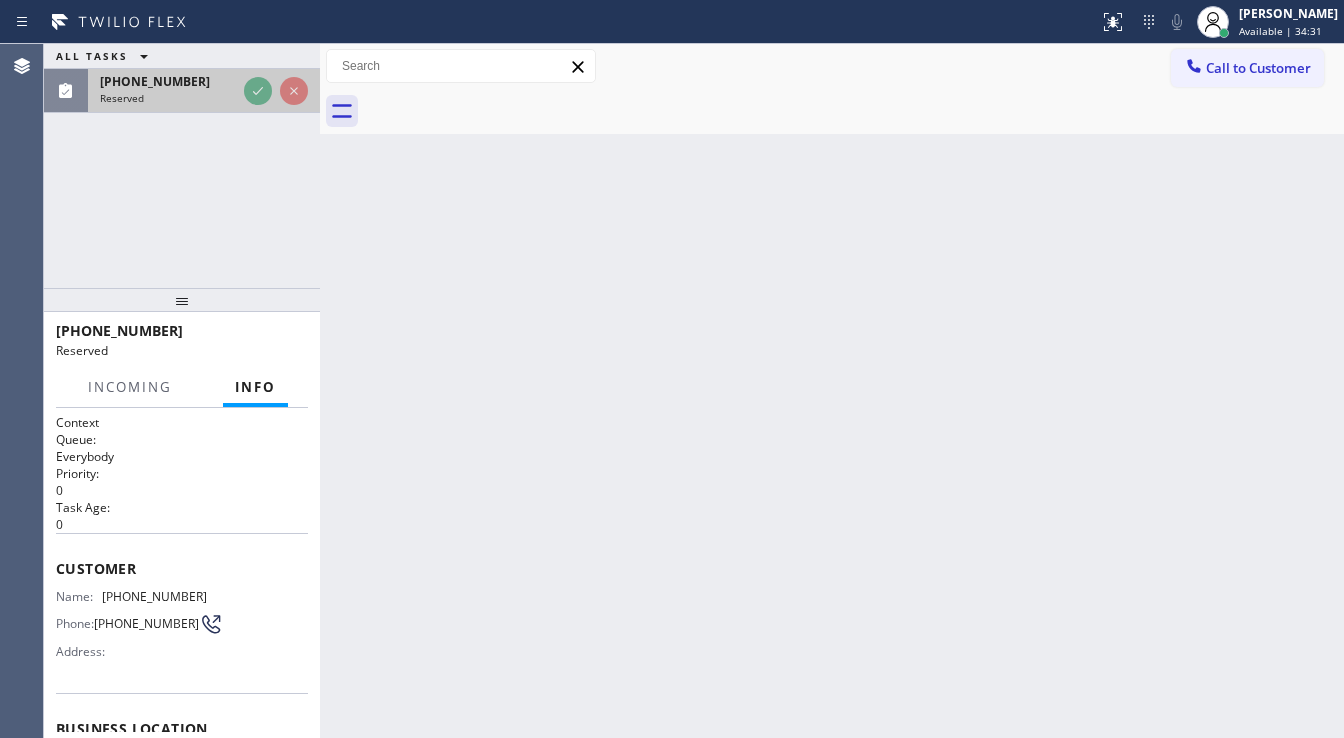 click on "(209) 782-9465" at bounding box center [168, 81] 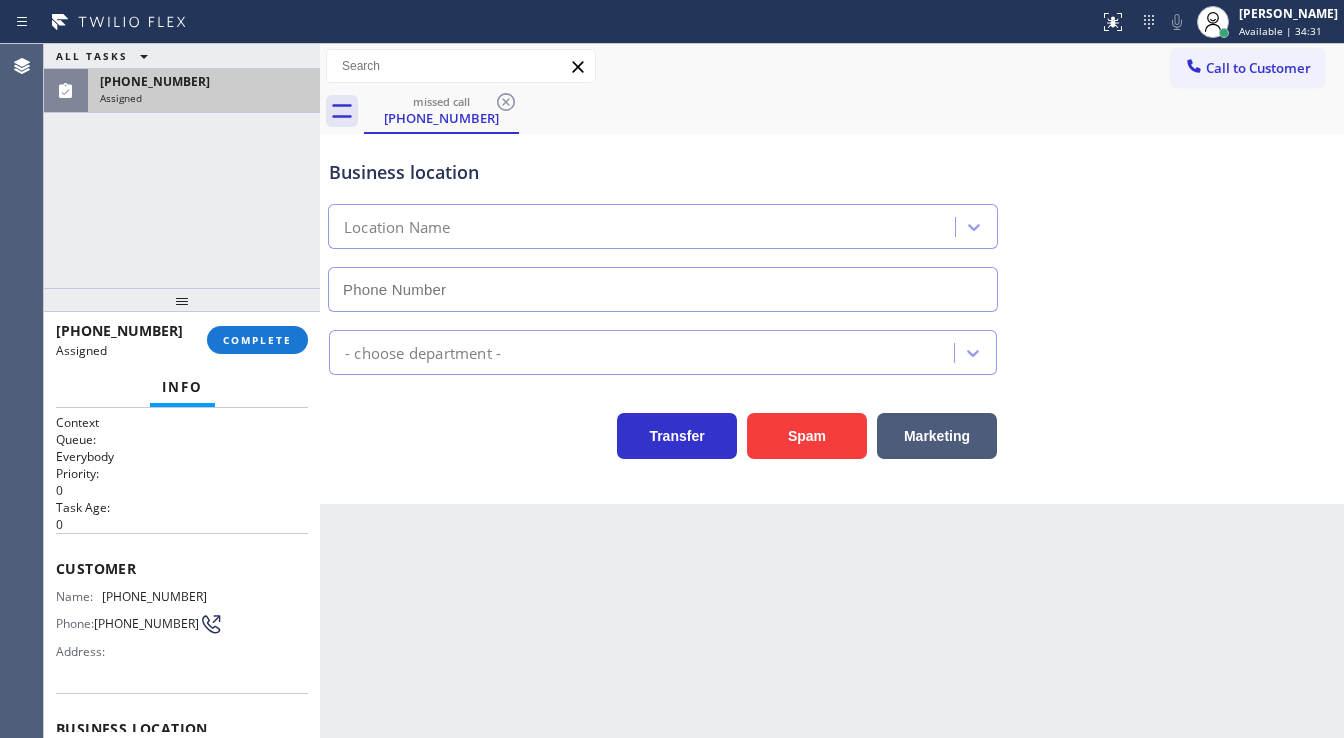 click on "(209) 782-9465" at bounding box center (204, 81) 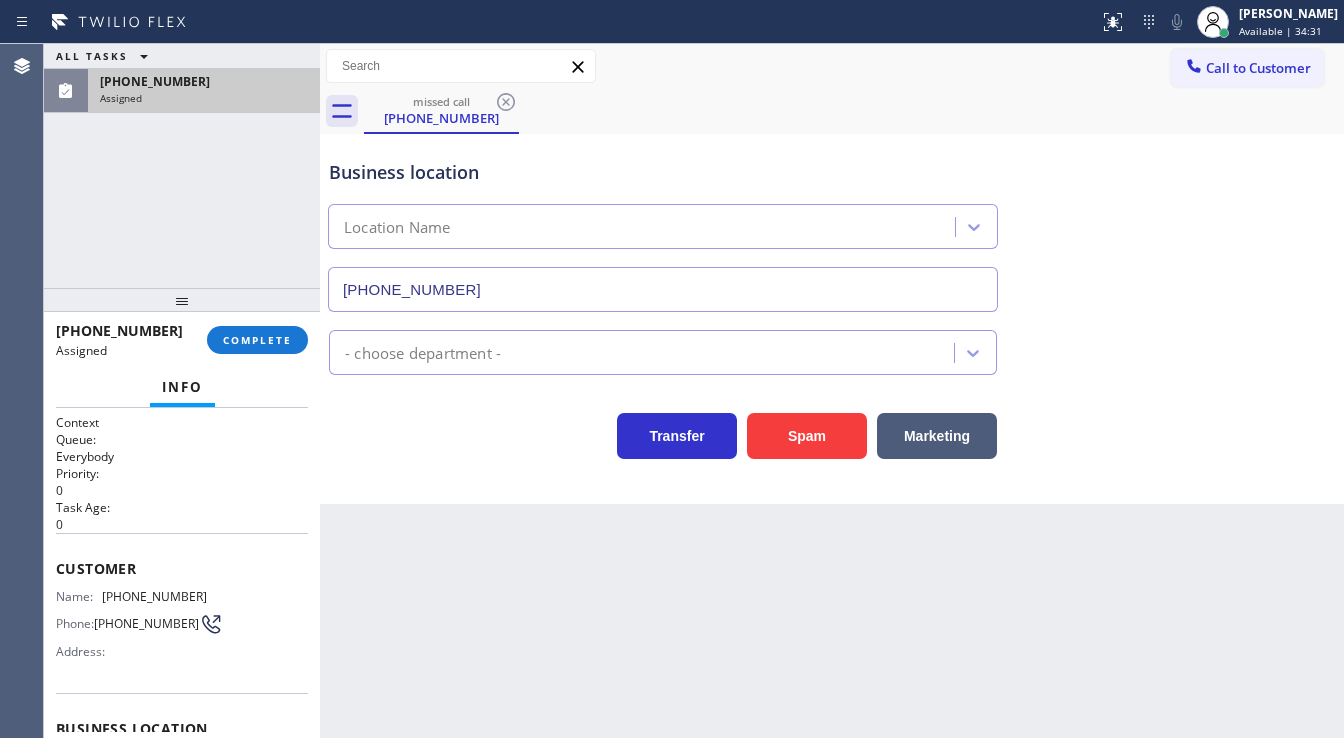 click on "(209) 782-9465" at bounding box center [204, 81] 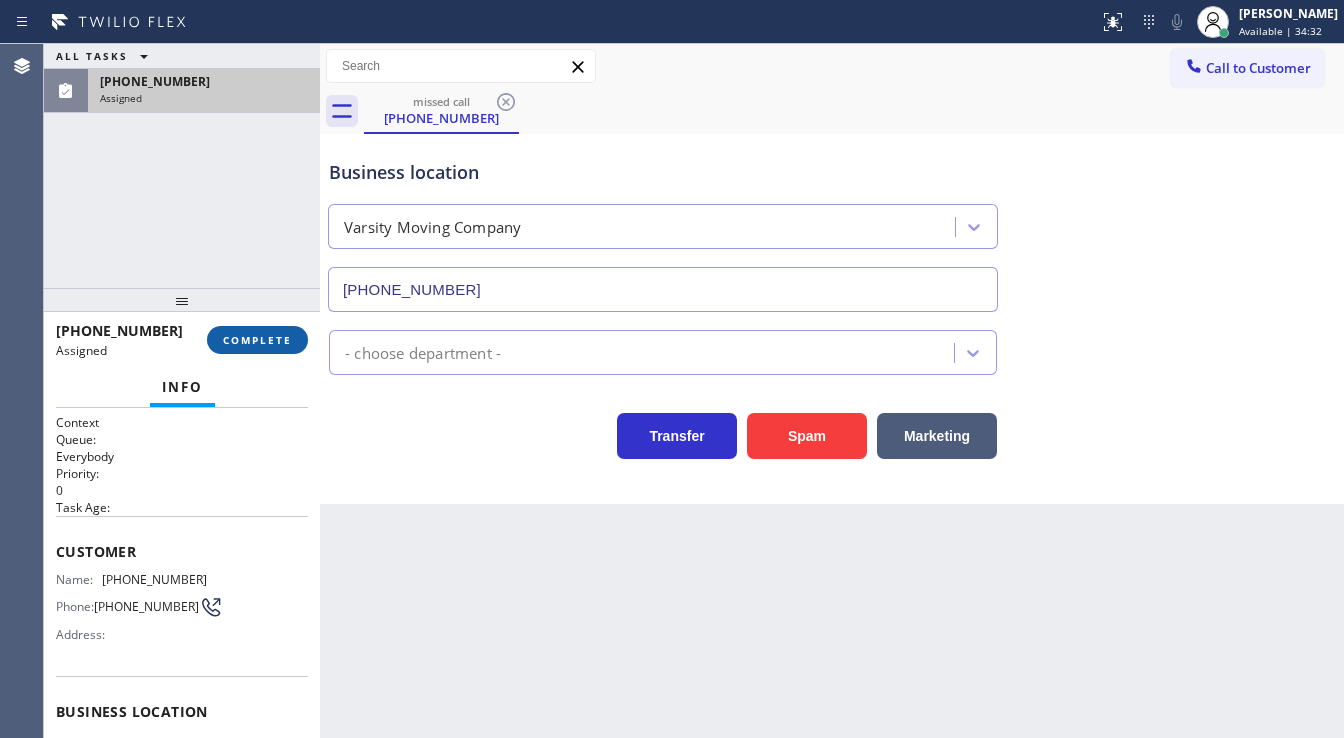 click on "COMPLETE" at bounding box center (257, 340) 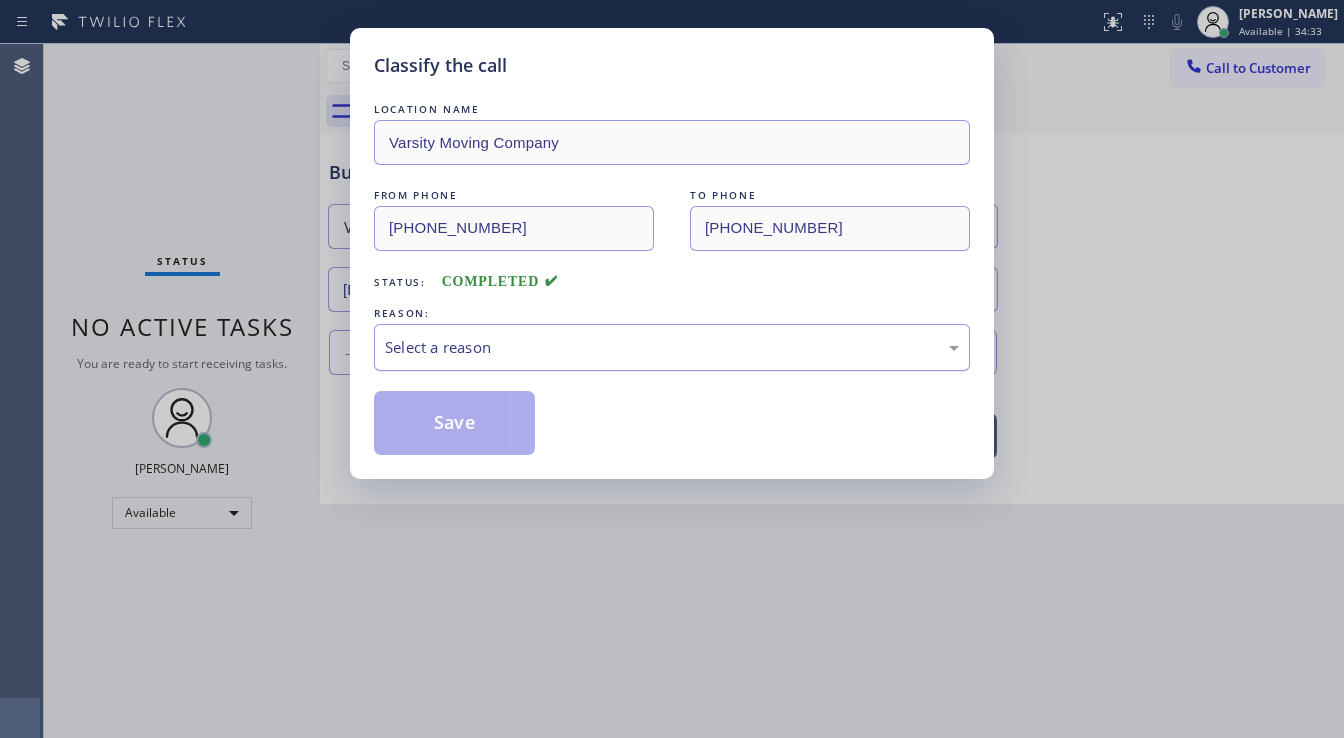 click on "Select a reason" at bounding box center (672, 347) 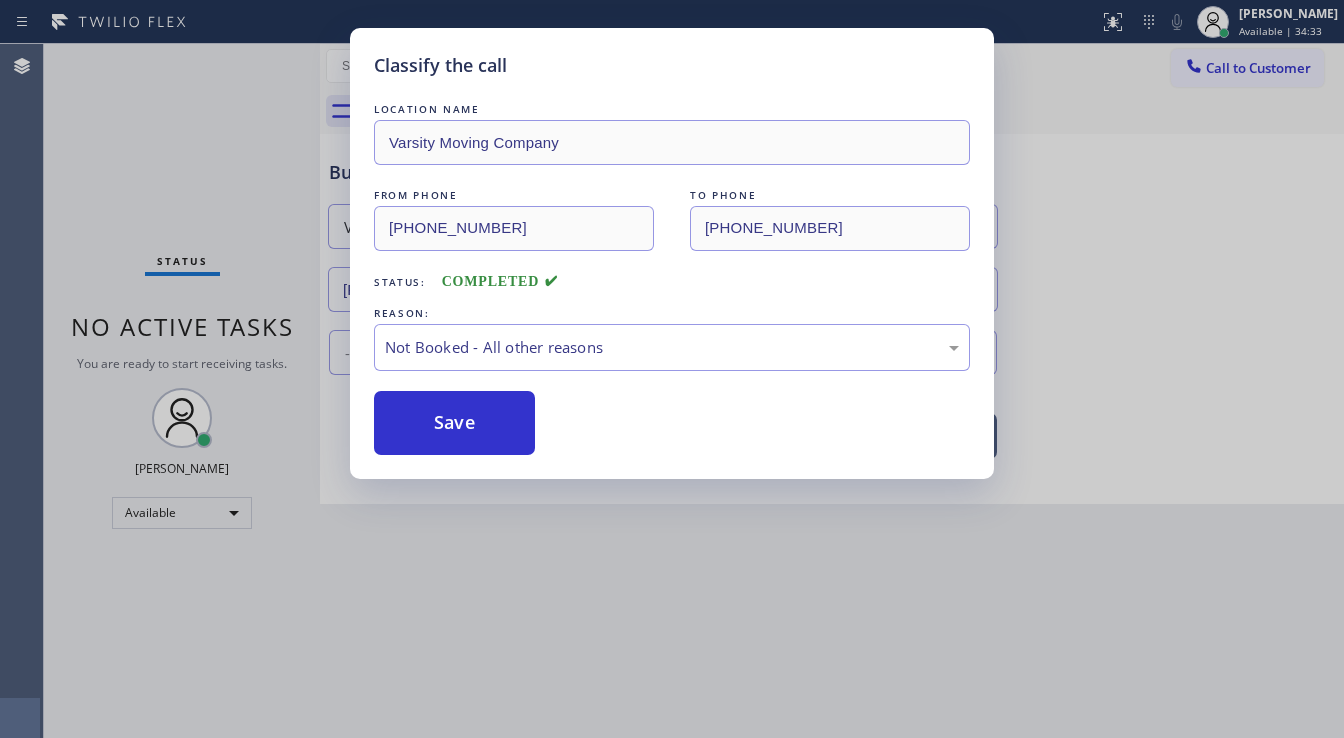 click on "Save" at bounding box center (454, 423) 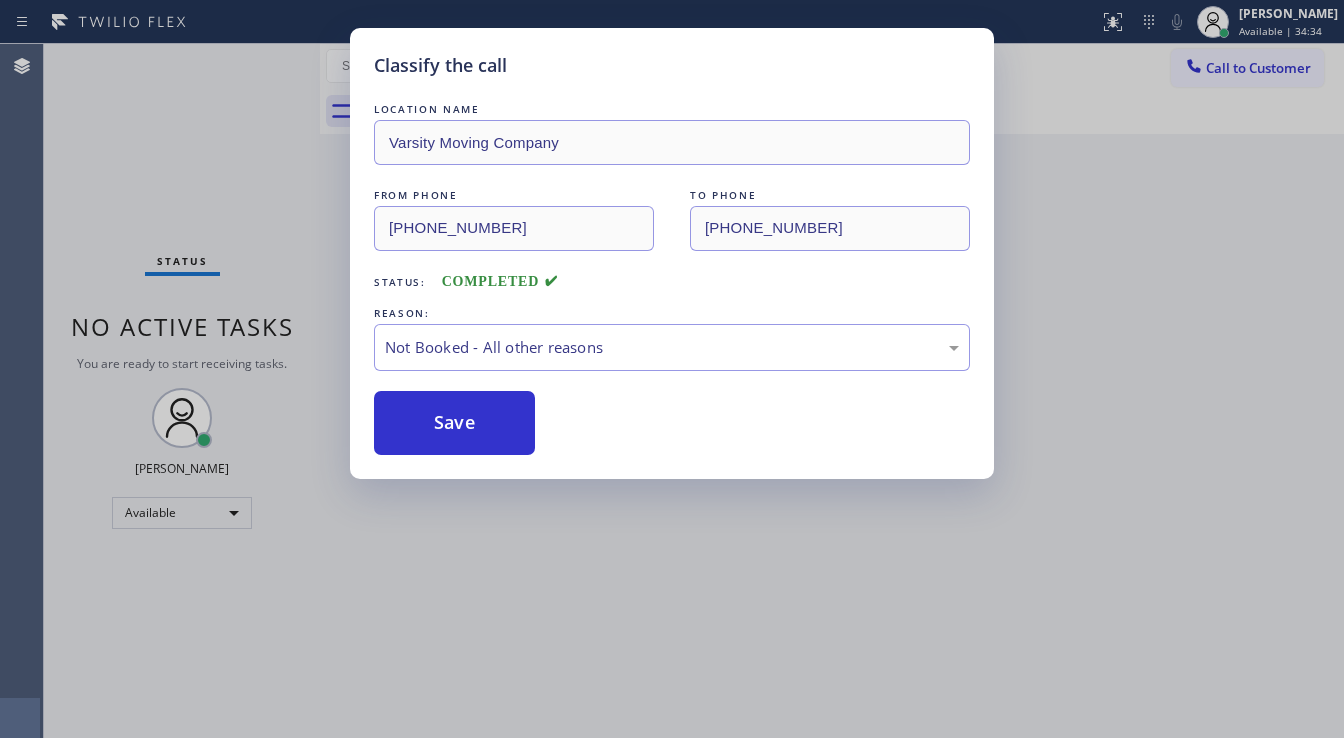 click on "Save" at bounding box center (454, 423) 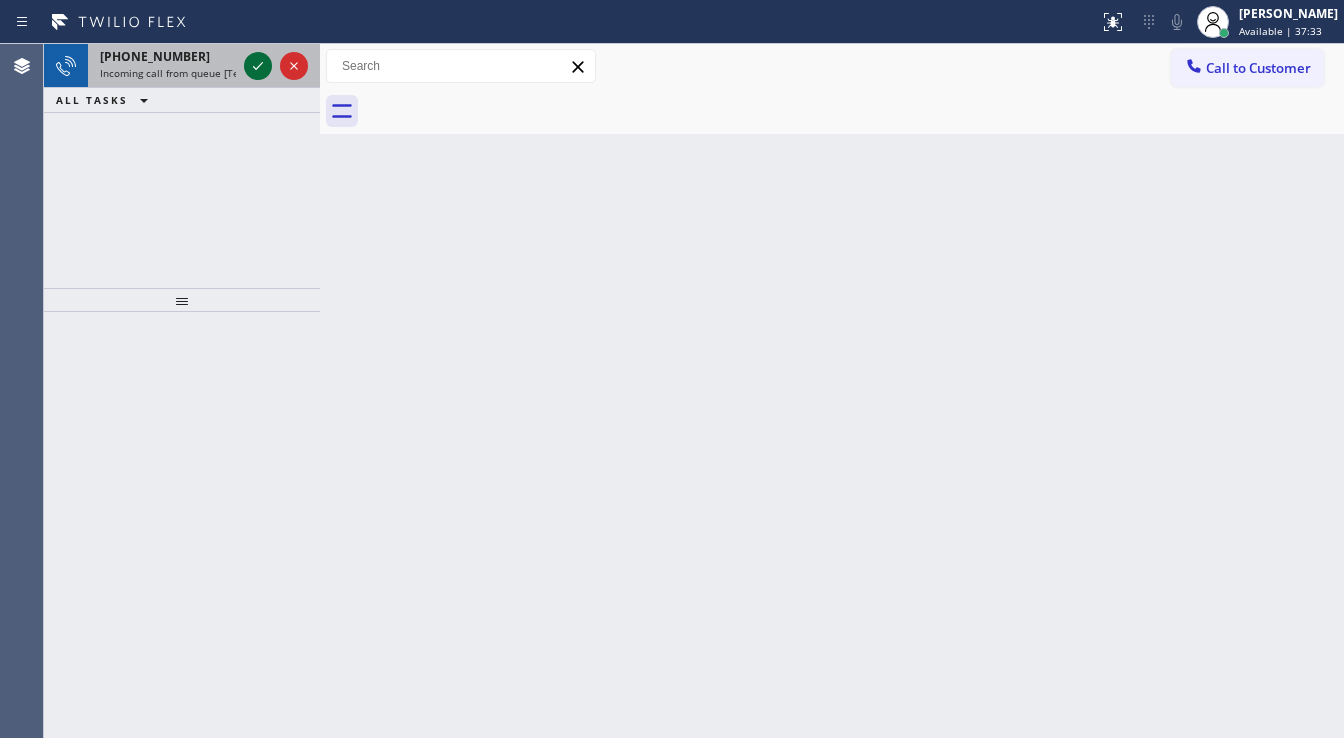 click 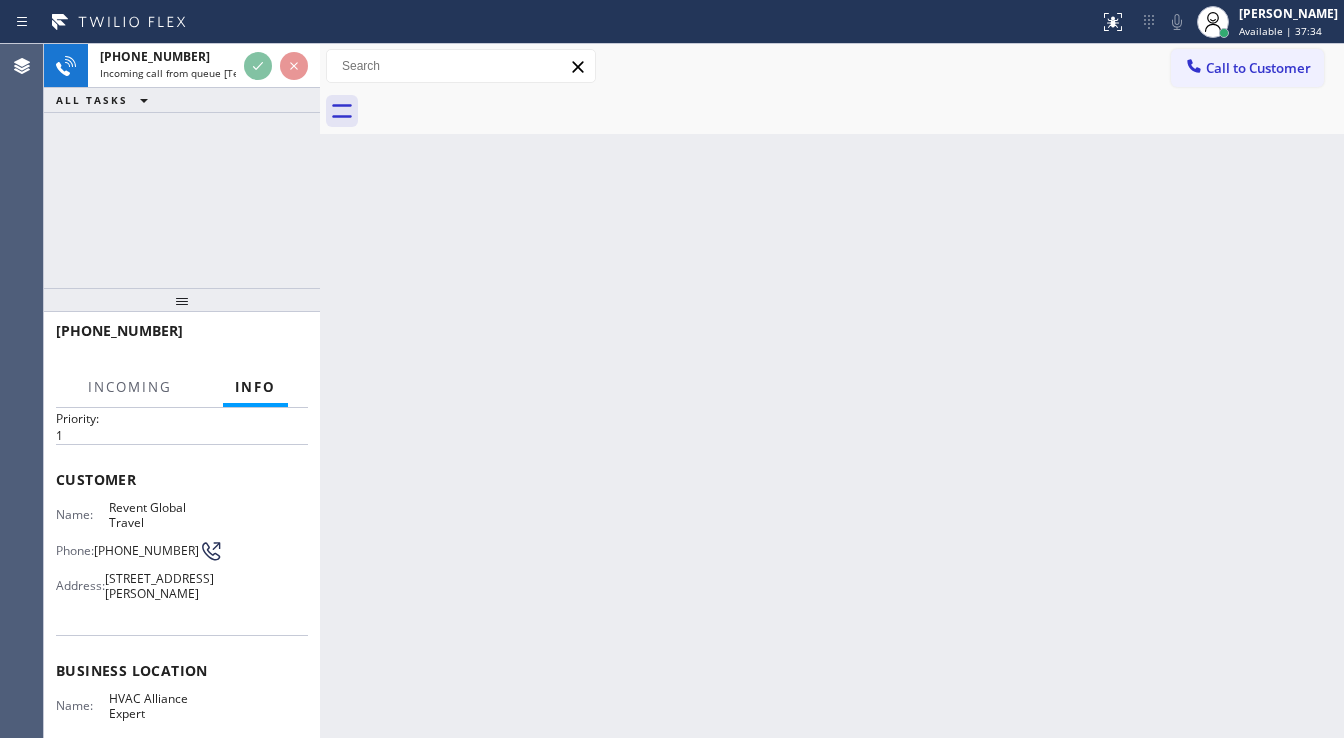 scroll, scrollTop: 160, scrollLeft: 0, axis: vertical 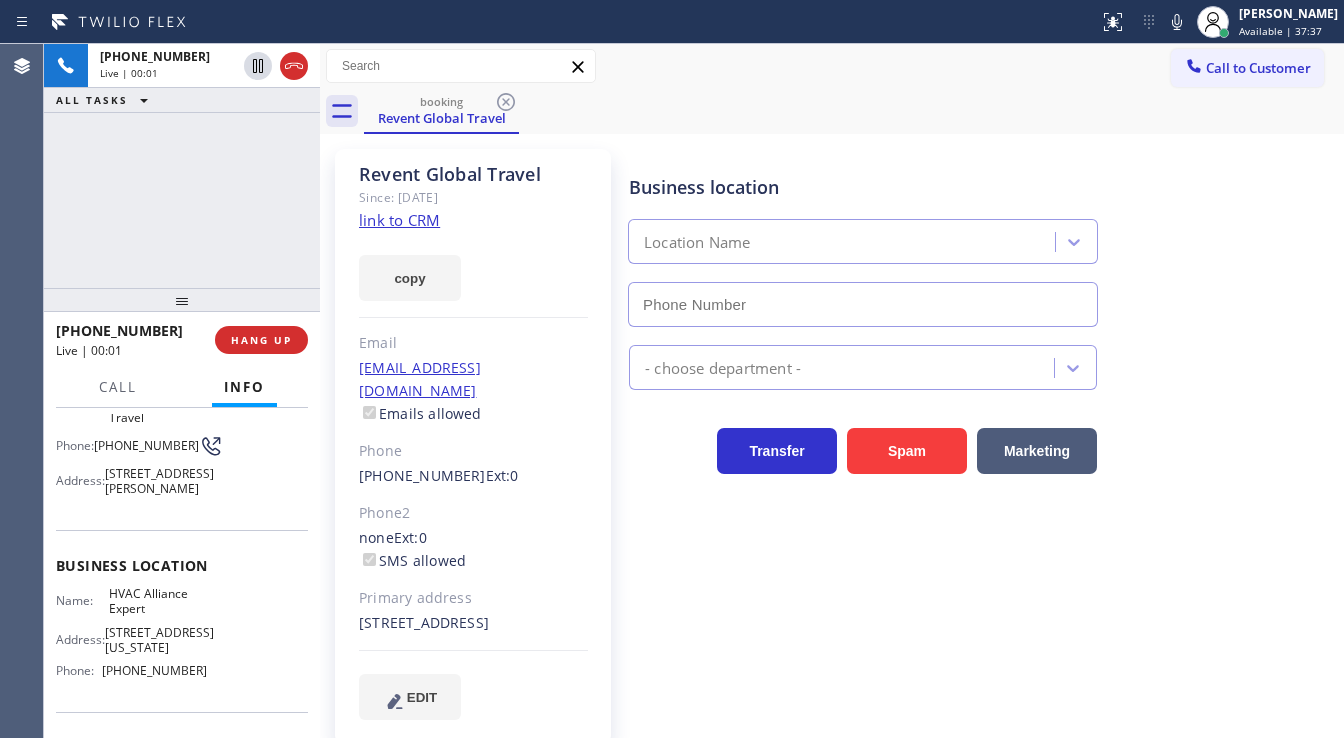 type on "(855) 999-4417" 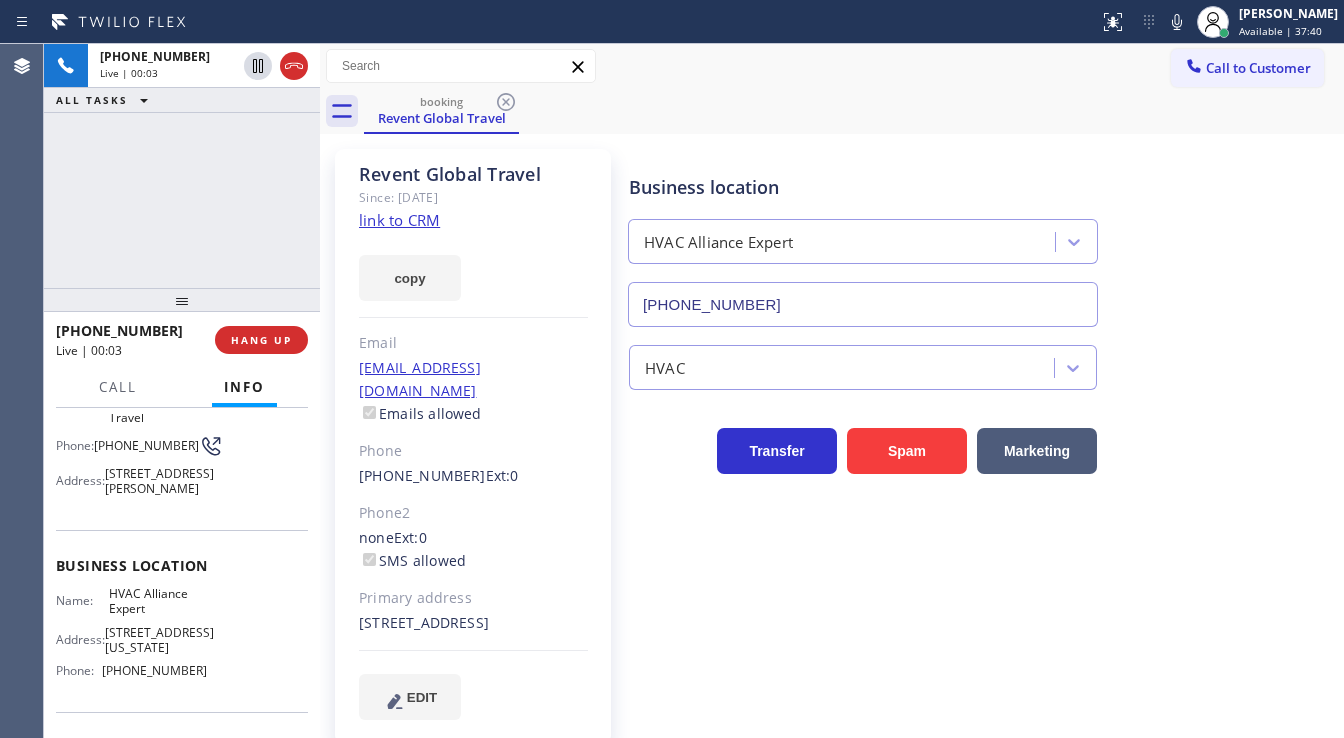click on "Revent     Global Travel Since: 20 may 2020 link to CRM copy Email reventglobaltravel@gmail.com  Emails allowed Phone (559) 708-9995  Ext:  0 Phone2 none  Ext:  0  SMS allowed Primary address  1120 Magnolia Avenue Los Angeles, 90006 CA EDIT" at bounding box center (473, 446) 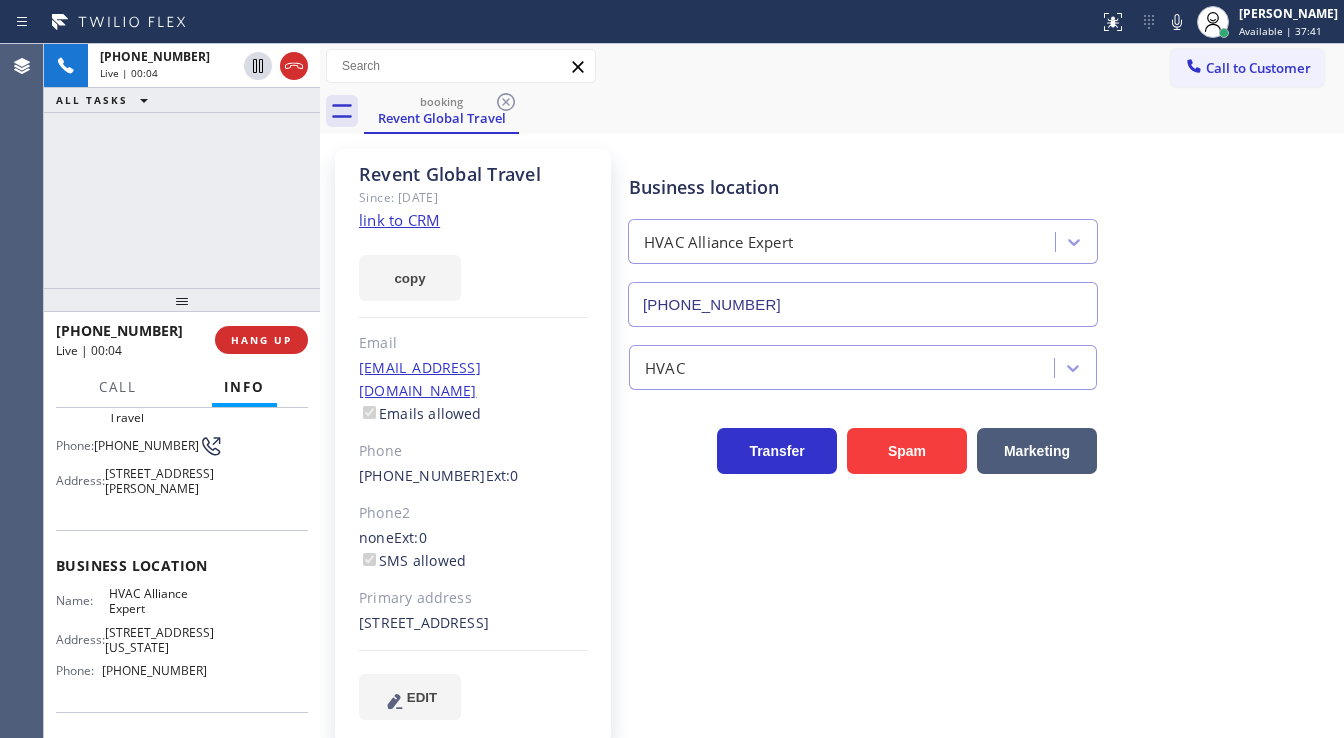 click on "link to CRM" 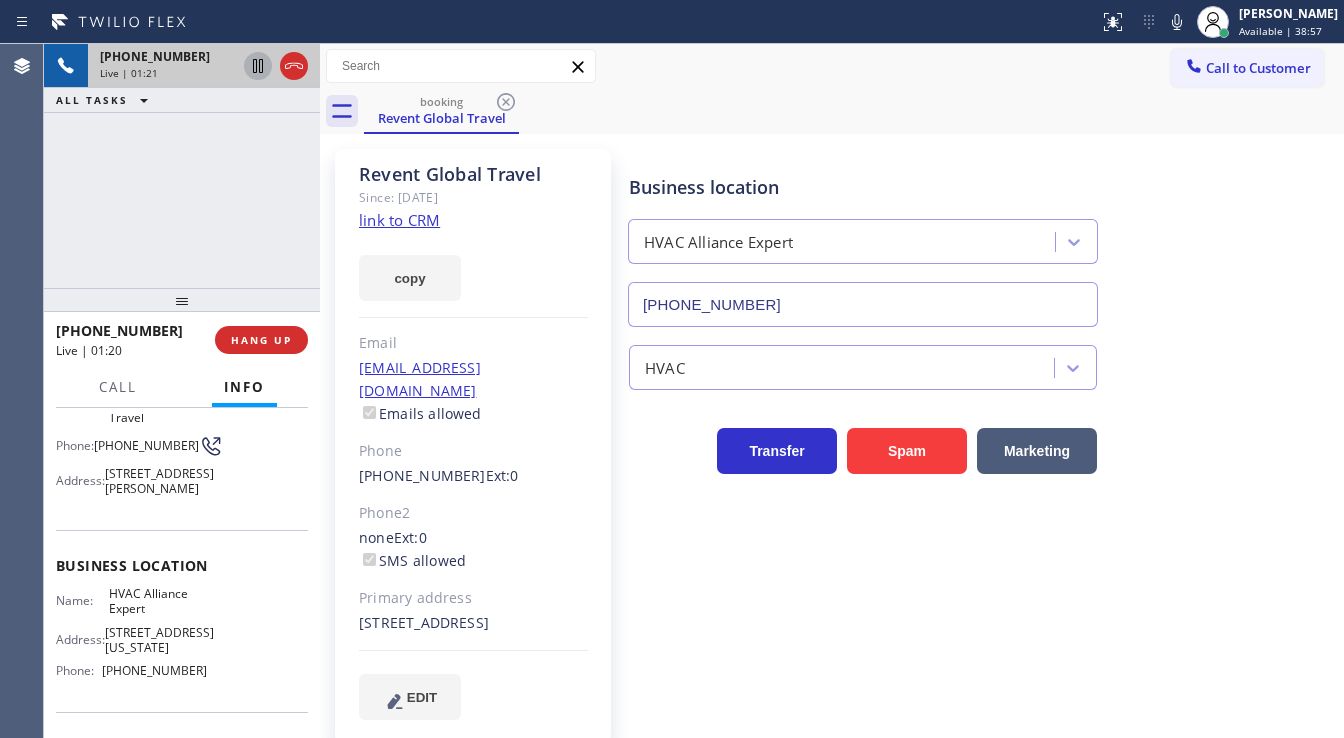 click 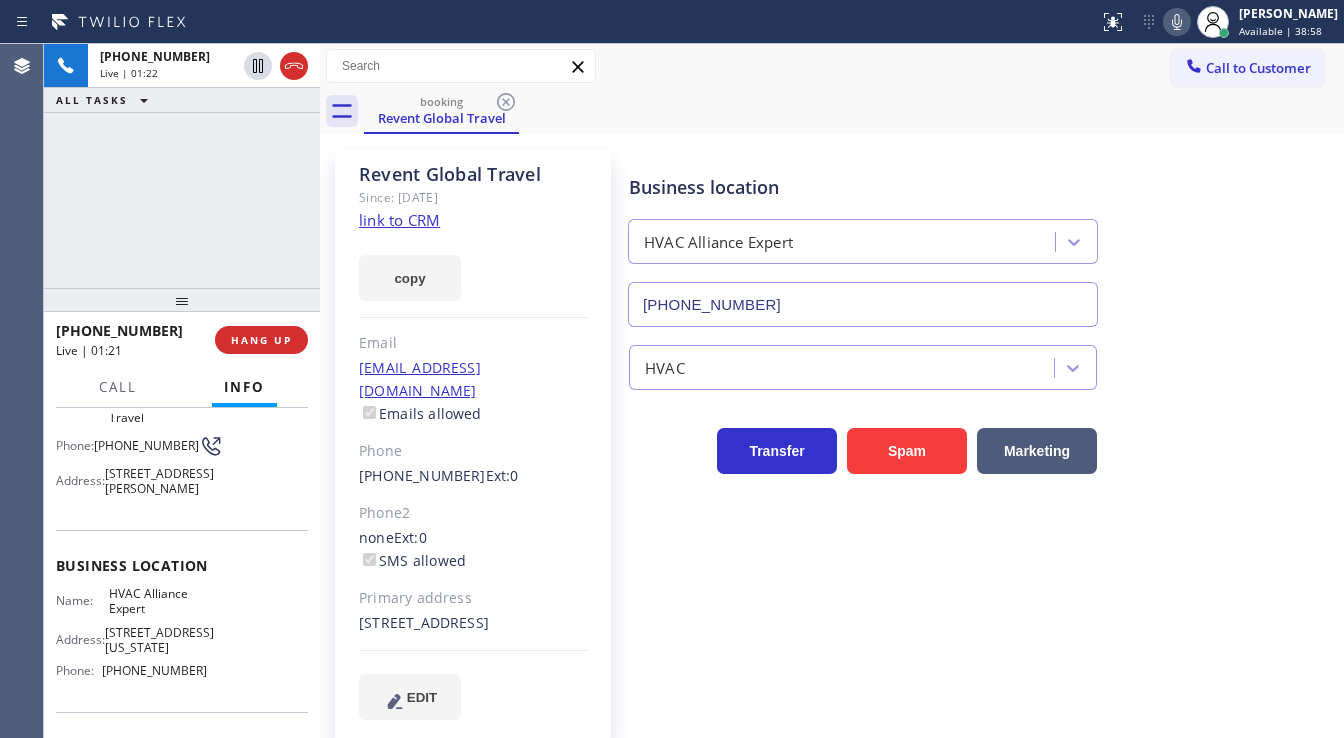 click 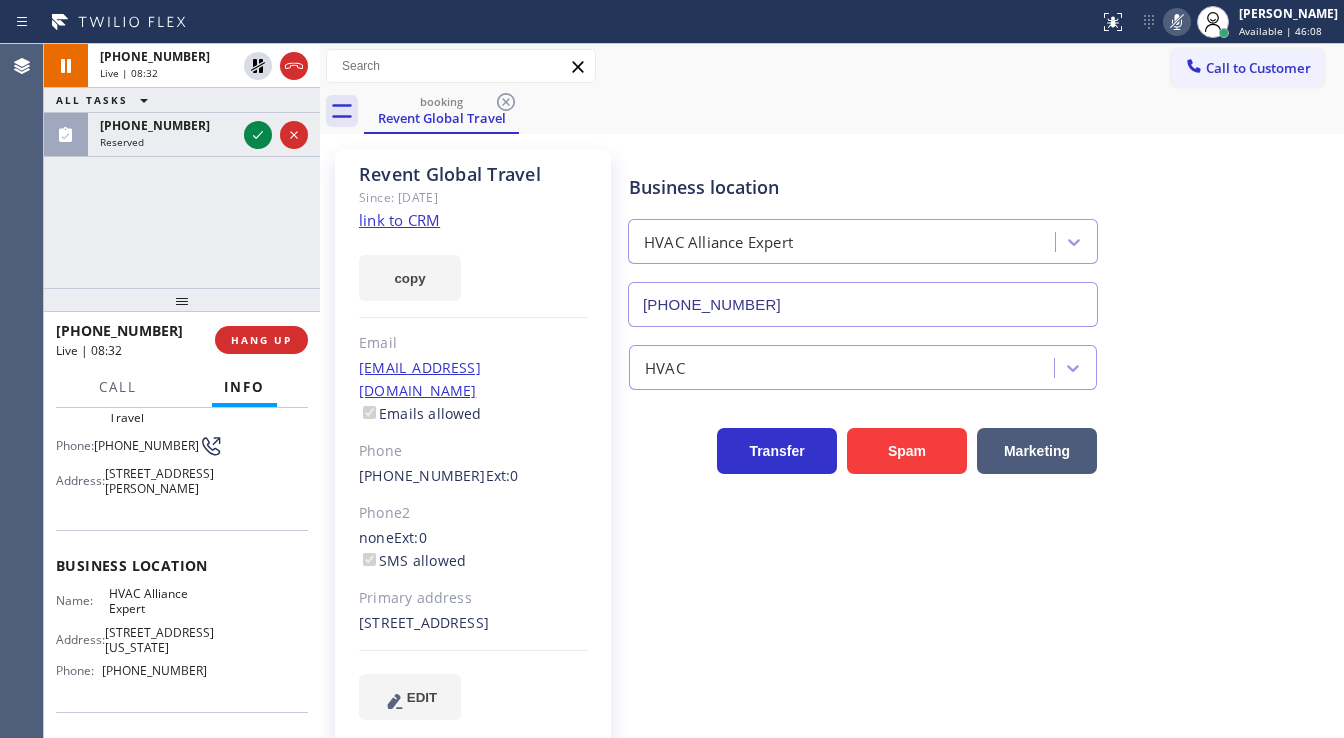 click on "+13236160150 Live | 08:32 ALL TASKS ALL TASKS ACTIVE TASKS TASKS IN WRAP UP (424) 377-3728 Reserved" at bounding box center (182, 166) 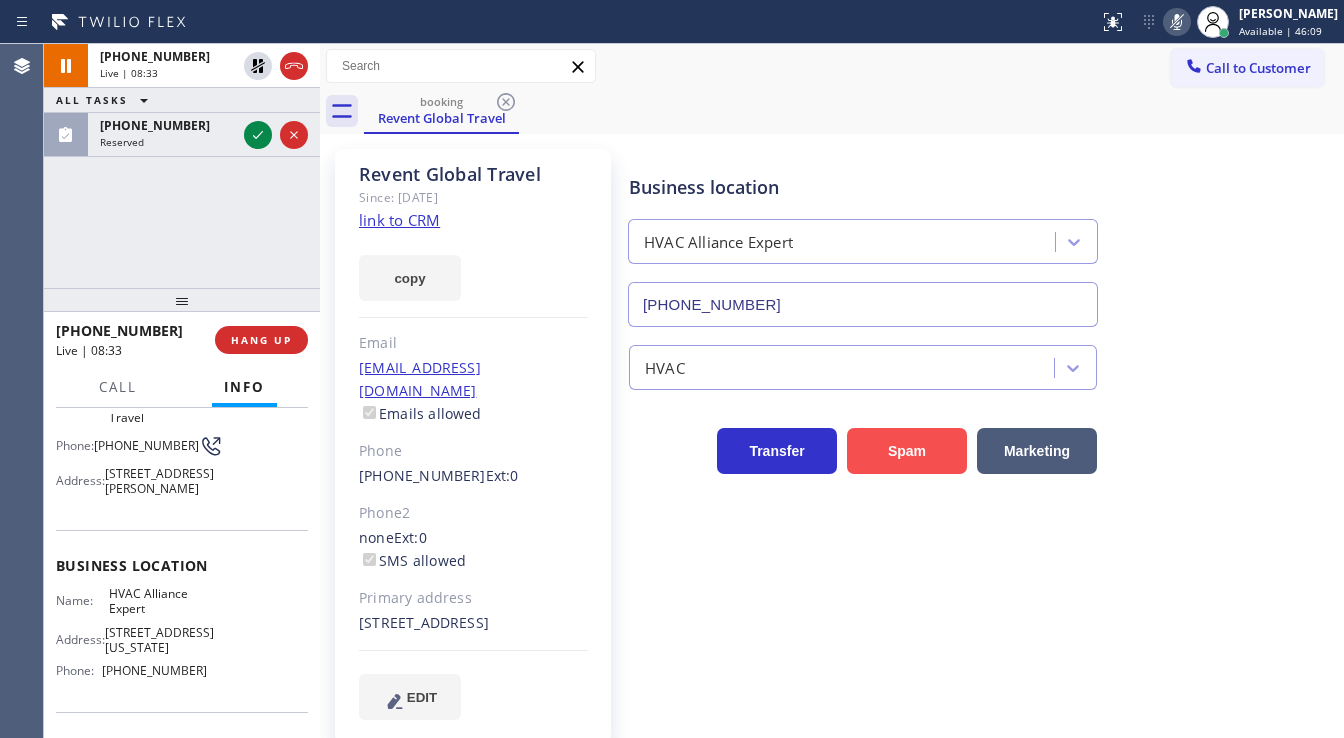 click on "Spam" at bounding box center (907, 451) 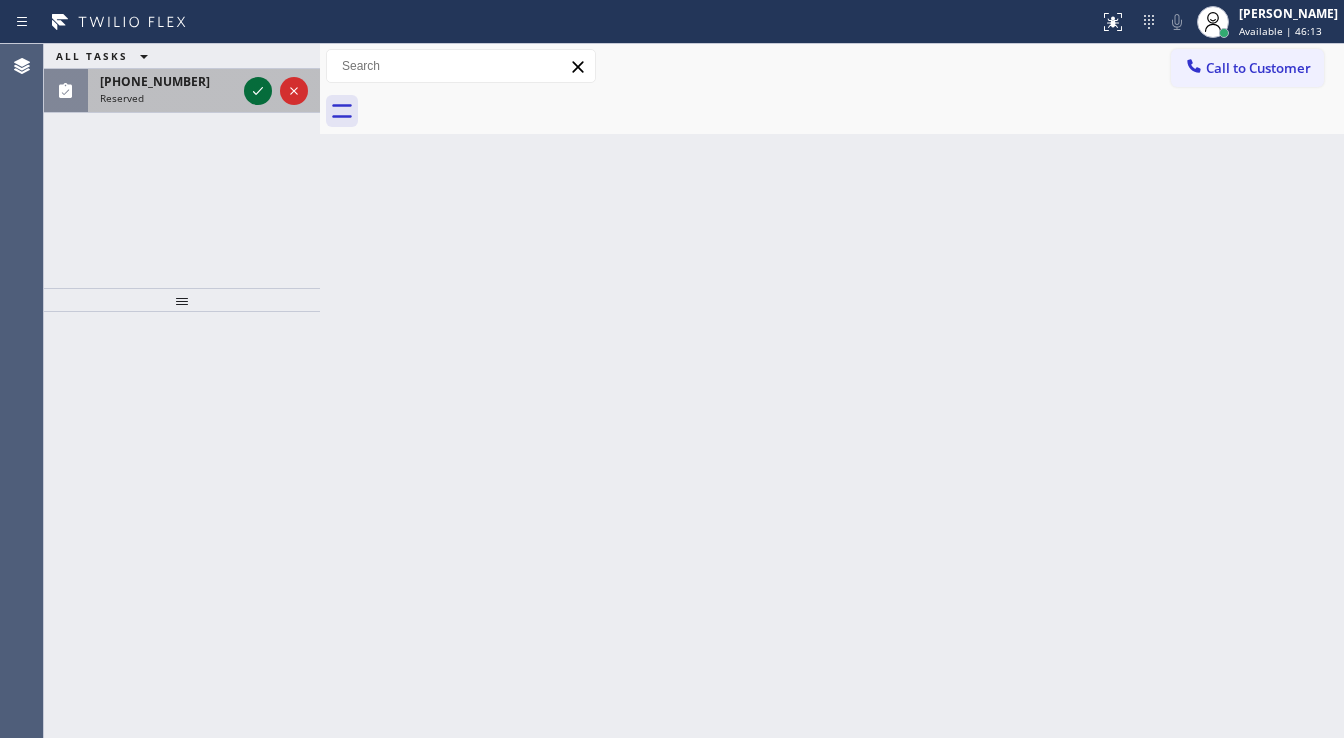 click 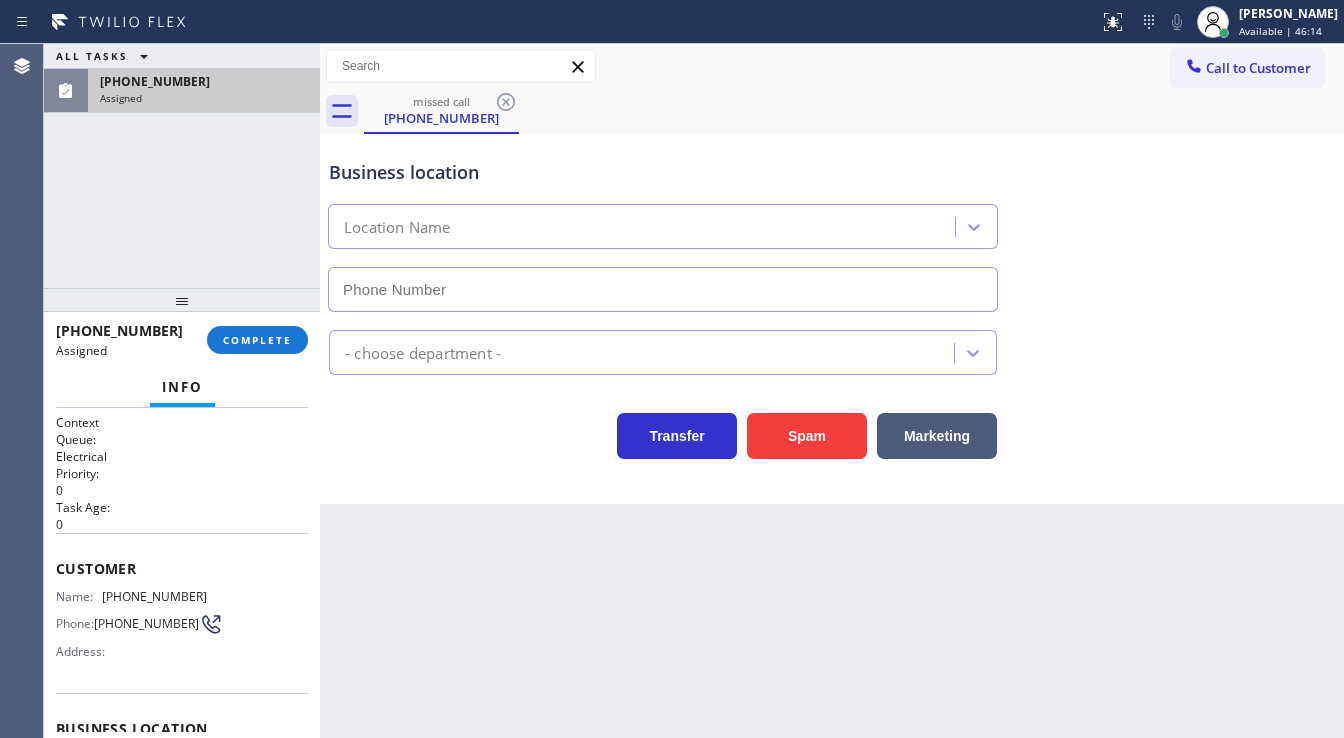 type on "(310) 561-1355" 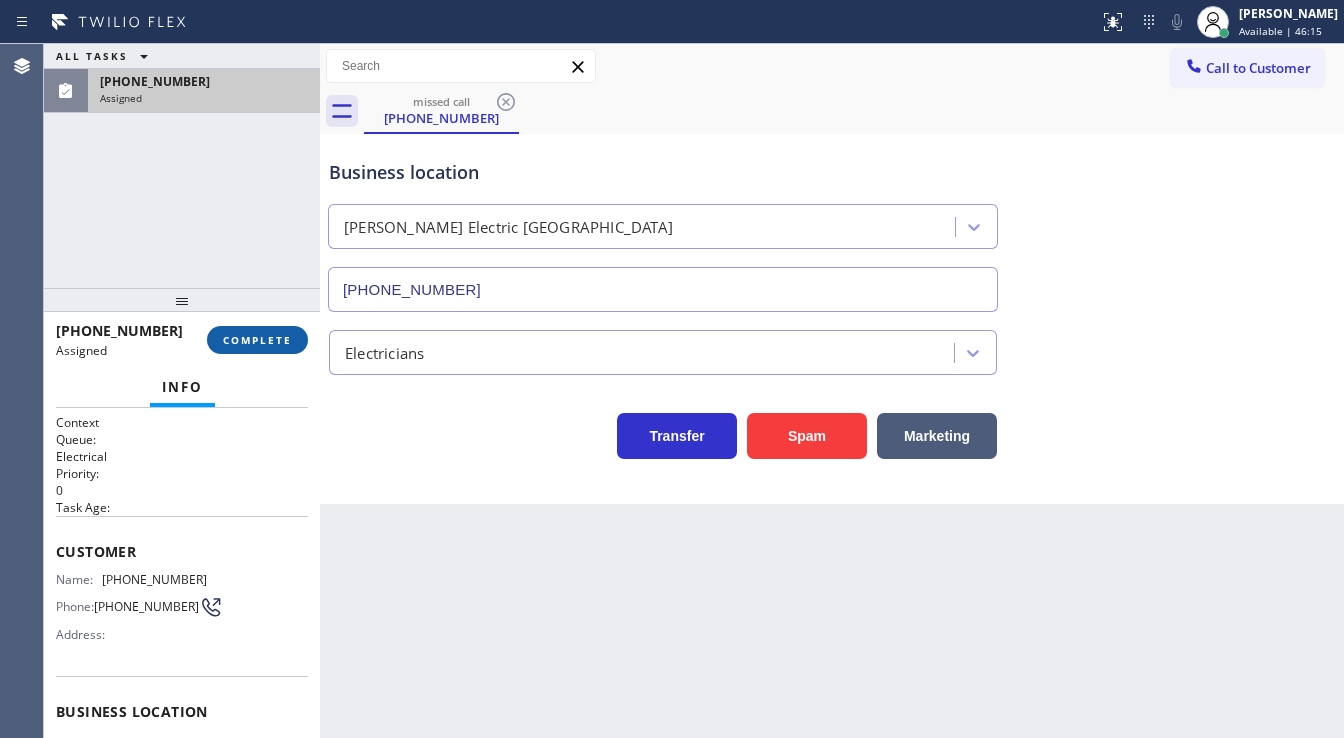 click on "COMPLETE" at bounding box center (257, 340) 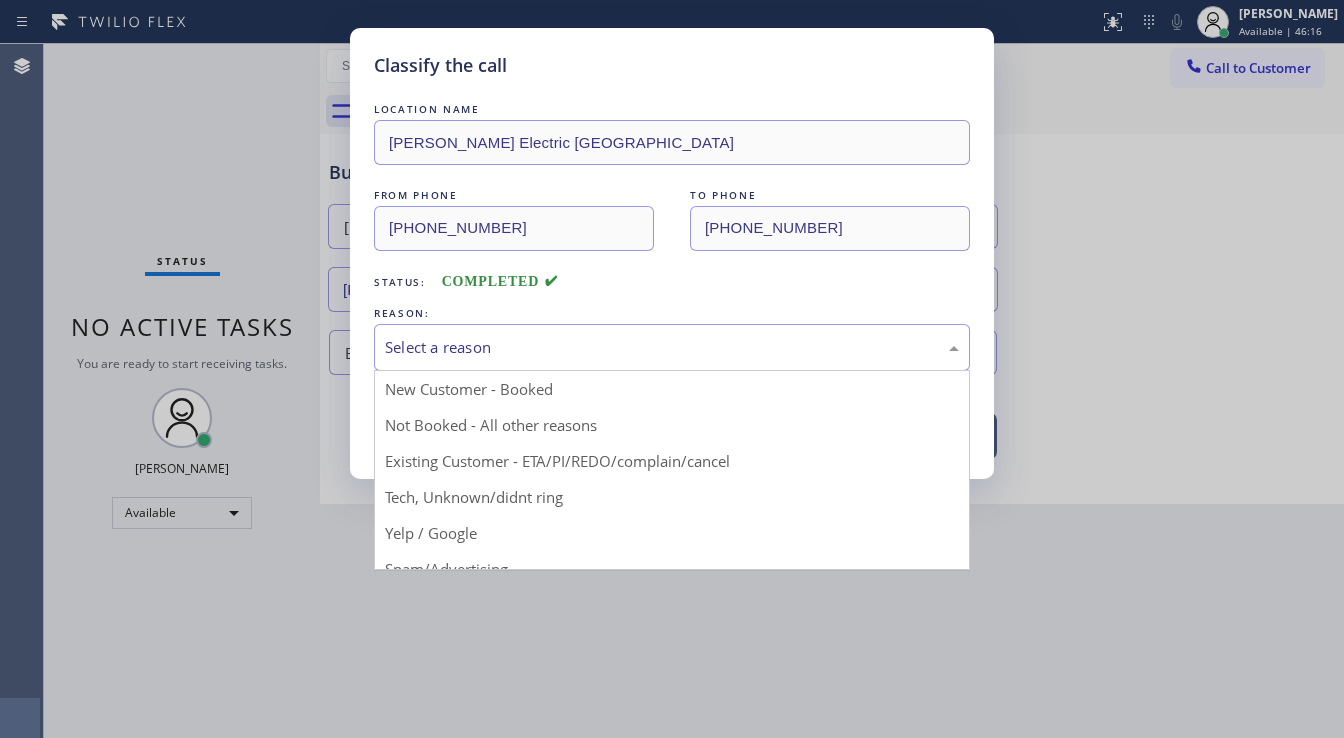 click on "Select a reason" at bounding box center [672, 347] 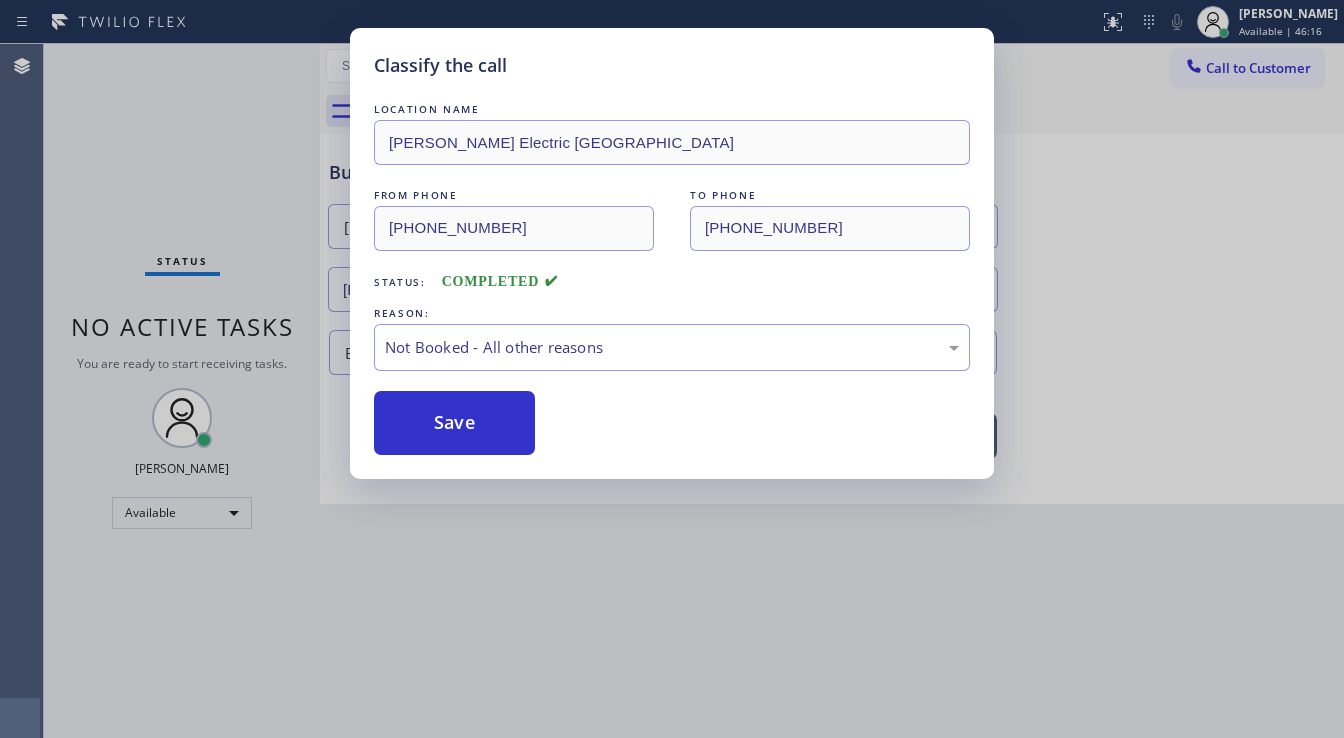 click on "Save" at bounding box center (454, 423) 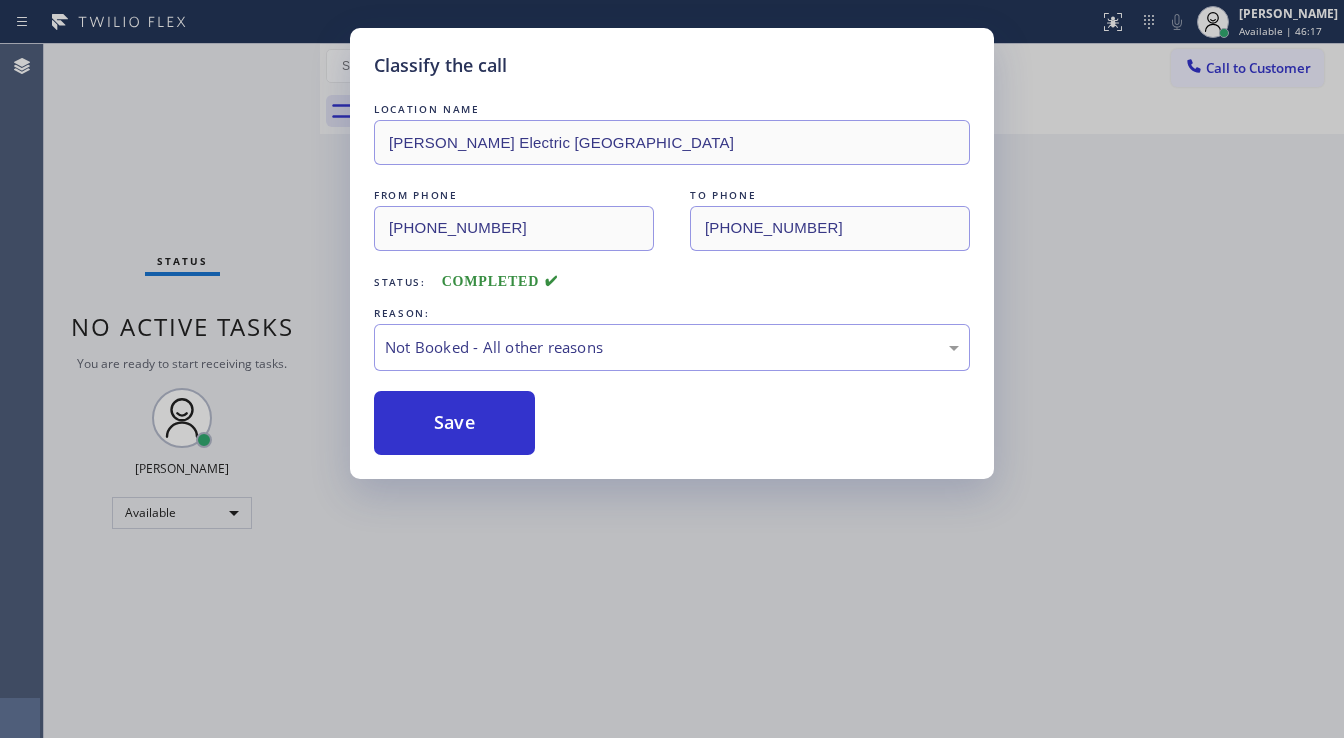 click on "Save" at bounding box center (454, 423) 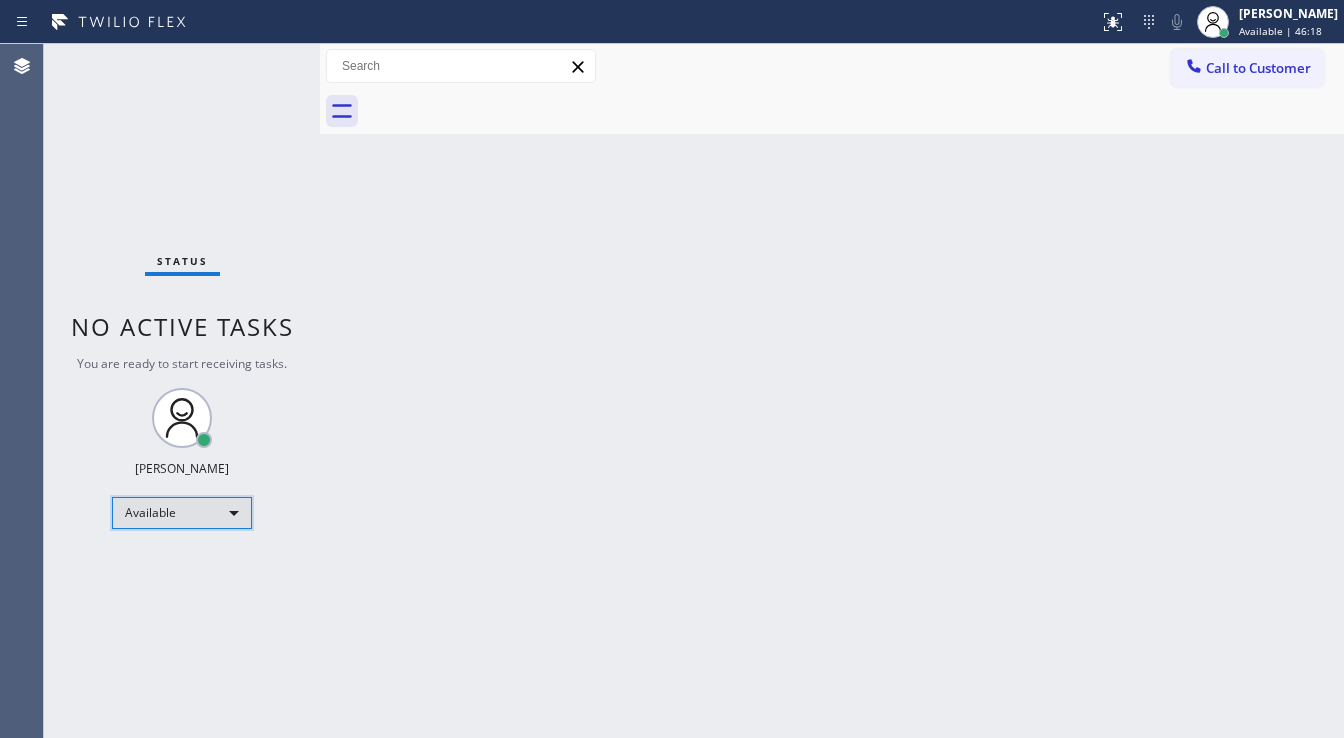click on "Available" at bounding box center [182, 513] 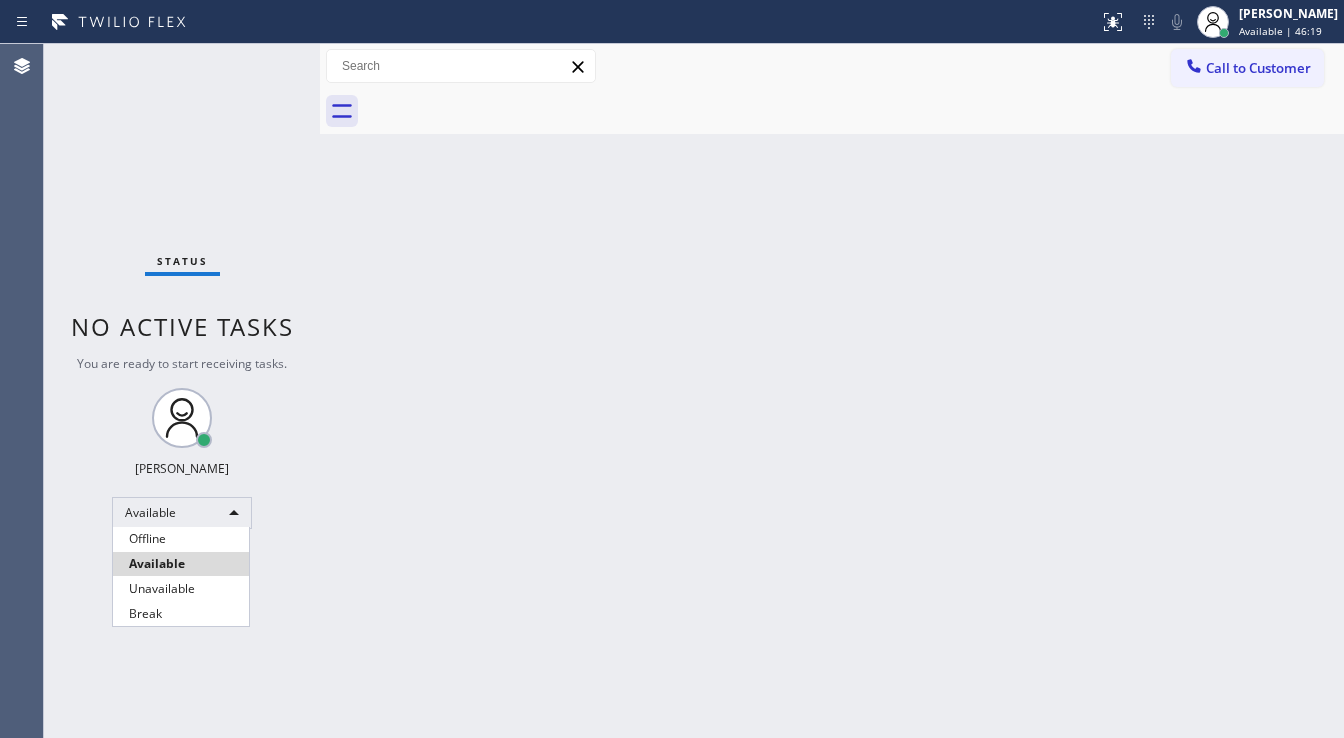 drag, startPoint x: 199, startPoint y: 582, endPoint x: 267, endPoint y: 548, distance: 76.02631 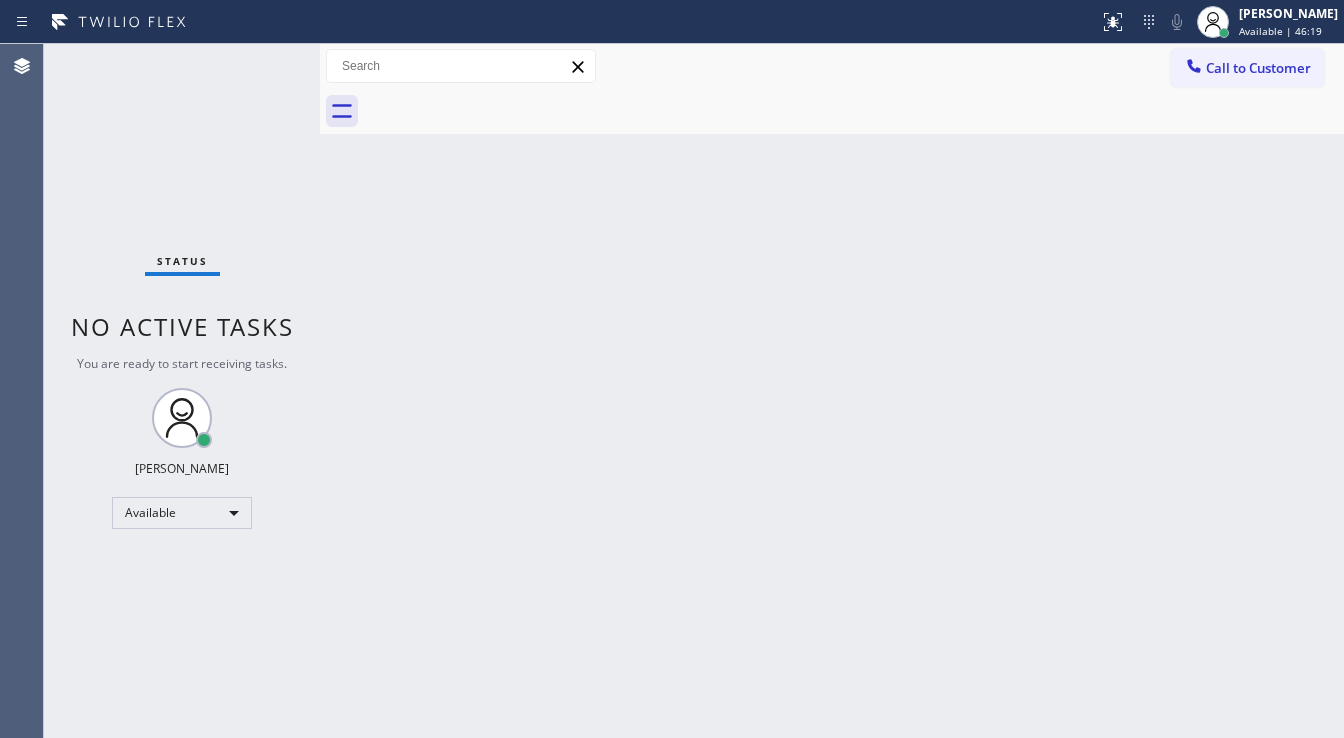 click on "Back to Dashboard Change Sender ID Customers Technicians Select a contact Outbound call Technician Search Technician Your caller id phone number Your caller id phone number Call Technician info Name   Phone none Address none Change Sender ID HVAC +18559994417 5 Star Appliance +18557314952 Appliance Repair +18554611149 Plumbing +18889090120 Air Duct Cleaning +18006865038  Electricians +18005688664 Cancel Change Check personal SMS Reset Change No tabs Call to Customer Outbound call Location HVAC Alliance Expert Your caller id phone number (855) 999-4417 Customer number Call Outbound call Technician Search Technician Your caller id phone number Your caller id phone number Call" at bounding box center [832, 391] 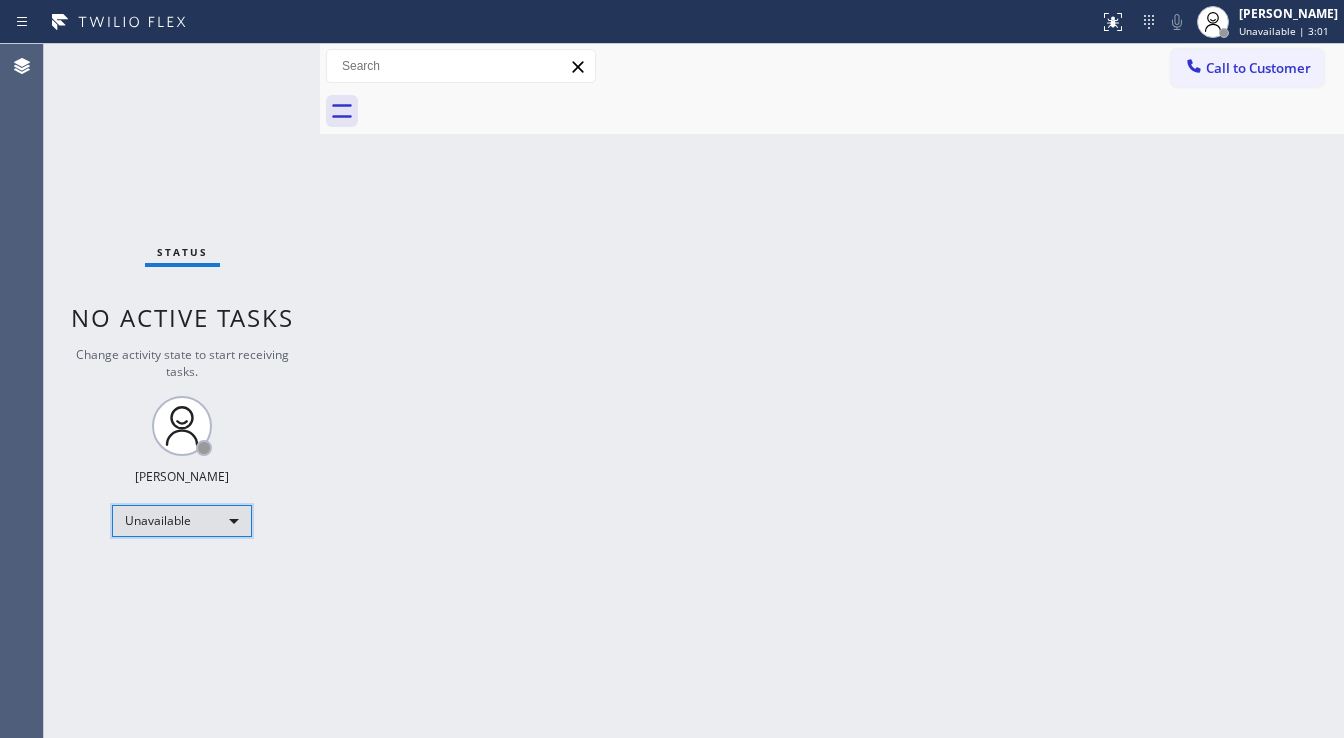click on "Unavailable" at bounding box center [182, 521] 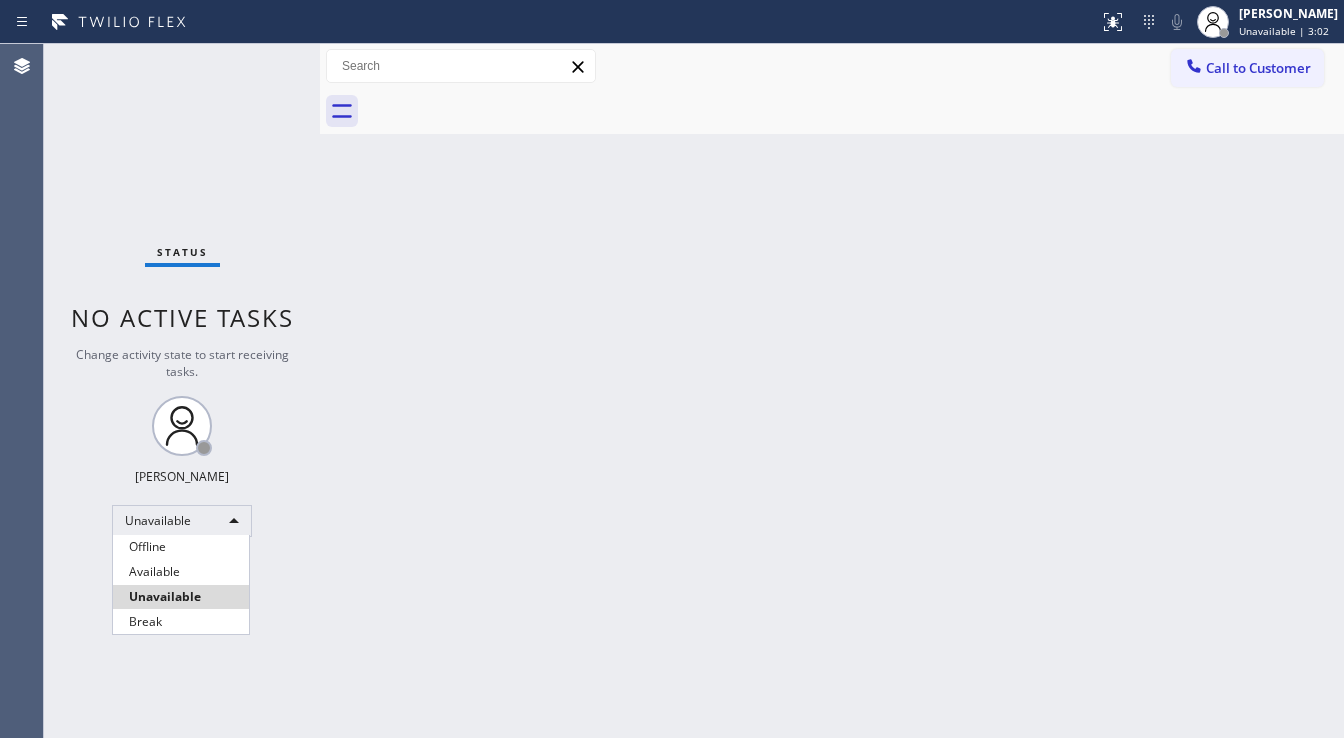 drag, startPoint x: 197, startPoint y: 521, endPoint x: 179, endPoint y: 540, distance: 26.172504 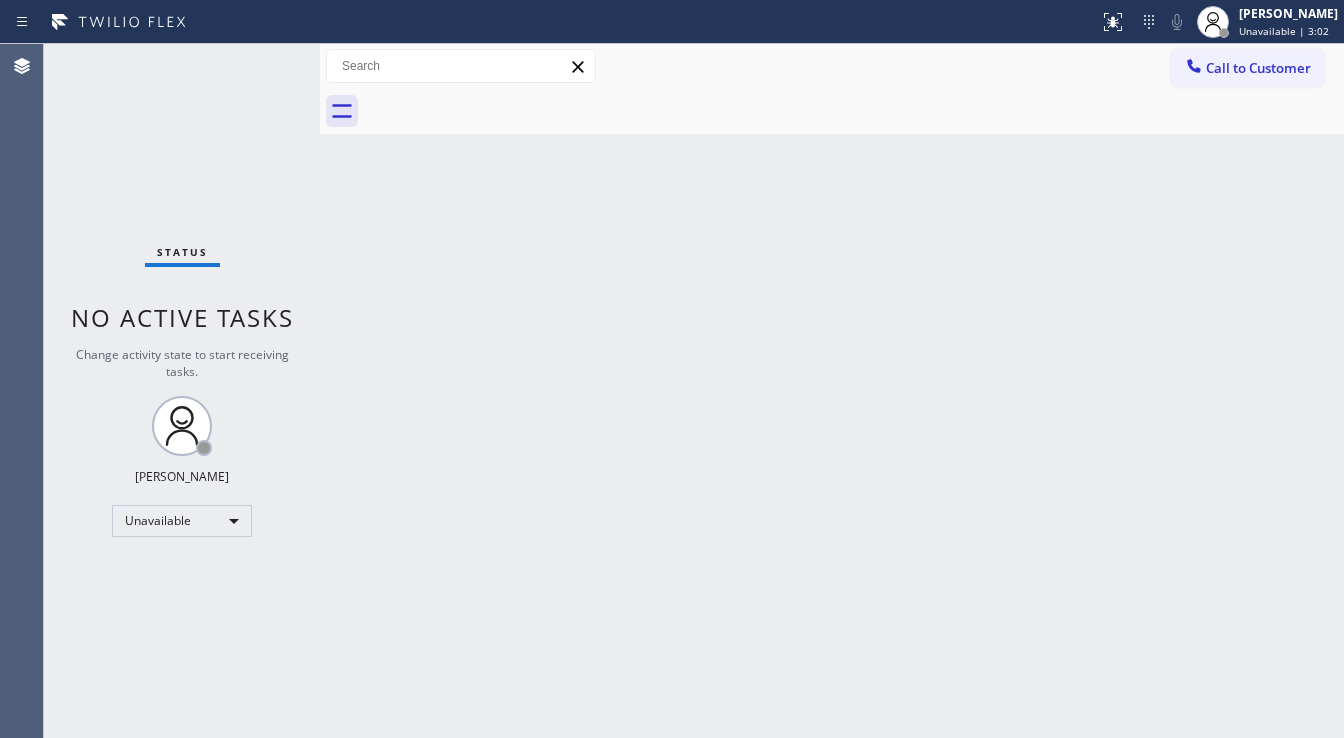click on "Status   No active tasks     Change activity state to start receiving tasks.   [PERSON_NAME]" at bounding box center [182, 391] 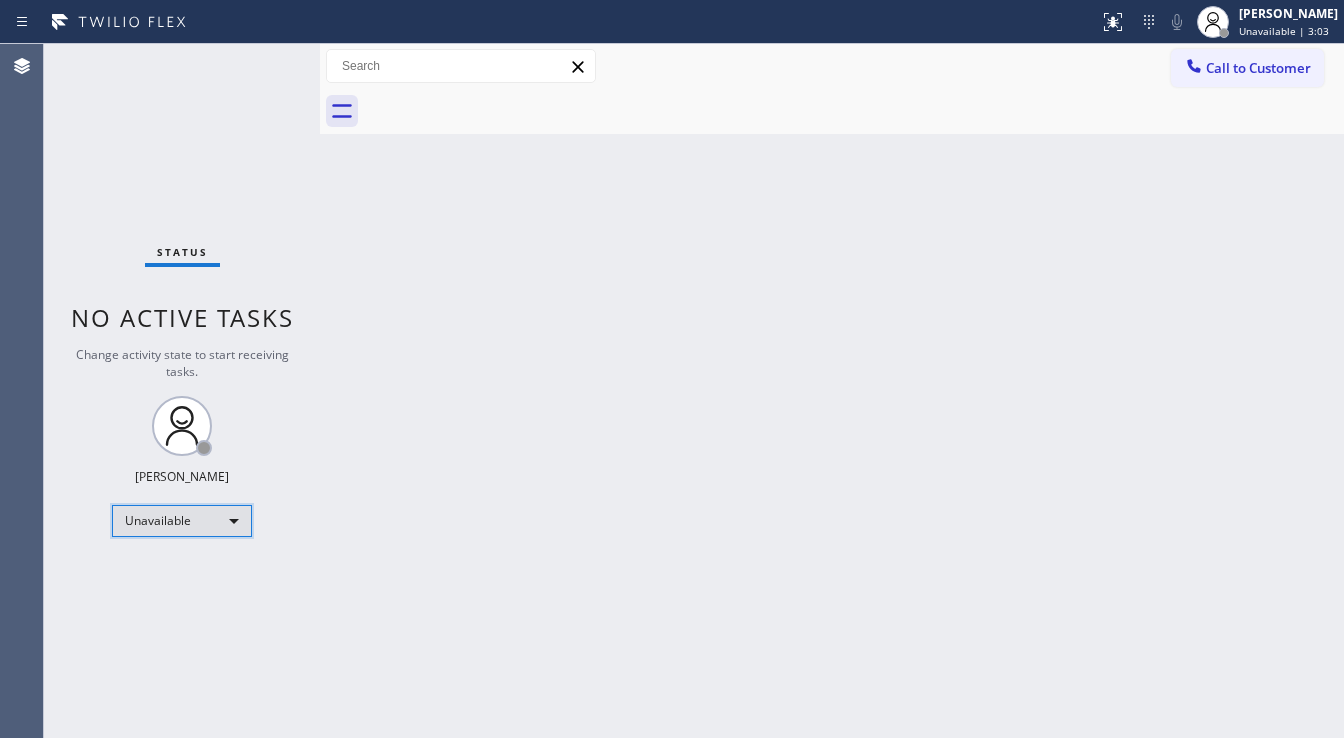 click on "Unavailable" at bounding box center (182, 521) 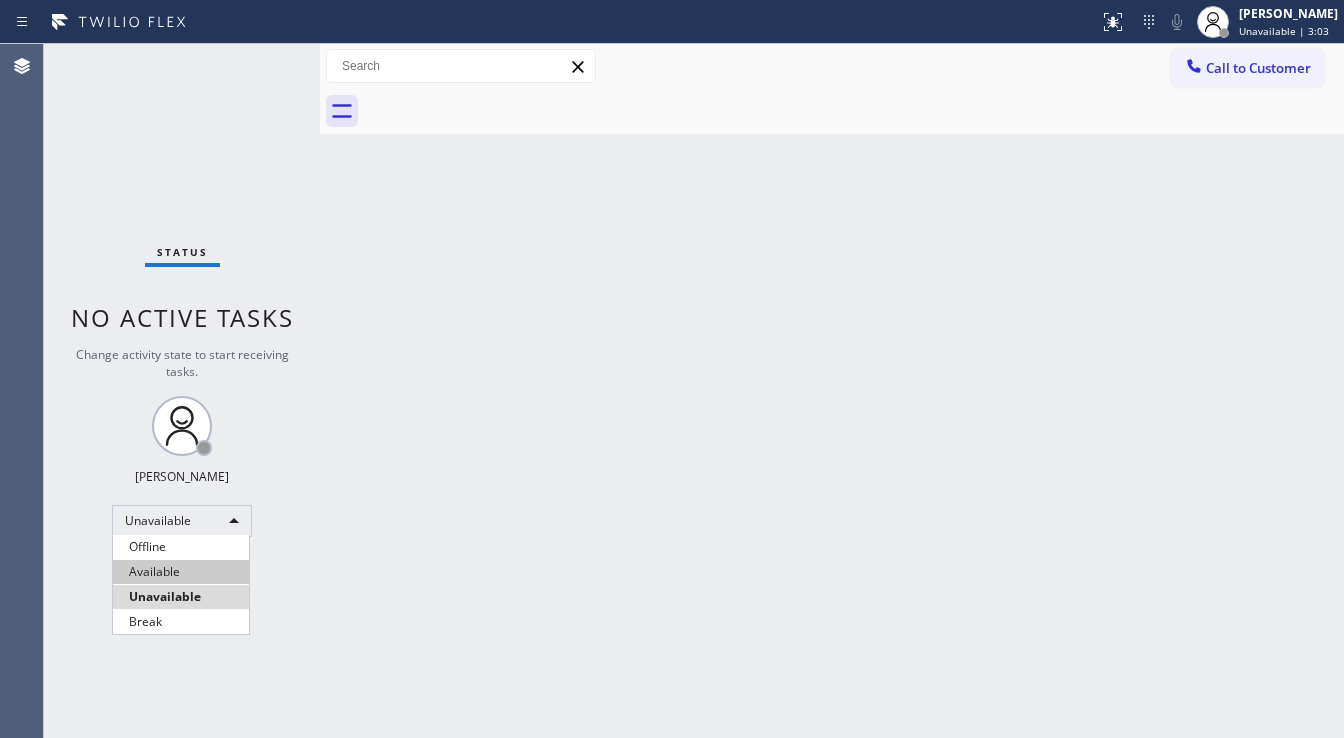 click on "Available" at bounding box center [181, 572] 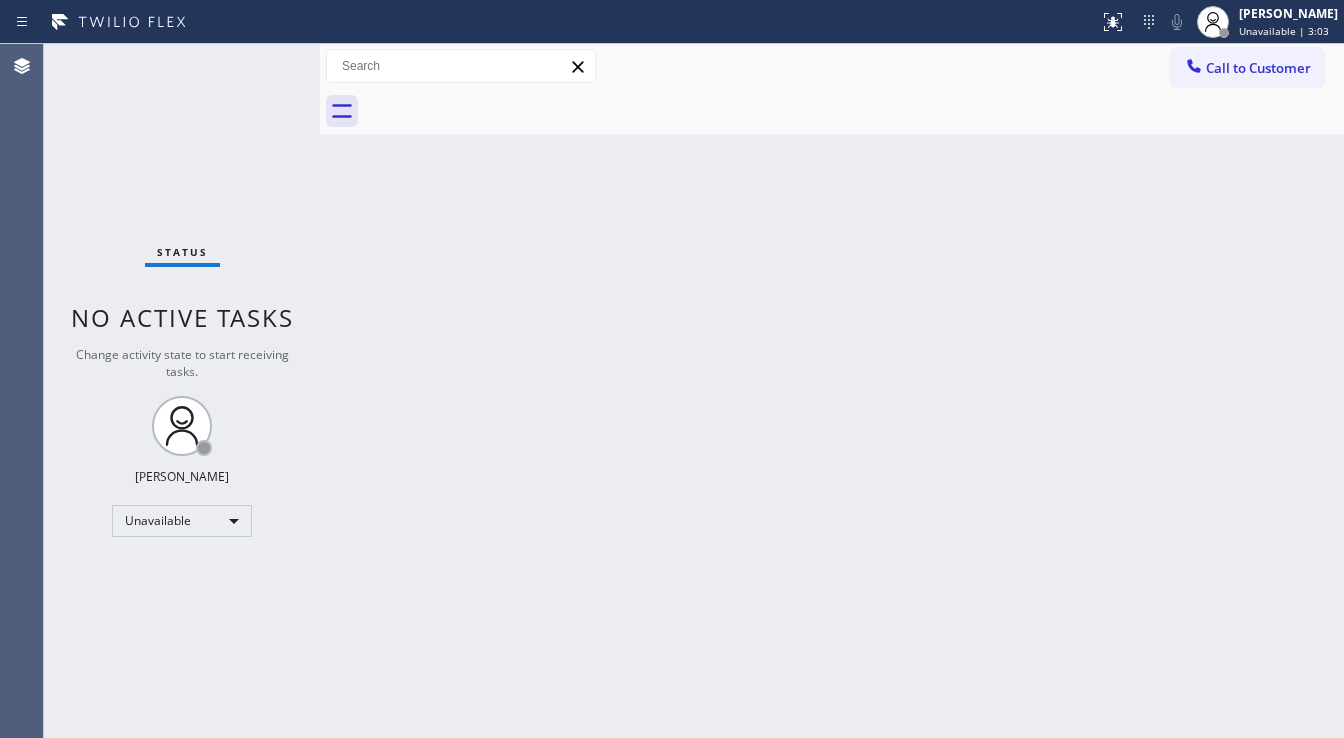 click on "Back to Dashboard Change Sender ID Customers Technicians Select a contact Outbound call Technician Search Technician Your caller id phone number Your caller id phone number Call Technician info Name   Phone none Address none Change Sender ID HVAC +18559994417 5 Star Appliance +18557314952 Appliance Repair +18554611149 Plumbing +18889090120 Air Duct Cleaning +18006865038  Electricians +18005688664 Cancel Change Check personal SMS Reset Change No tabs Call to Customer Outbound call Location HVAC Alliance Expert Your caller id phone number (855) 999-4417 Customer number Call Outbound call Technician Search Technician Your caller id phone number Your caller id phone number Call" at bounding box center (832, 391) 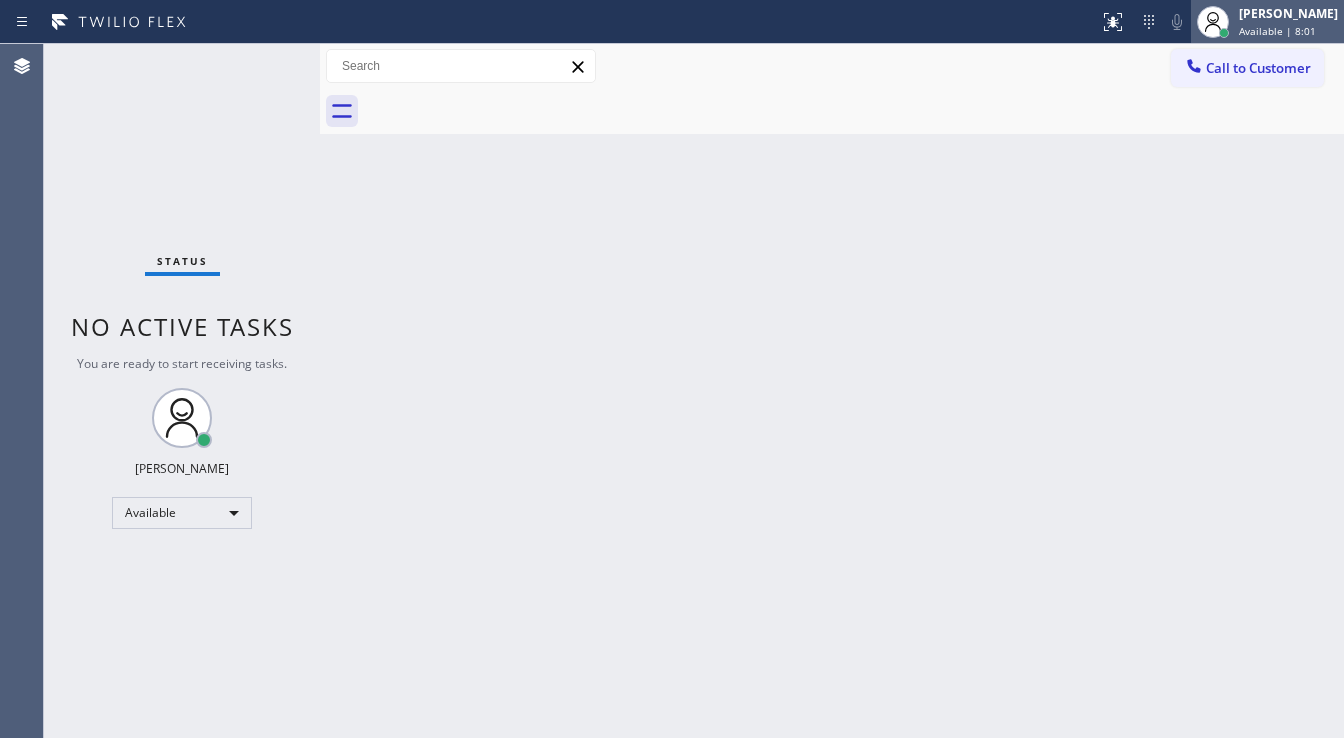 click on "Available | 8:01" at bounding box center (1277, 31) 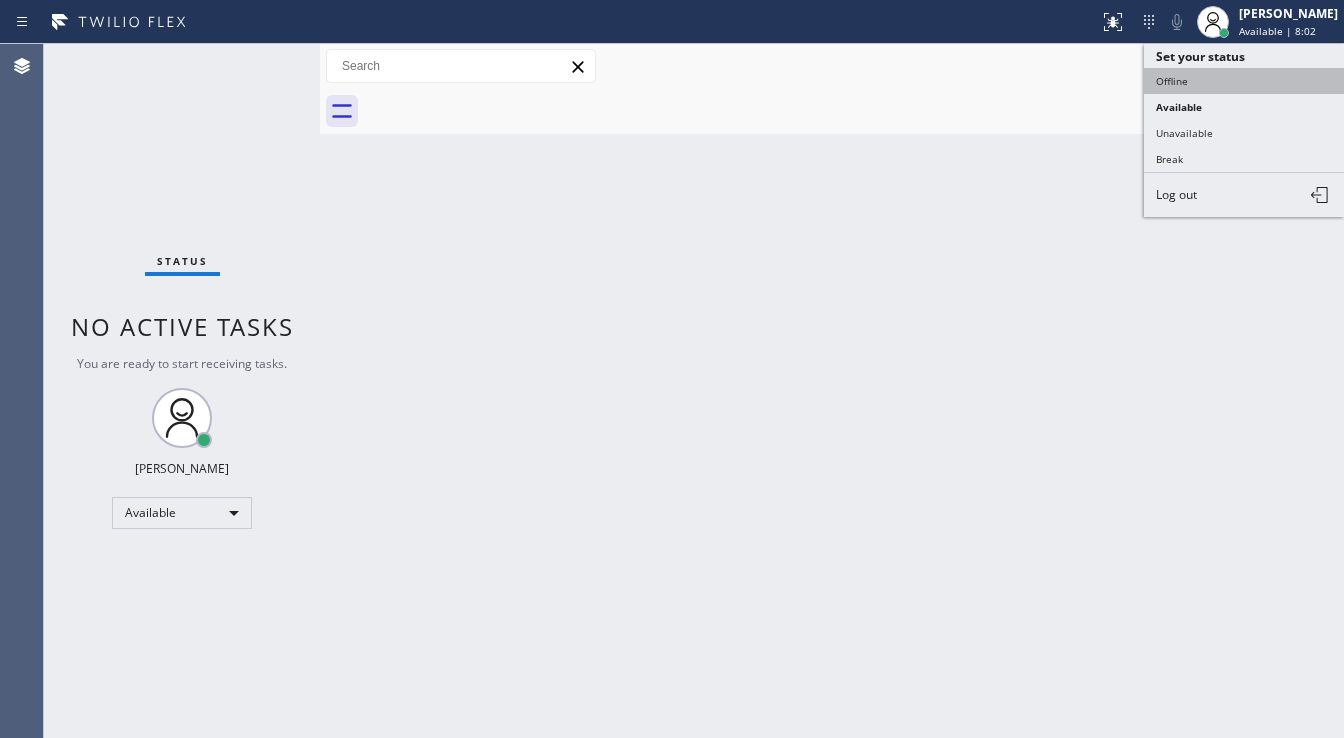 click on "Offline" at bounding box center [1244, 81] 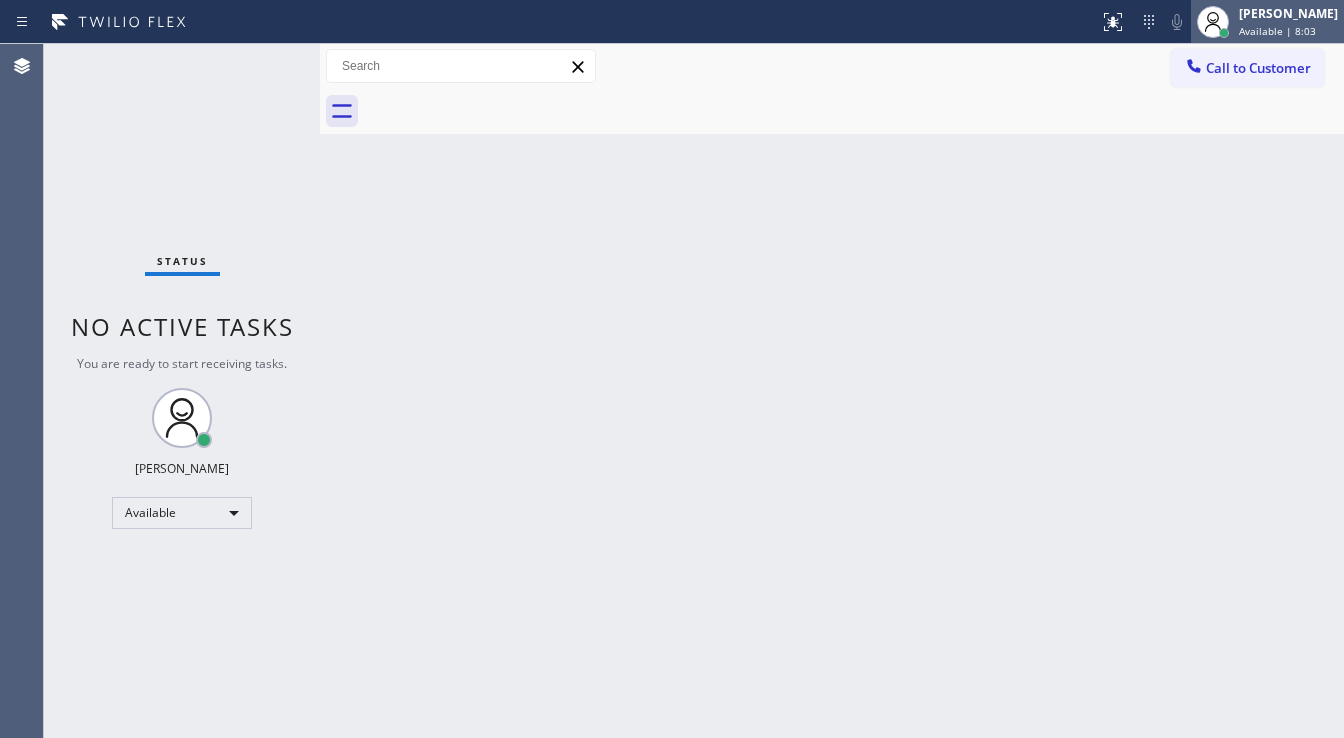 click on "Michael Javier Available | 8:03" at bounding box center (1289, 21) 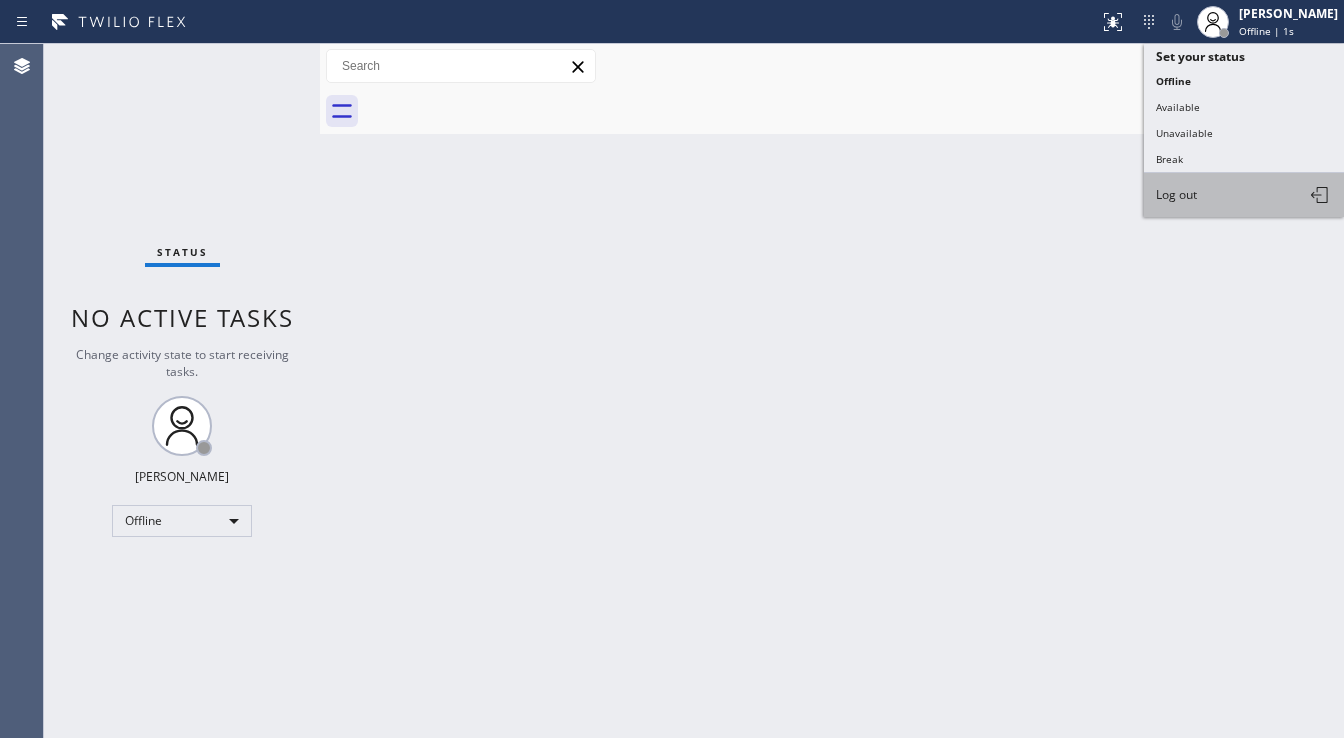 click on "Log out" at bounding box center (1176, 194) 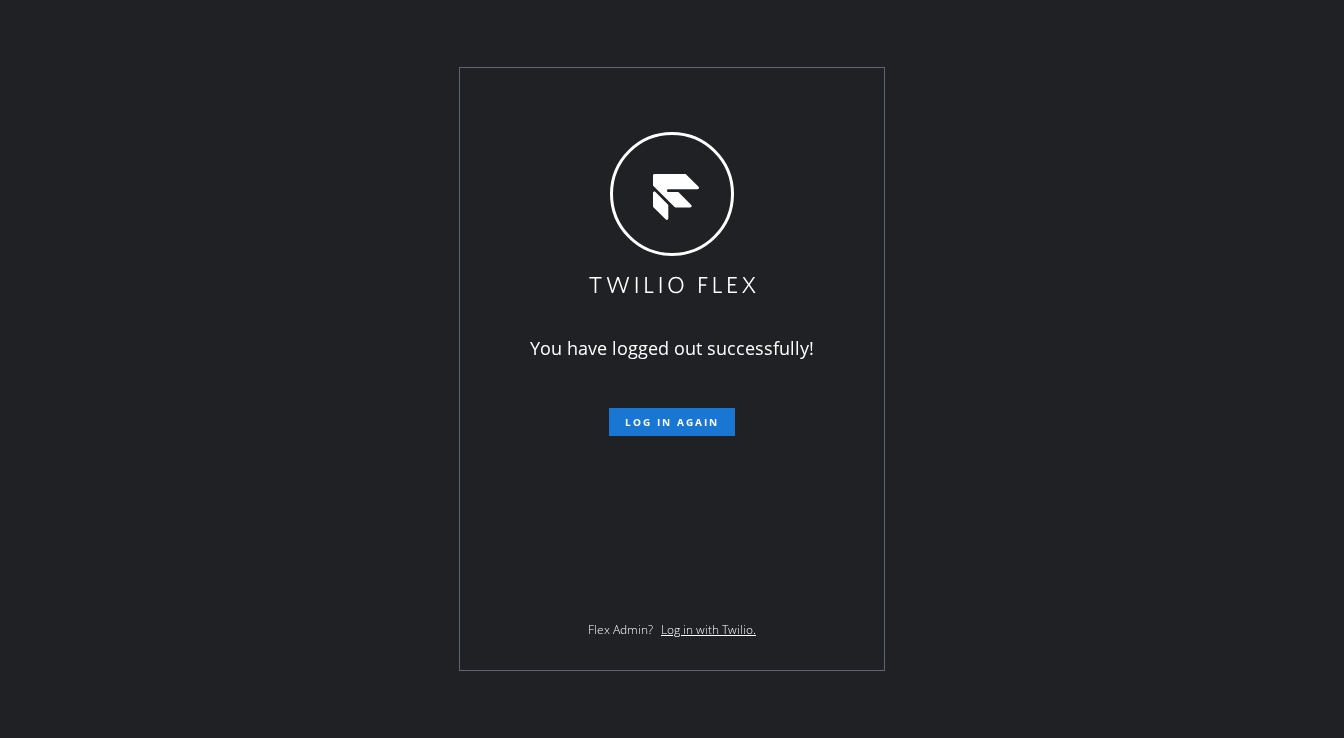 click on "You have logged out successfully! Log in again Flex Admin? Log in with Twilio." at bounding box center (672, 369) 